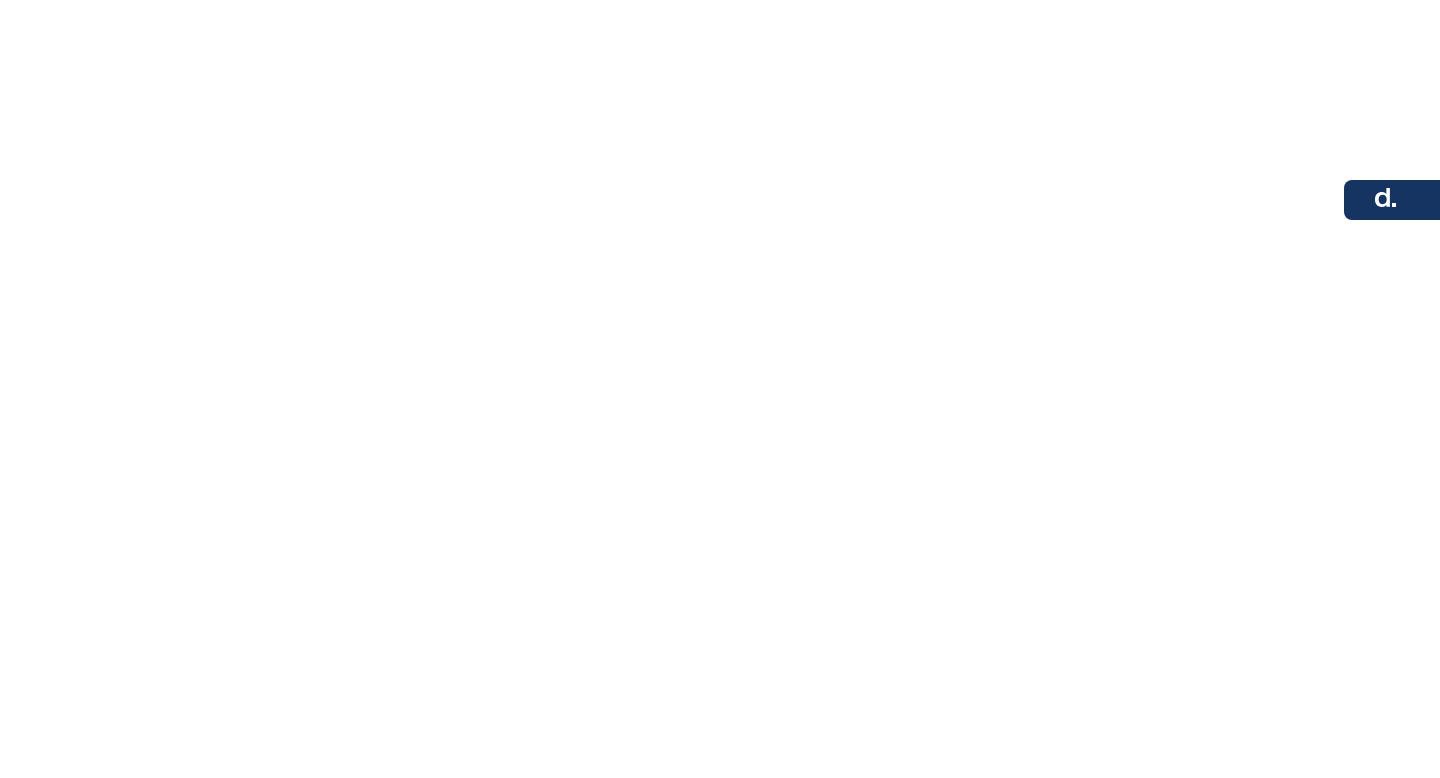 scroll, scrollTop: 0, scrollLeft: 0, axis: both 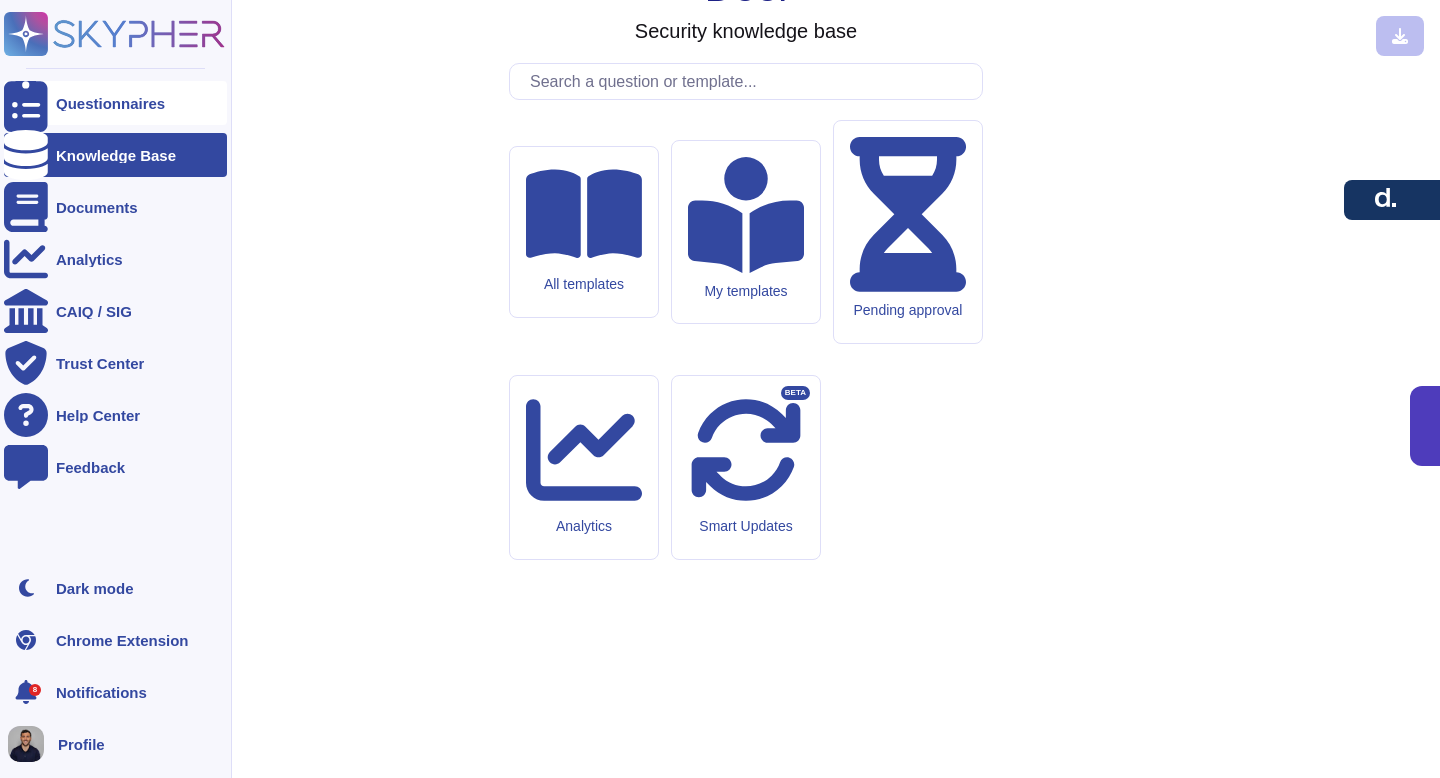 click on "Questionnaires" at bounding box center [110, 103] 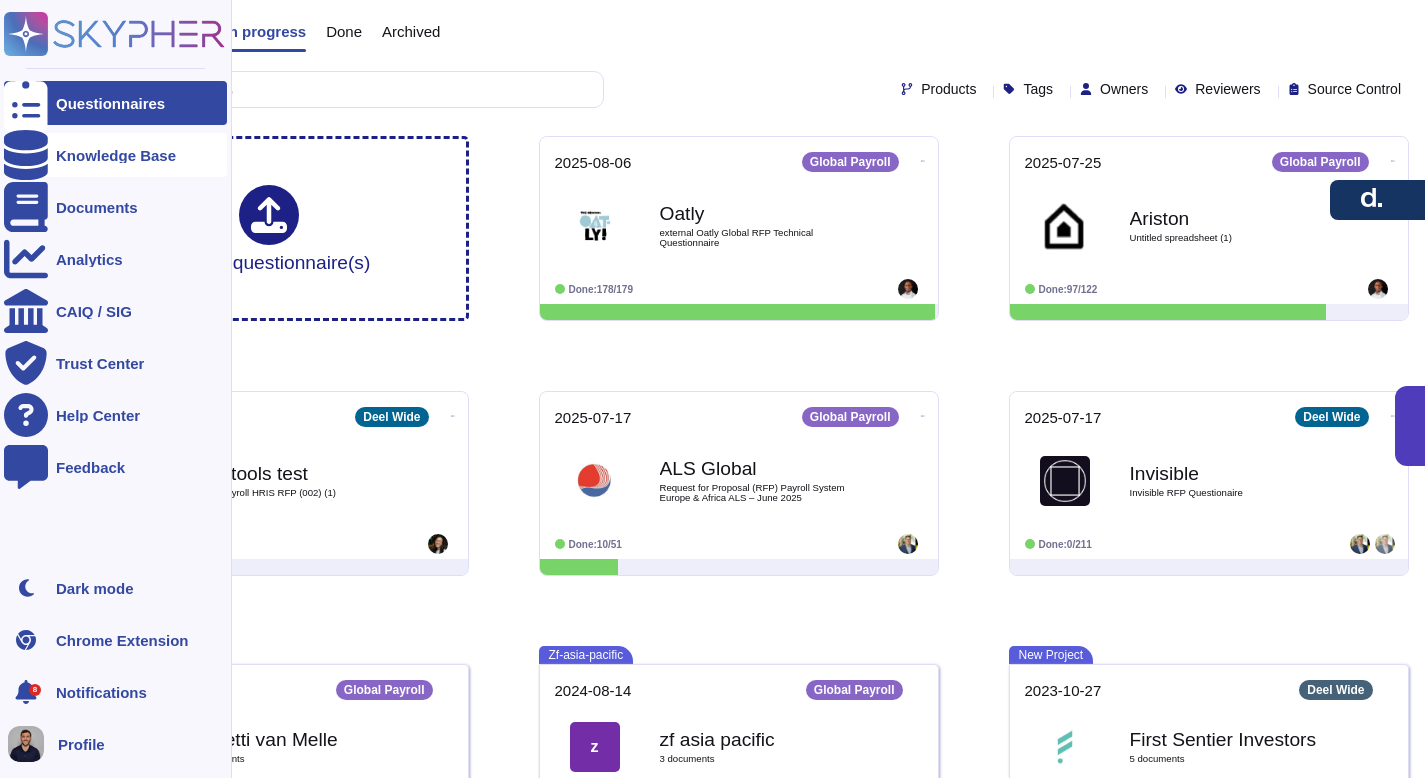 click on "Knowledge Base" at bounding box center [115, 155] 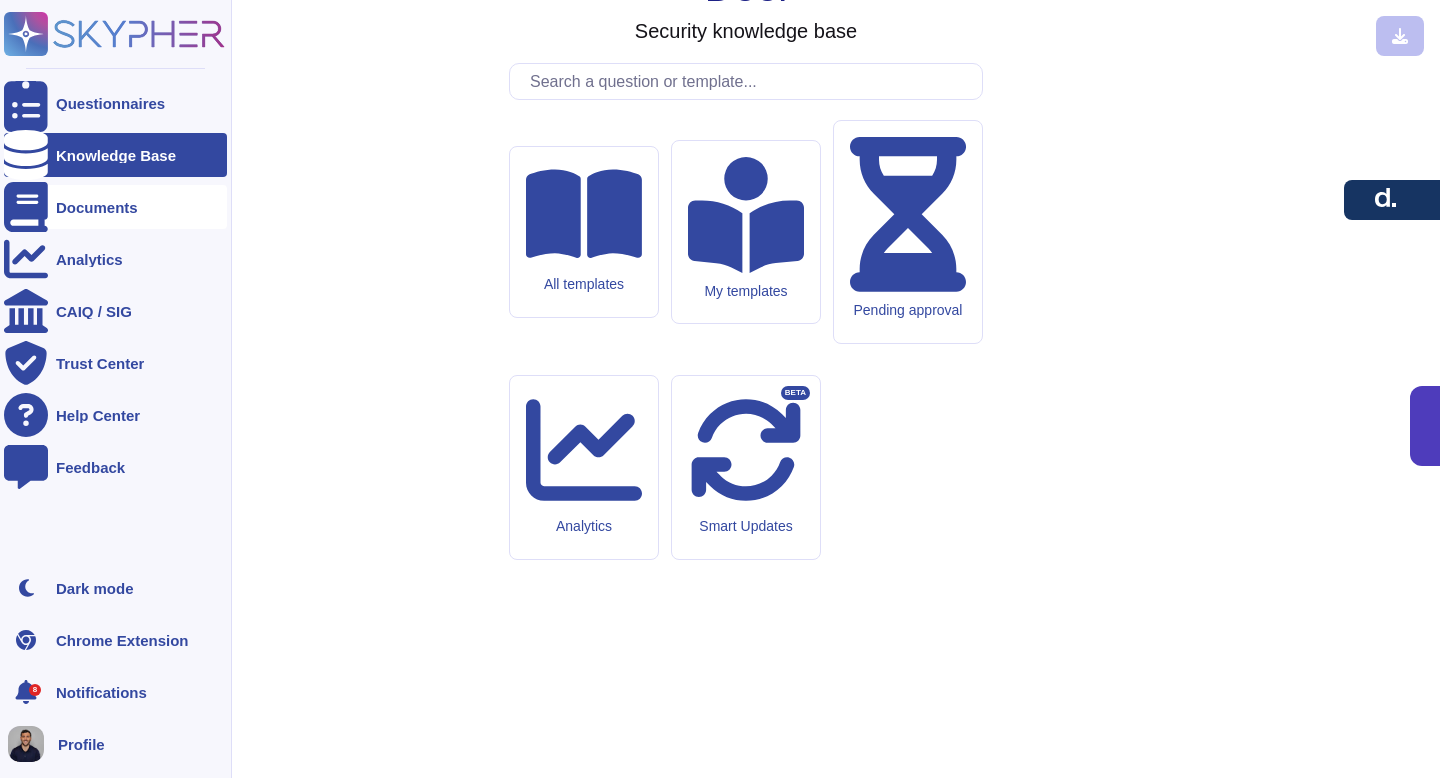 click on "Documents" at bounding box center (115, 207) 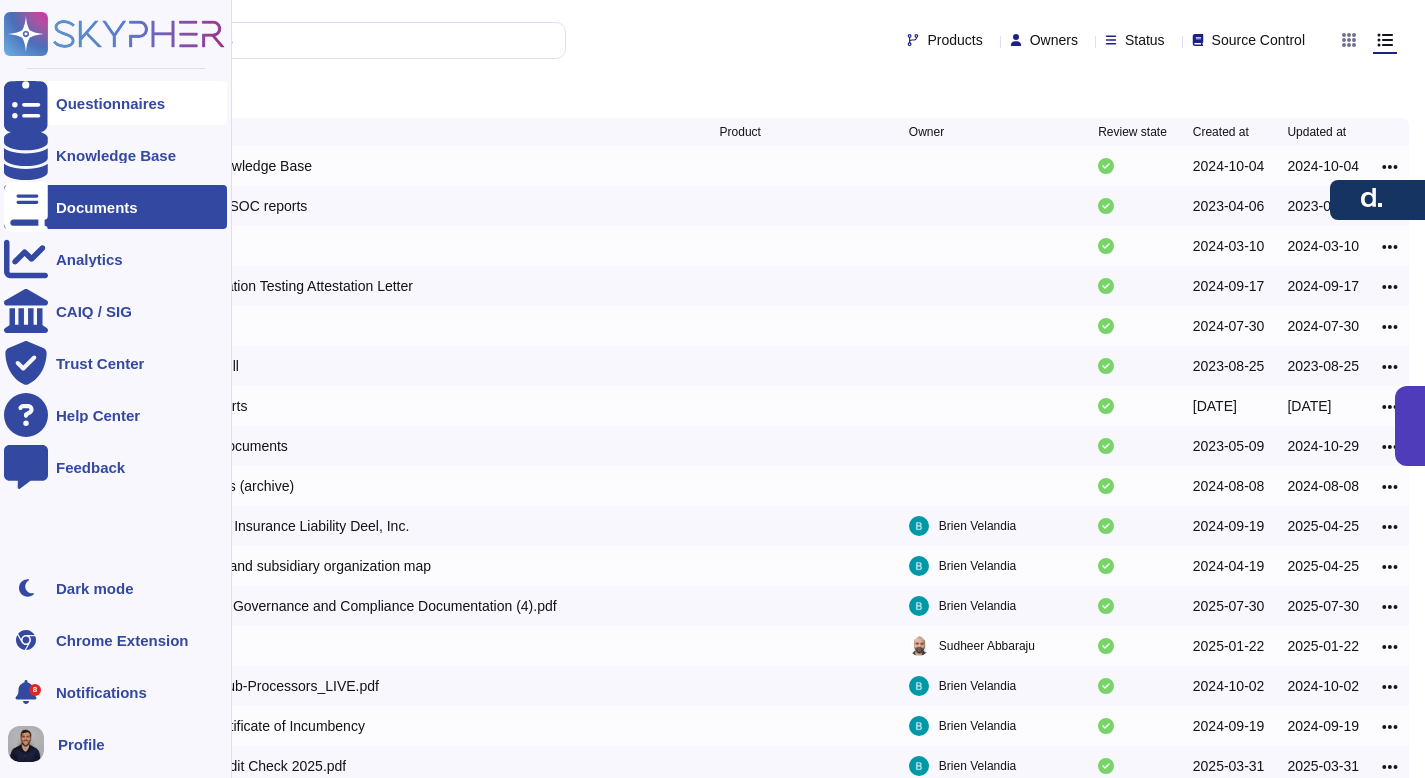 click on "Questionnaires" at bounding box center (110, 103) 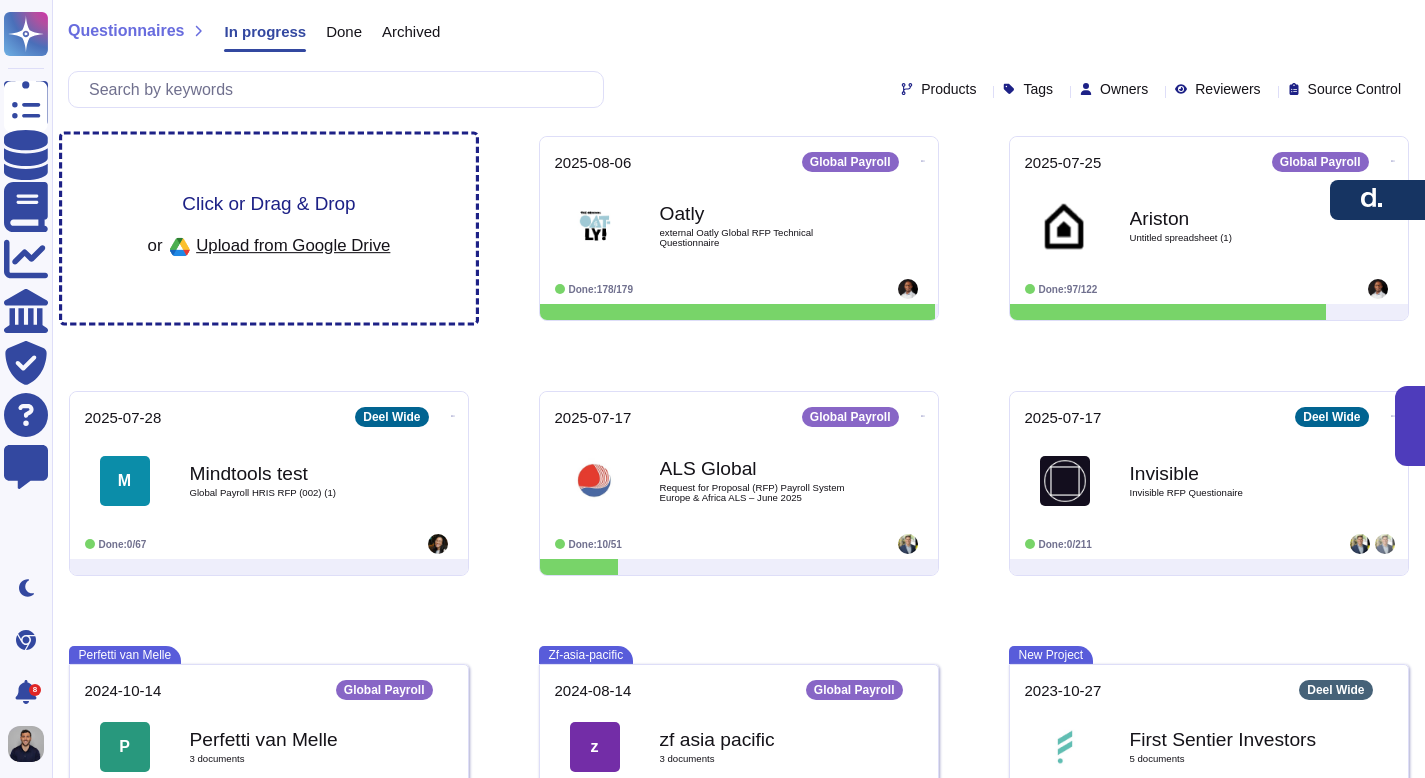 click on "Upload from Google Drive" at bounding box center [293, 245] 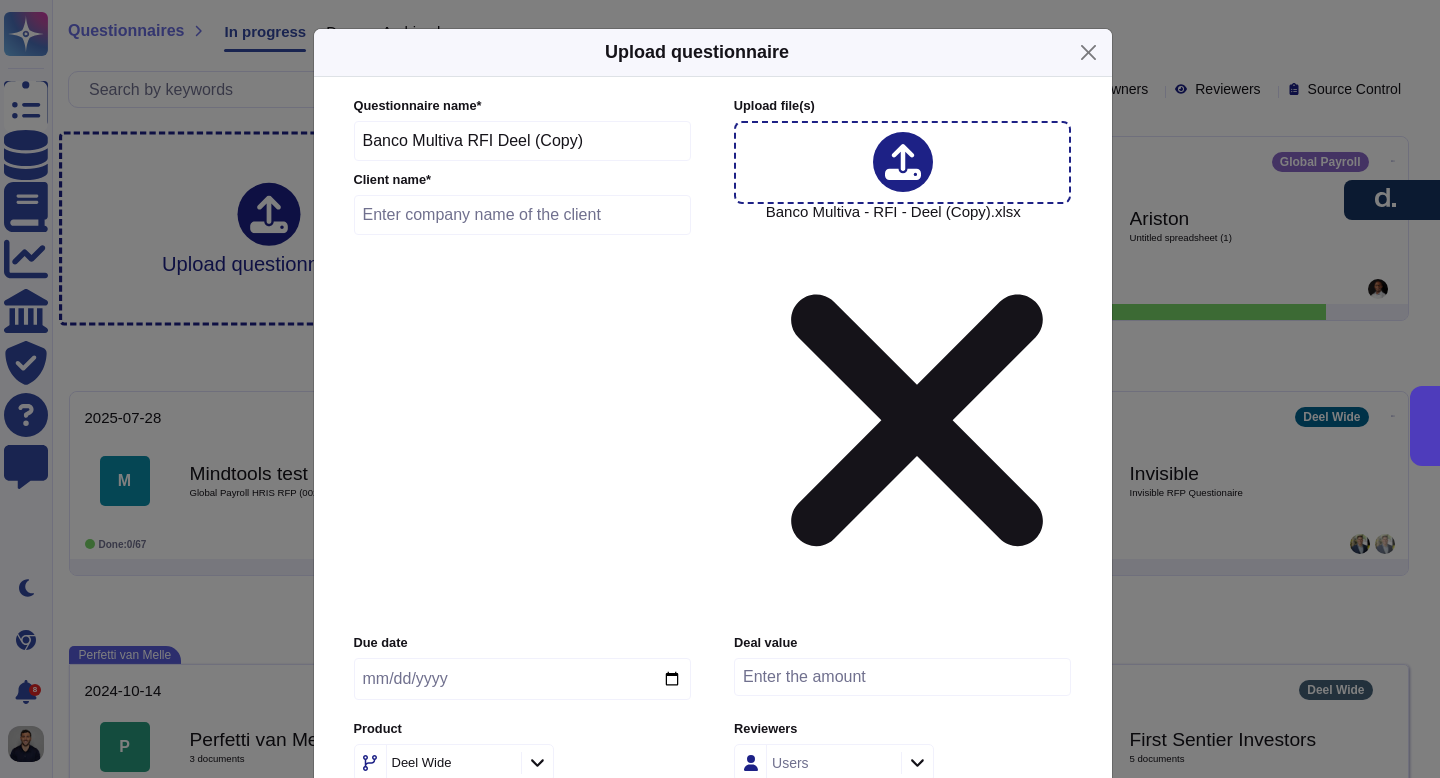 click at bounding box center [523, 215] 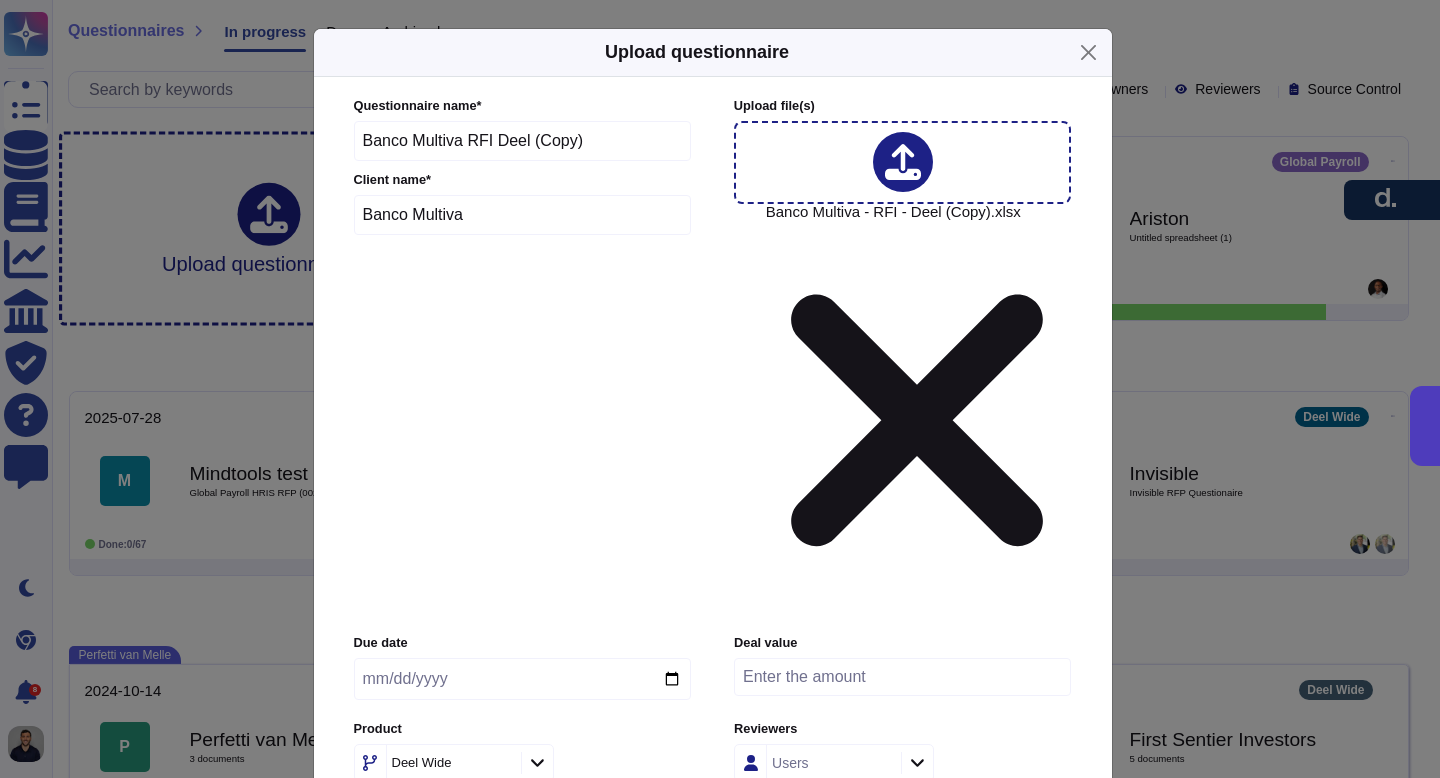 type on "Banco Multiva" 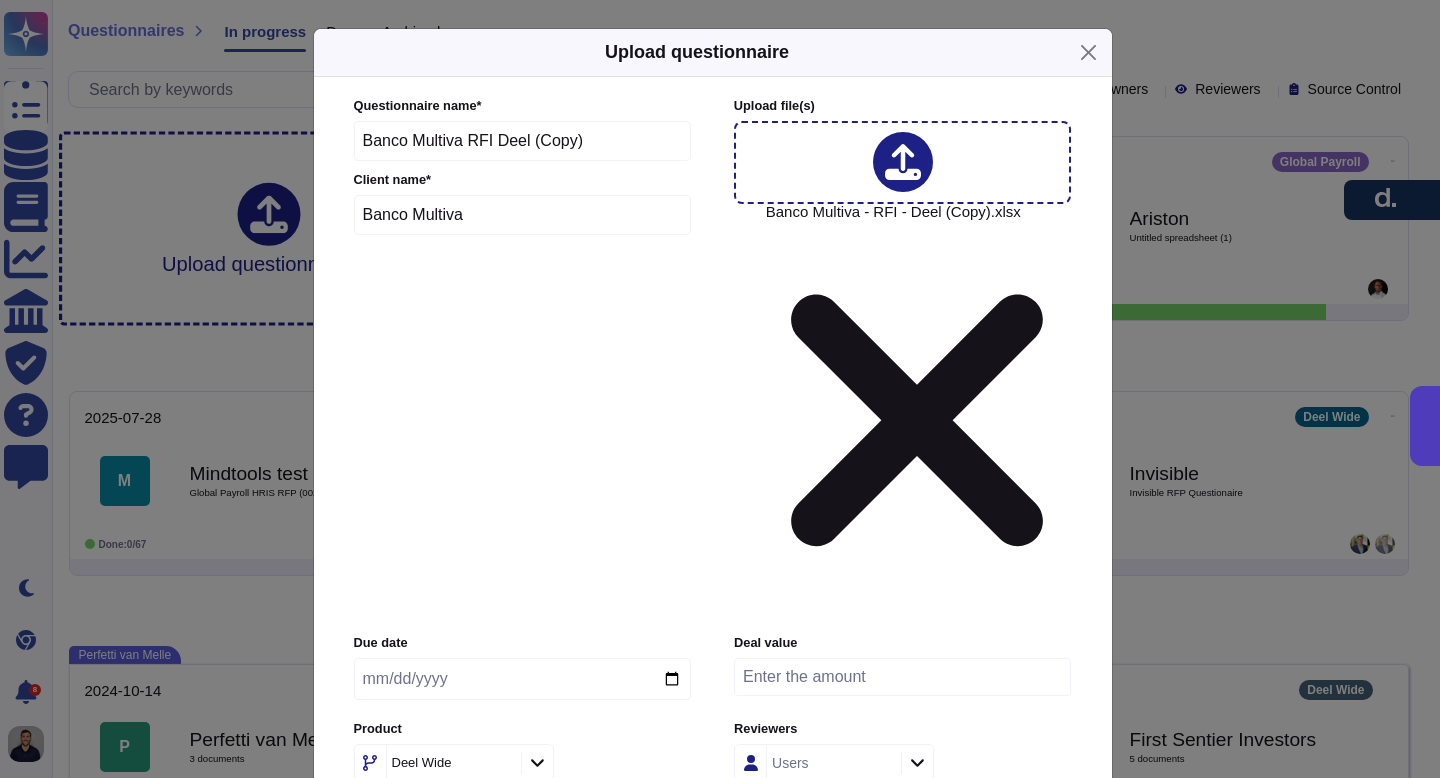 click at bounding box center (522, 679) 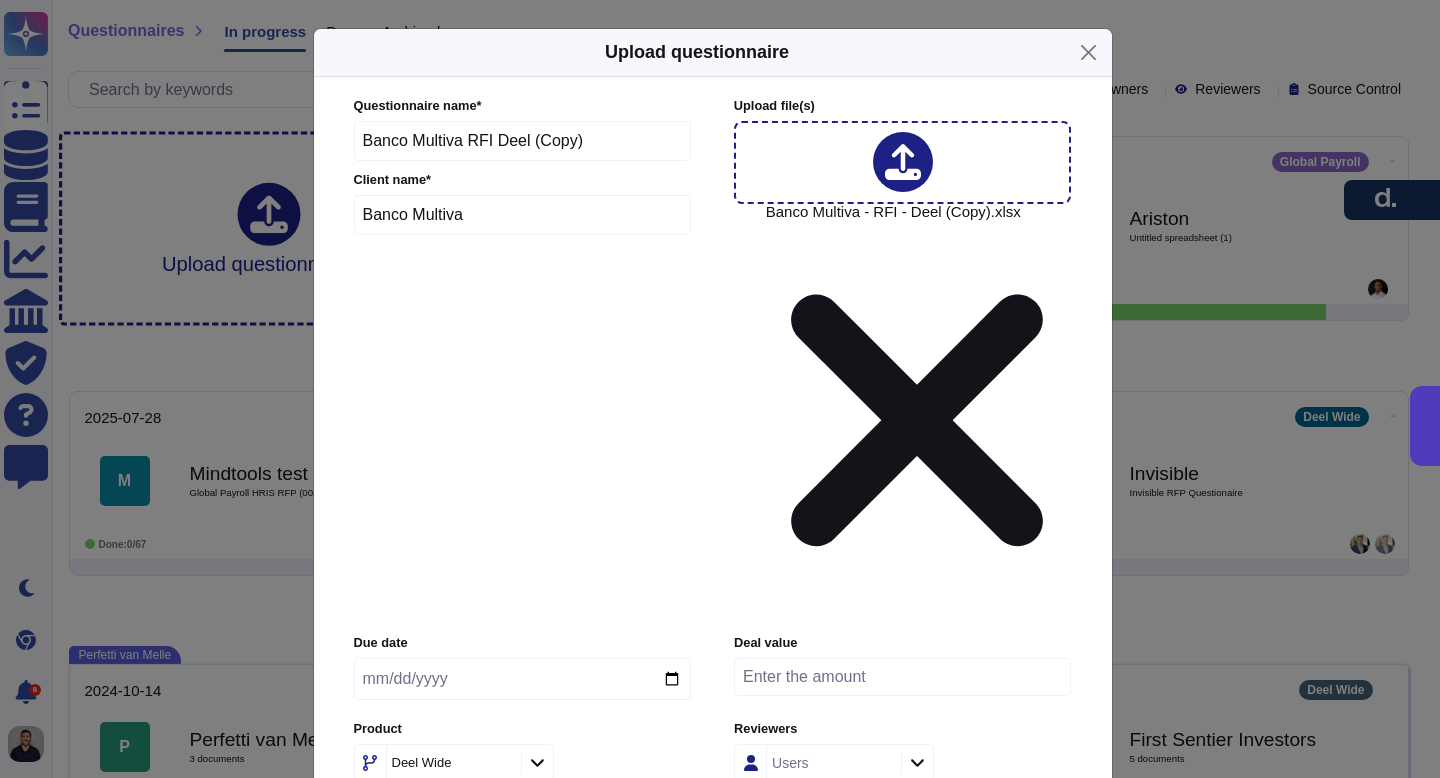 click at bounding box center (522, 679) 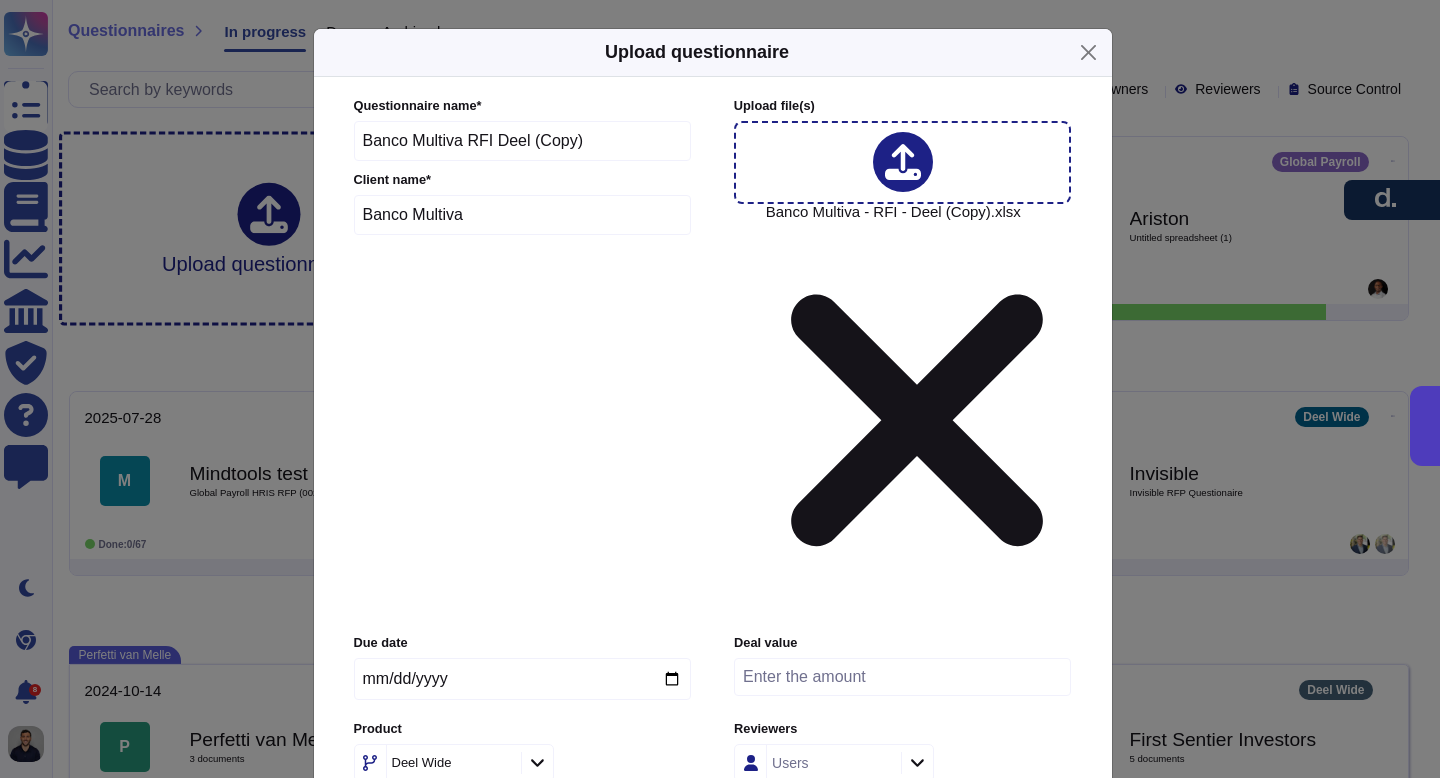 click on "Deel Wide" at bounding box center [522, 763] 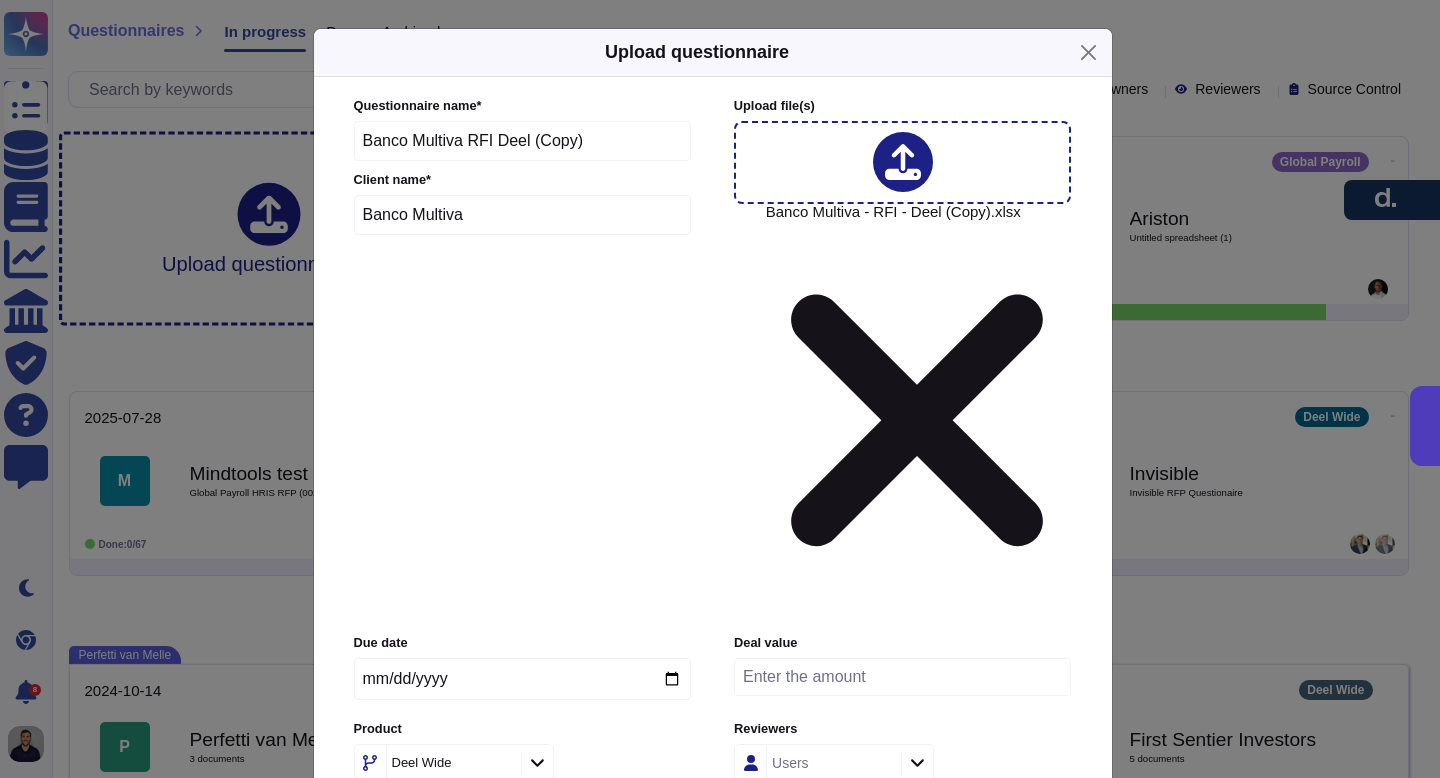 click on "Users" at bounding box center (790, 763) 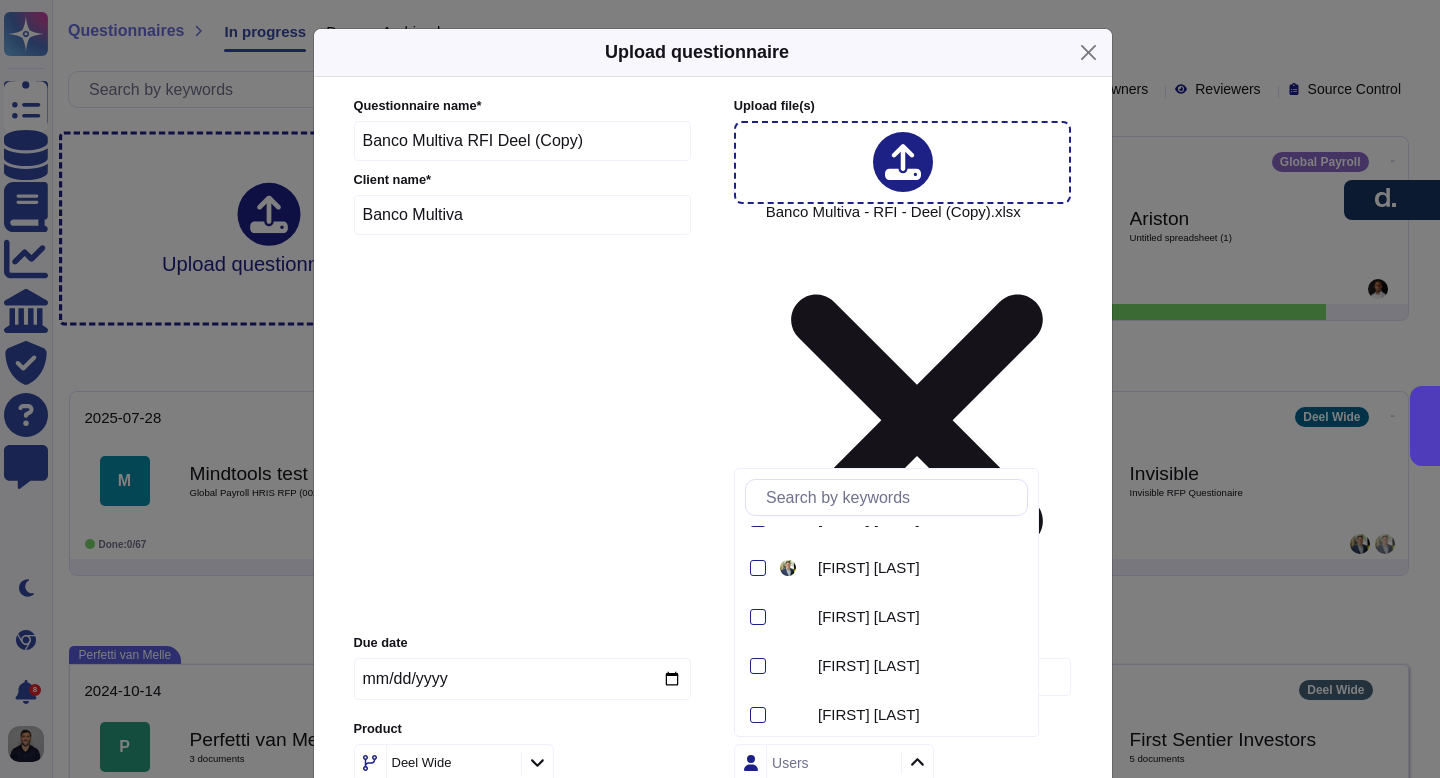 scroll, scrollTop: 0, scrollLeft: 0, axis: both 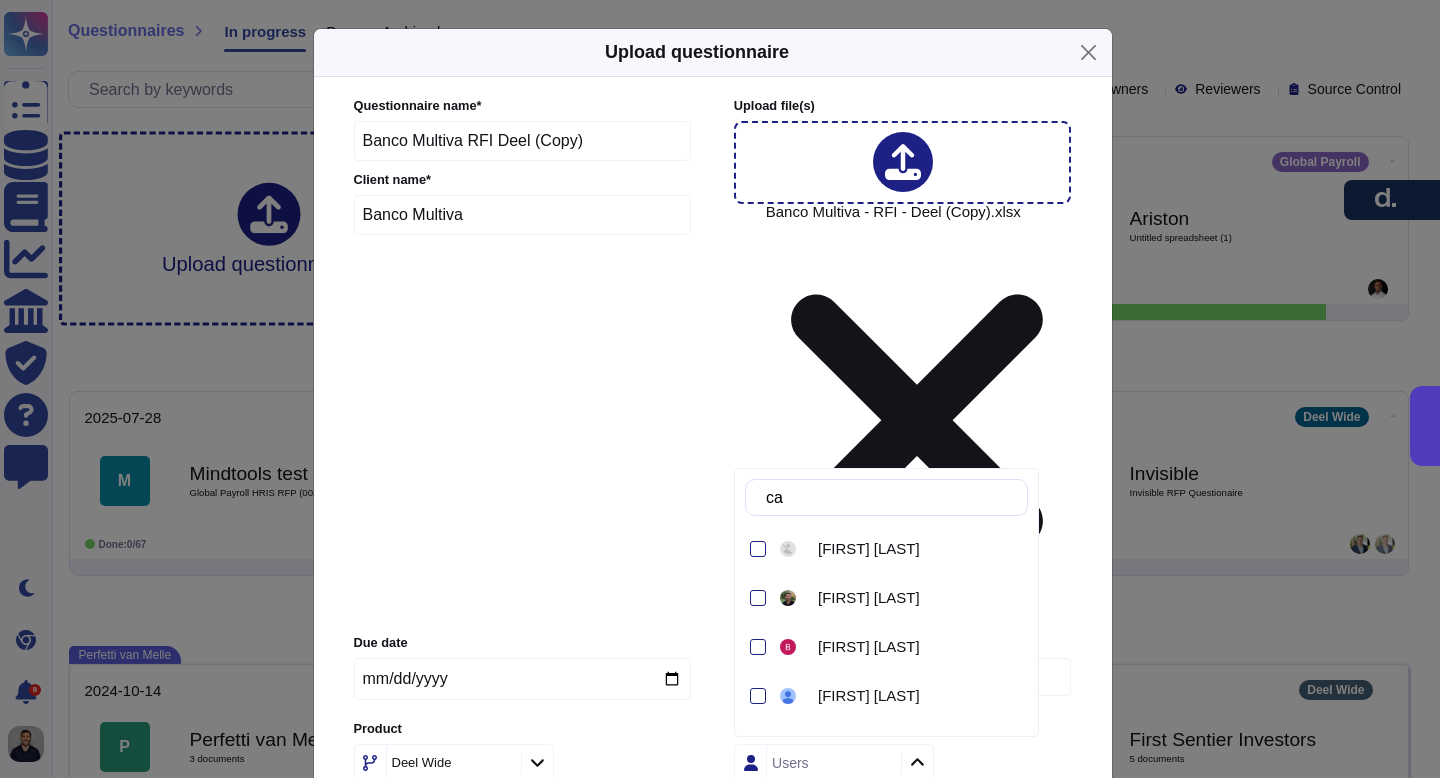 type on "c" 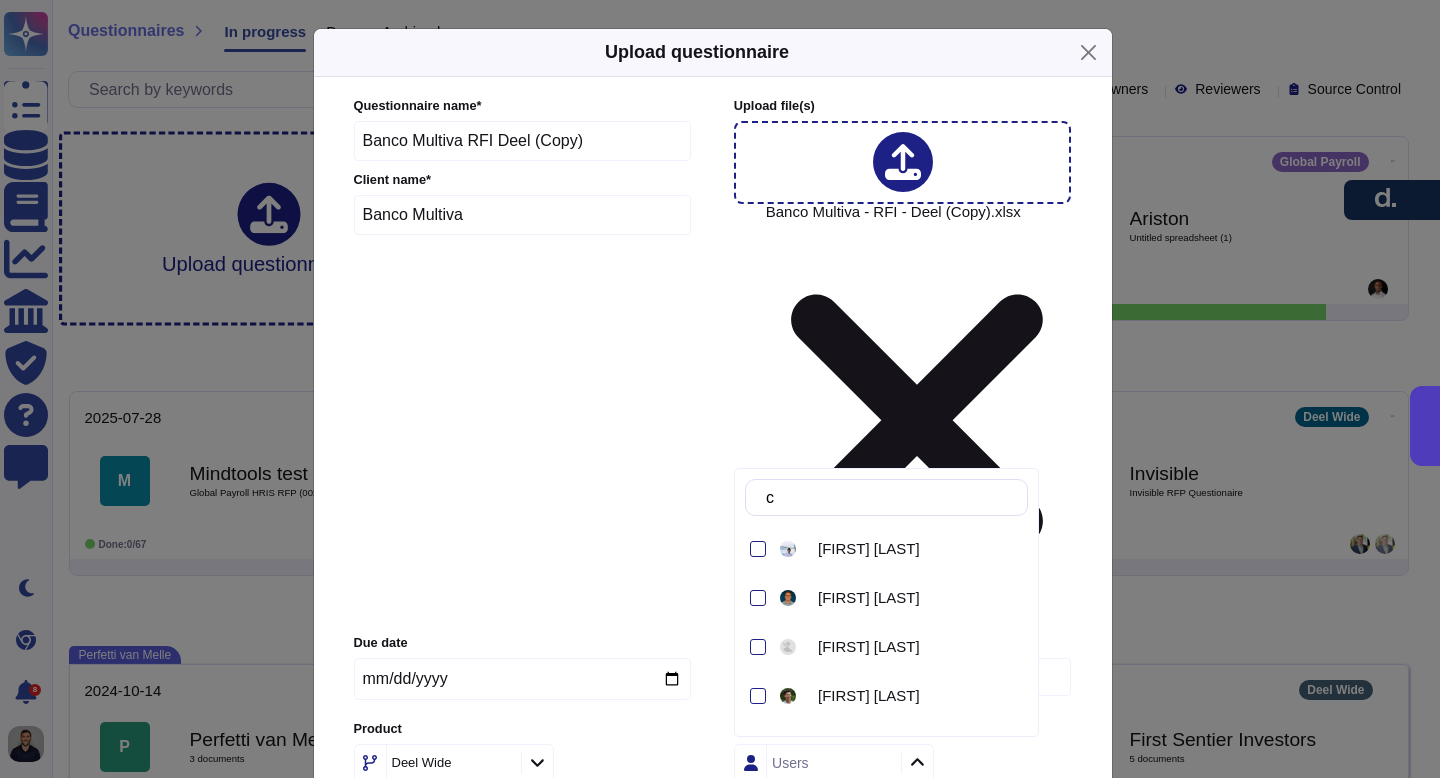 type 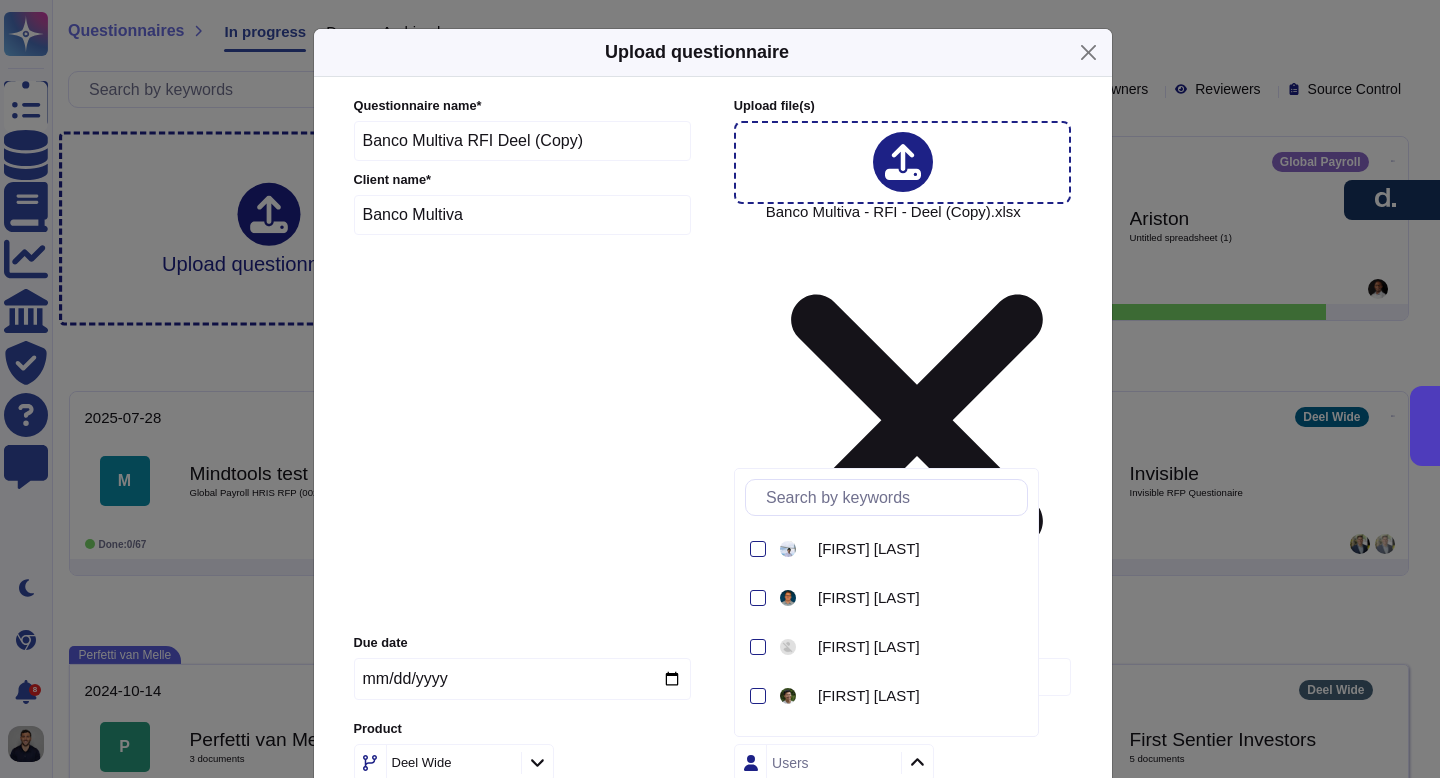click on "Deel Wide" at bounding box center (522, 763) 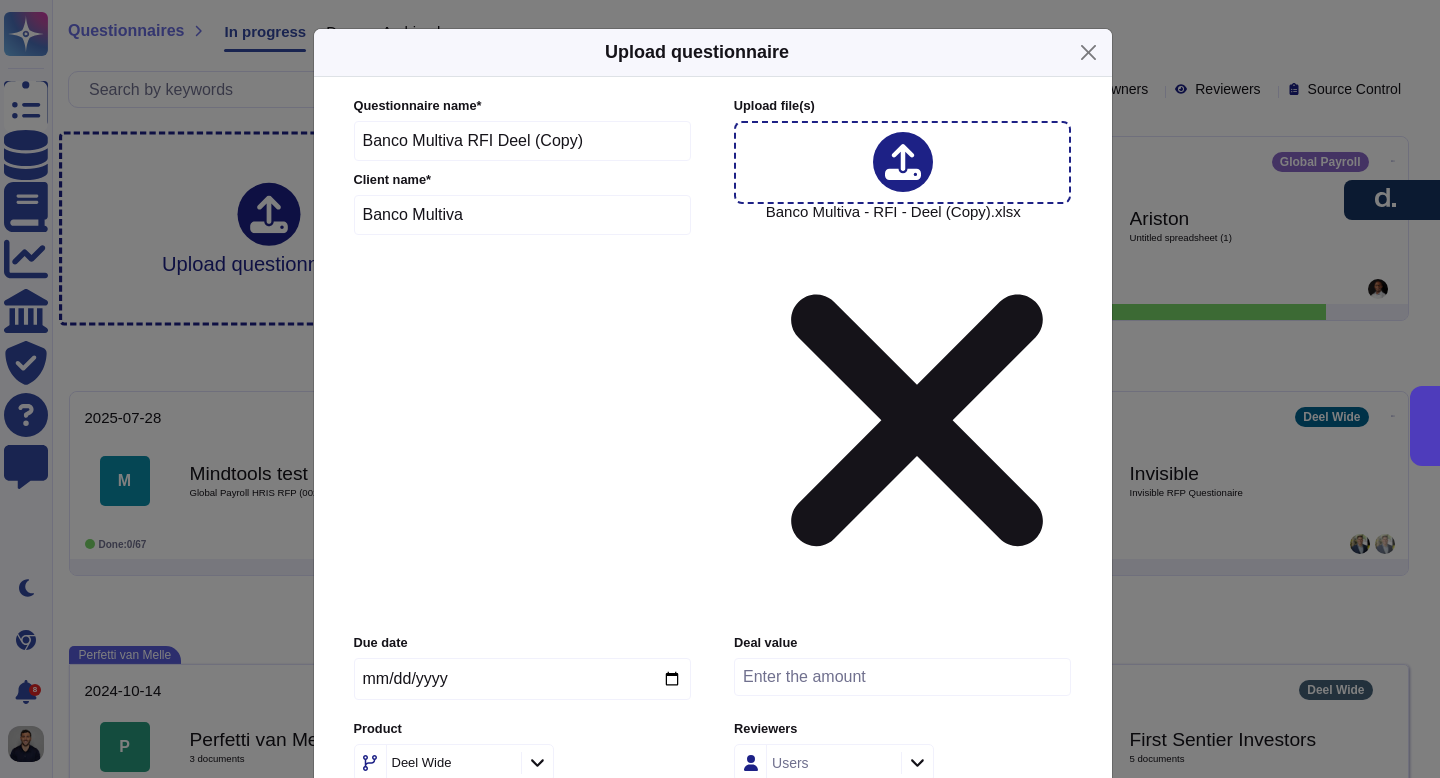 click on "Deel Wide" at bounding box center [422, 762] 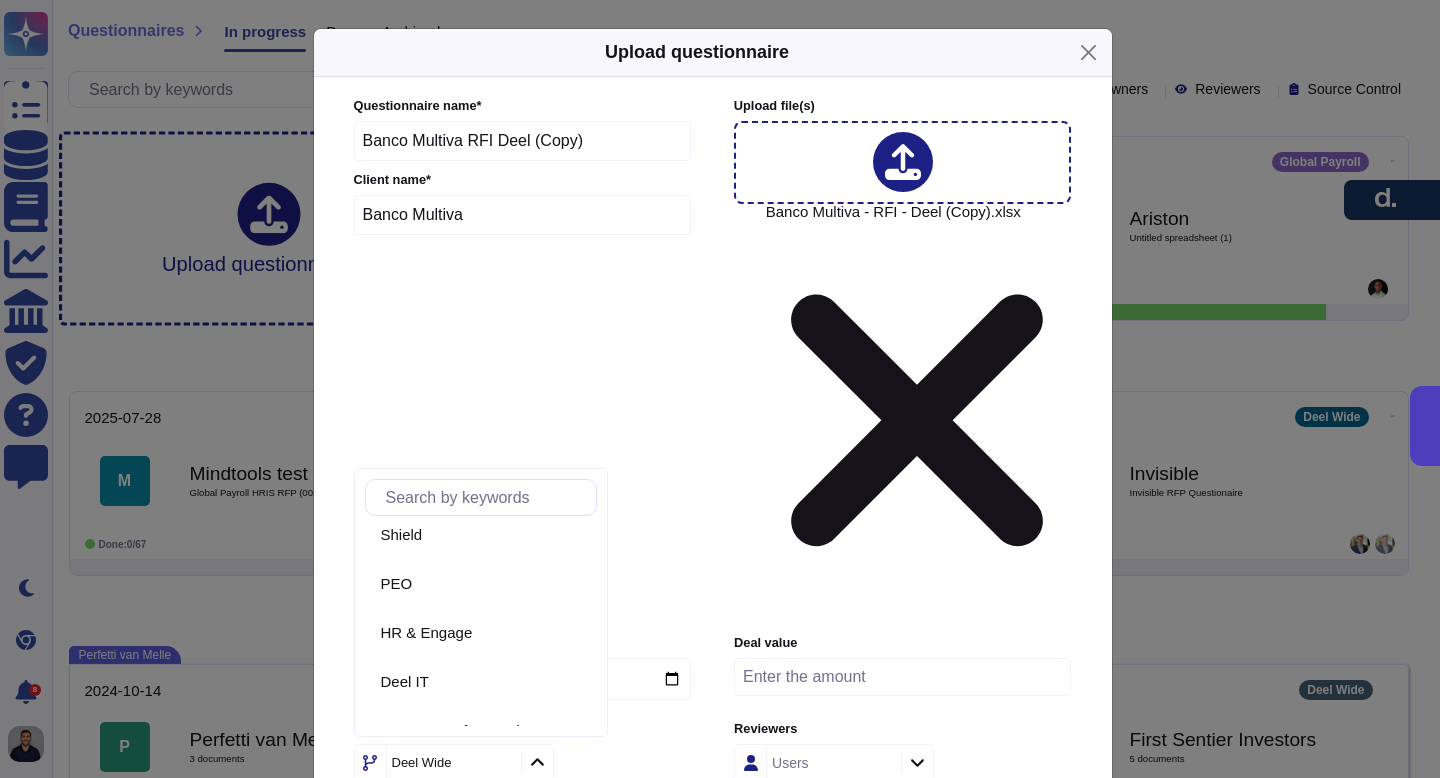 scroll, scrollTop: 164, scrollLeft: 0, axis: vertical 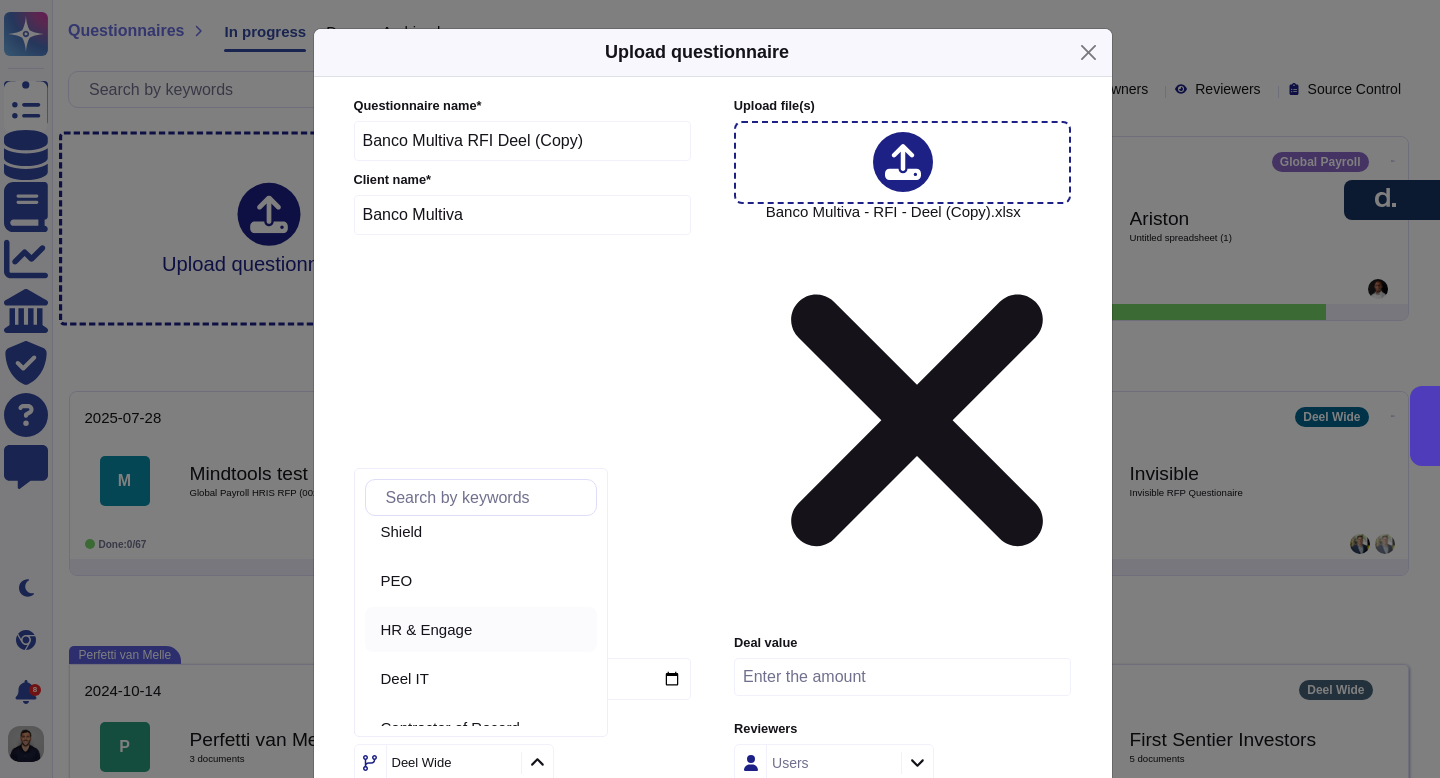 click on "HR & Engage" at bounding box center (427, 630) 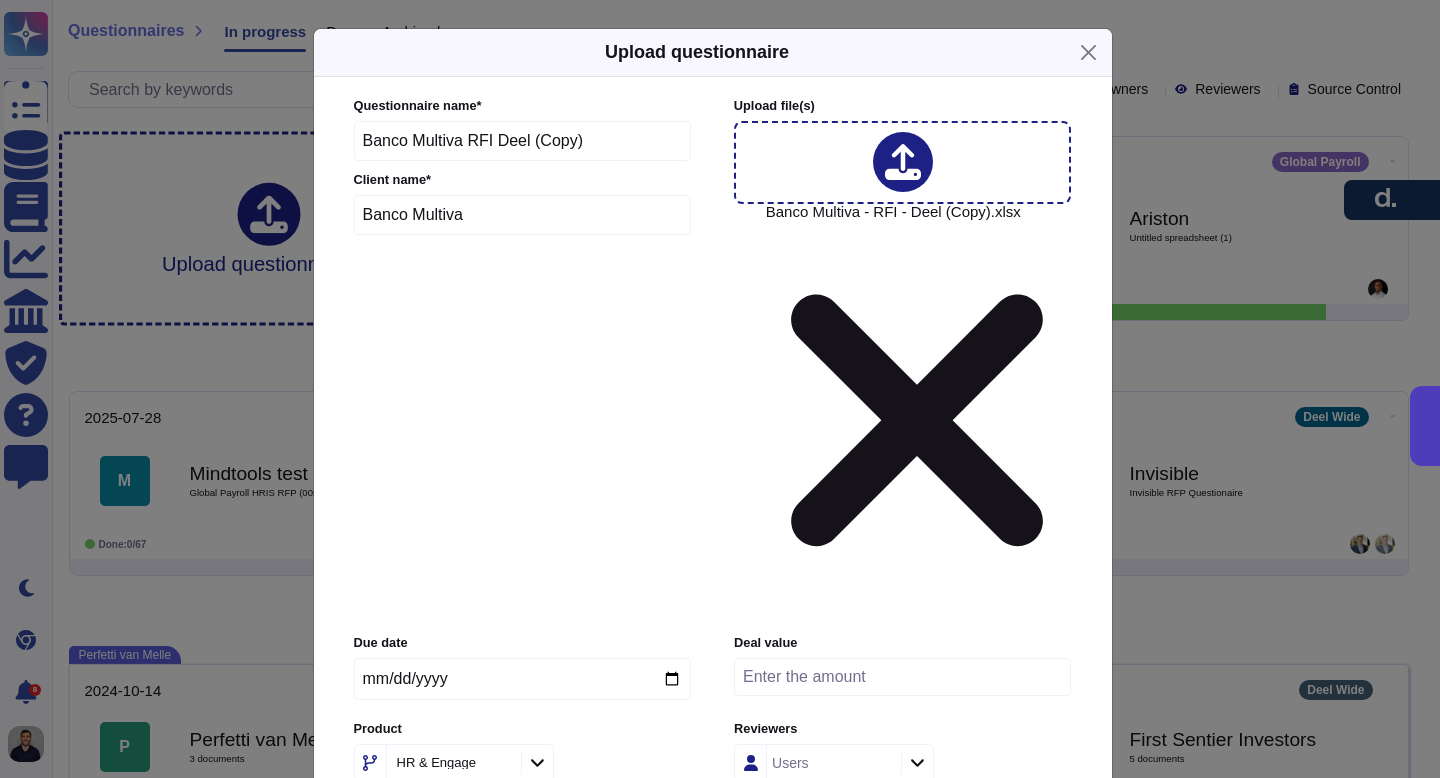 click on "Due date [DATE] Deal value Product HR & Engage Reviewers Users Tags Tags" at bounding box center [713, 743] 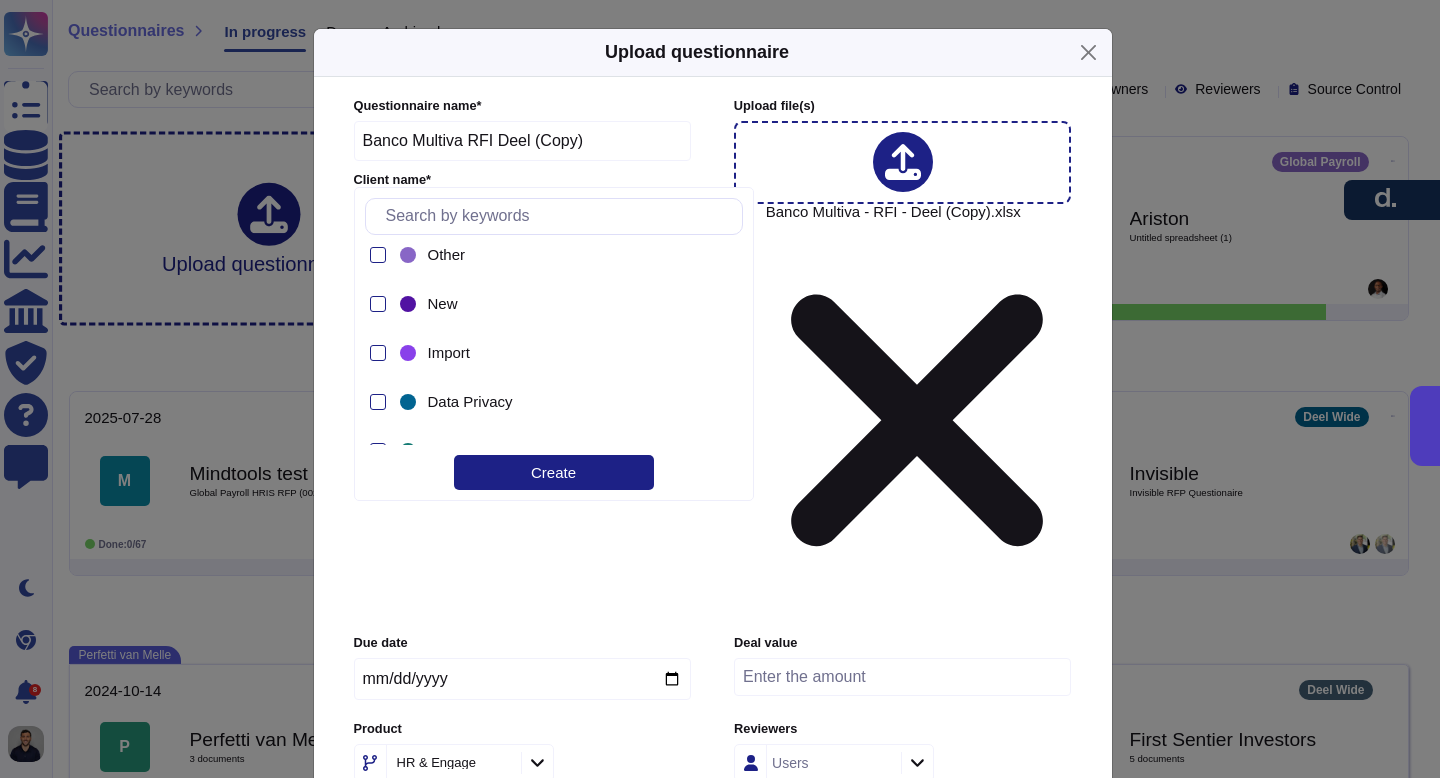 scroll, scrollTop: 255, scrollLeft: 0, axis: vertical 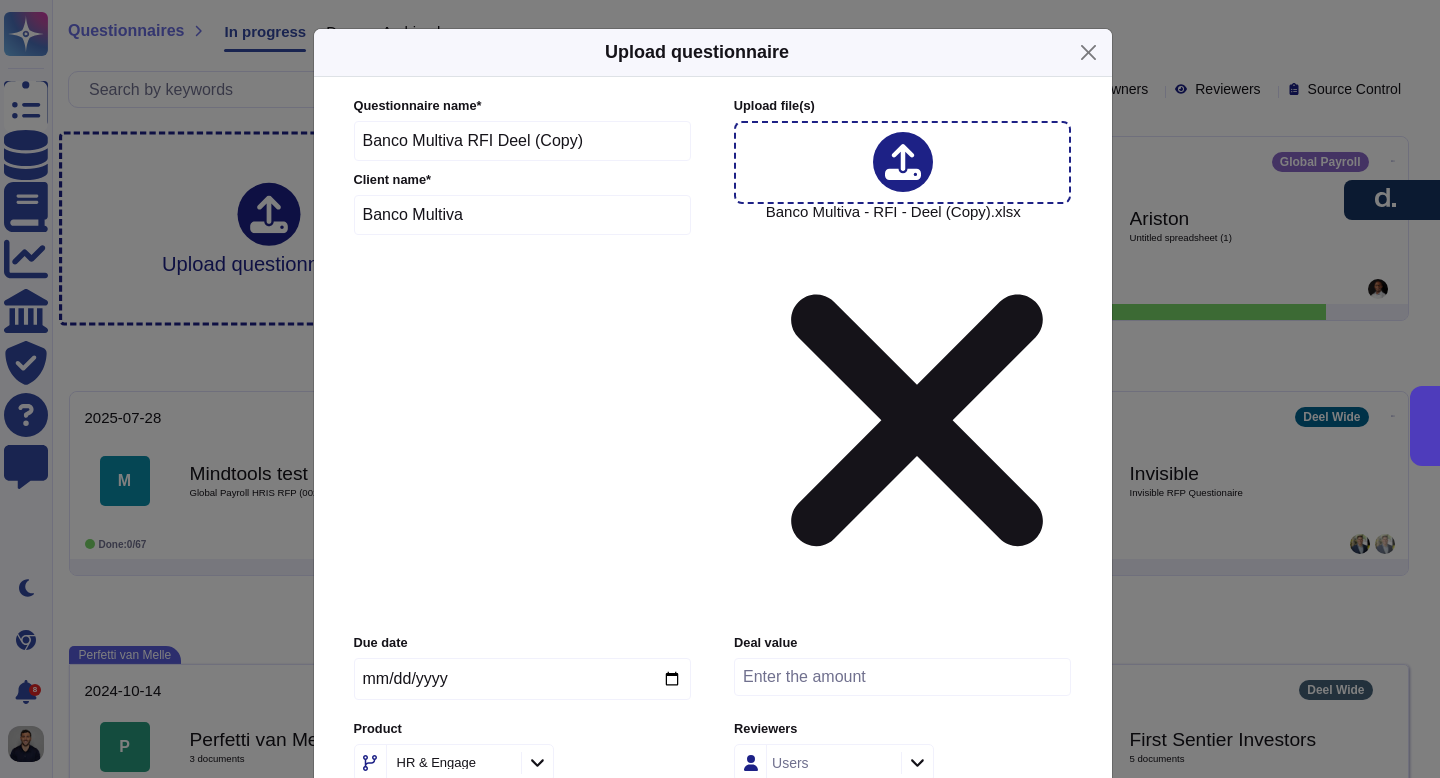 click on "Due date [DATE] Deal value Product HR & Engage Reviewers Users Tags Tags" at bounding box center [713, 743] 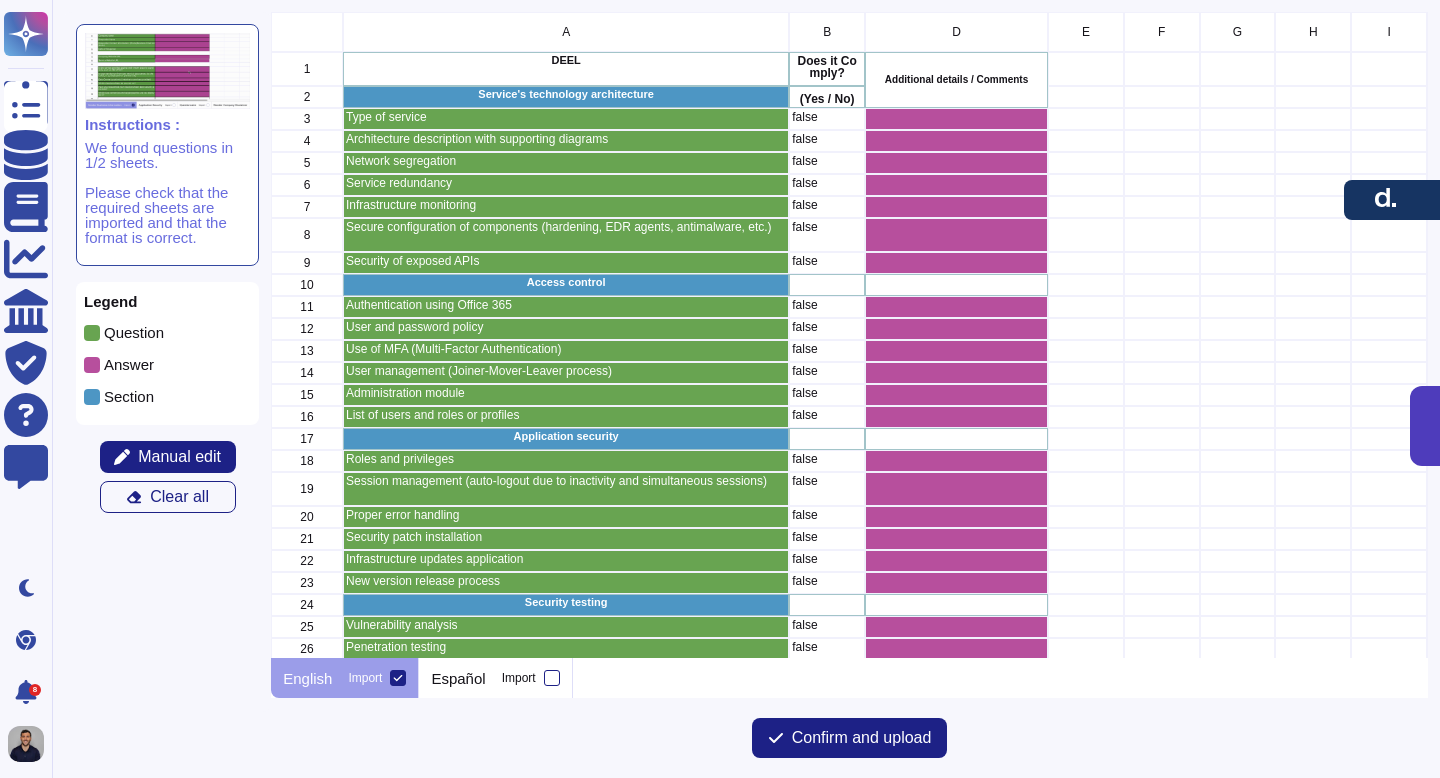 scroll, scrollTop: 16, scrollLeft: 16, axis: both 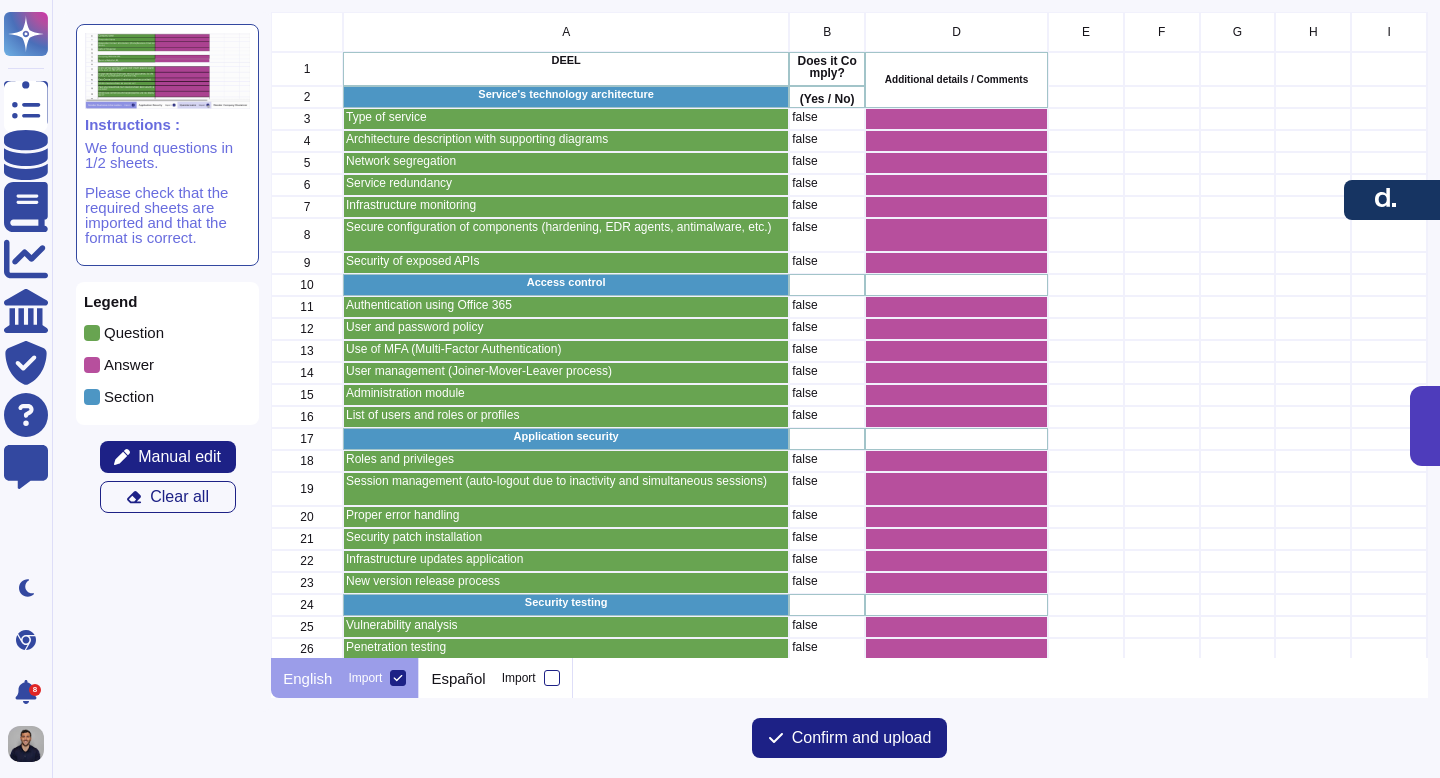 click on "false" at bounding box center (827, 119) 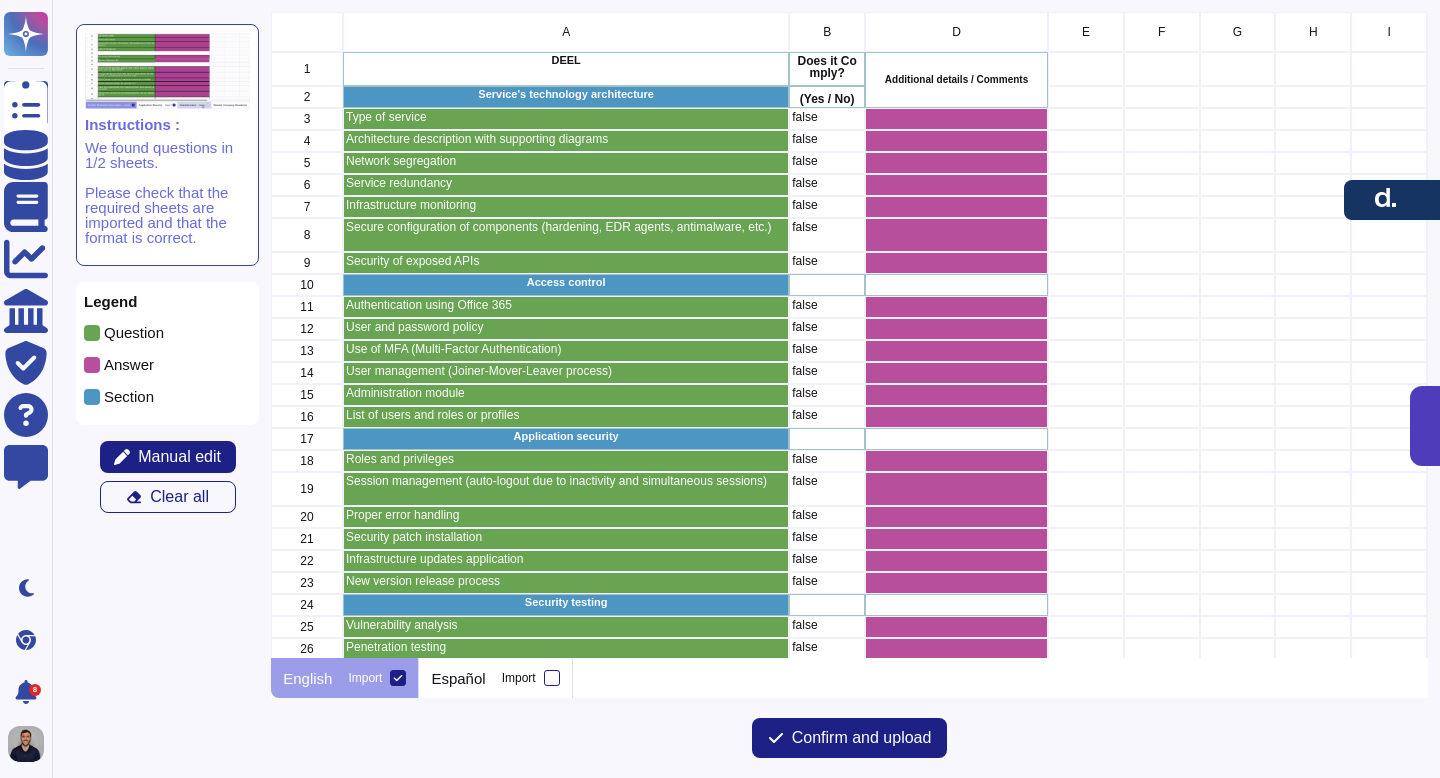 click on "false" at bounding box center [827, 117] 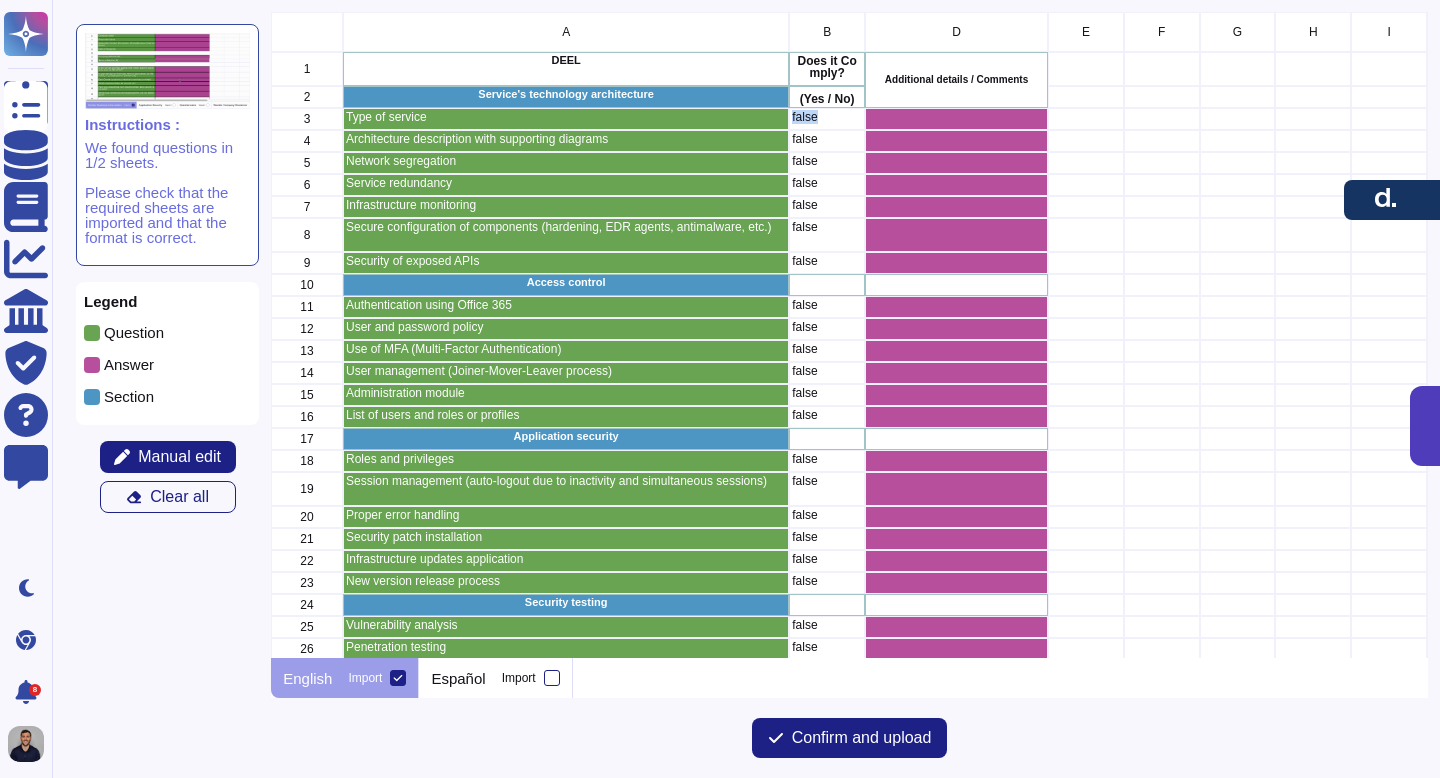 drag, startPoint x: 824, startPoint y: 120, endPoint x: 781, endPoint y: 118, distance: 43.046486 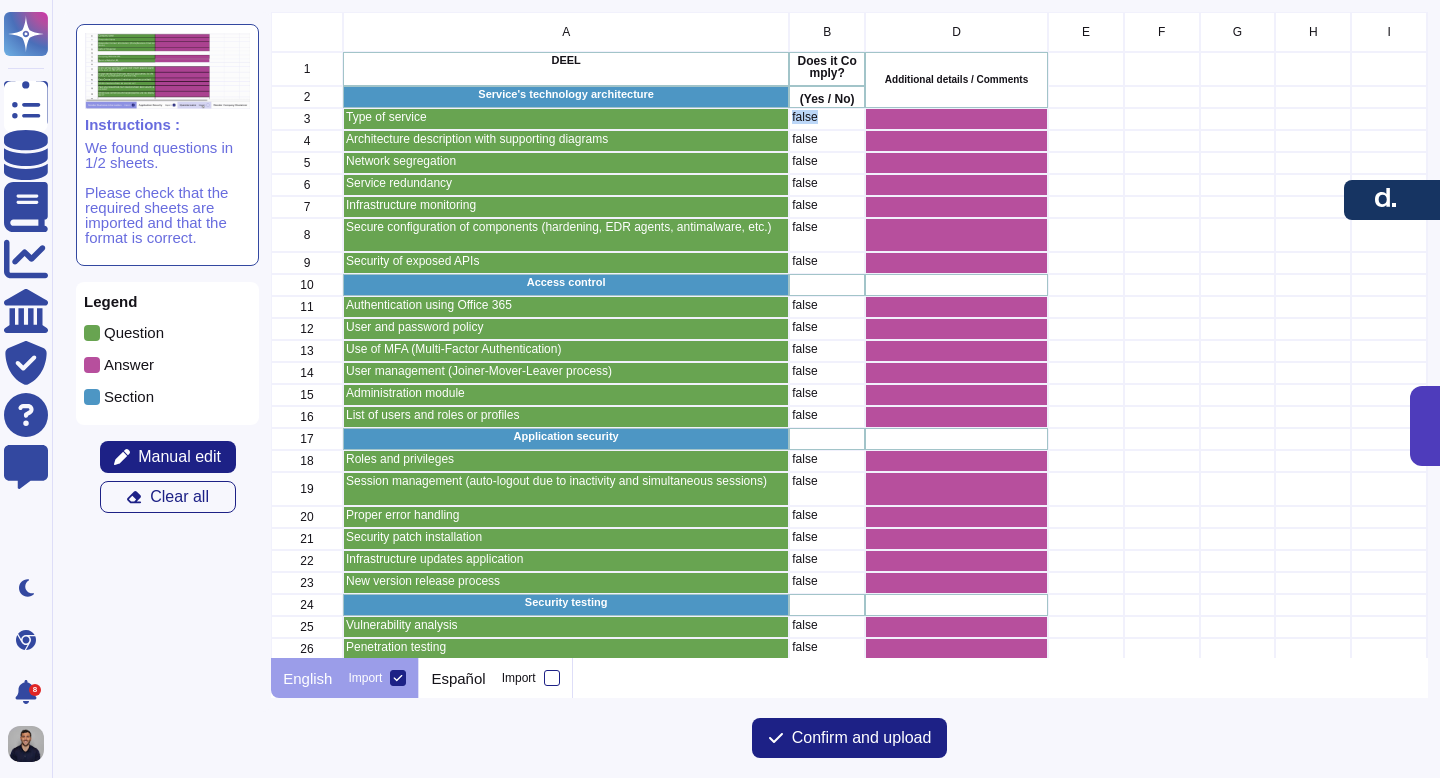 click on "A B D E F G H I J K L M N O P 1 DEEL Does it Comply? Additional details / Comments 2 Service's technology architecture (Yes / No) 3 Type of service false 4 Architecture description with supporting diagrams false 5 Network segregation false 6 Service redundancy false 7 Infrastructure monitoring false 8 Secure configuration of components (hardening, EDR agents, antimalware, etc.) false 9 Security of exposed APIs false 10 Access control 11 Authentication using Office 365 false 12 User and password policy false 13 Use of MFA (Multi-Factor Authentication) false 14 User management (Joiner-Mover-Leaver process) false 15 Administration module false 16 List of users and roles or profiles false 17 Application security 18 Roles and privileges false 19 Session management (auto-logout due to inactivity and simultaneous sessions) false 20 Proper error handling false 21 Security patch installation false 22 Infrastructure updates application false 23 New version release process false 24 Security testing 25 false 26 false 27" at bounding box center (1564, 722) 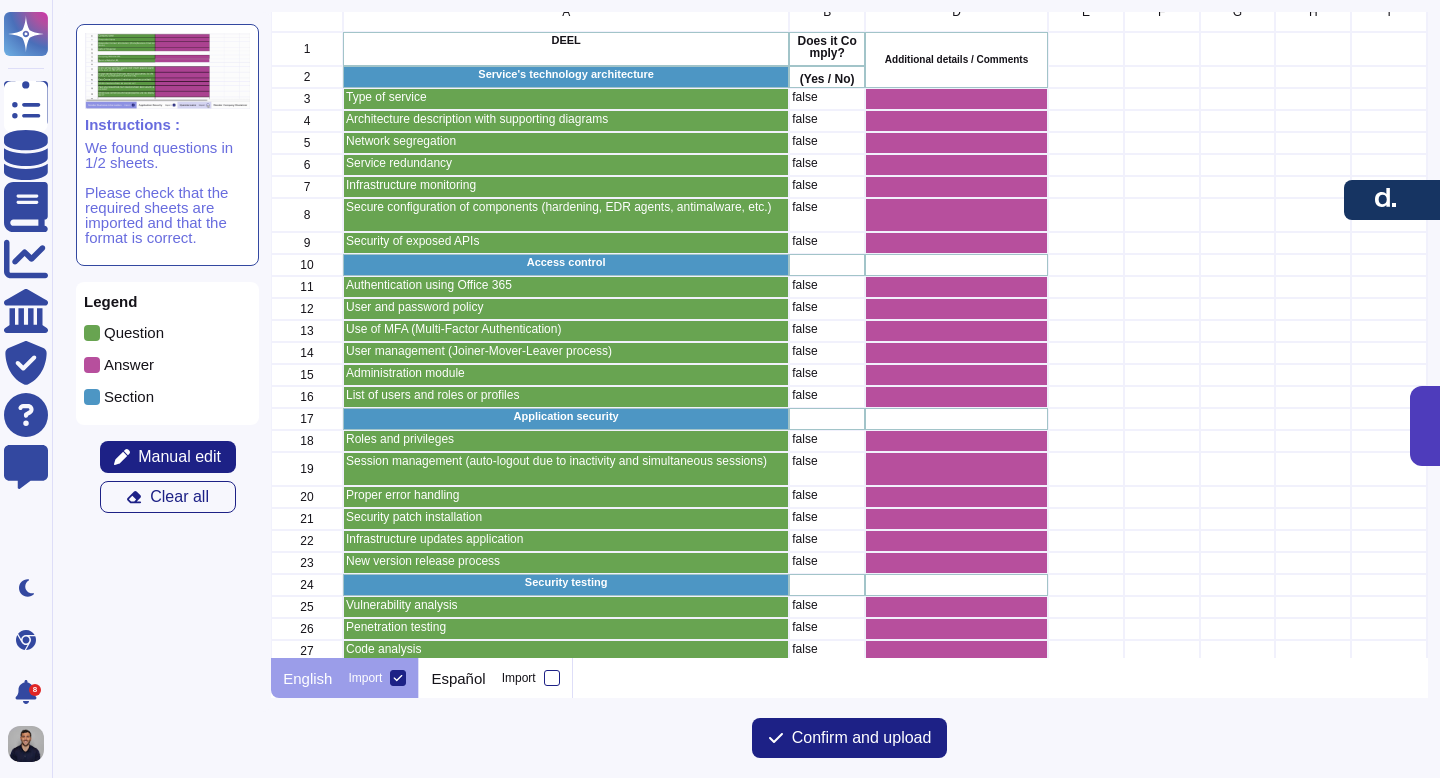 scroll, scrollTop: 0, scrollLeft: 0, axis: both 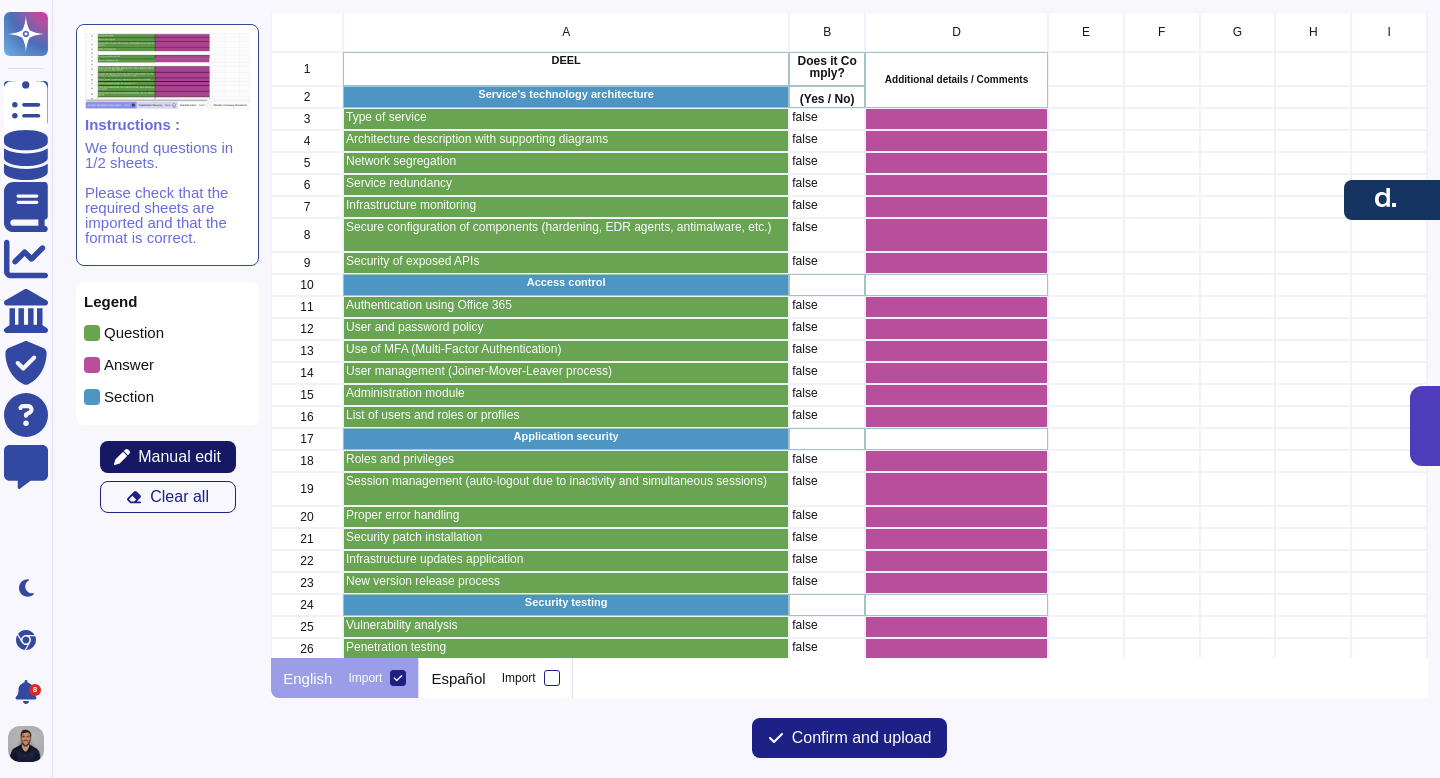 click on "Manual edit" at bounding box center (179, 457) 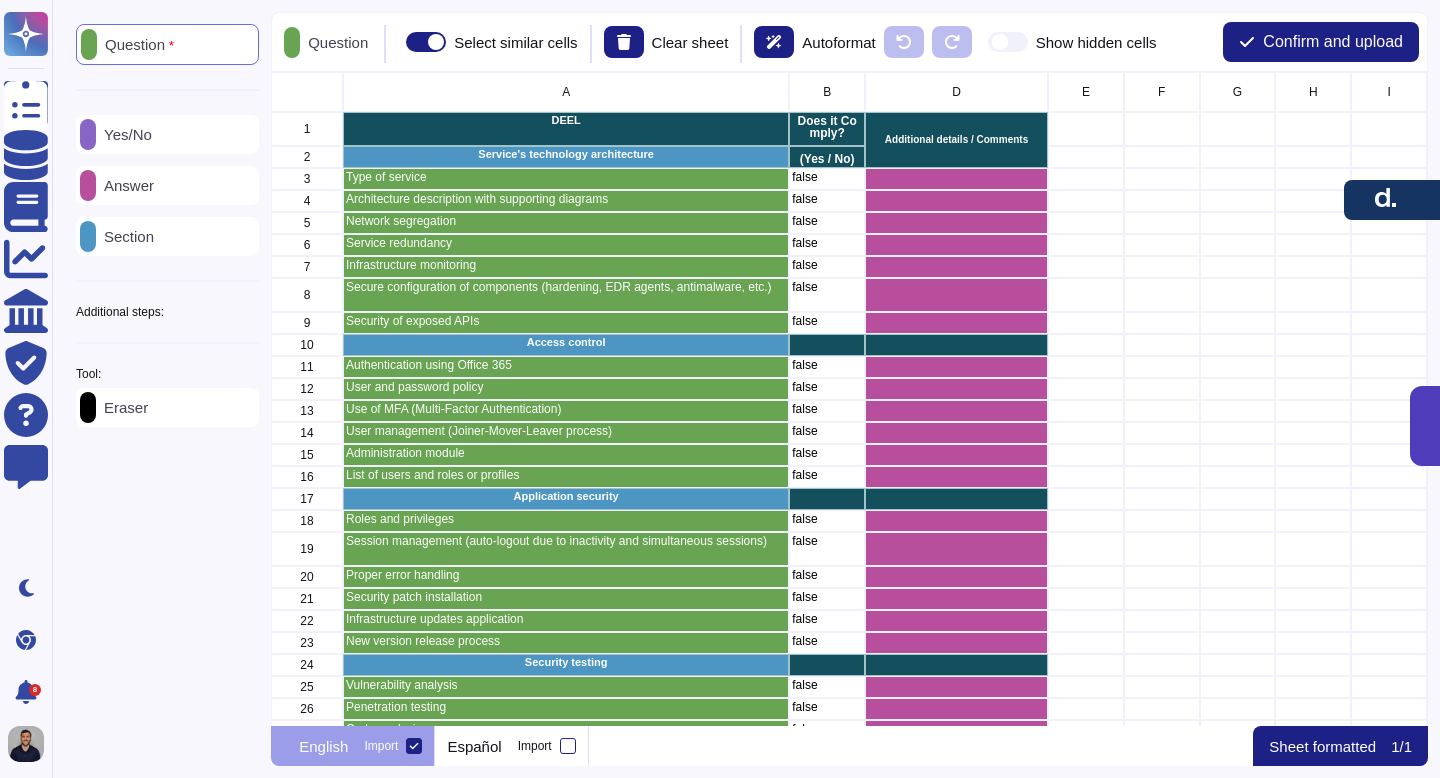 scroll, scrollTop: 16, scrollLeft: 16, axis: both 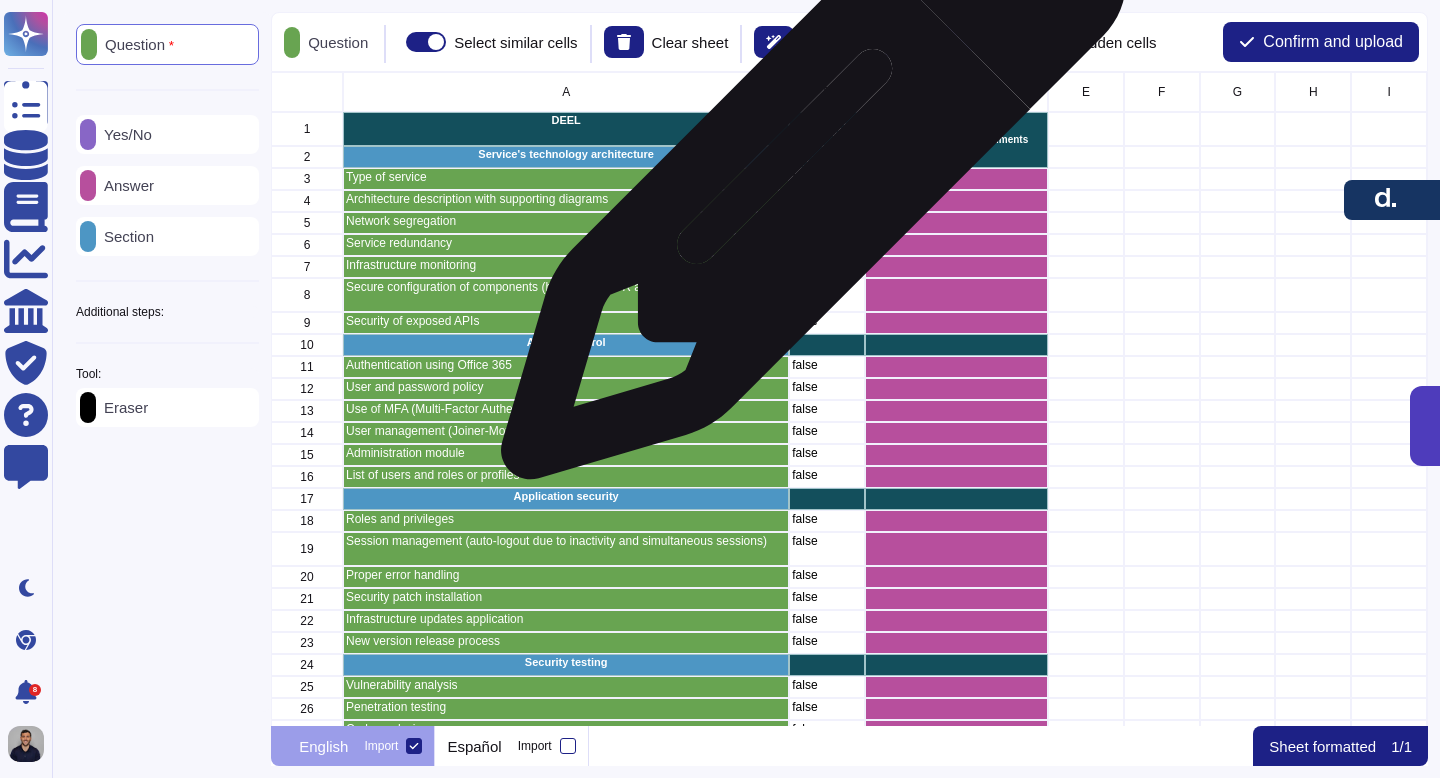 click on "false" at bounding box center (827, 177) 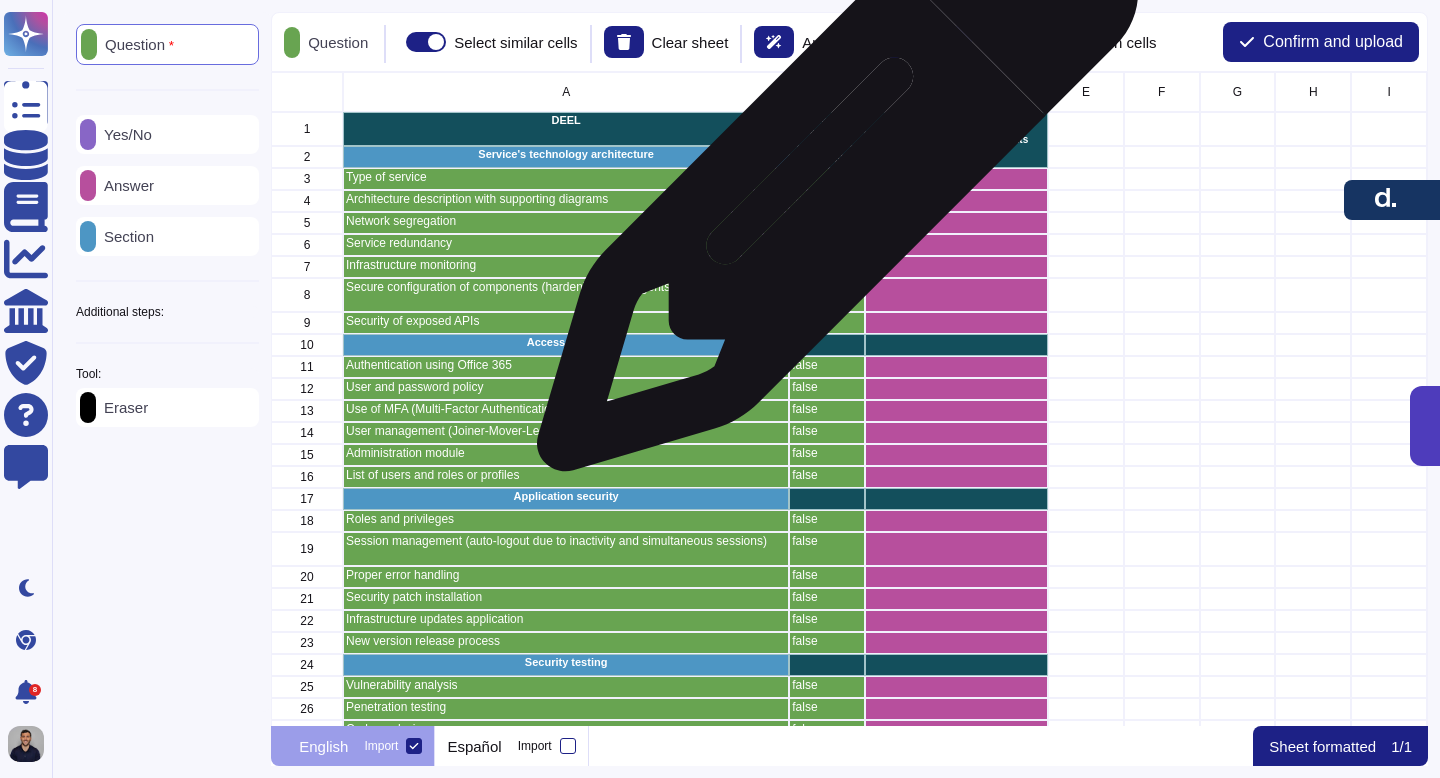 click on "false" at bounding box center (827, 177) 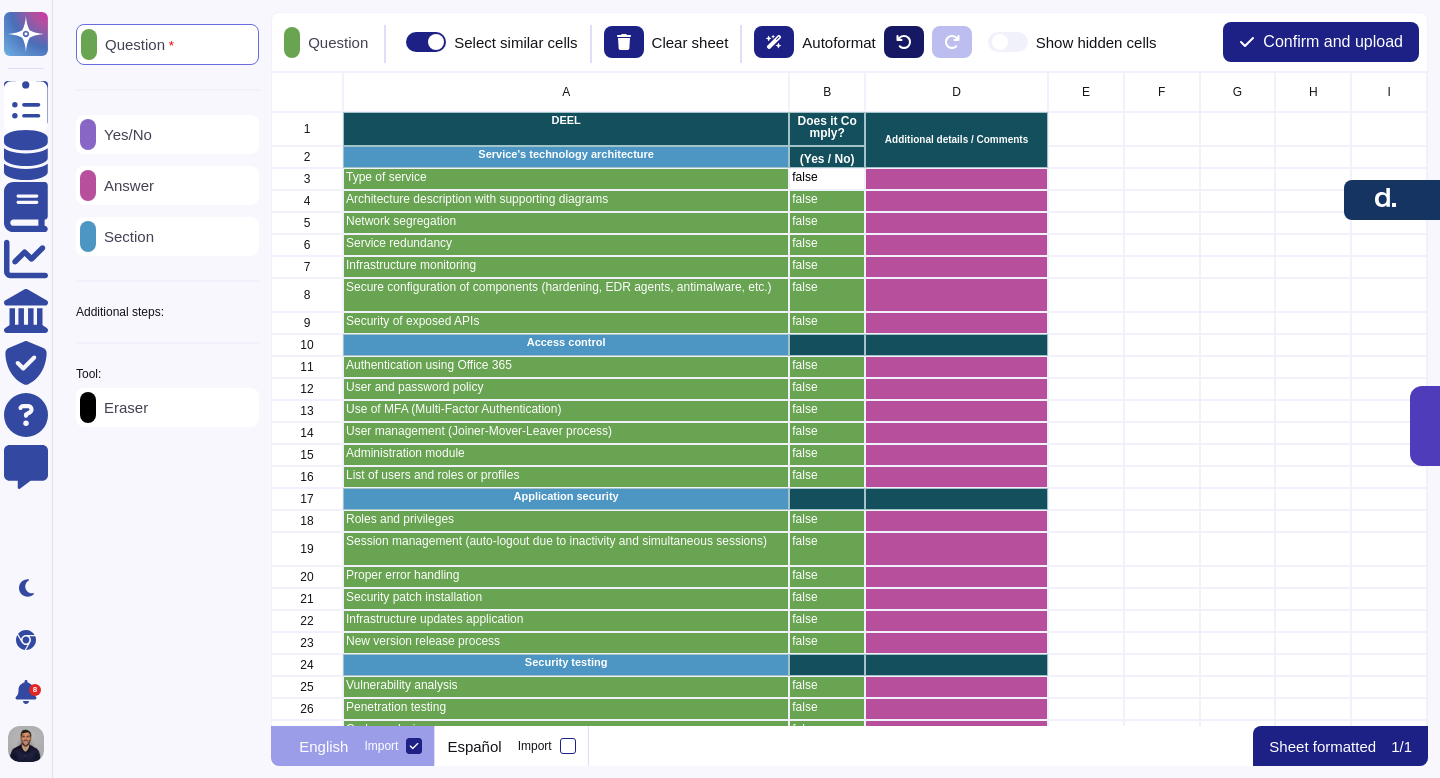 click at bounding box center [904, 42] 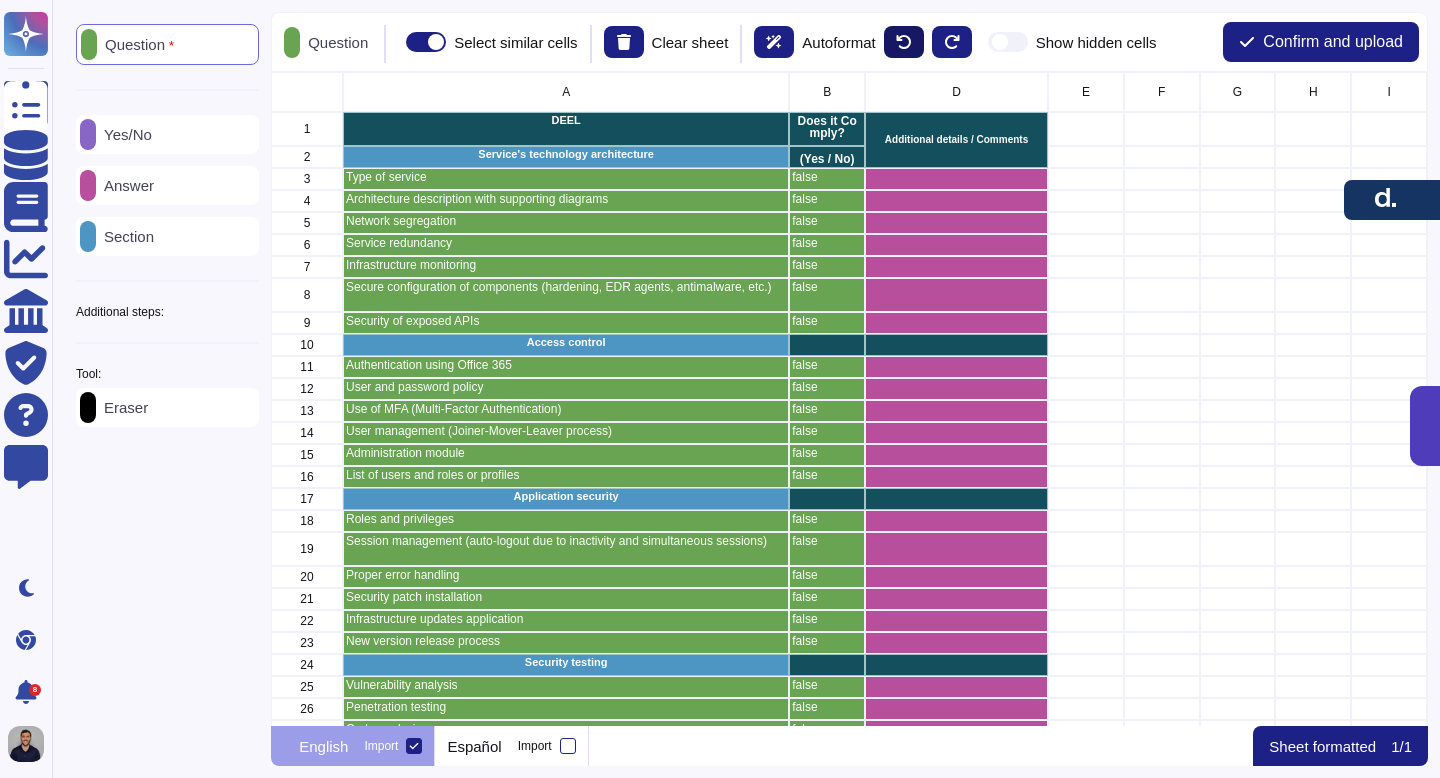 click at bounding box center (904, 42) 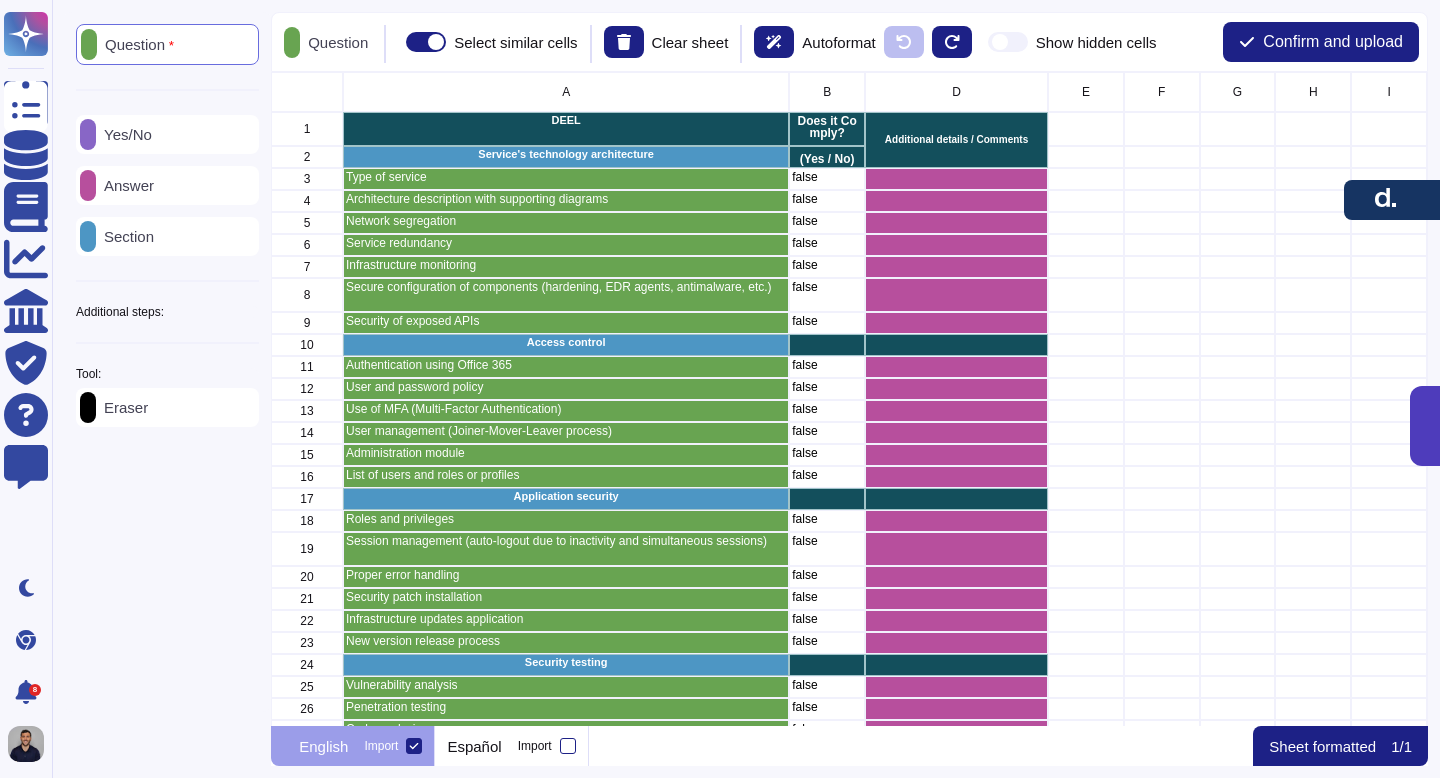 click on "Yes/No" at bounding box center (167, 134) 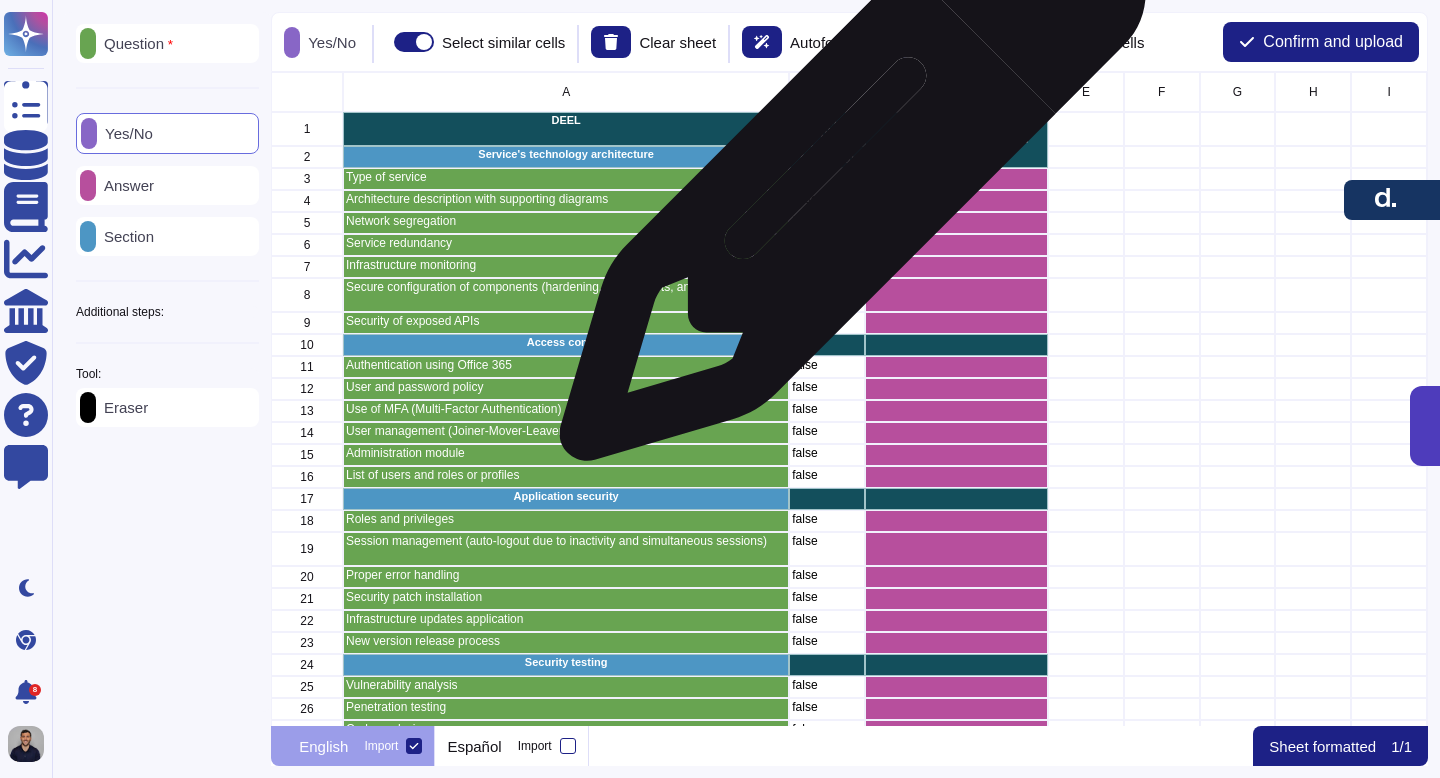 click on "false" at bounding box center (827, 177) 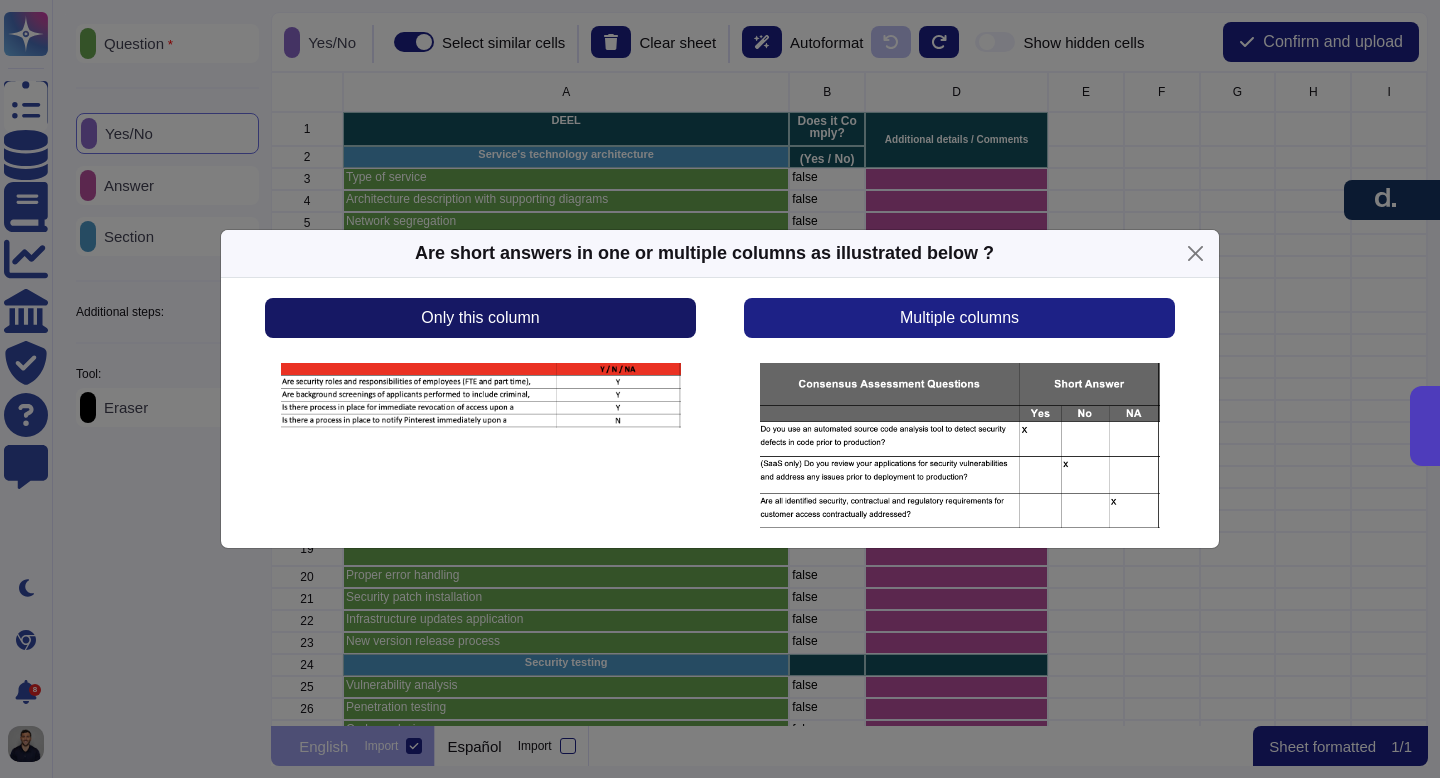 click on "Only this column" at bounding box center [480, 318] 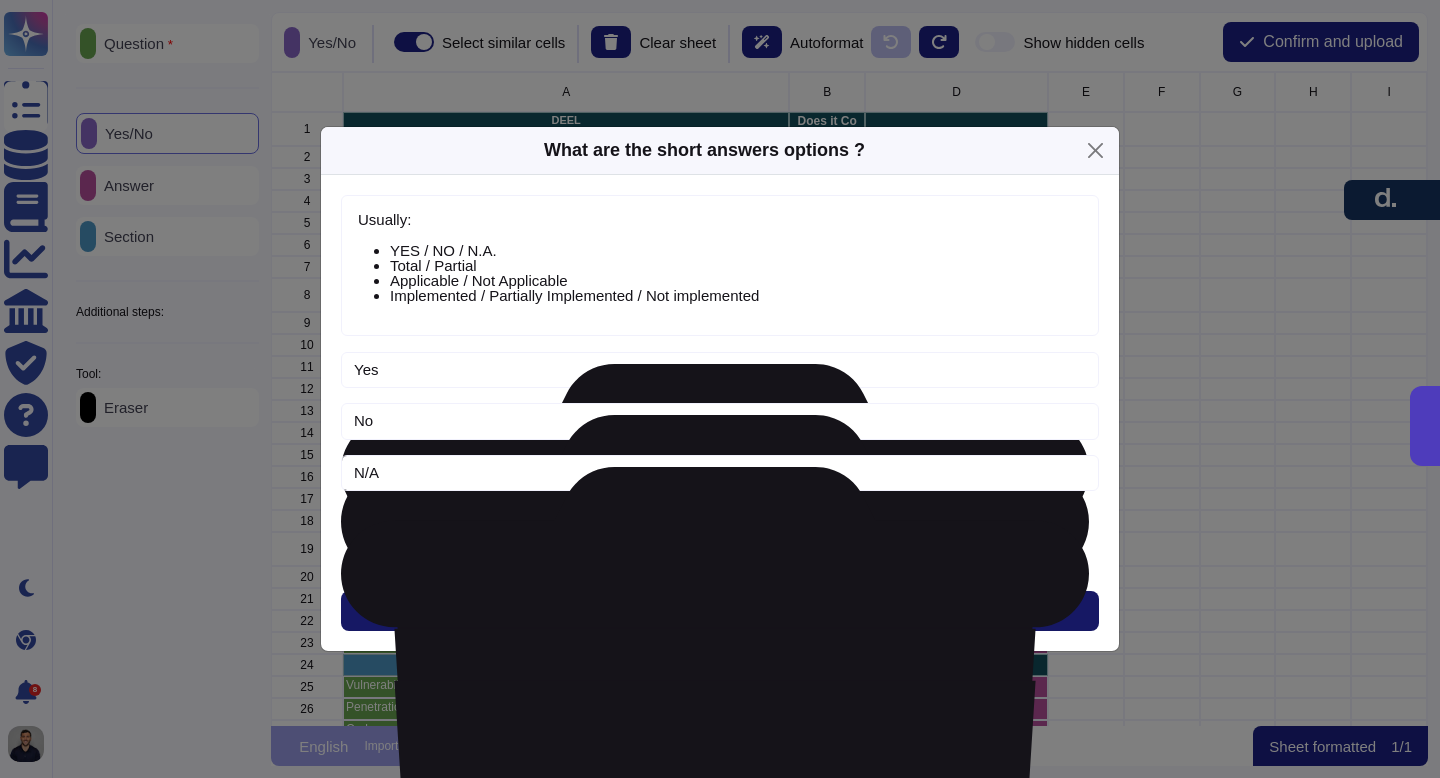 click on "Next" at bounding box center [720, 611] 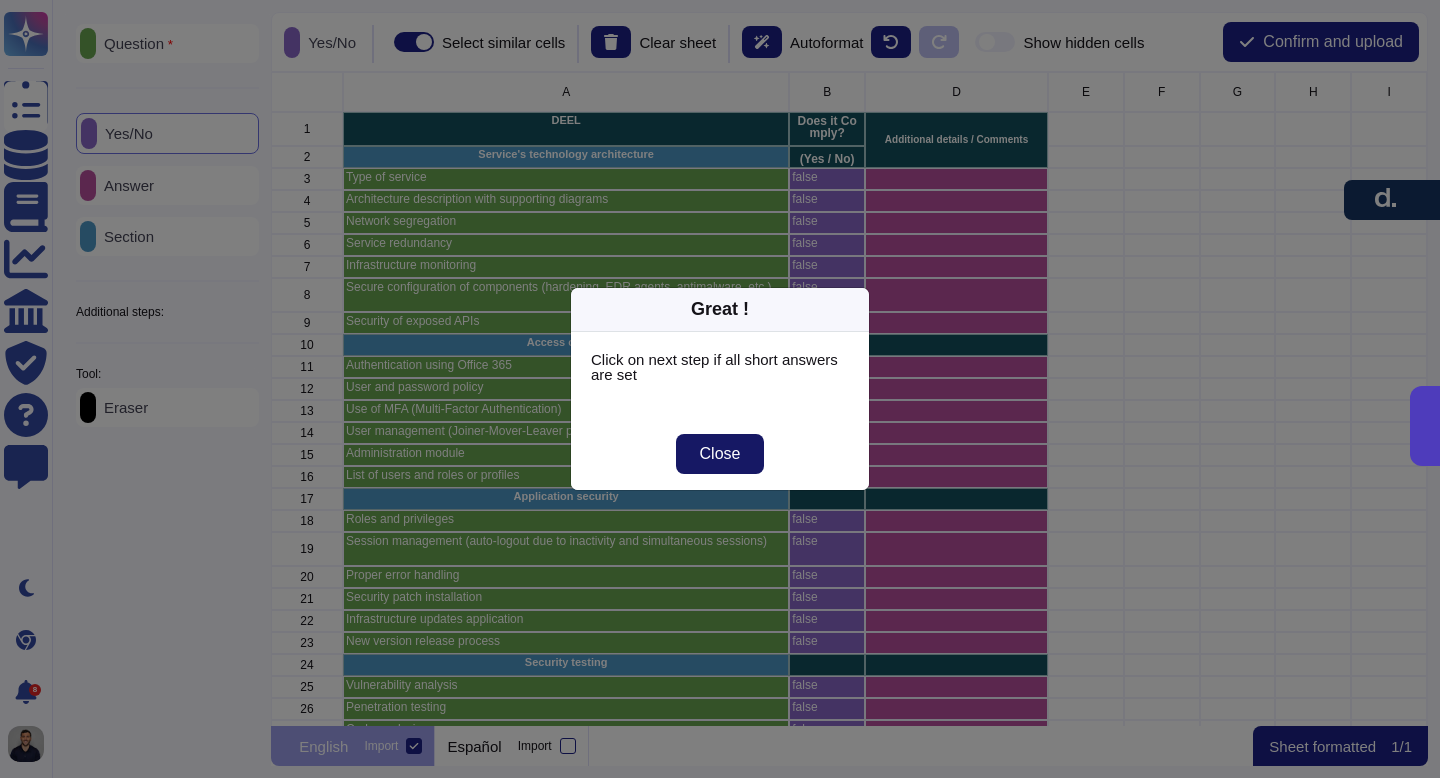 click on "Close" at bounding box center (720, 454) 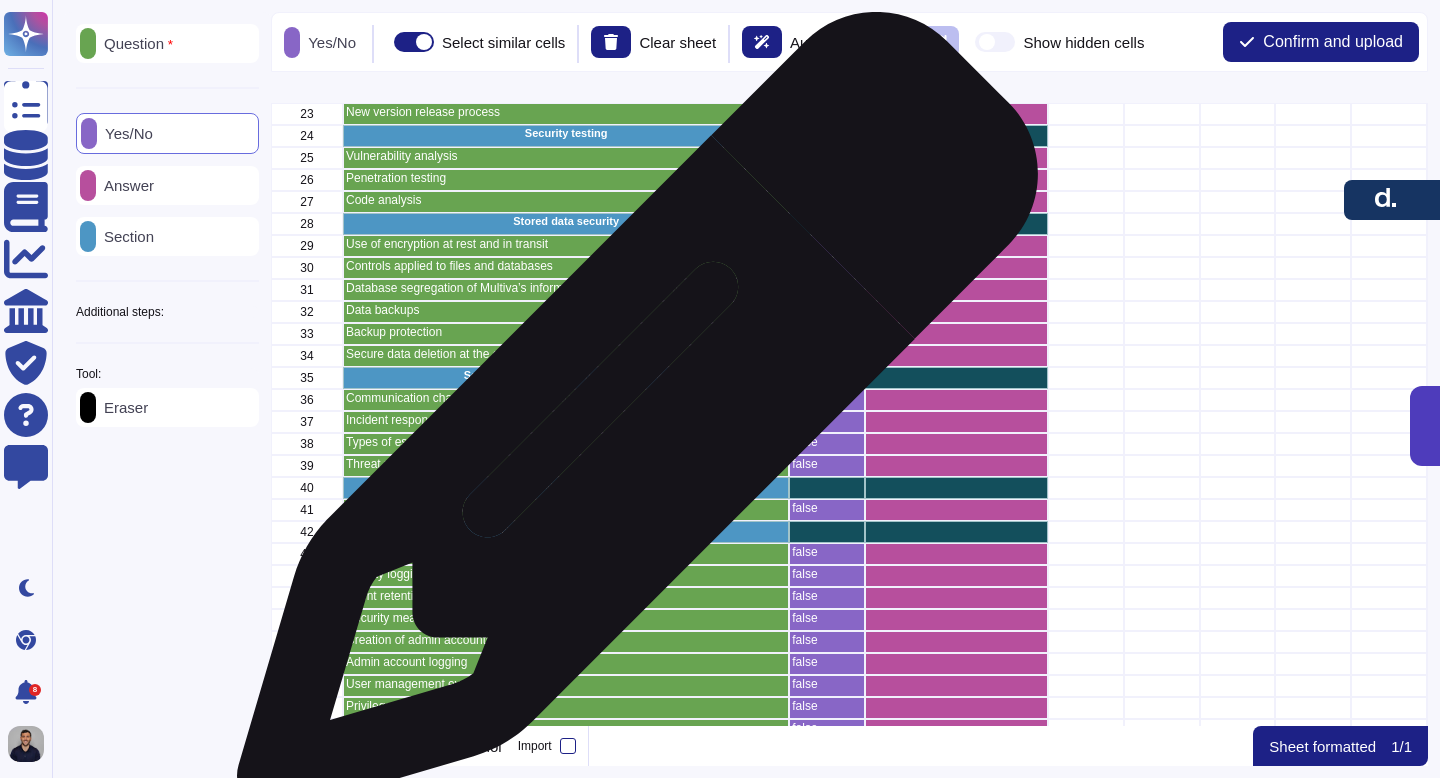 scroll, scrollTop: 0, scrollLeft: 0, axis: both 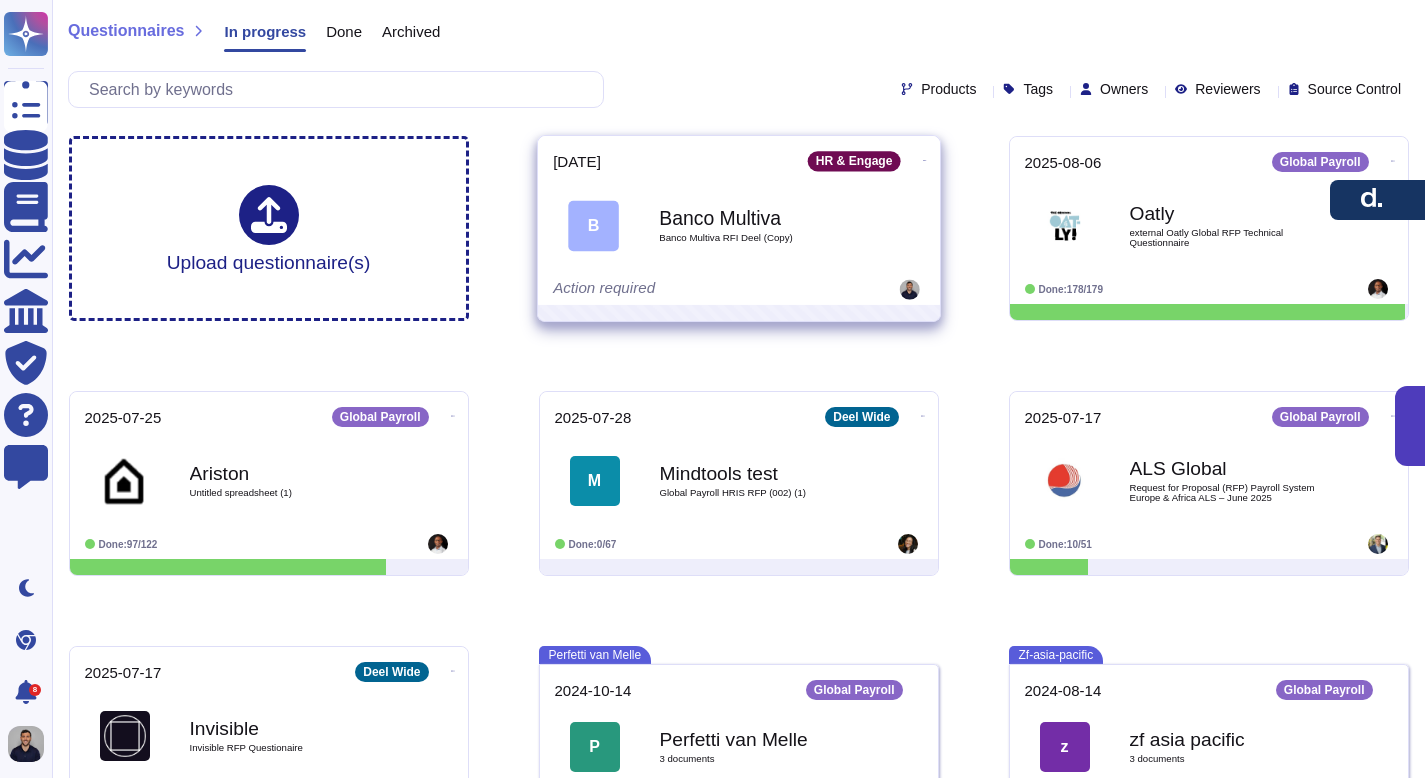 click on "Banco Multiva" at bounding box center [760, 217] 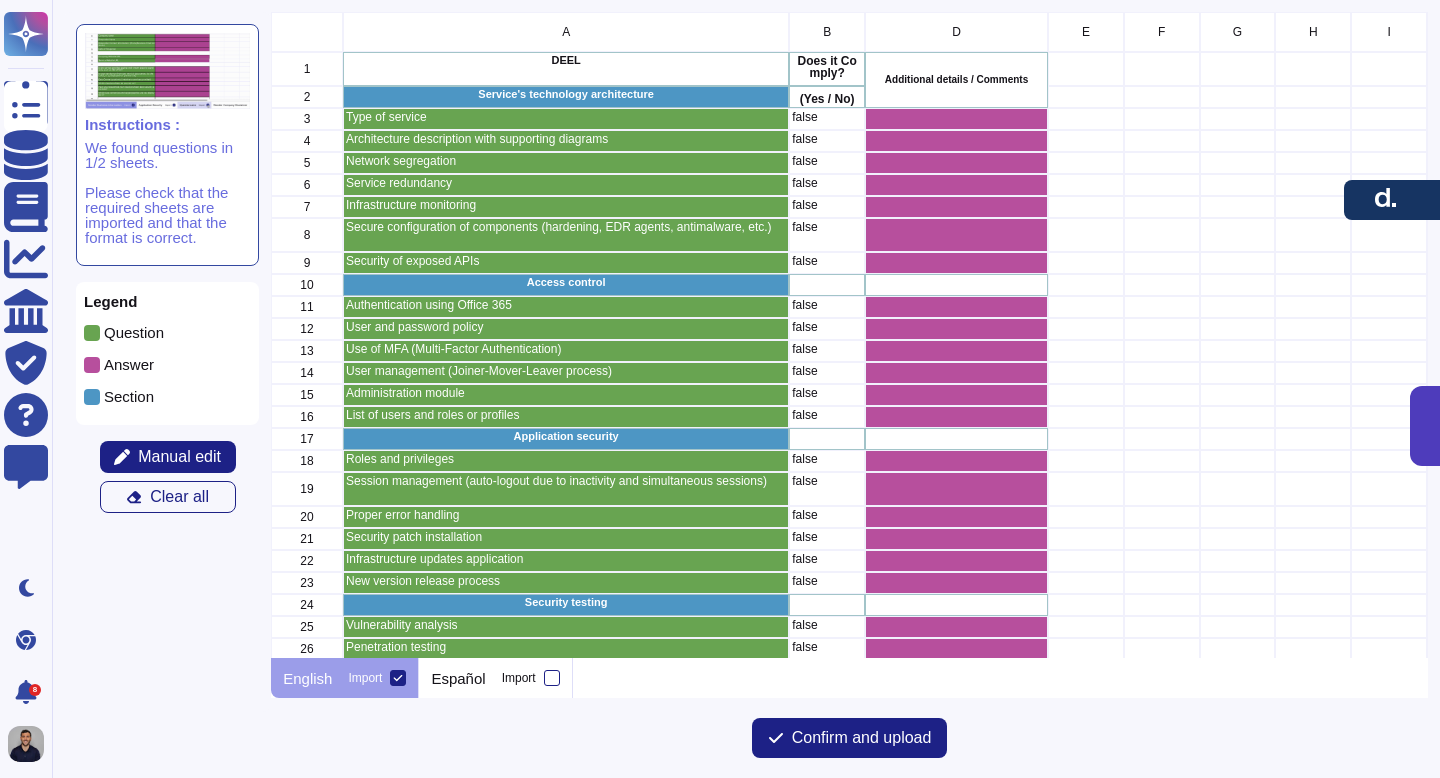 scroll, scrollTop: 16, scrollLeft: 16, axis: both 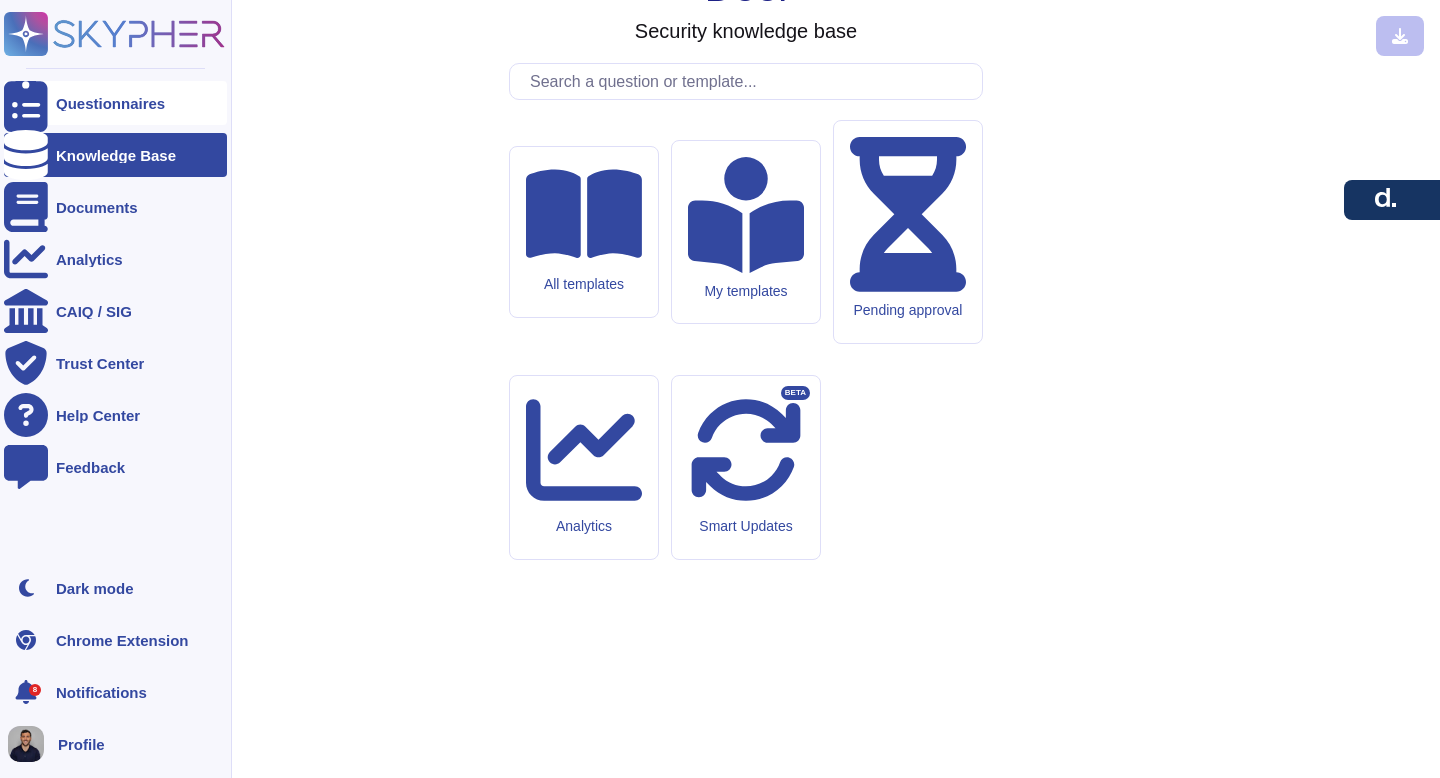 click on "Questionnaires" at bounding box center (110, 103) 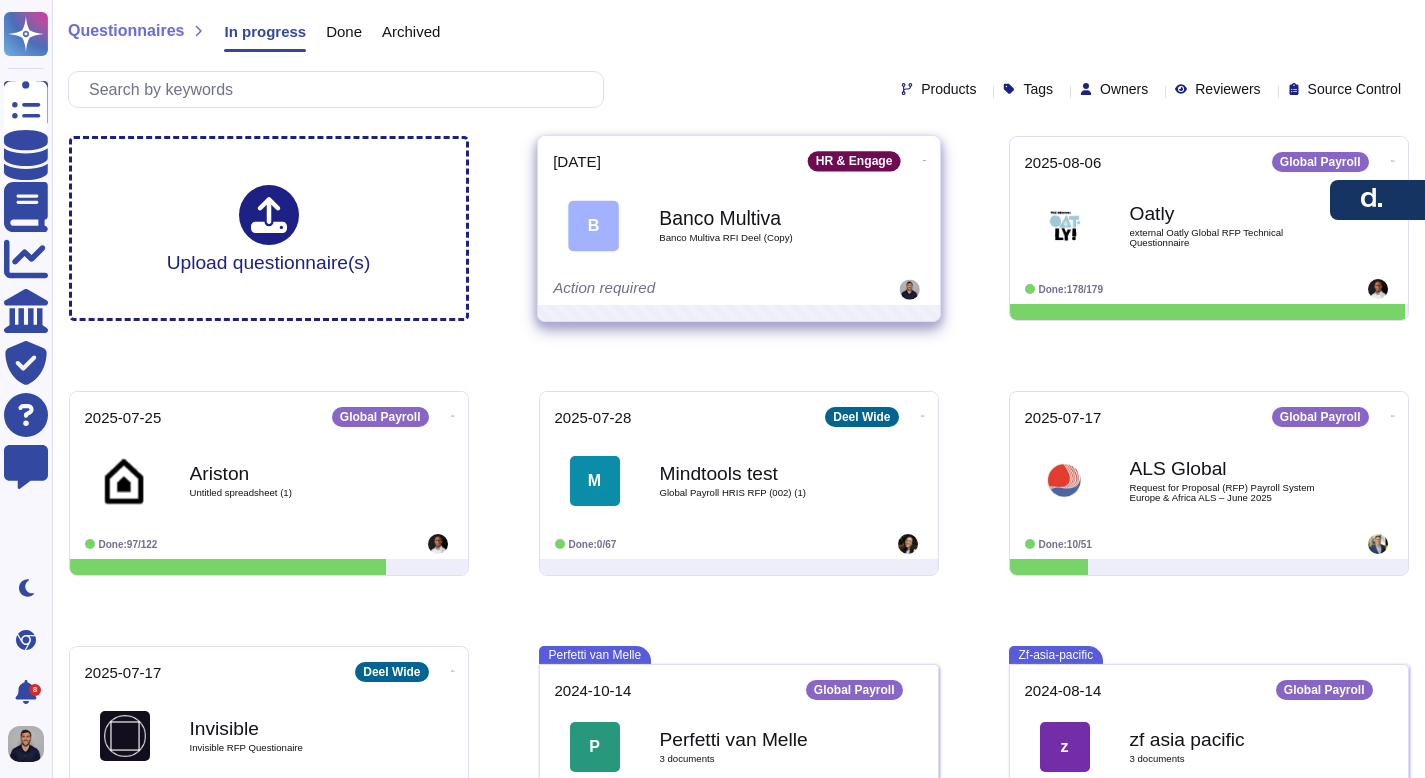 click 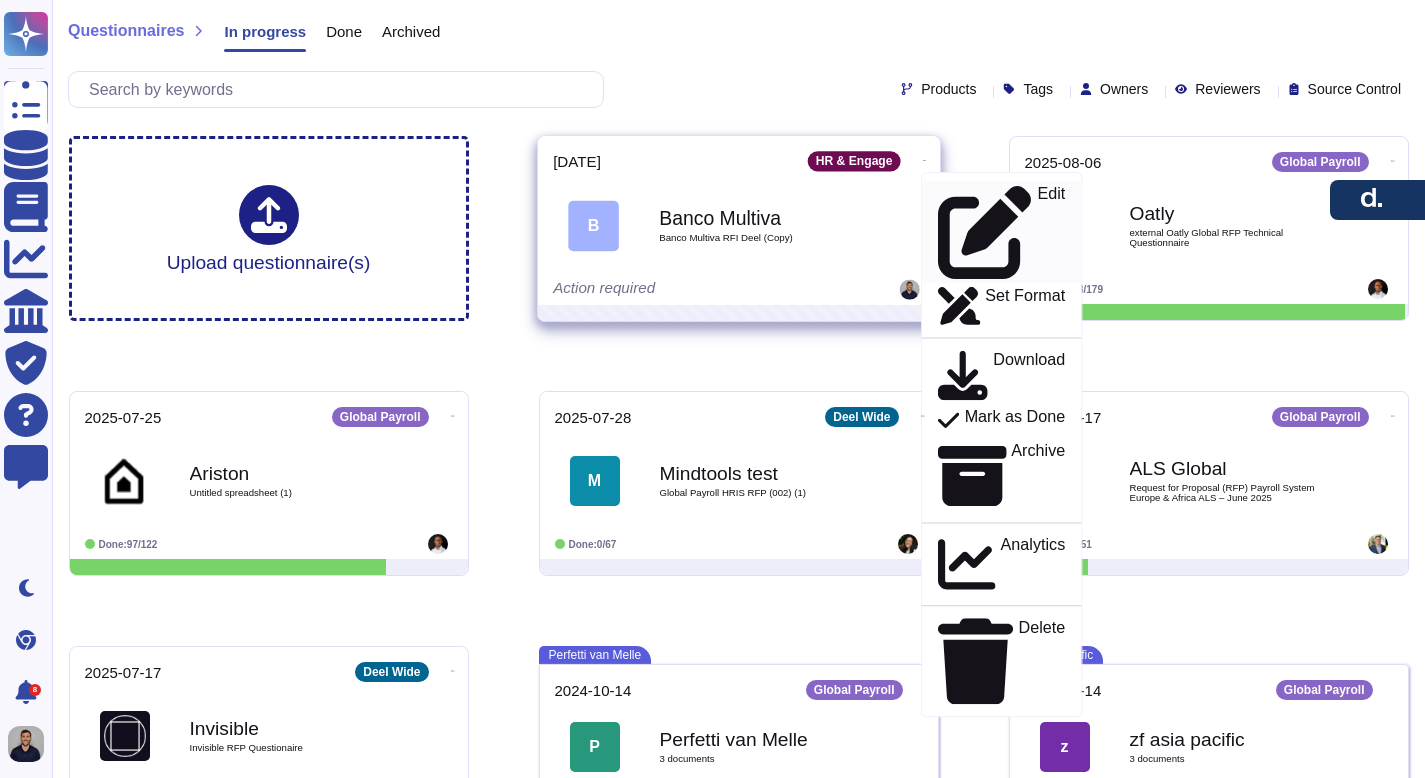click on "Edit" at bounding box center (1001, 232) 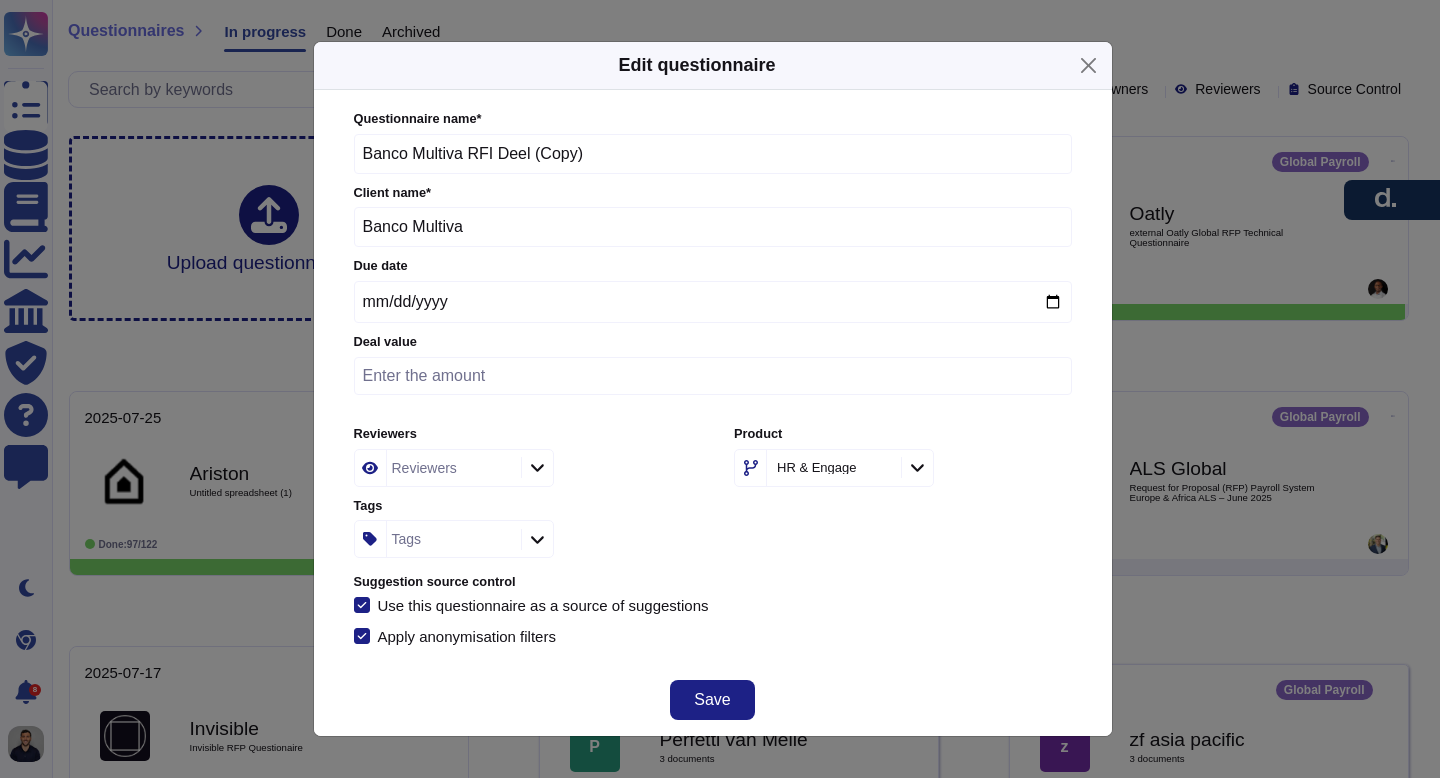 click on "Banco Multiva RFI Deel (Copy)" at bounding box center (713, 154) 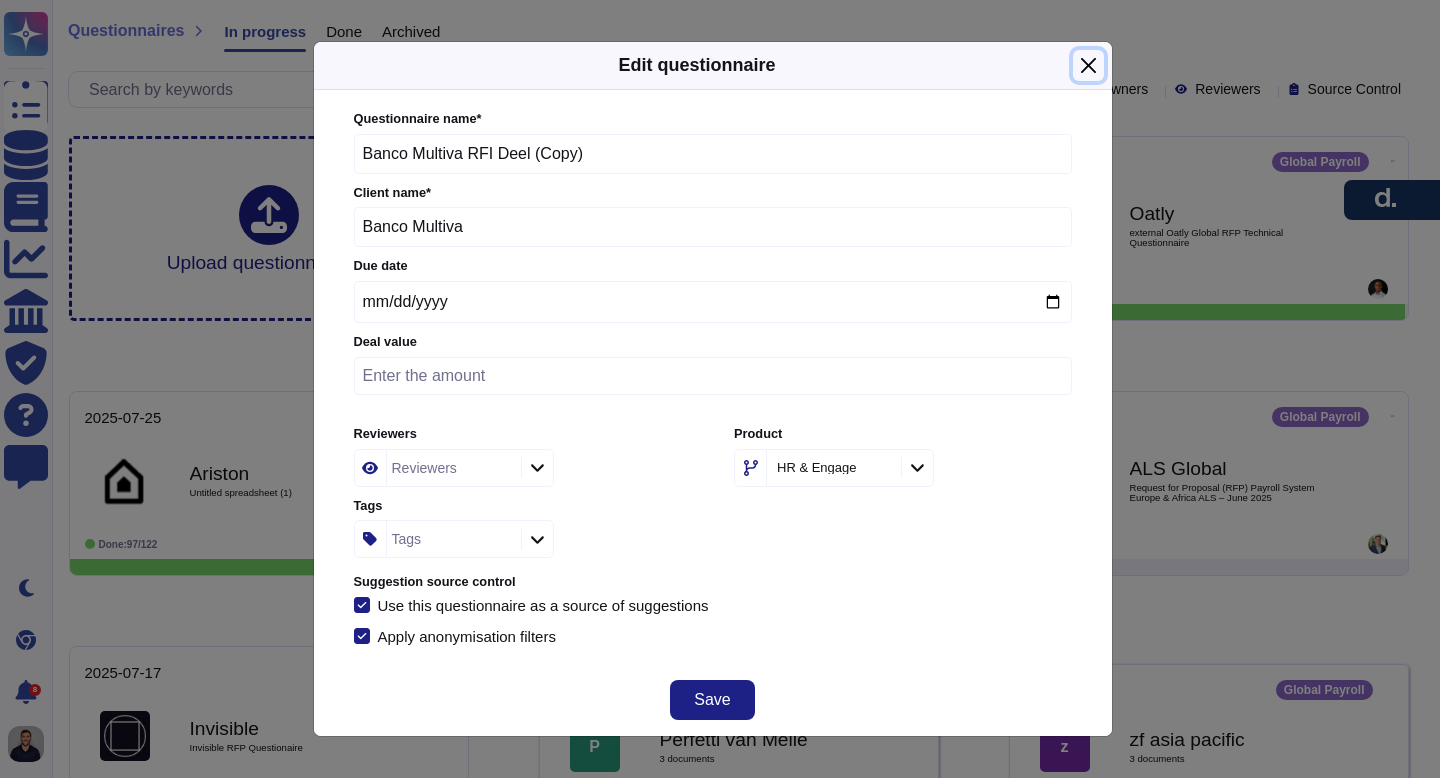 click at bounding box center (1088, 65) 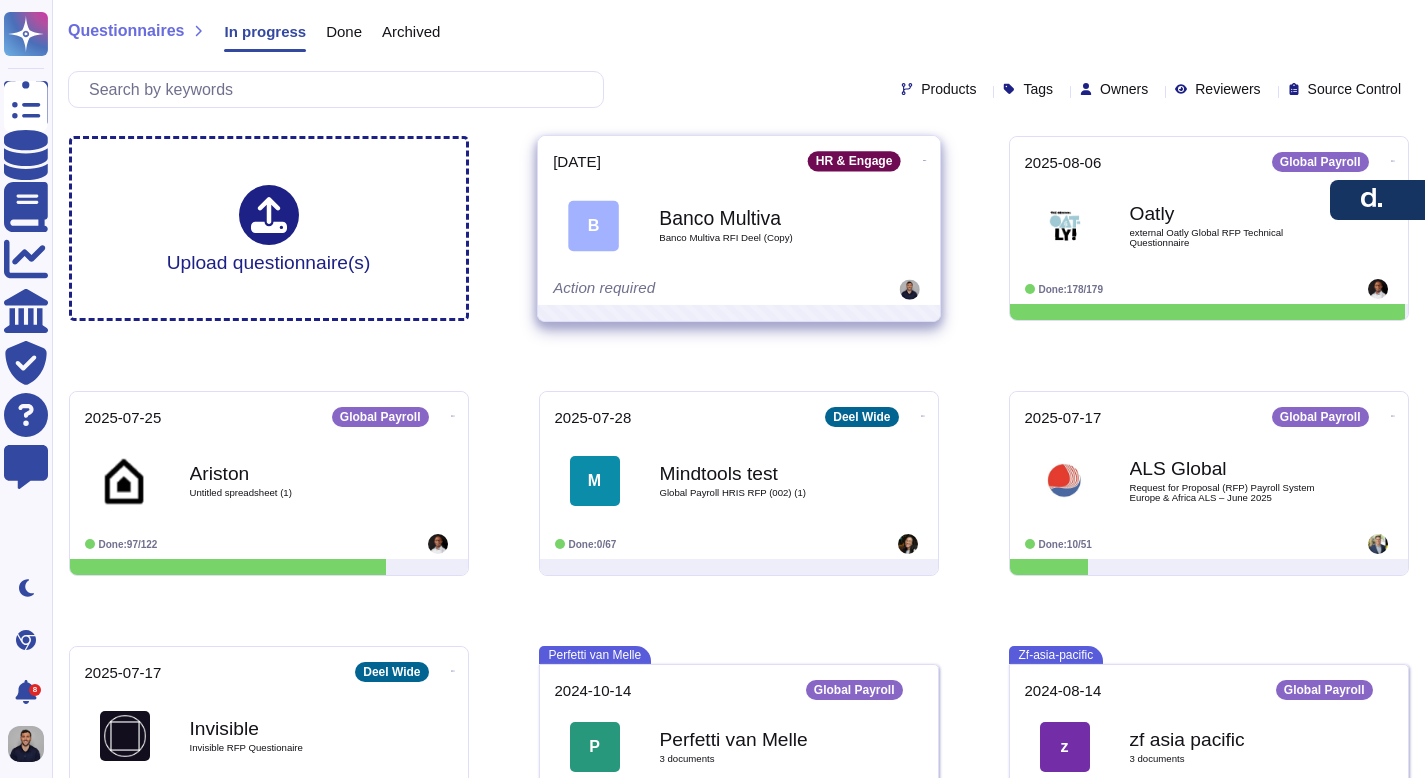 click 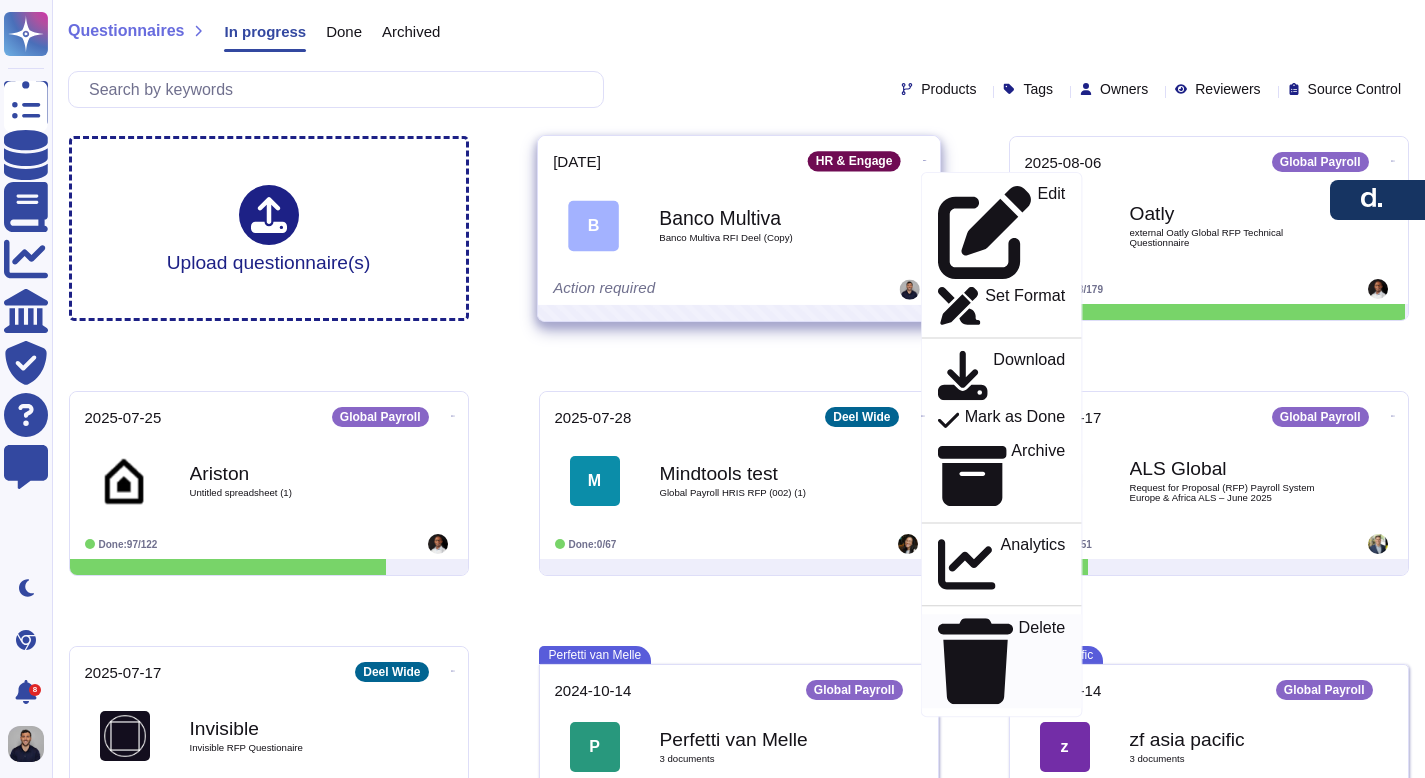 click on "Delete" at bounding box center [1041, 661] 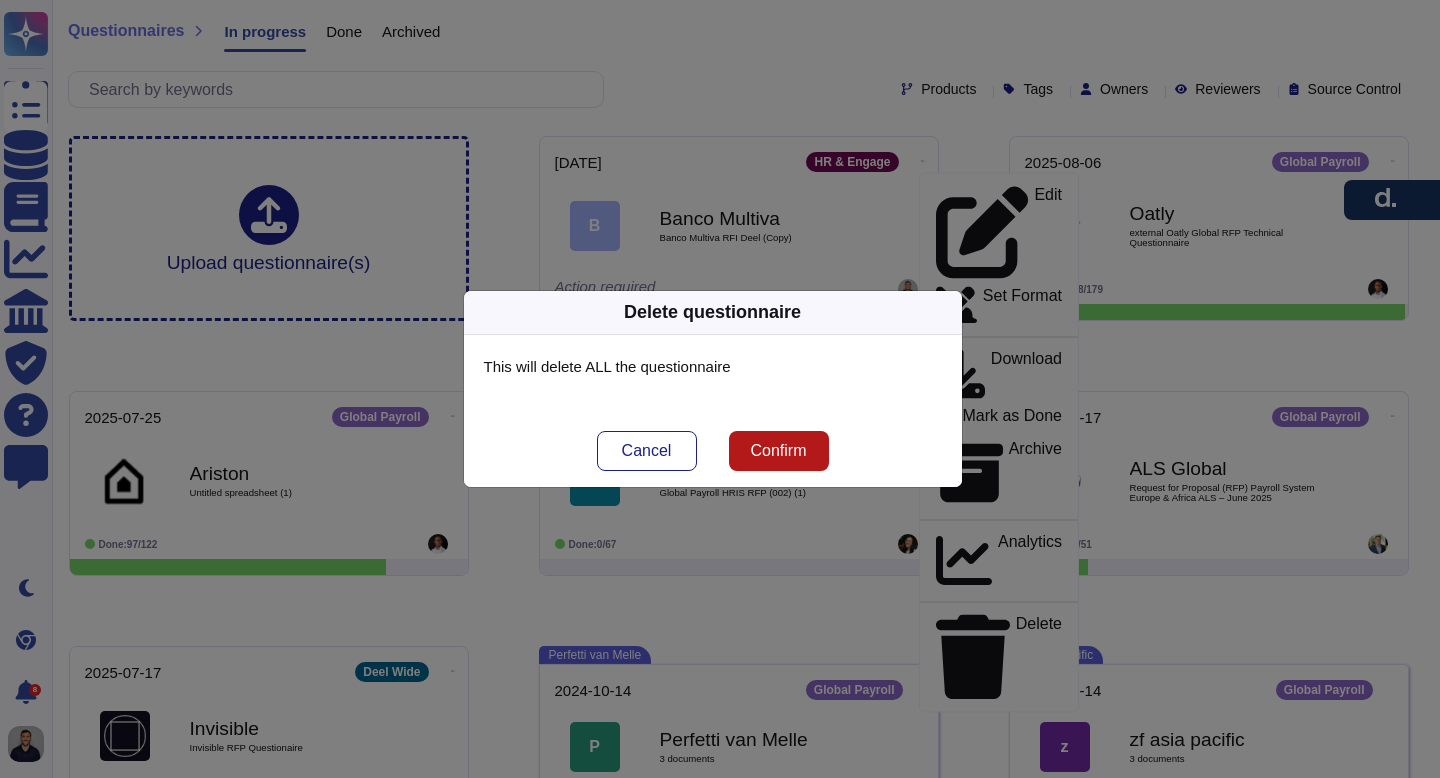 click on "Confirm" at bounding box center (778, 451) 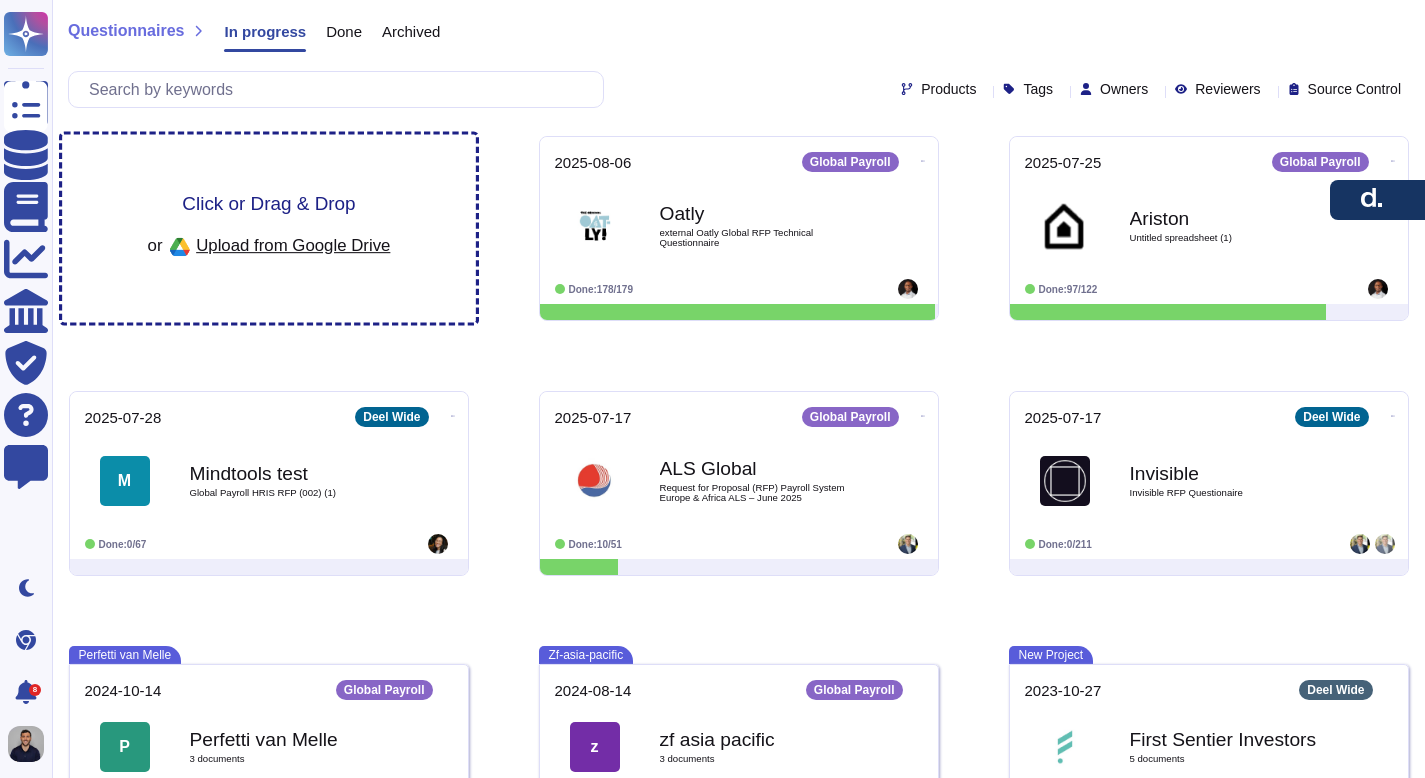 click on "or Upload from Google Drive" at bounding box center [268, 247] 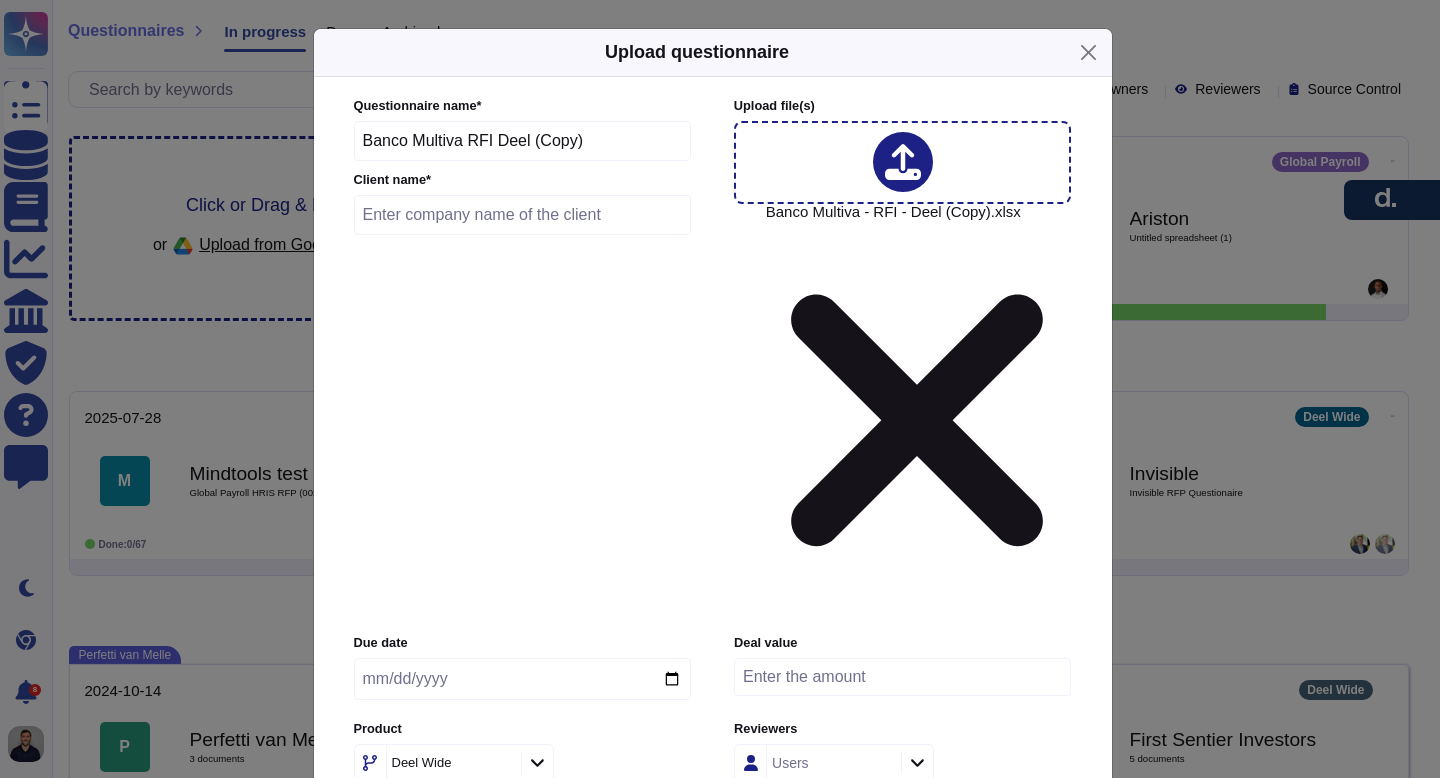 click at bounding box center (523, 215) 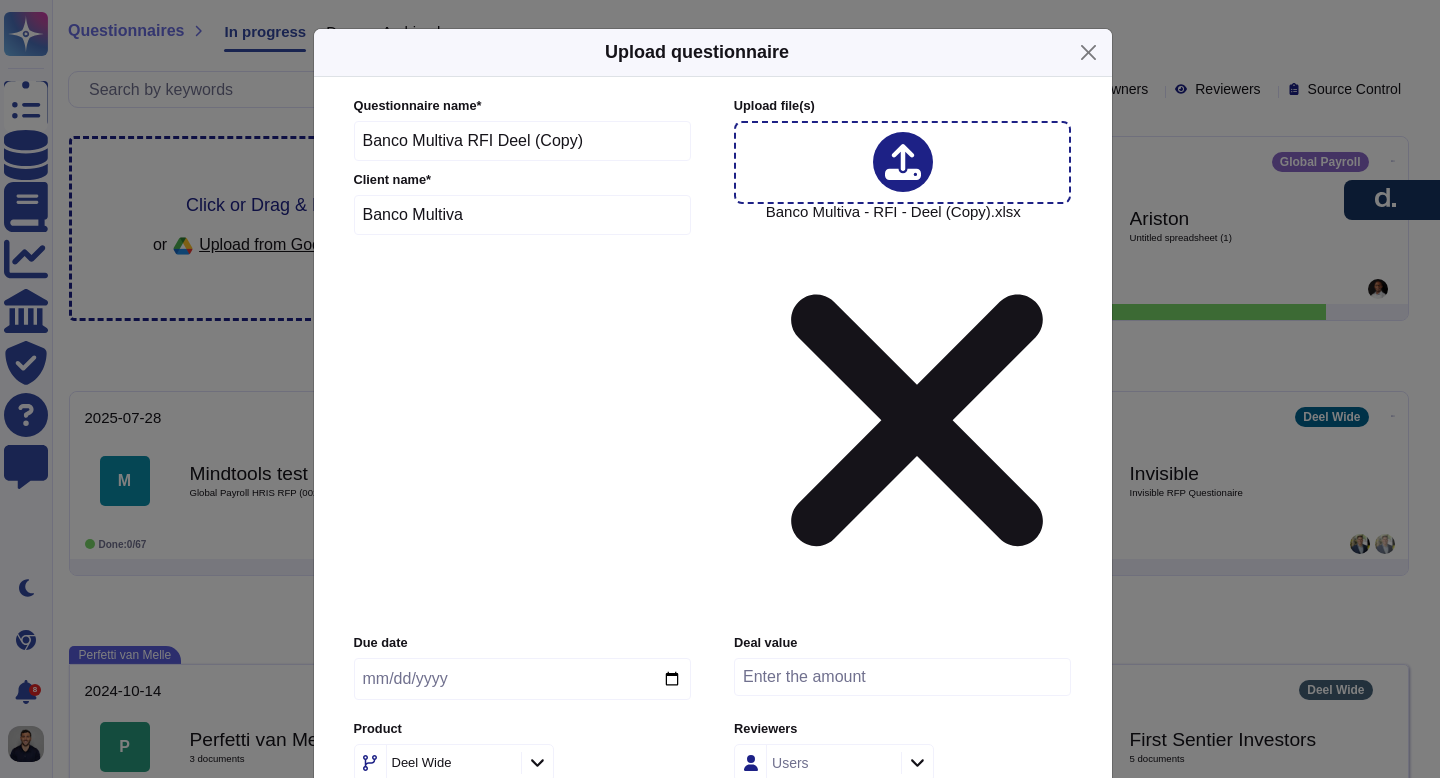 type on "Banco Multiva" 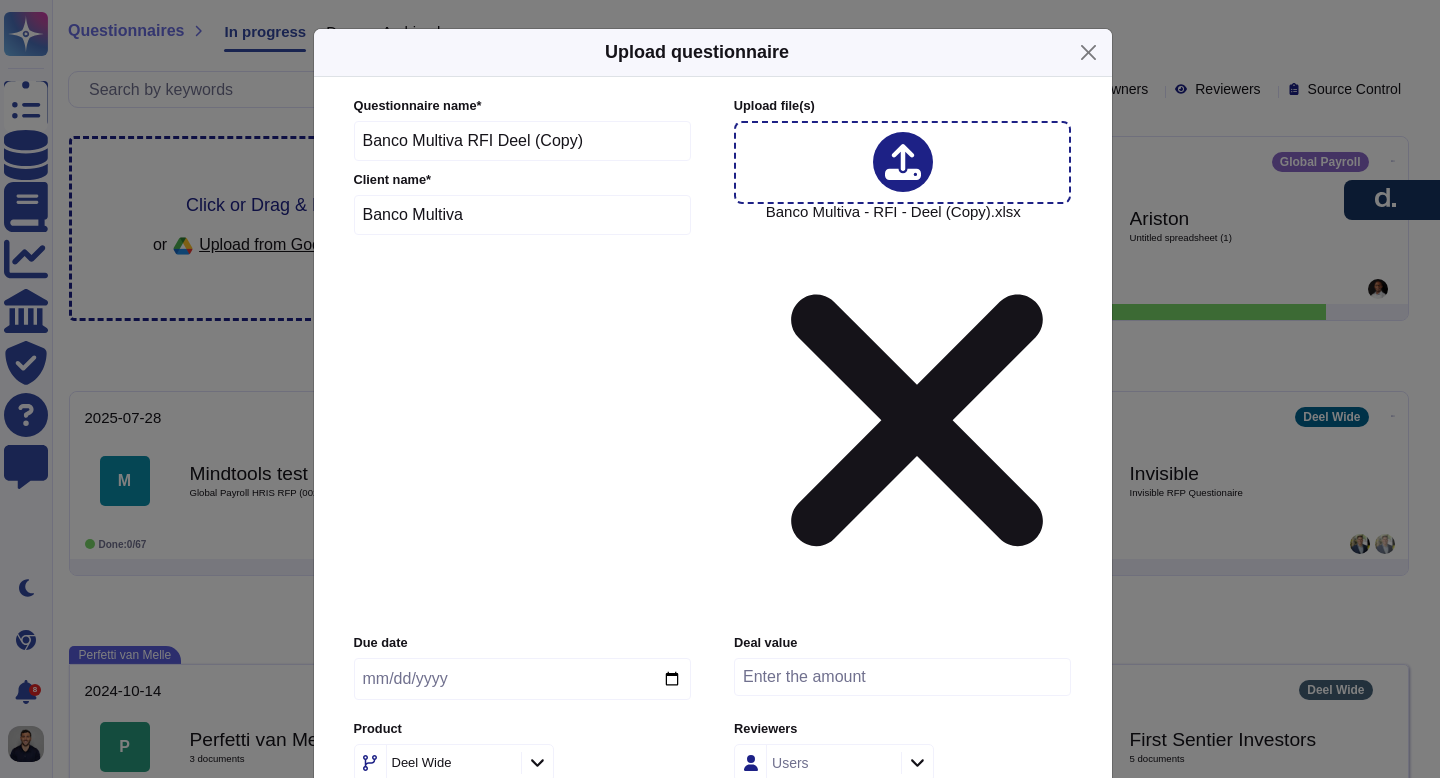click at bounding box center [522, 679] 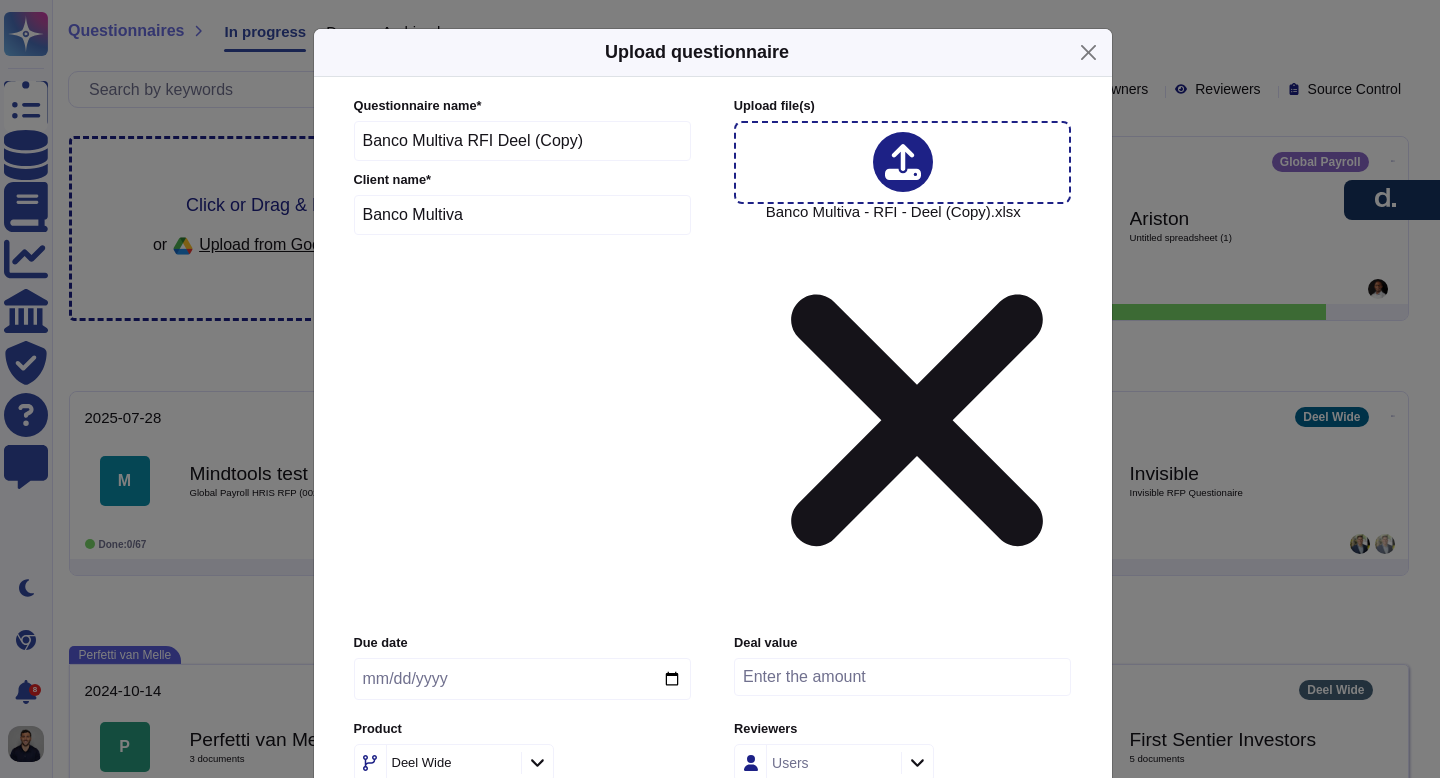 click at bounding box center [522, 679] 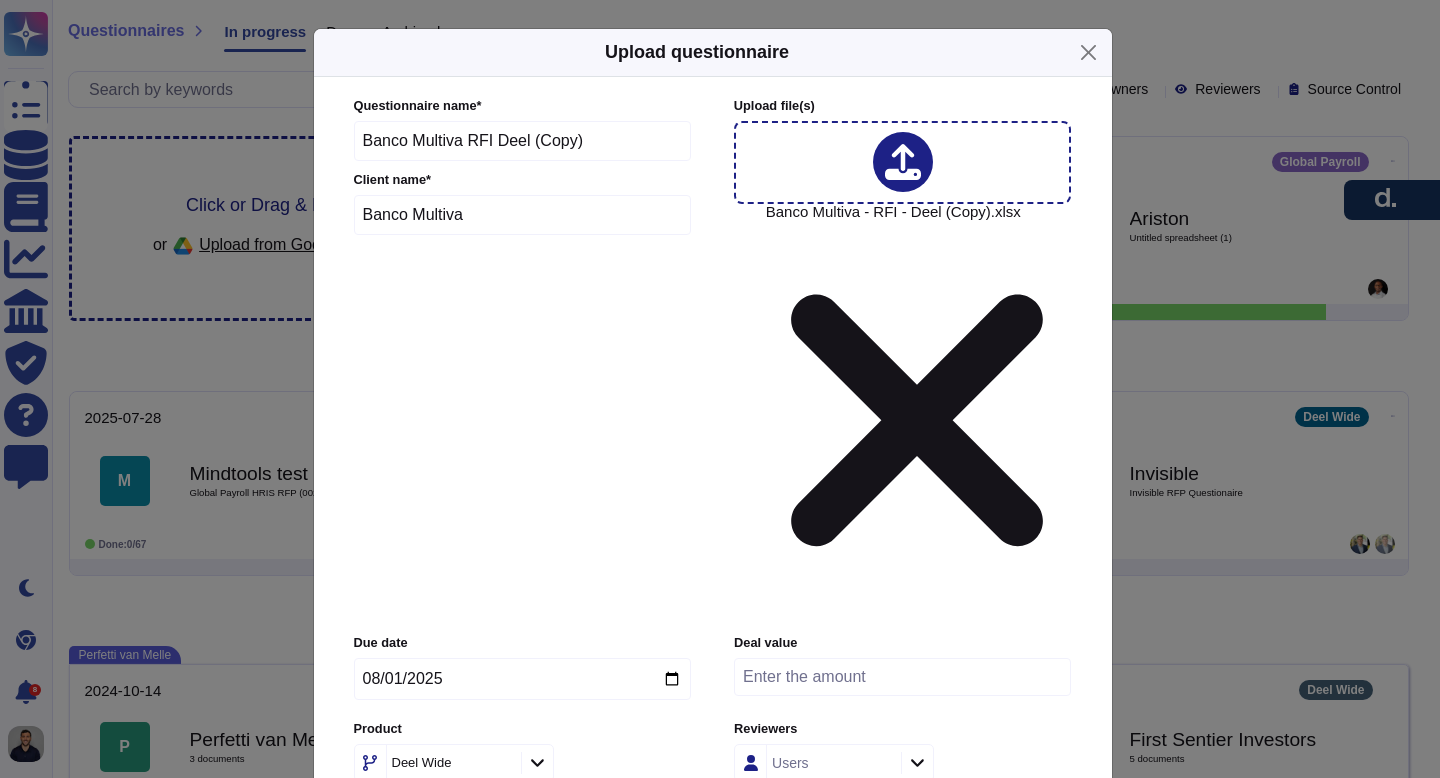 type on "2025-08-11" 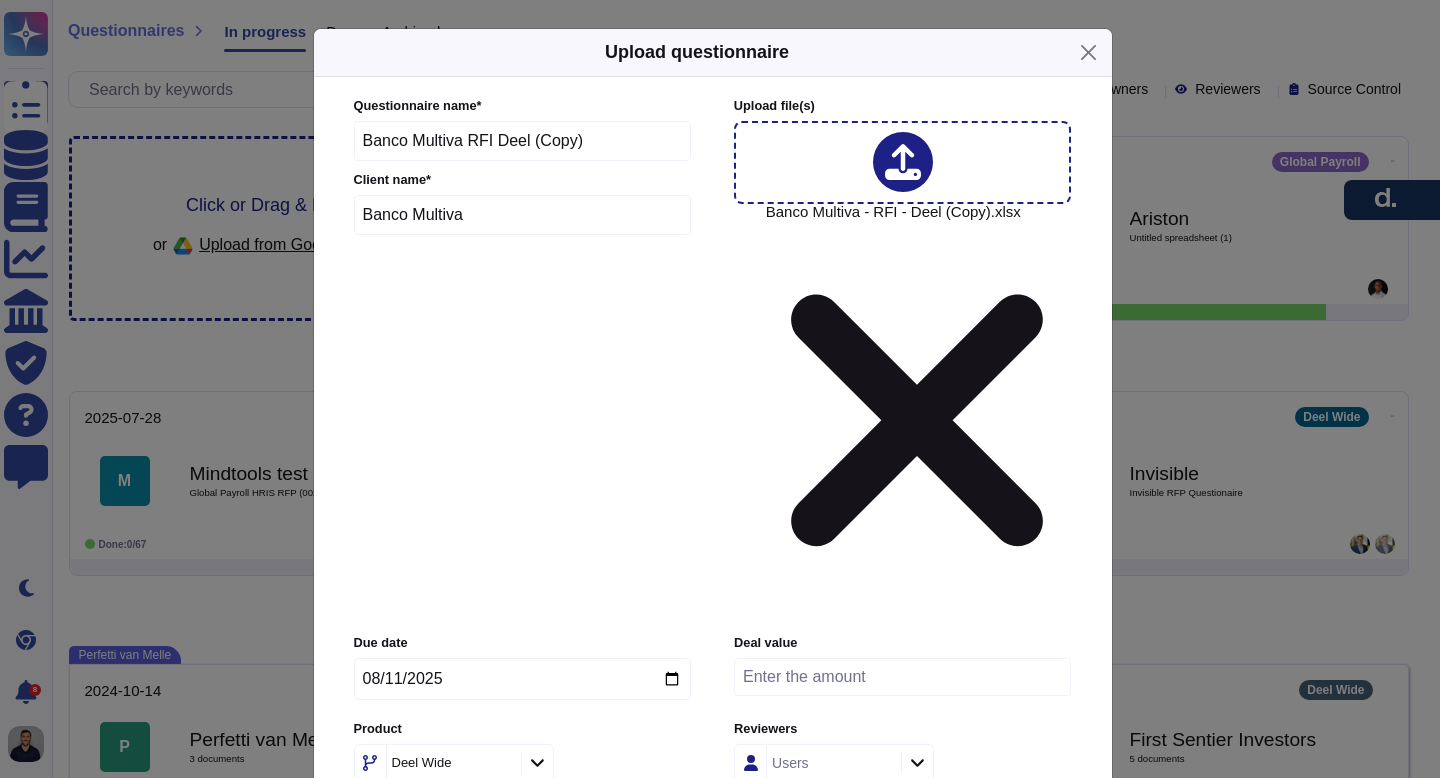 click on "Deel Wide" at bounding box center (451, 763) 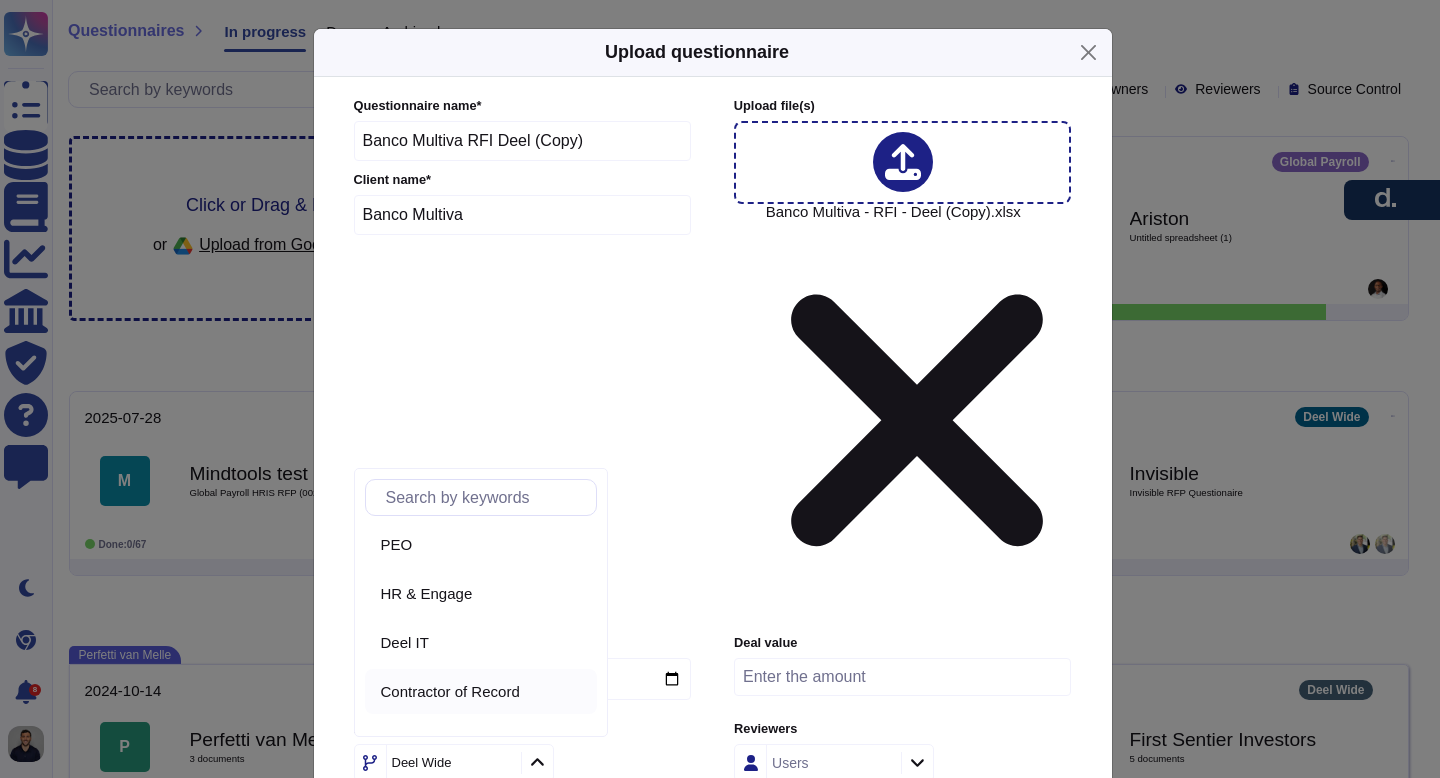 scroll, scrollTop: 195, scrollLeft: 0, axis: vertical 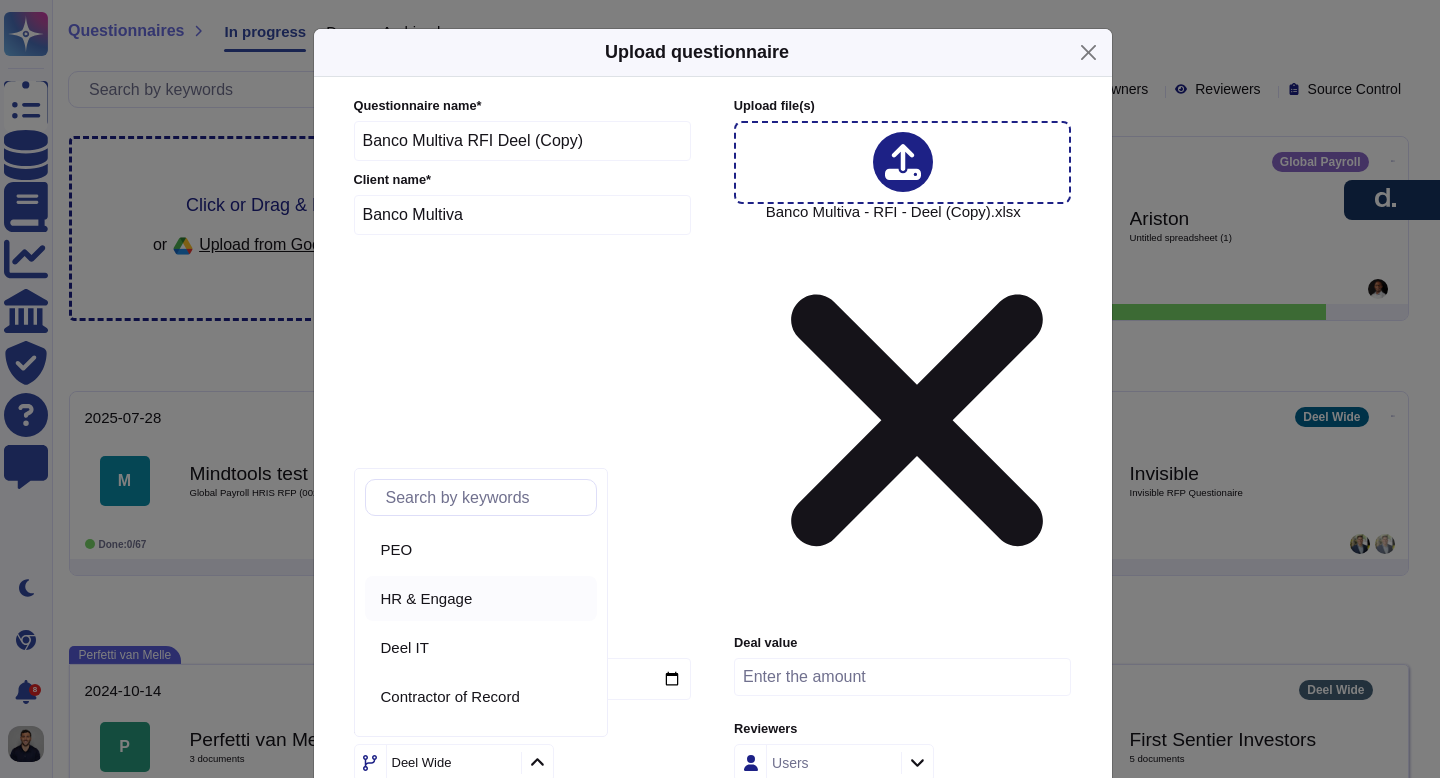 click on "HR & Engage" at bounding box center [427, 599] 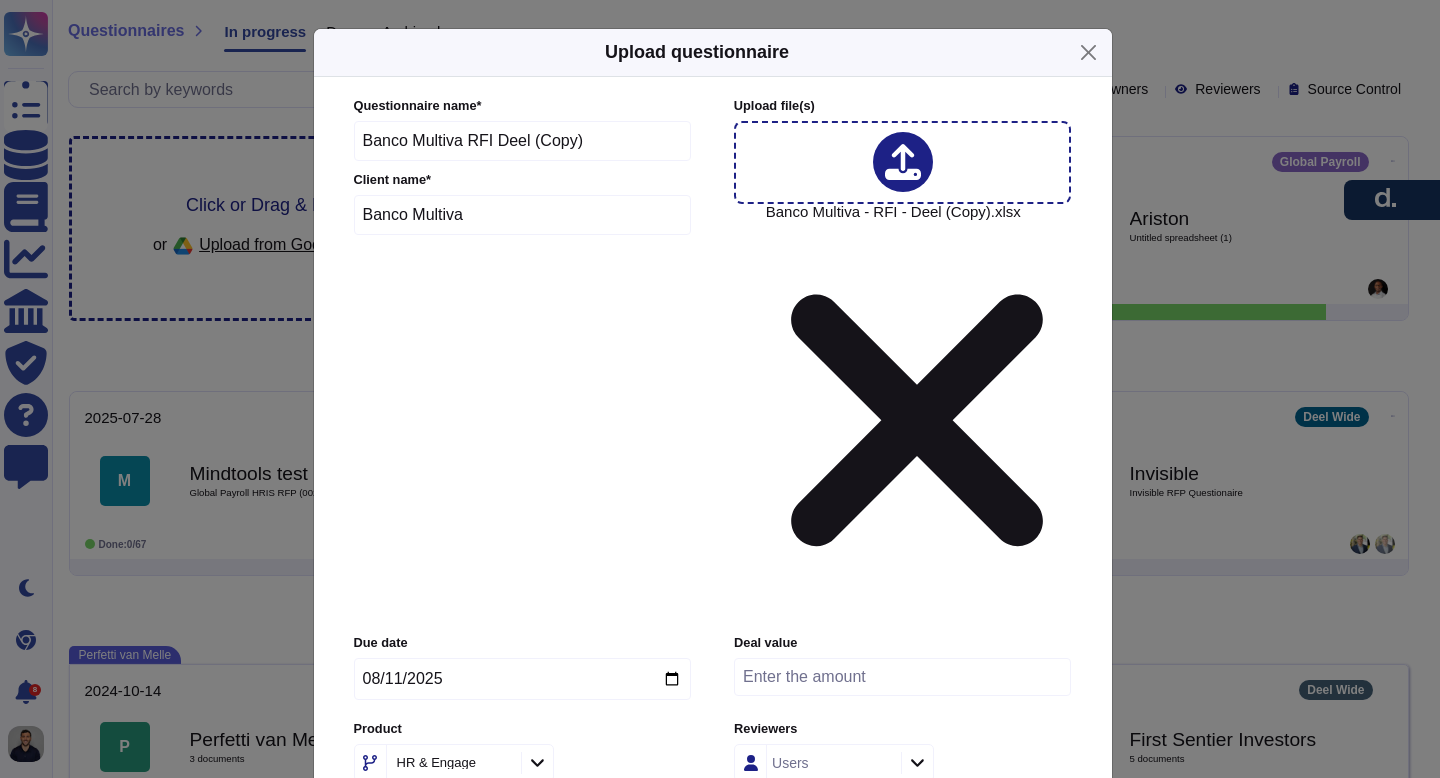 click on "Upload" at bounding box center (712, 974) 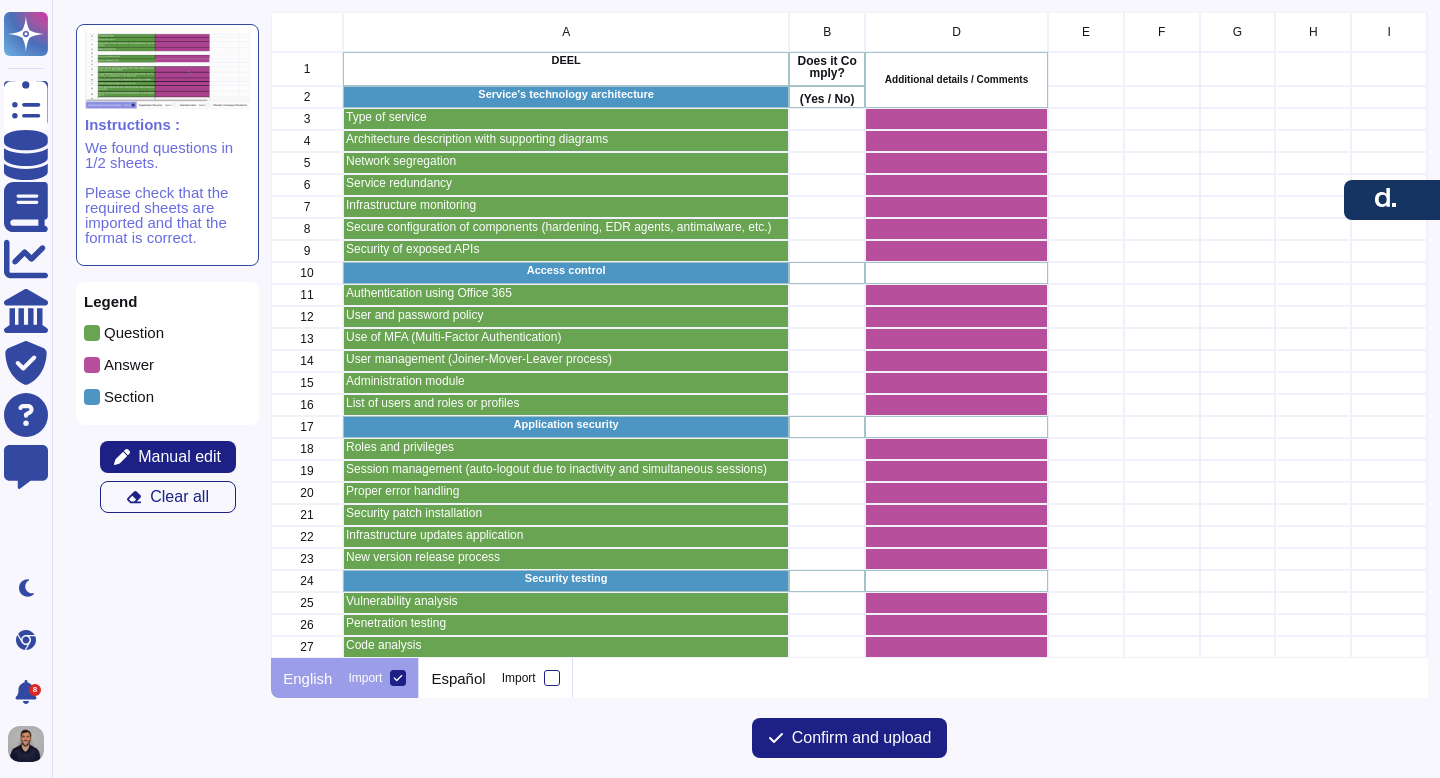 scroll, scrollTop: 16, scrollLeft: 16, axis: both 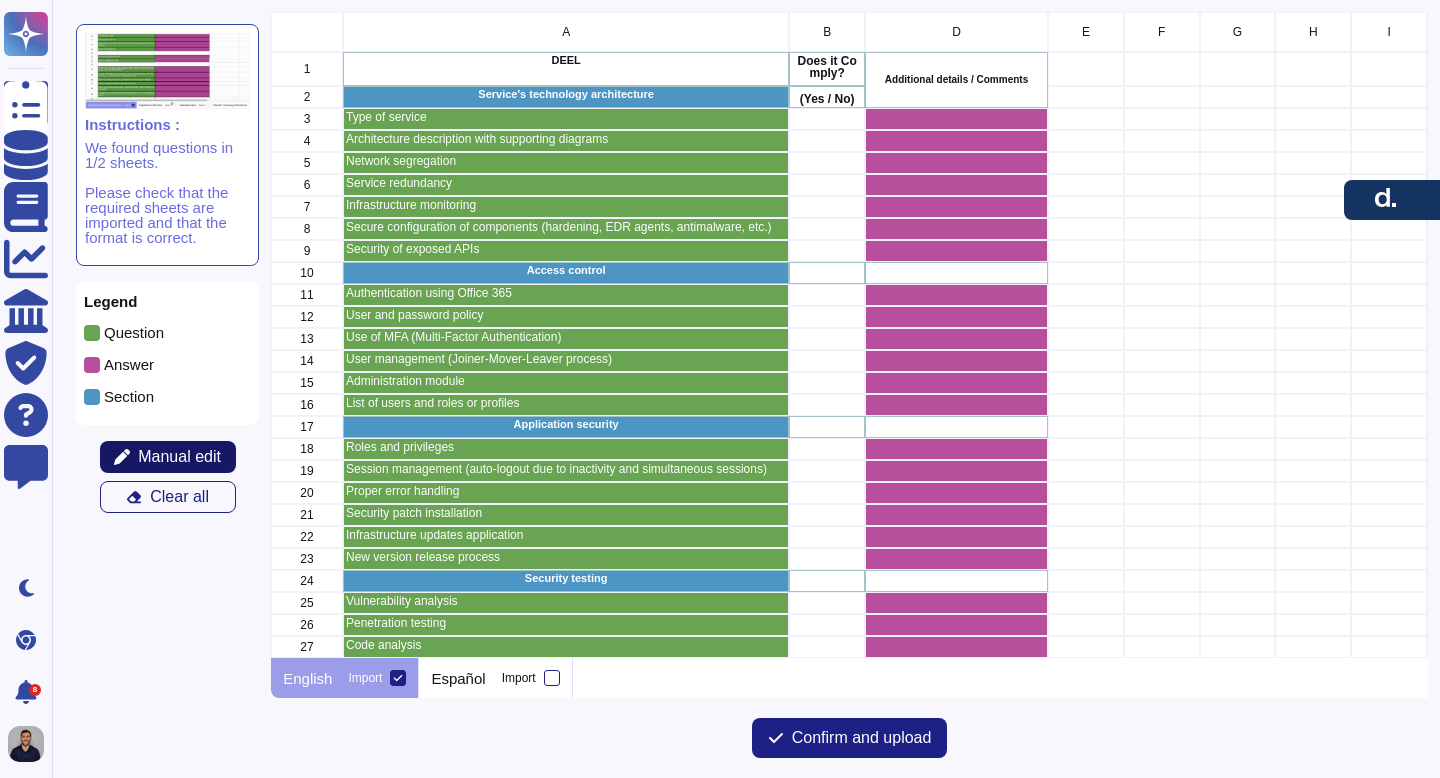 click on "Manual edit" at bounding box center [179, 457] 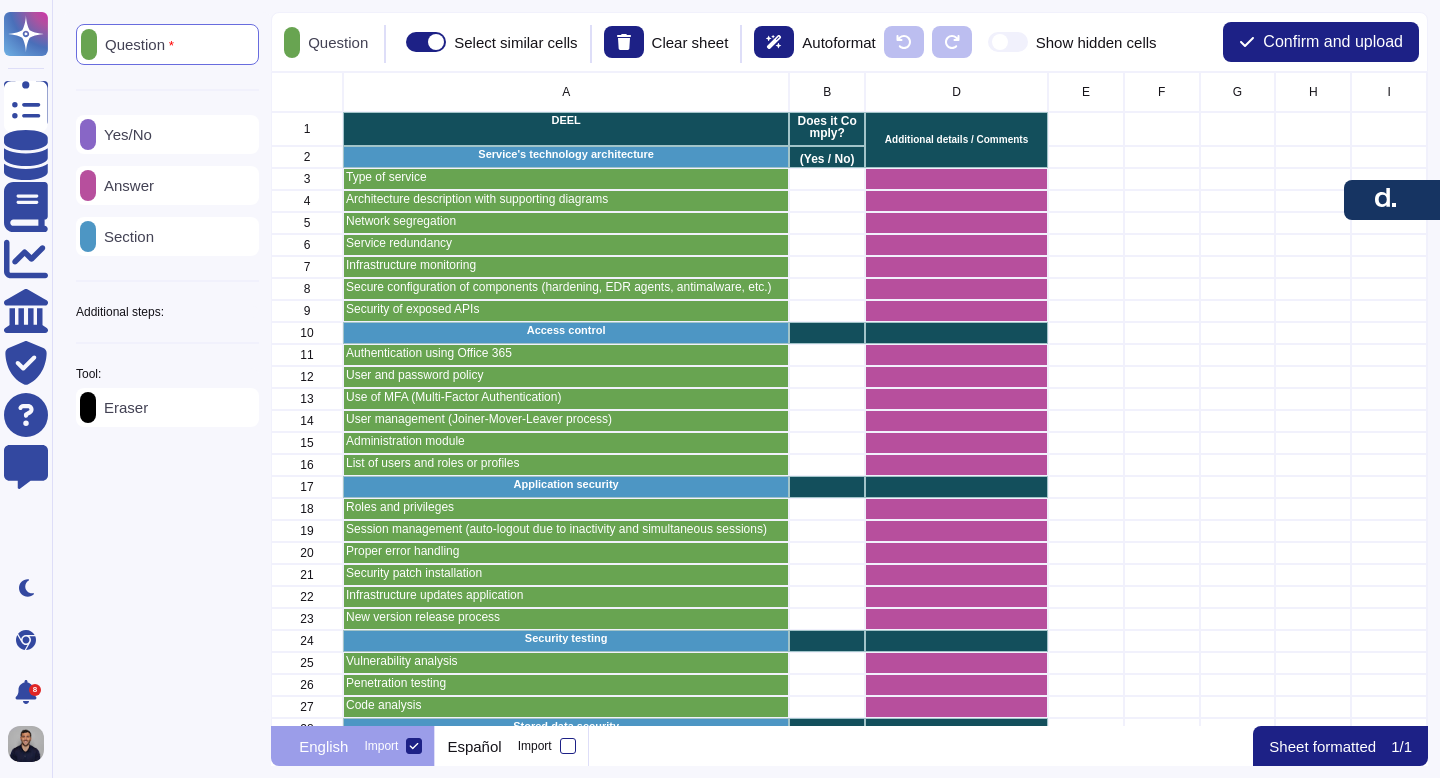 scroll, scrollTop: 16, scrollLeft: 16, axis: both 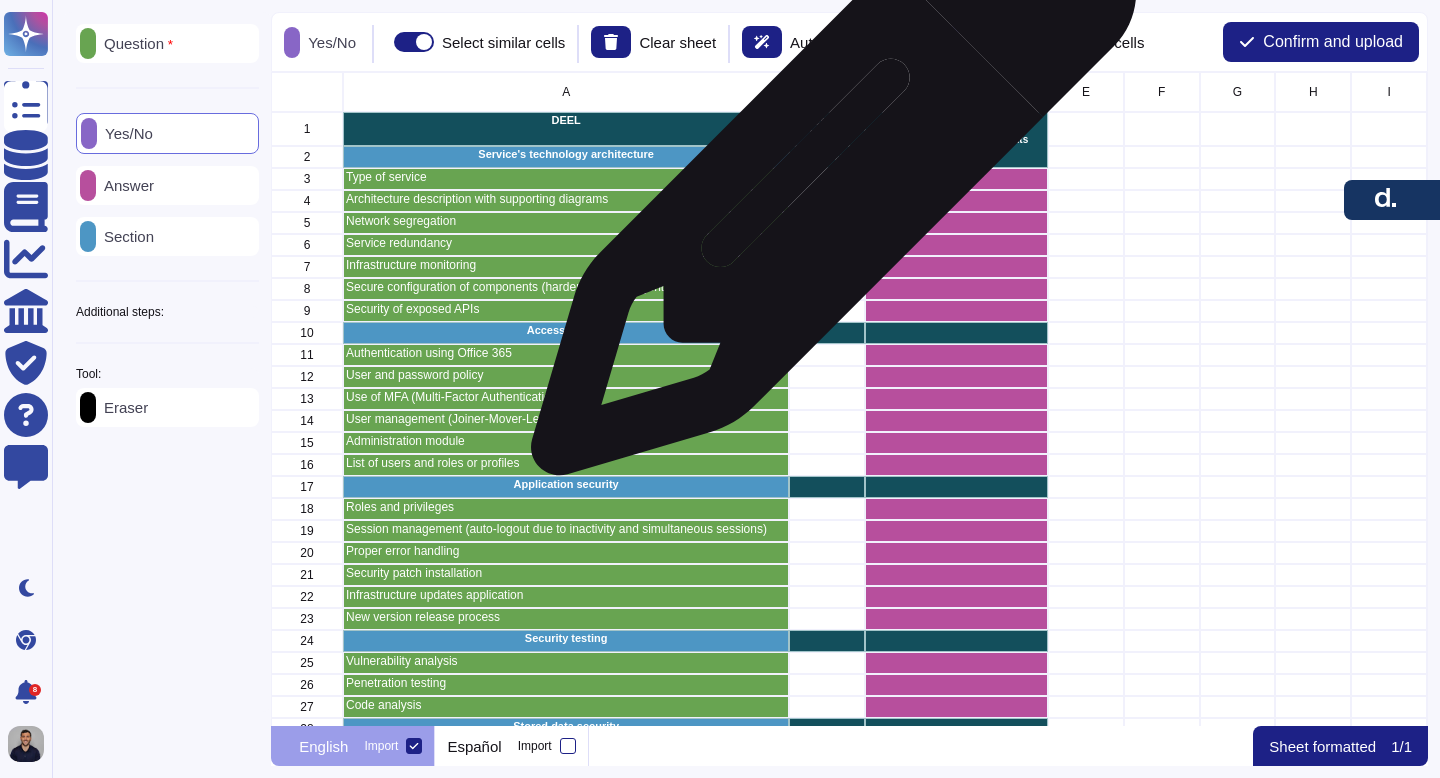 click at bounding box center [827, 179] 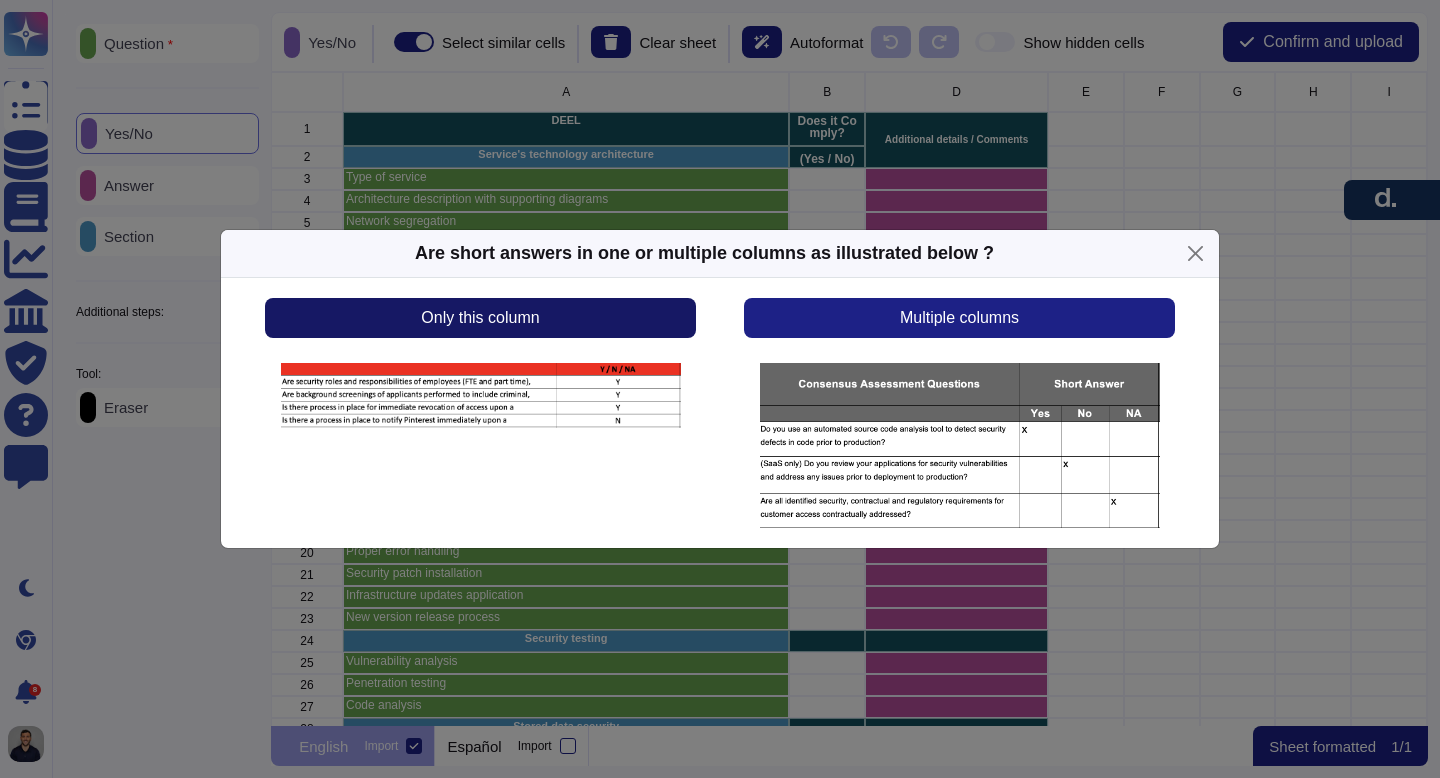 click on "Only this column" at bounding box center (480, 318) 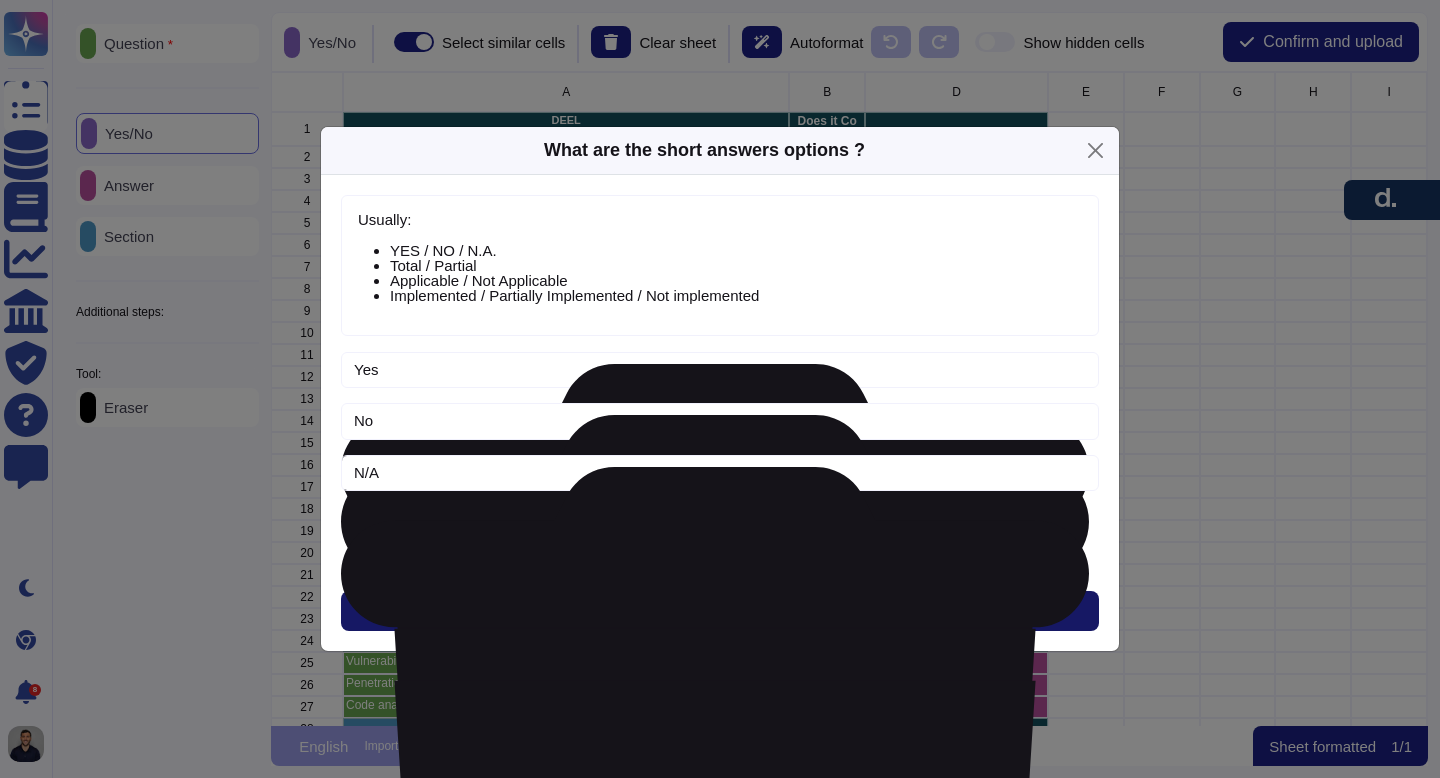 click on "Next" at bounding box center [720, 611] 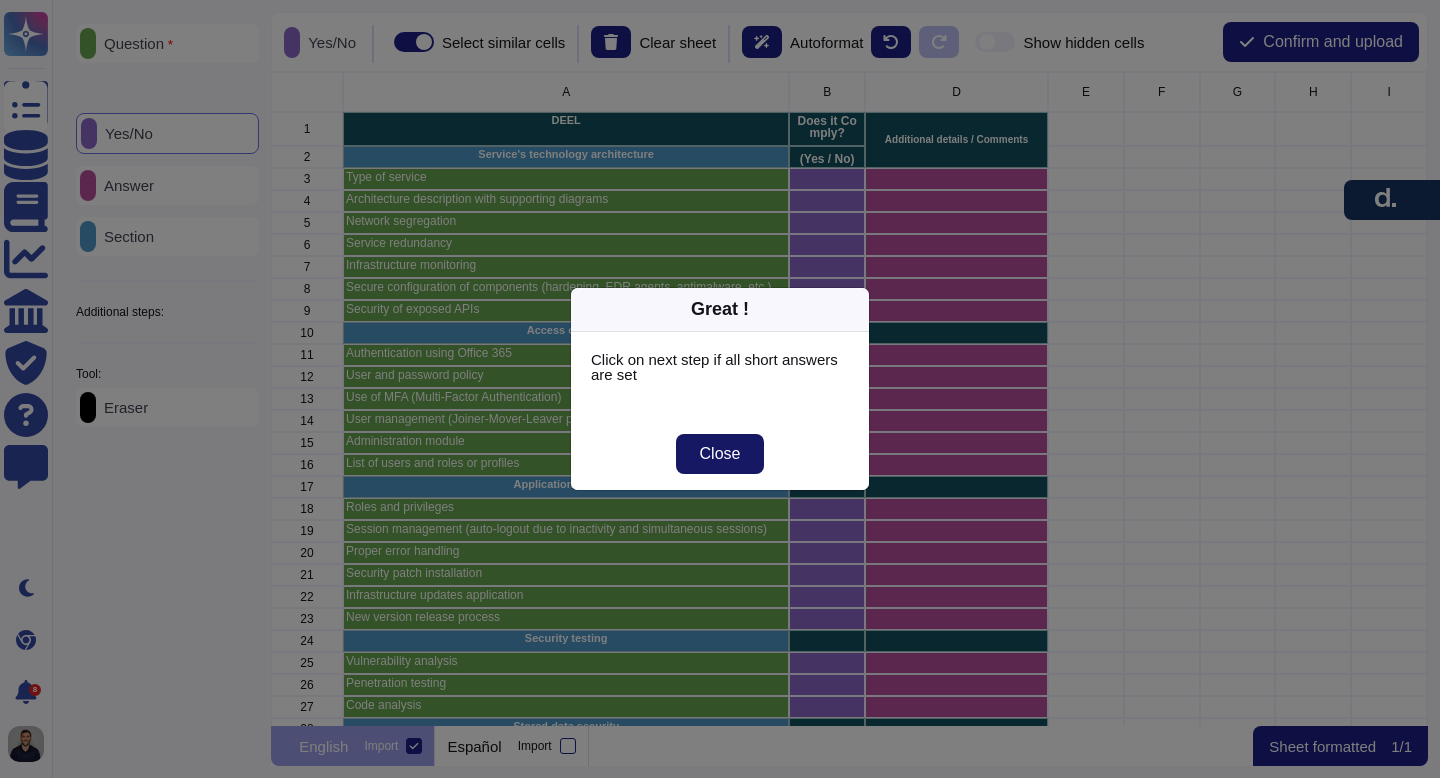 click on "Close" at bounding box center [720, 454] 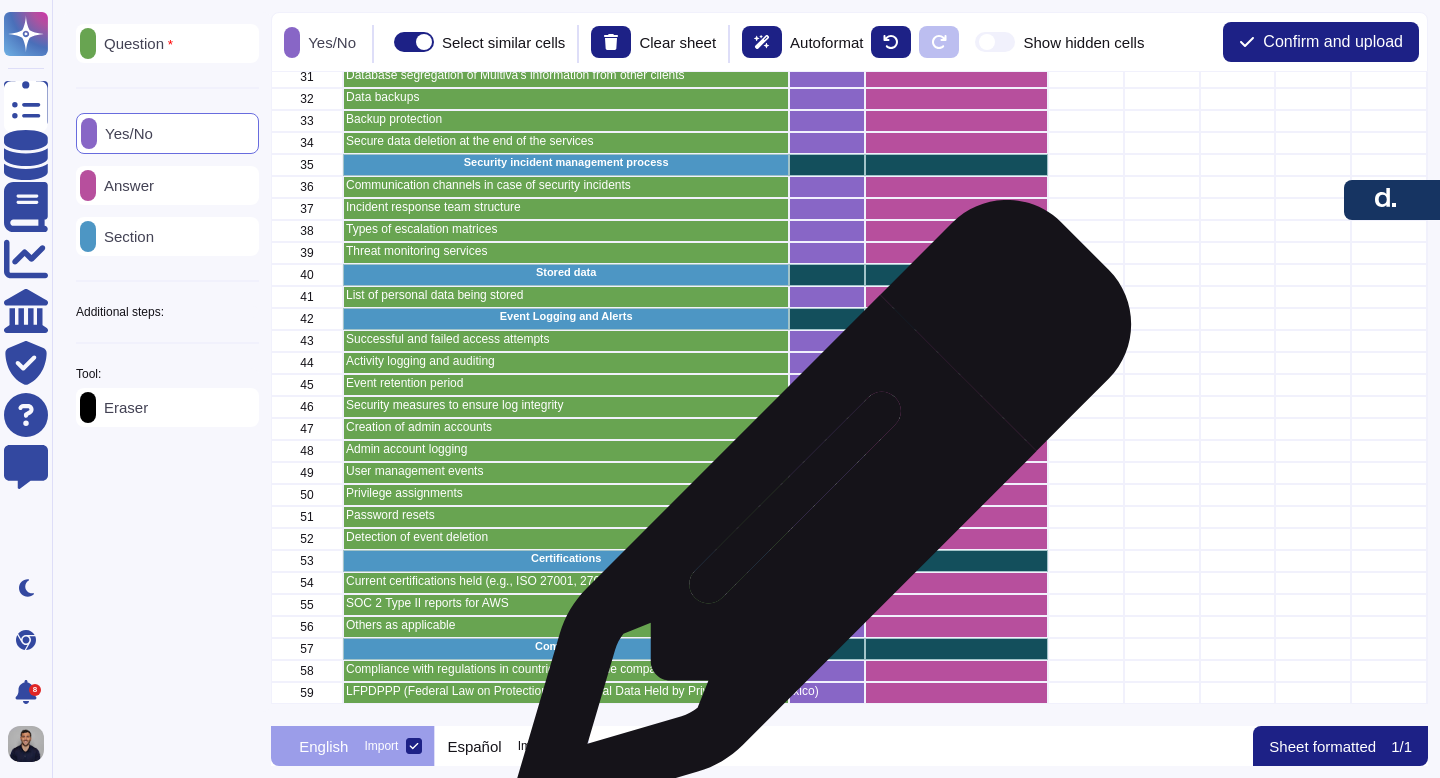 scroll, scrollTop: 0, scrollLeft: 0, axis: both 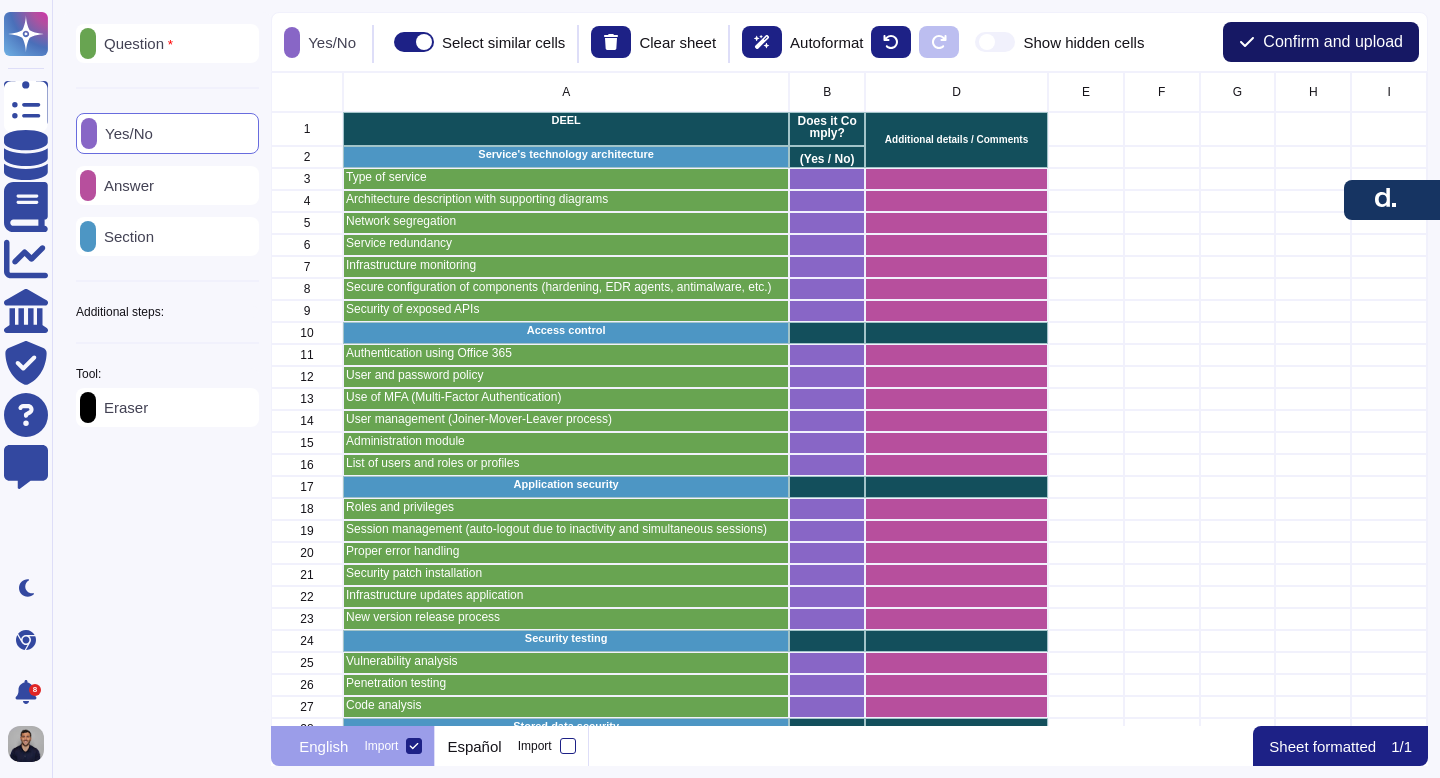 click on "Confirm and upload" at bounding box center [1333, 42] 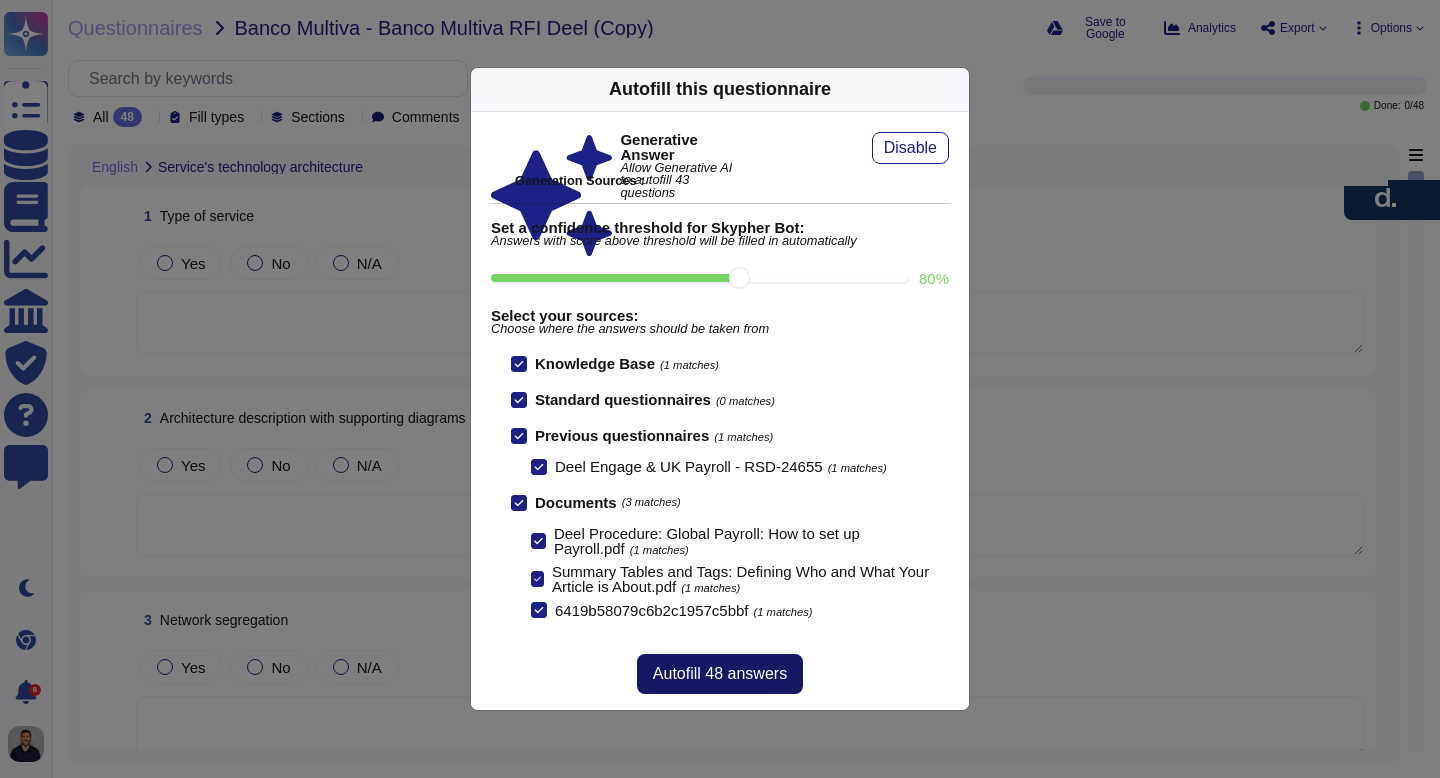 click on "Autofill 48 answers" at bounding box center [720, 674] 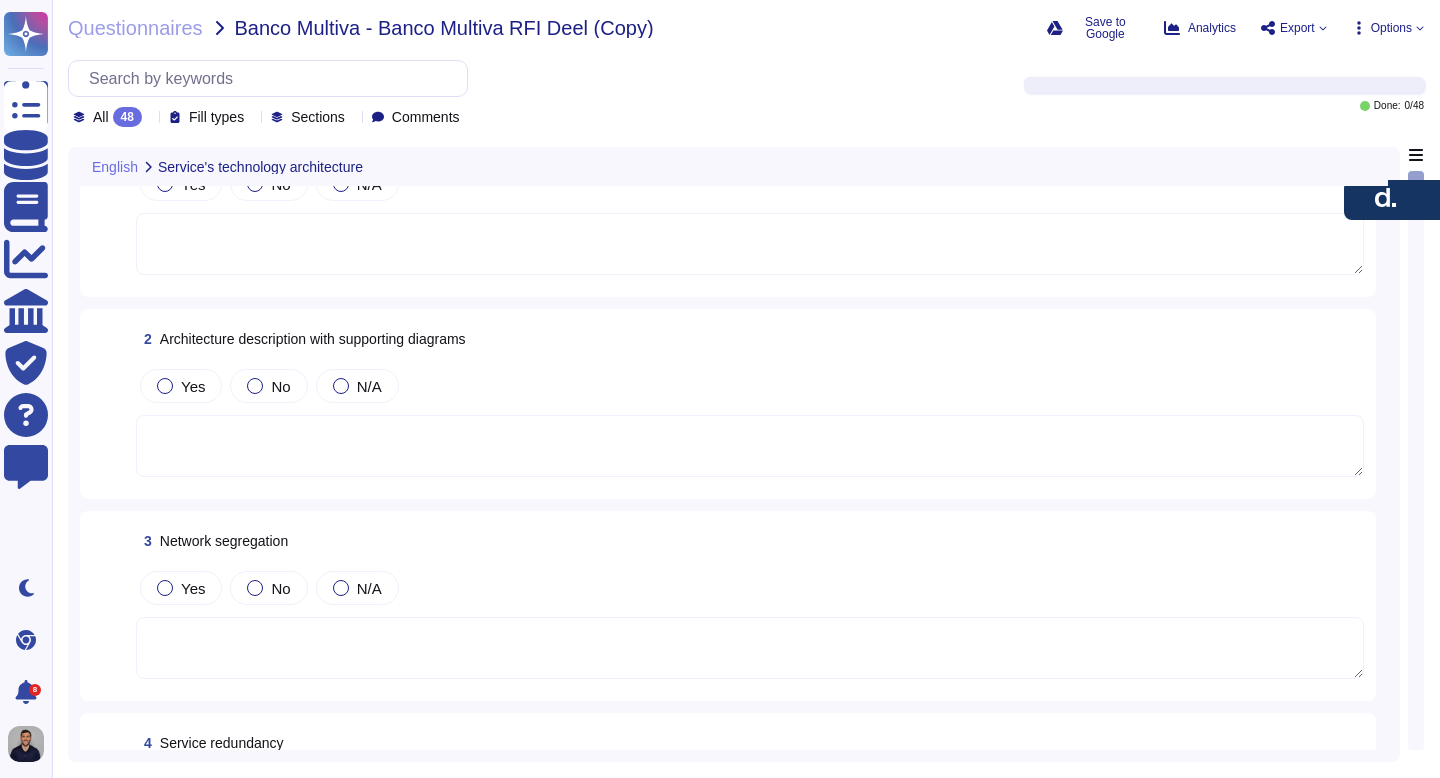 scroll, scrollTop: 0, scrollLeft: 0, axis: both 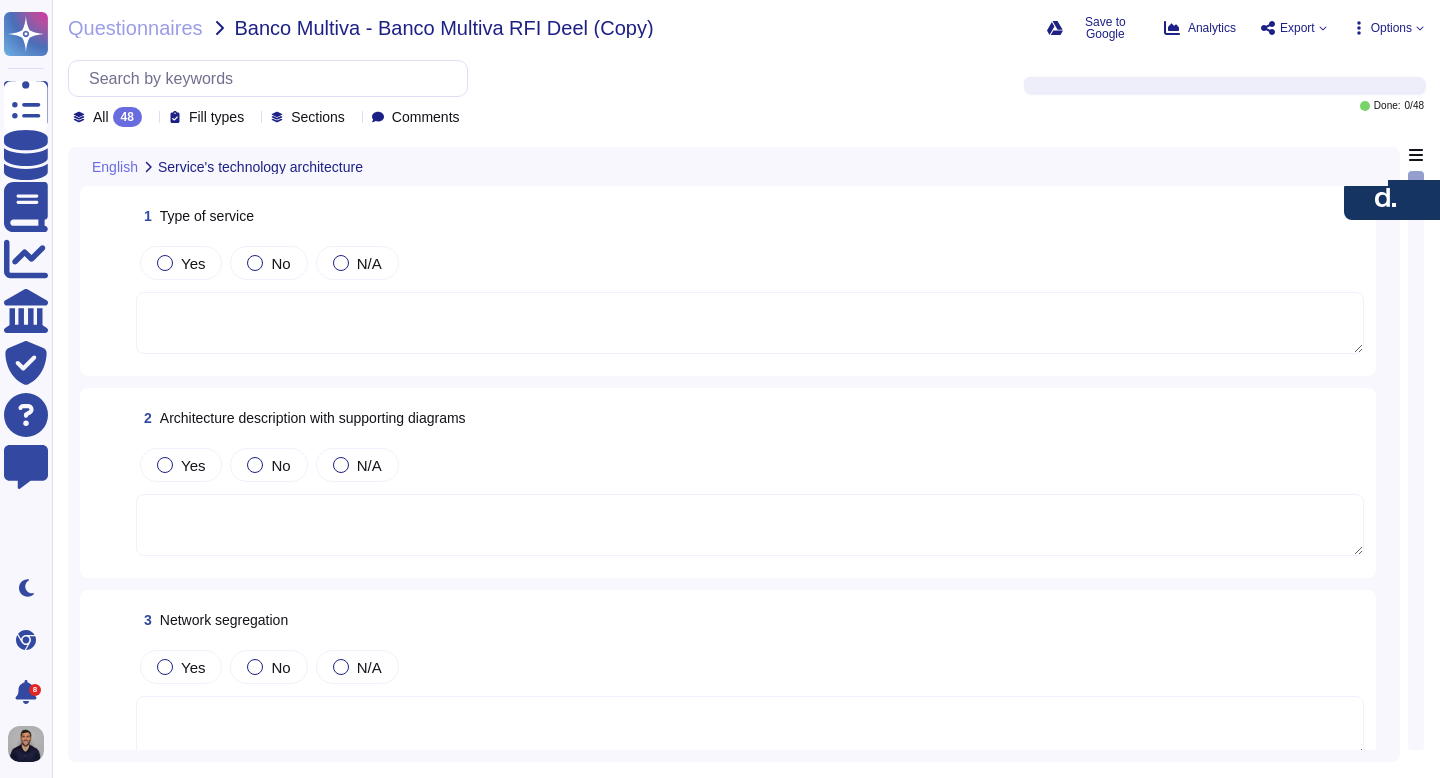 click on "Fill types" at bounding box center (216, 117) 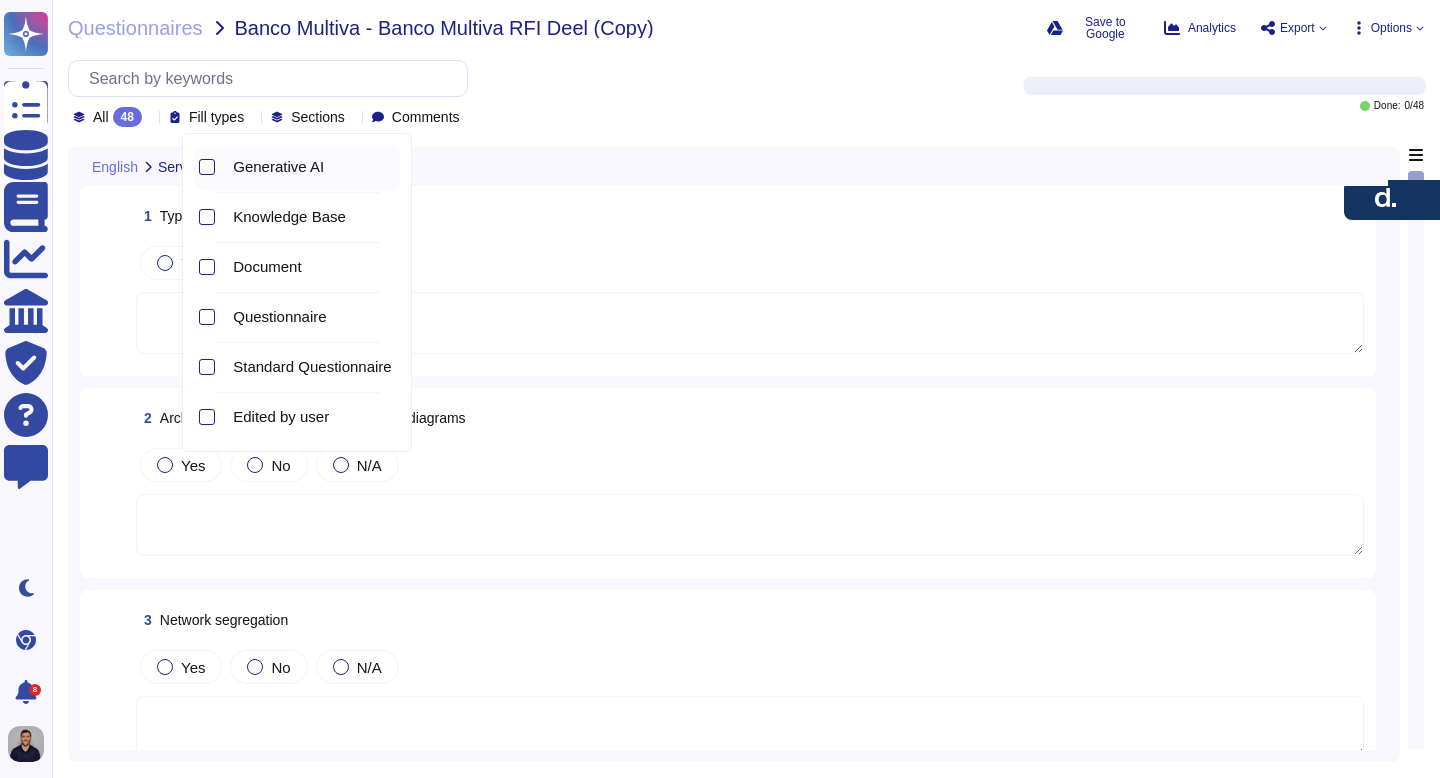 click on "Generative AI" at bounding box center [278, 167] 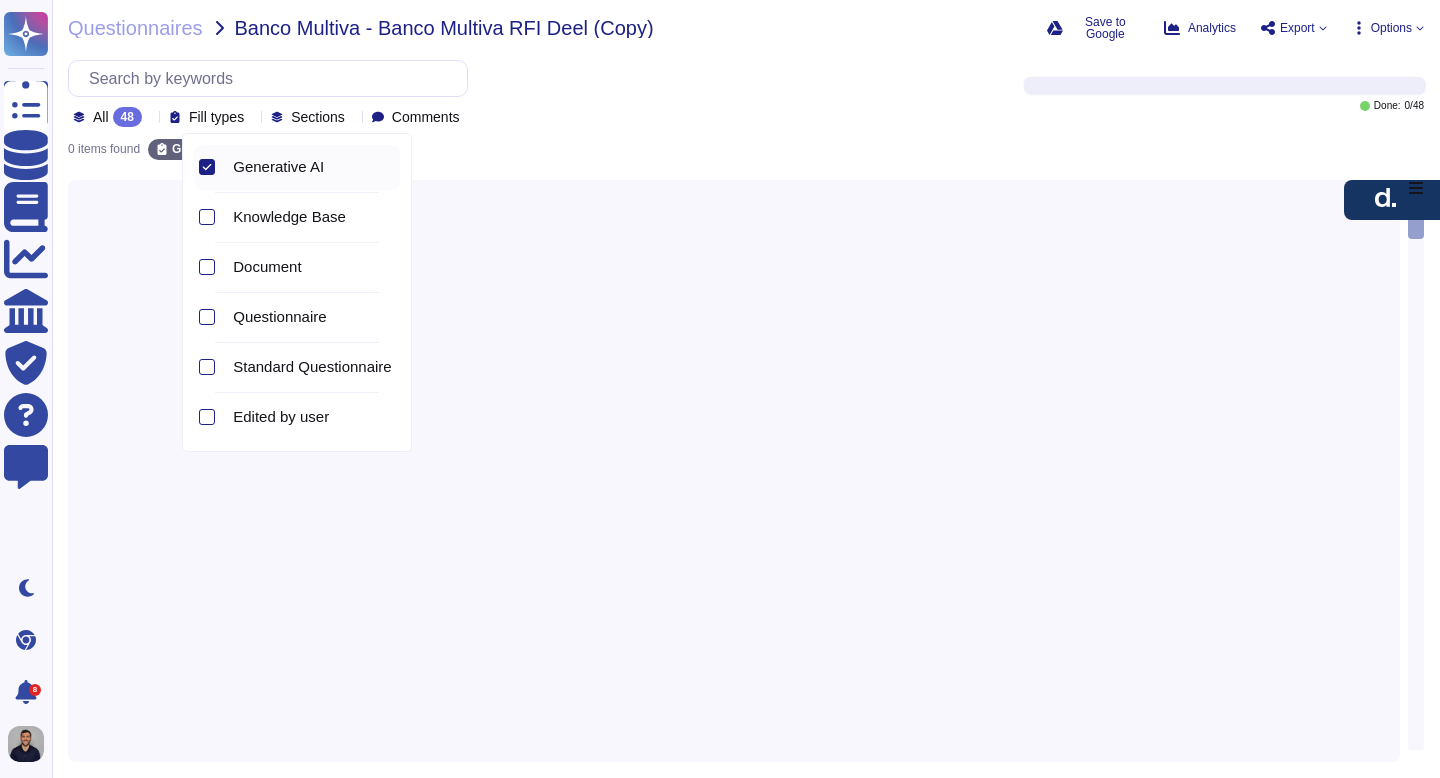 click on "Generative AI" at bounding box center [312, 167] 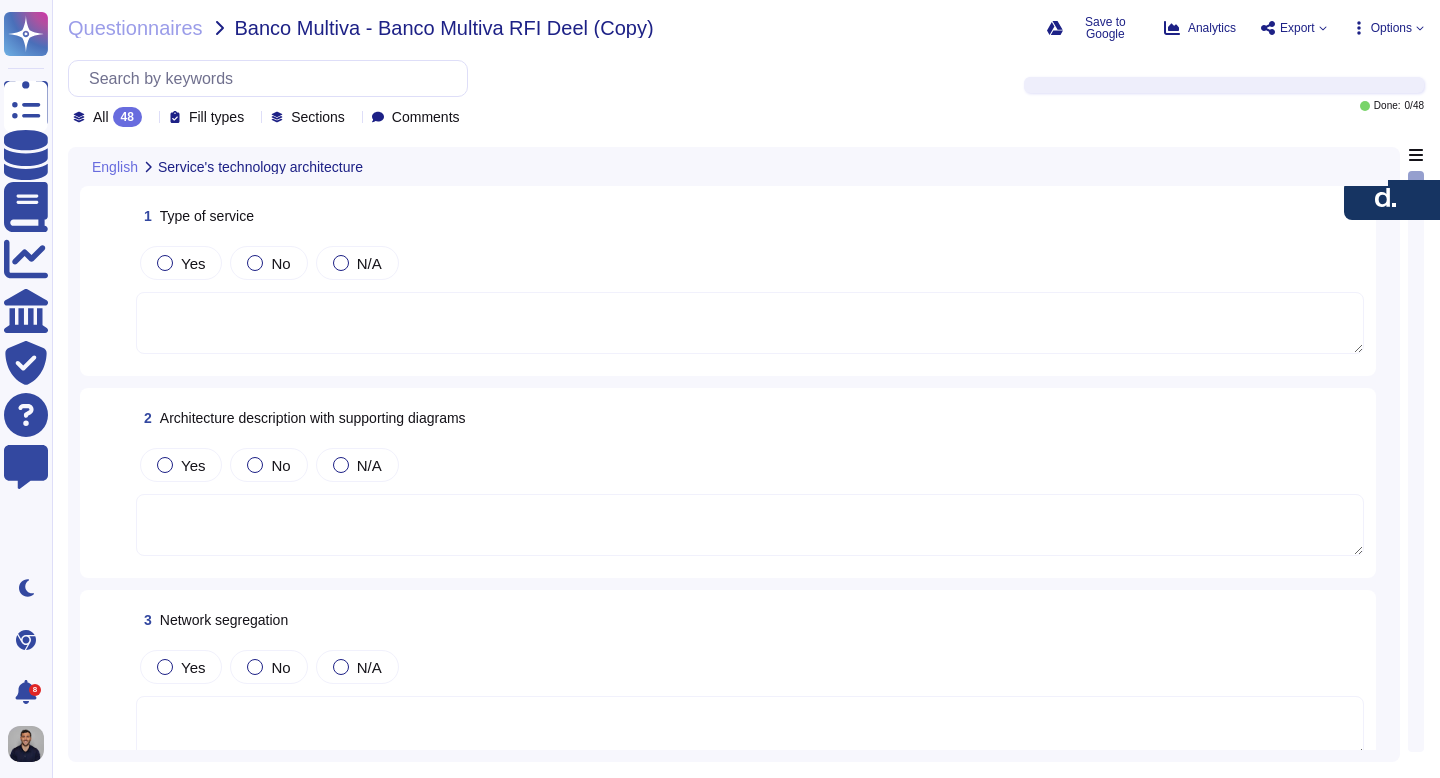 click on "Questionnaires Banco Multiva - Banco Multiva RFI Deel (Copy) Save to Google Analytics Export Options All 48 Fill types Sections Comments Done: 0 / 48 English Service's technology architecture 1 Type of service Yes No N/A 2 Architecture description with supporting diagrams Yes No N/A 3 Network segregation Yes No N/A 4 Service redundancy Yes No N/A 5 Infrastructure monitoring Yes No N/A 6 Secure configuration of components (hardening, EDR agents, antimalware, etc.) Yes No N/A Return to the current question English Service's technology architecture Access control Application security Security testing Stored data security Security incident management process Stored data Event Logging and Alerts Certifications Compliance" at bounding box center (746, 389) 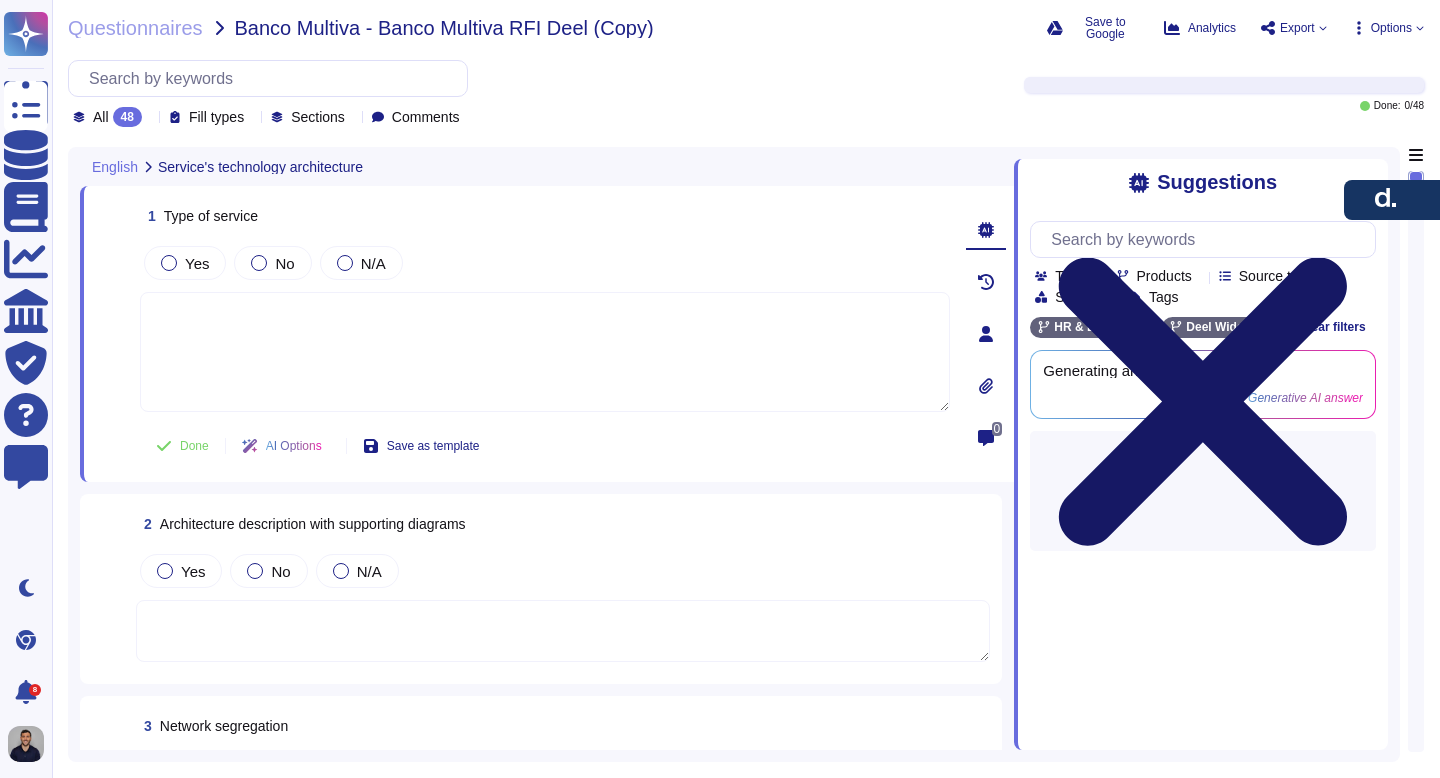 click 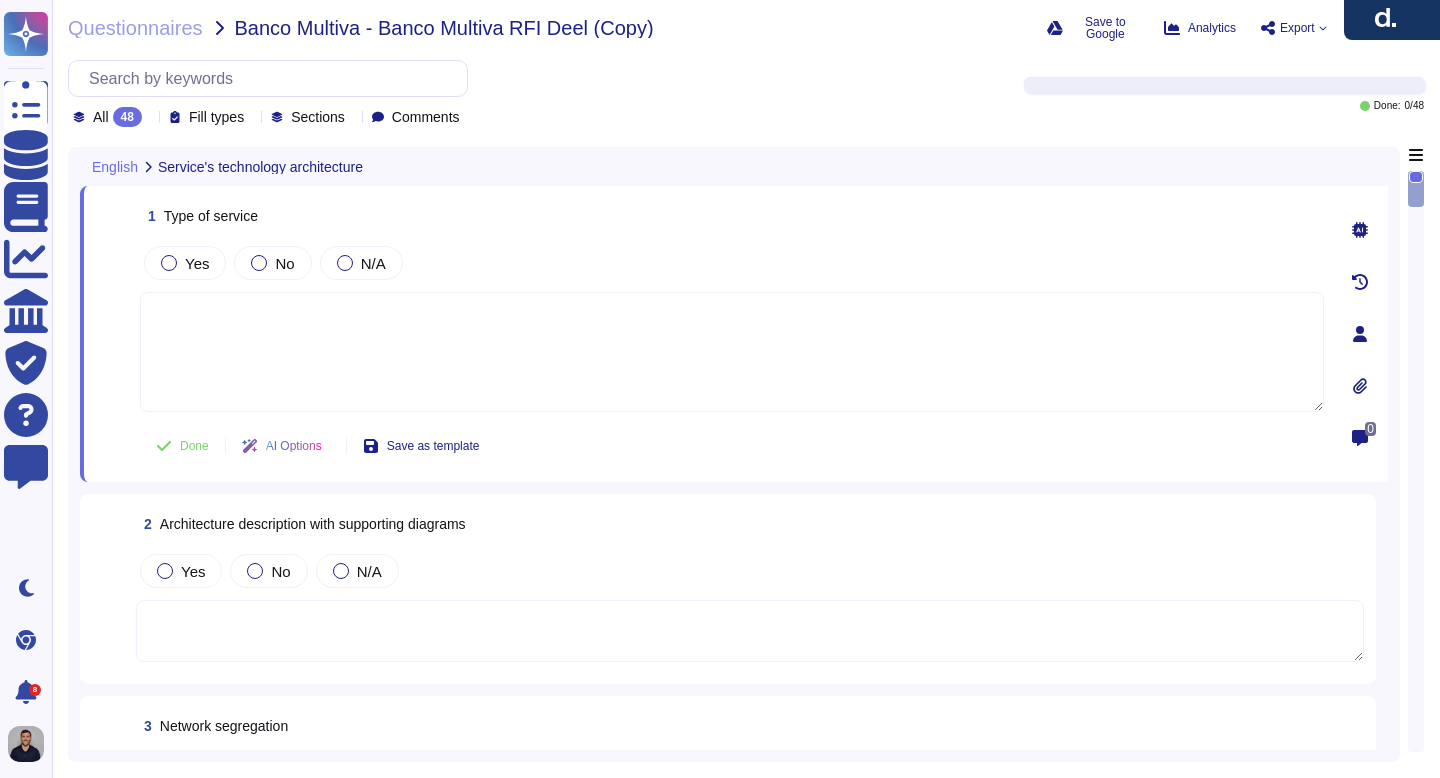 drag, startPoint x: 1400, startPoint y: 197, endPoint x: 1373, endPoint y: -24, distance: 222.64322 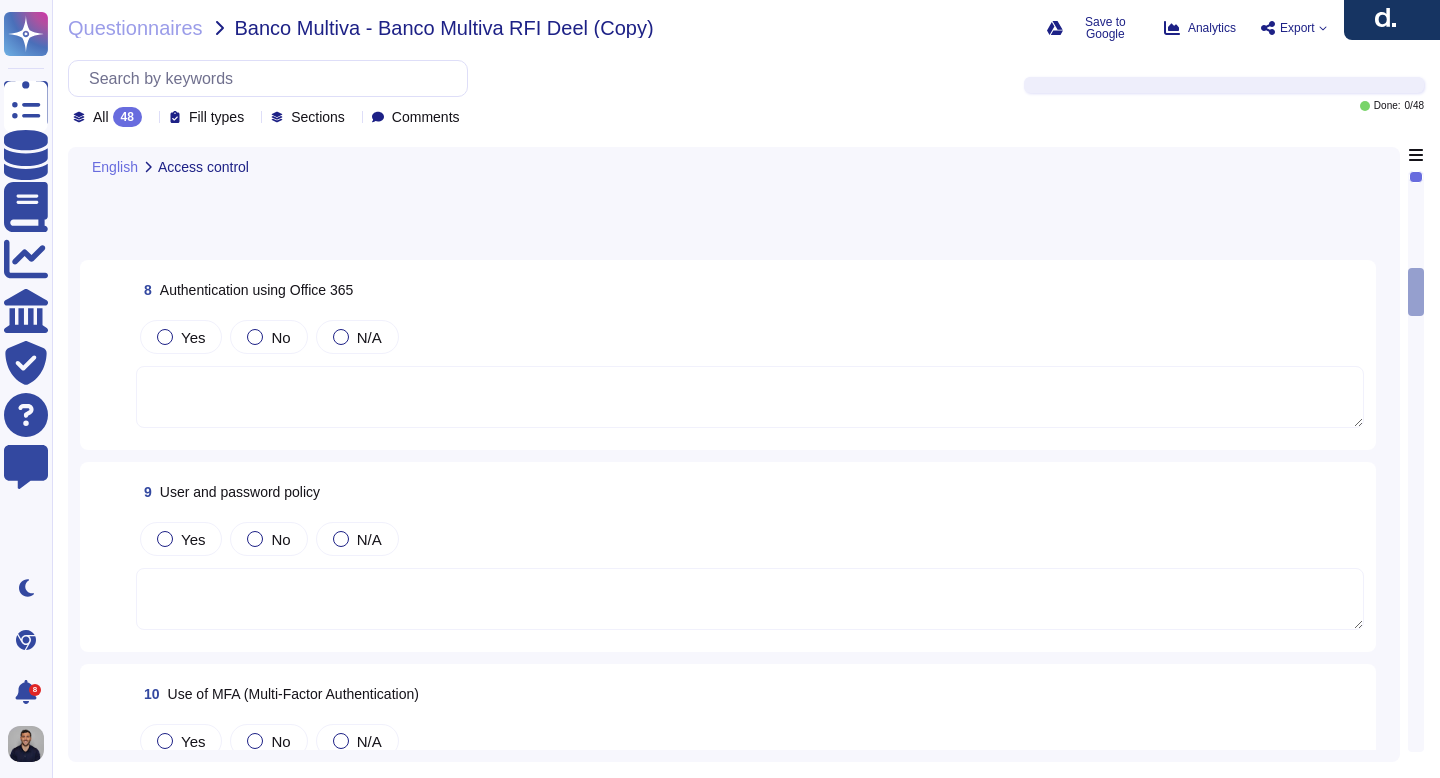 scroll, scrollTop: 0, scrollLeft: 0, axis: both 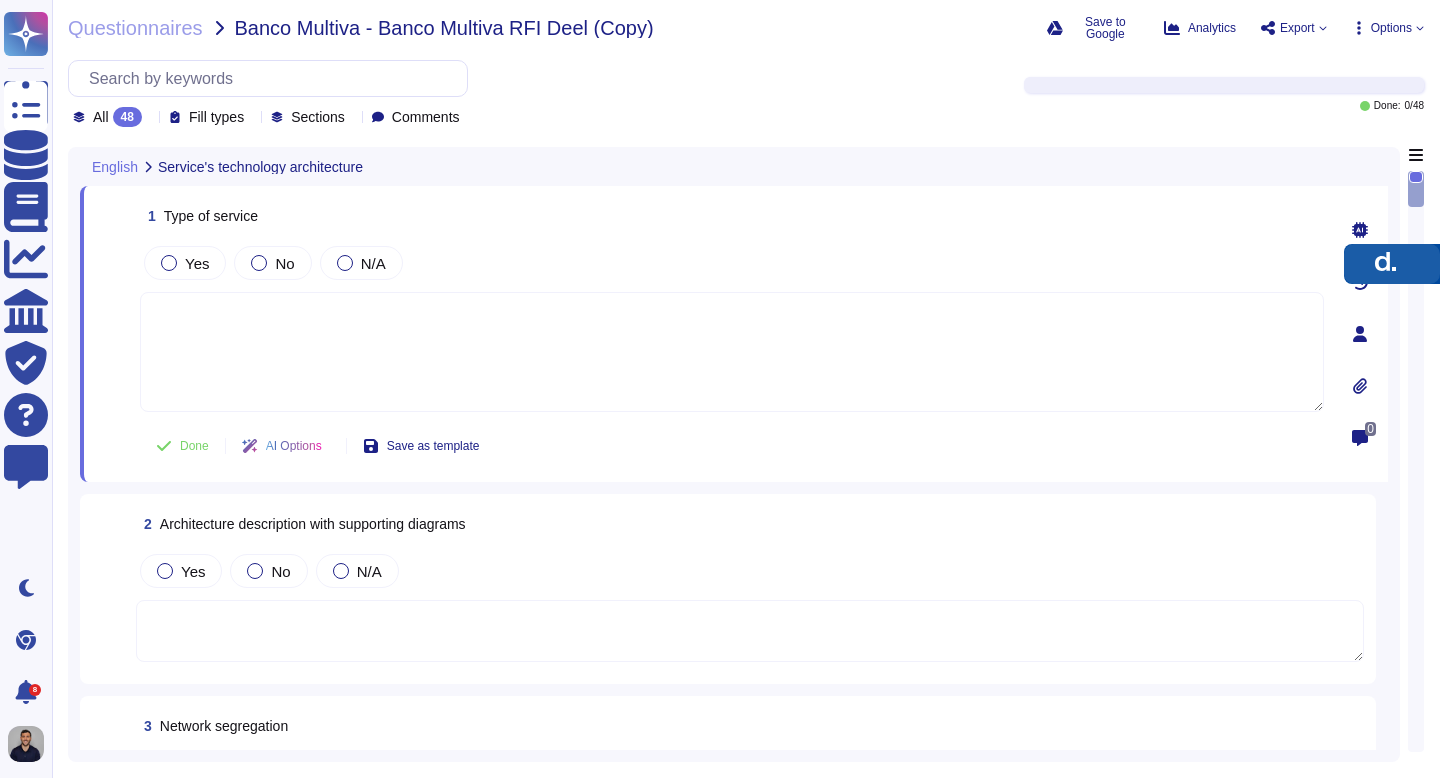 drag, startPoint x: 1387, startPoint y: 27, endPoint x: 1401, endPoint y: 271, distance: 244.4013 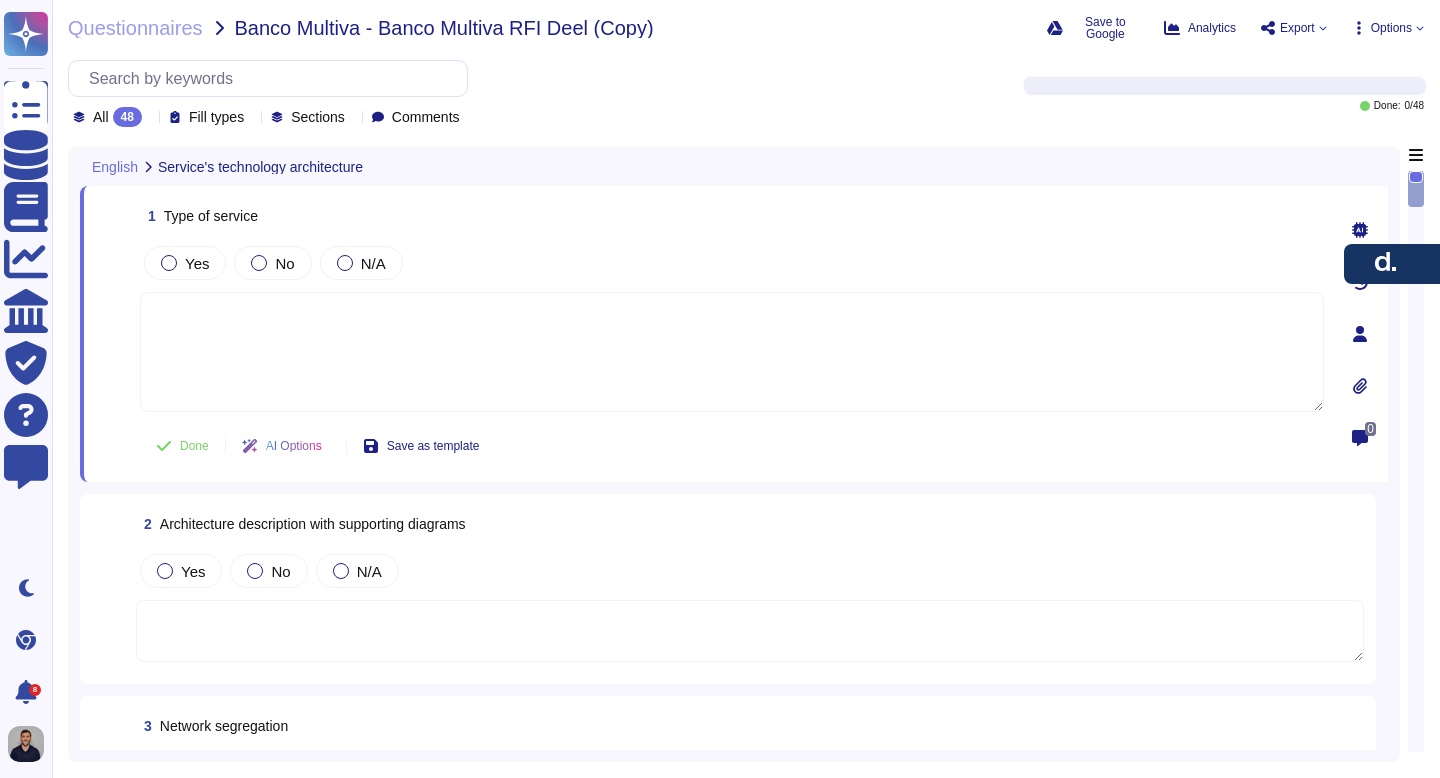 click on "Options" at bounding box center (1391, 28) 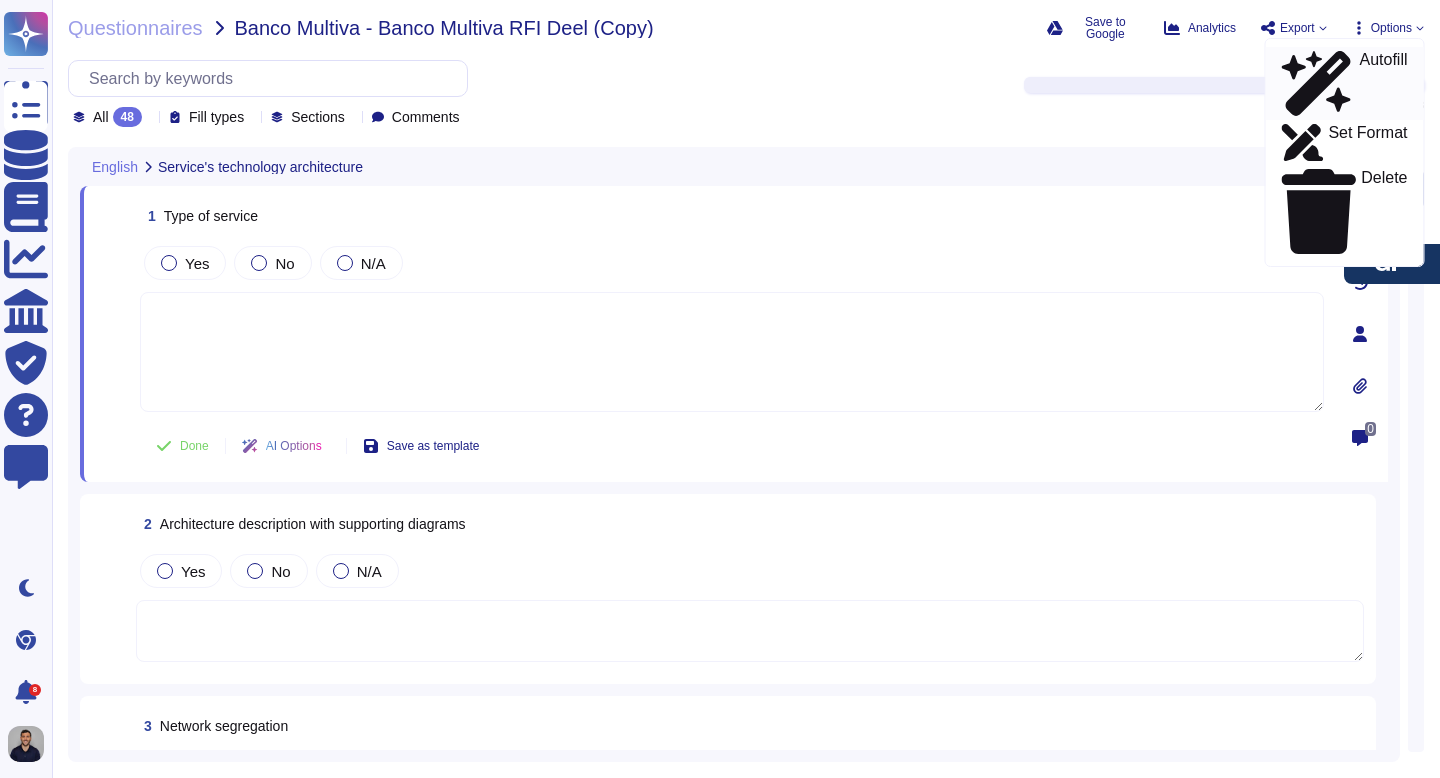 click on "Autofill" at bounding box center (1383, 84) 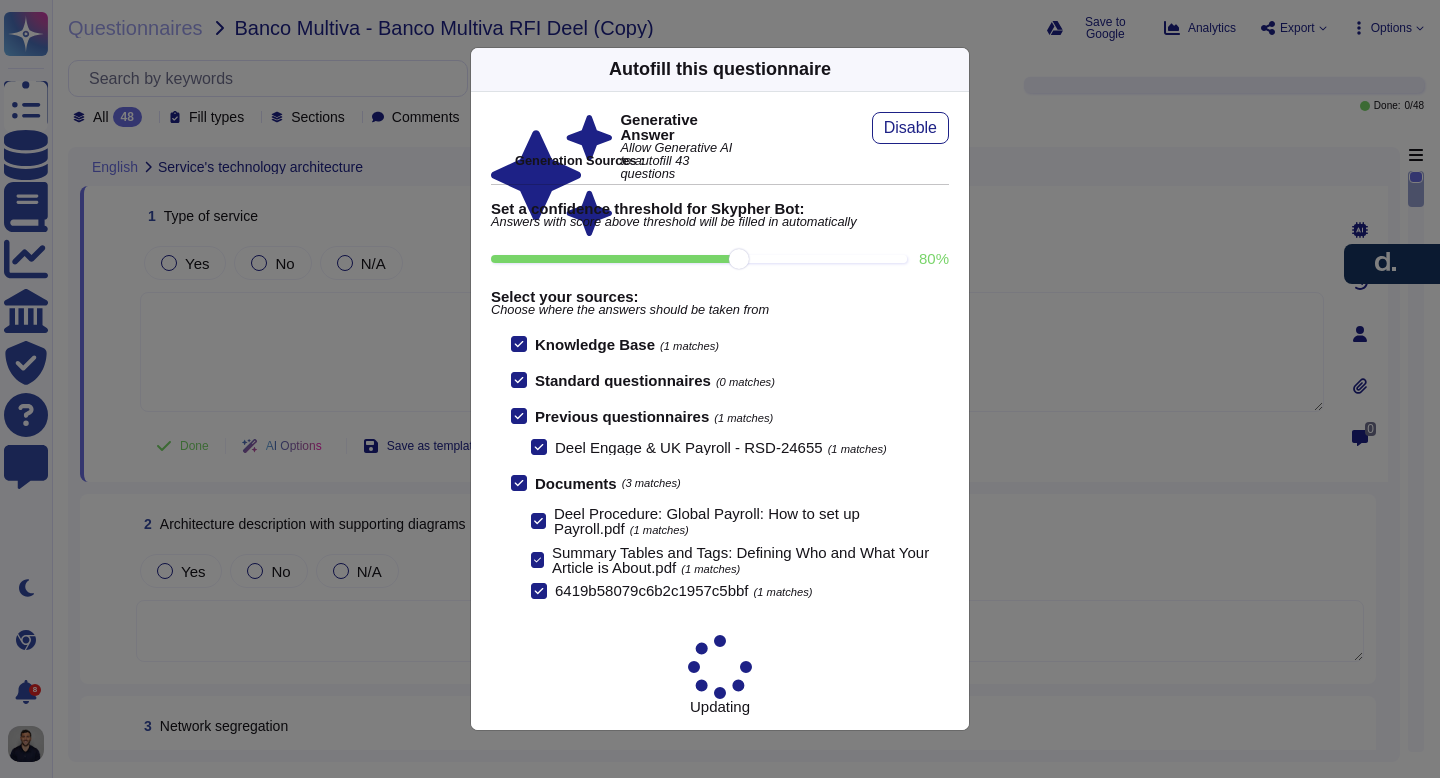 scroll, scrollTop: 0, scrollLeft: 0, axis: both 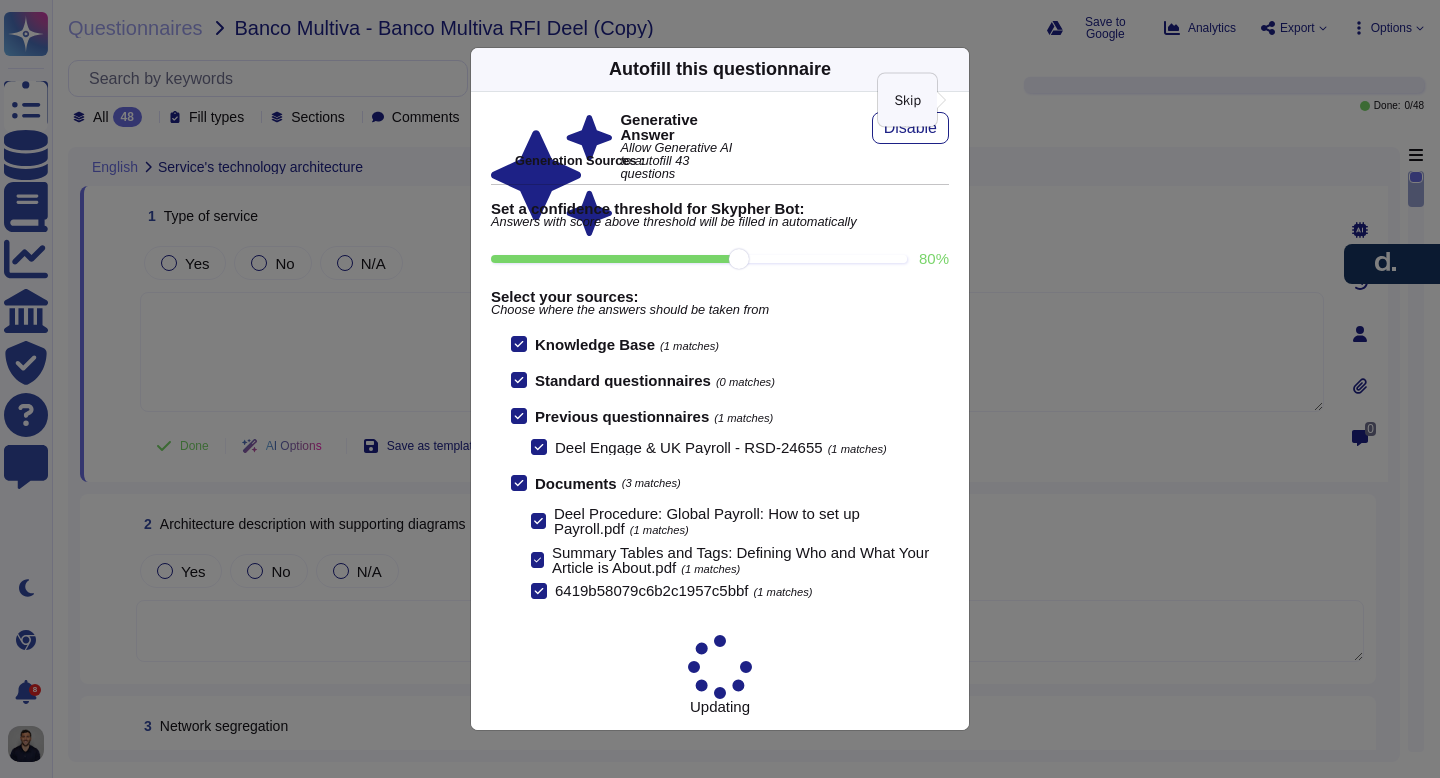 click 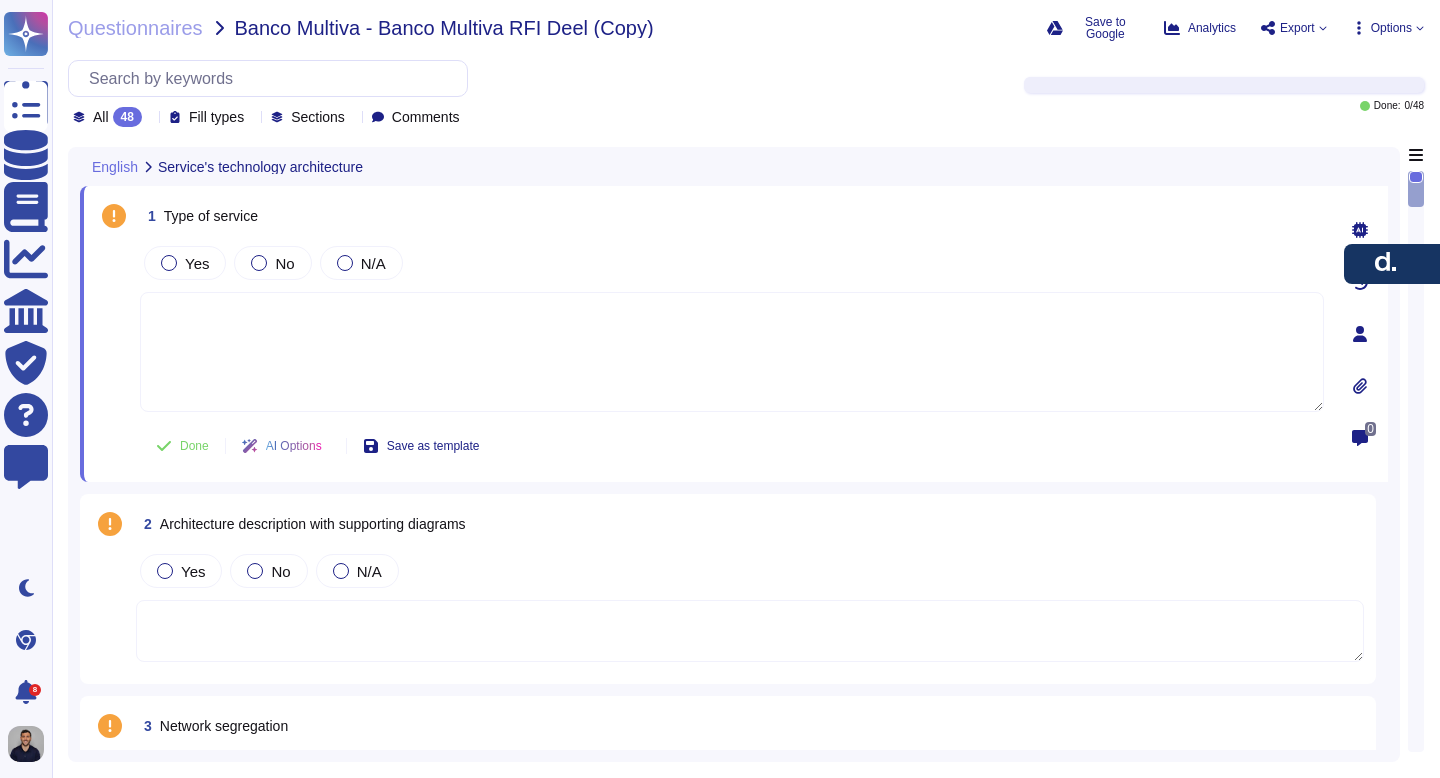 click at bounding box center (732, 352) 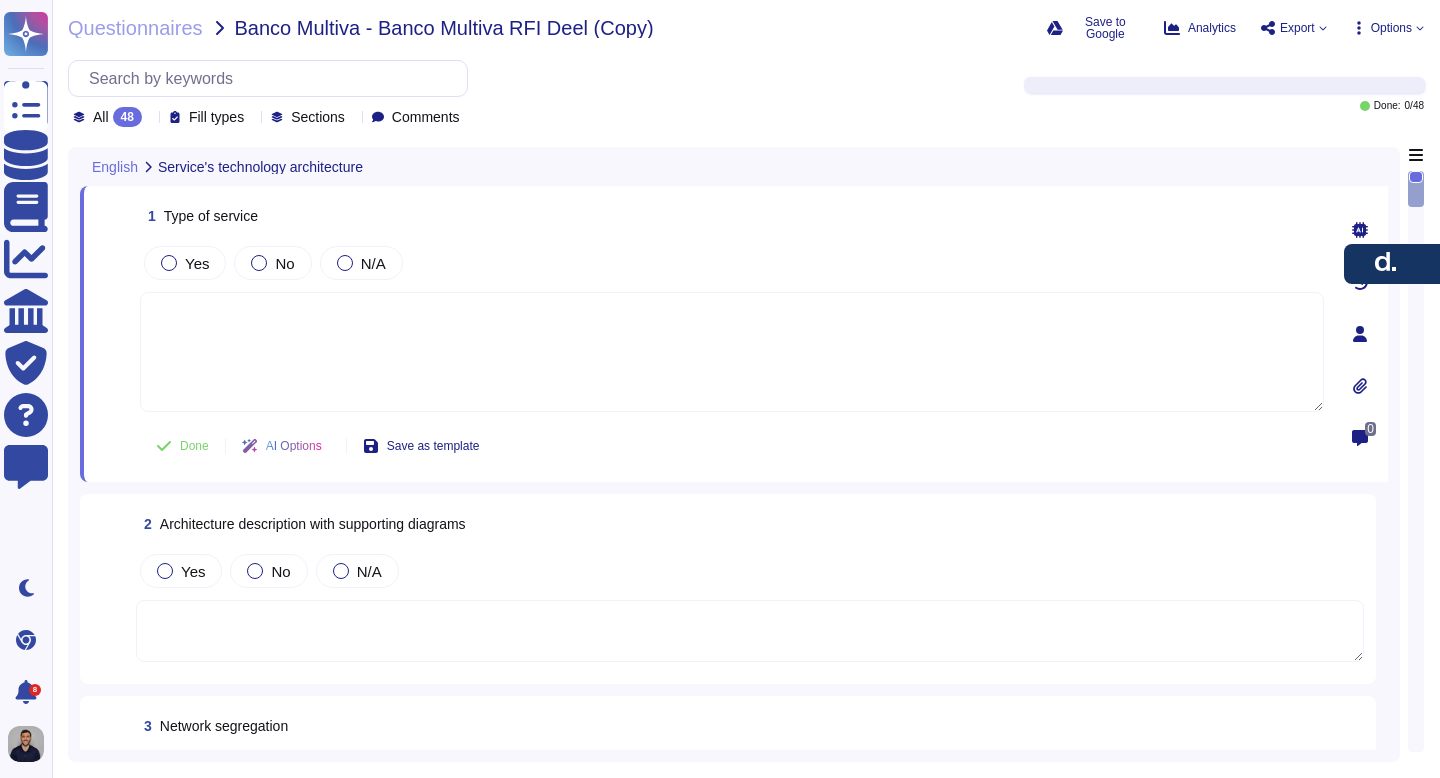 click 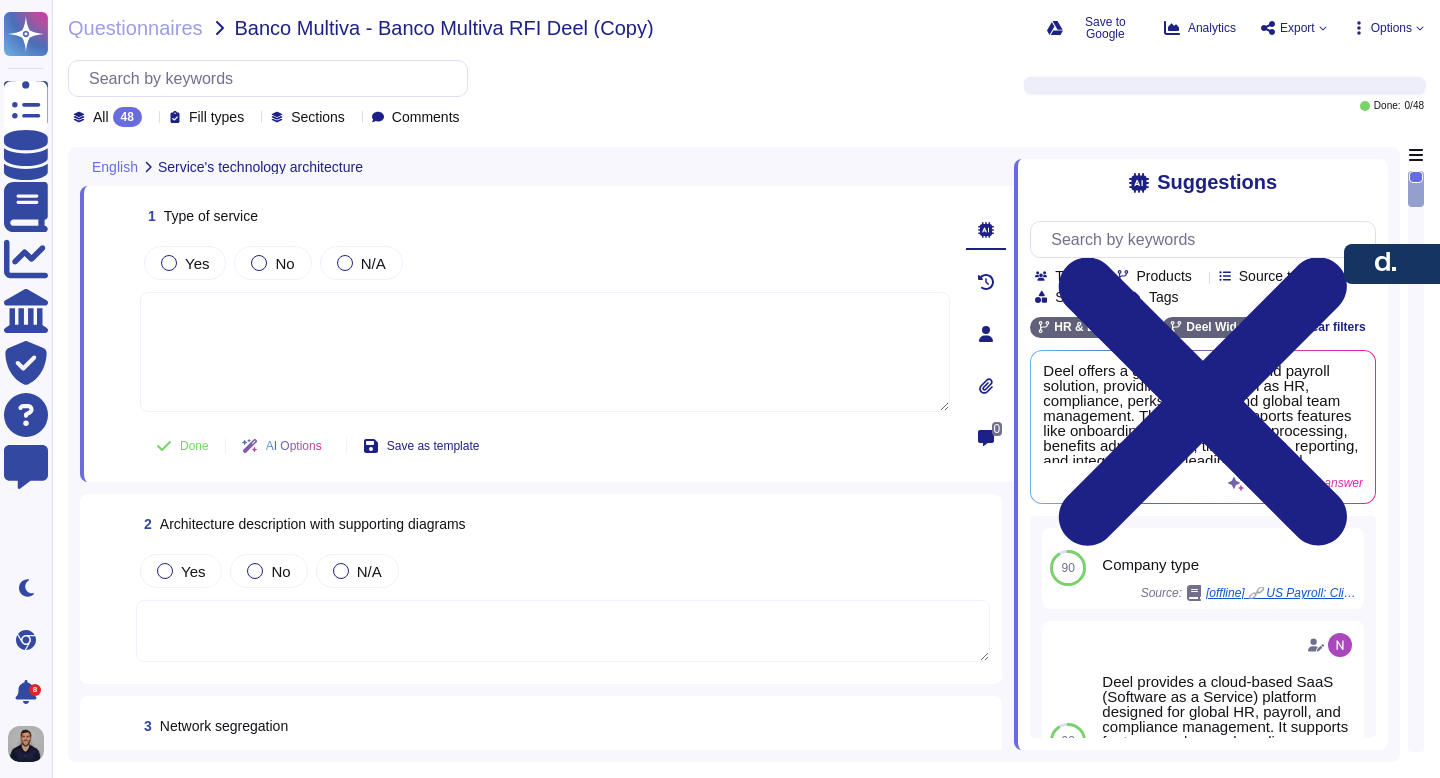 click at bounding box center [545, 352] 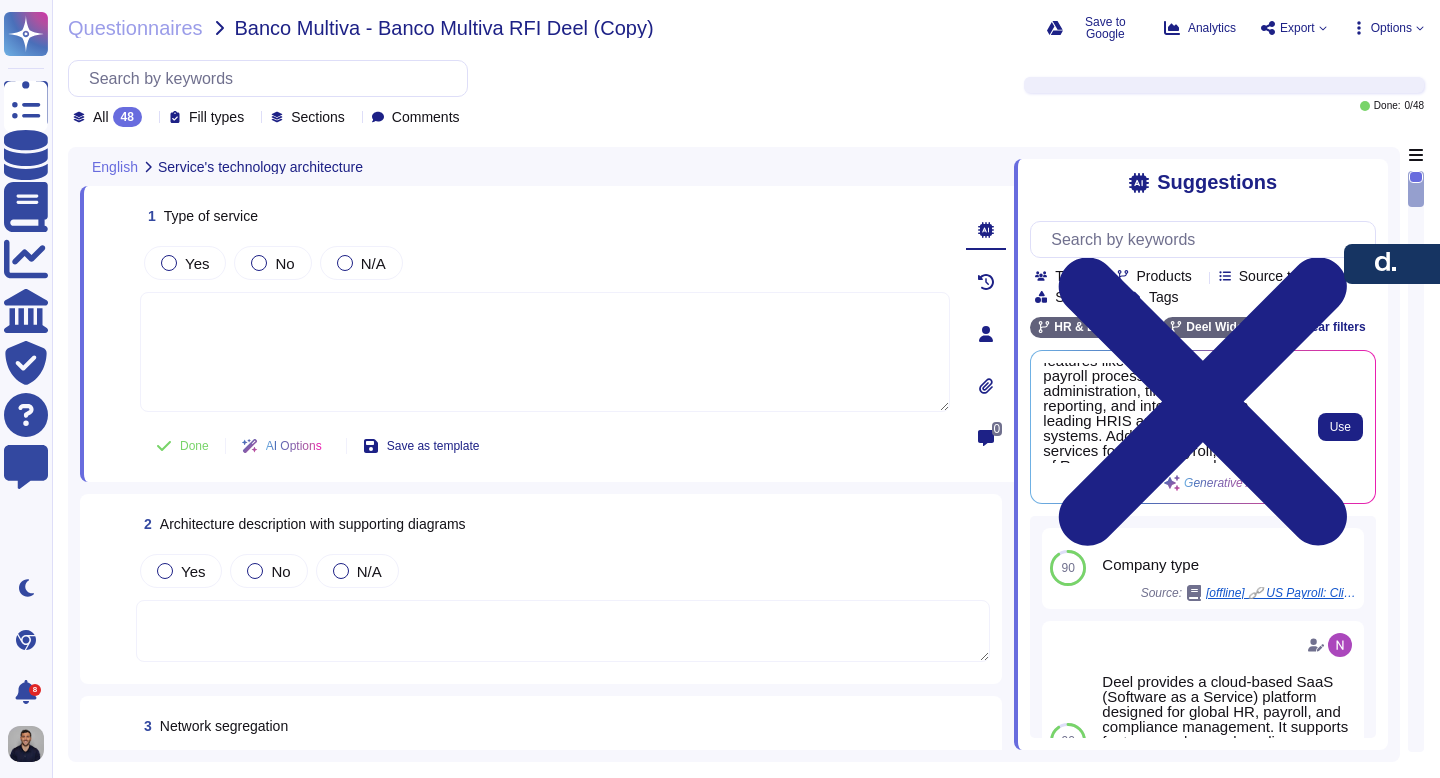 scroll, scrollTop: 0, scrollLeft: 0, axis: both 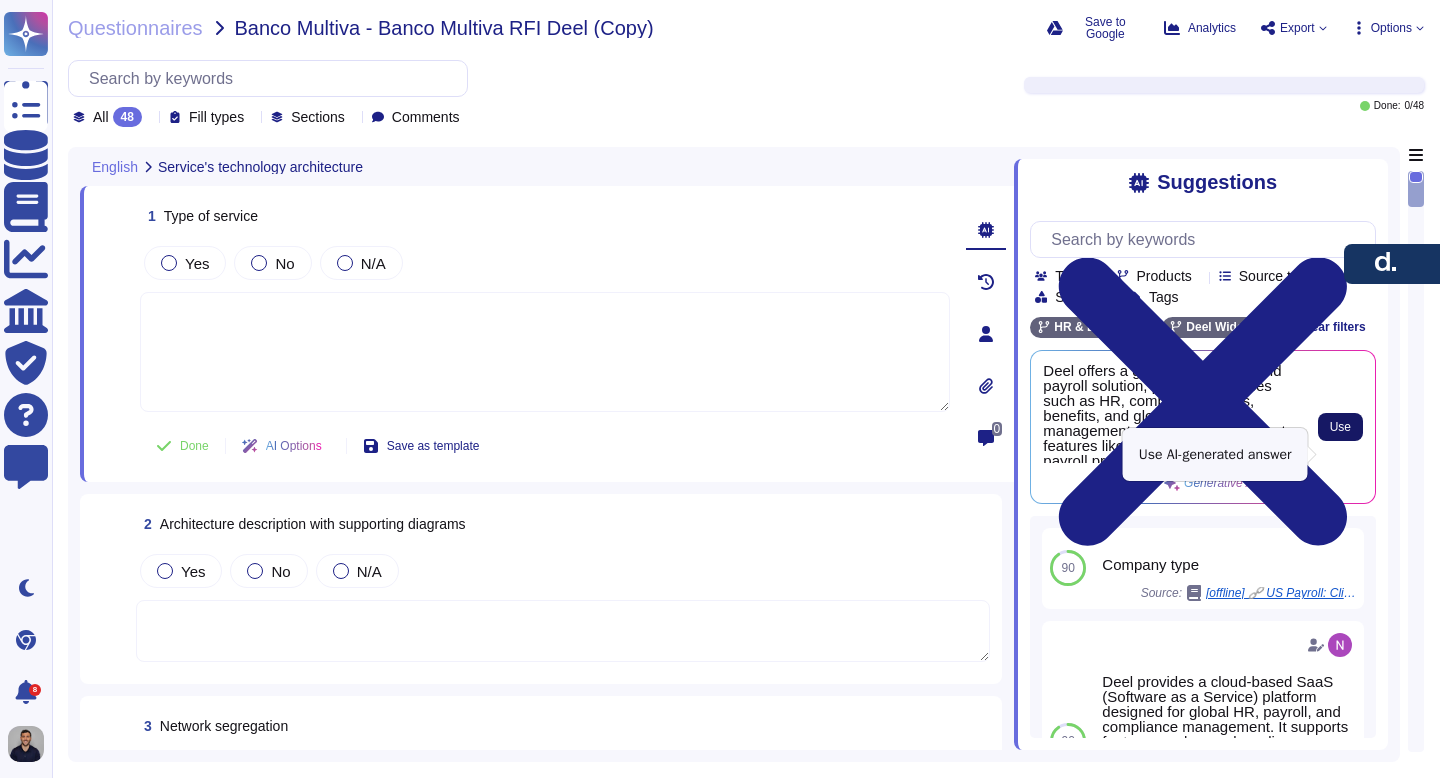 click on "Use" at bounding box center [1340, 427] 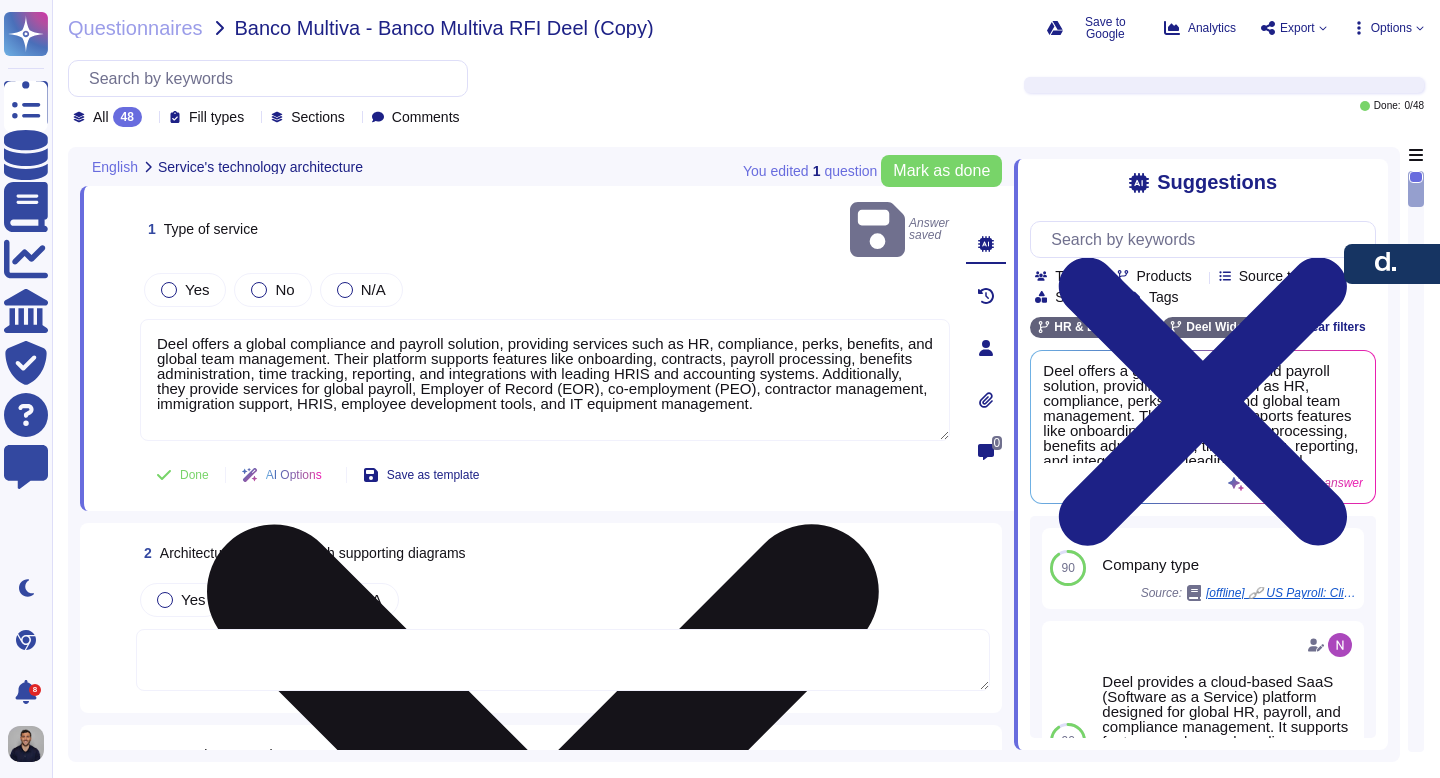 scroll, scrollTop: 2, scrollLeft: 0, axis: vertical 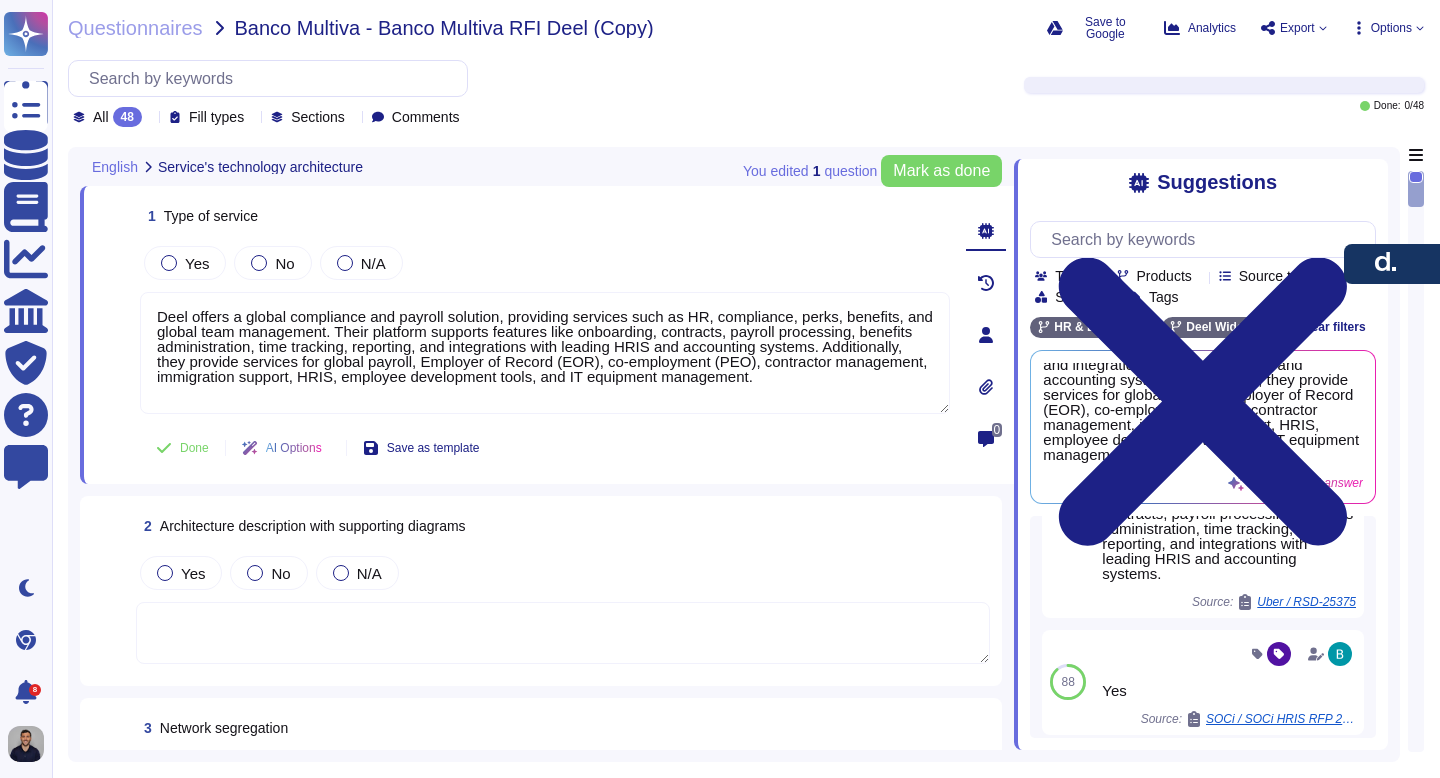 drag, startPoint x: 341, startPoint y: 392, endPoint x: 156, endPoint y: 289, distance: 211.7404 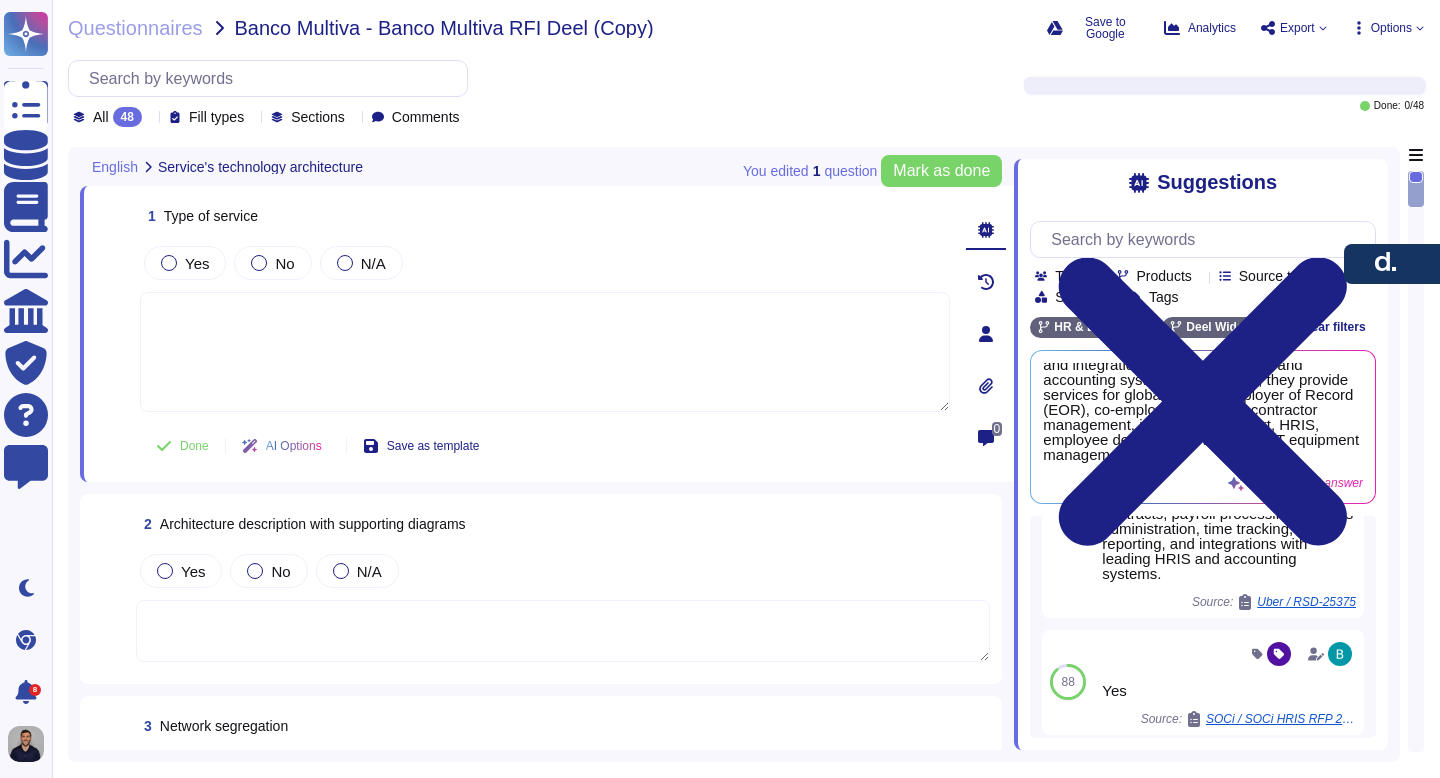 click on "AI Options" at bounding box center (286, 446) 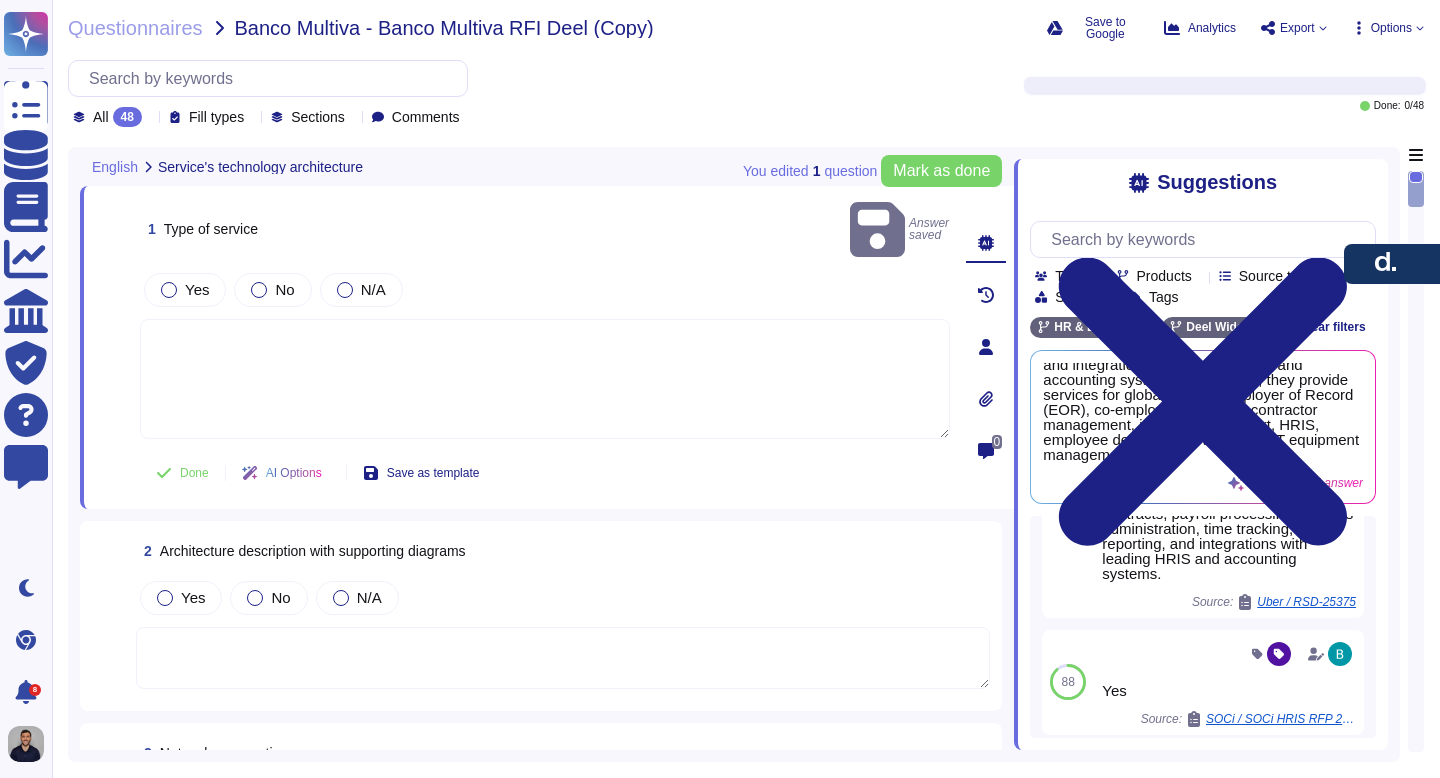 click at bounding box center [545, 379] 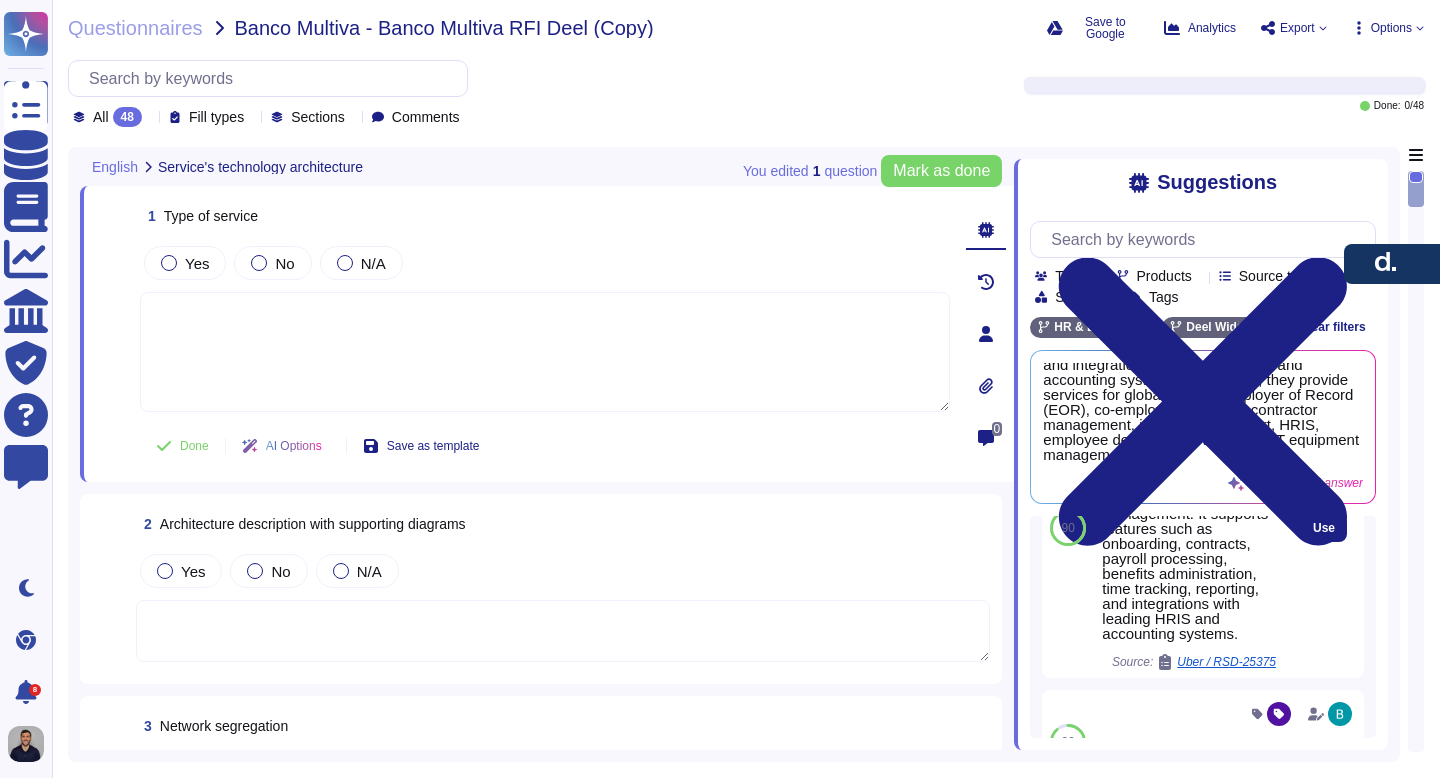 scroll, scrollTop: 111, scrollLeft: 0, axis: vertical 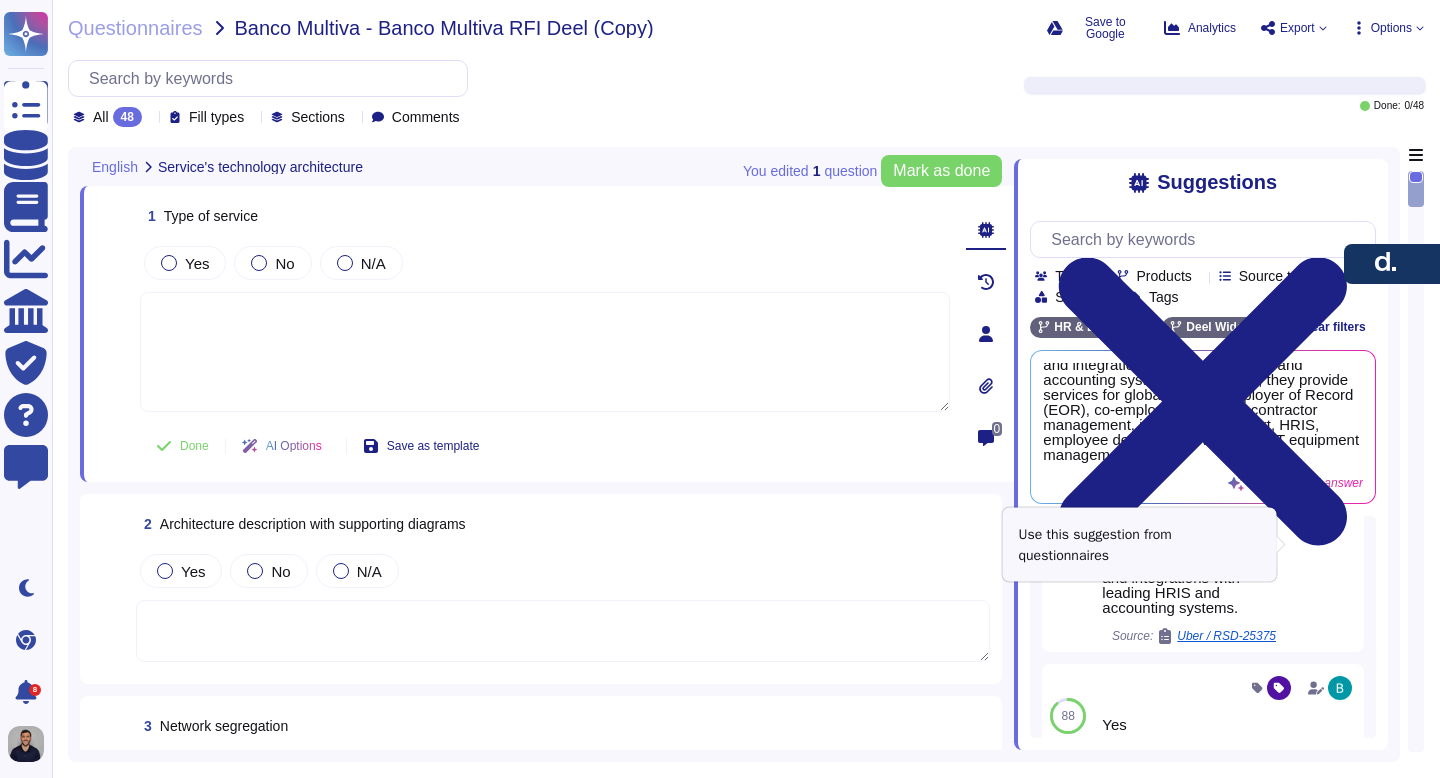 click on "Use" at bounding box center (1324, 502) 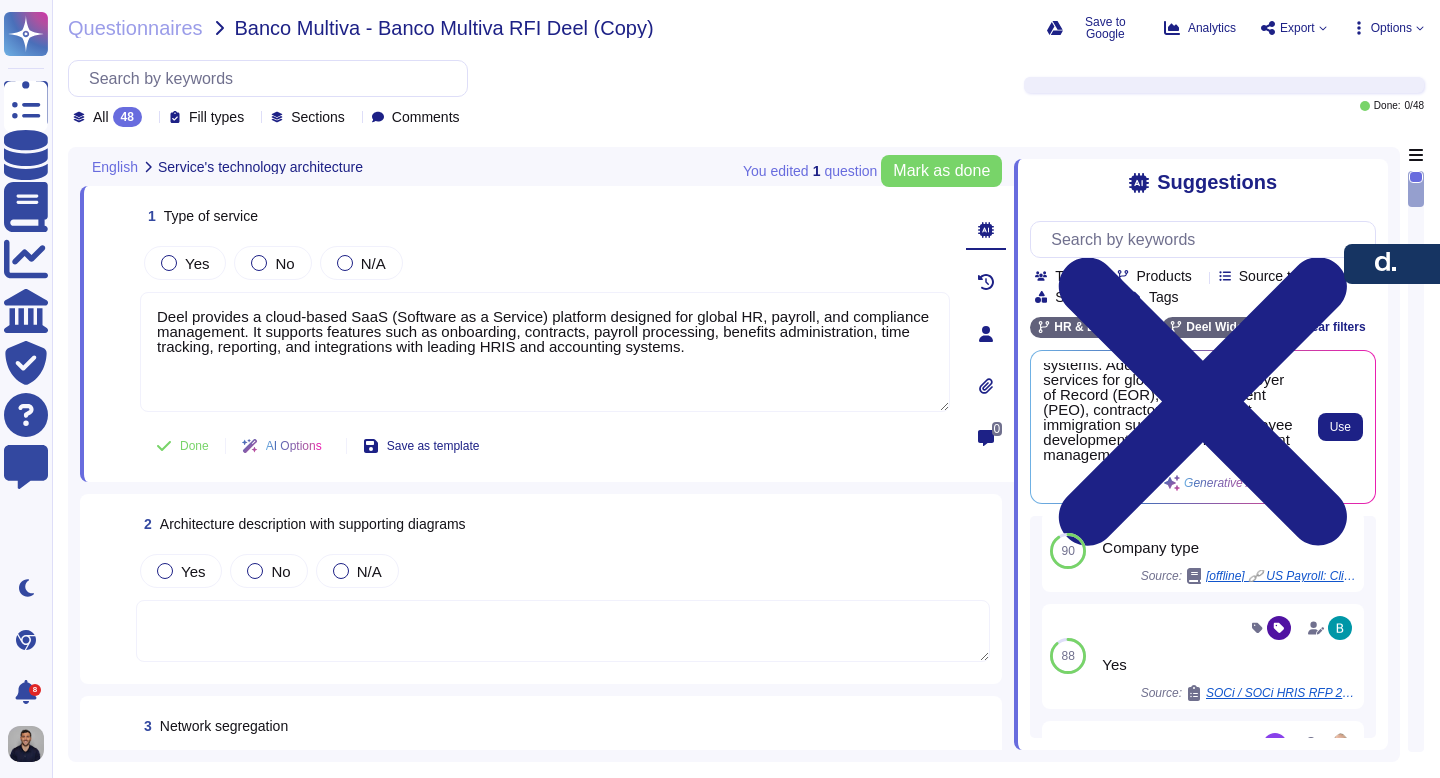 scroll, scrollTop: 171, scrollLeft: 0, axis: vertical 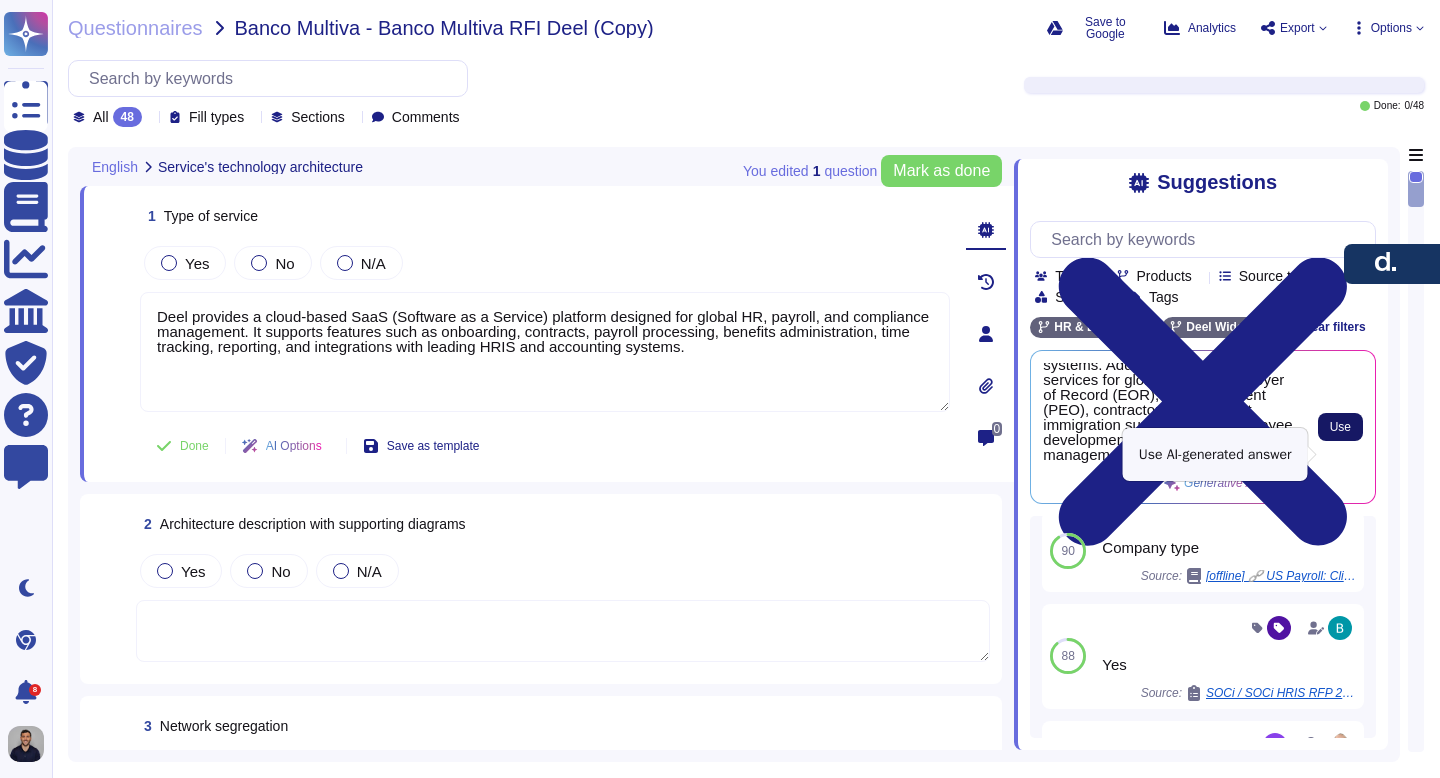 click on "Use" at bounding box center (1340, 427) 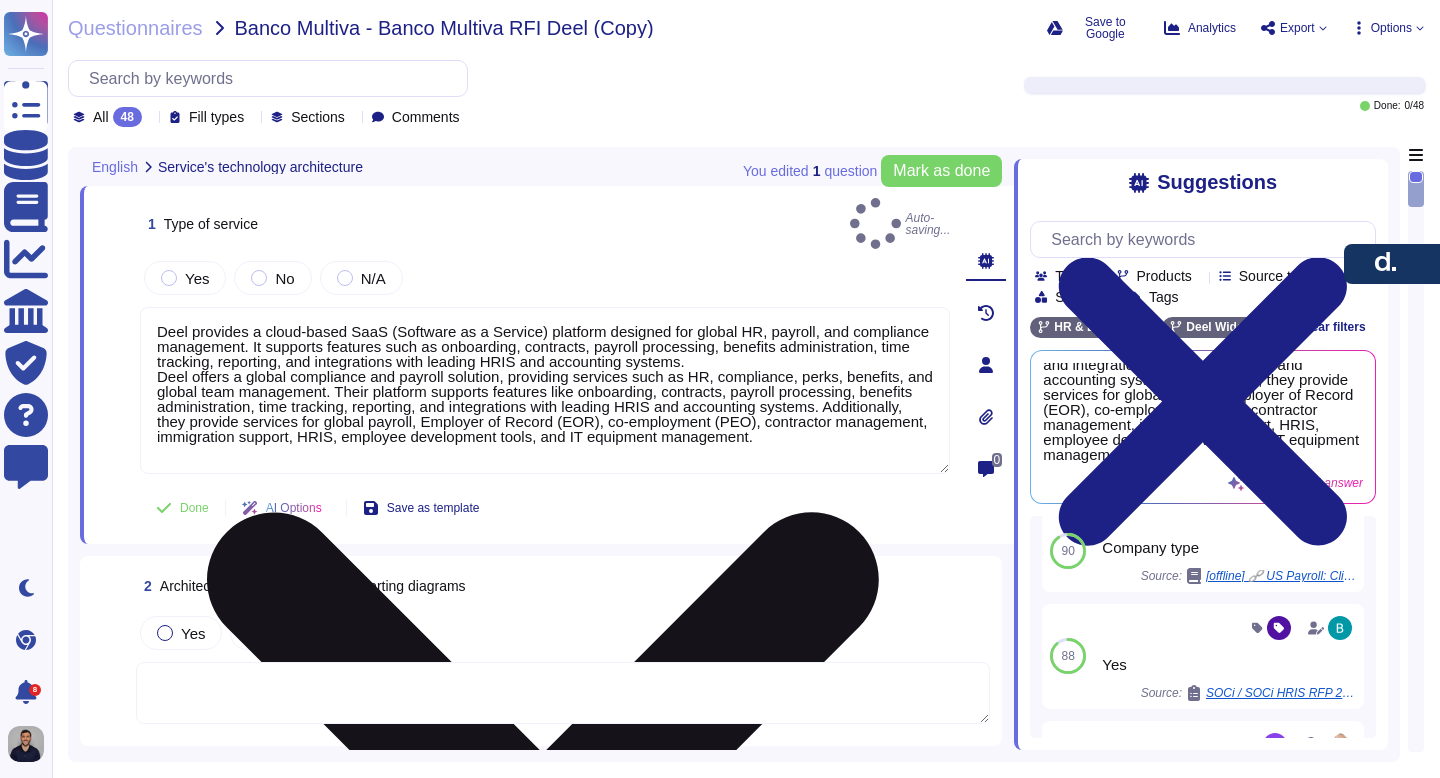 scroll, scrollTop: 111, scrollLeft: 0, axis: vertical 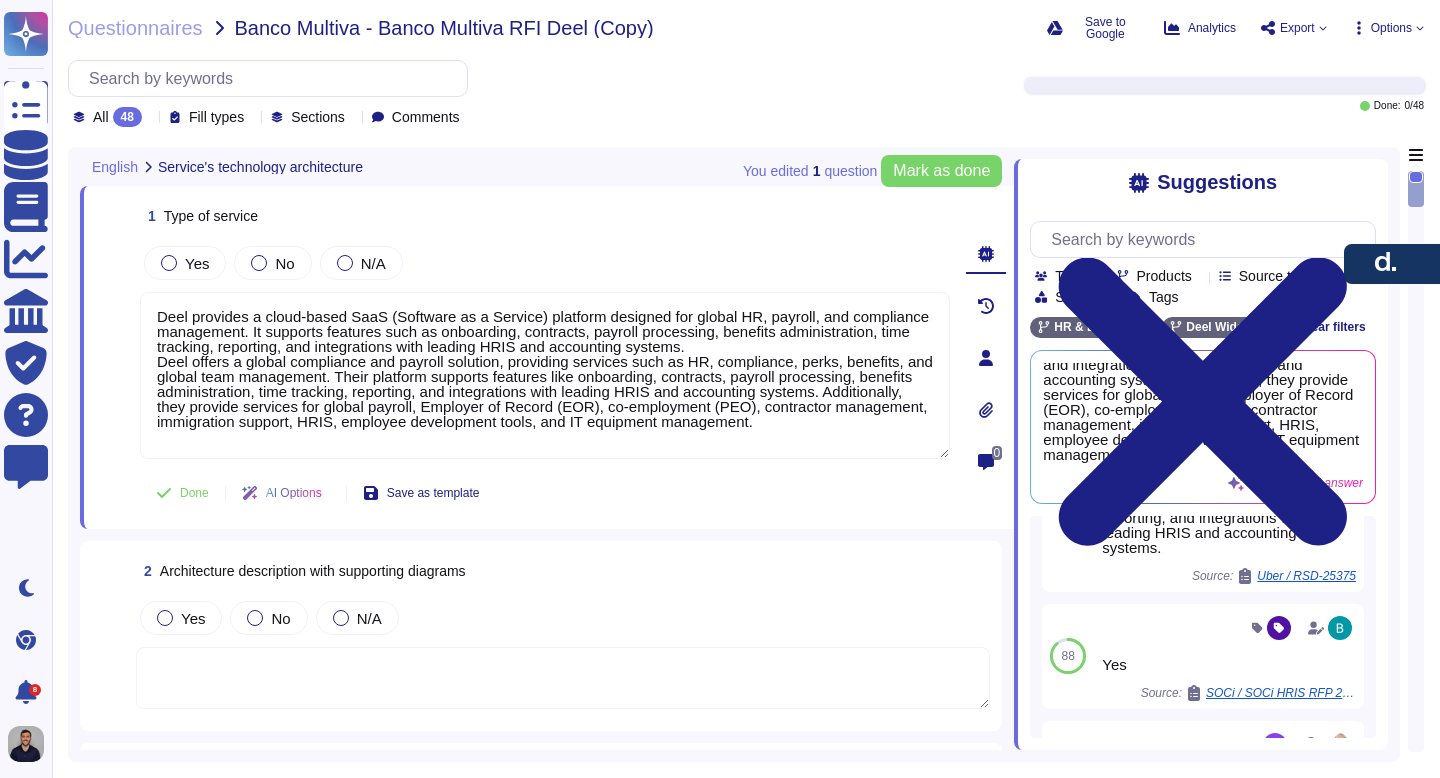 click on "AI Options" at bounding box center [294, 493] 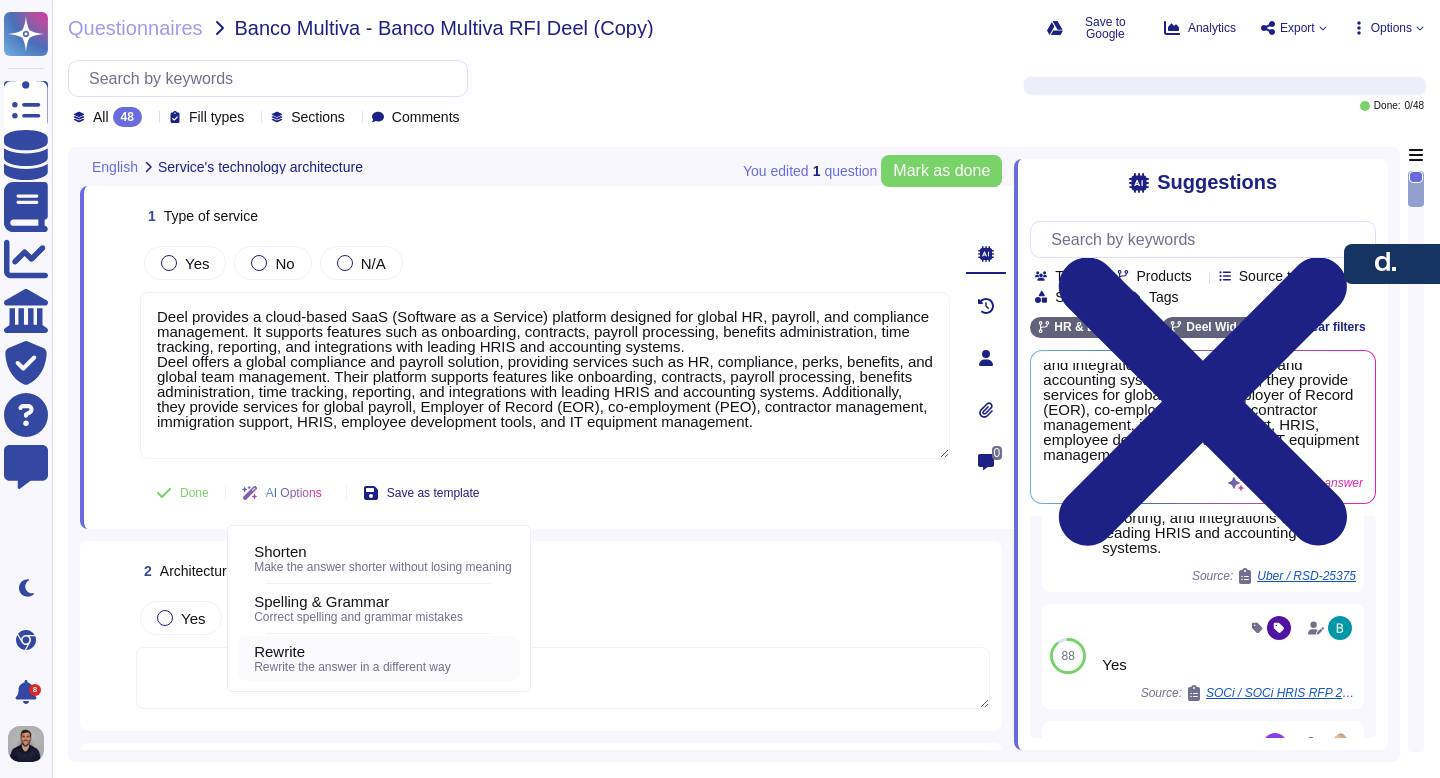 click on "Rewrite" at bounding box center (279, 652) 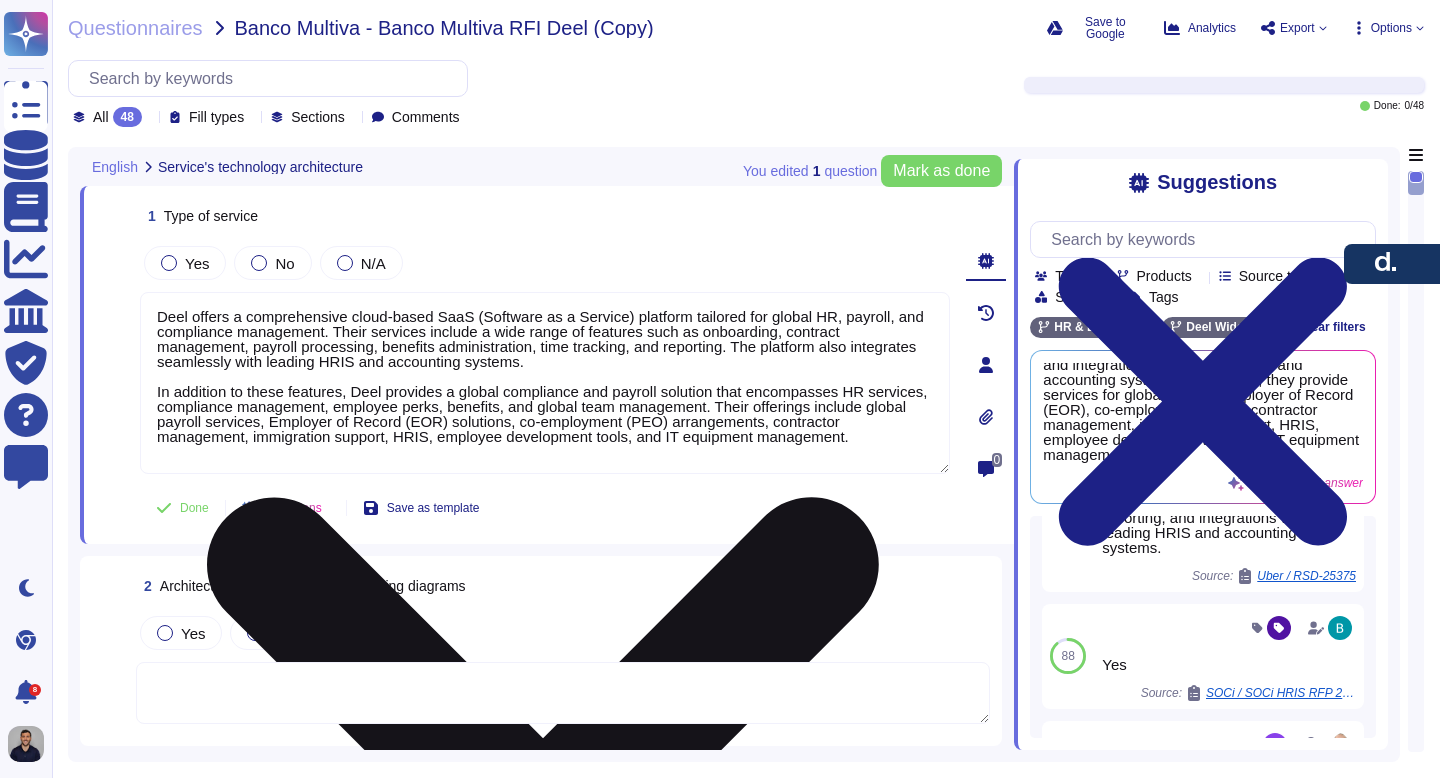 click on "Deel offers a comprehensive cloud-based SaaS (Software as a Service) platform tailored for global HR, payroll, and compliance management. Their services include a wide range of features such as onboarding, contract management, payroll processing, benefits administration, time tracking, and reporting. The platform also integrates seamlessly with leading HRIS and accounting systems.
In addition to these features, Deel provides a global compliance and payroll solution that encompasses HR services, compliance management, employee perks, benefits, and global team management. Their offerings include global payroll services, Employer of Record (EOR) solutions, co-employment (PEO) arrangements, contractor management, immigration support, HRIS, employee development tools, and IT equipment management." at bounding box center (545, 383) 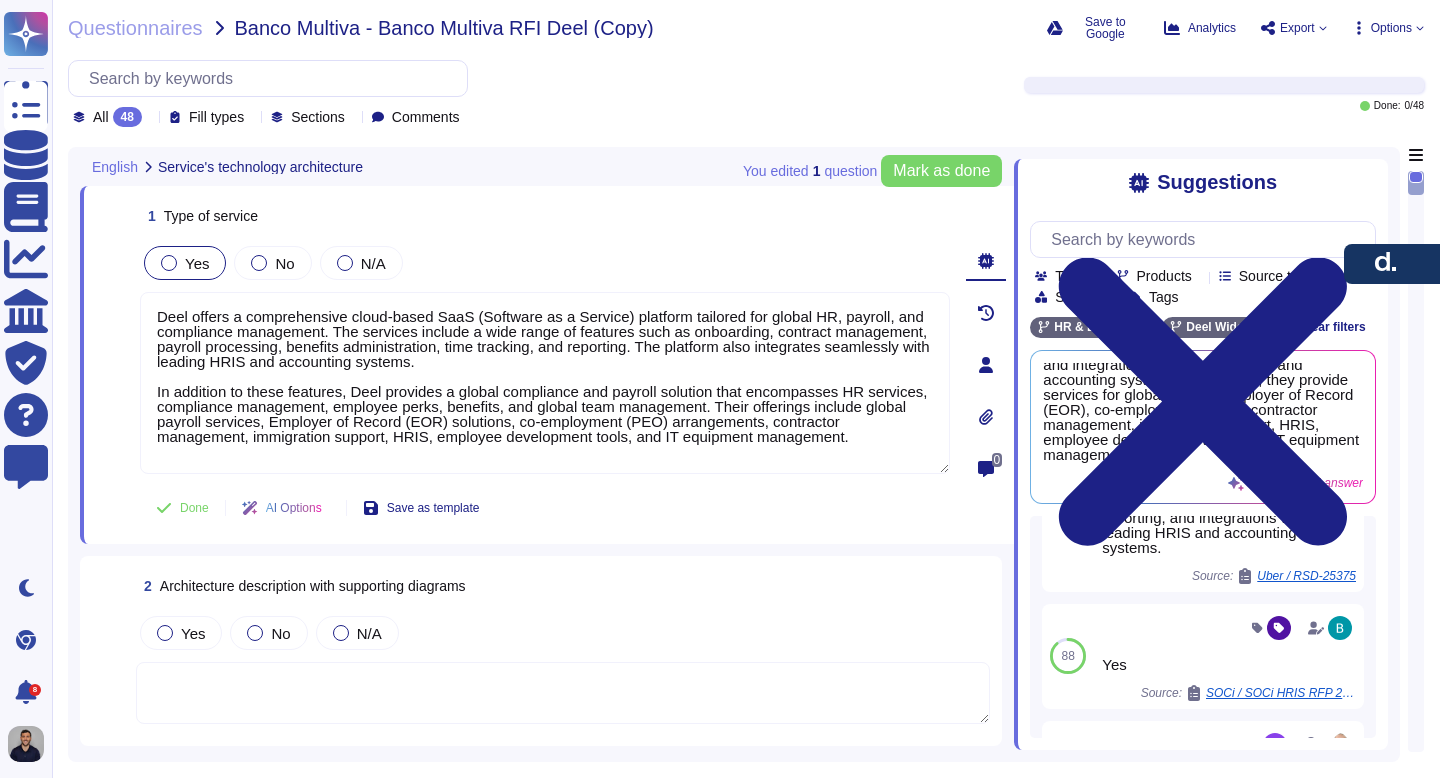 click on "Yes" at bounding box center [185, 263] 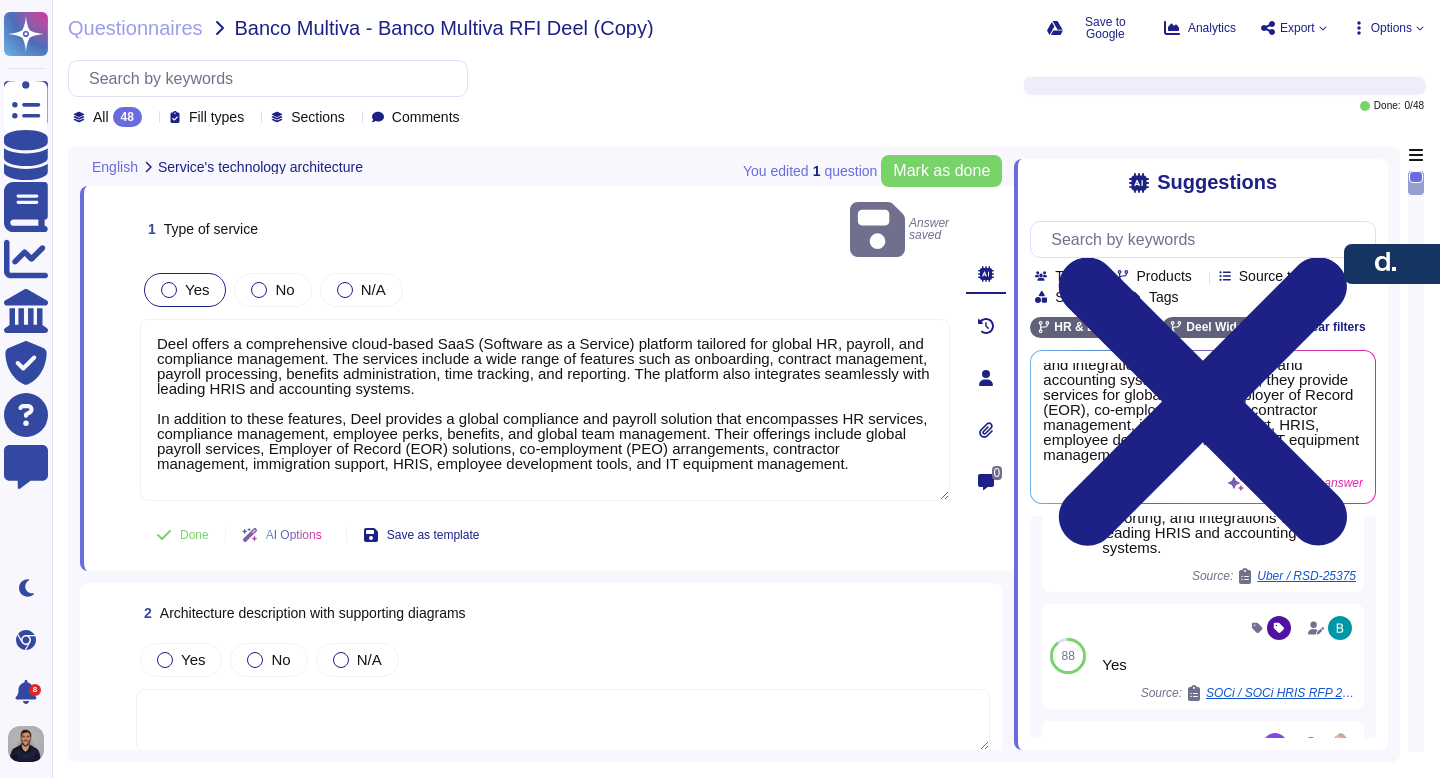 click at bounding box center (169, 290) 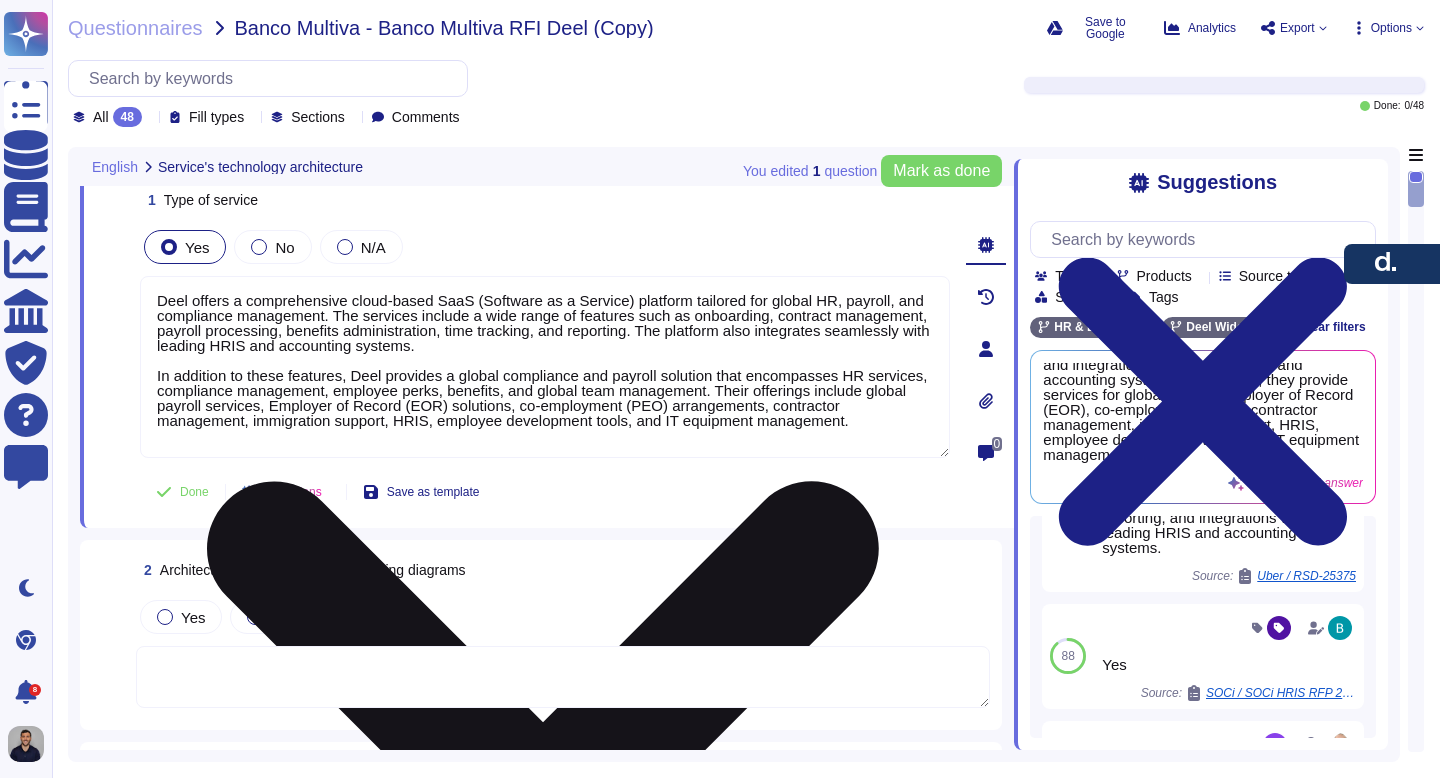 scroll, scrollTop: 6, scrollLeft: 0, axis: vertical 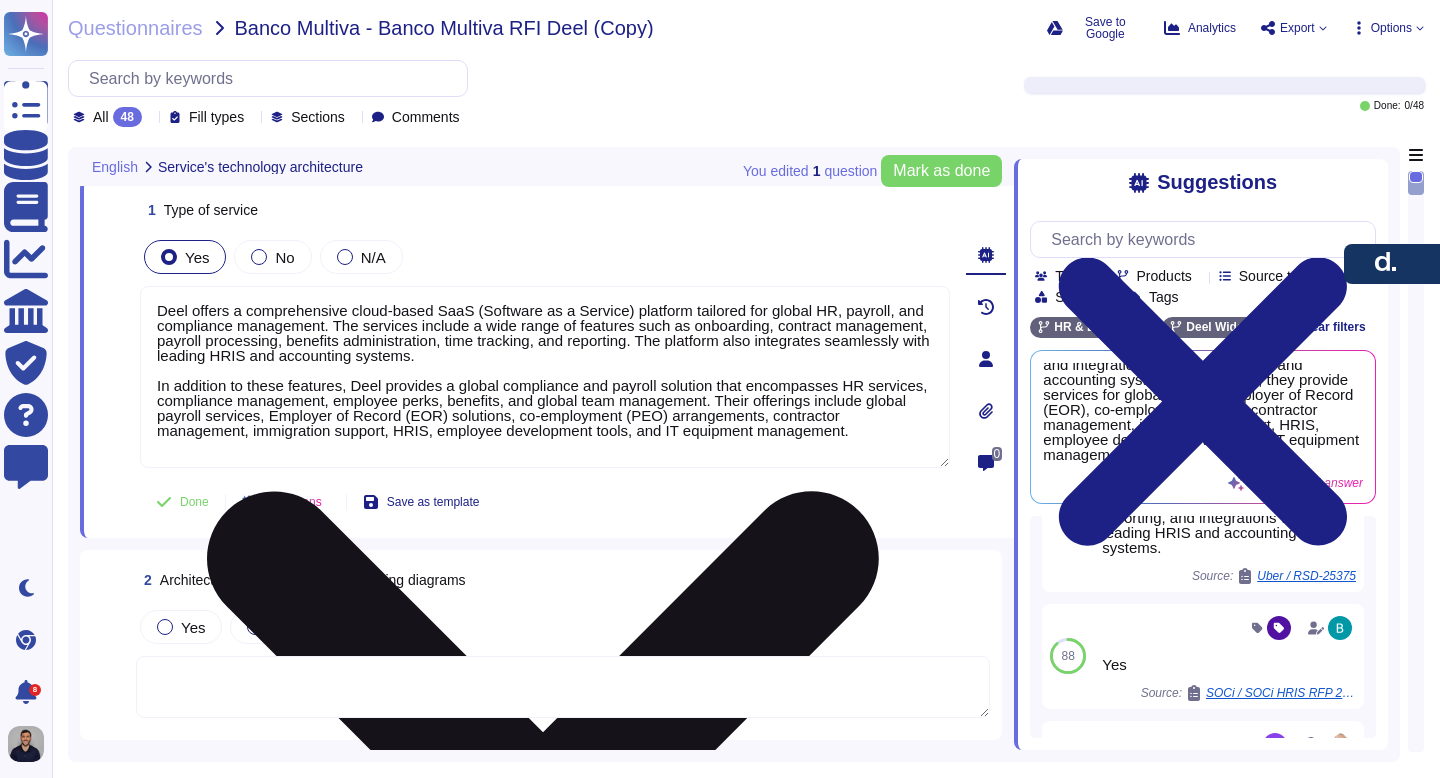 drag, startPoint x: 286, startPoint y: 450, endPoint x: 155, endPoint y: 301, distance: 198.39859 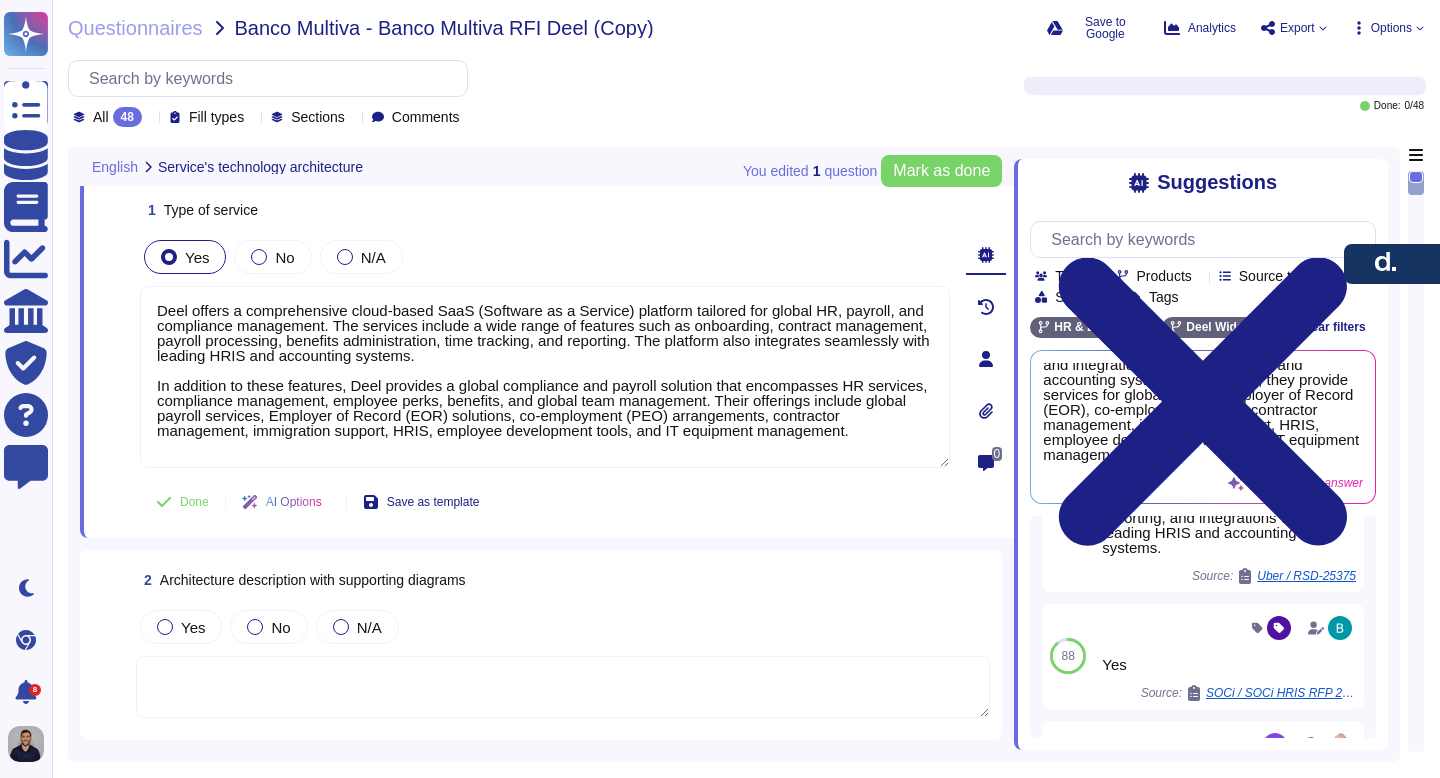 click on "AI Options" at bounding box center [294, 502] 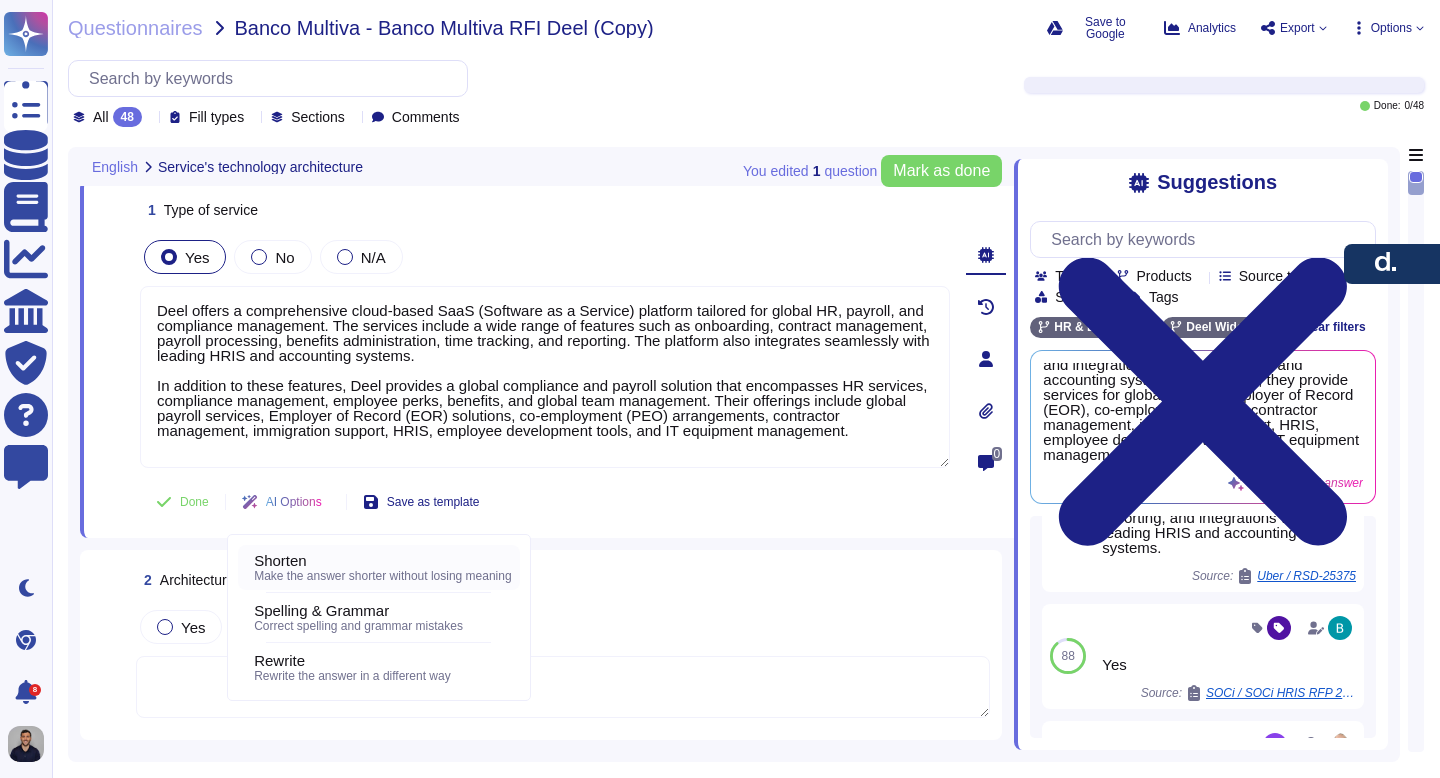 click on "Shorten" at bounding box center [280, 561] 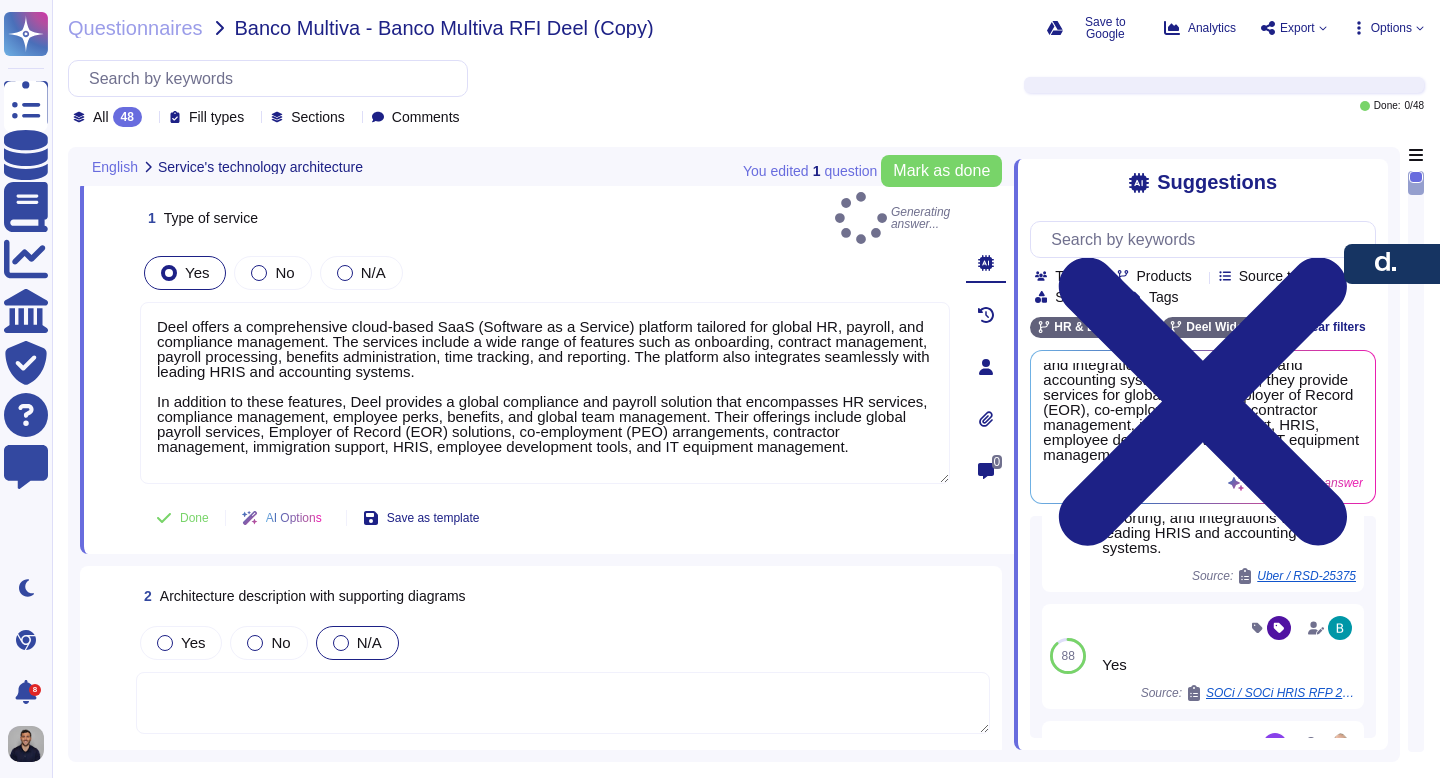 type on "Deel offers a cloud-based SaaS platform for global HR, payroll, and compliance management, featuring onboarding, contract management, payroll processing, benefits administration, time tracking, and reporting. It integrates with leading HRIS and accounting systems. Additionally, Deel provides global compliance and payroll solutions, including Employer of Record (EOR) services, co-employment (PEO) arrangements, contractor management, immigration support, HRIS, employee development tools, and IT equipment management." 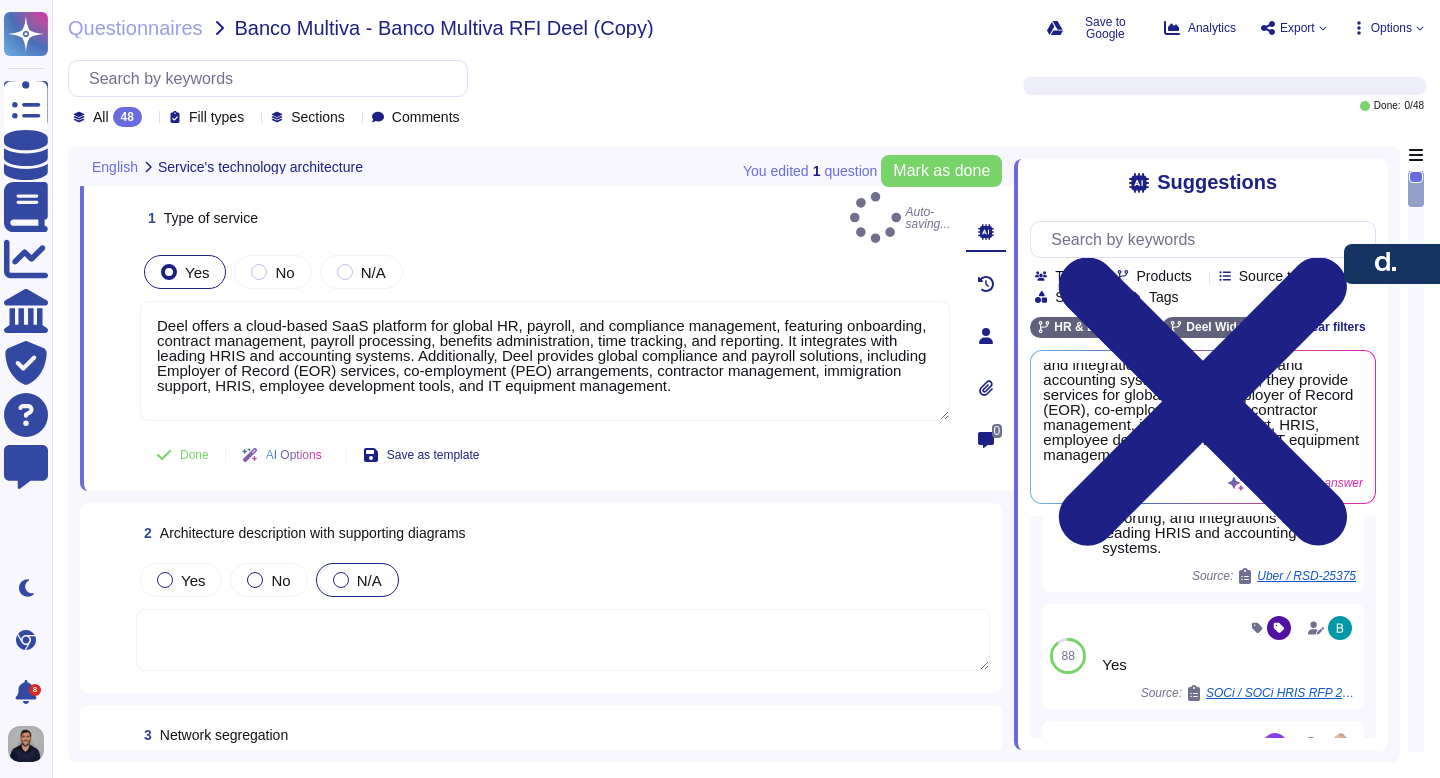 scroll, scrollTop: 0, scrollLeft: 0, axis: both 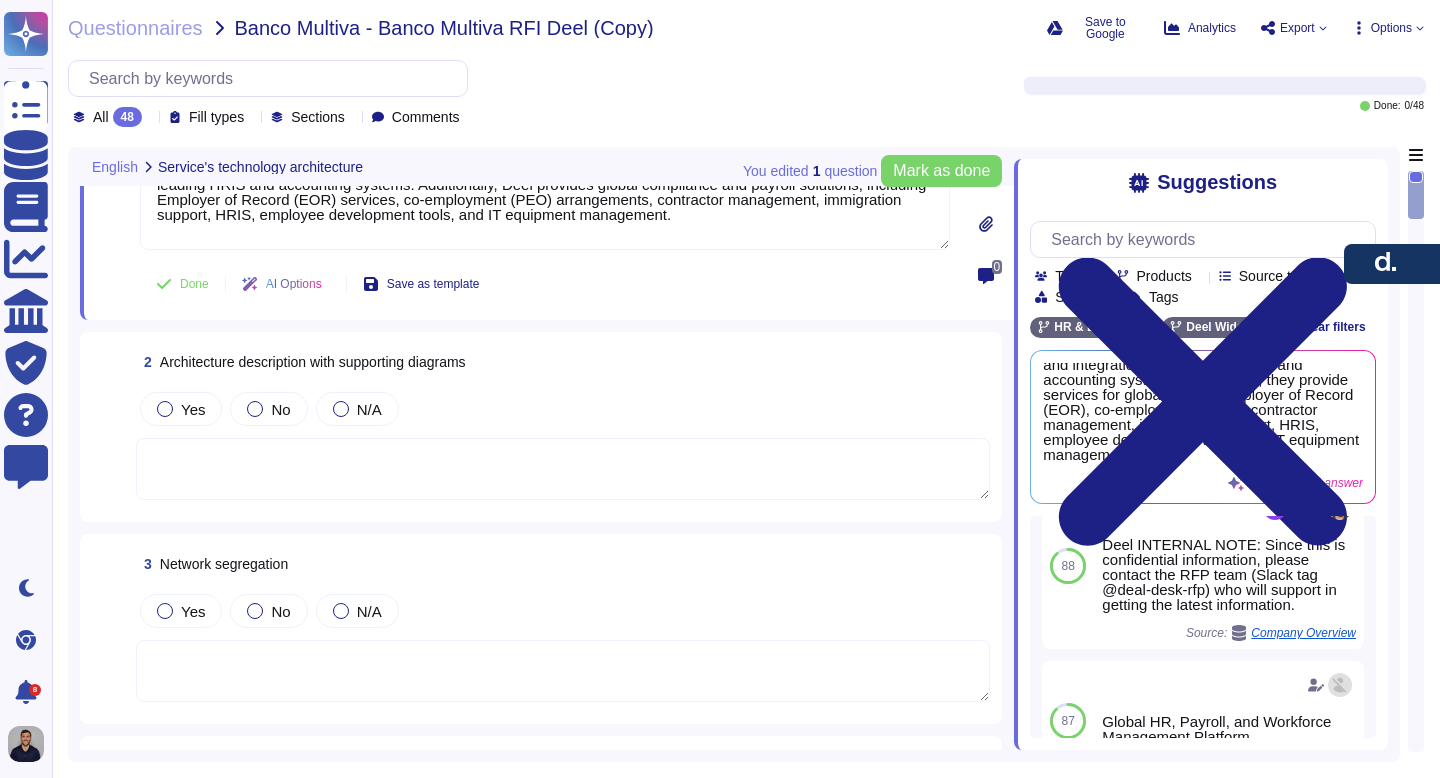 click at bounding box center (563, 469) 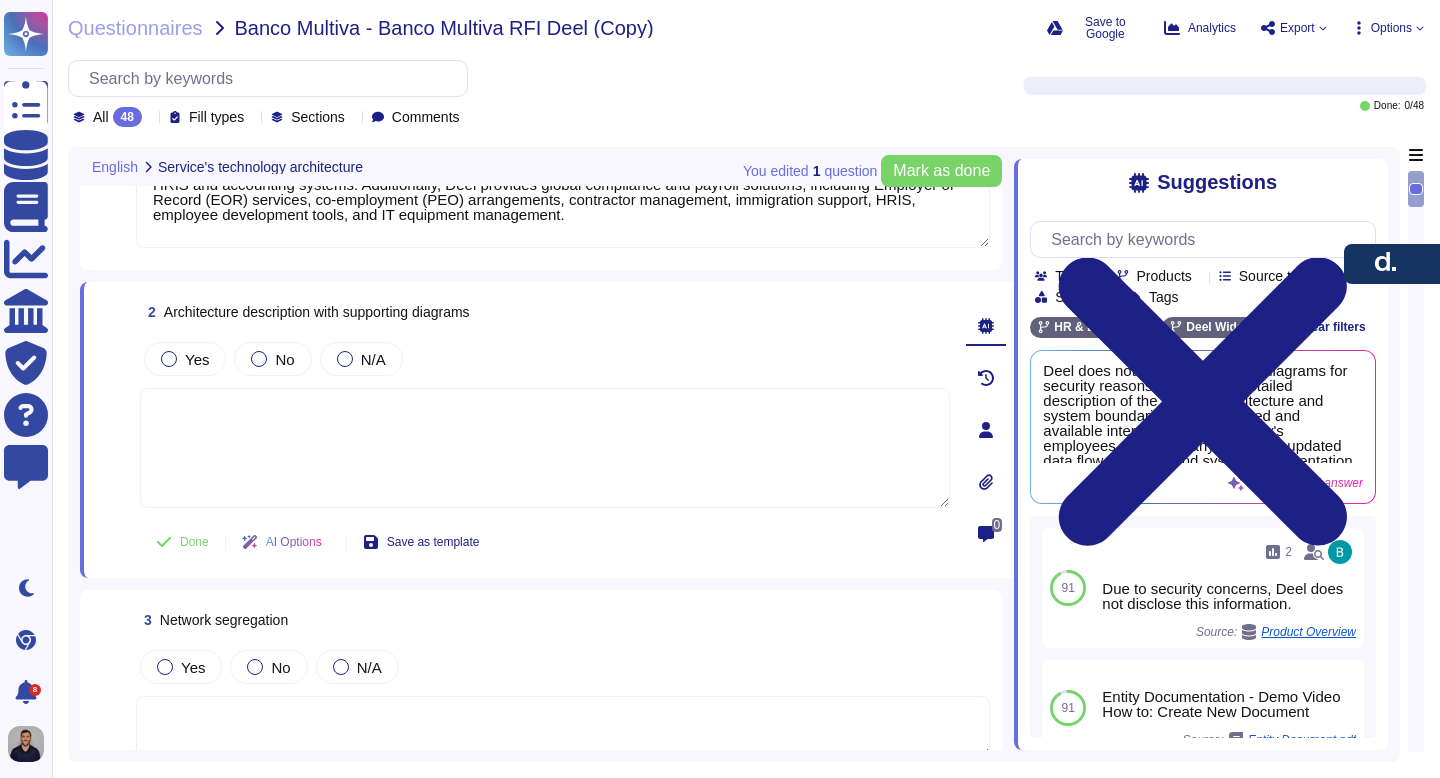click at bounding box center (545, 448) 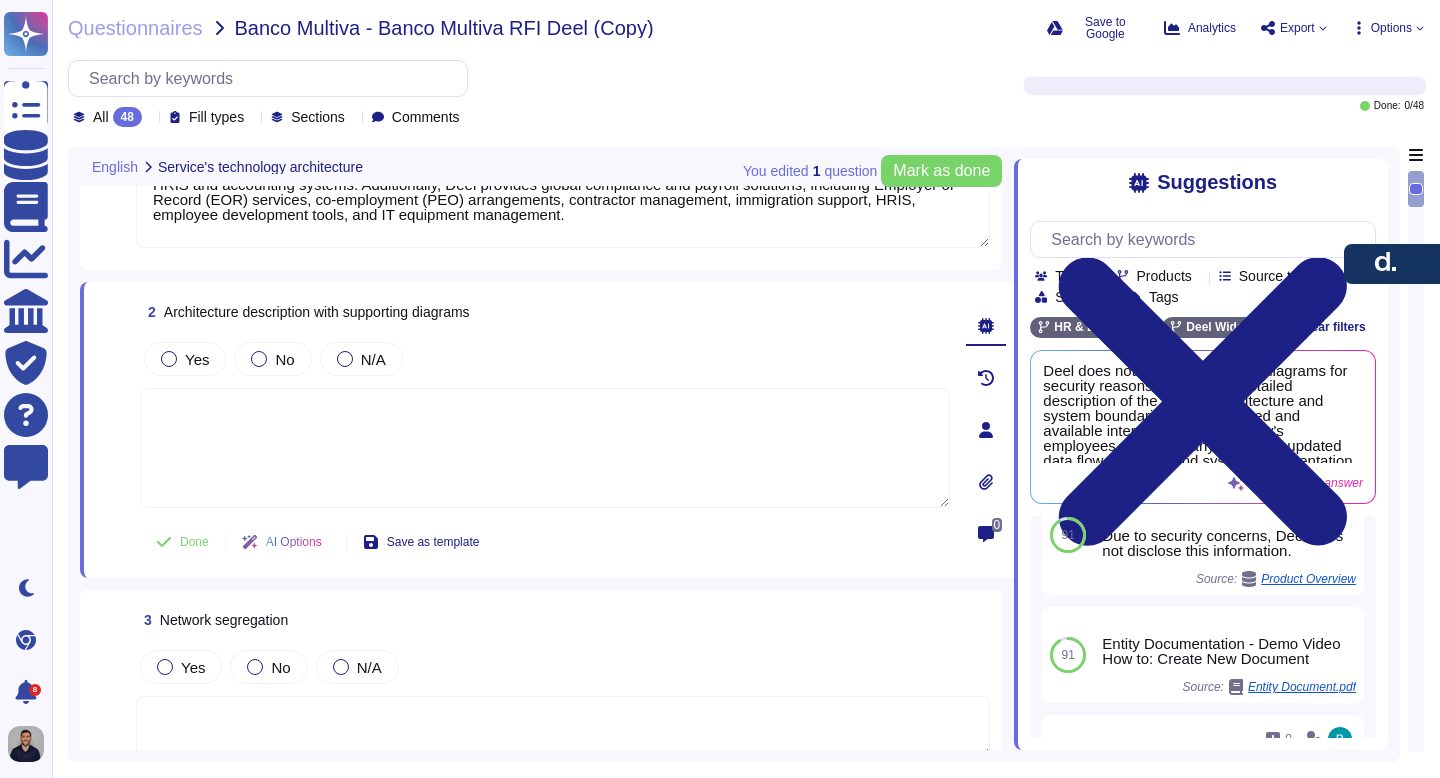 scroll, scrollTop: 0, scrollLeft: 0, axis: both 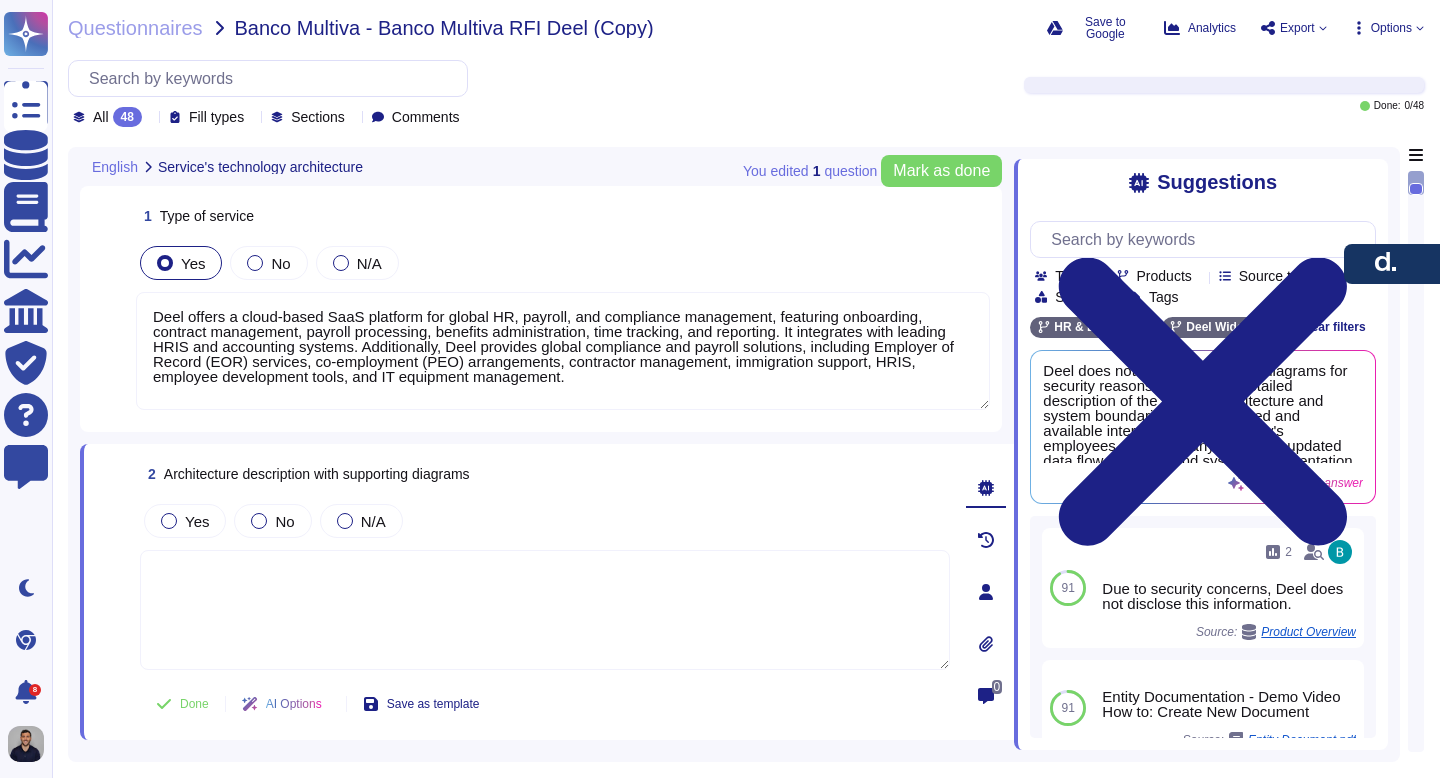 drag, startPoint x: 683, startPoint y: 381, endPoint x: 127, endPoint y: 309, distance: 560.6425 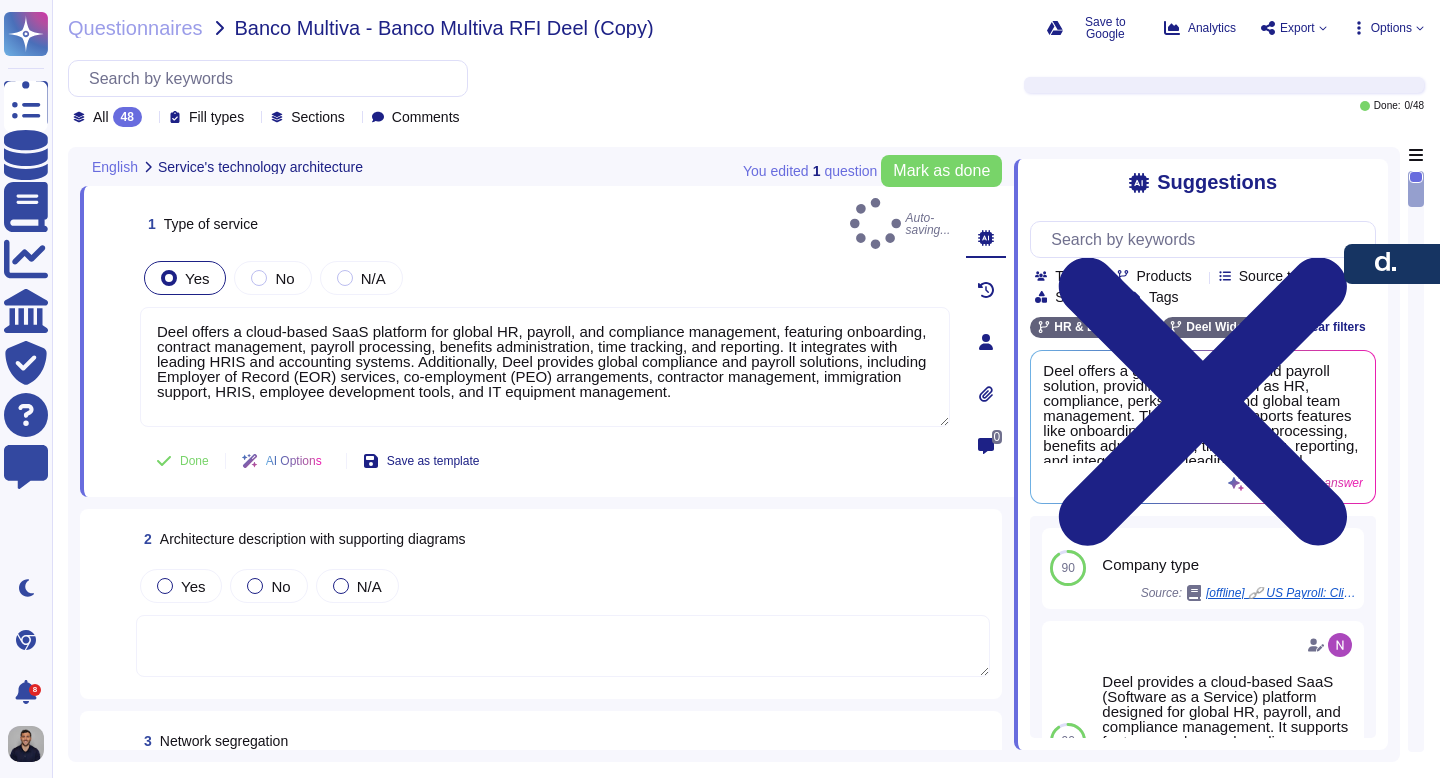 type 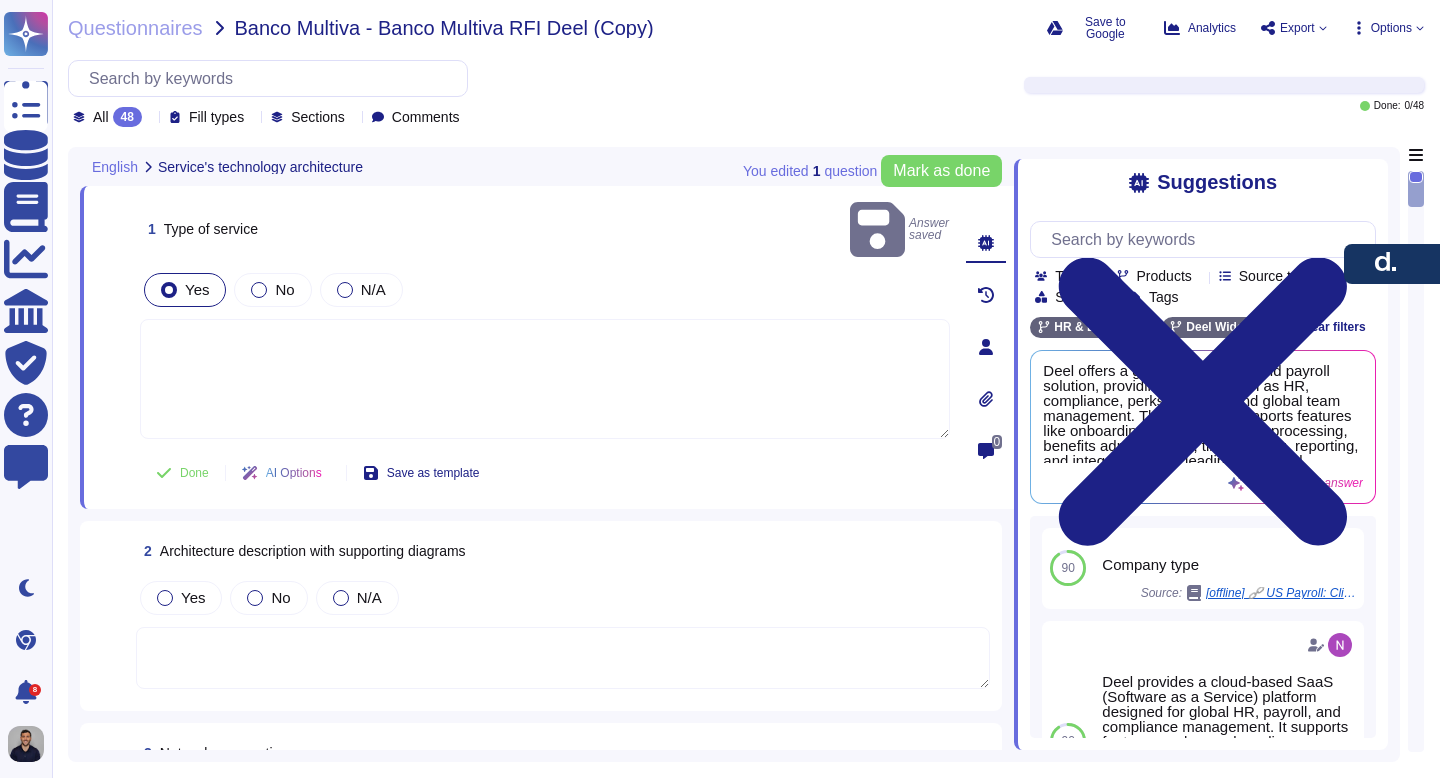 click on "1 Type of service Answer saved" at bounding box center (545, 229) 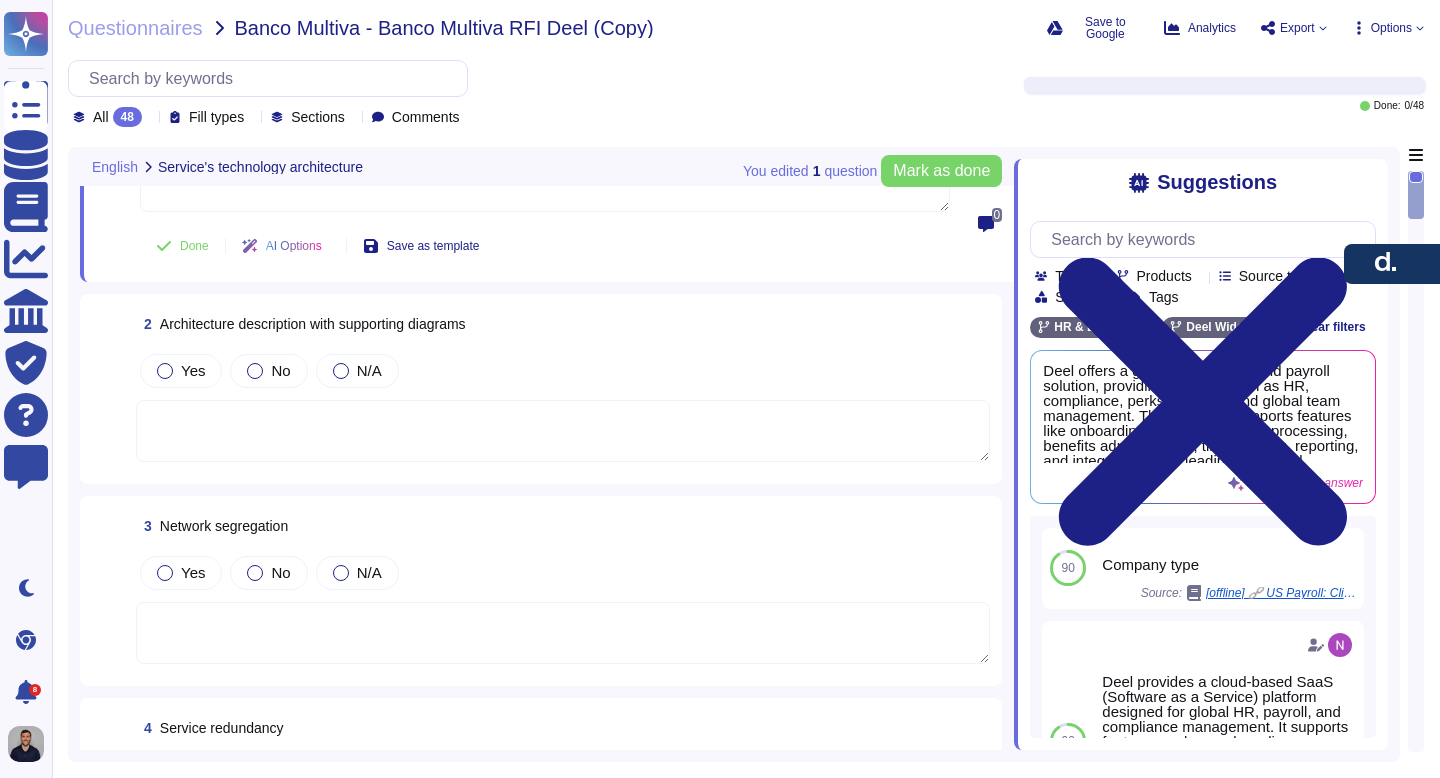 scroll, scrollTop: 0, scrollLeft: 0, axis: both 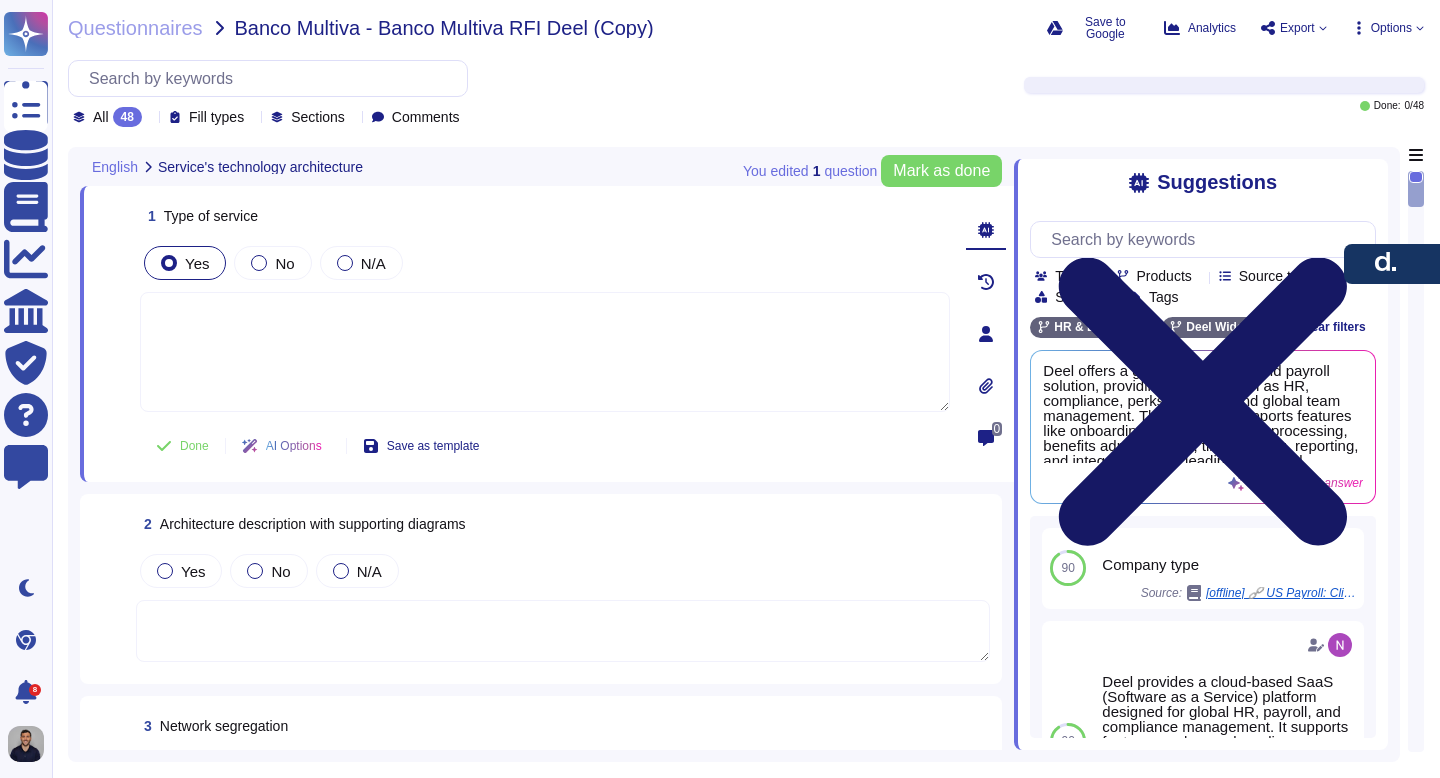 click 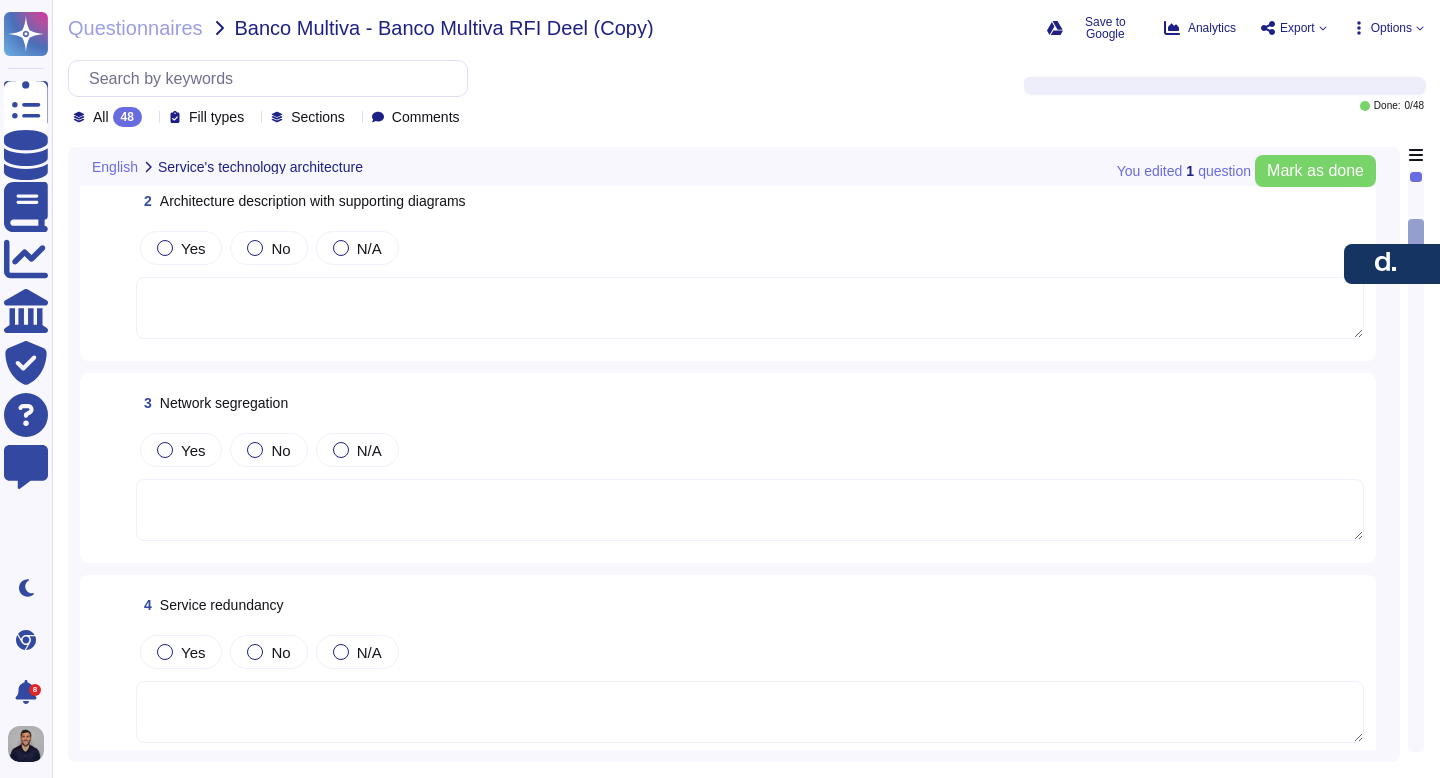 scroll, scrollTop: 0, scrollLeft: 0, axis: both 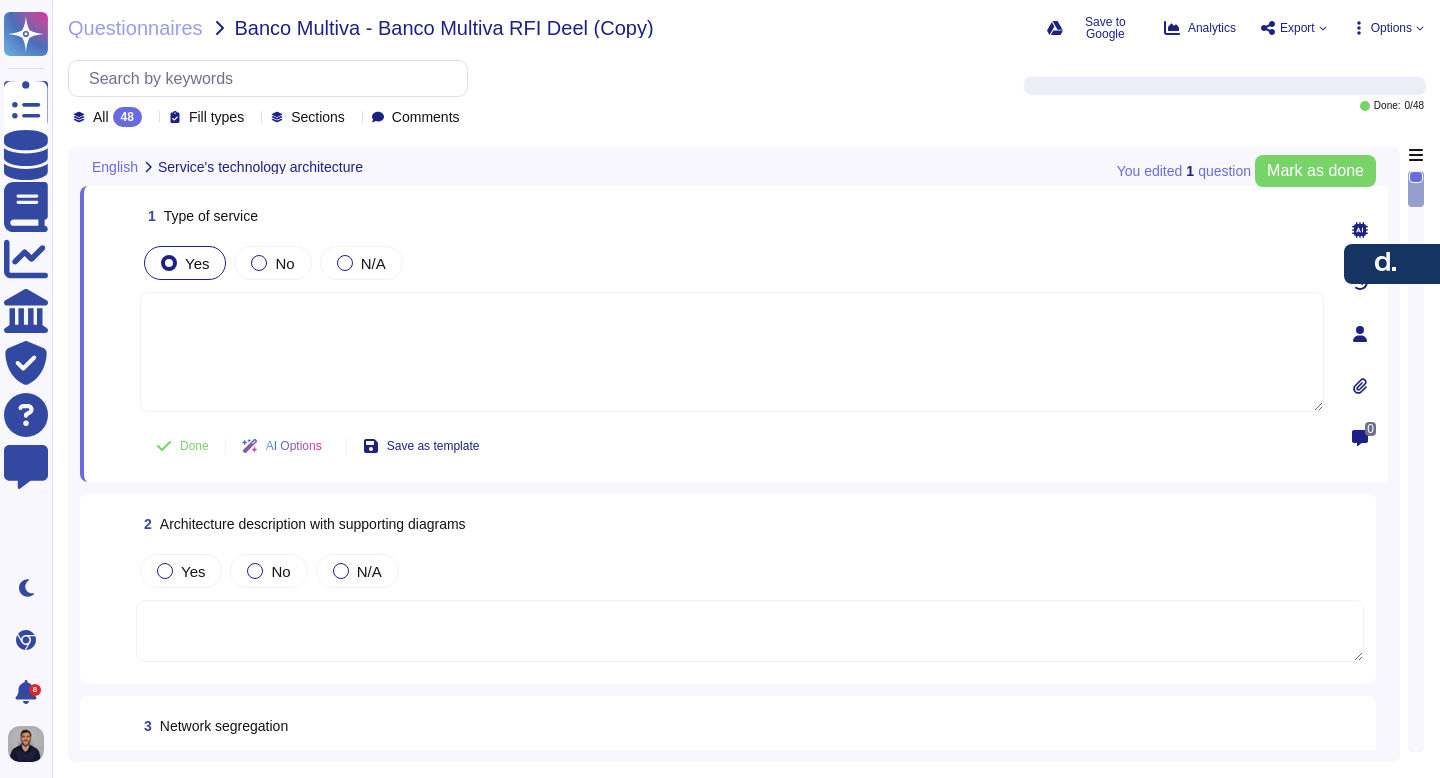 click at bounding box center (732, 352) 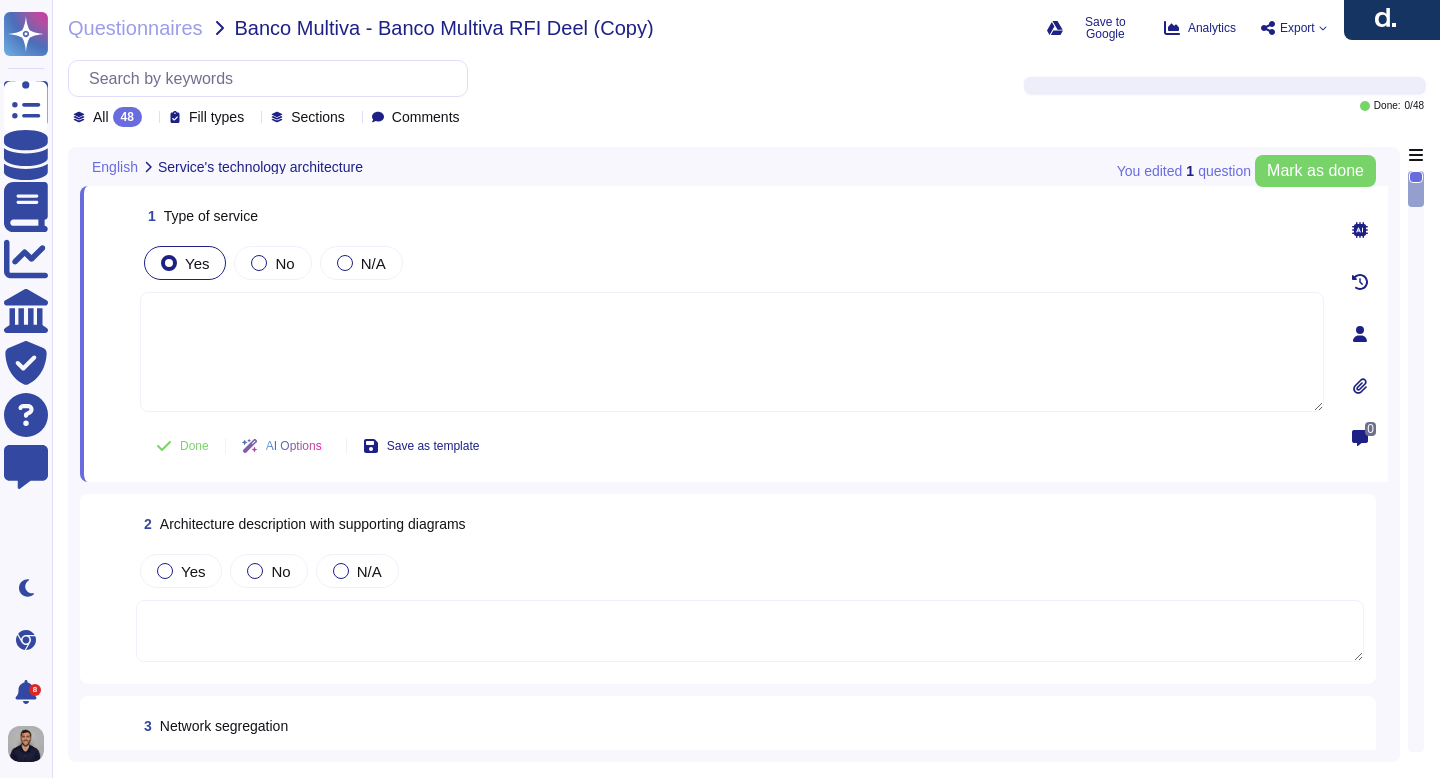 drag, startPoint x: 1379, startPoint y: 266, endPoint x: 1297, endPoint y: -75, distance: 350.72067 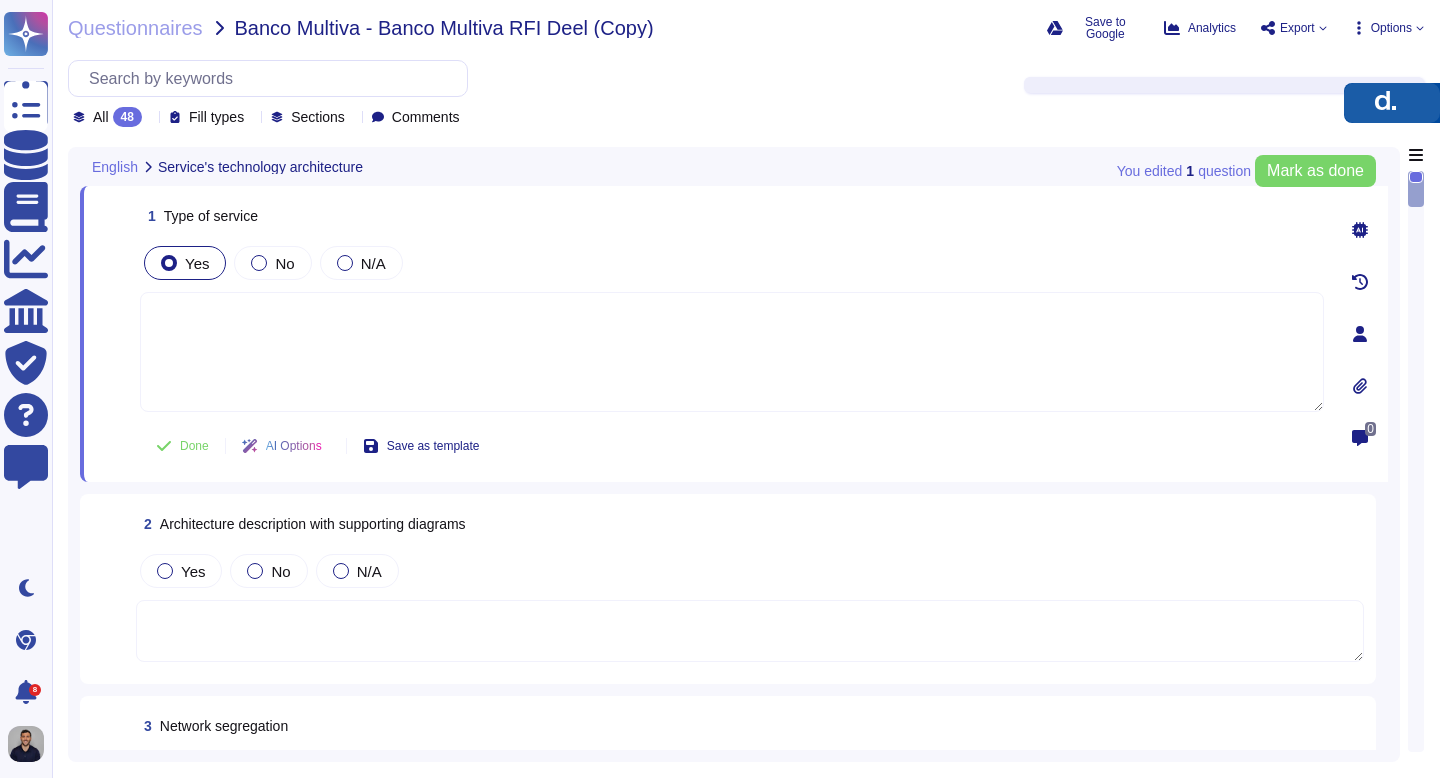 drag, startPoint x: 1405, startPoint y: 35, endPoint x: 1406, endPoint y: 118, distance: 83.00603 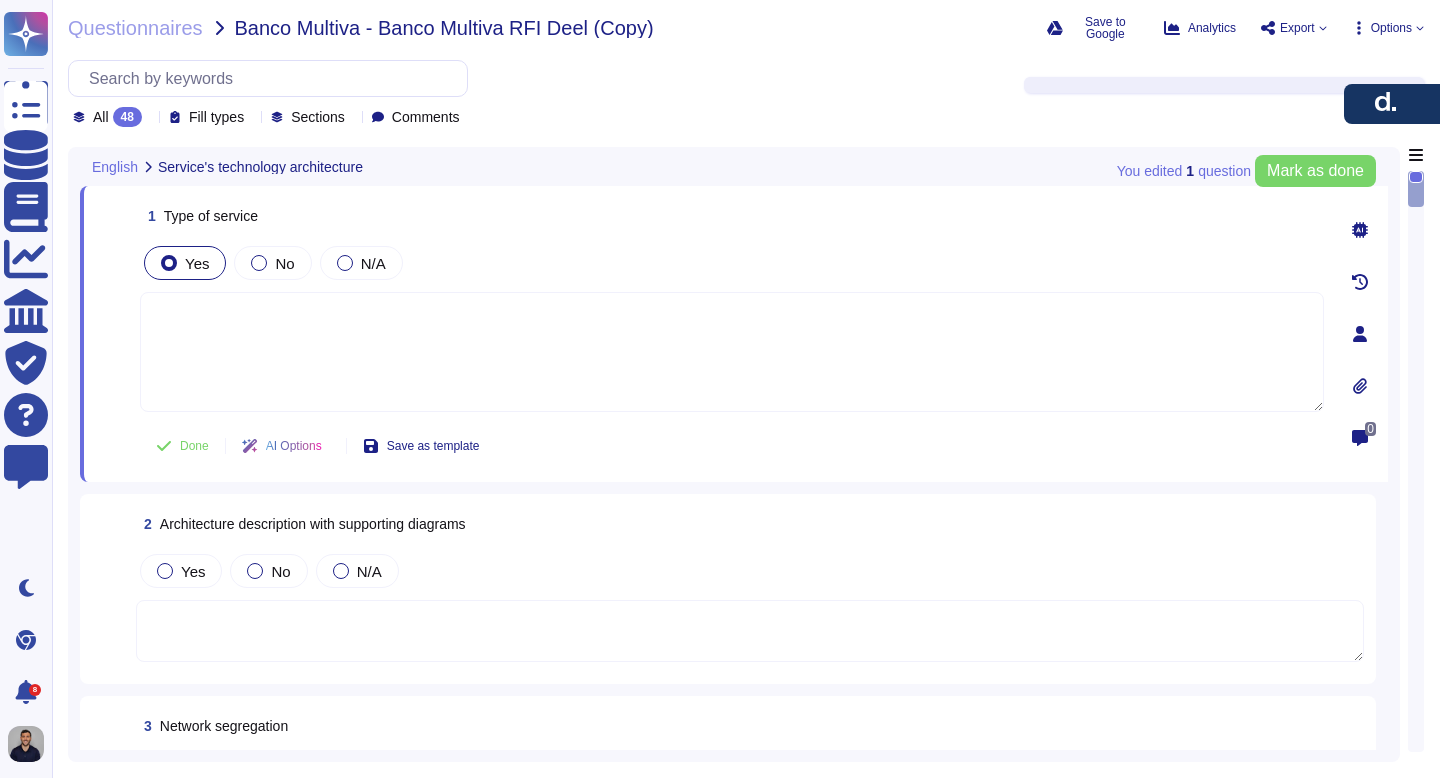 click on "Options" at bounding box center [1387, 28] 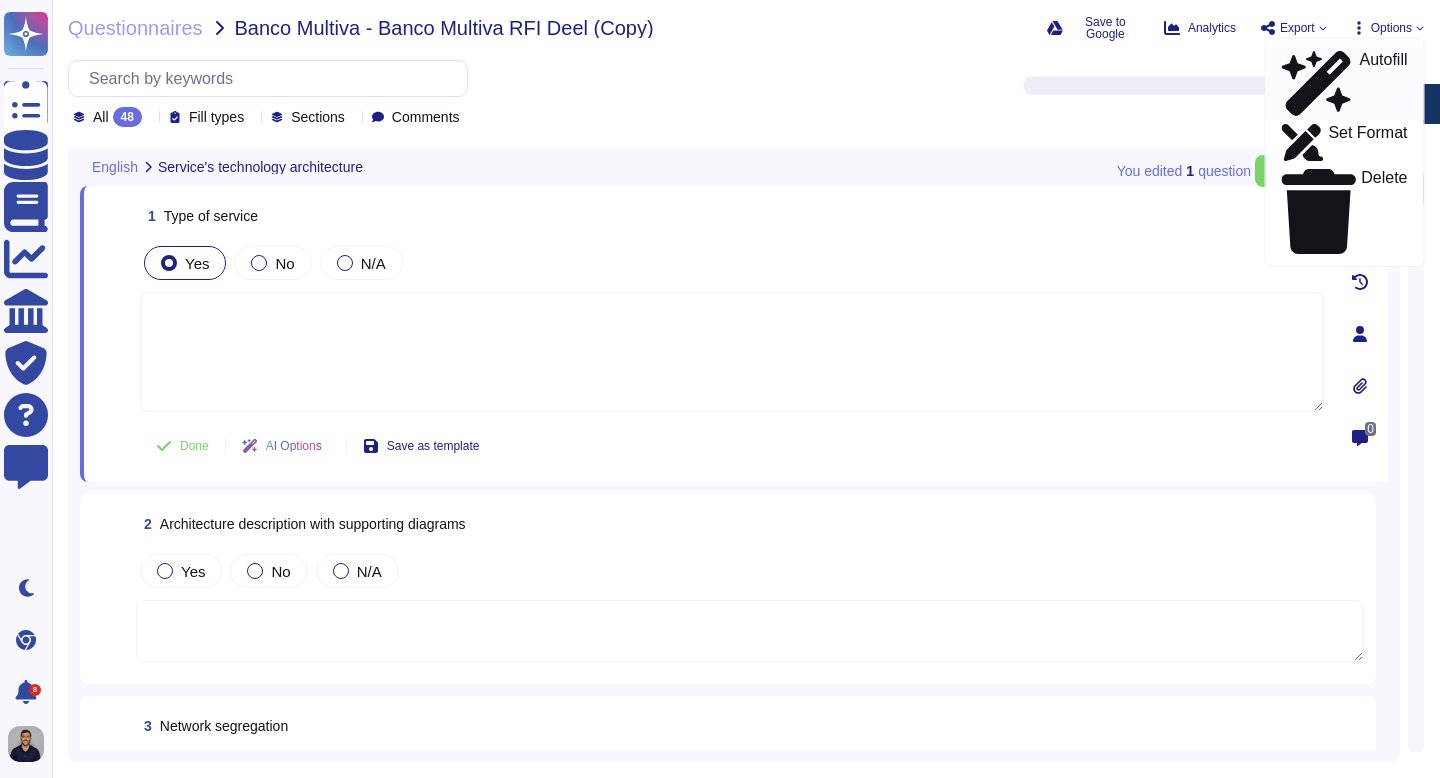 click on "Autofill" at bounding box center [1383, 84] 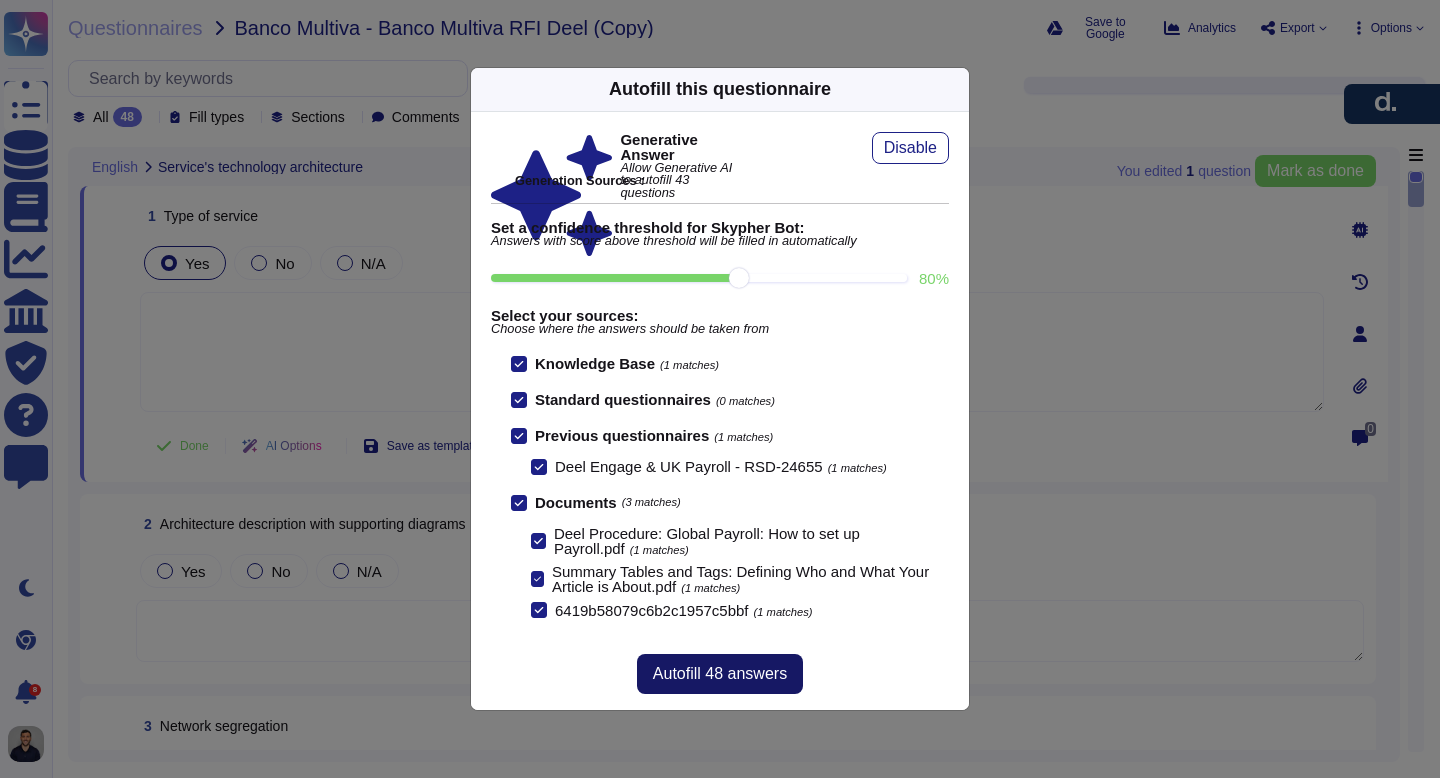 click on "Autofill 48 answers" at bounding box center (720, 674) 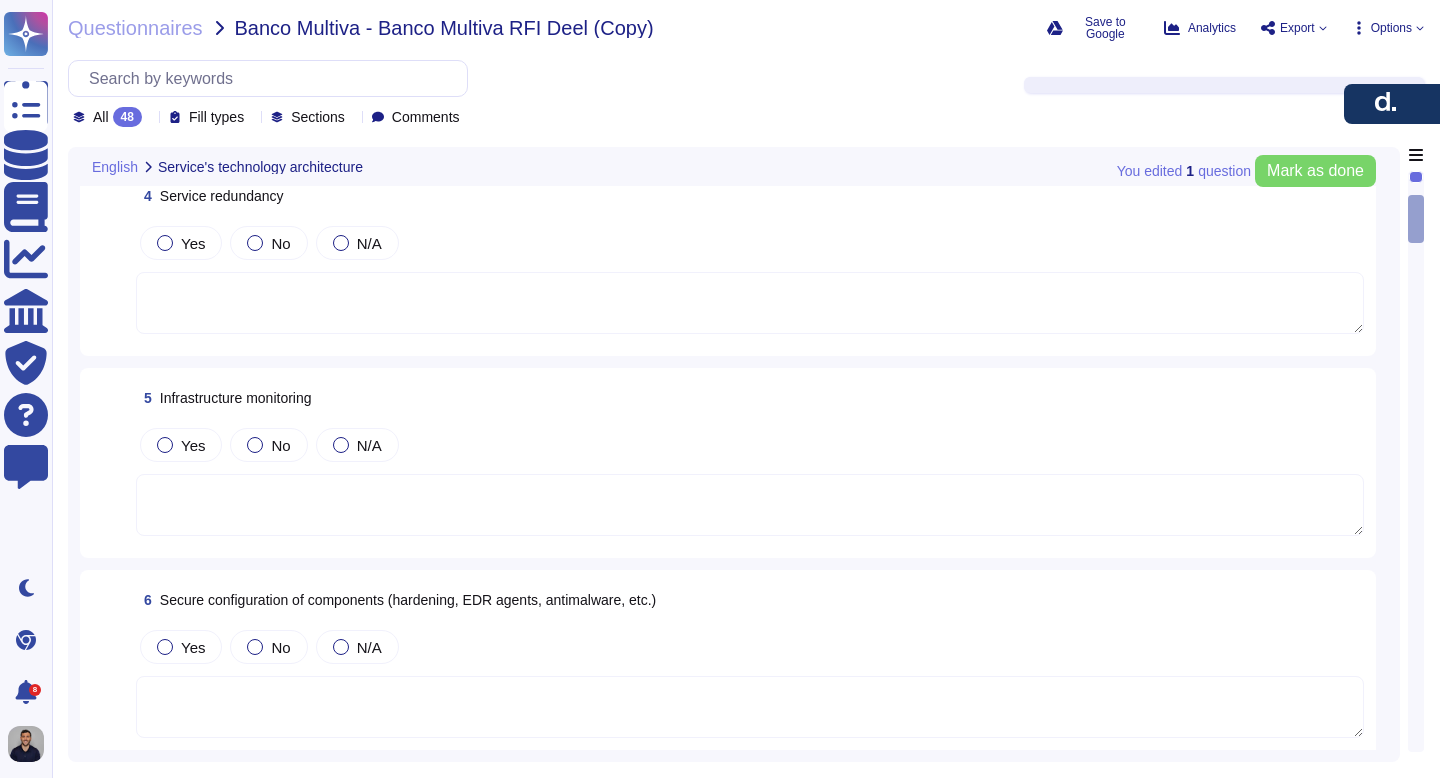 scroll, scrollTop: 733, scrollLeft: 0, axis: vertical 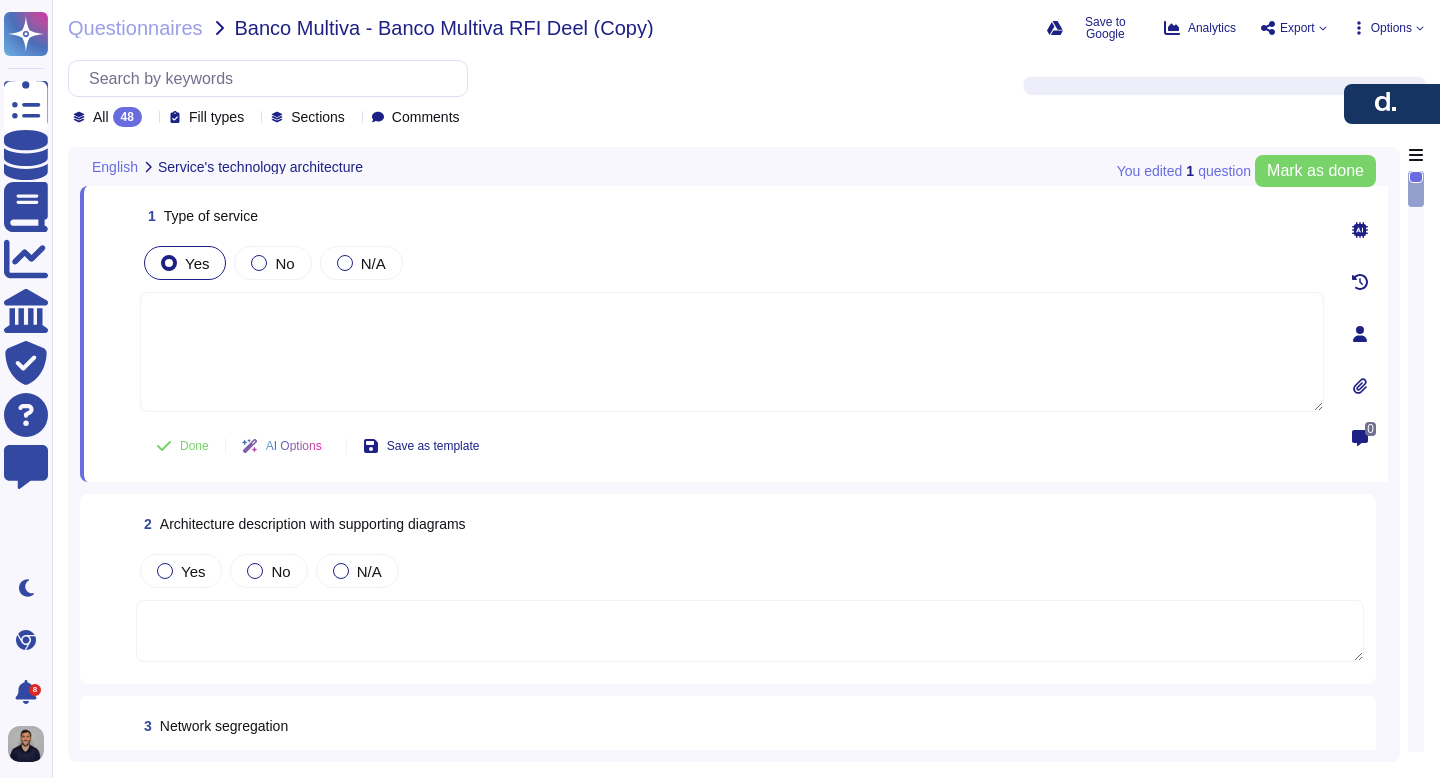 click 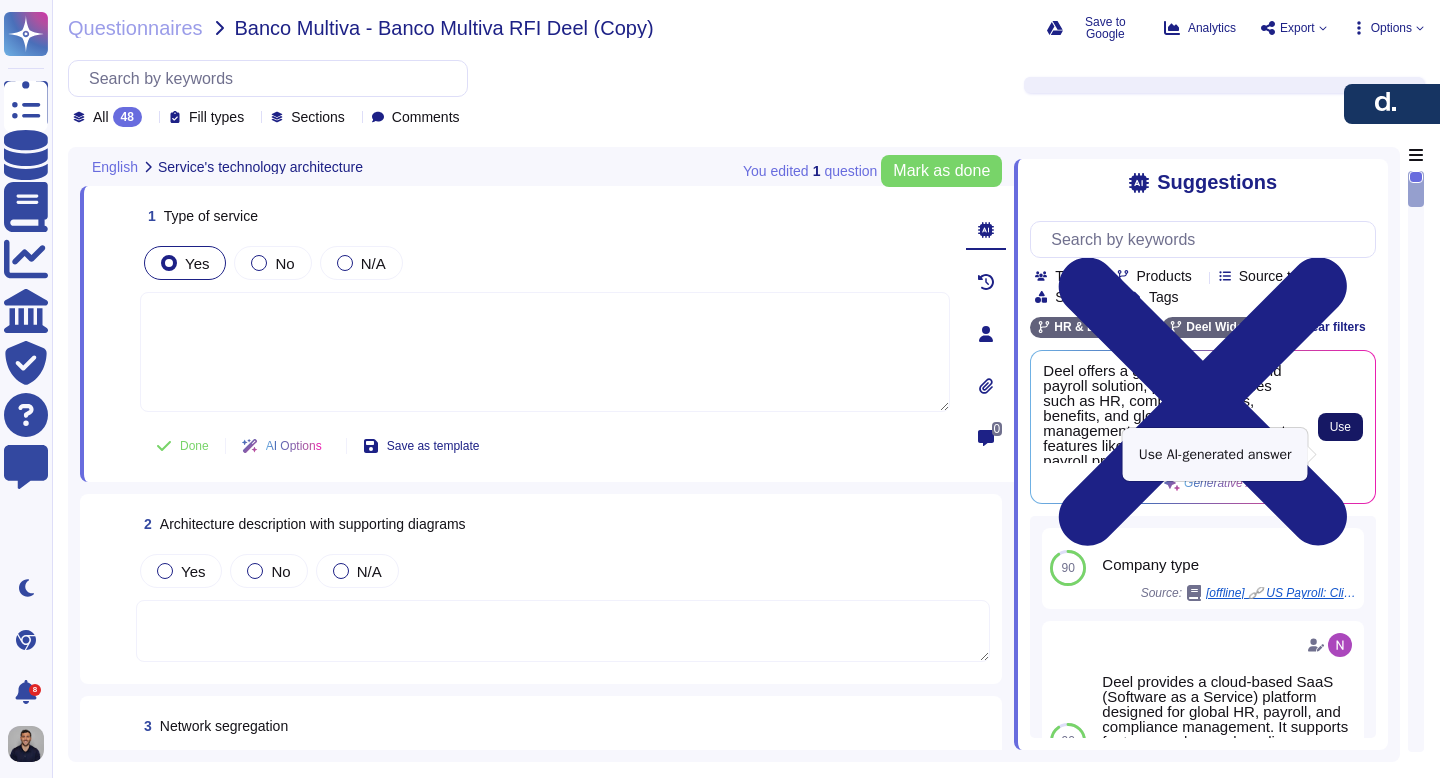 click on "Use" at bounding box center (1340, 427) 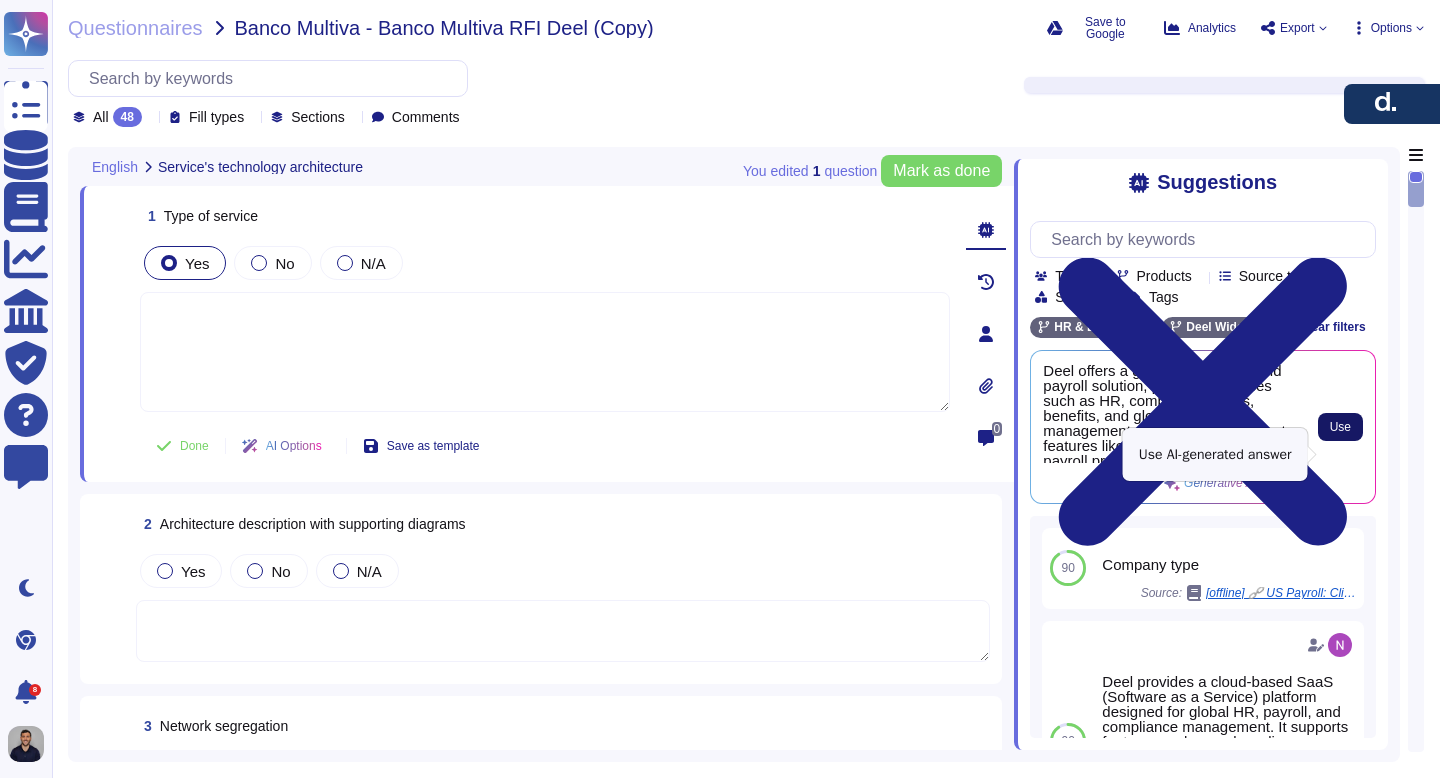 type on "Deel offers a global compliance and payroll solution, providing services such as HR, compliance, perks, benefits, and global team management. Their platform supports features like onboarding, contracts, payroll processing, benefits administration, time tracking, reporting, and integrations with leading HRIS and accounting systems. Additionally, they provide services for global payroll, Employer of Record (EOR), co-employment (PEO), contractor management, immigration support, HRIS, employee development tools, and IT equipment management." 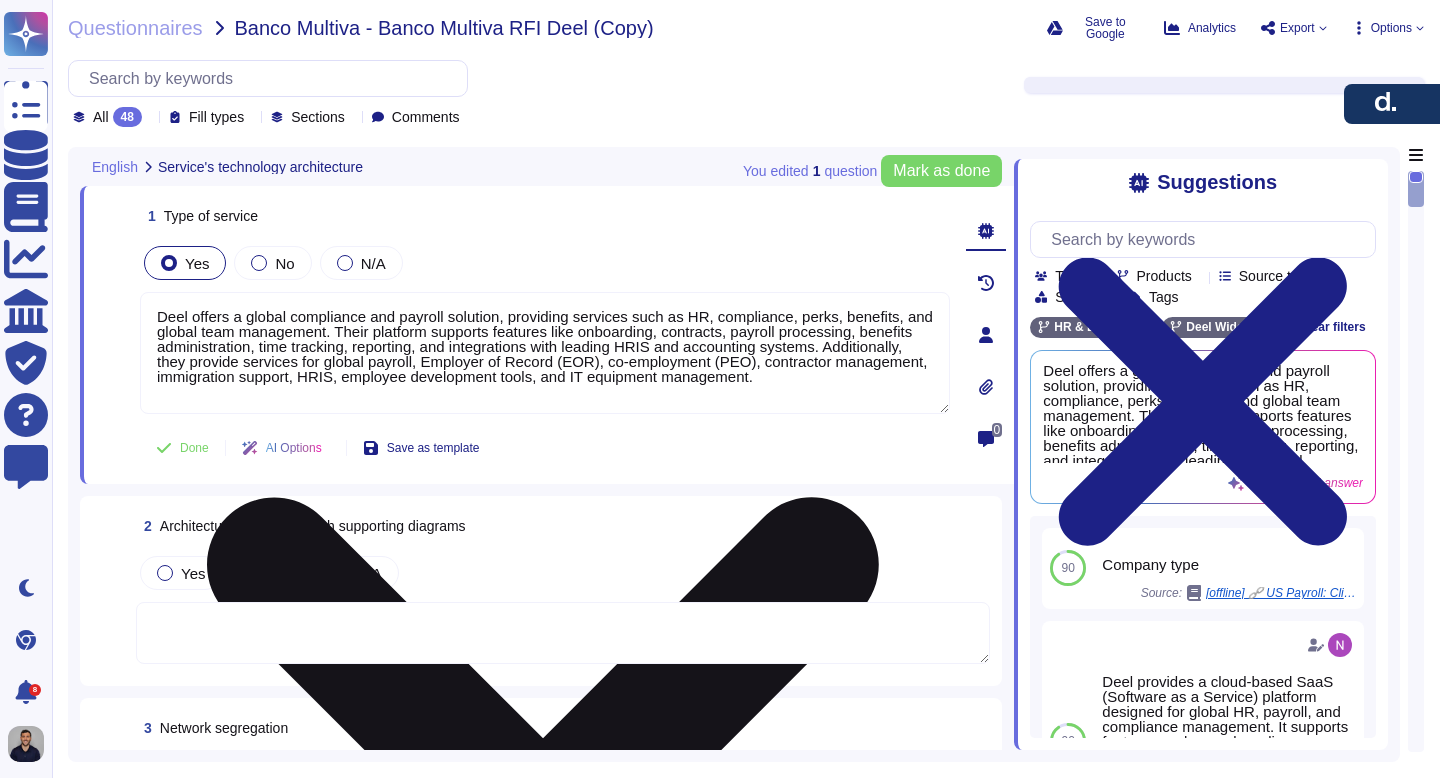 drag, startPoint x: 343, startPoint y: 393, endPoint x: 141, endPoint y: 319, distance: 215.12787 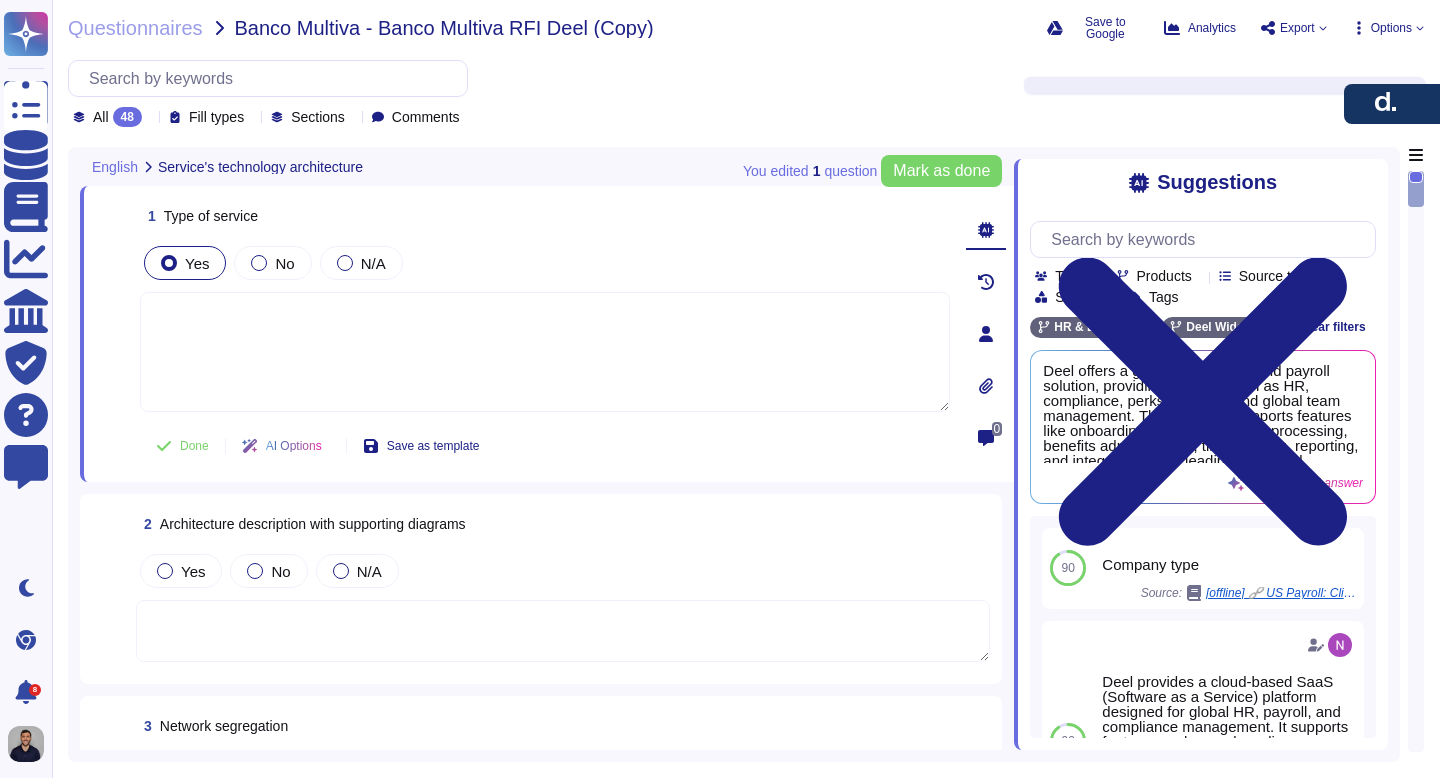 click at bounding box center (545, 352) 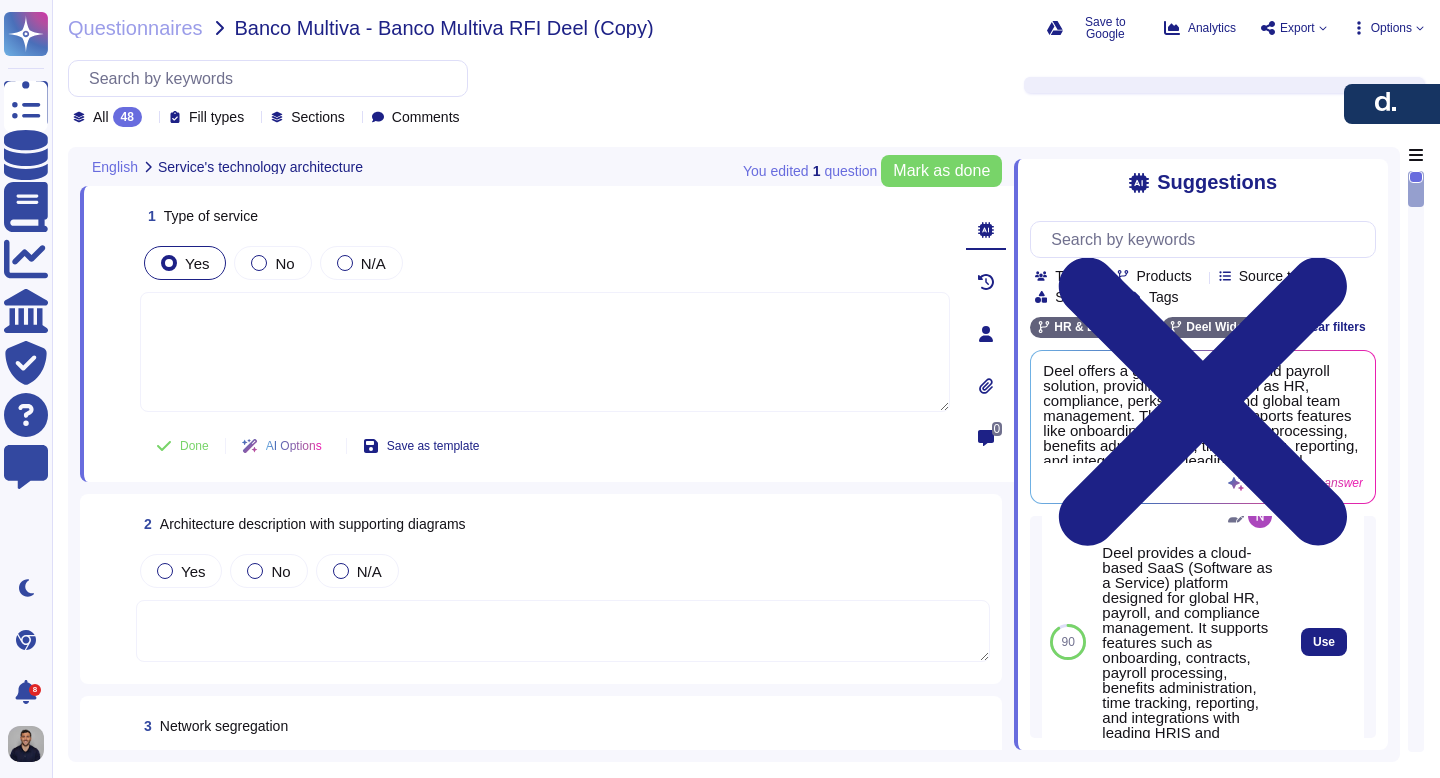 scroll, scrollTop: 118, scrollLeft: 0, axis: vertical 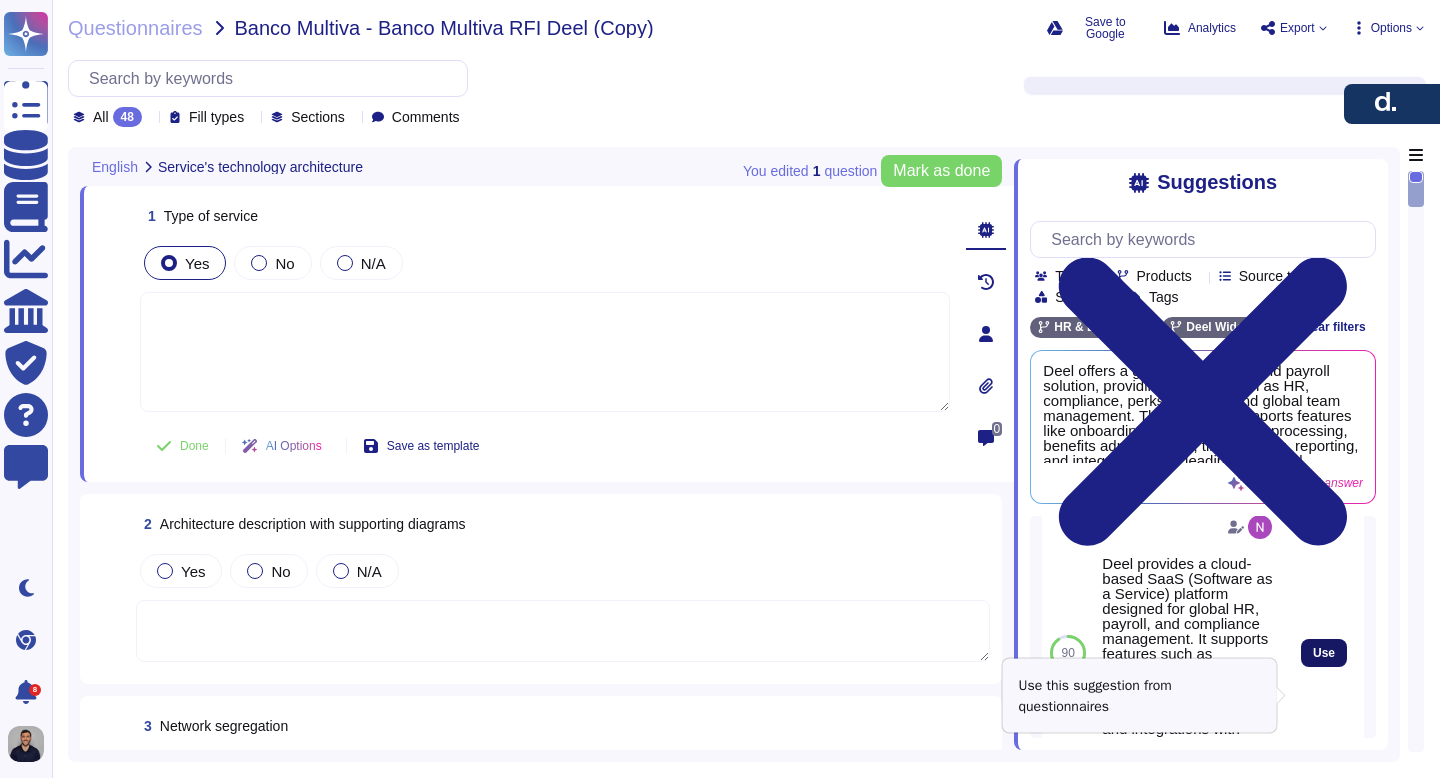 click on "Use" at bounding box center [1324, 653] 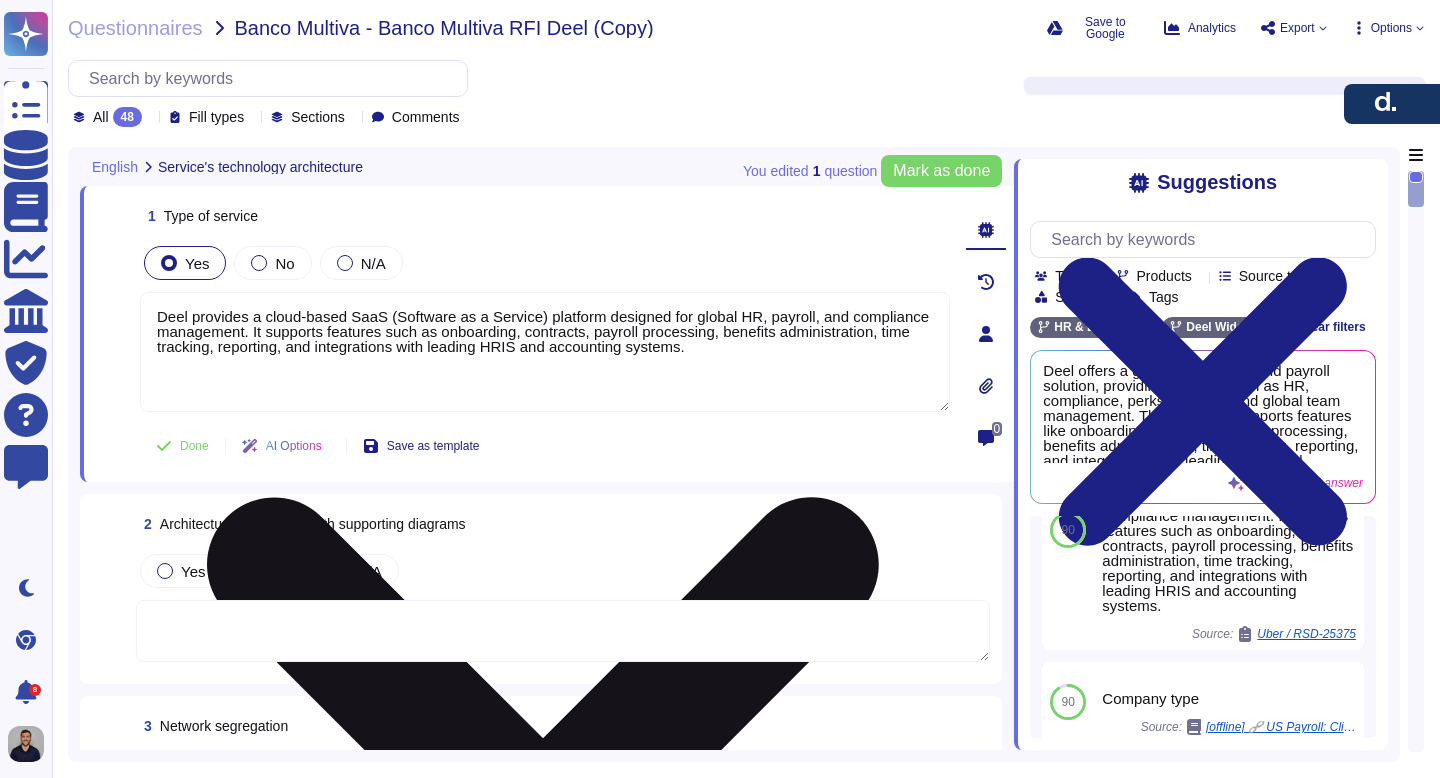 drag, startPoint x: 337, startPoint y: 333, endPoint x: 921, endPoint y: 346, distance: 584.14465 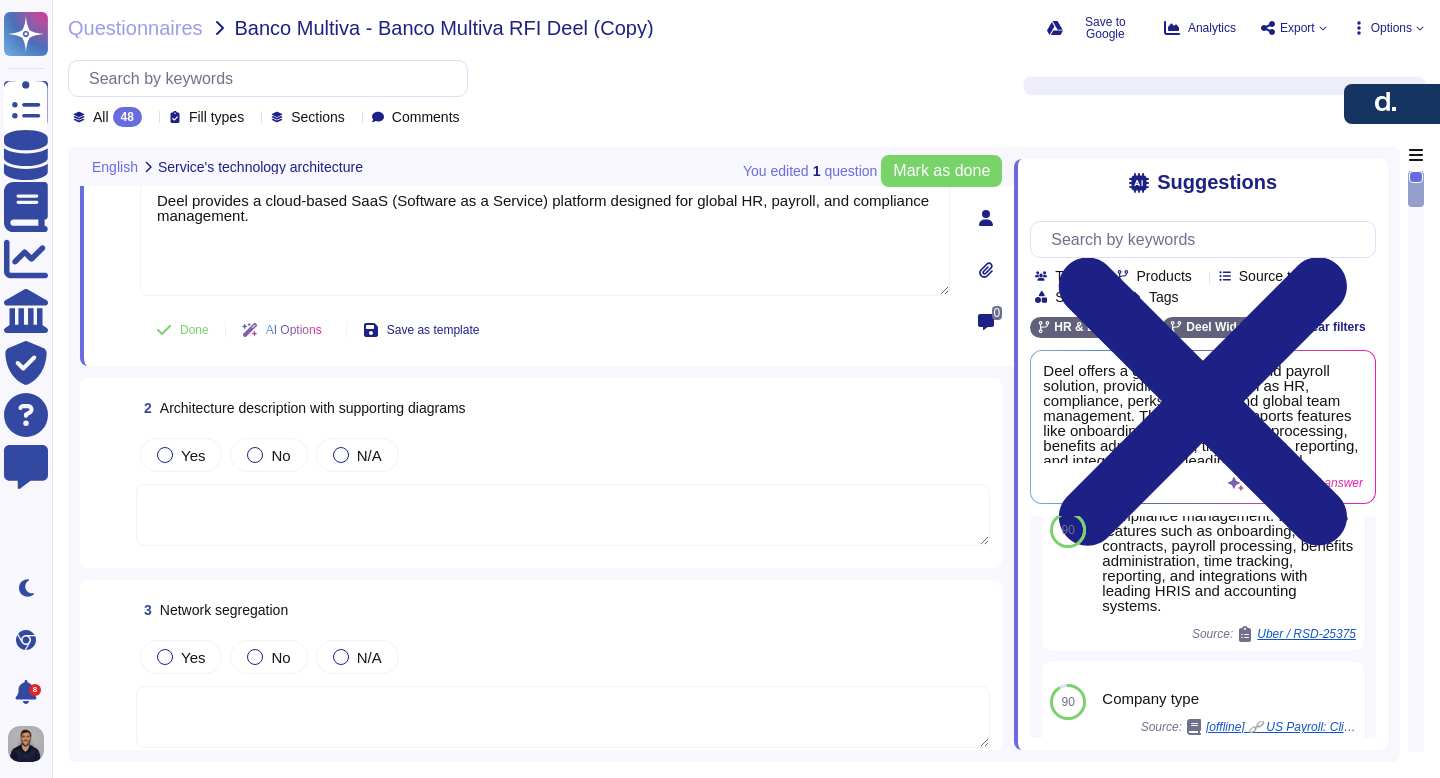 scroll, scrollTop: 115, scrollLeft: 0, axis: vertical 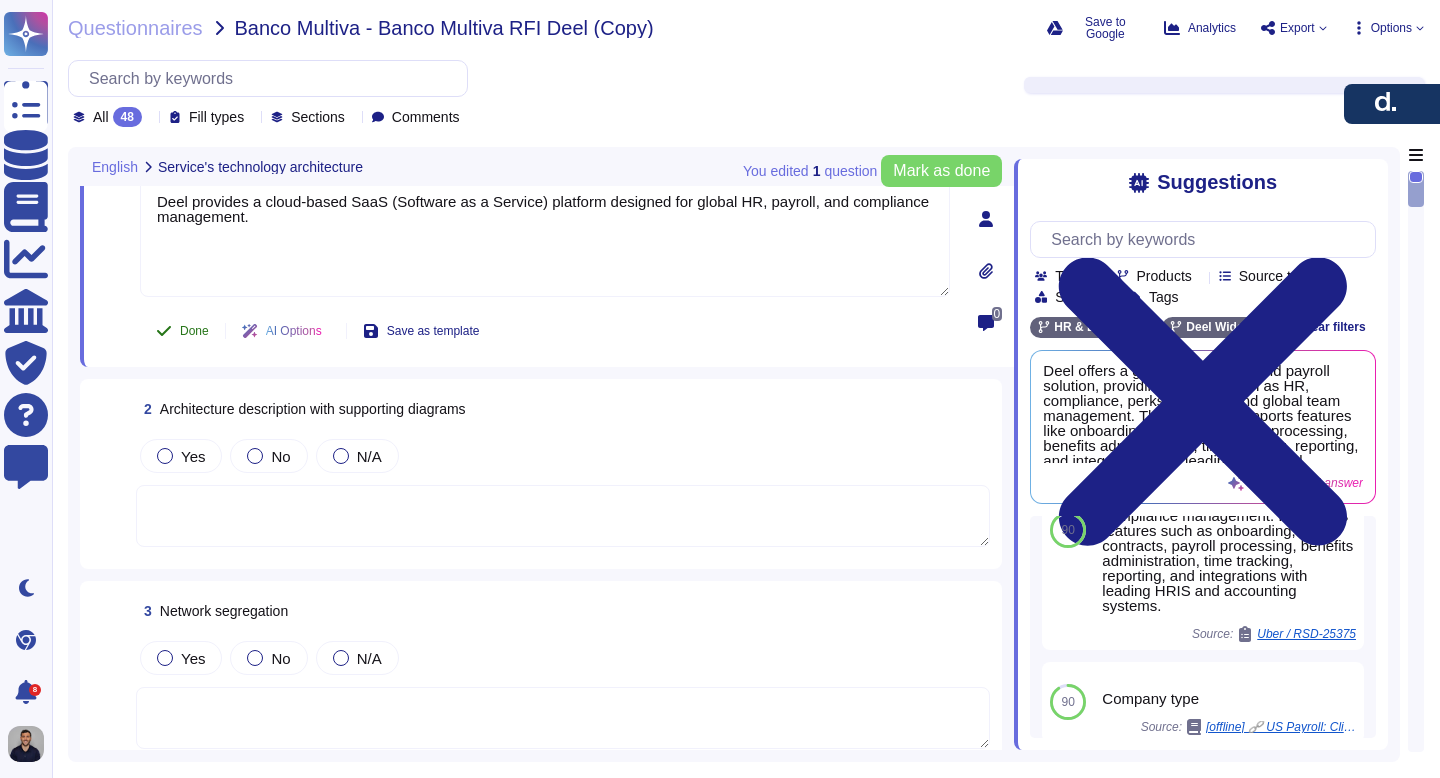 type on "Deel provides a cloud-based SaaS (Software as a Service) platform designed for global HR, payroll, and compliance management." 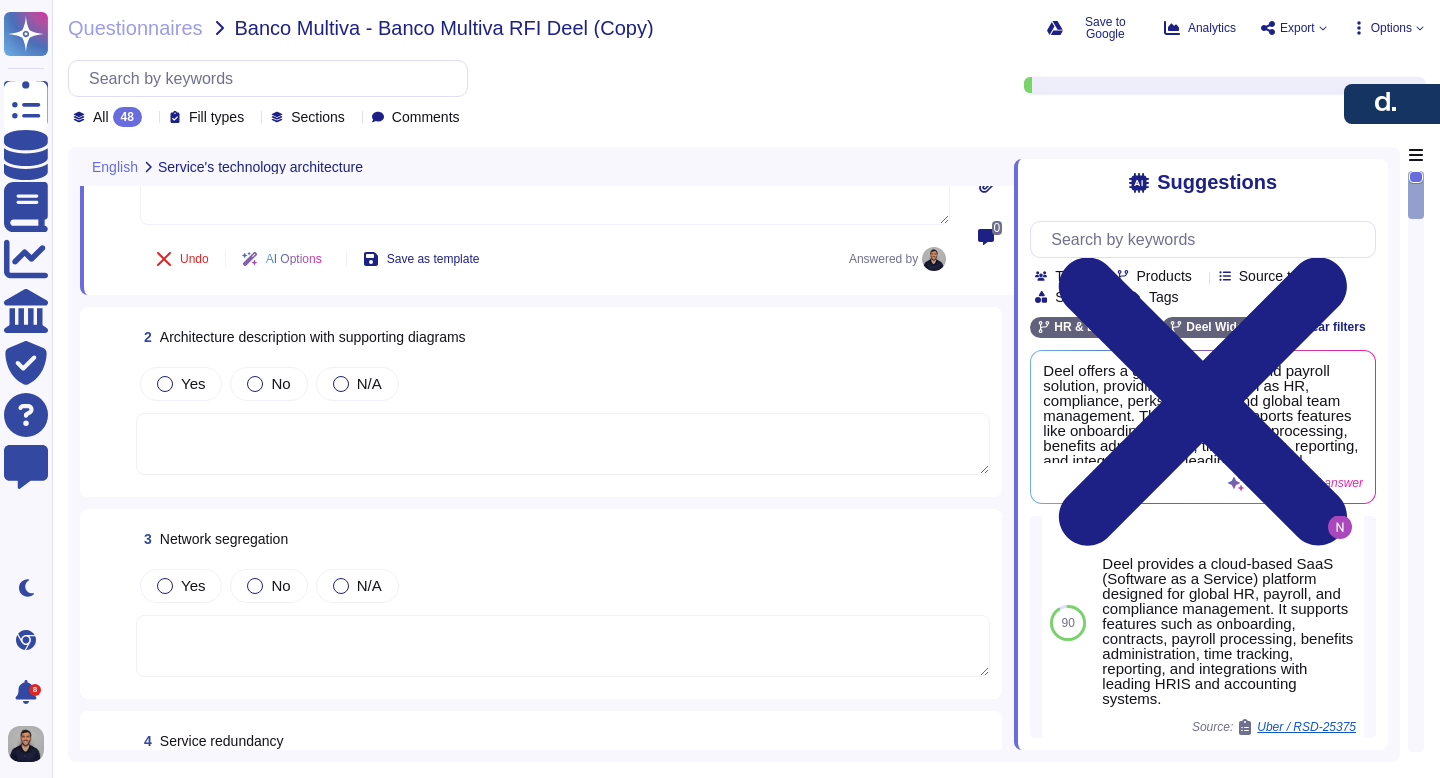 scroll, scrollTop: 234, scrollLeft: 0, axis: vertical 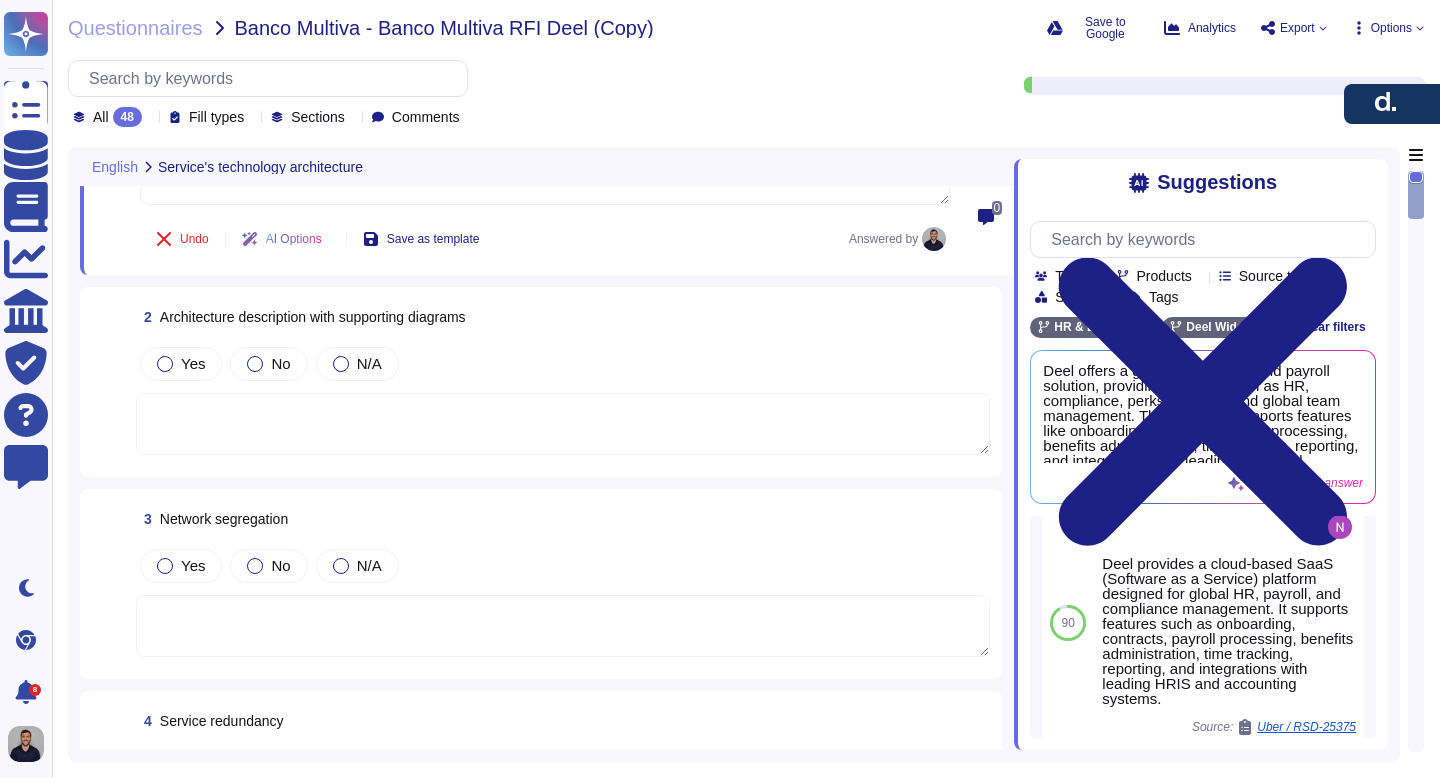 click at bounding box center [563, 424] 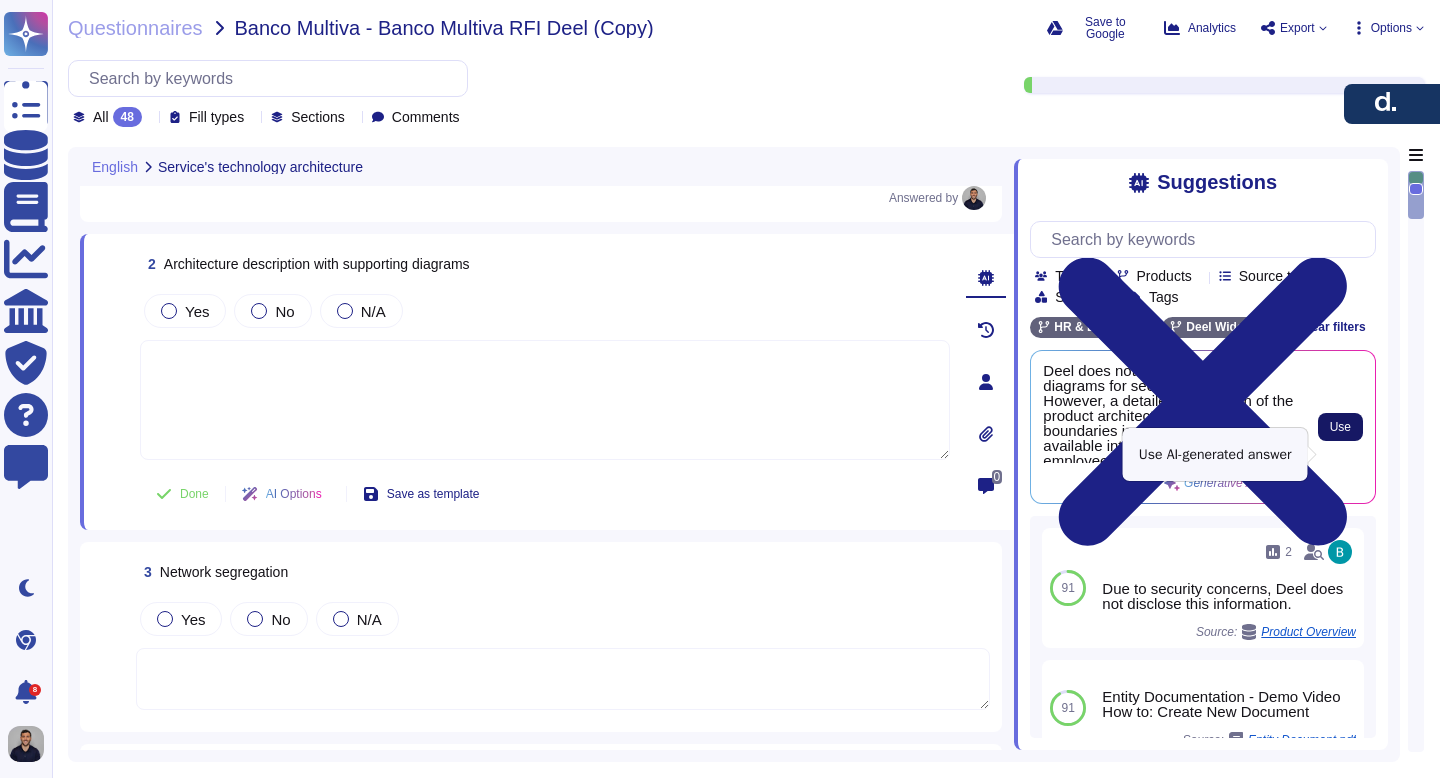 click on "Use" at bounding box center [1340, 427] 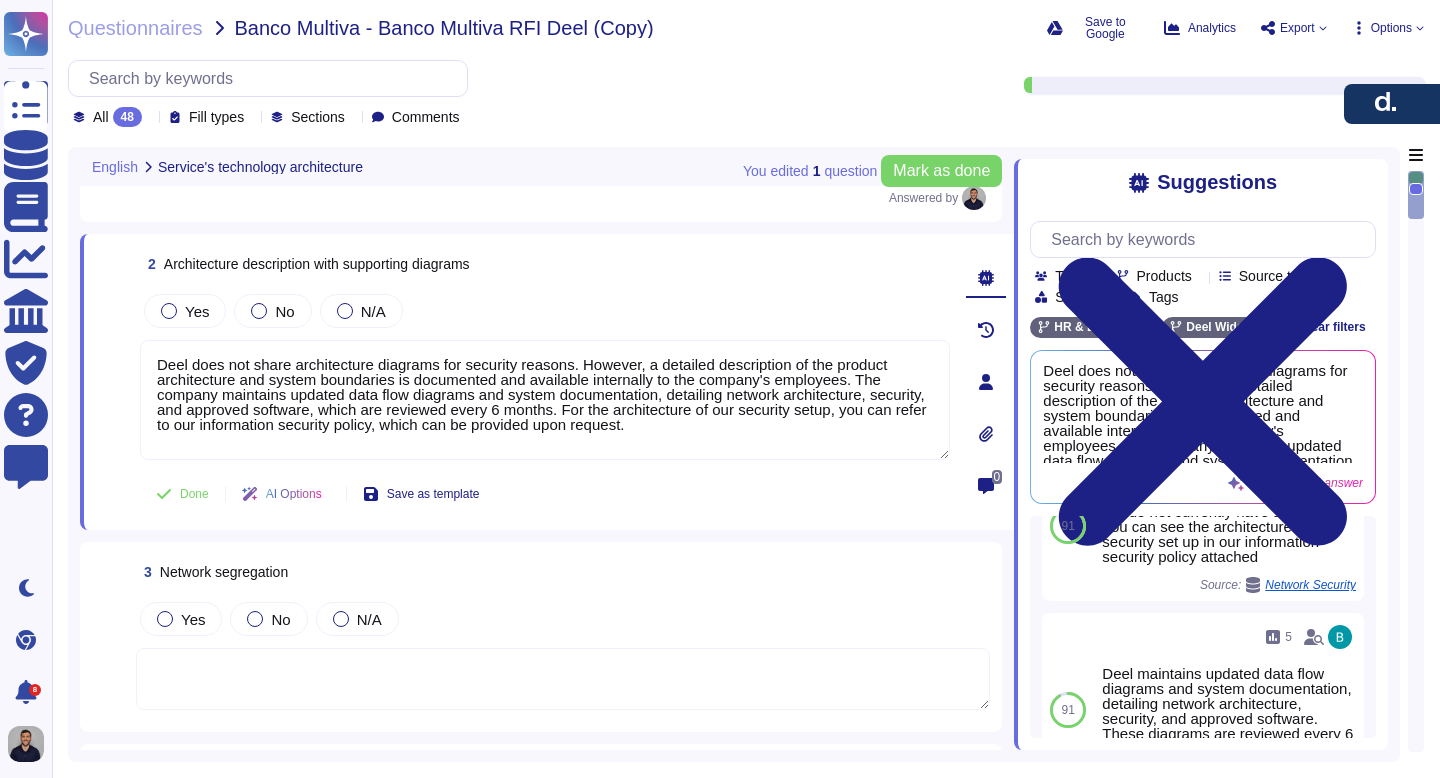 scroll, scrollTop: 302, scrollLeft: 0, axis: vertical 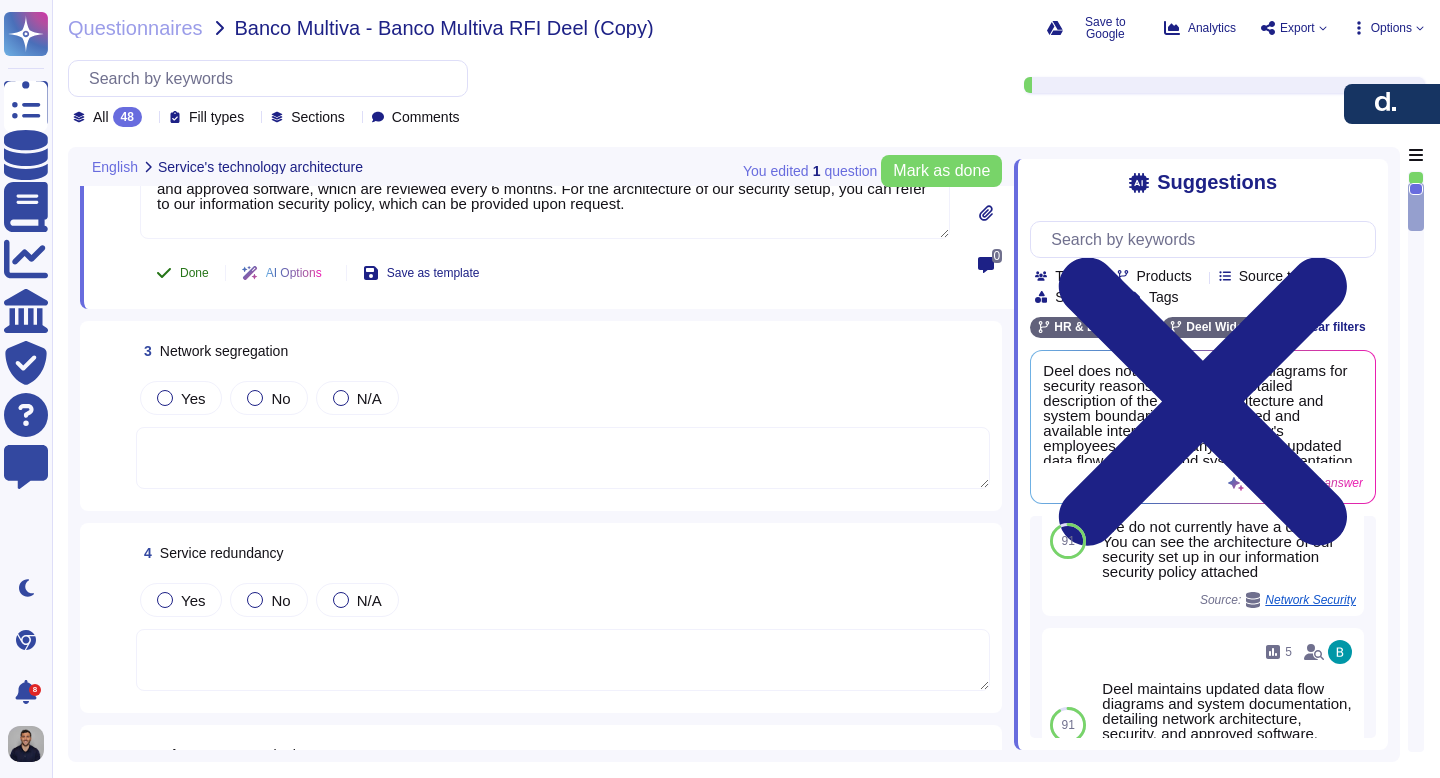 click on "Done" at bounding box center (194, 273) 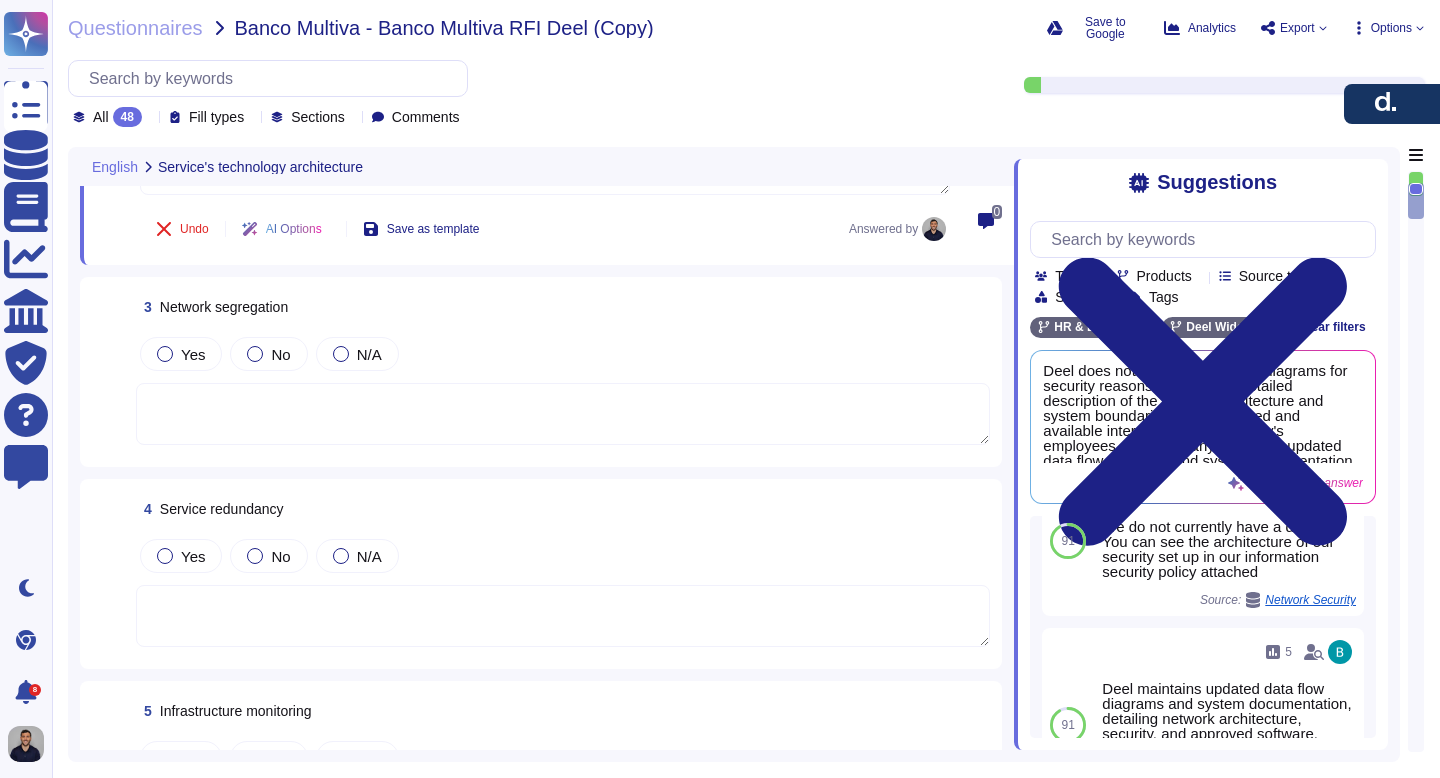 scroll, scrollTop: 500, scrollLeft: 0, axis: vertical 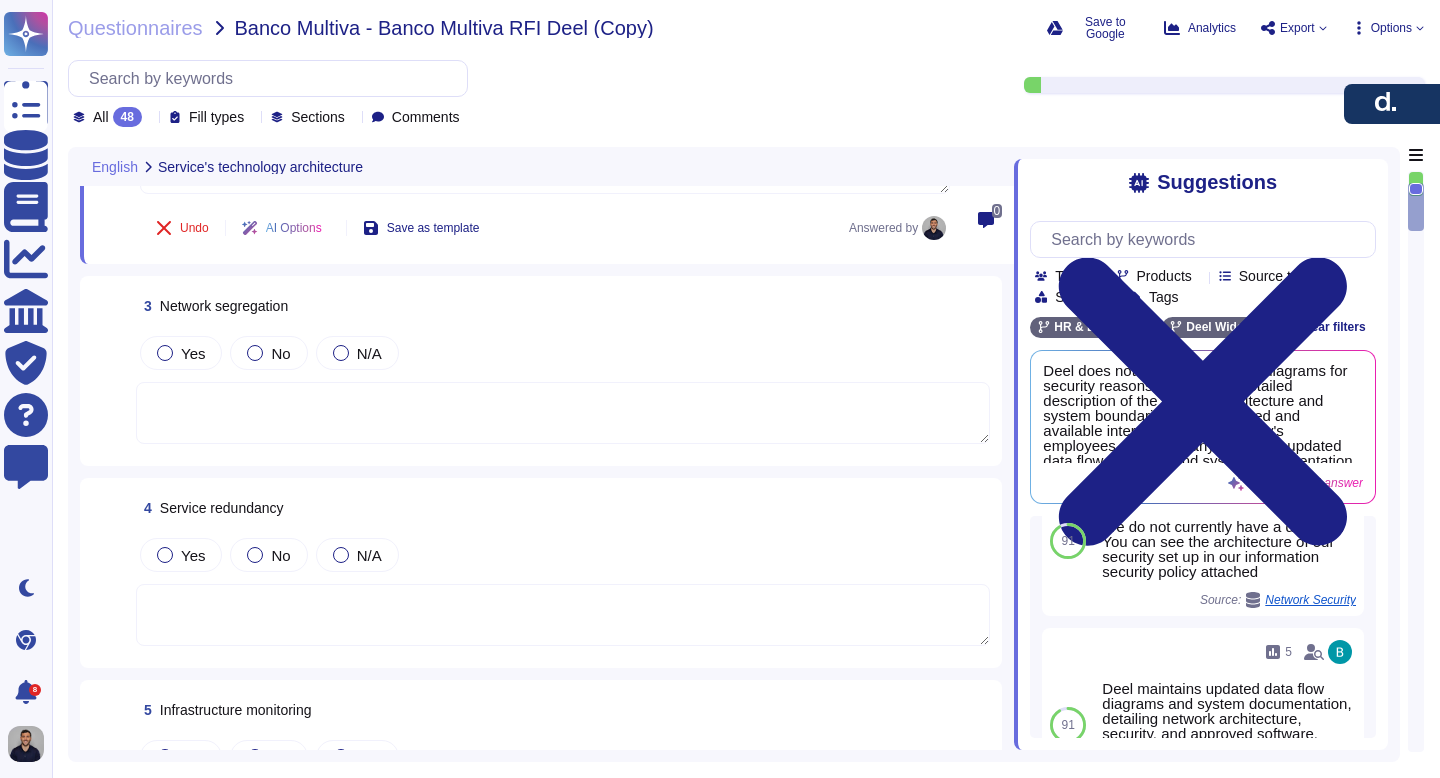 click at bounding box center (563, 413) 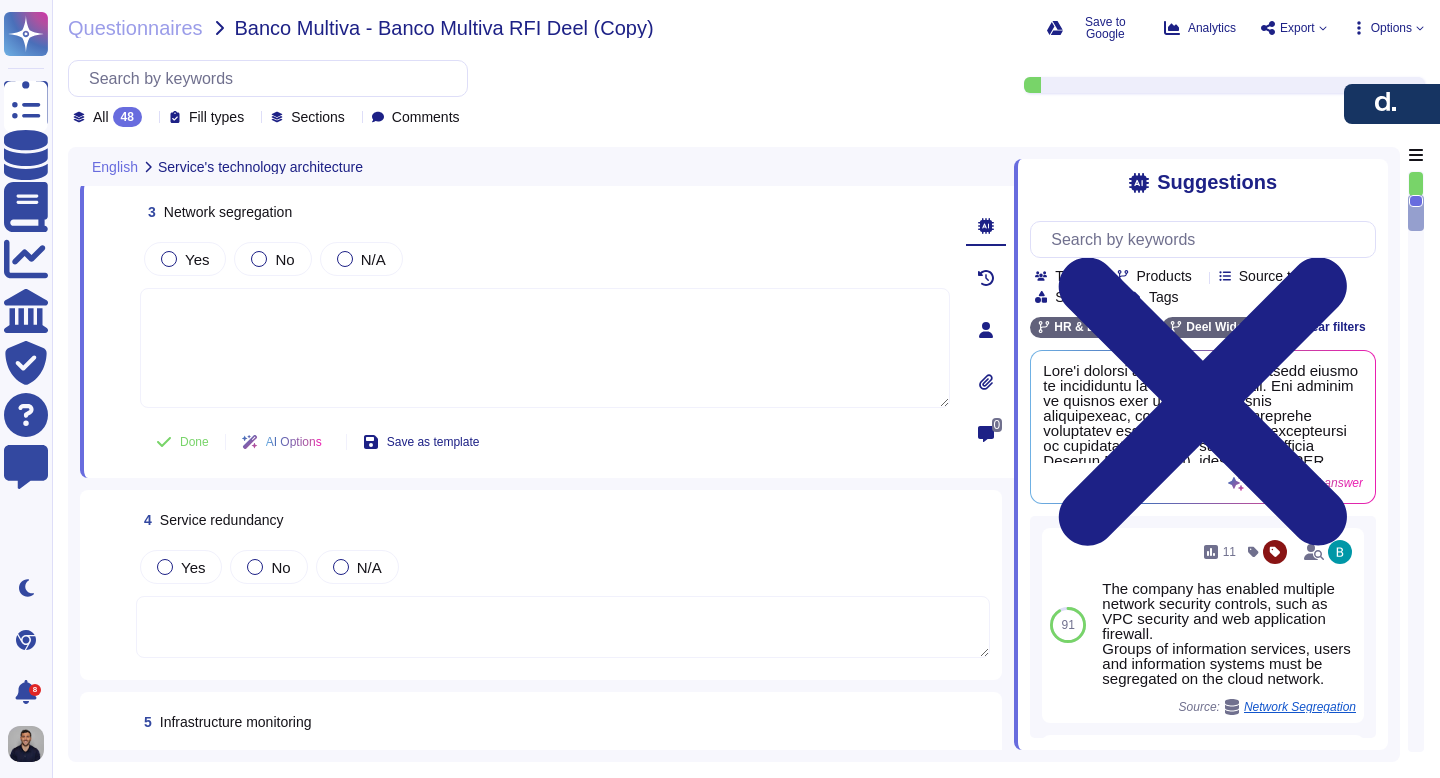 scroll, scrollTop: 557, scrollLeft: 0, axis: vertical 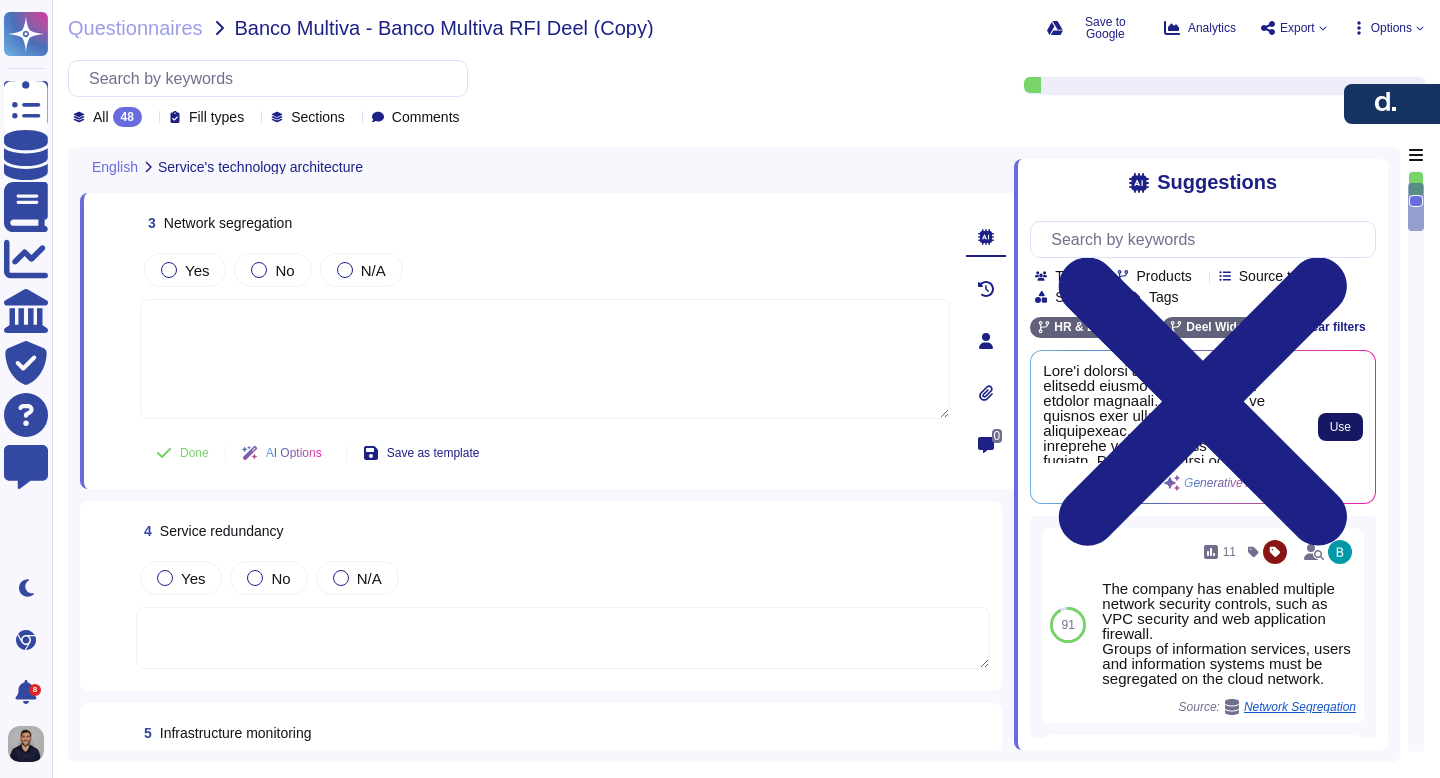 click on "Use" at bounding box center [1340, 427] 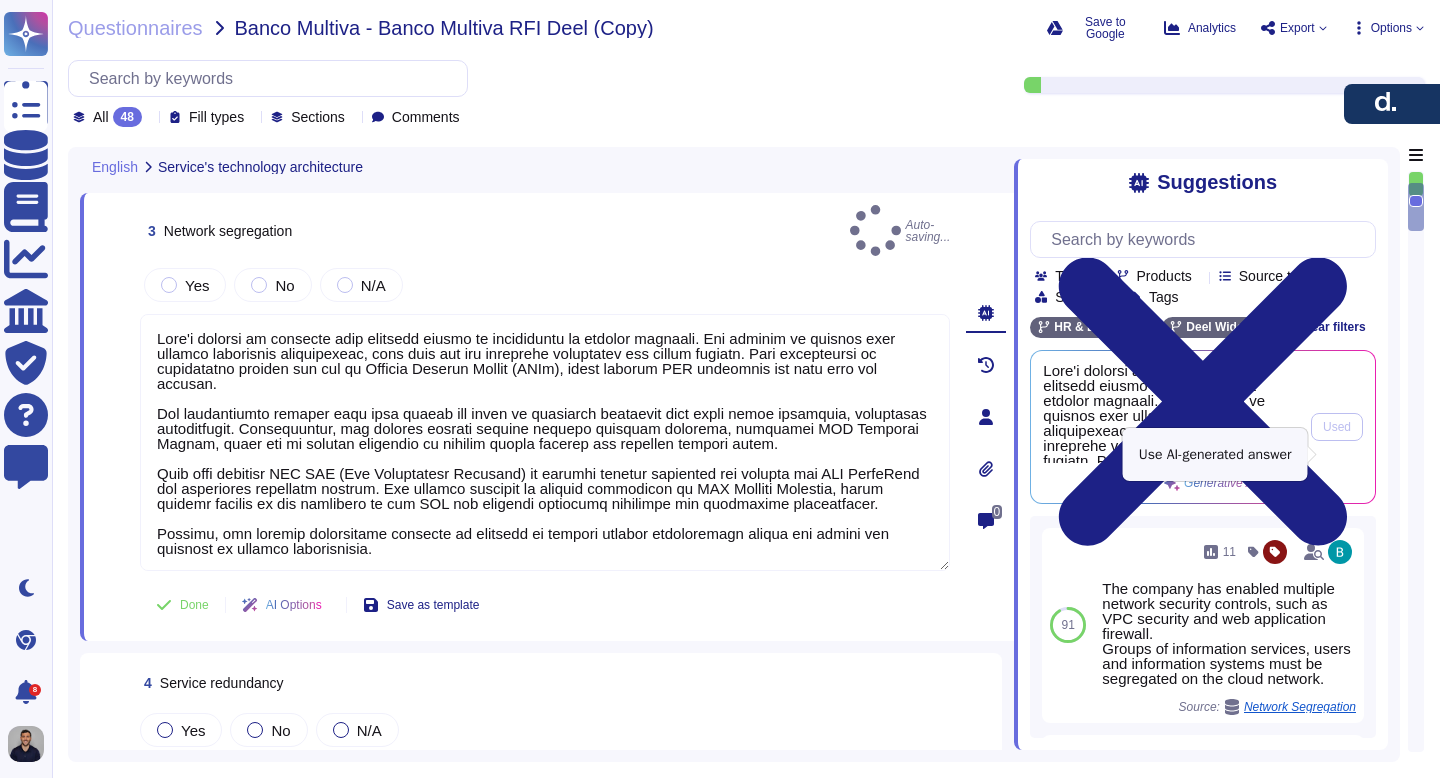type on "Deel's network is designed with multiple layers of segregation to enhance security. The network is divided into several segregated environments, each with its own privilege allocation and access control. This segregation is implemented through the use of Virtual Private Clouds (VPCs), which isolate AWS resources and data from one another.
The architecture ensures that data within the cloud is logically separated from other cloud customers, preventing interception. Additionally, the company employs various network security controls, including AWS Security Groups, which act as virtual firewalls to enforce strict inbound and outbound traffic rules.
Deel also utilizes AWS WAF (Web Application Firewall) to protect against malicious web traffic and AWS GuardDuty for monitoring potential threats. The network security is further reinforced by AWS Network Firewall, which filters traffic at the perimeter of the VPC and includes intrusion detection and prevention capabilities.
Overall, the network segregation s..." 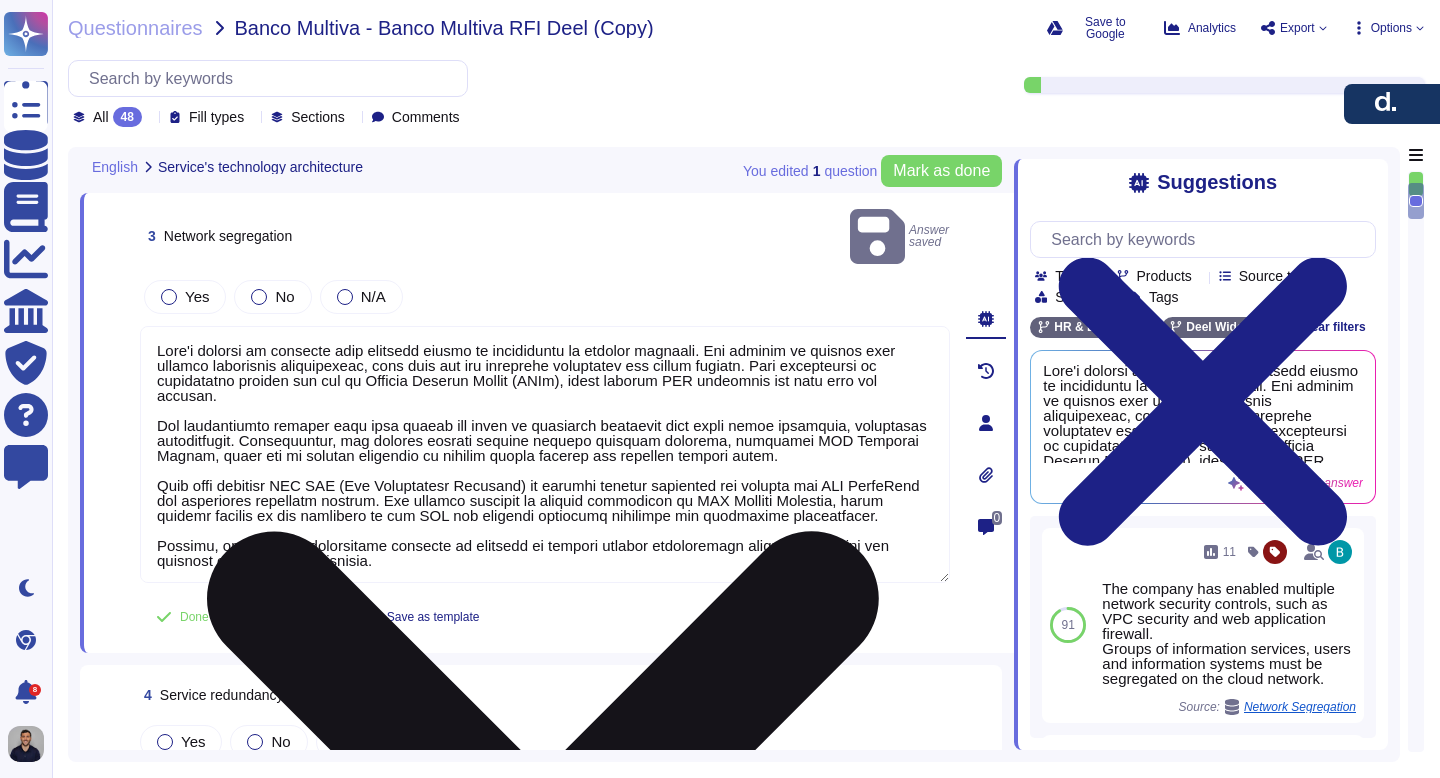 scroll, scrollTop: 2, scrollLeft: 0, axis: vertical 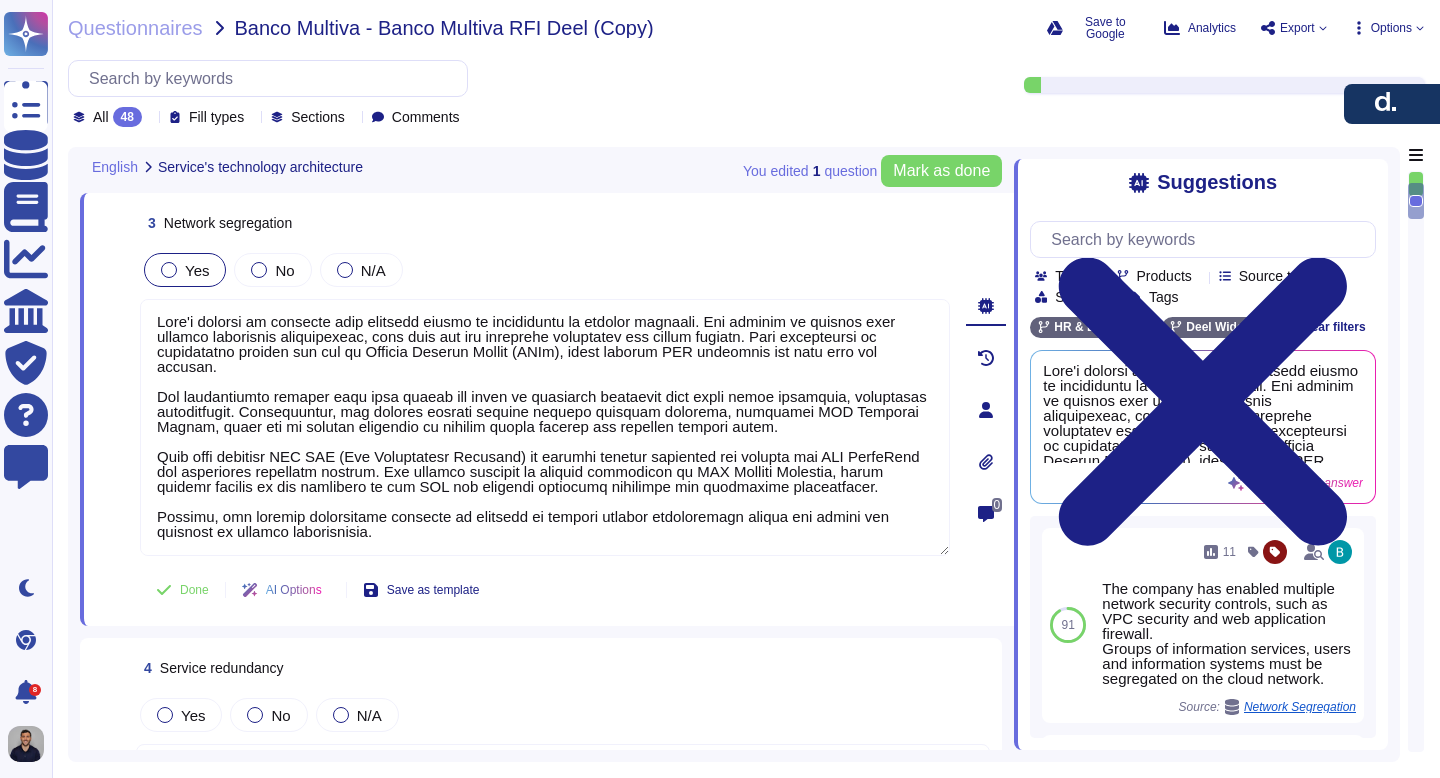 click at bounding box center [169, 270] 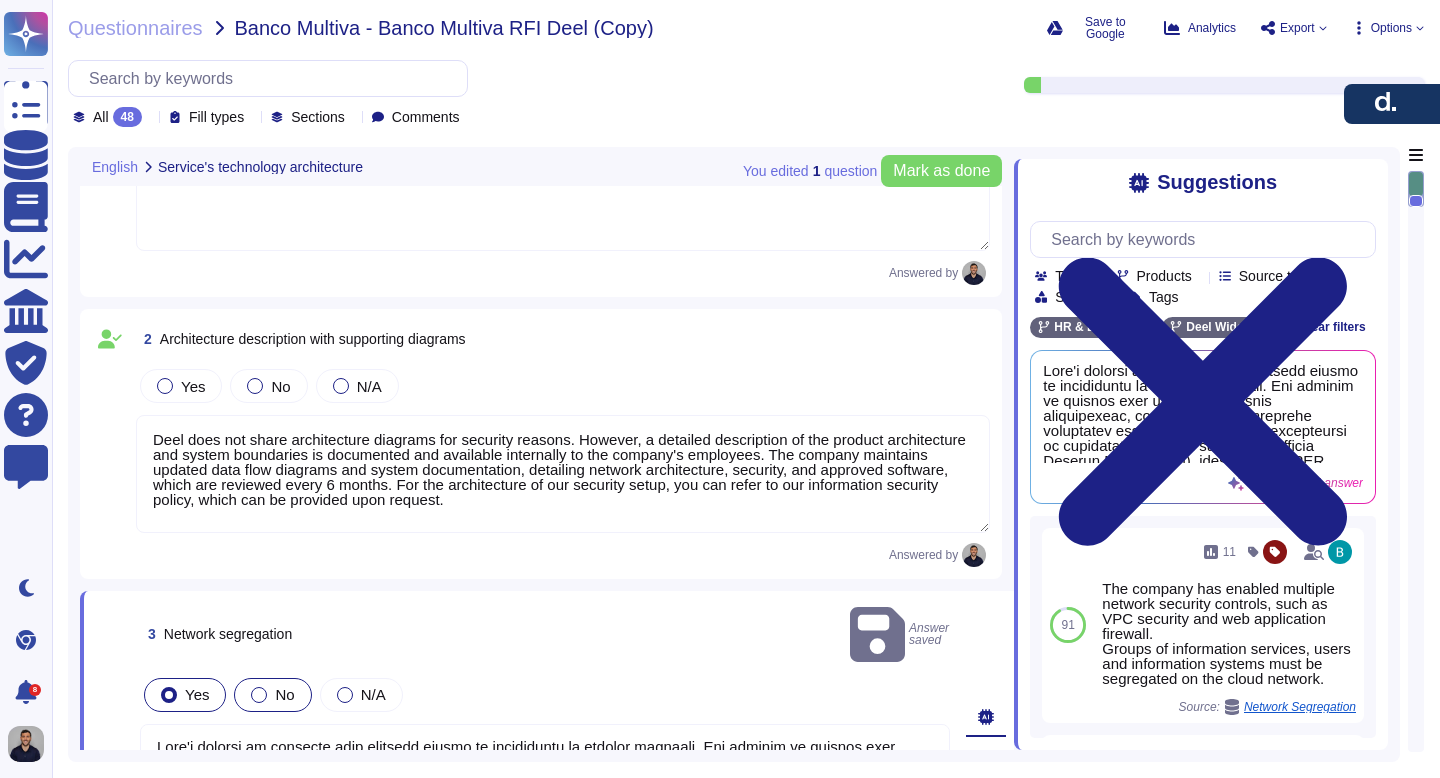 scroll, scrollTop: 157, scrollLeft: 0, axis: vertical 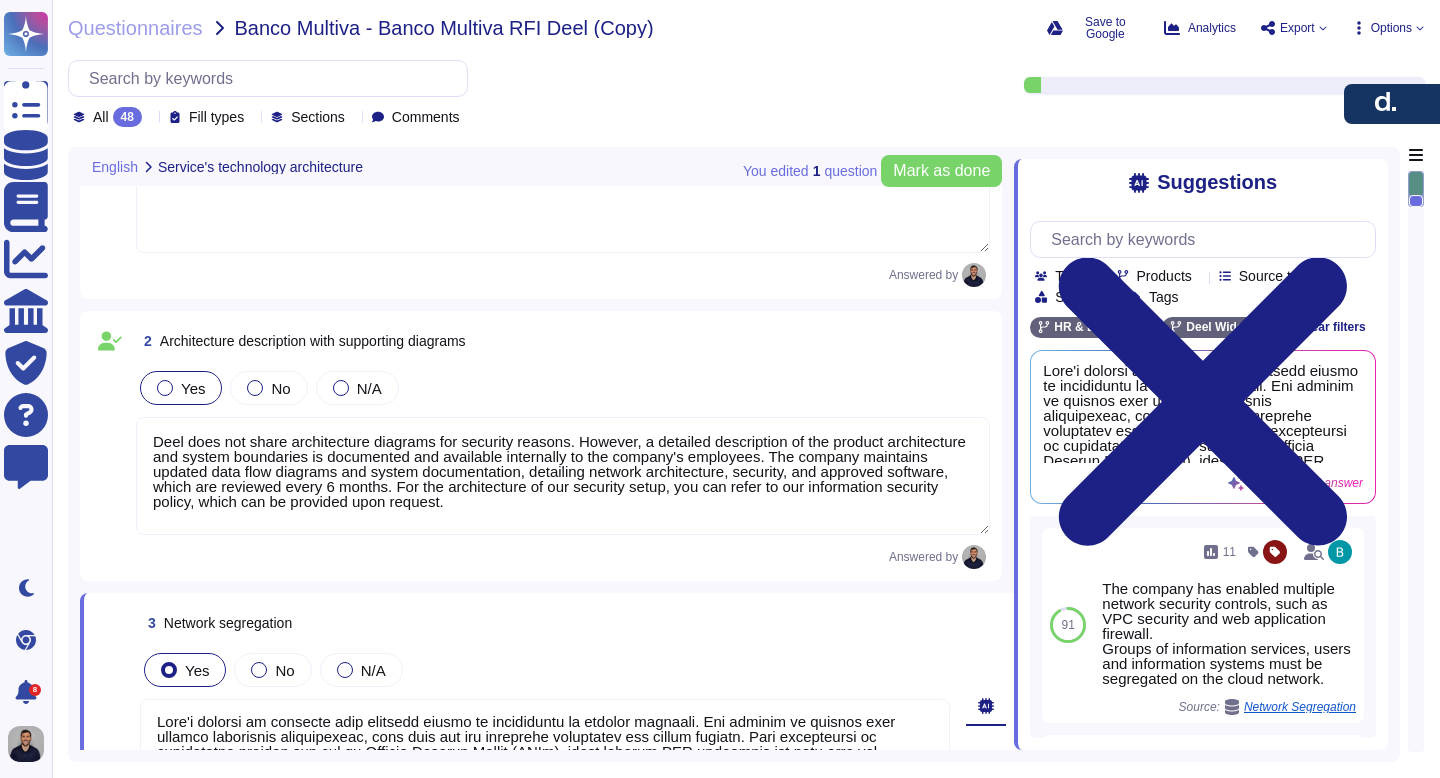 click on "Yes" at bounding box center (181, 388) 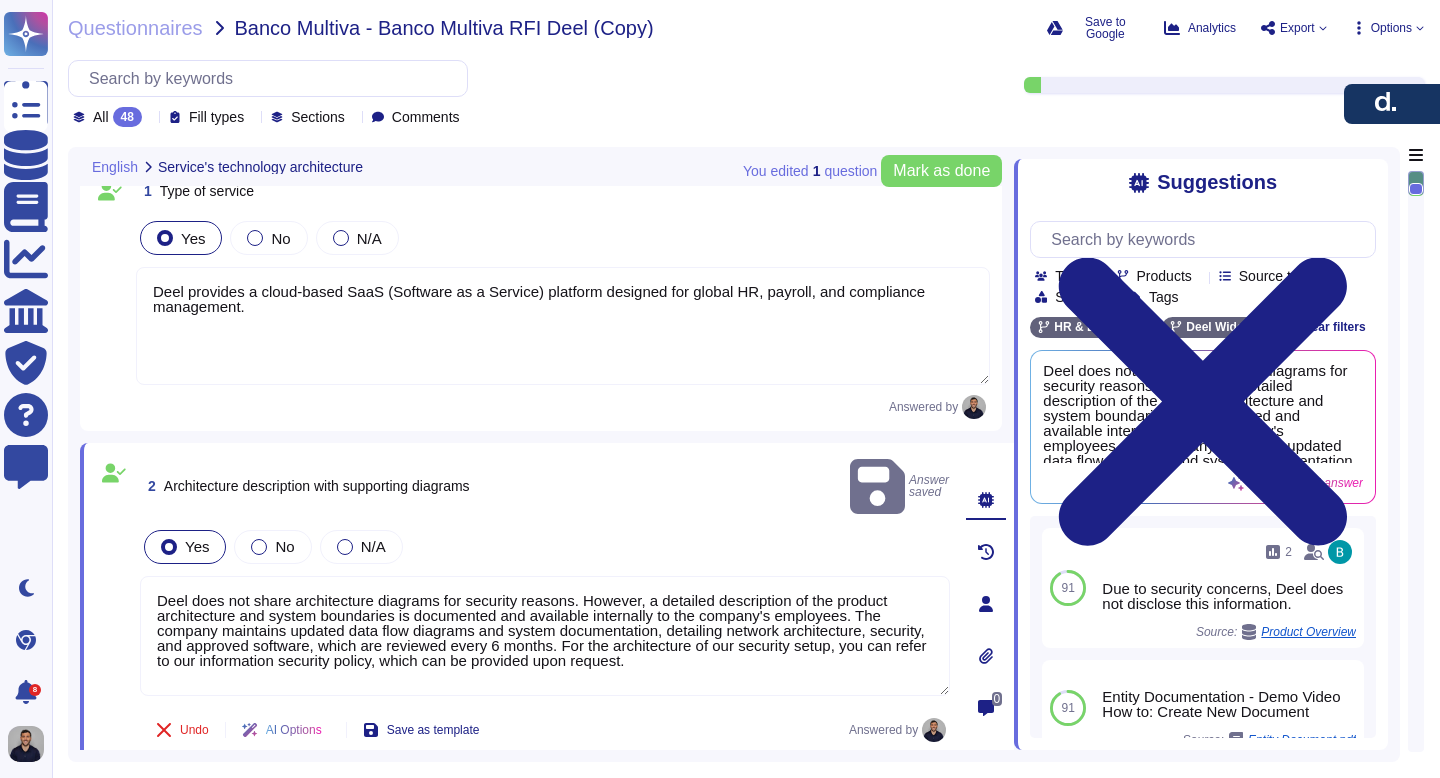 scroll, scrollTop: 0, scrollLeft: 0, axis: both 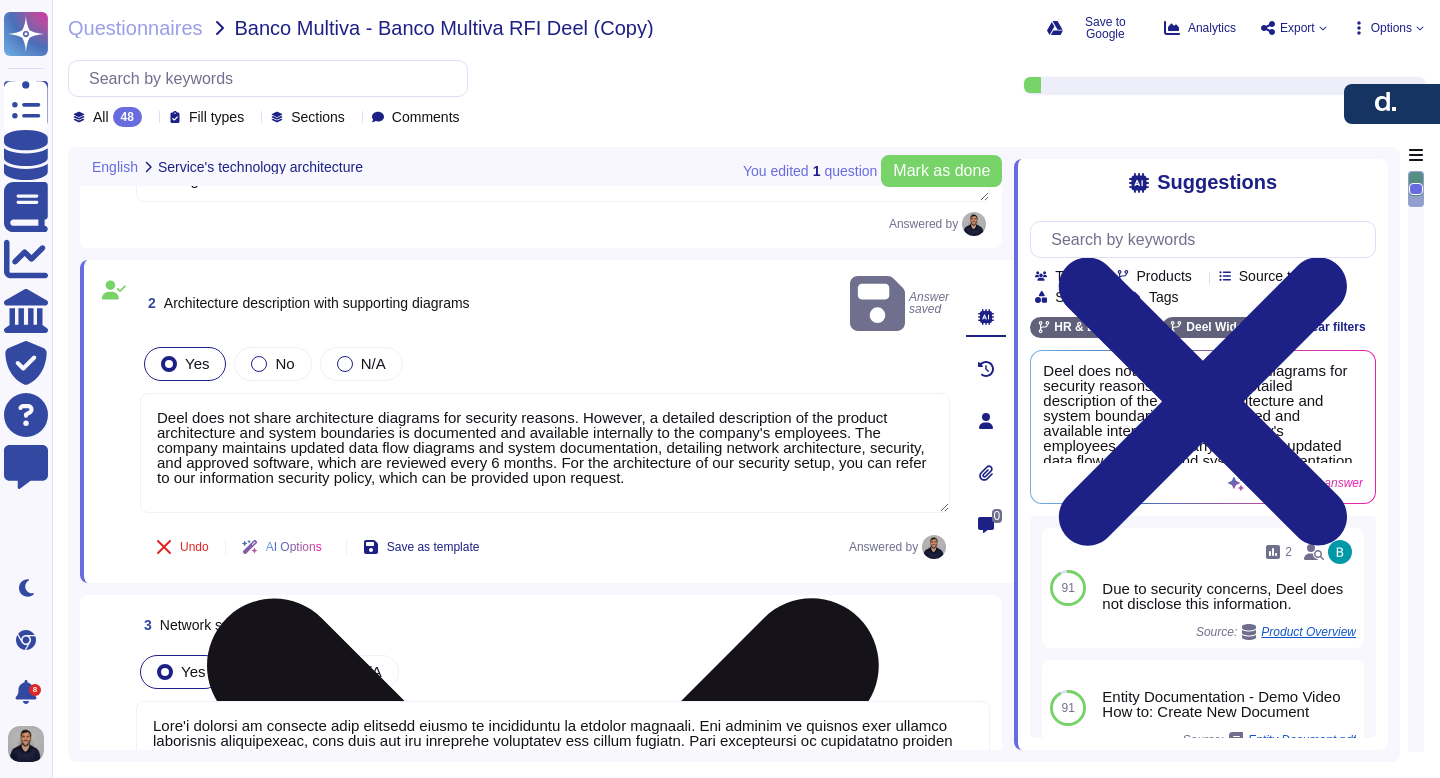 type on "Deel provides a cloud-based SaaS (Software as a Service) platform designed for global HR, payroll, and compliance management." 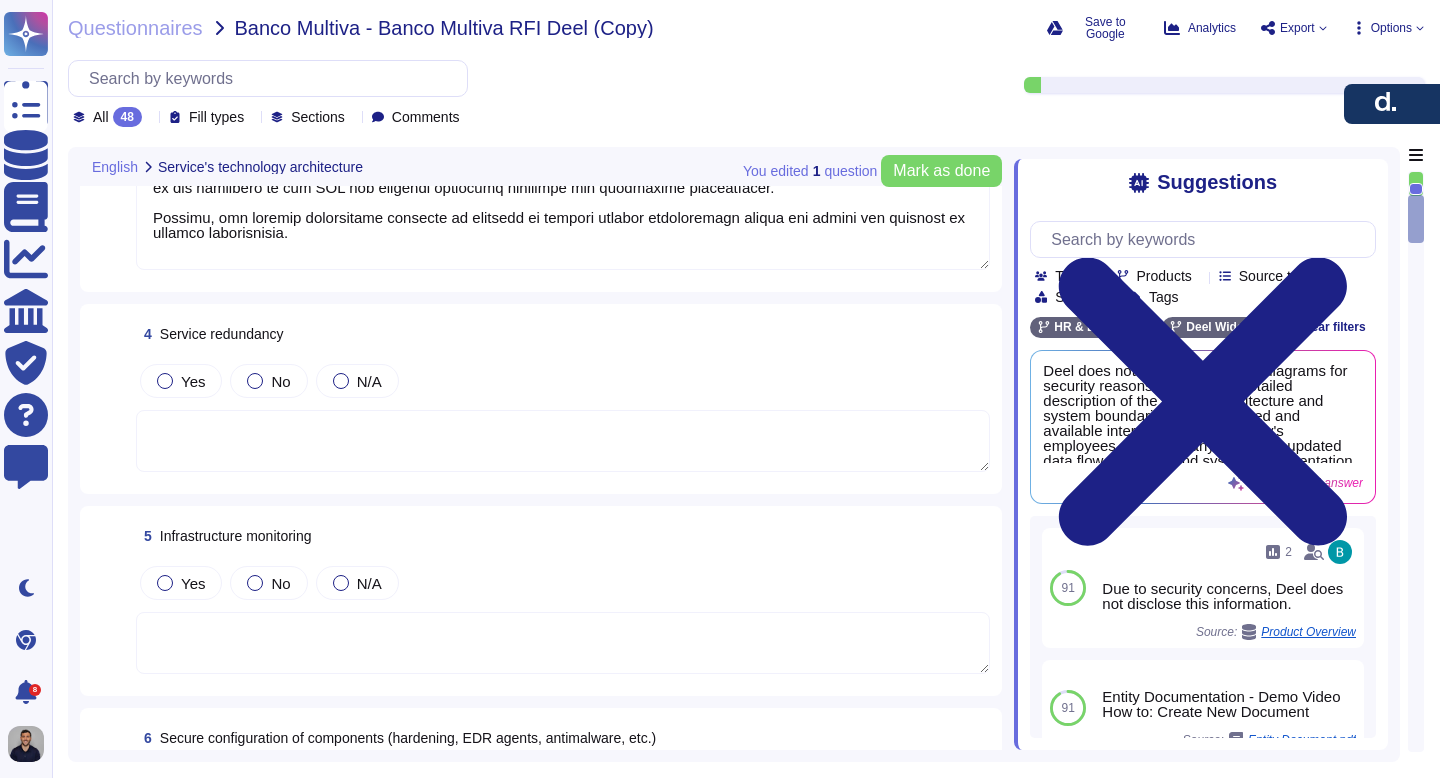 scroll, scrollTop: 824, scrollLeft: 0, axis: vertical 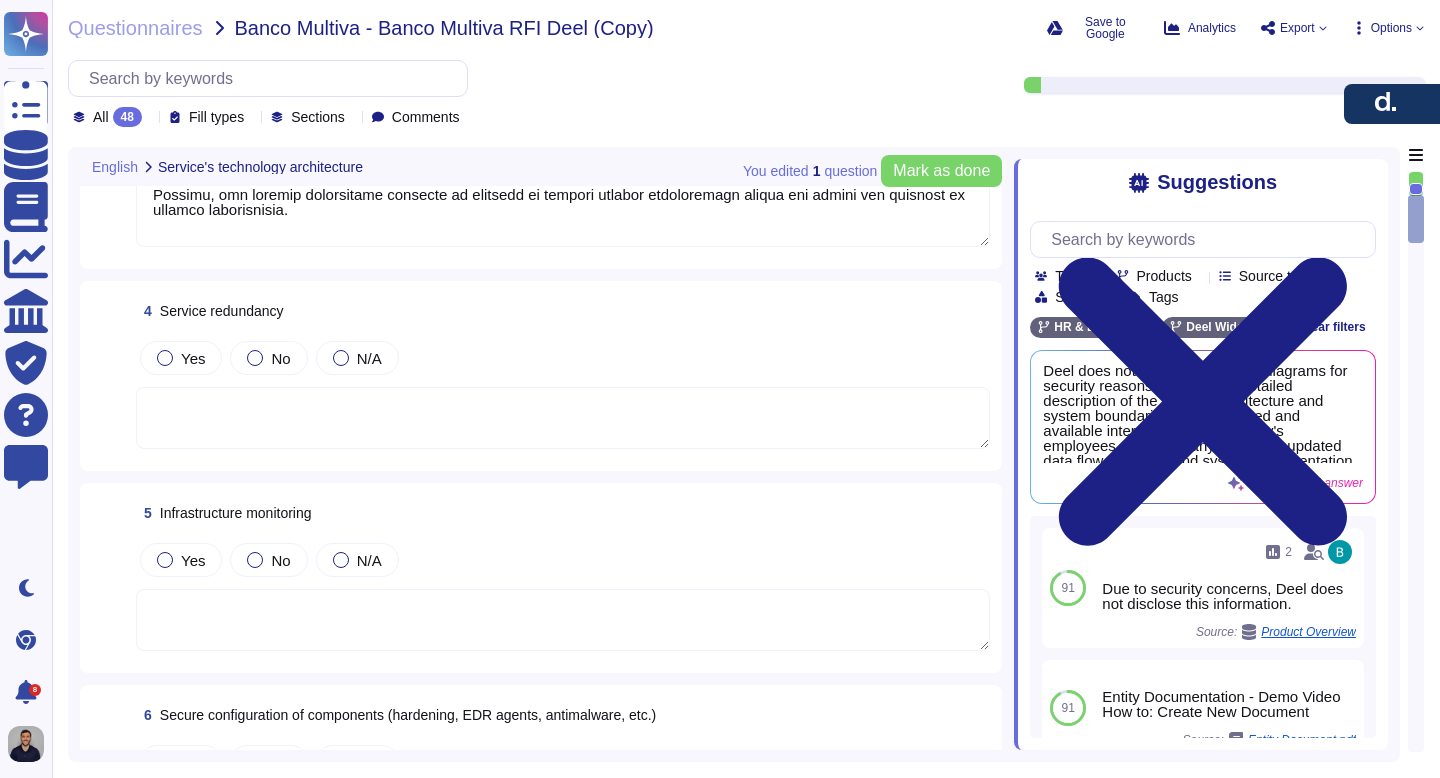 click at bounding box center [563, 418] 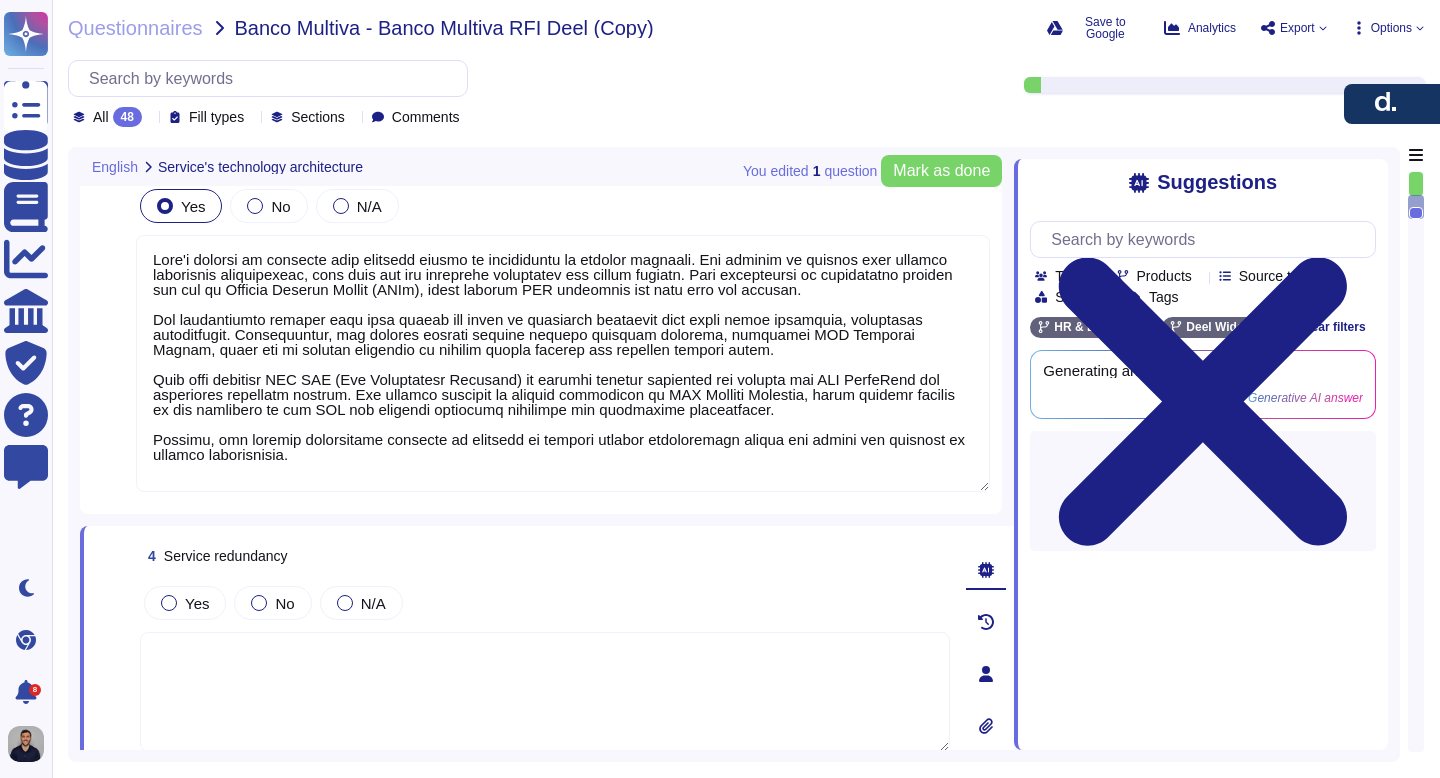 type on "Deel provides a cloud-based SaaS (Software as a Service) platform designed for global HR, payroll, and compliance management." 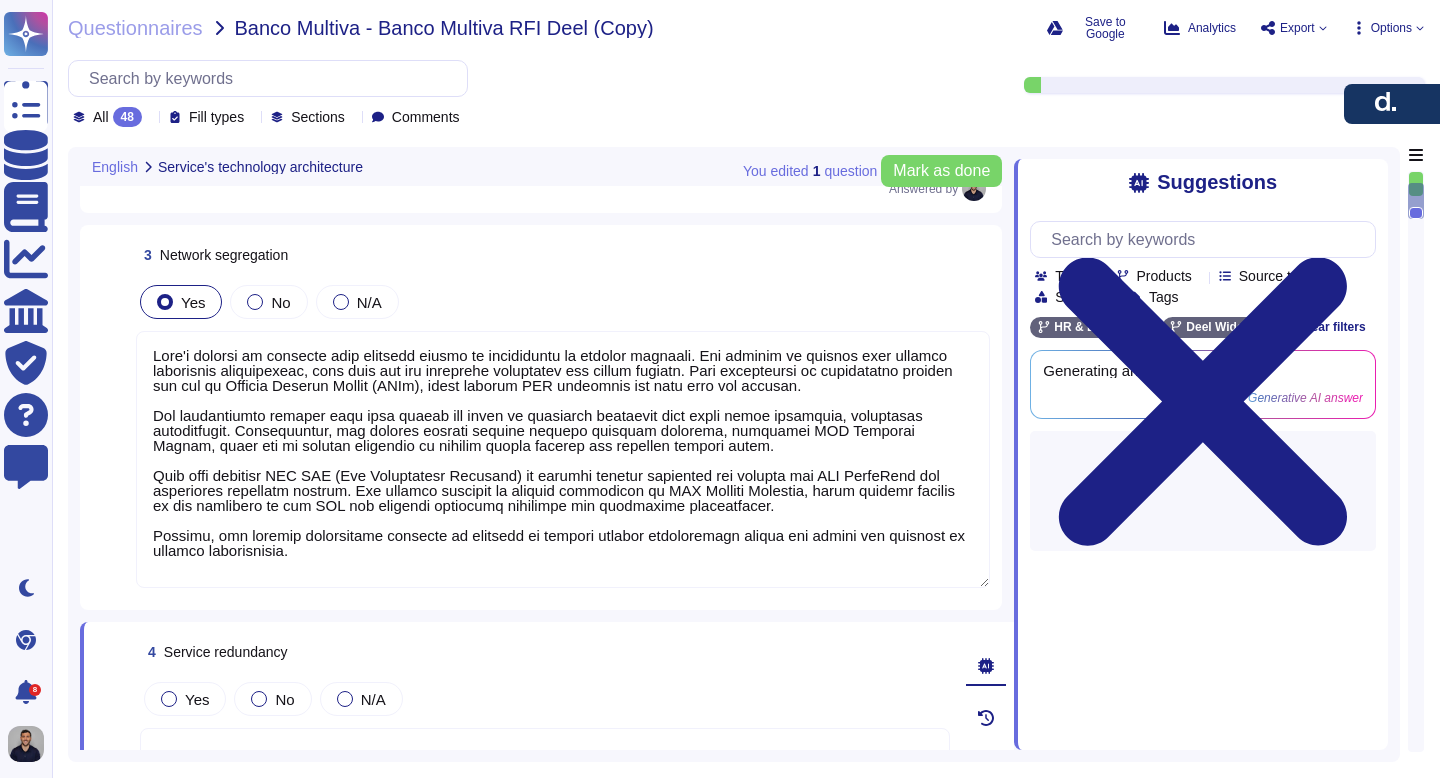 scroll, scrollTop: 468, scrollLeft: 0, axis: vertical 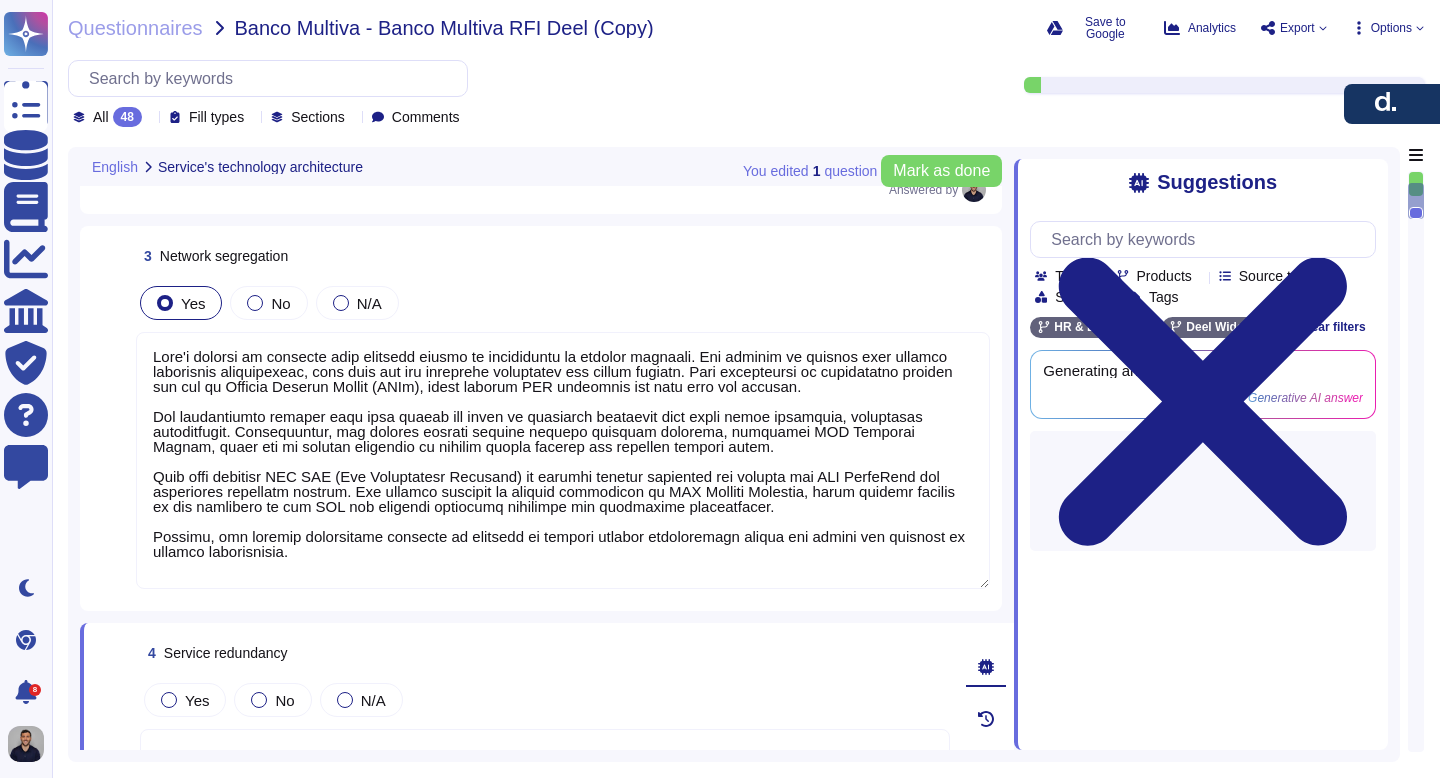 click at bounding box center (563, 460) 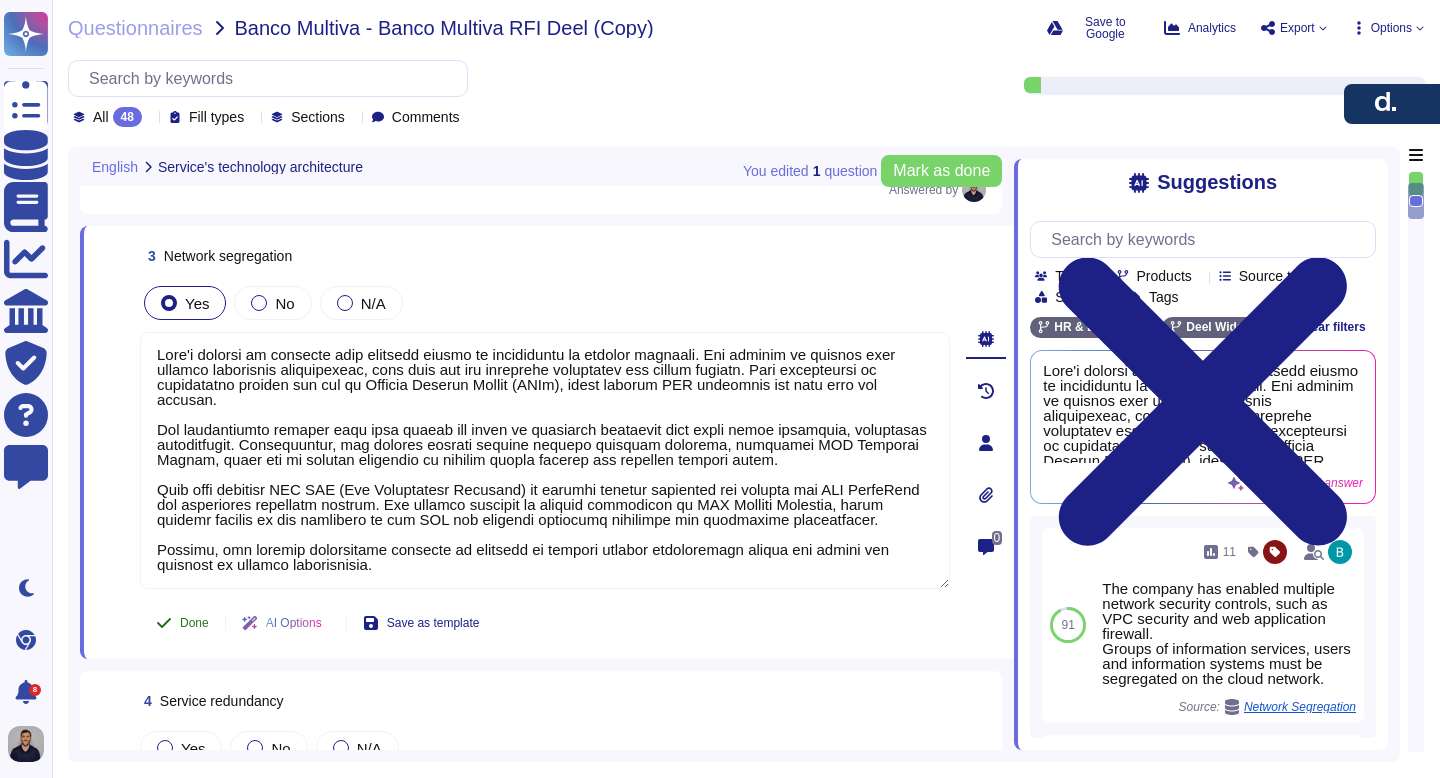 click on "Done" at bounding box center [194, 623] 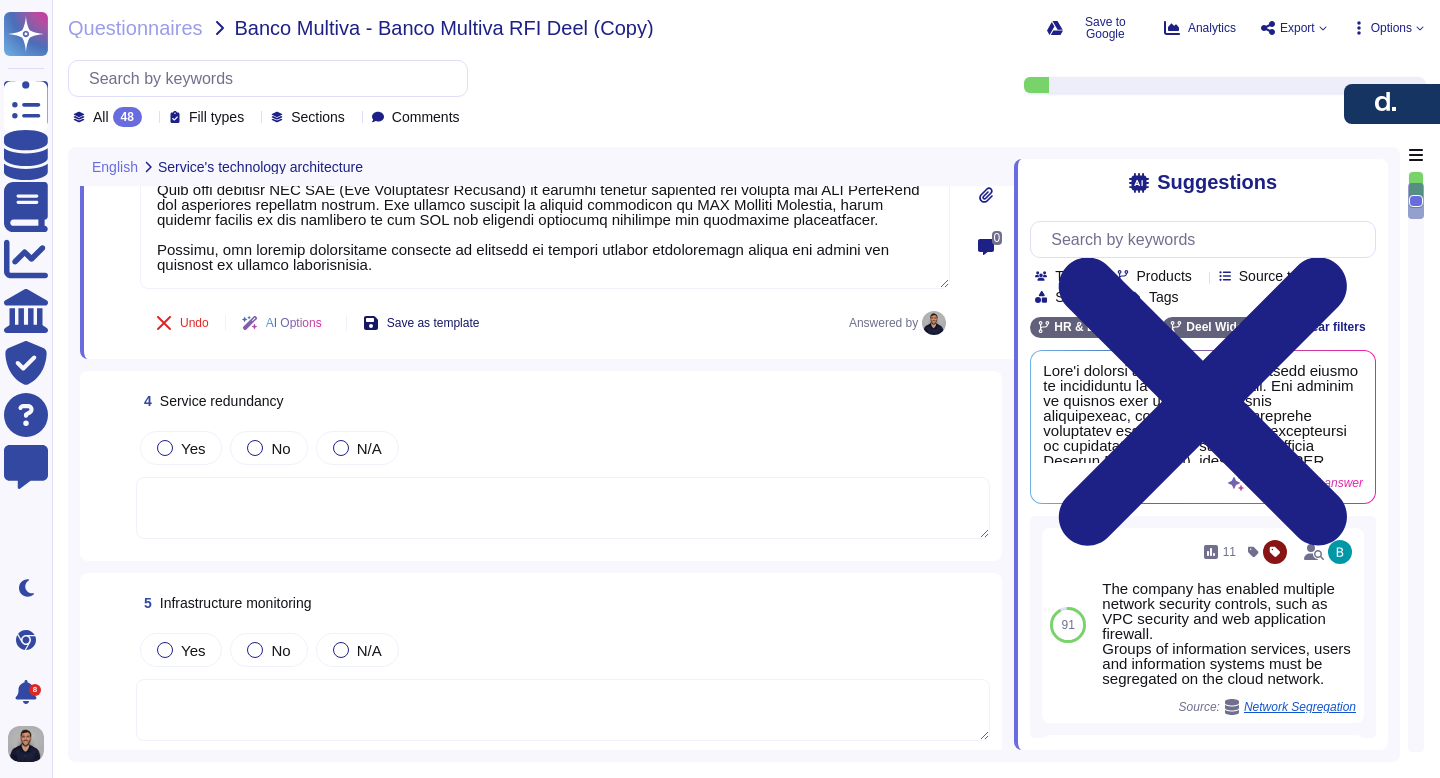 scroll, scrollTop: 835, scrollLeft: 0, axis: vertical 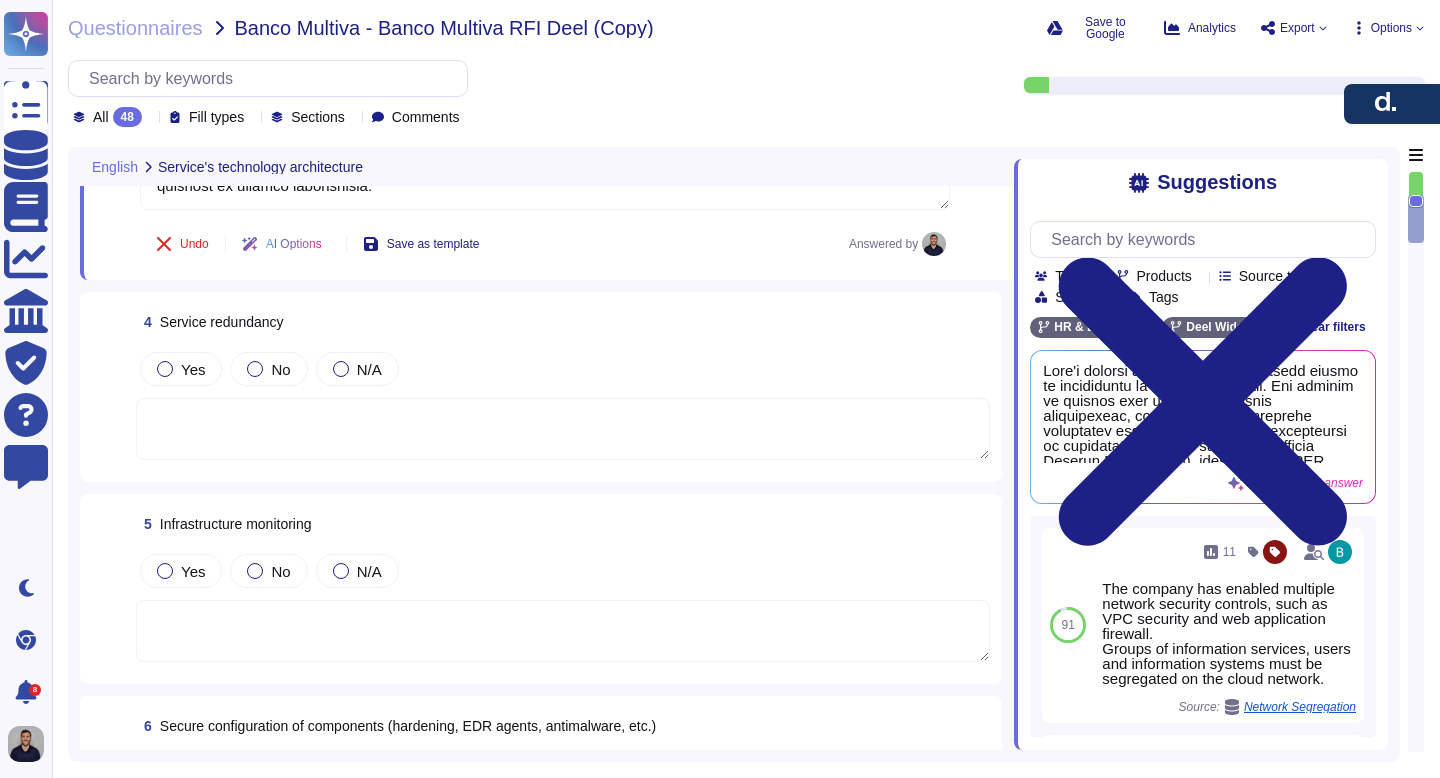 click at bounding box center [563, 429] 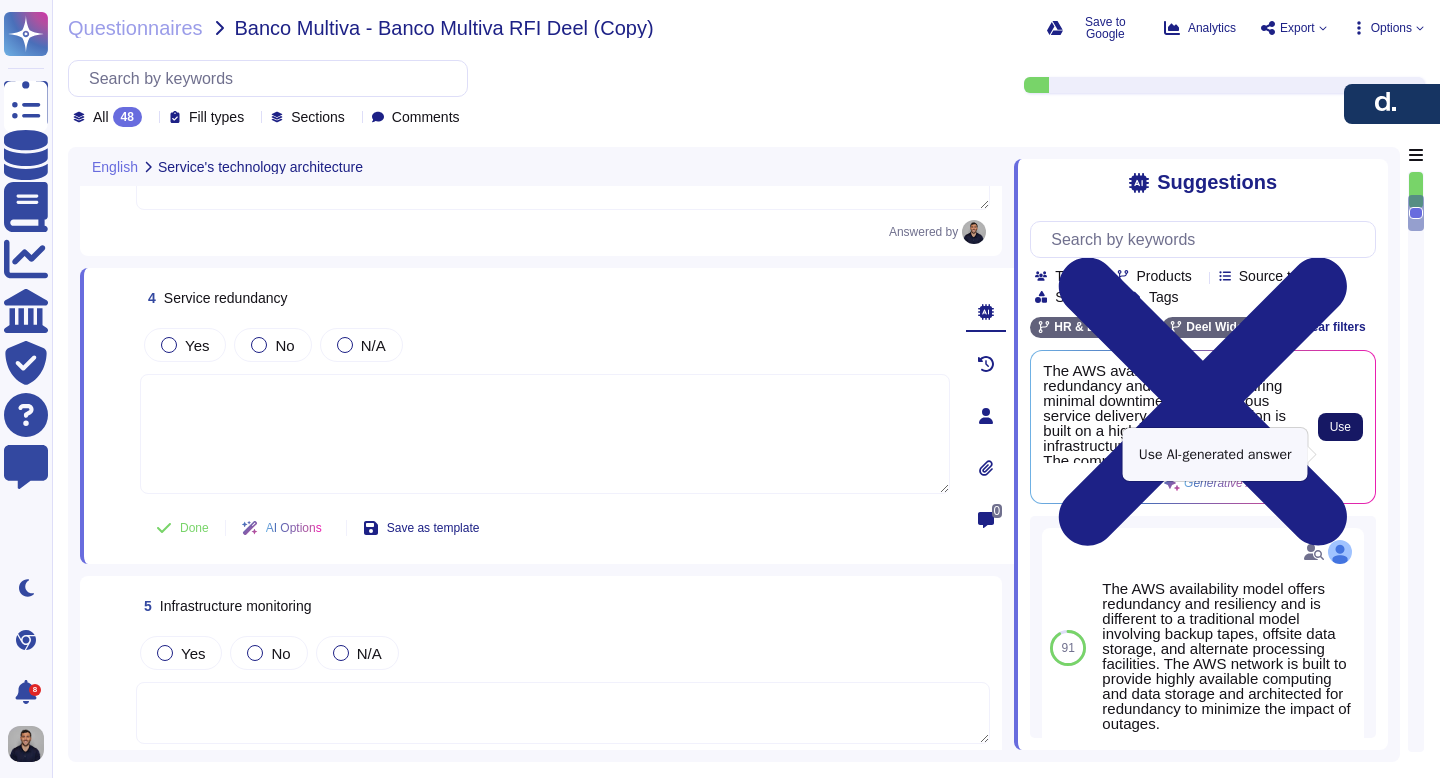 click on "Use" at bounding box center (1340, 427) 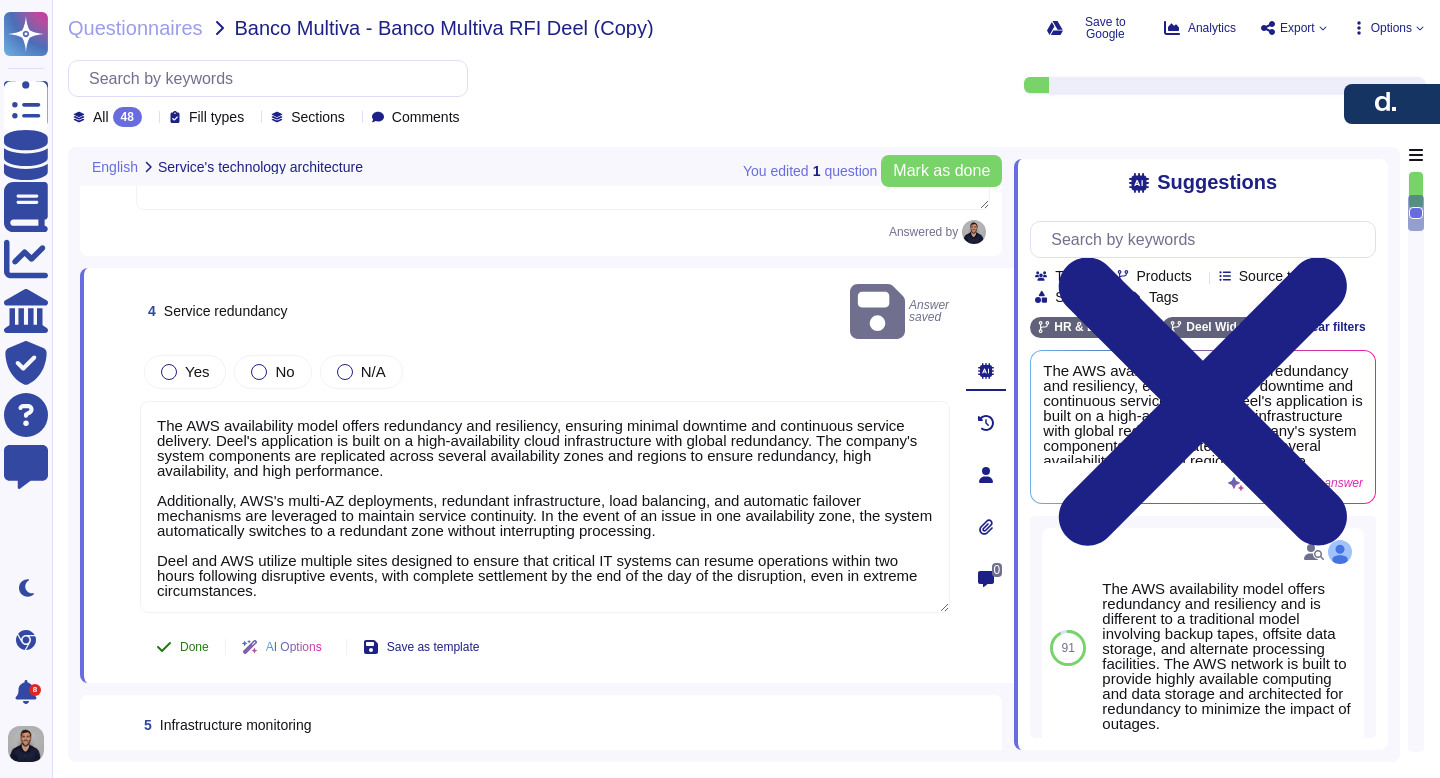 click on "Done" at bounding box center (182, 647) 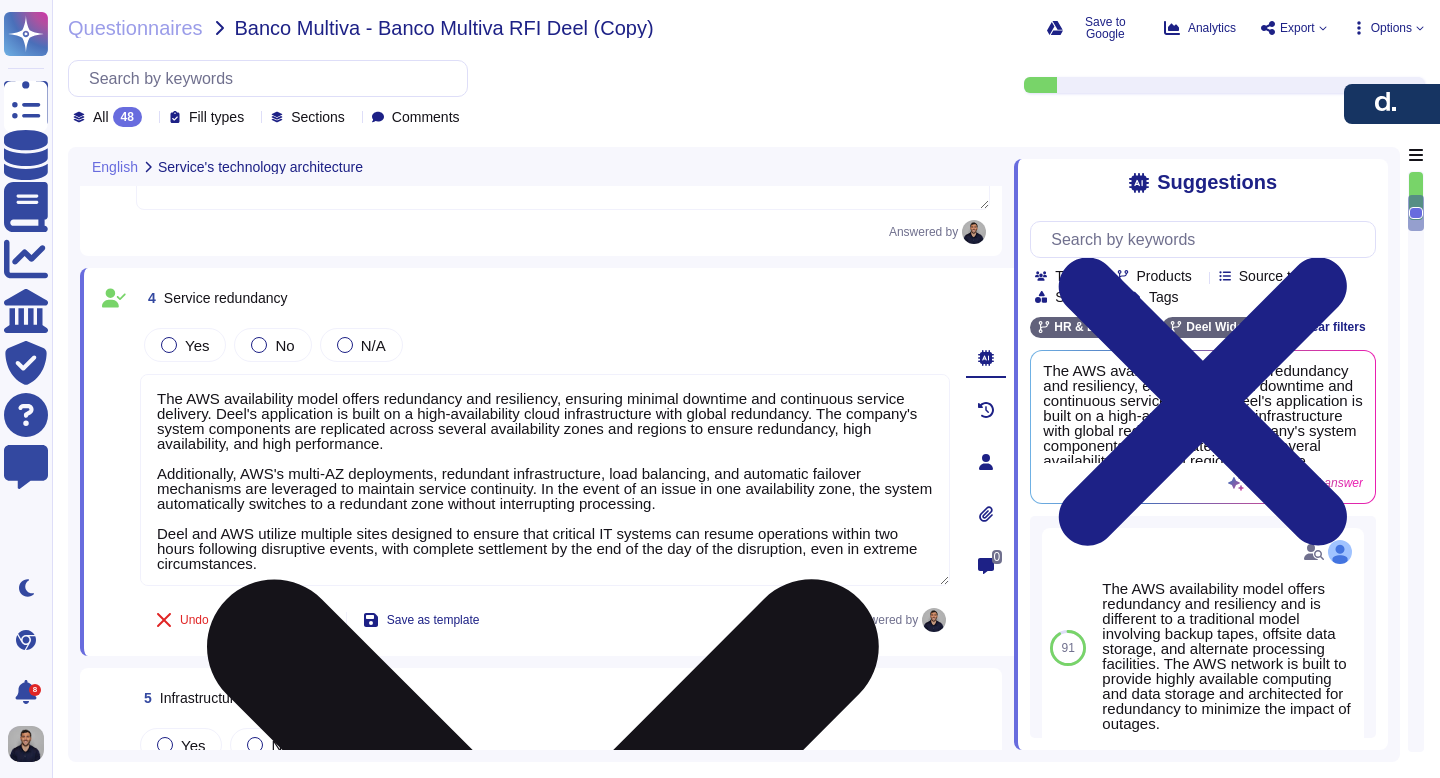 scroll, scrollTop: 2, scrollLeft: 0, axis: vertical 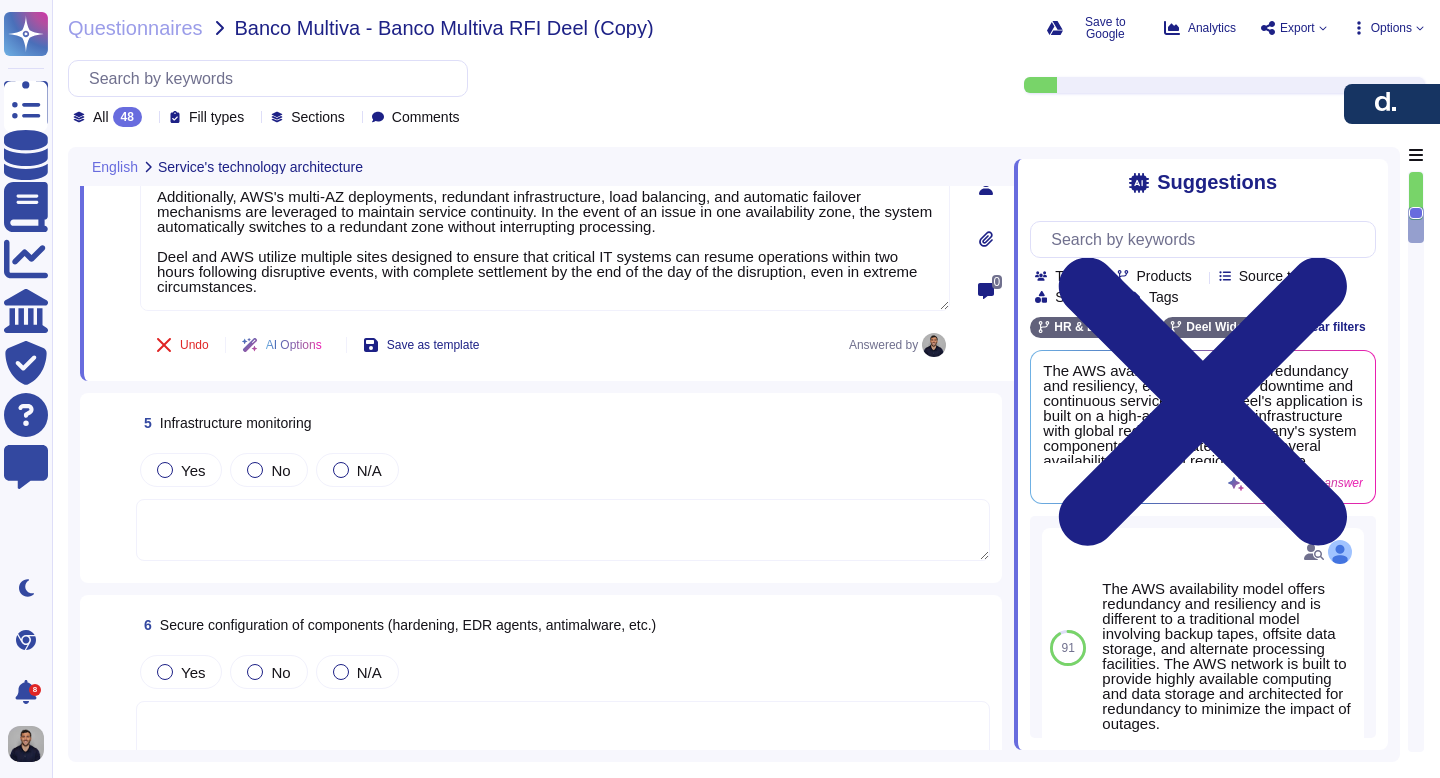click at bounding box center [563, 530] 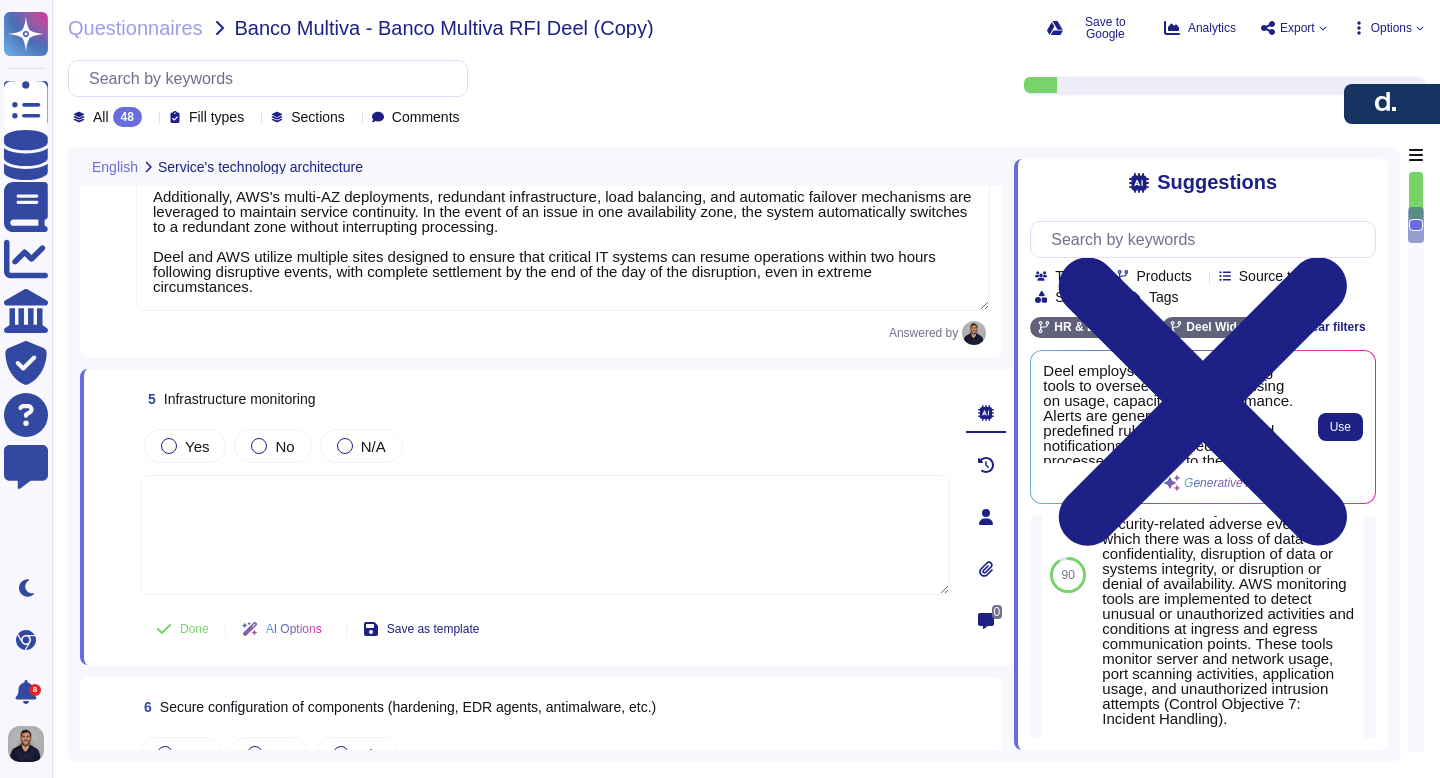 scroll, scrollTop: 50, scrollLeft: 0, axis: vertical 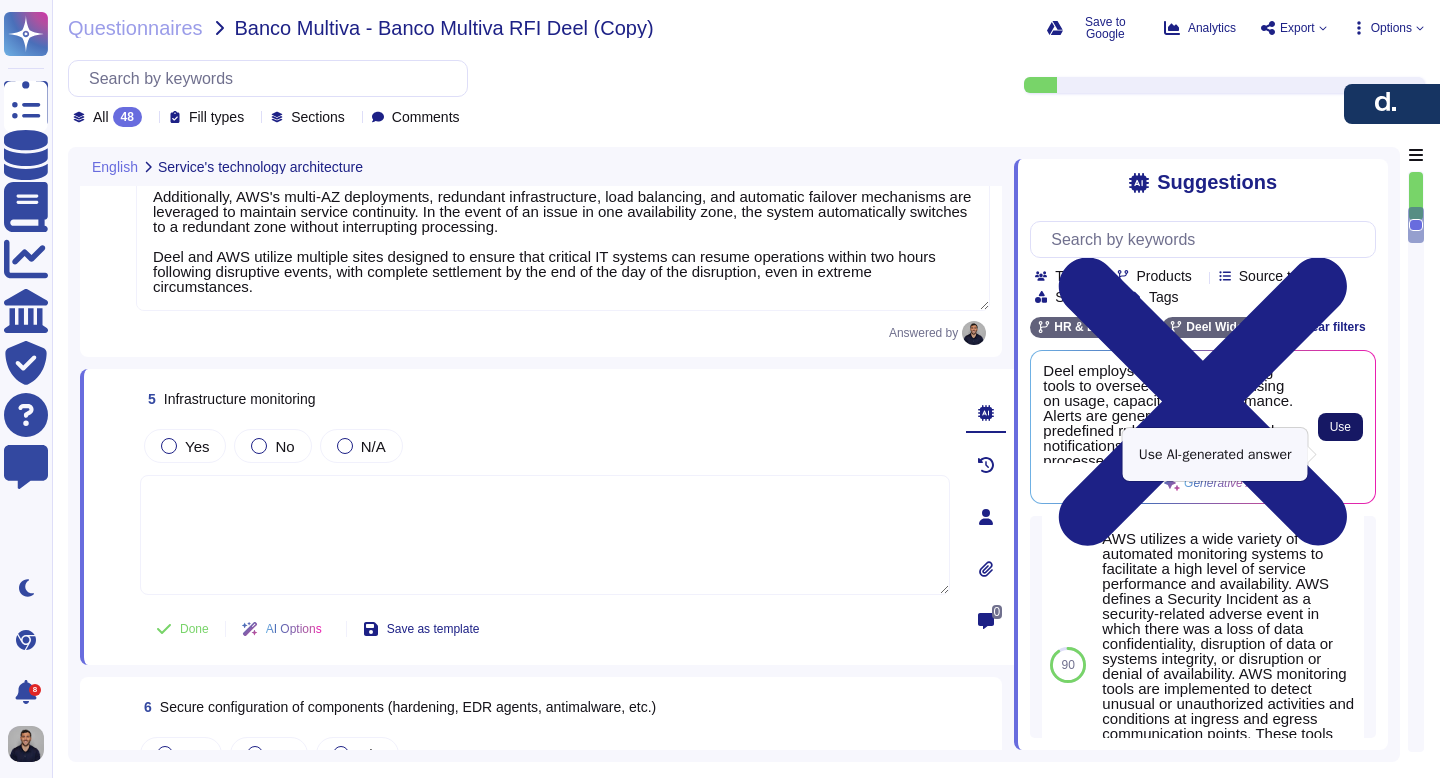 click on "Use" at bounding box center [1340, 427] 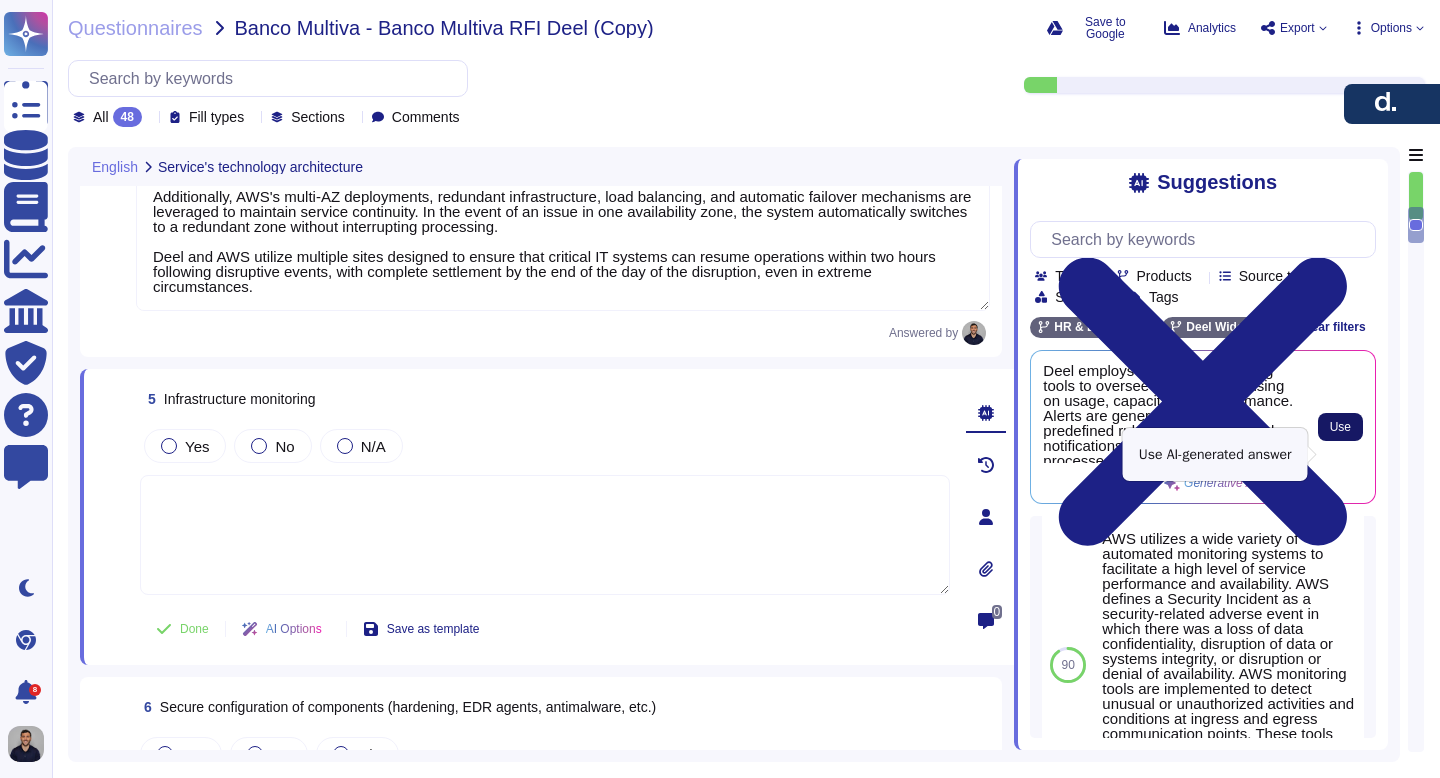 type on "Deel employs a suite of monitoring tools to oversee its service, focusing on usage, capacity, and performance. Alerts are generated based on predefined rules or anomalies, and notifications are reviewed and processed according to their urgency. Actions in the production environment, including operating system, database, and application activities, are monitored, logged, and reviewed 24/7 by SOC analysts.
Additionally, Deel utilizes automated cloud monitoring with centralized event collection and threat correlation, ensuring comprehensive security event aggregation and real-time threat detection across its infrastructure. The company also employs tools to monitor server and network usage, application usage, and unauthorized intrusion attempts, with all logs stored on AWS cloud-based solutions for reliable storage and review capabilities.
For security incidents, Deel uses Coralogix as its SIEM solution to track audit logs and analytics." 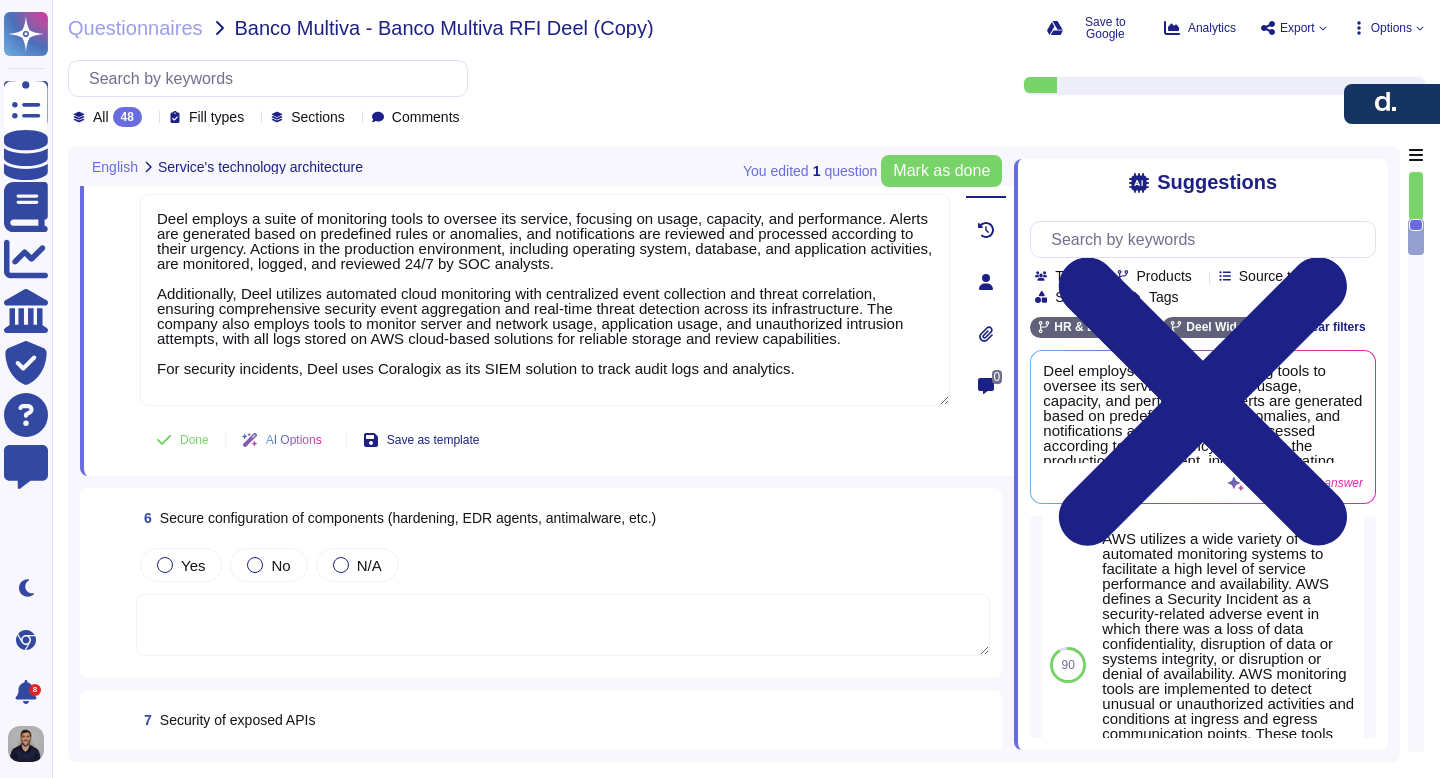 scroll, scrollTop: 1393, scrollLeft: 0, axis: vertical 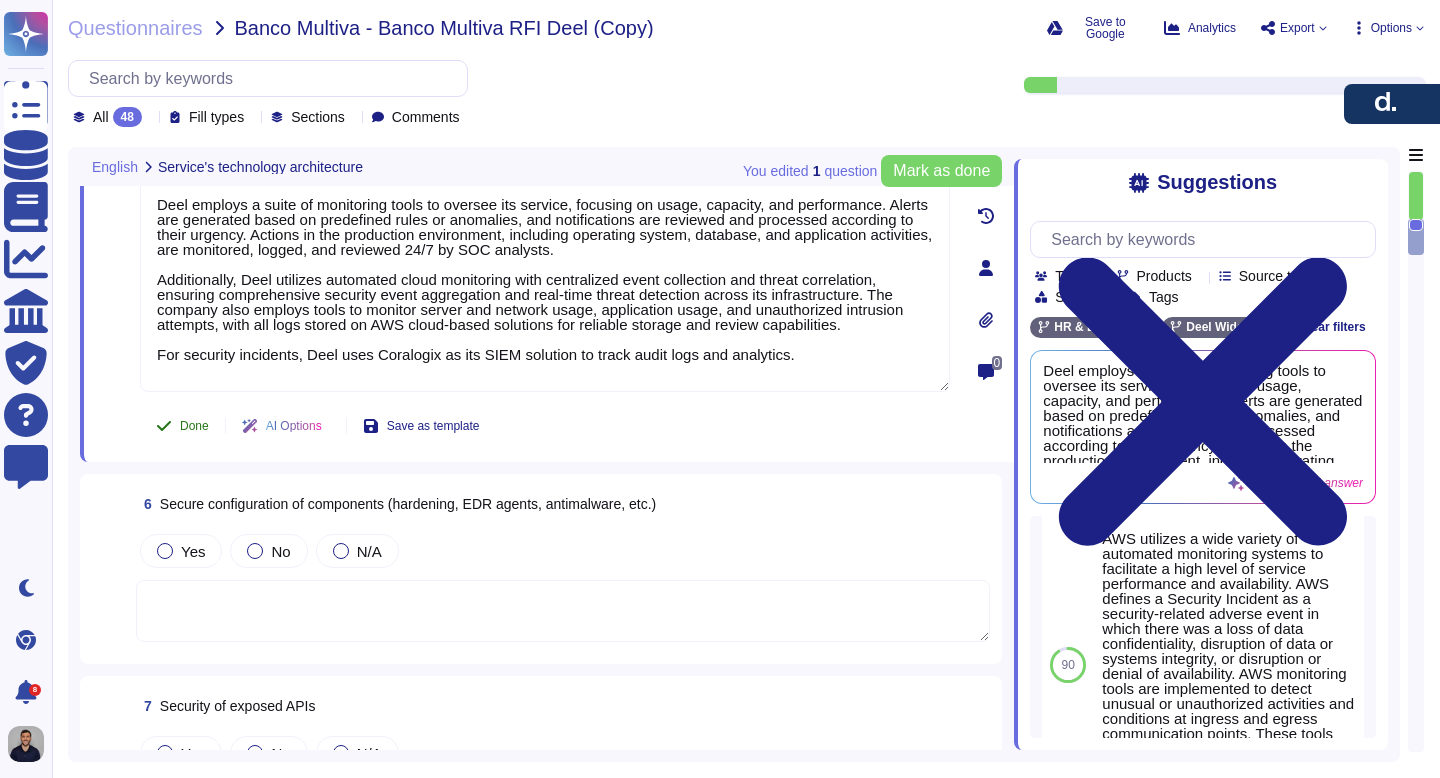 click on "Done" at bounding box center [194, 426] 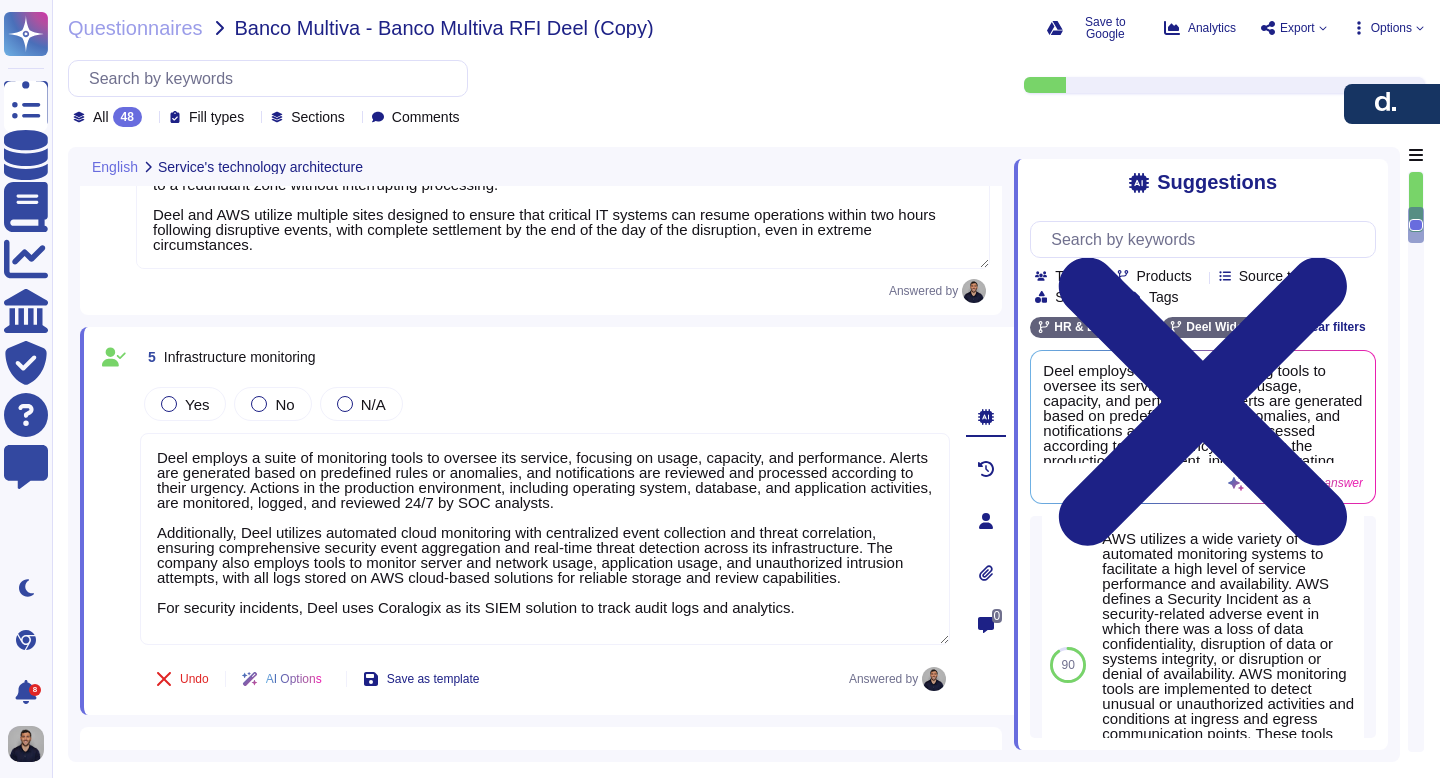 scroll, scrollTop: 1069, scrollLeft: 0, axis: vertical 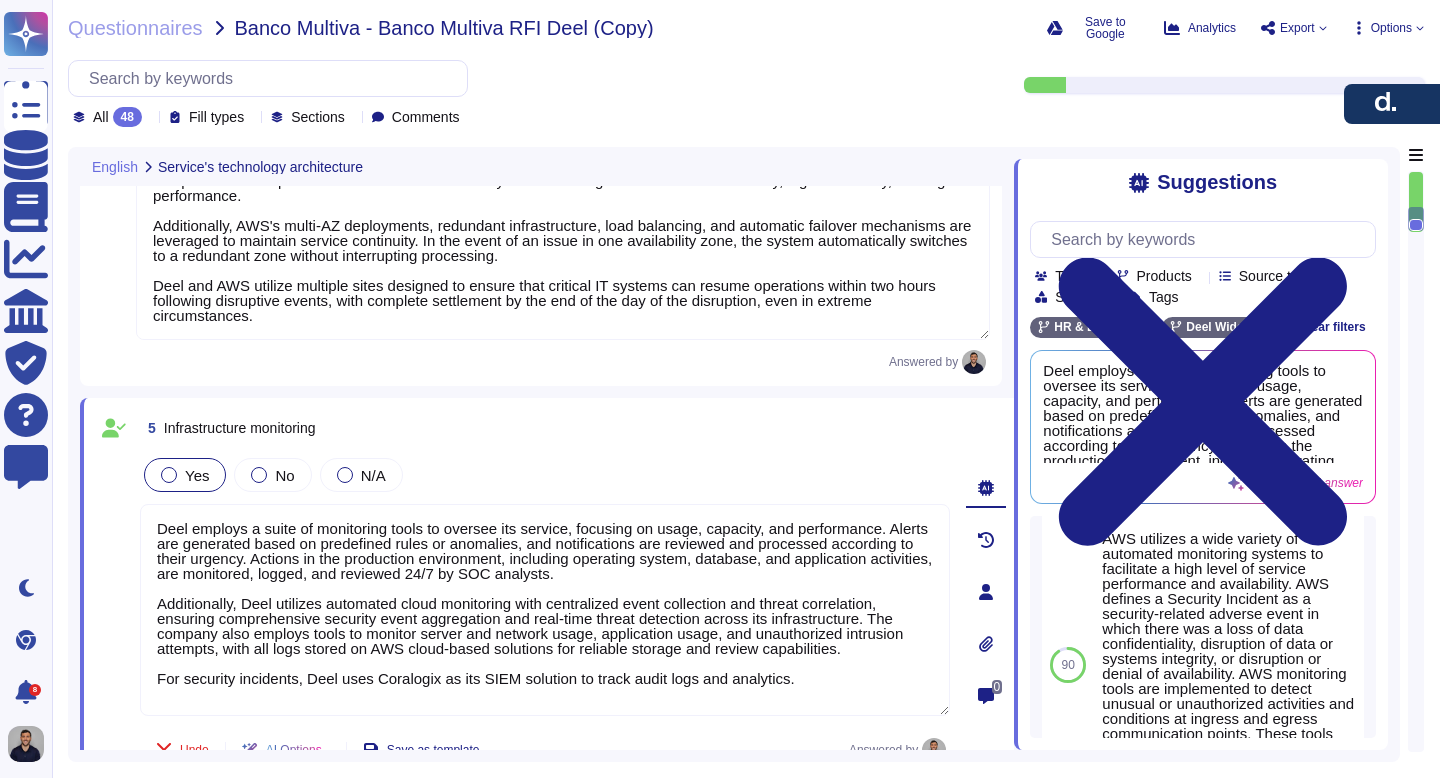 click at bounding box center (169, 475) 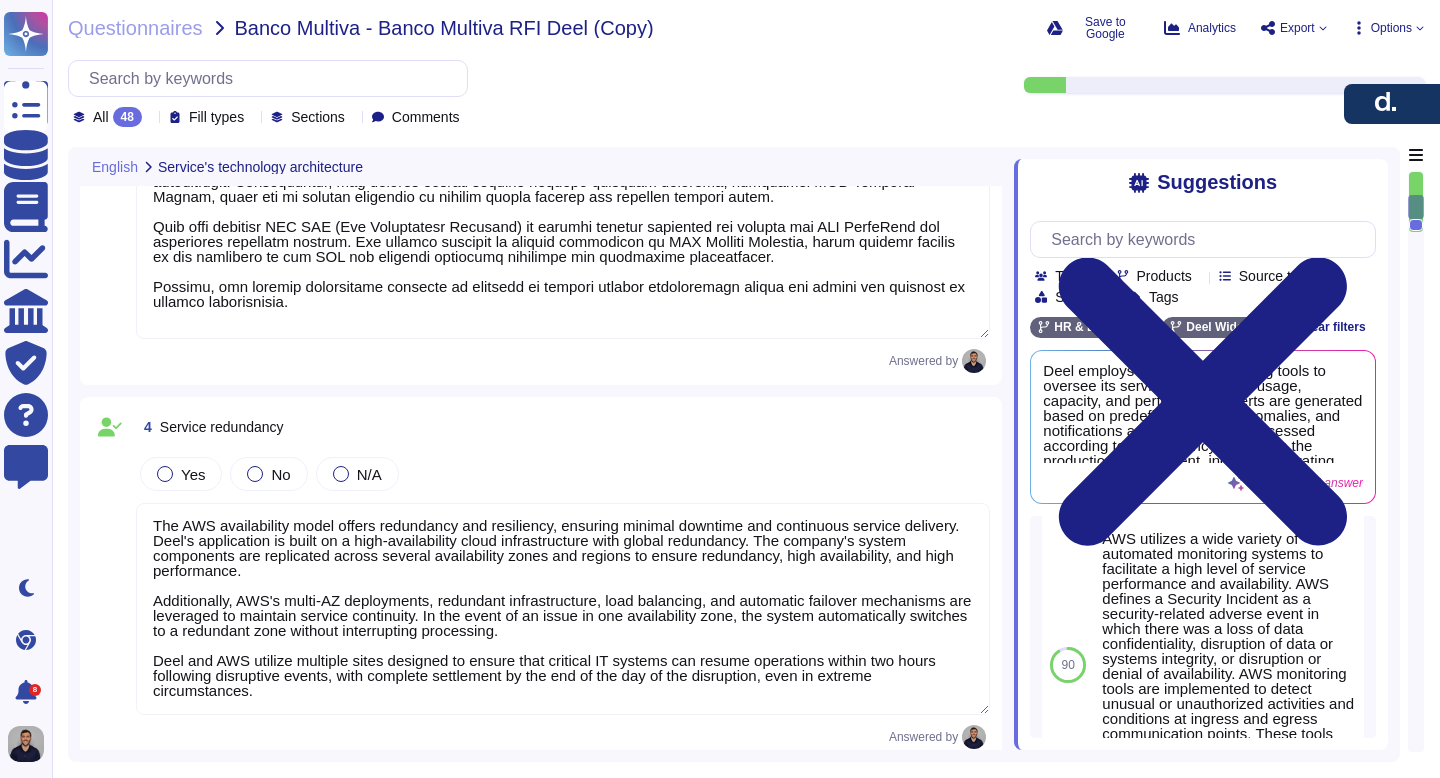 type on "Deel does not share architecture diagrams for security reasons. However, a detailed description of the product architecture and system boundaries is documented and available internally to the company's employees. The company maintains updated data flow diagrams and system documentation, detailing network architecture, security, and approved software, which are reviewed every 6 months. For the architecture of our security setup, you can refer to our information security policy, which can be provided upon request." 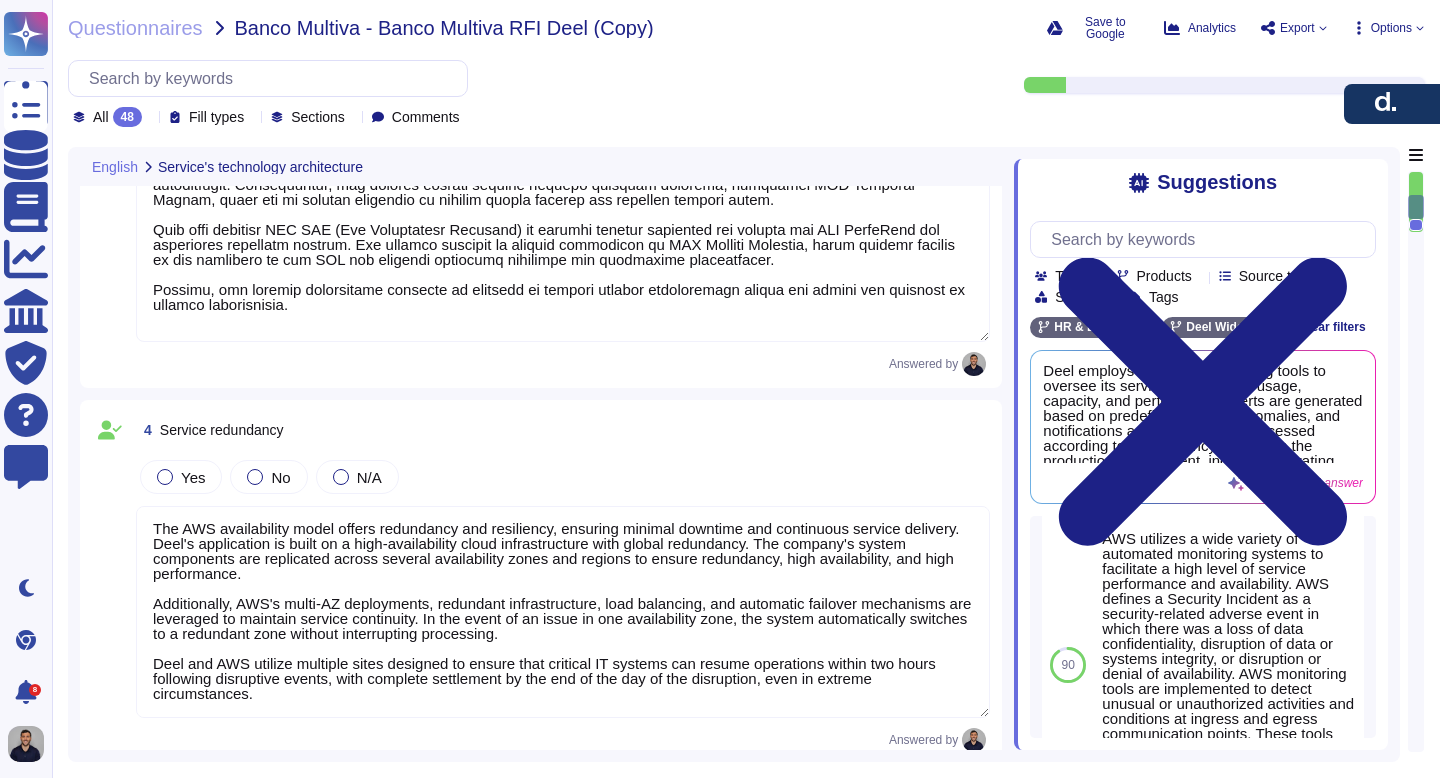click at bounding box center (165, 477) 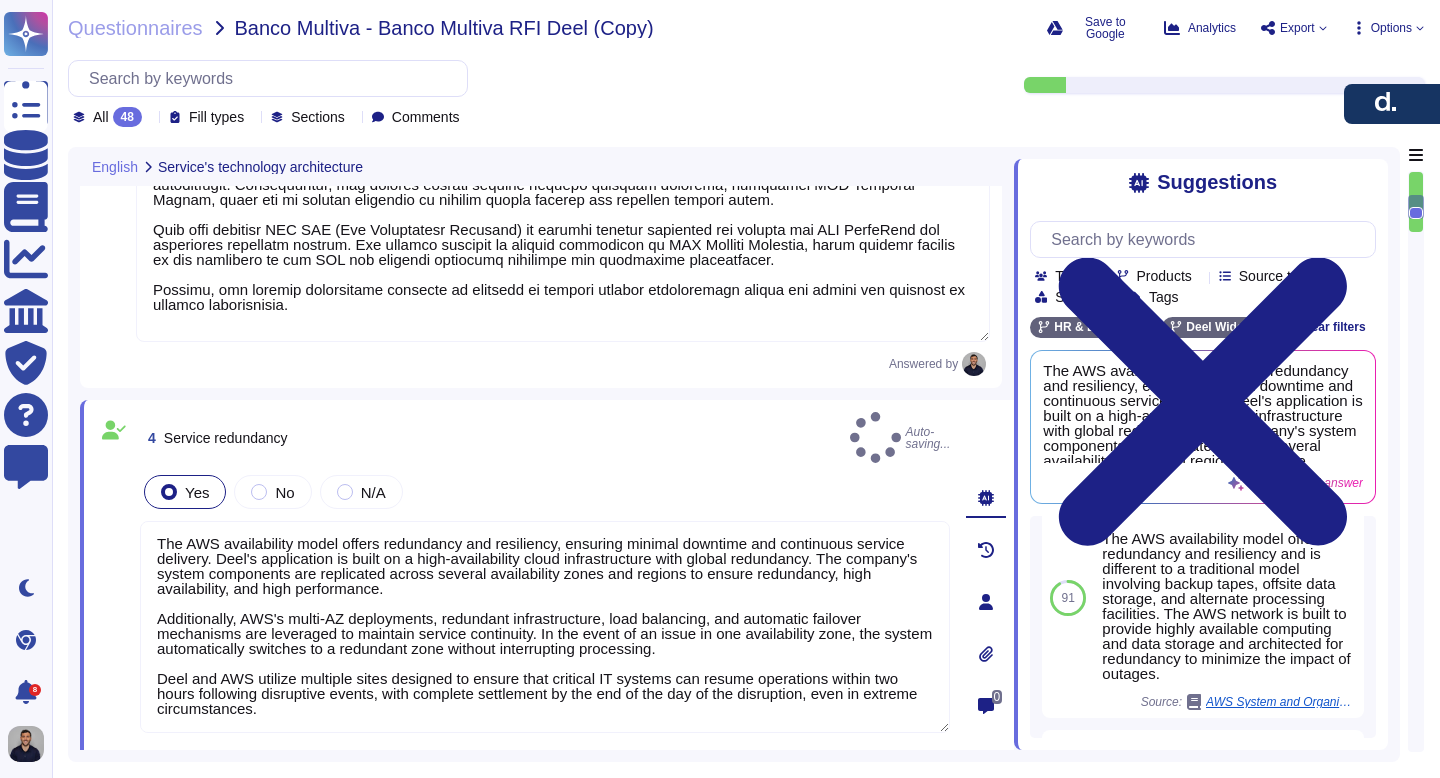scroll, scrollTop: 0, scrollLeft: 0, axis: both 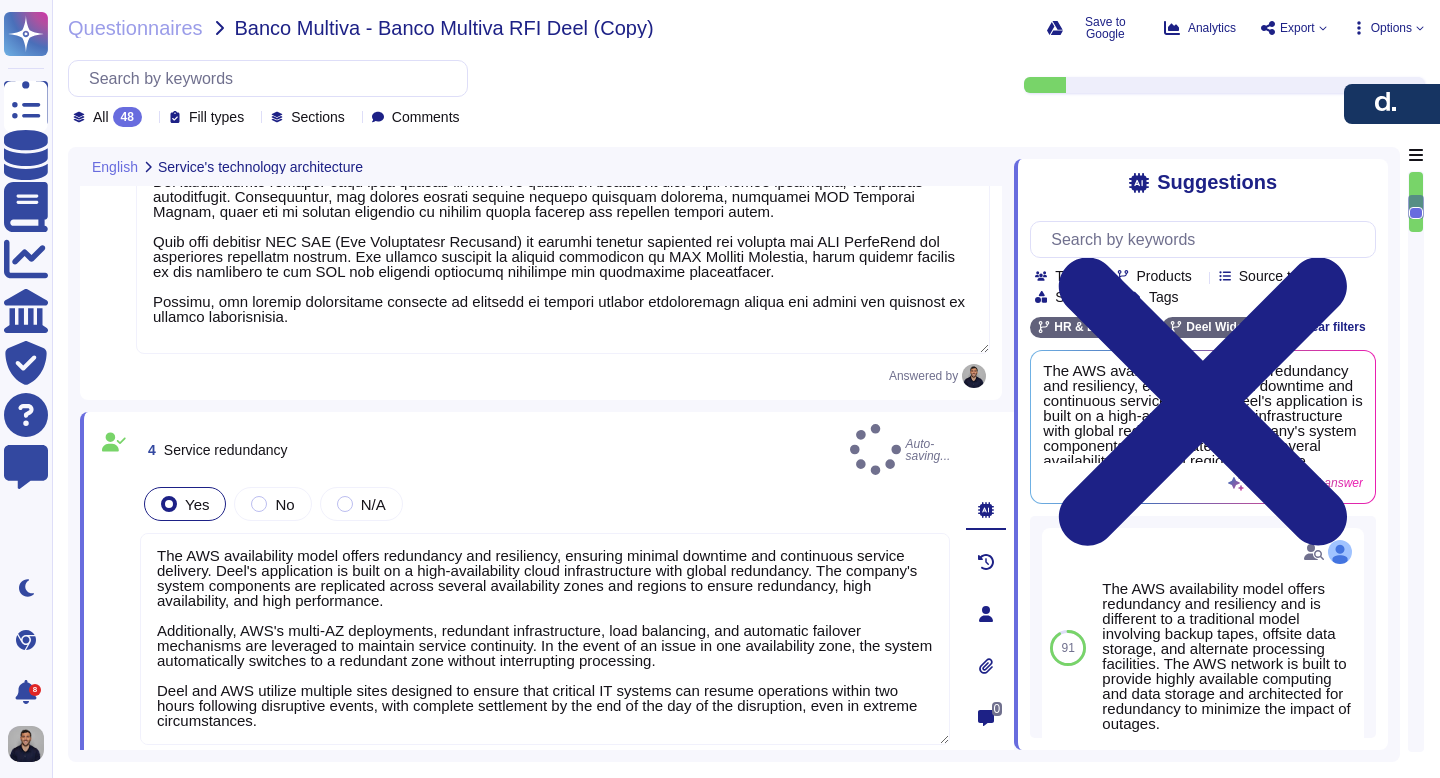 type on "Deel provides a cloud-based SaaS (Software as a Service) platform designed for global HR, payroll, and compliance management." 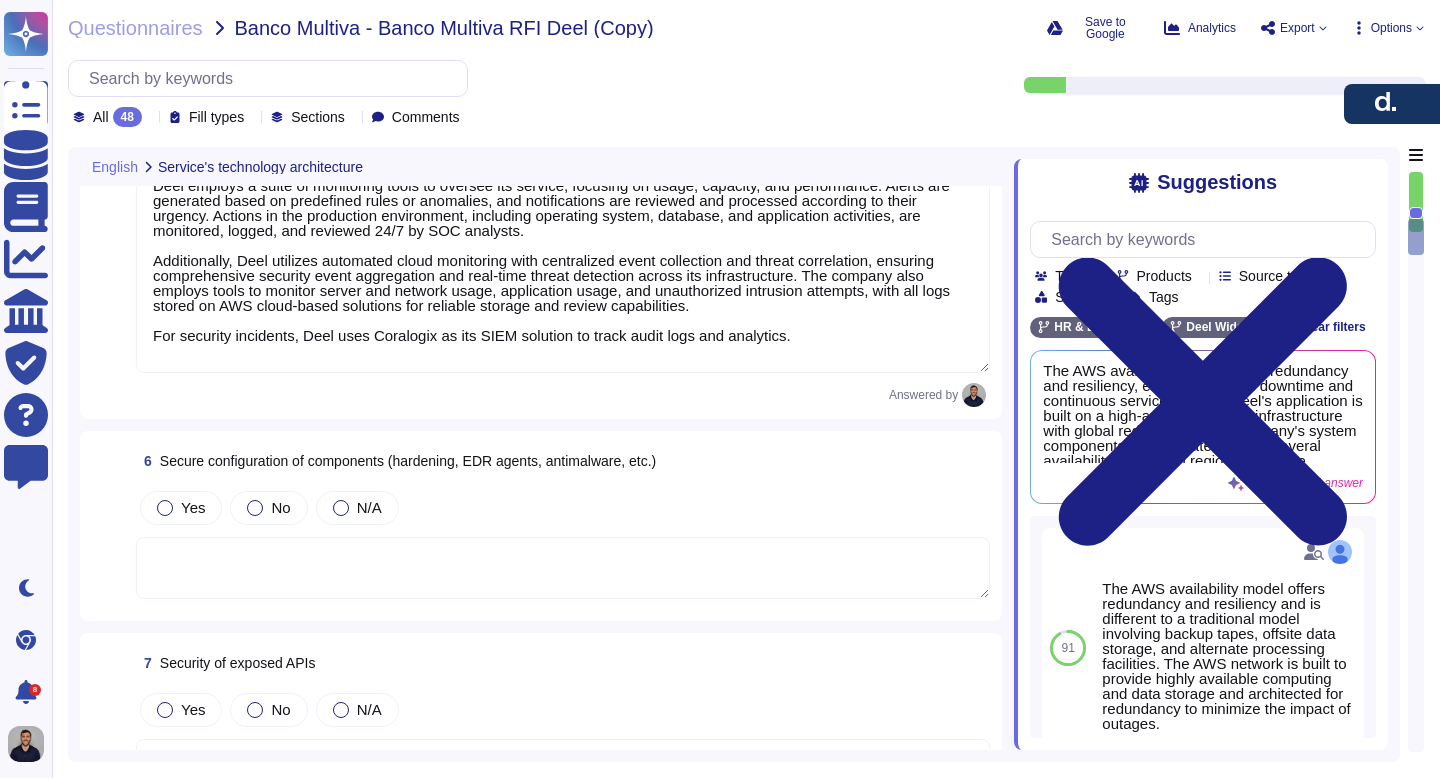 scroll, scrollTop: 1457, scrollLeft: 0, axis: vertical 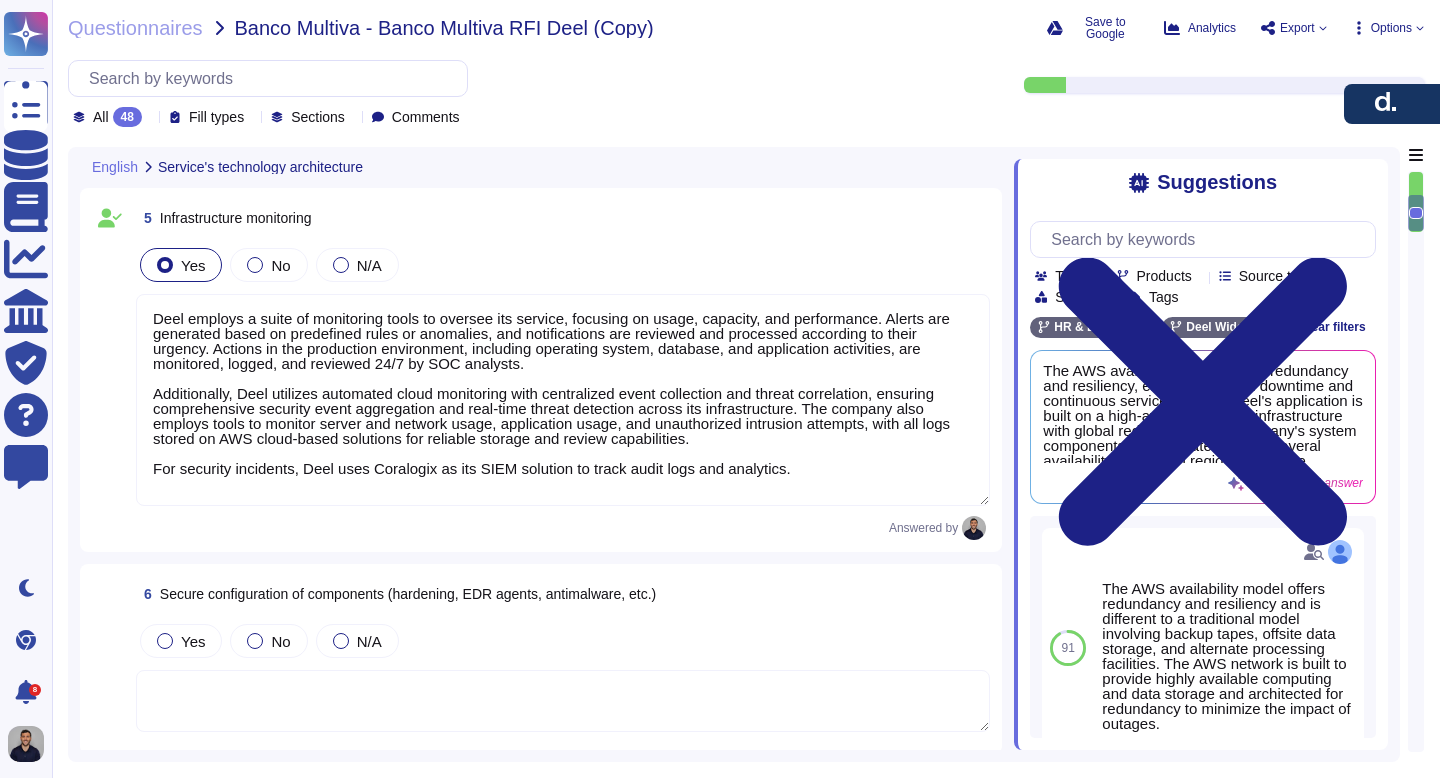 type on "Deel does not share architecture diagrams for security reasons. However, a detailed description of the product architecture and system boundaries is documented and available internally to the company's employees. The company maintains updated data flow diagrams and system documentation, detailing network architecture, security, and approved software, which are reviewed every 6 months. For the architecture of our security setup, you can refer to our information security policy, which can be provided upon request." 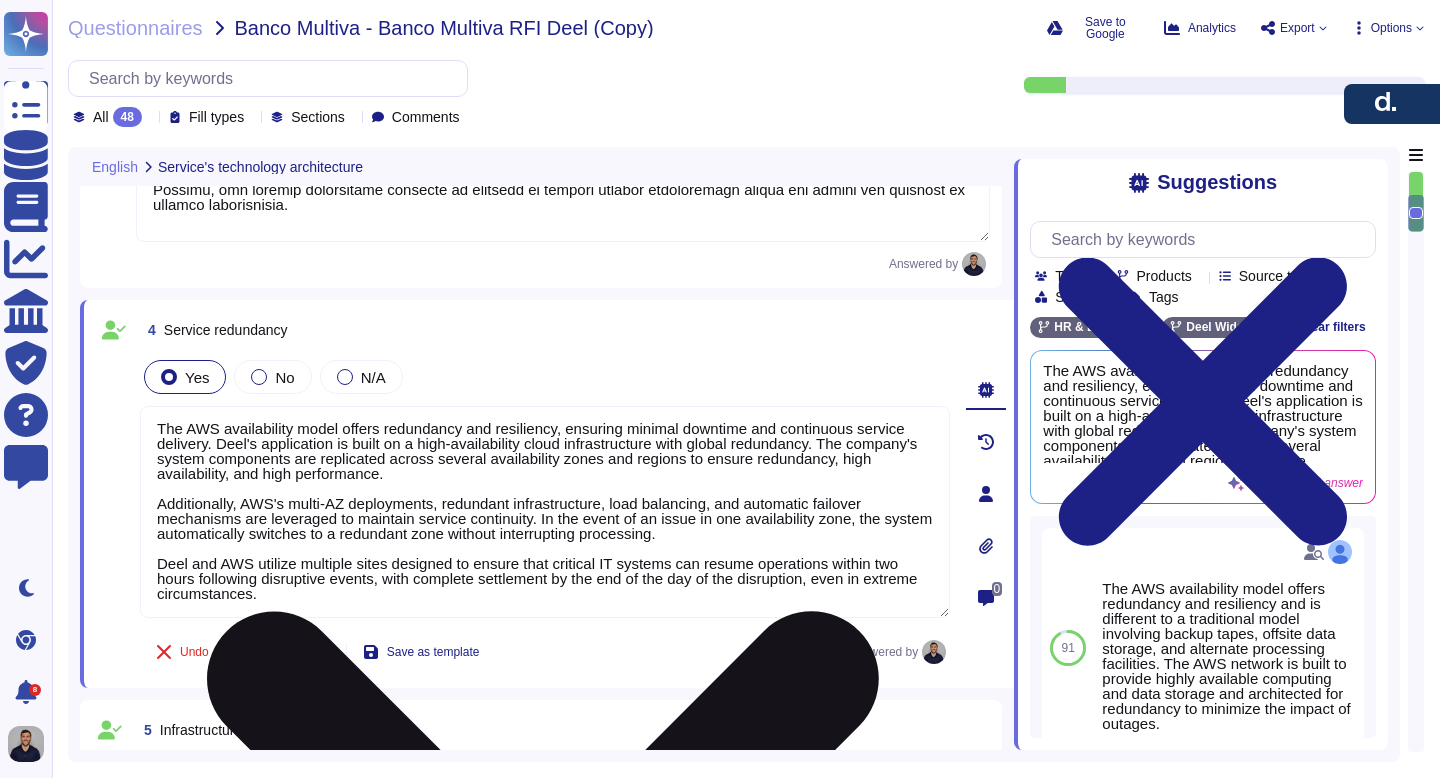 click on "The AWS availability model offers redundancy and resiliency, ensuring minimal downtime and continuous service delivery. Deel's application is built on a high-availability cloud infrastructure with global redundancy. The company's system components are replicated across several availability zones and regions to ensure redundancy, high availability, and high performance.
Additionally, AWS's multi-AZ deployments, redundant infrastructure, load balancing, and automatic failover mechanisms are leveraged to maintain service continuity. In the event of an issue in one availability zone, the system automatically switches to a redundant zone without interrupting processing.
Deel and AWS utilize multiple sites designed to ensure that critical IT systems can resume operations within two hours following disruptive events, with complete settlement by the end of the day of the disruption, even in extreme circumstances." at bounding box center (545, 512) 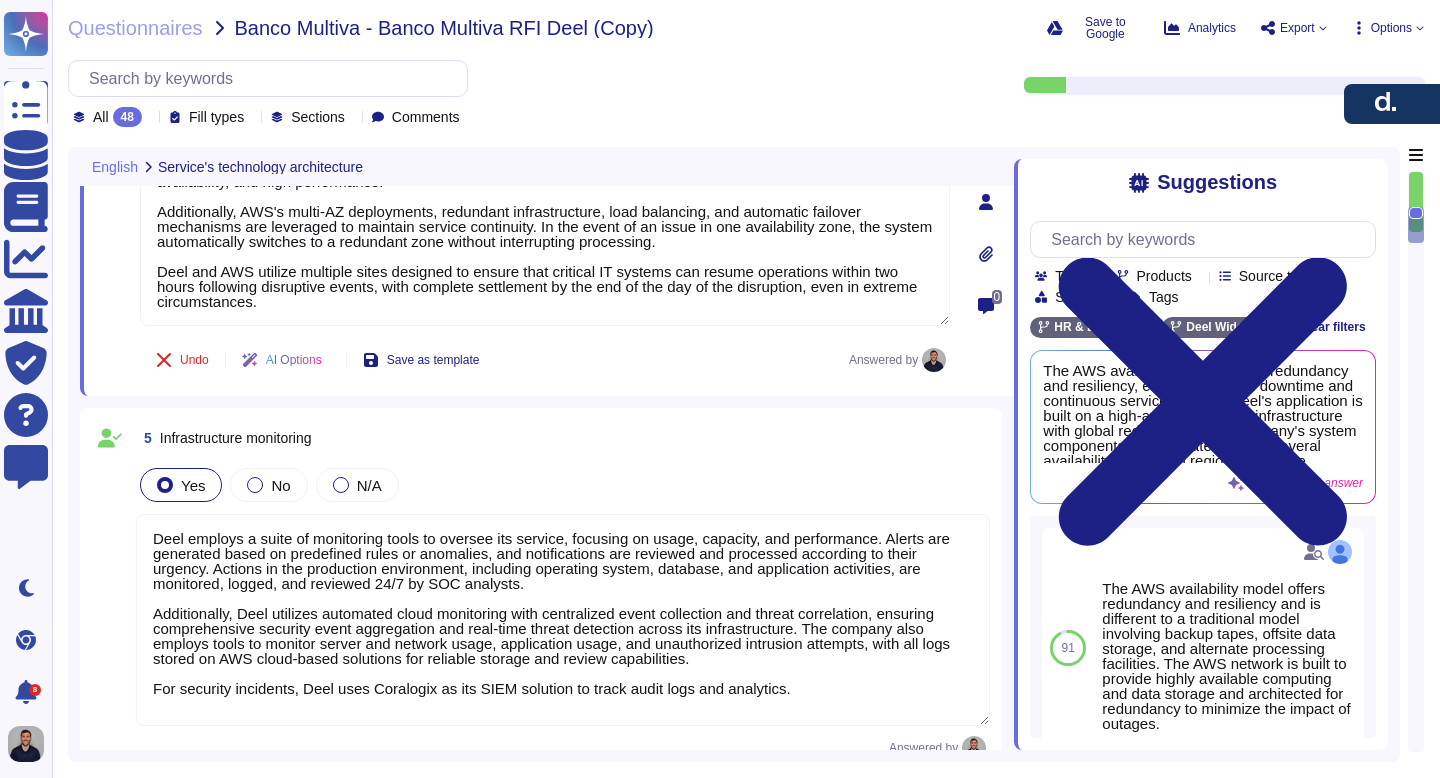 scroll, scrollTop: 1161, scrollLeft: 0, axis: vertical 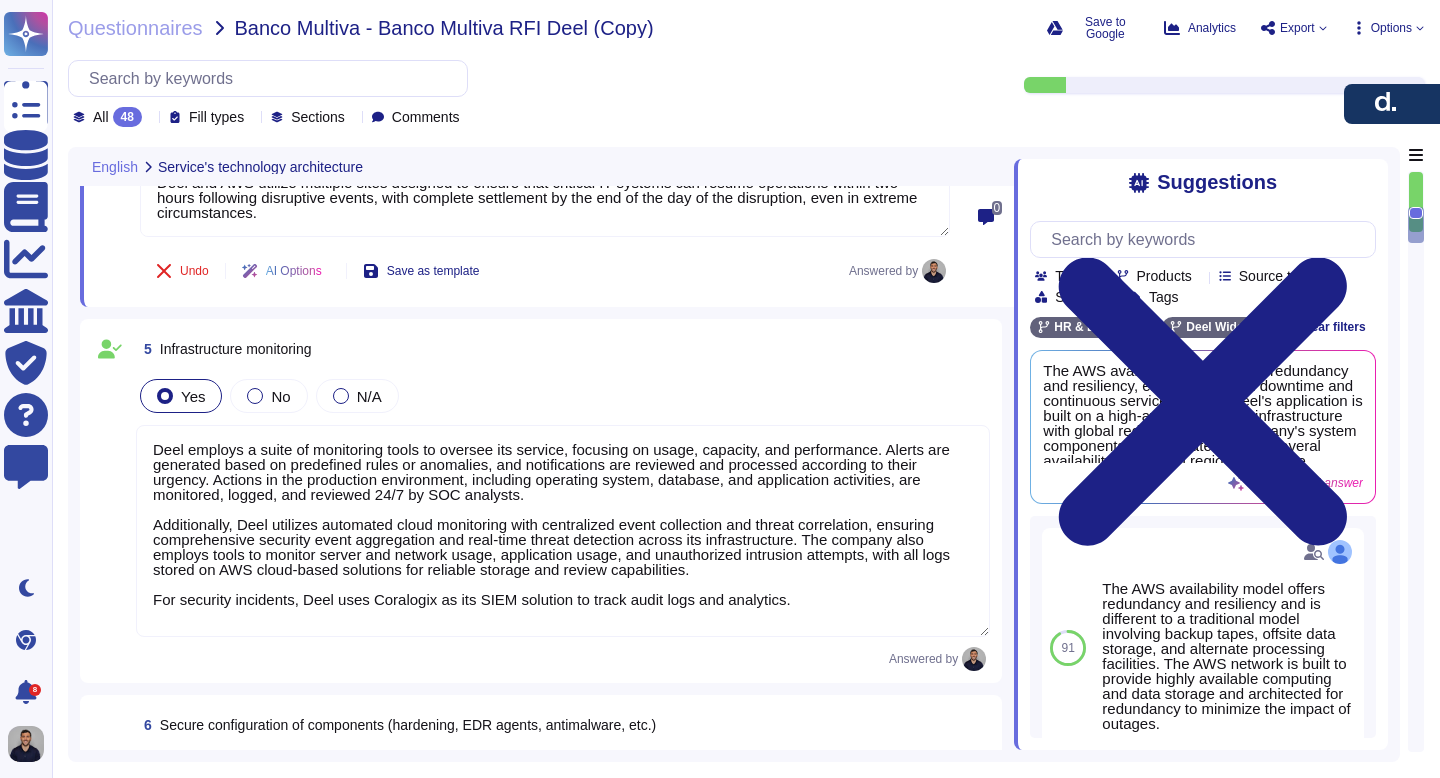 click on "Deel employs a suite of monitoring tools to oversee its service, focusing on usage, capacity, and performance. Alerts are generated based on predefined rules or anomalies, and notifications are reviewed and processed according to their urgency. Actions in the production environment, including operating system, database, and application activities, are monitored, logged, and reviewed 24/7 by SOC analysts.
Additionally, Deel utilizes automated cloud monitoring with centralized event collection and threat correlation, ensuring comprehensive security event aggregation and real-time threat detection across its infrastructure. The company also employs tools to monitor server and network usage, application usage, and unauthorized intrusion attempts, with all logs stored on AWS cloud-based solutions for reliable storage and review capabilities.
For security incidents, Deel uses Coralogix as its SIEM solution to track audit logs and analytics." at bounding box center [563, 531] 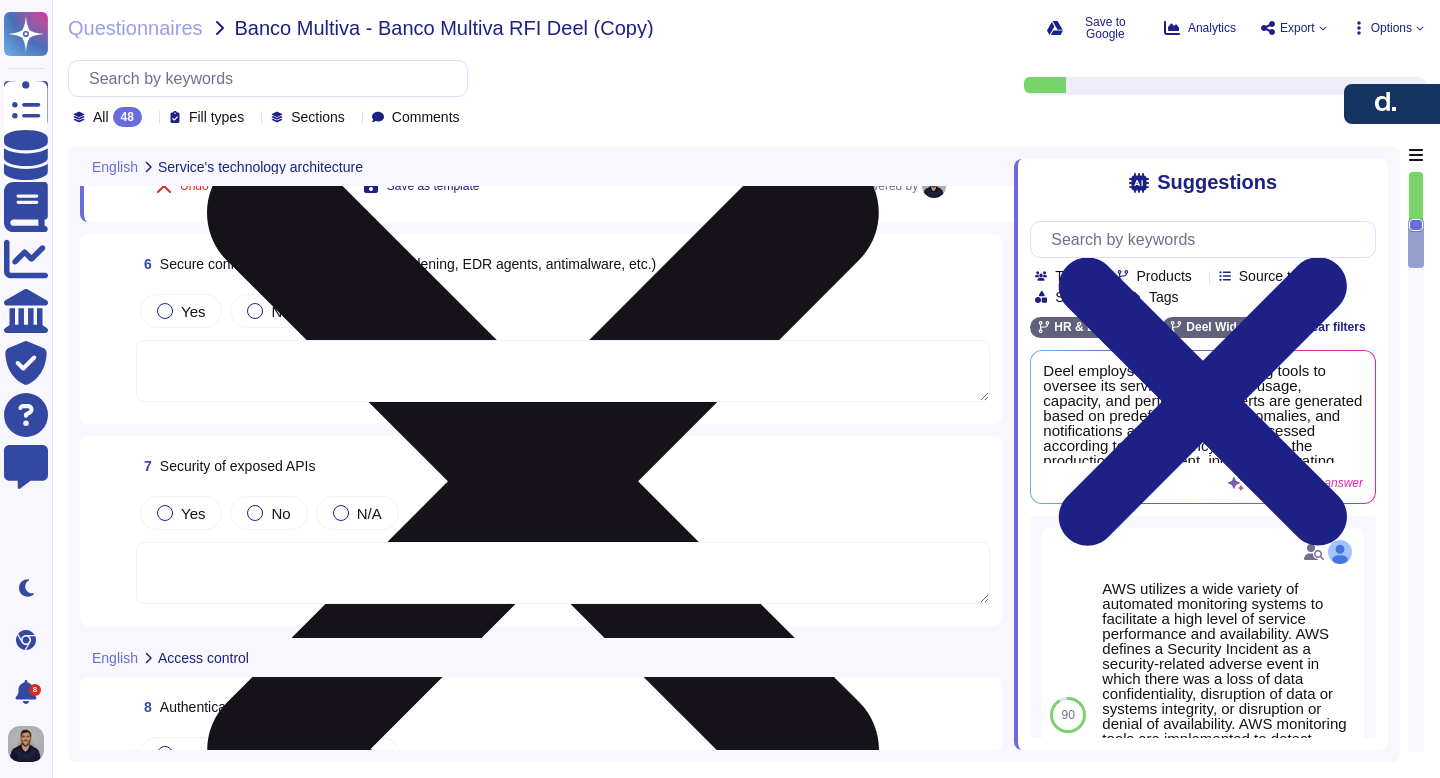 scroll, scrollTop: 1628, scrollLeft: 0, axis: vertical 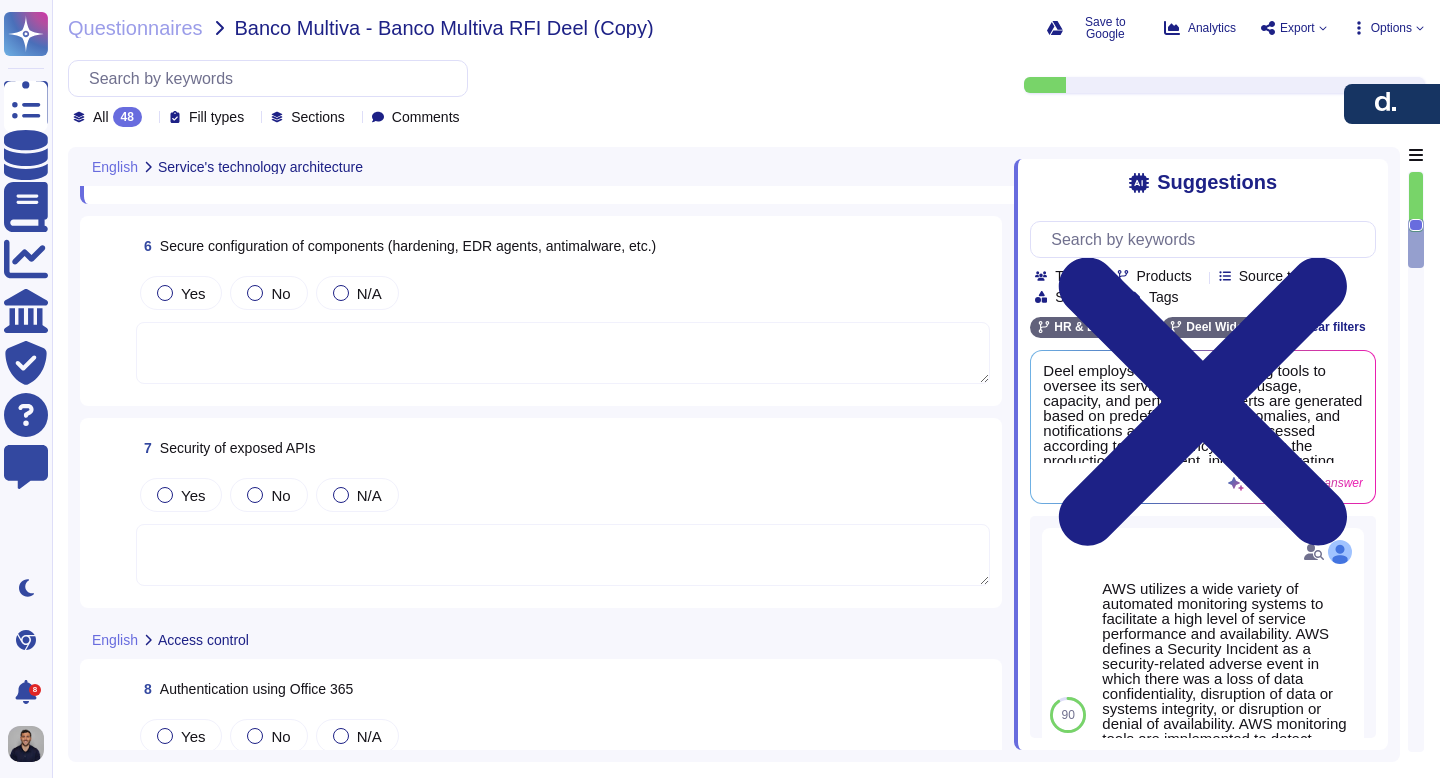 click at bounding box center [563, 353] 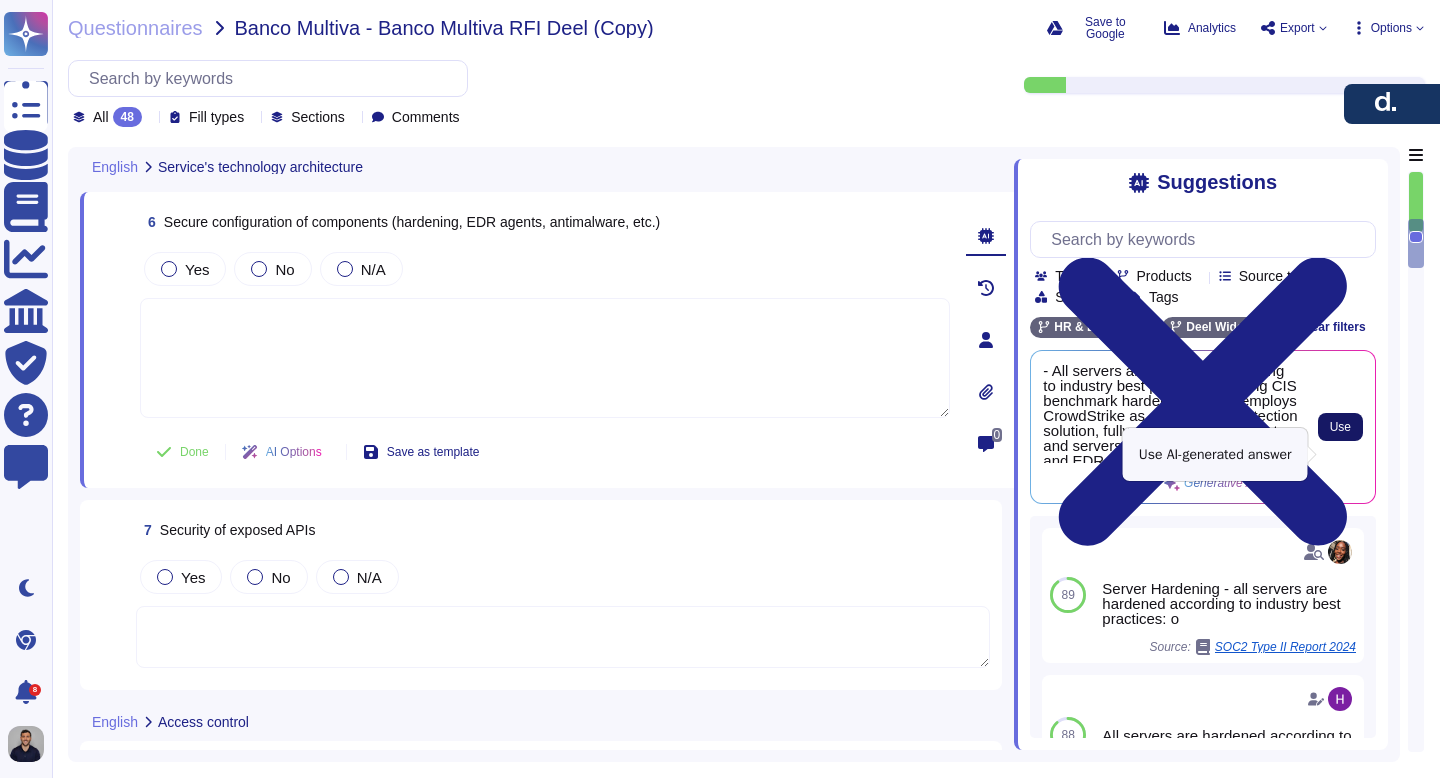 click on "Use" at bounding box center [1340, 427] 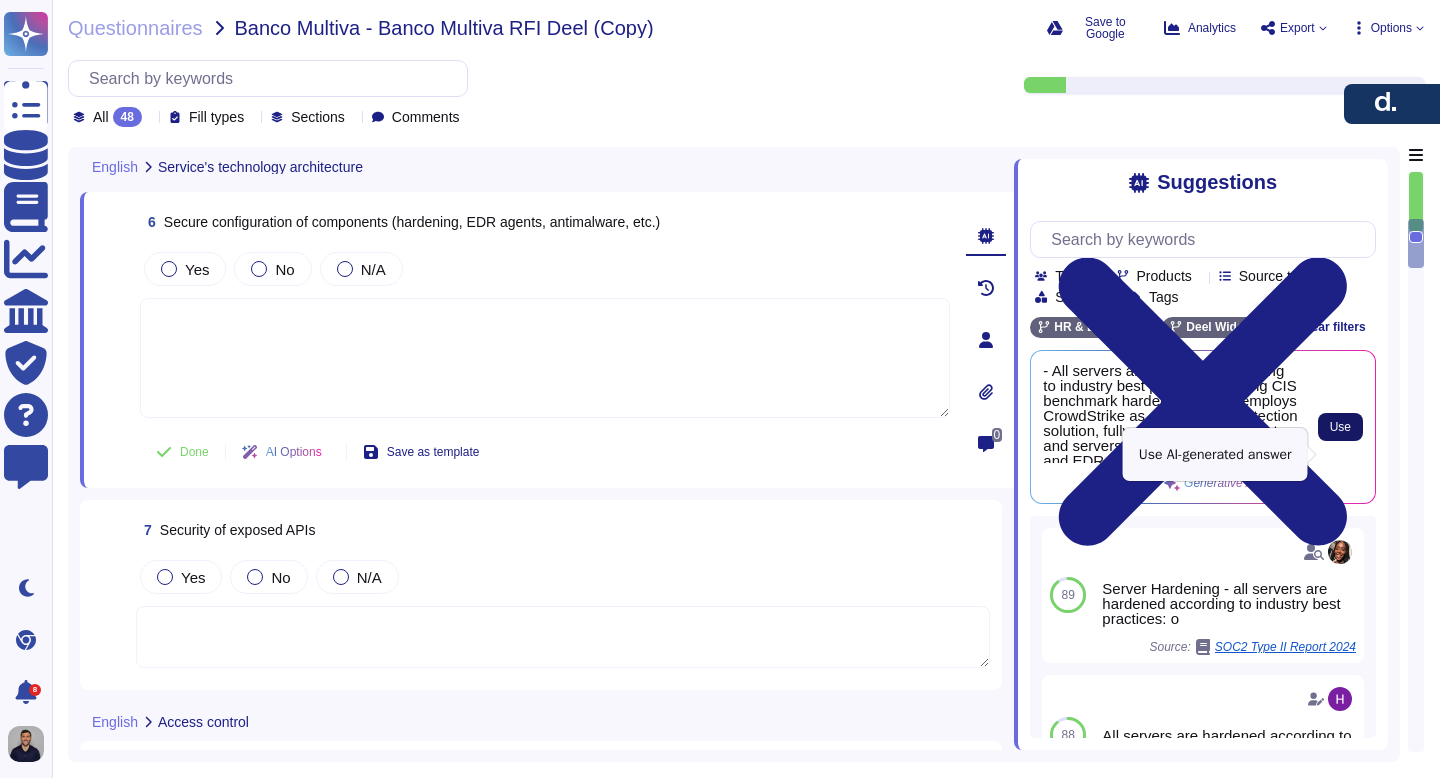 type on "- All servers are hardened according to industry best practices, utilizing CIS benchmark hardening.
- Deel employs CrowdStrike as an endpoint protection solution, fully deployed on endpoints and servers, which includes antivirus and EDR capabilities.
- Security settings are hardened and cannot be changed by users.
- The configuration management system enforces predefined configurations and desired patch levels on servers.
- Regular vulnerability scans and patch management are in process for laptops and servers.
- The security team conducts comprehensive configuration reviews to ensure compliance with hardening standards, including password policies, multi-factor authentication, and data loss prevention settings.
- All servers are protected by restricted AWS firewall rules, and user access for deploying new releases is restricted to authorized personnel." 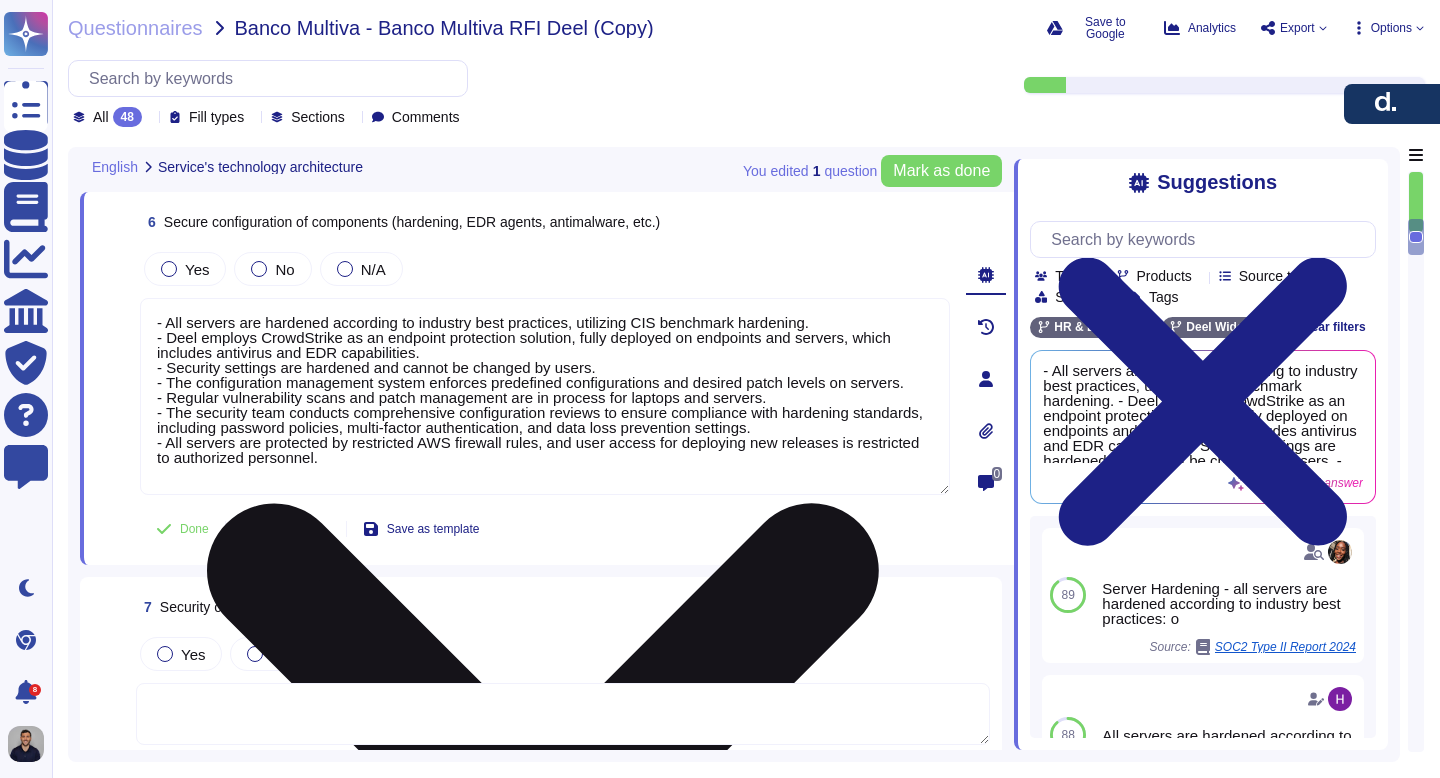 scroll, scrollTop: 2, scrollLeft: 0, axis: vertical 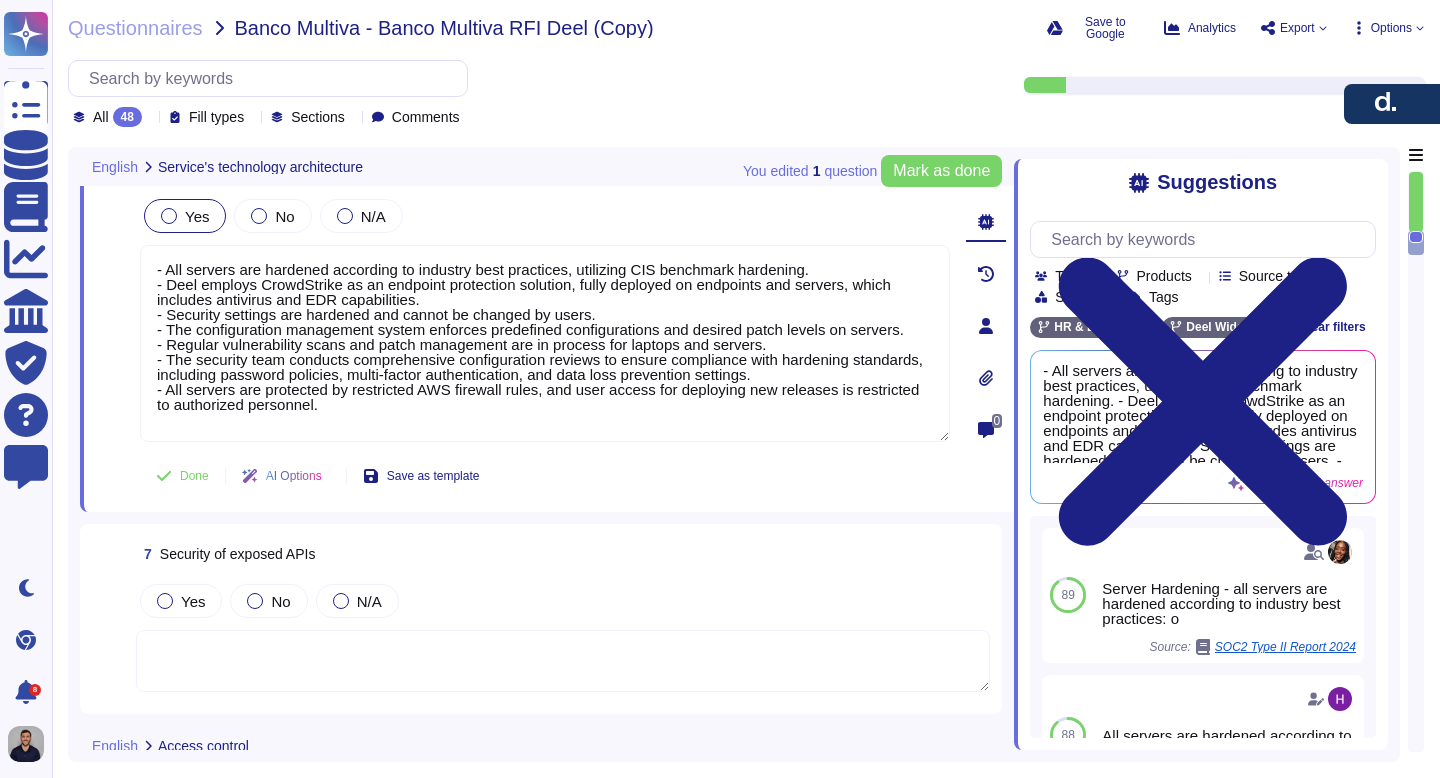 click at bounding box center [169, 216] 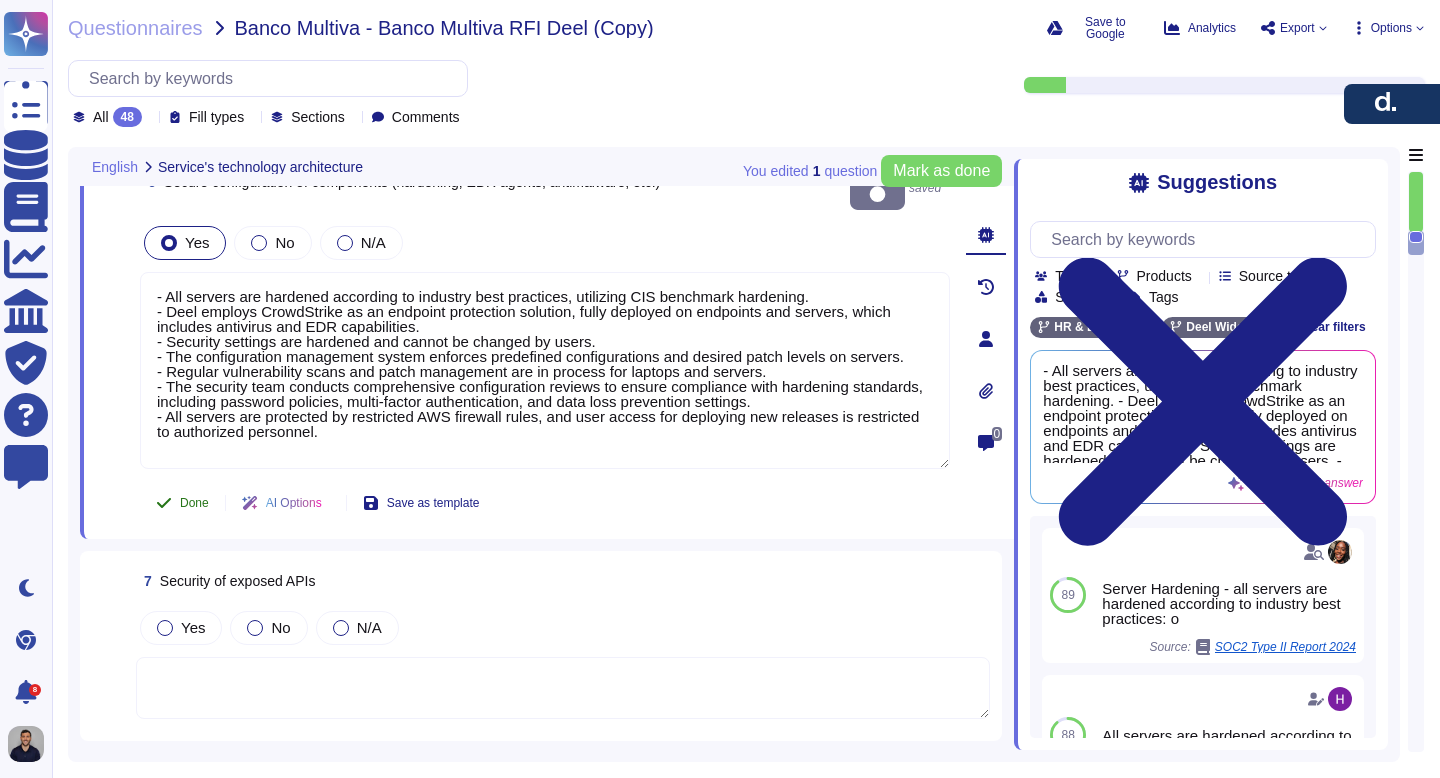 click on "Done" at bounding box center [194, 503] 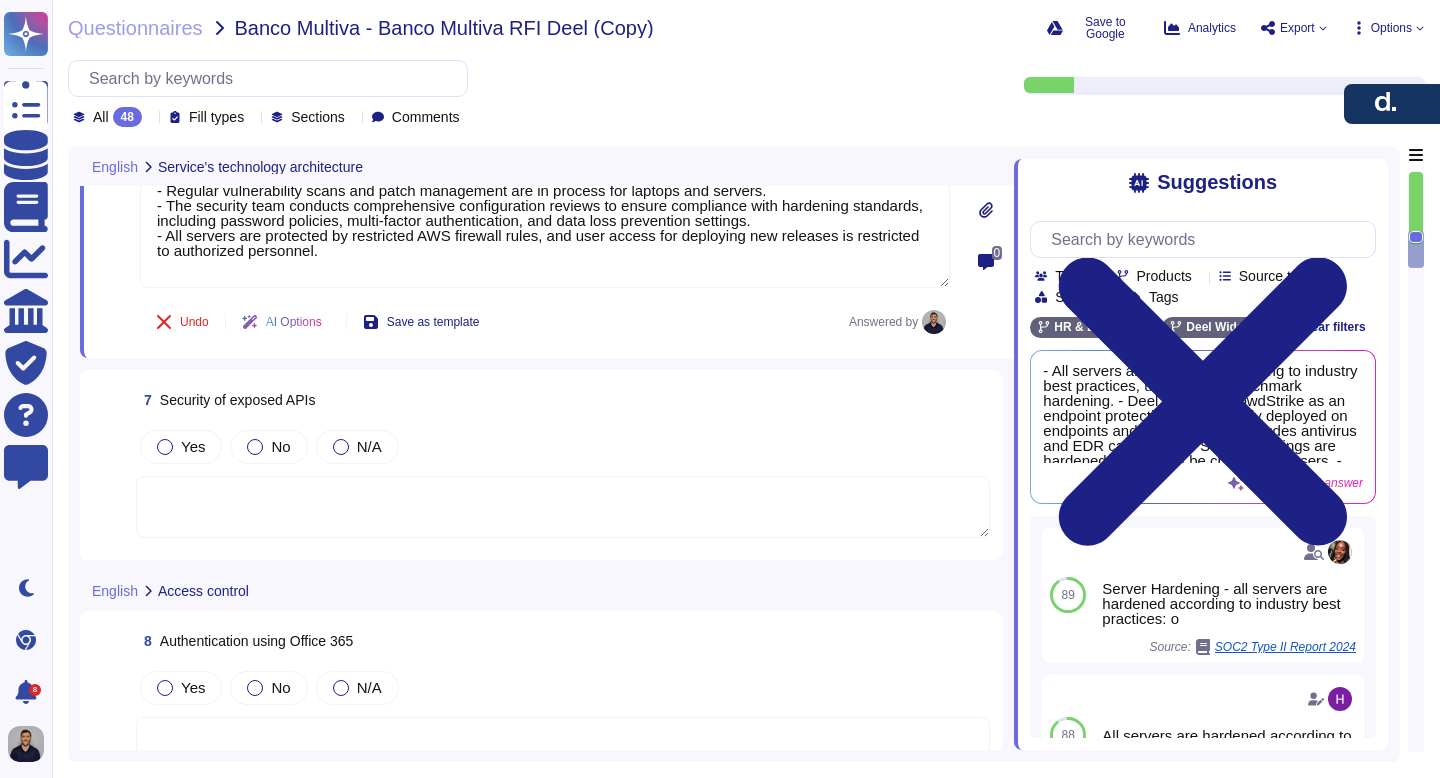 scroll, scrollTop: 1889, scrollLeft: 0, axis: vertical 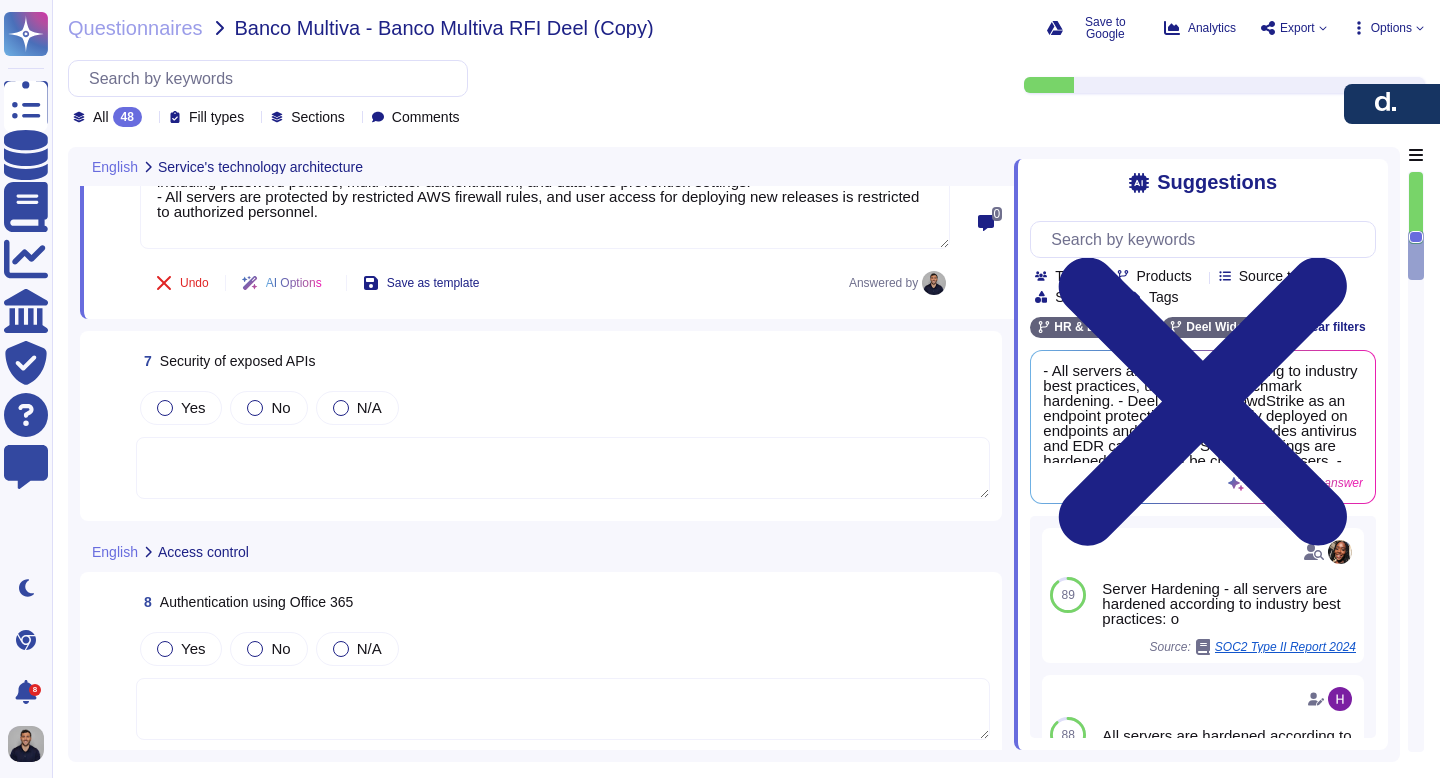 click at bounding box center [563, 468] 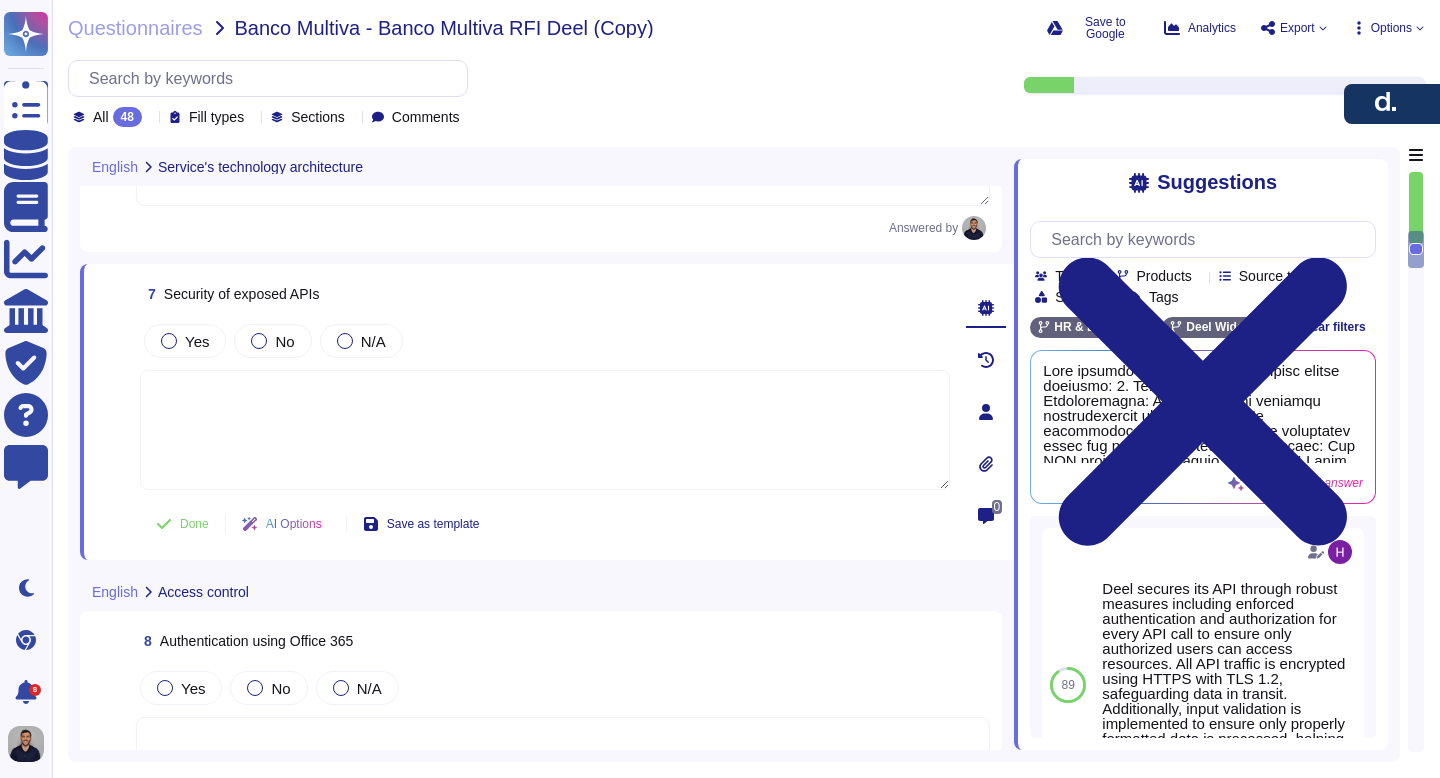 scroll, scrollTop: 1907, scrollLeft: 0, axis: vertical 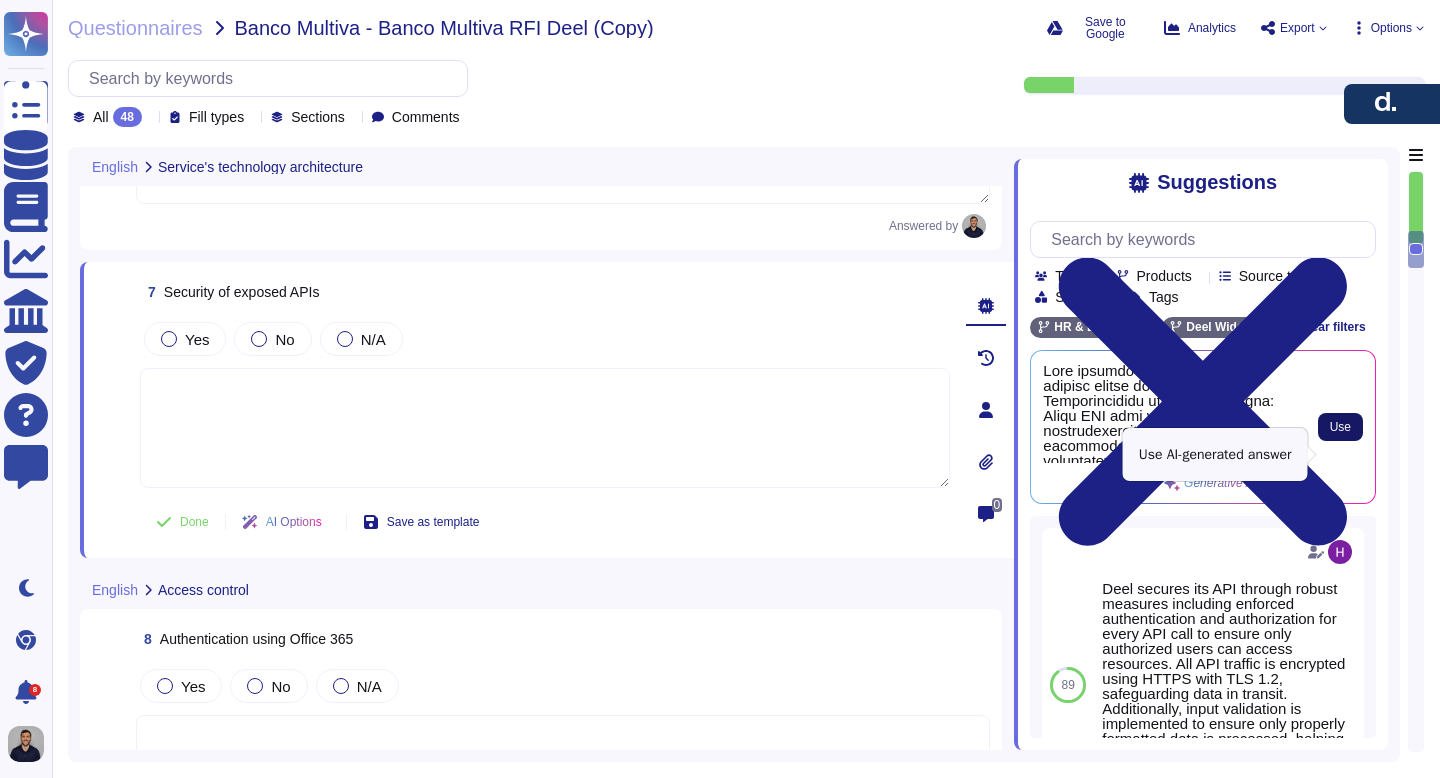click on "Use" at bounding box center (1340, 427) 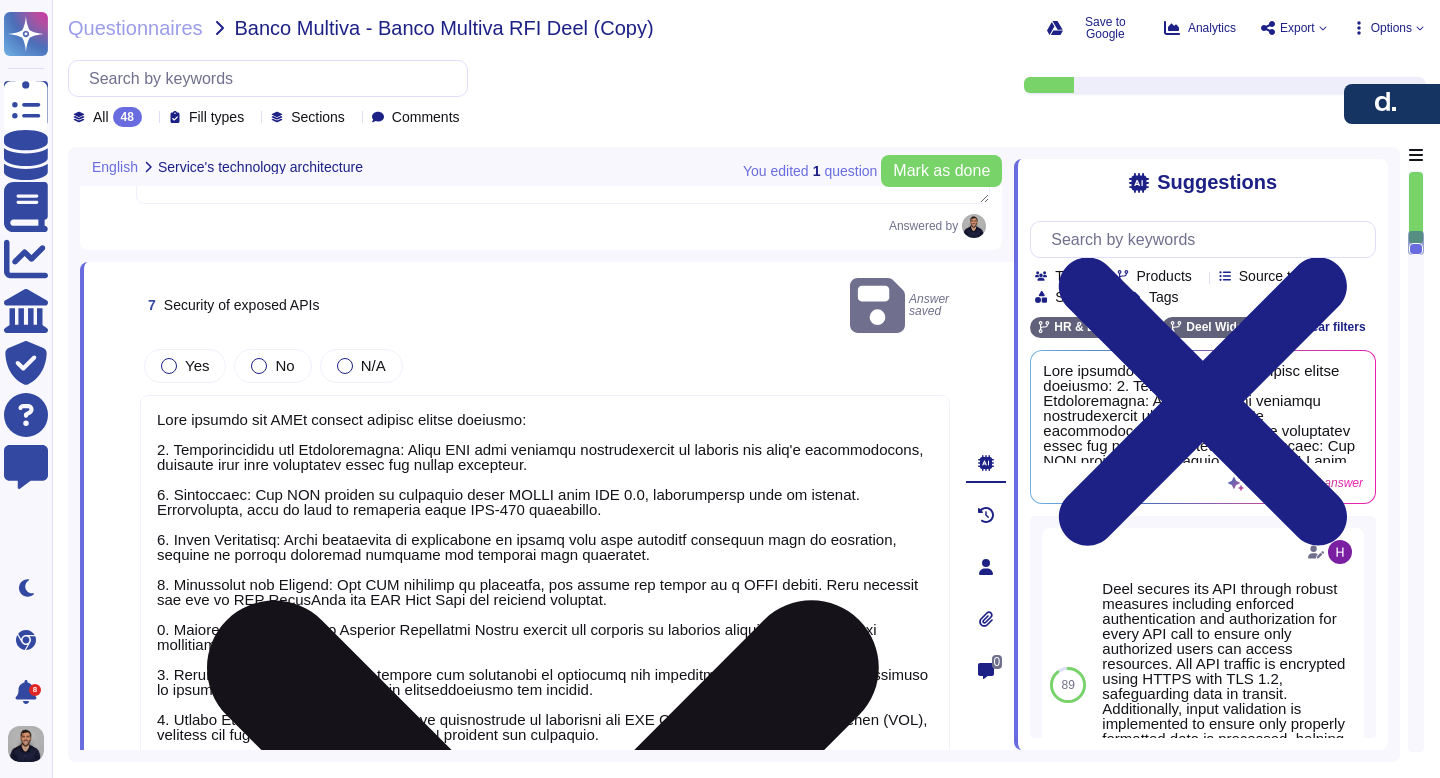 scroll, scrollTop: 2, scrollLeft: 0, axis: vertical 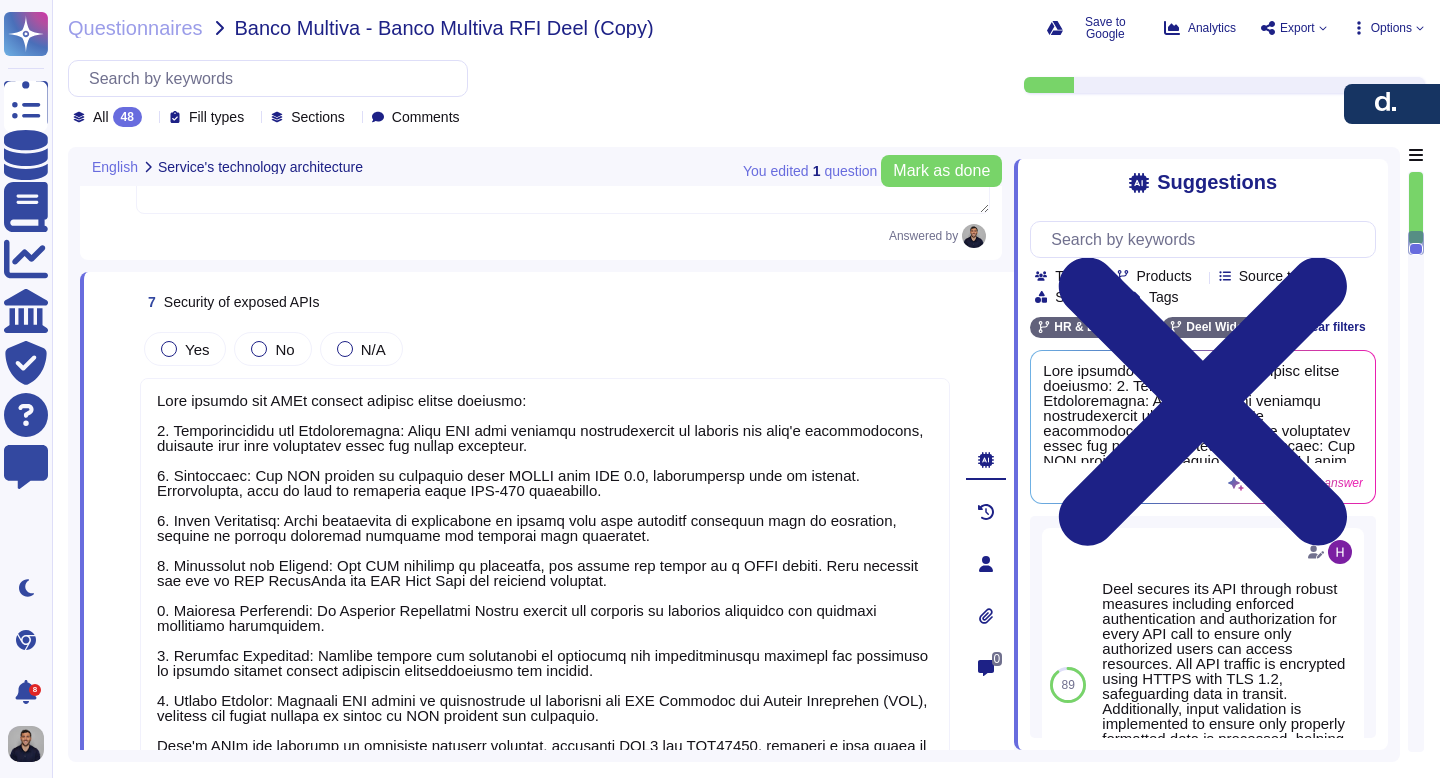 type on "Deel employs a suite of monitoring tools to oversee its service, focusing on usage, capacity, and performance. Alerts are generated based on predefined rules or anomalies, and notifications are reviewed and processed according to their urgency. Actions in the production environment, including operating system, database, and application activities, are monitored, logged, and reviewed 24/7 by SOC analysts.
Additionally, Deel utilizes automated cloud monitoring with centralized event collection and threat correlation, ensuring comprehensive security event aggregation and real-time threat detection across its infrastructure. The company also employs tools to monitor server and network usage, application usage, and unauthorized intrusion attempts, with all logs stored on AWS cloud-based solutions for reliable storage and review capabilities.
For security incidents, Deel uses Coralogix as its SIEM solution to track audit logs and analytics." 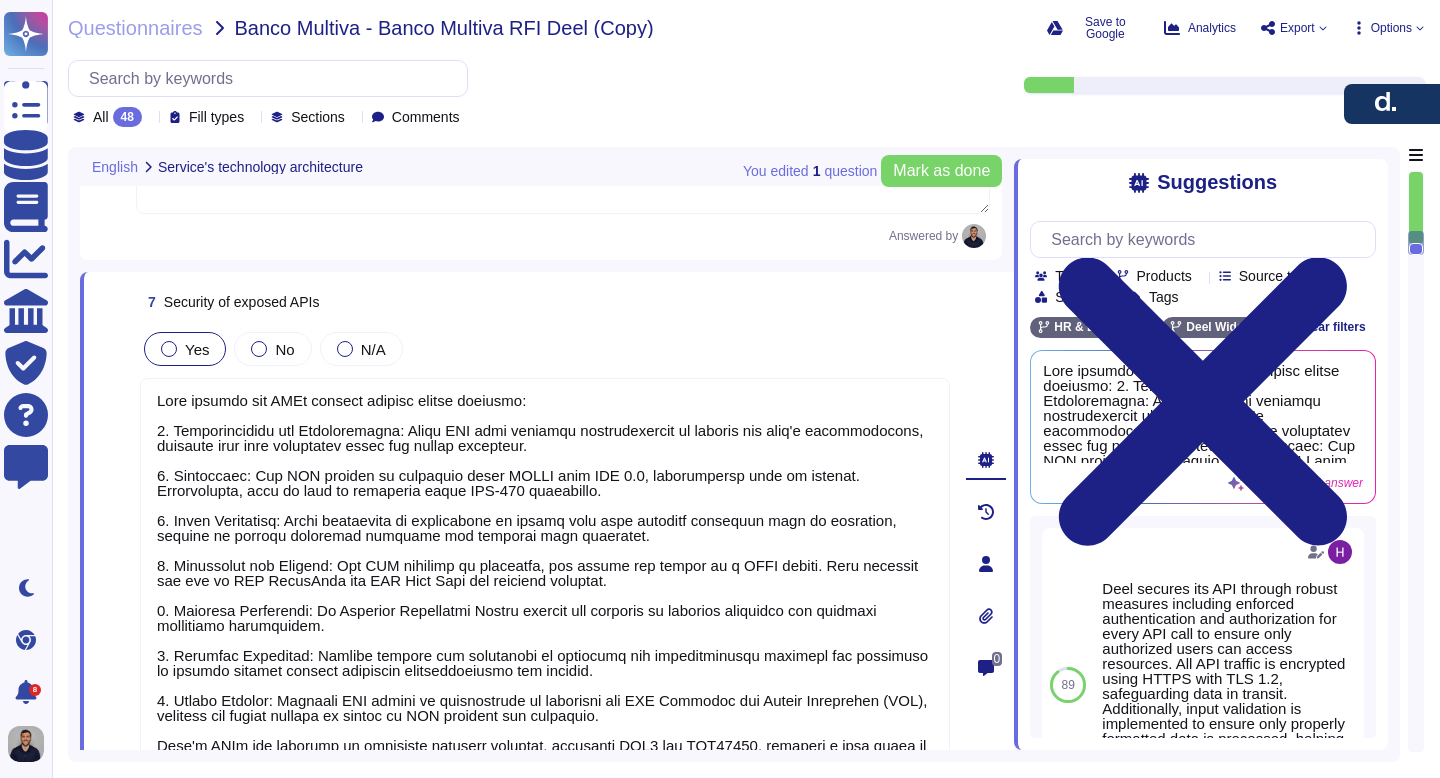 click on "Yes" at bounding box center (185, 349) 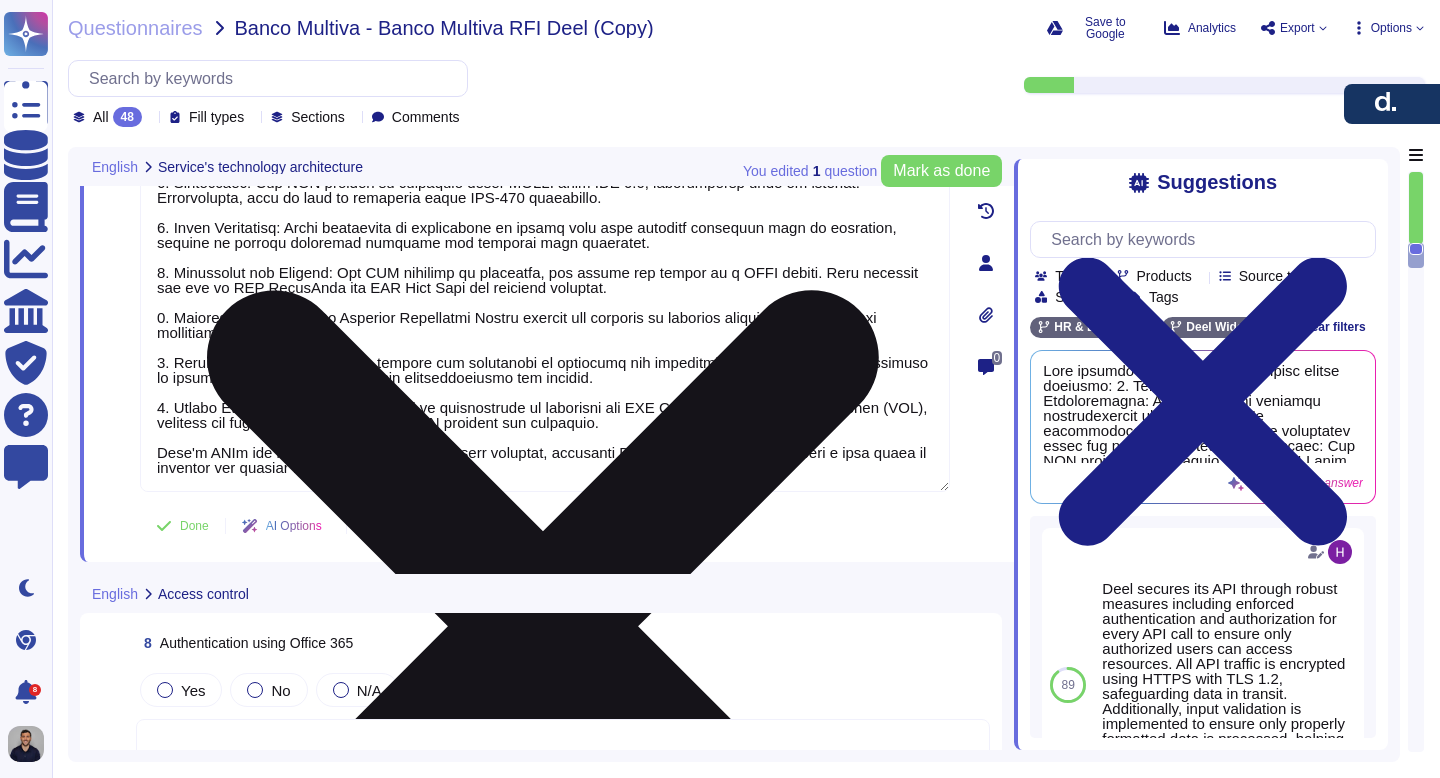 scroll, scrollTop: 2309, scrollLeft: 0, axis: vertical 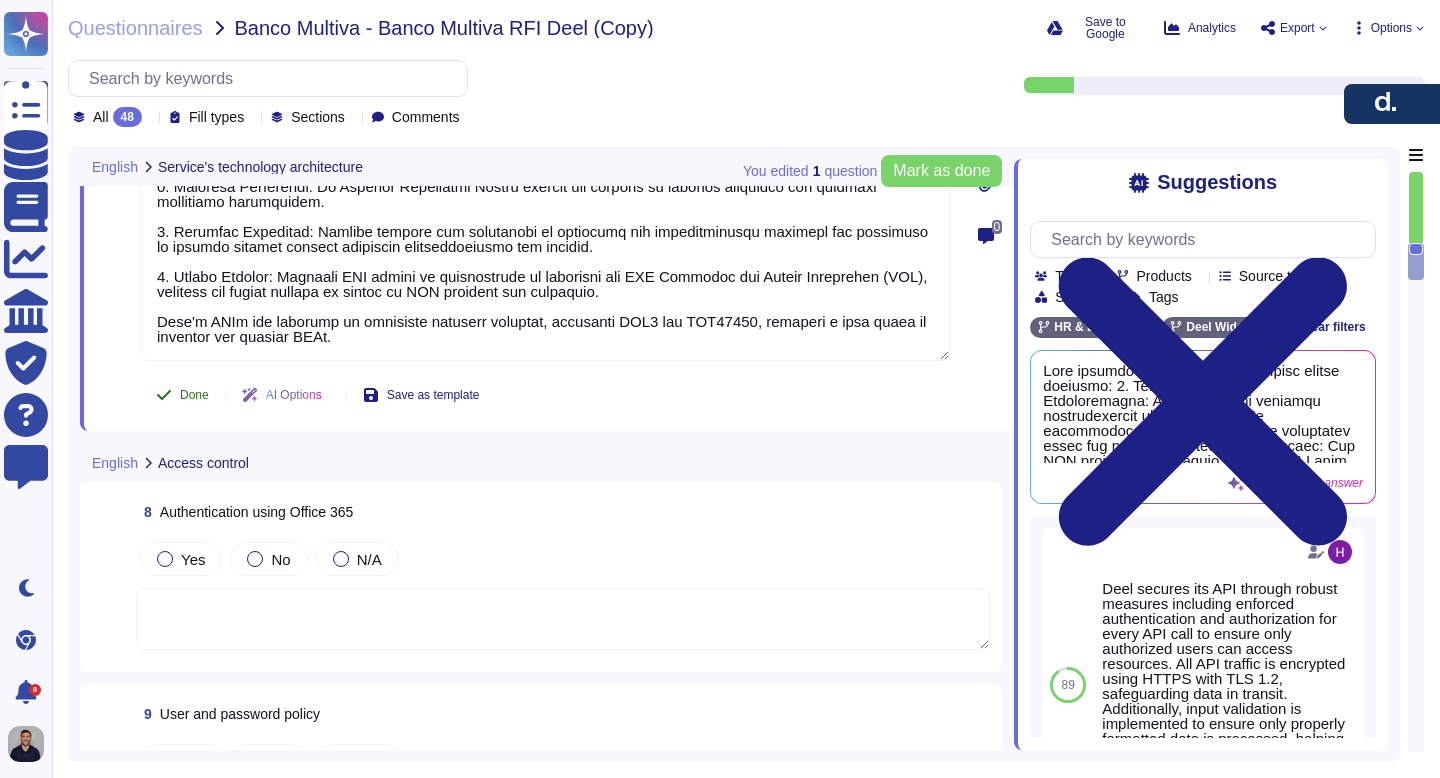 click on "Done" at bounding box center (182, 395) 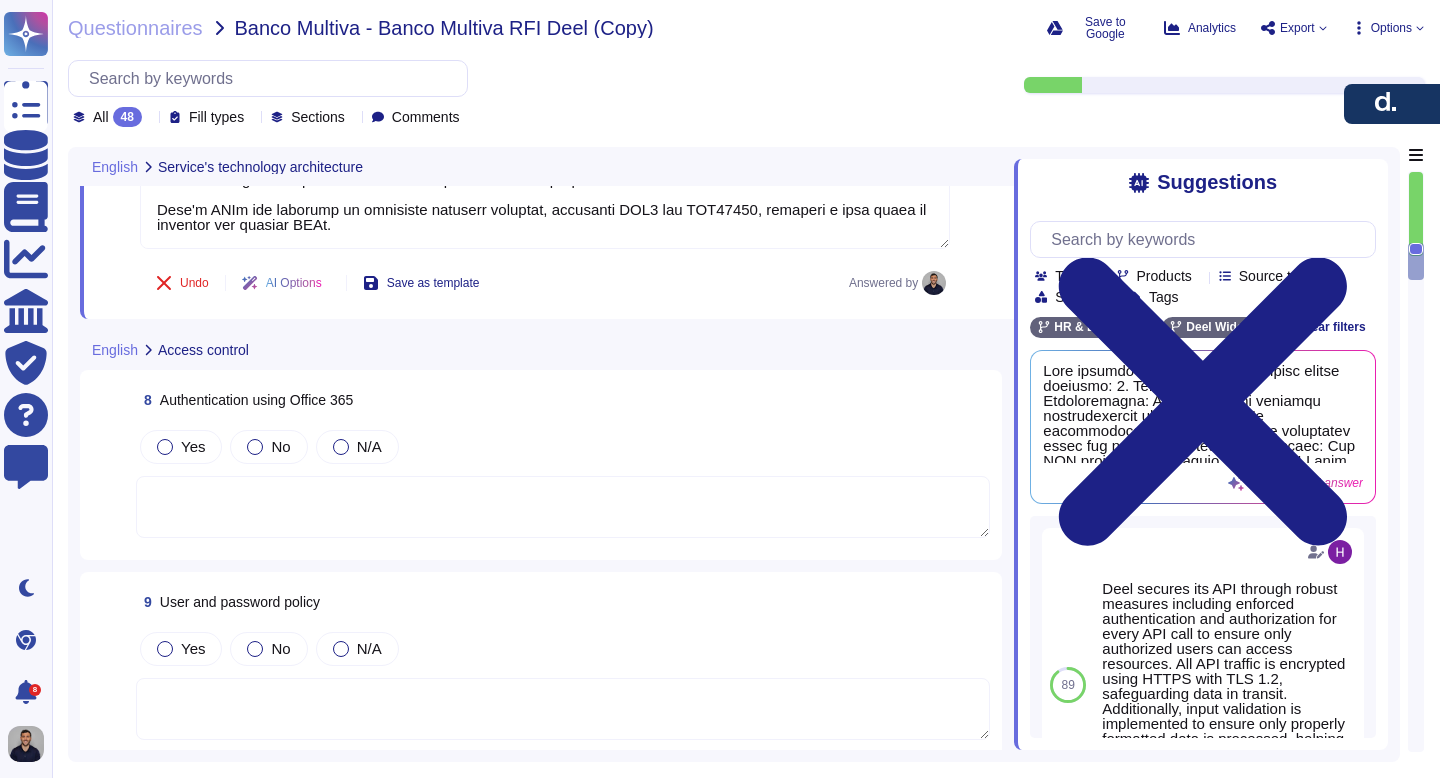 scroll, scrollTop: 2452, scrollLeft: 0, axis: vertical 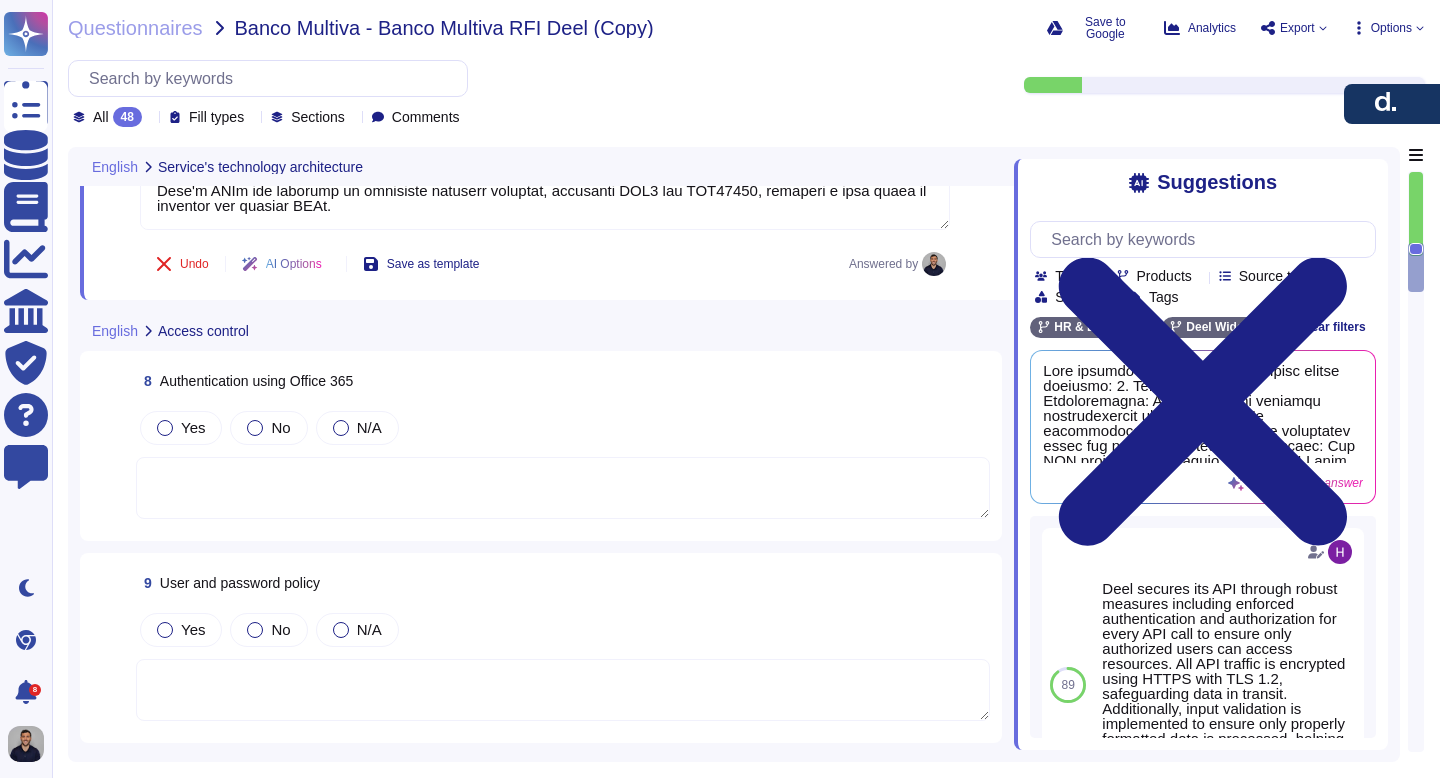 click at bounding box center [563, 488] 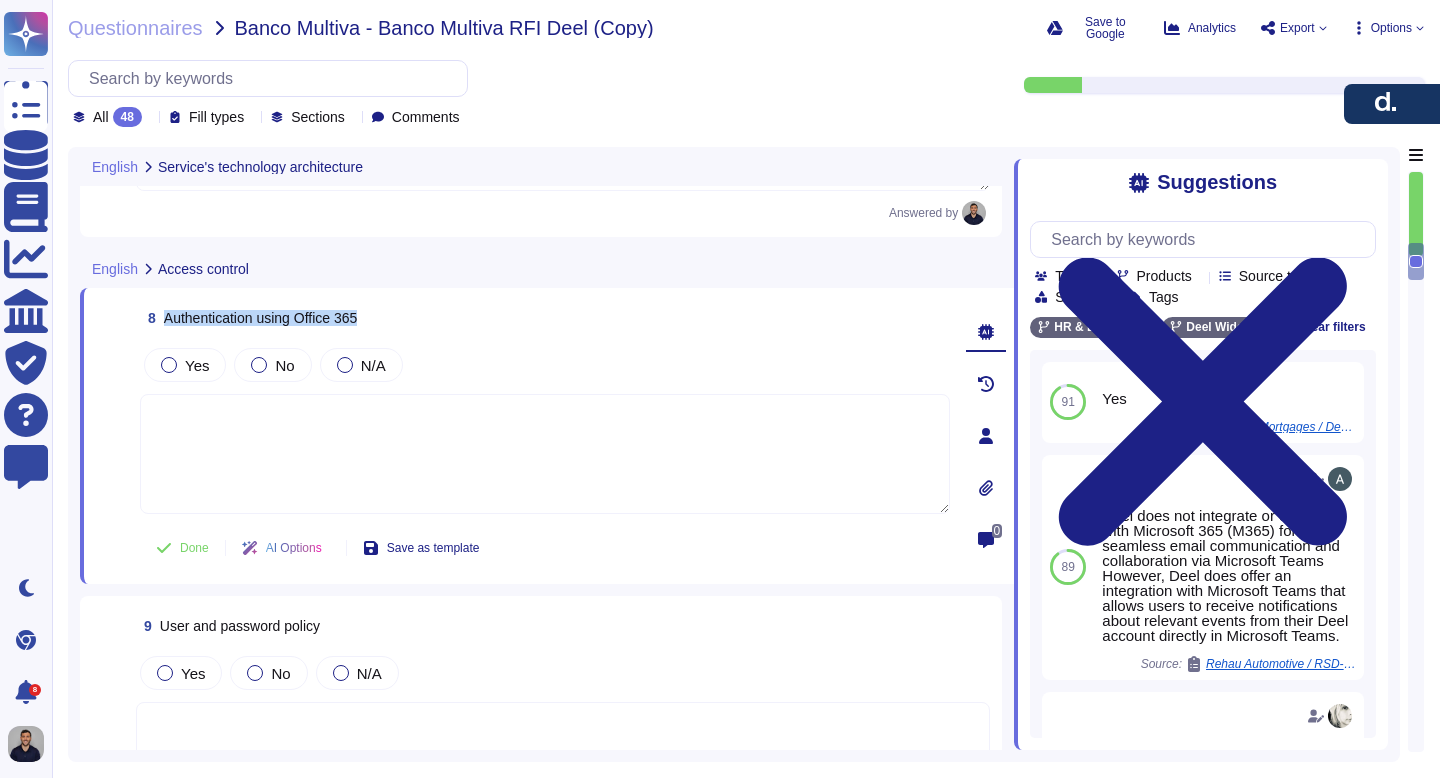 drag, startPoint x: 374, startPoint y: 311, endPoint x: 209, endPoint y: 306, distance: 165.07574 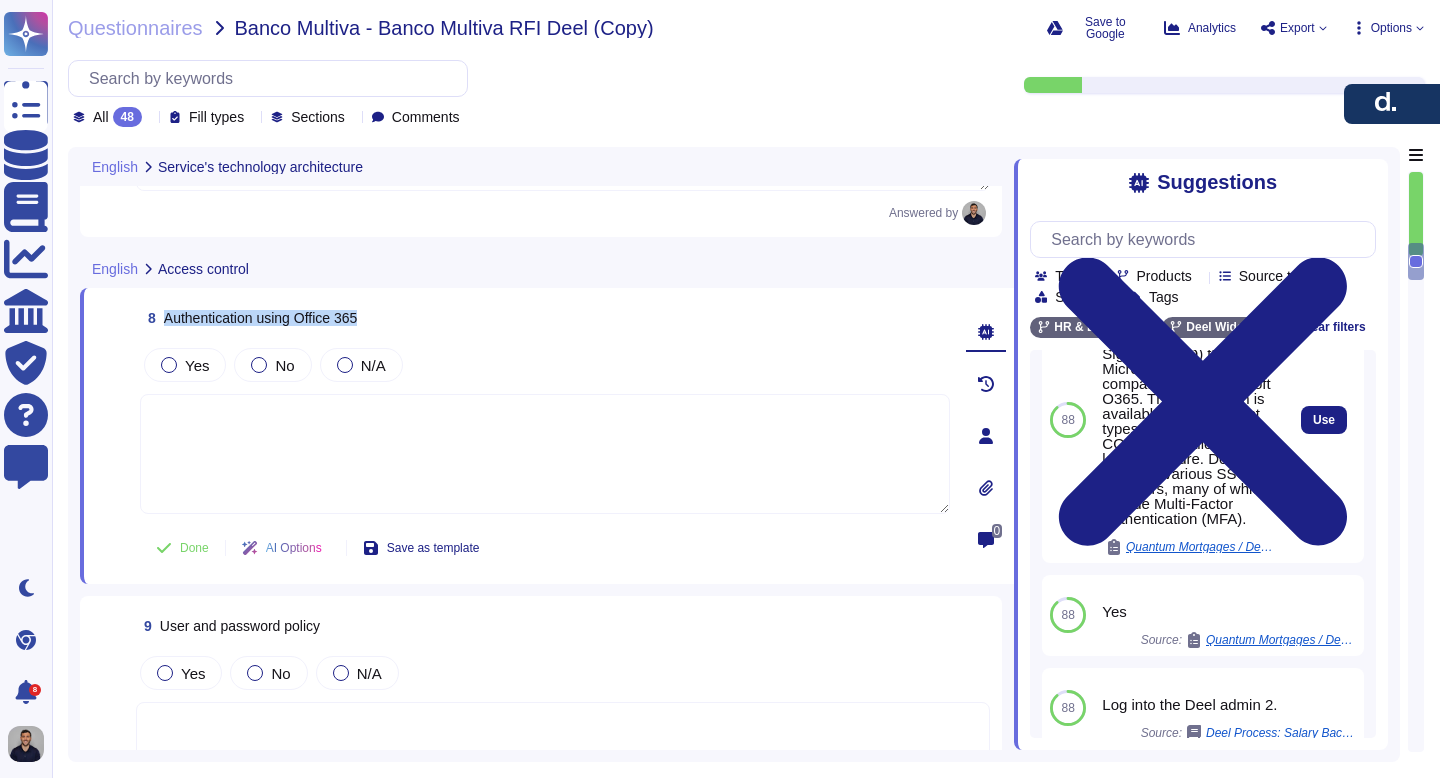 scroll, scrollTop: 372, scrollLeft: 0, axis: vertical 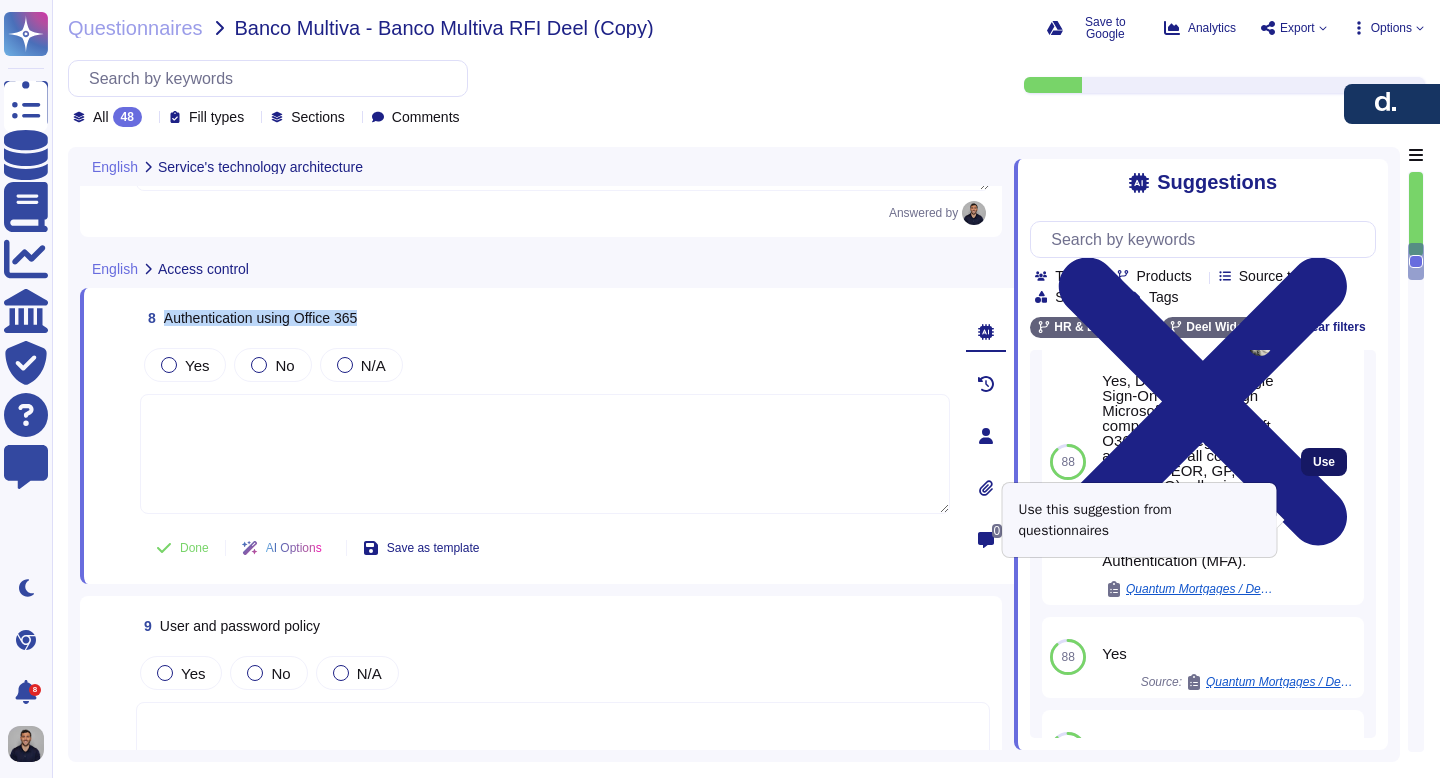 click on "Use" at bounding box center [1324, 462] 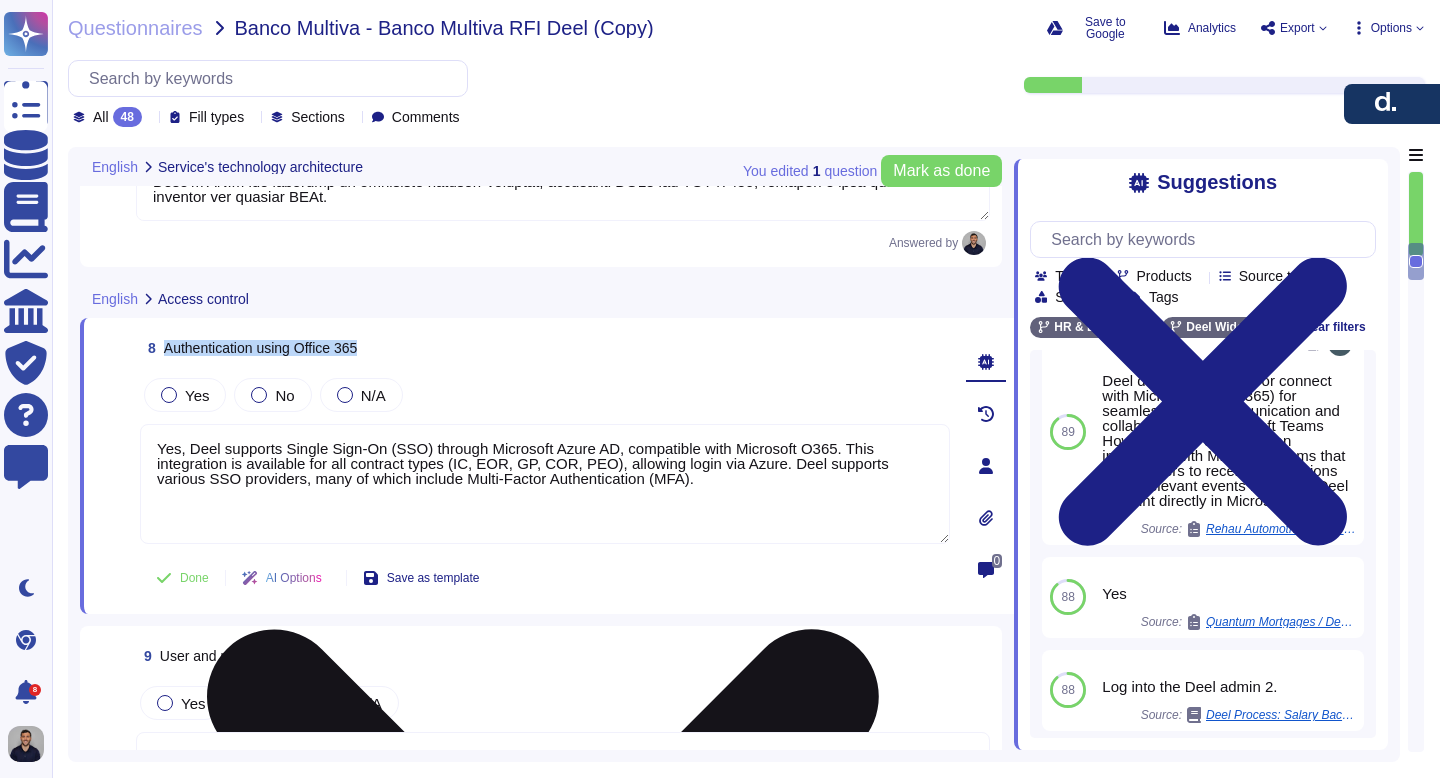 scroll, scrollTop: 2407, scrollLeft: 0, axis: vertical 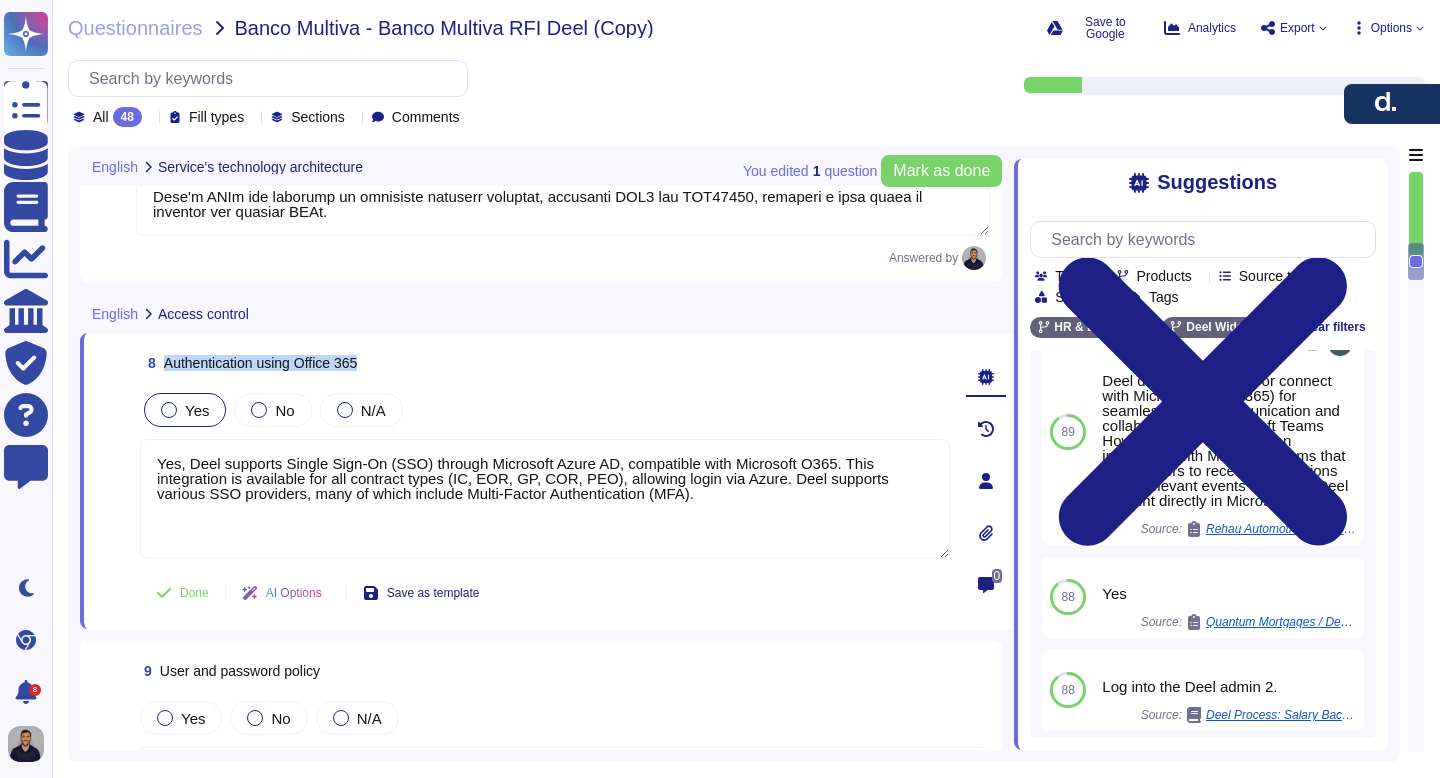 click on "Yes" at bounding box center [197, 410] 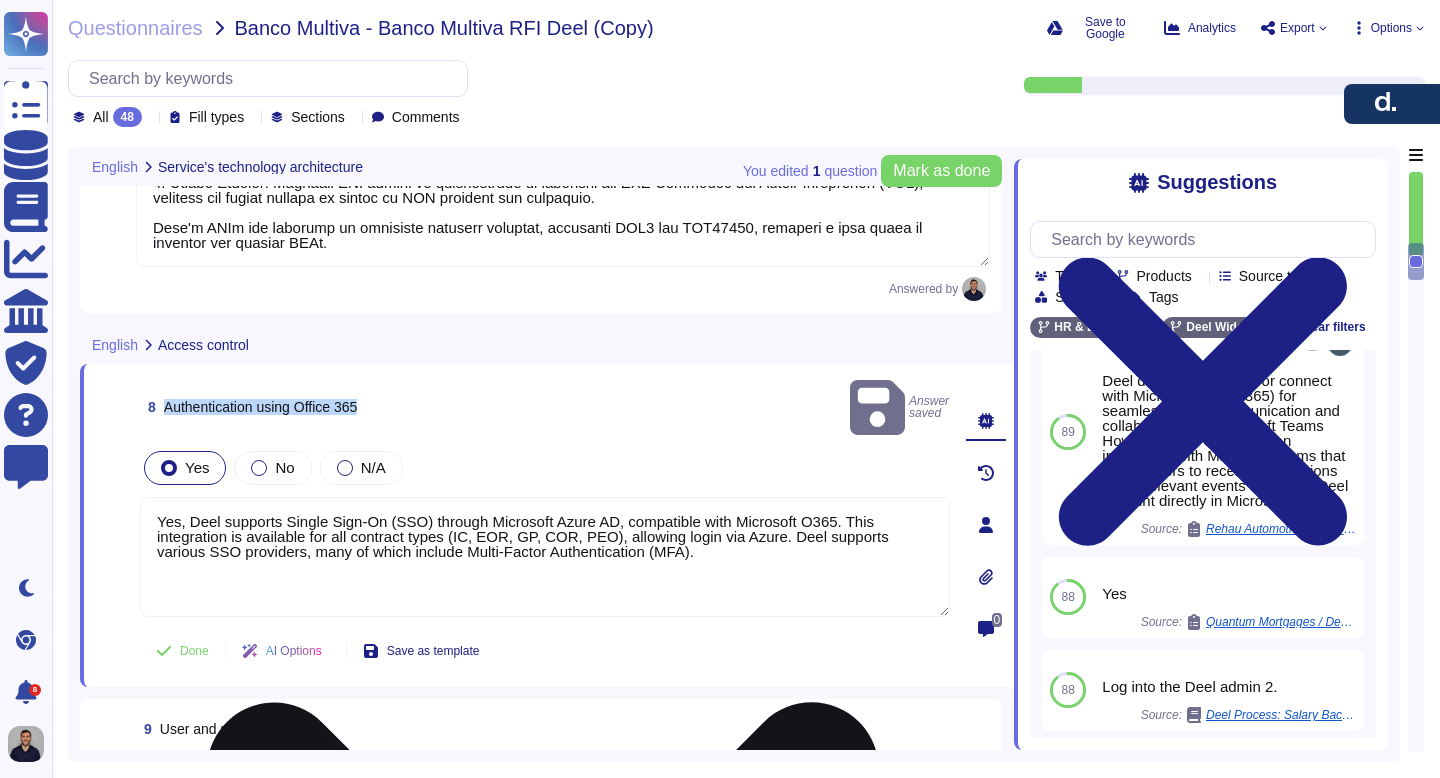 scroll, scrollTop: 2363, scrollLeft: 0, axis: vertical 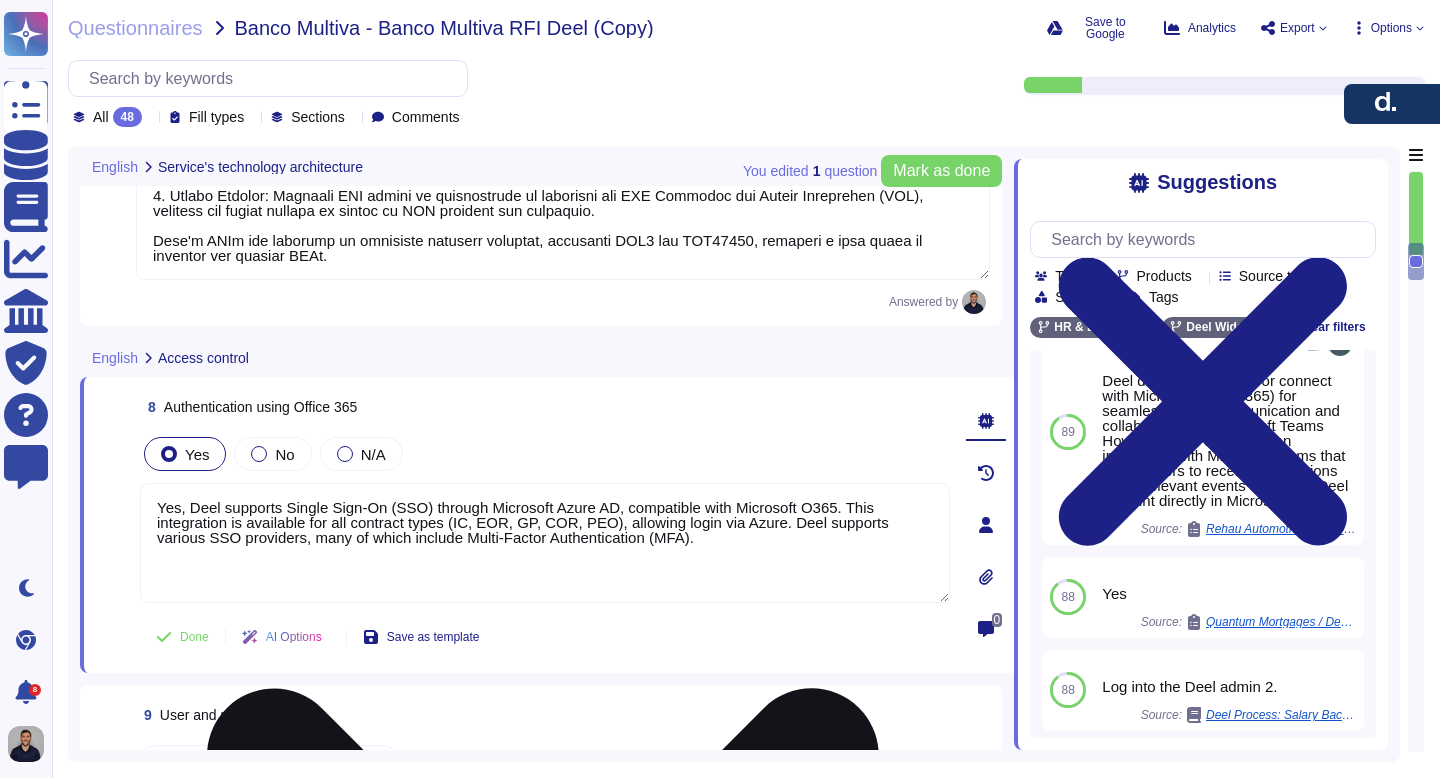 drag, startPoint x: 625, startPoint y: 523, endPoint x: 457, endPoint y: 524, distance: 168.00298 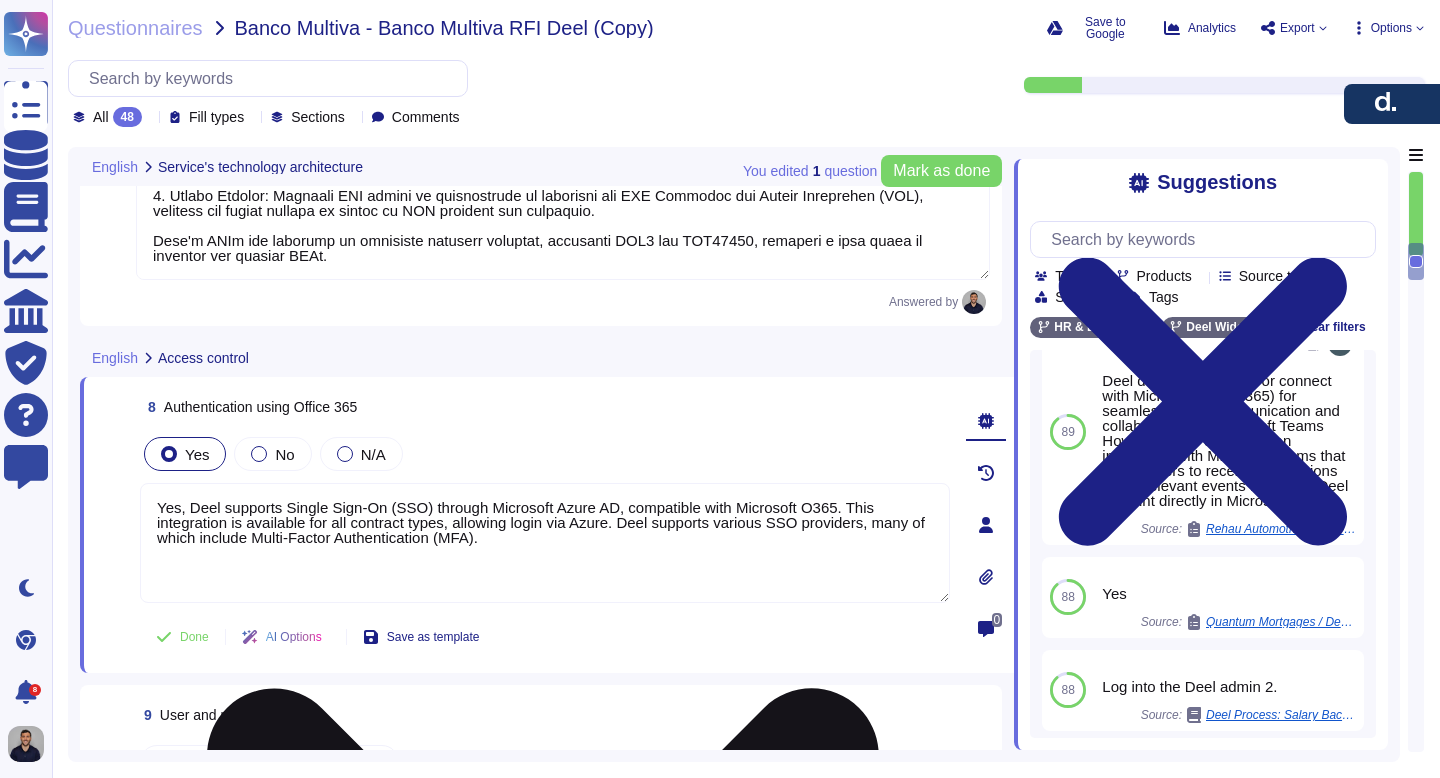 click on "Yes, Deel supports Single Sign-On (SSO) through Microsoft Azure AD, compatible with Microsoft O365. This integration is available for all contract types, allowing login via Azure. Deel supports various SSO providers, many of which include Multi-Factor Authentication (MFA)." at bounding box center [545, 543] 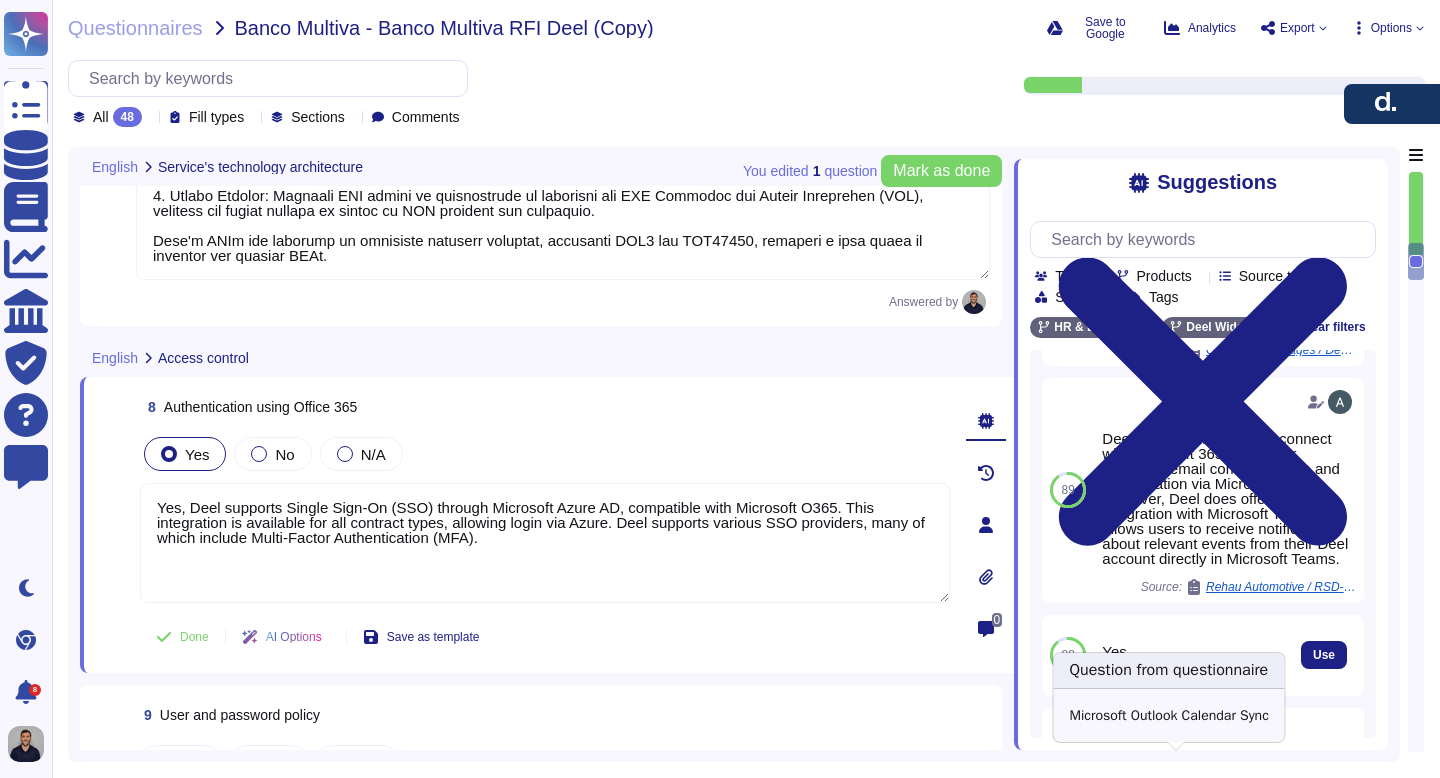 scroll, scrollTop: 268, scrollLeft: 0, axis: vertical 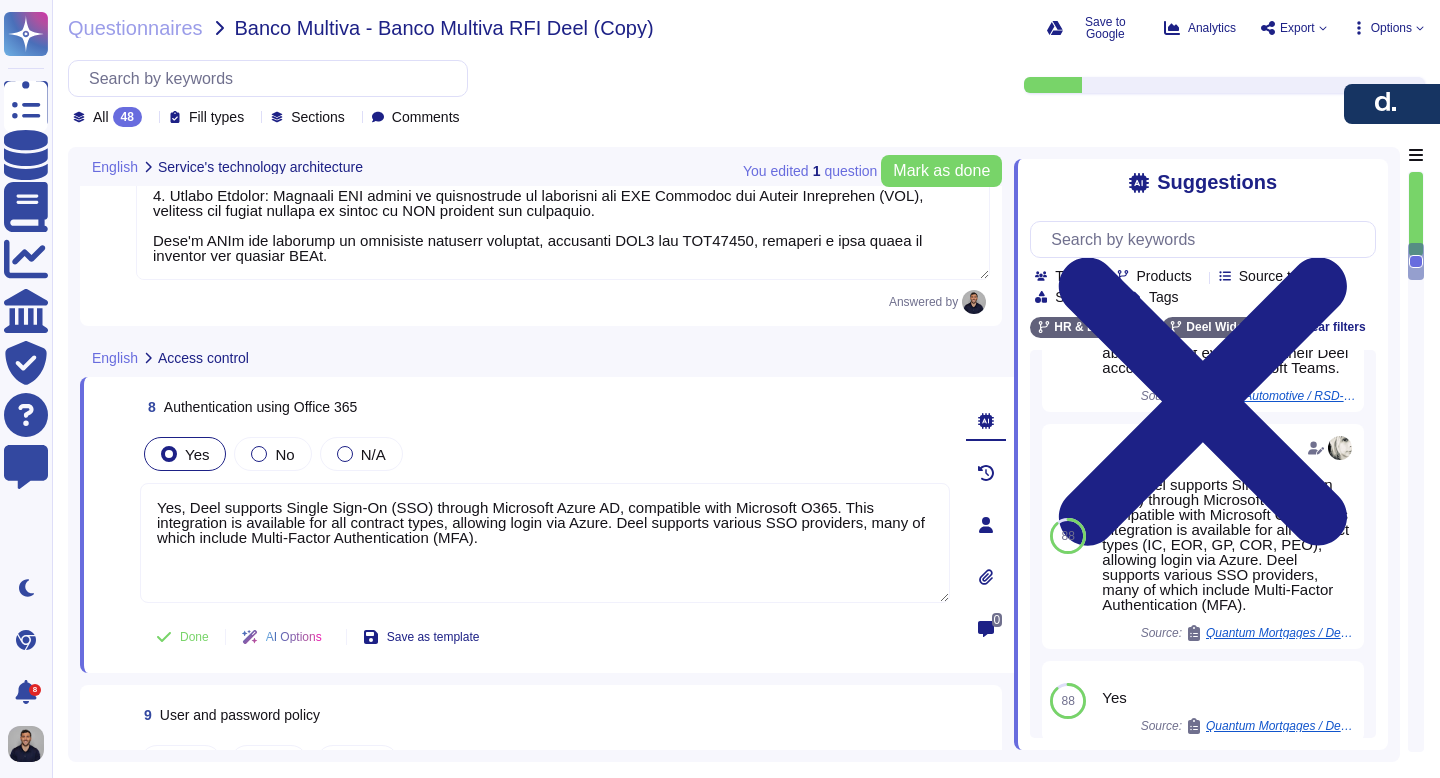 type on "Yes, Deel supports Single Sign-On (SSO) through Microsoft Azure AD, compatible with Microsoft O365. This integration is available for all contract types, allowing login via Azure. Deel supports various SSO providers, many of which include Multi-Factor Authentication (MFA)." 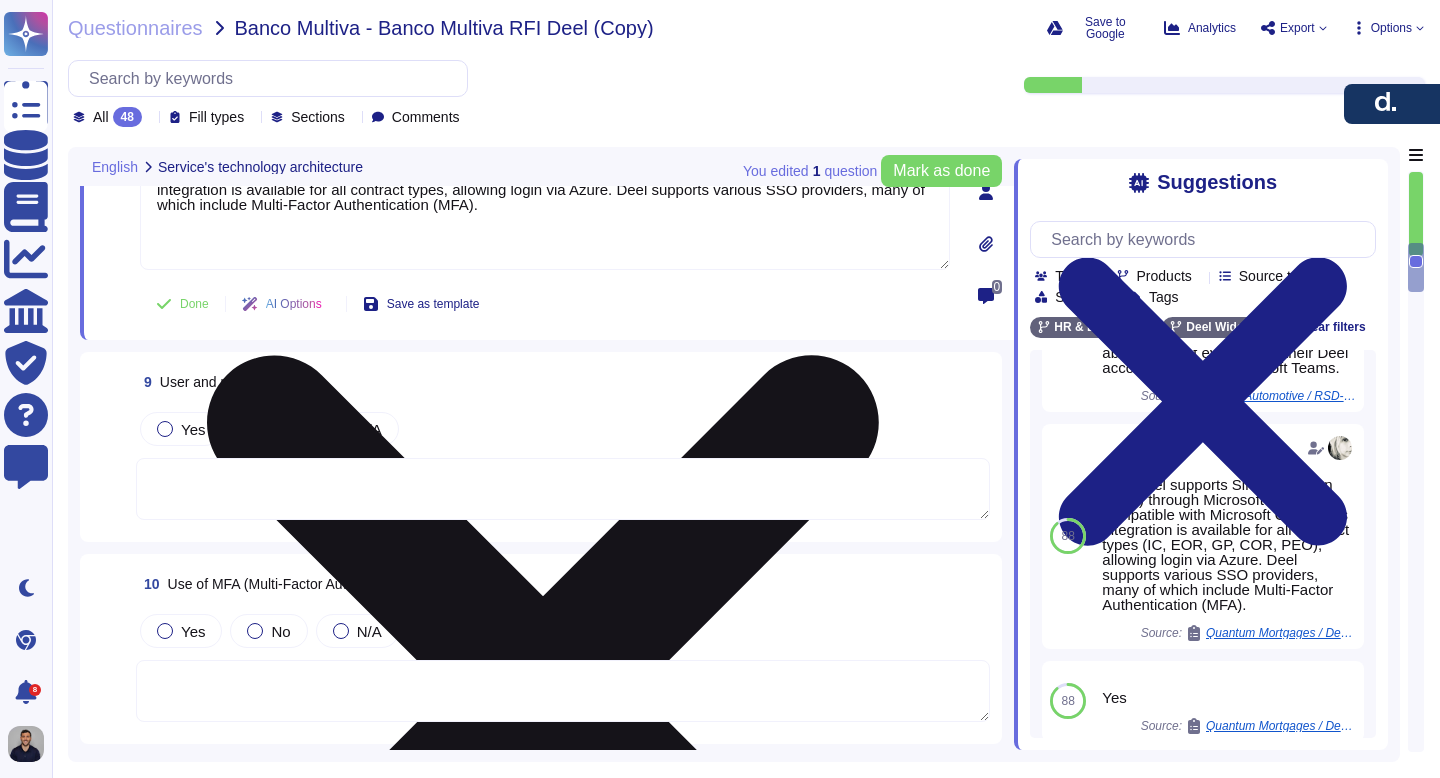 scroll, scrollTop: 2719, scrollLeft: 0, axis: vertical 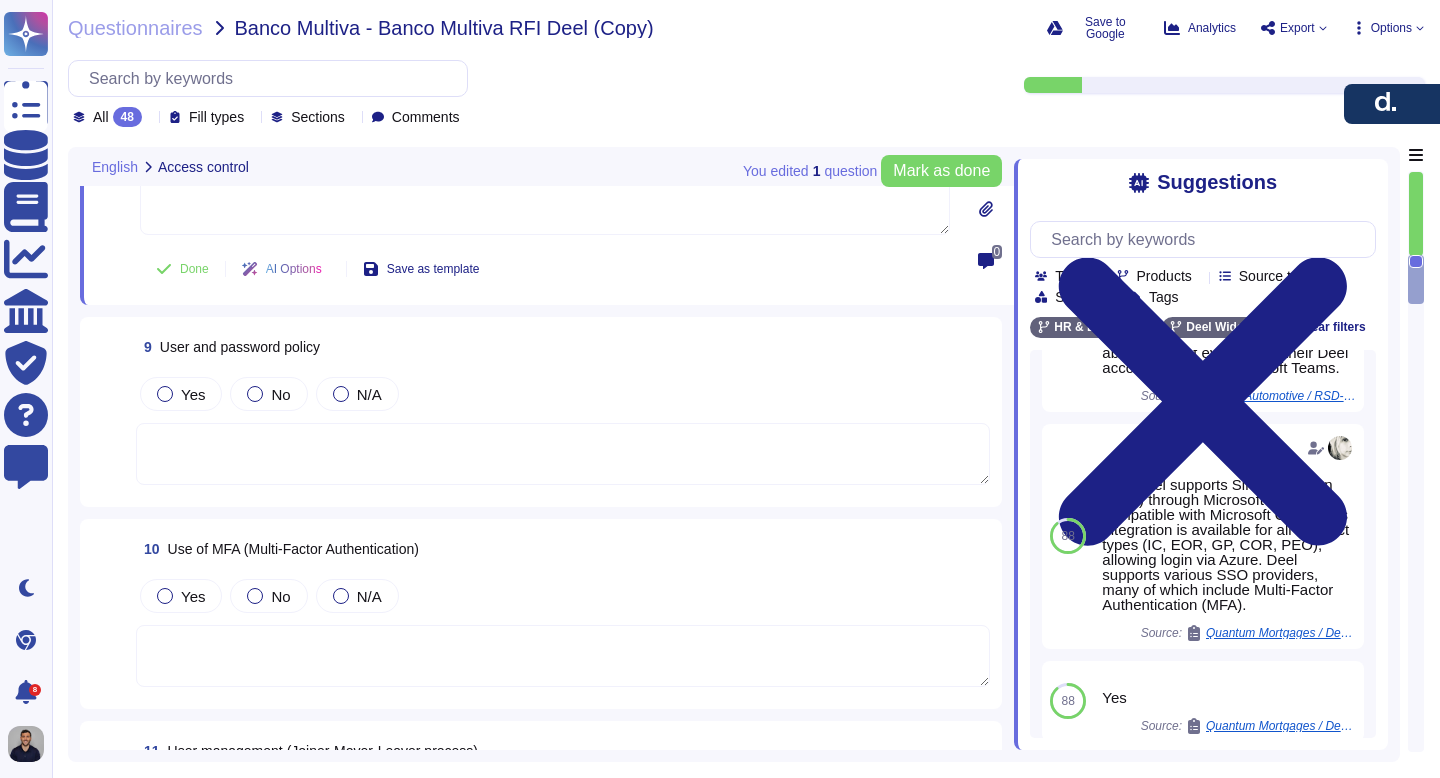 click at bounding box center (563, 454) 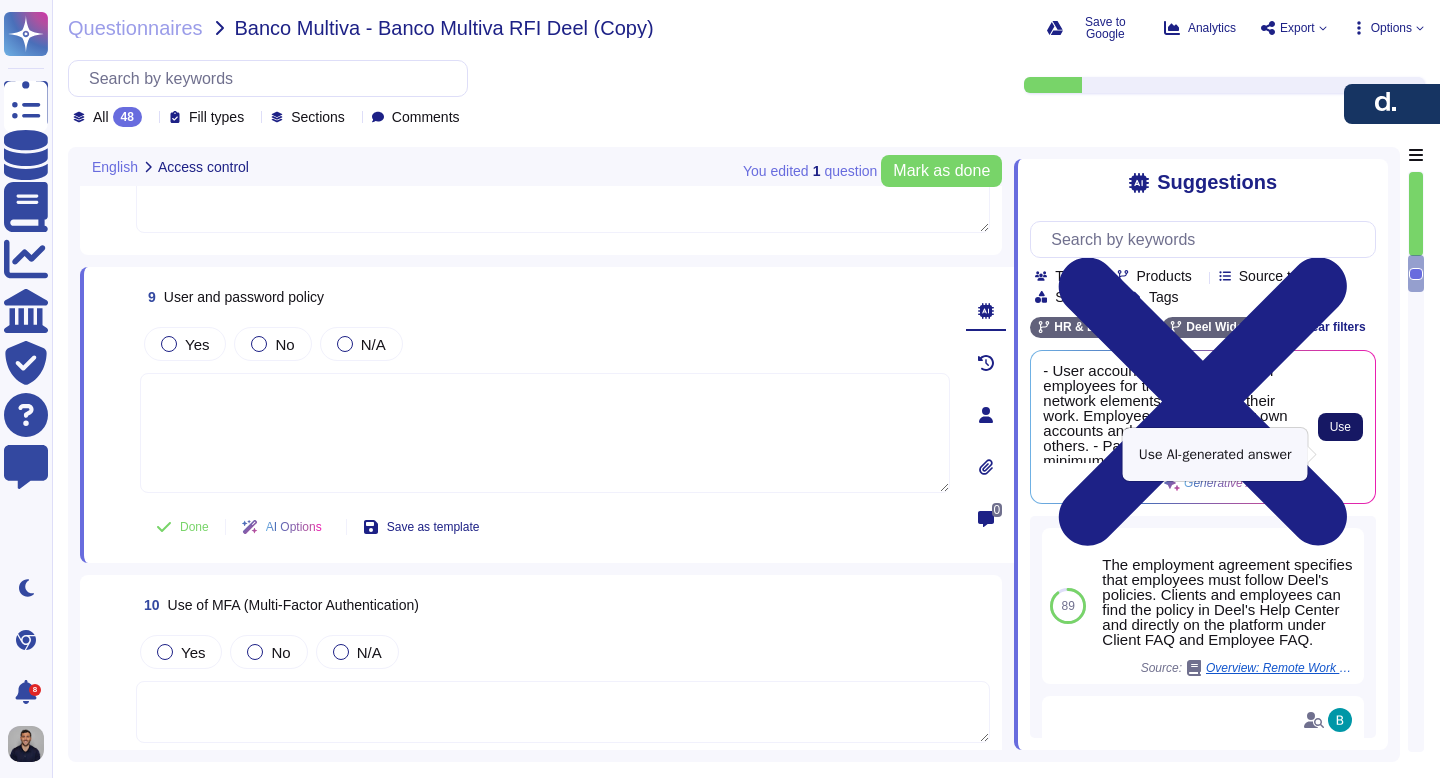 click on "Use" at bounding box center (1340, 427) 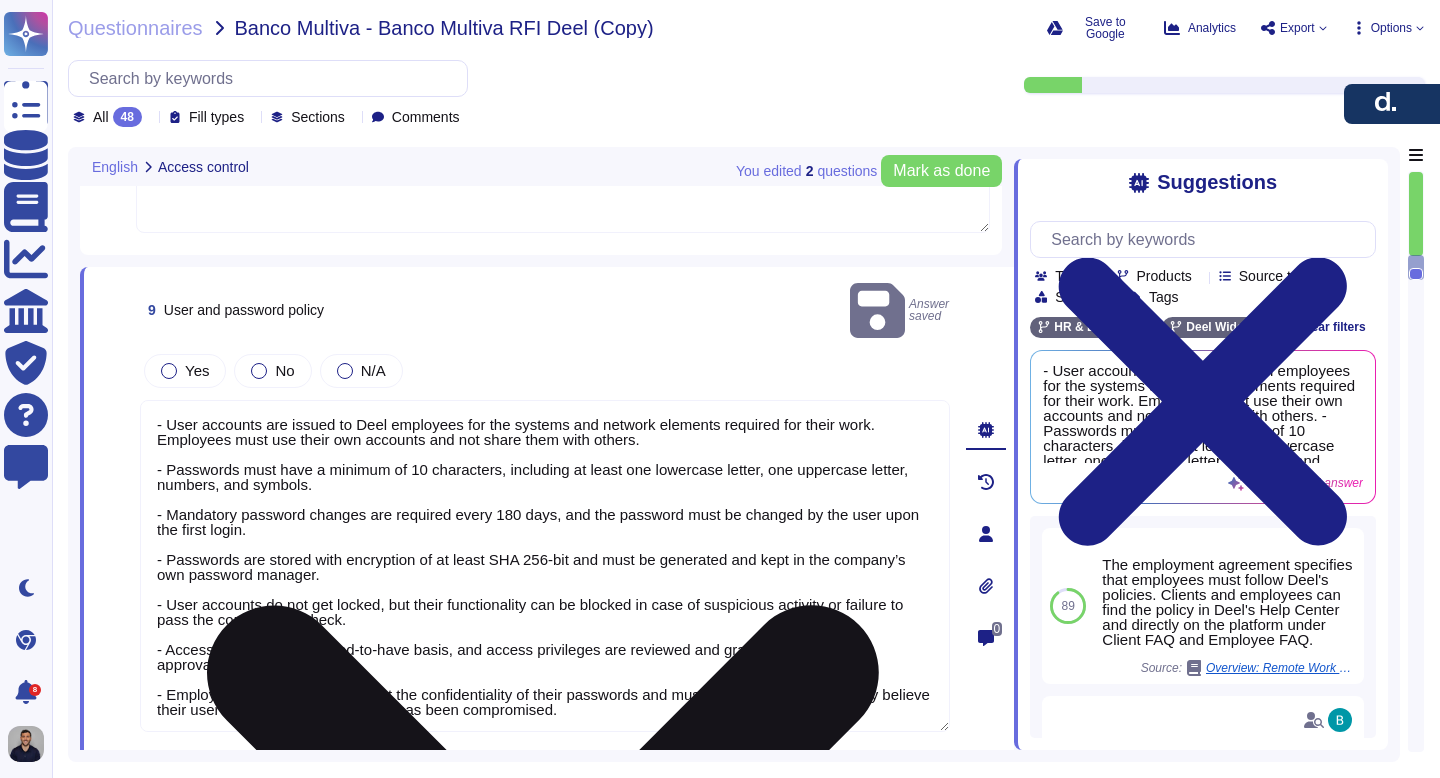 scroll, scrollTop: 2, scrollLeft: 0, axis: vertical 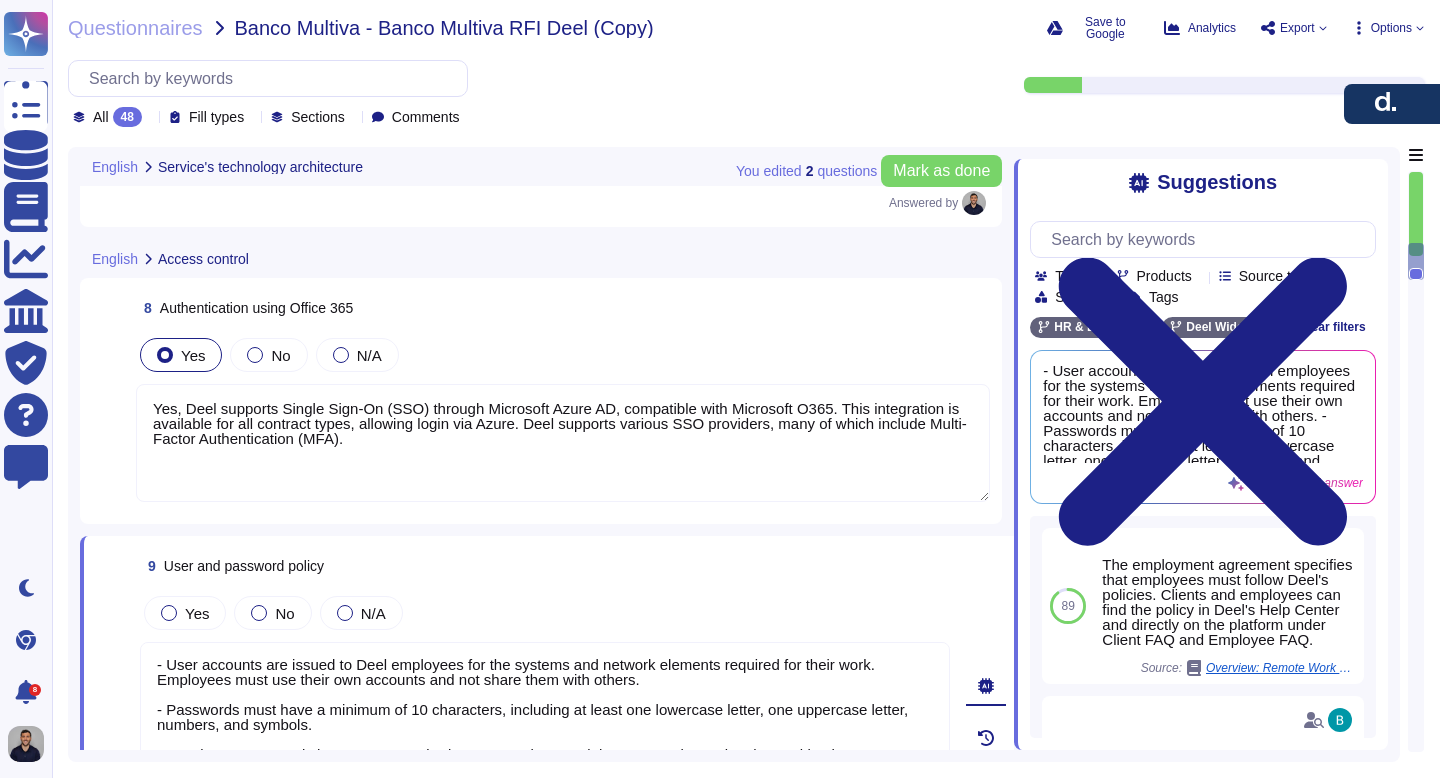 type on "Deel secures its APIs through several robust measures:
1. Authentication and Authorization: Every API call requires authentication to confirm the user's authorization, ensuring that only authorized users can access resources.
2. Encryption: All API traffic is encrypted using HTTPS with TLS 1.2, safeguarding data in transit. Additionally, data at rest is protected using AES-256 encryption.
3. Input Validation: Input validation is implemented to ensure that only properly formatted data is processed, helping to prevent malicious activity and maintain data integrity.
4. Monitoring and Logging: All API activity is monitored, and events are logged to a SIEM system. This includes the use of AWS GuardDuty and VPC Flow Logs for enhanced security.
5. Incident Management: An Incident Management Policy governs the response to security incidents and promotes continuous improvement.
6. Security Practices: Regular testing and evaluation of technical and organizational measures are conducted to protect systems again..." 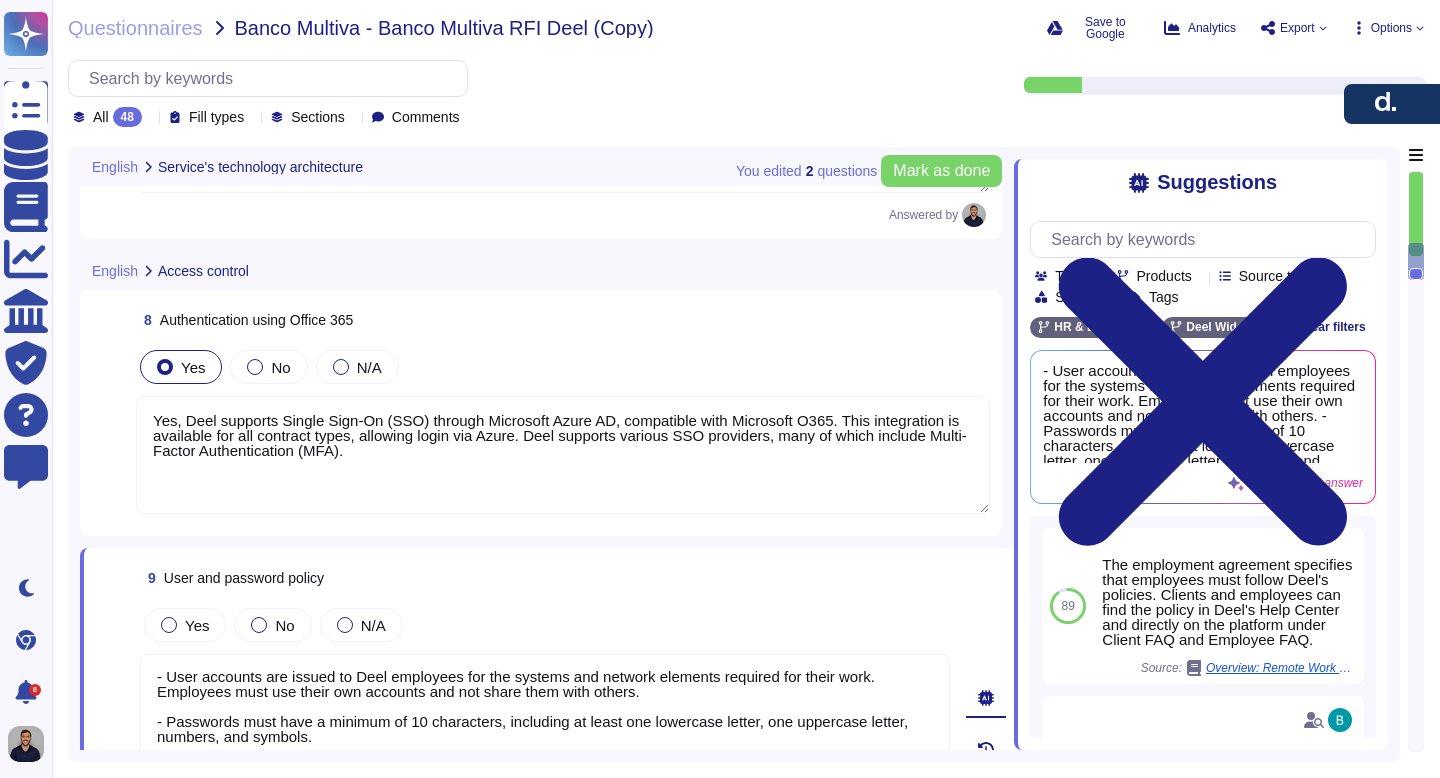 scroll, scrollTop: 2451, scrollLeft: 0, axis: vertical 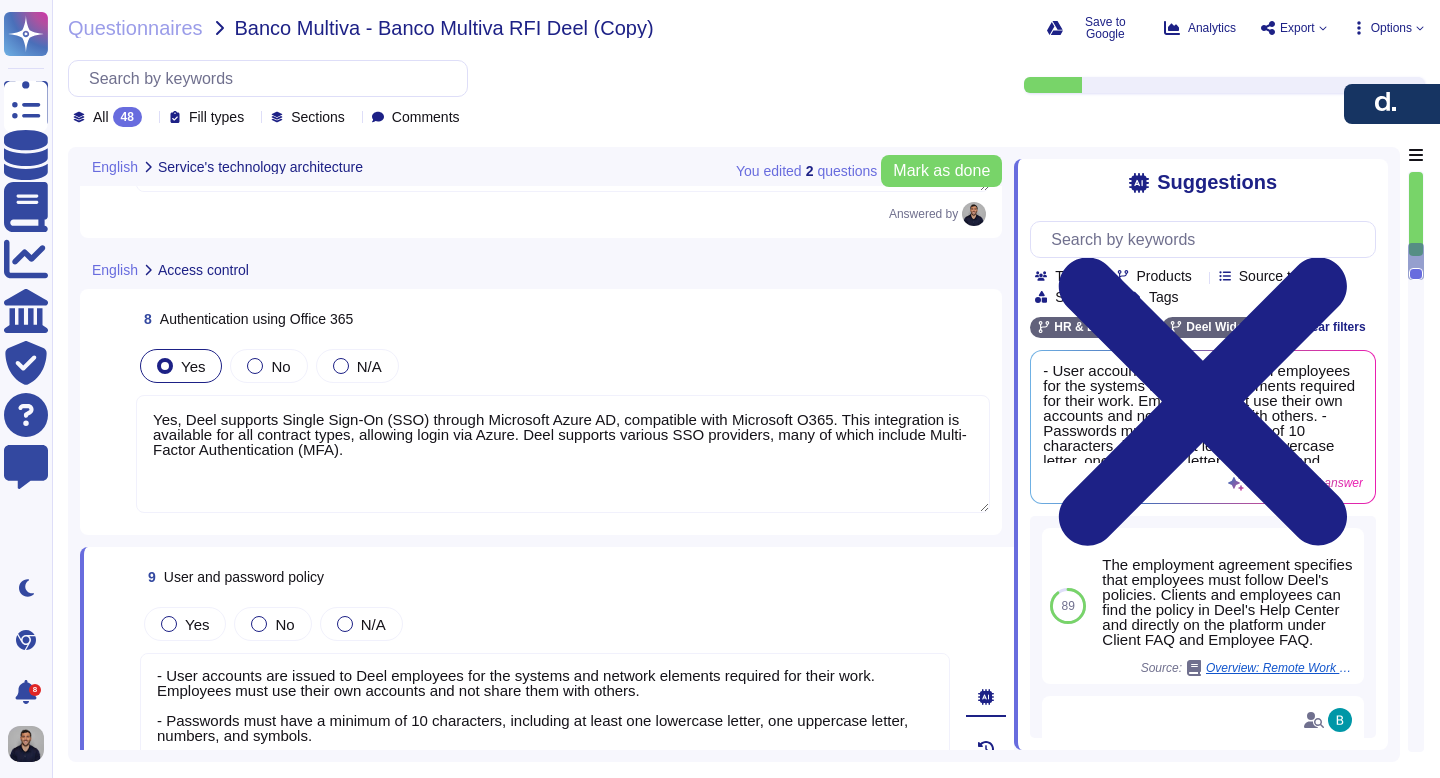 drag, startPoint x: 422, startPoint y: 460, endPoint x: 137, endPoint y: 420, distance: 287.79333 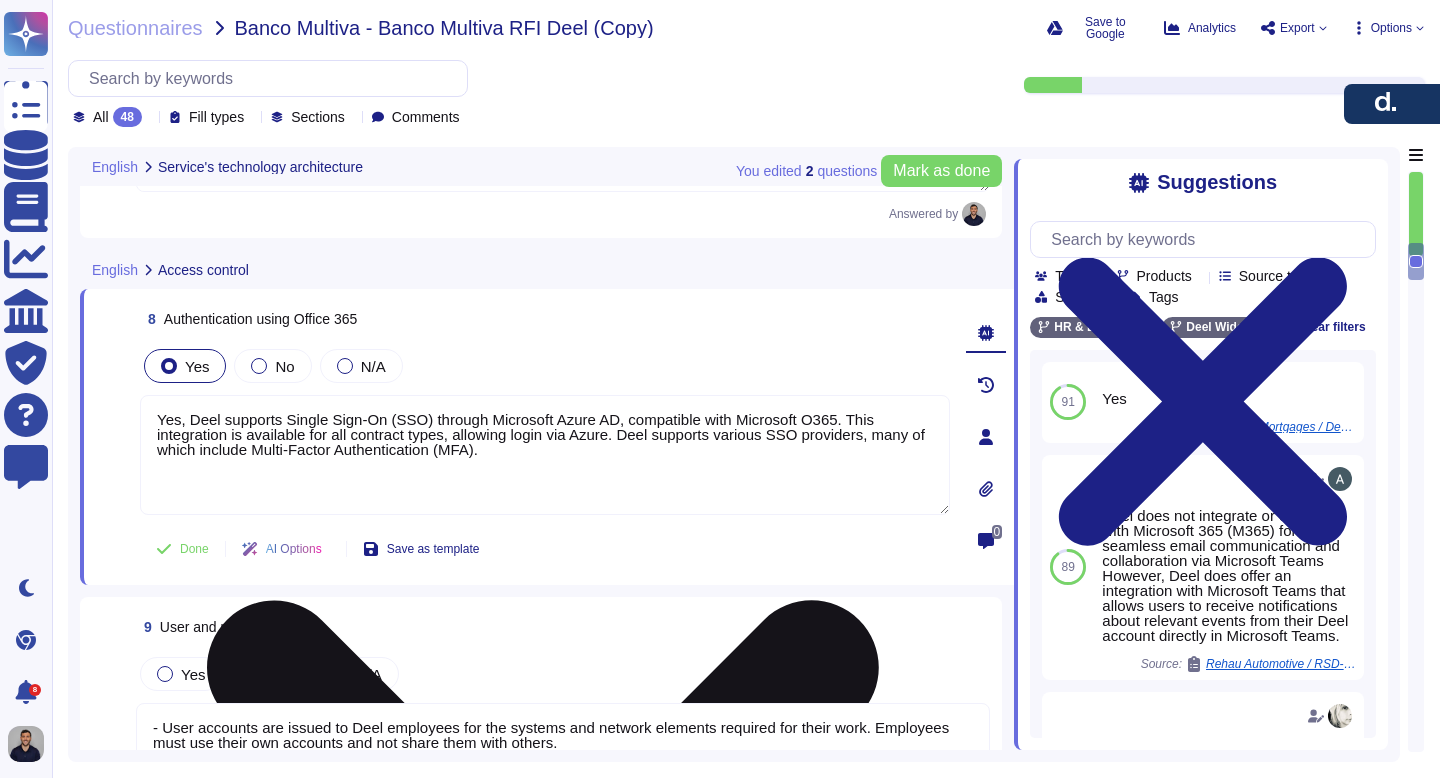 scroll, scrollTop: 0, scrollLeft: 0, axis: both 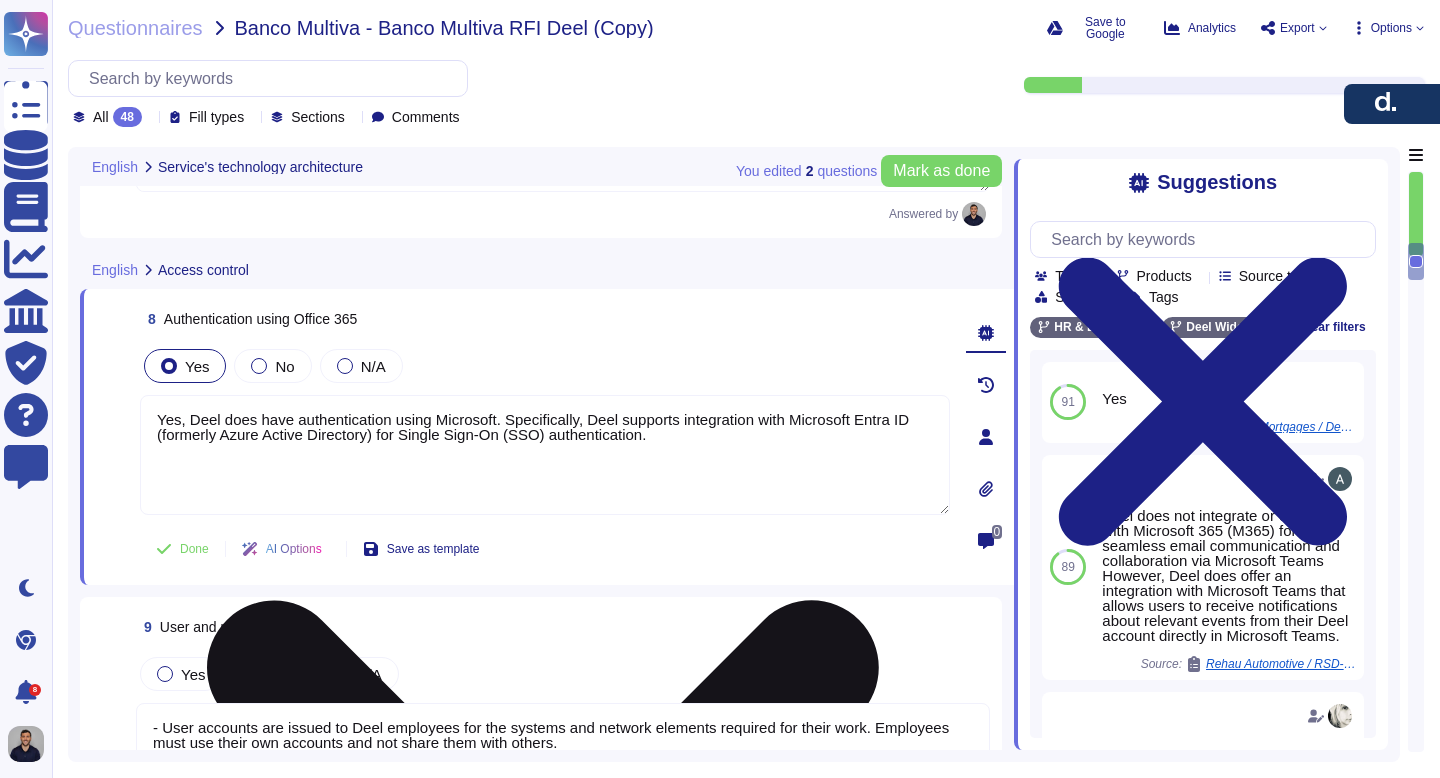 click on "Yes, Deel does have authentication using Microsoft. Specifically, Deel supports integration with Microsoft Entra ID (formerly Azure Active Directory) for Single Sign-On (SSO) authentication." at bounding box center [545, 455] 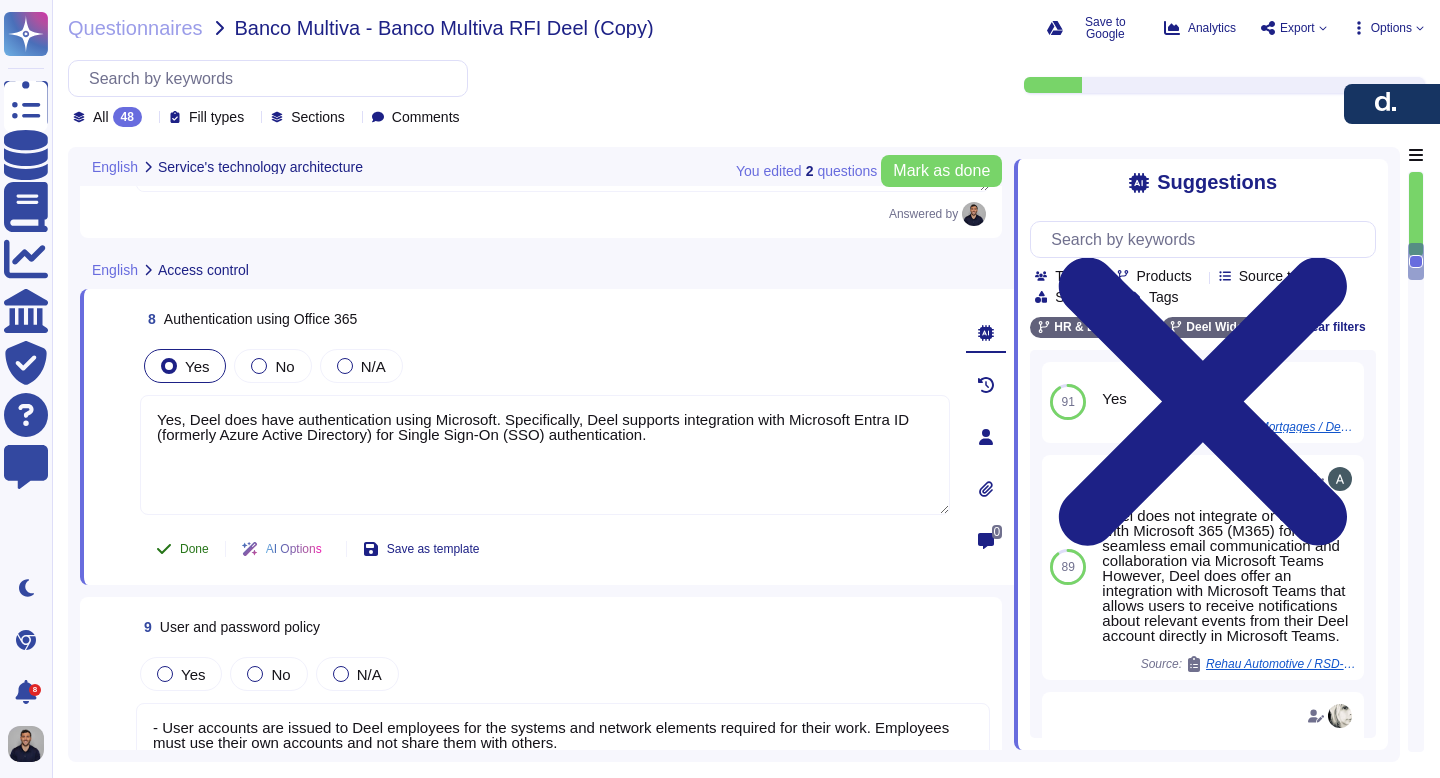 type on "Yes, Deel does have authentication using Microsoft. Specifically, Deel supports integration with Microsoft Entra ID (formerly Azure Active Directory) for Single Sign-On (SSO) authentication." 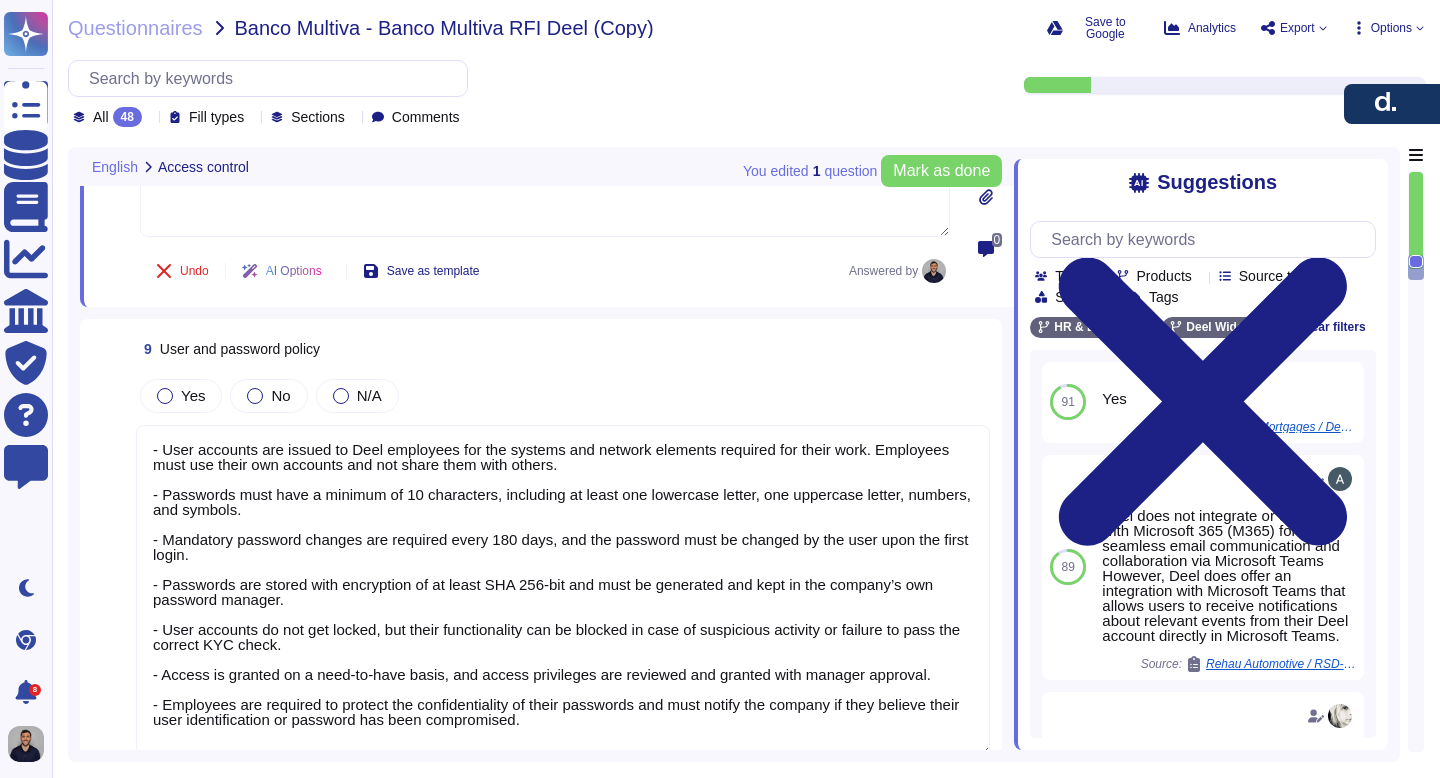 scroll, scrollTop: 2743, scrollLeft: 0, axis: vertical 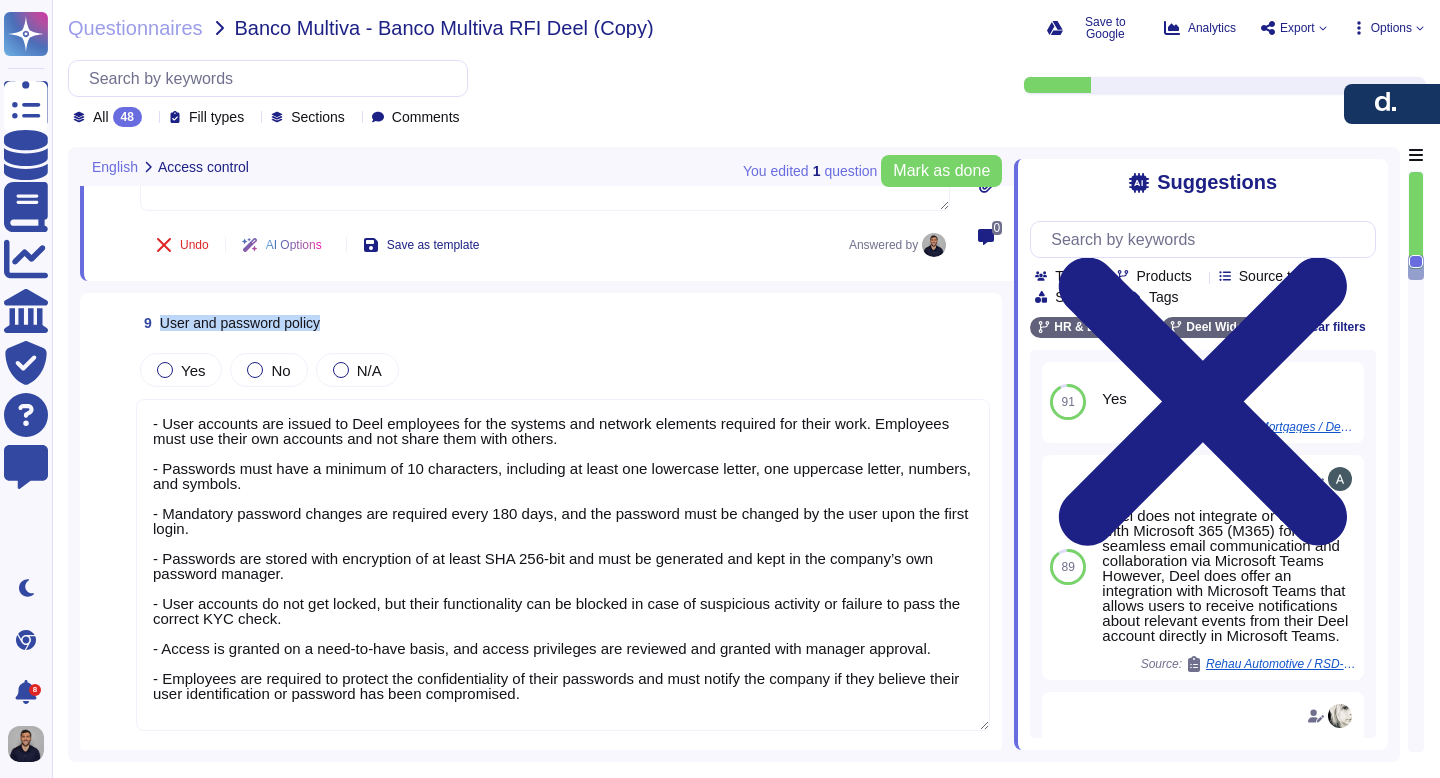 drag, startPoint x: 346, startPoint y: 323, endPoint x: 169, endPoint y: 309, distance: 177.55281 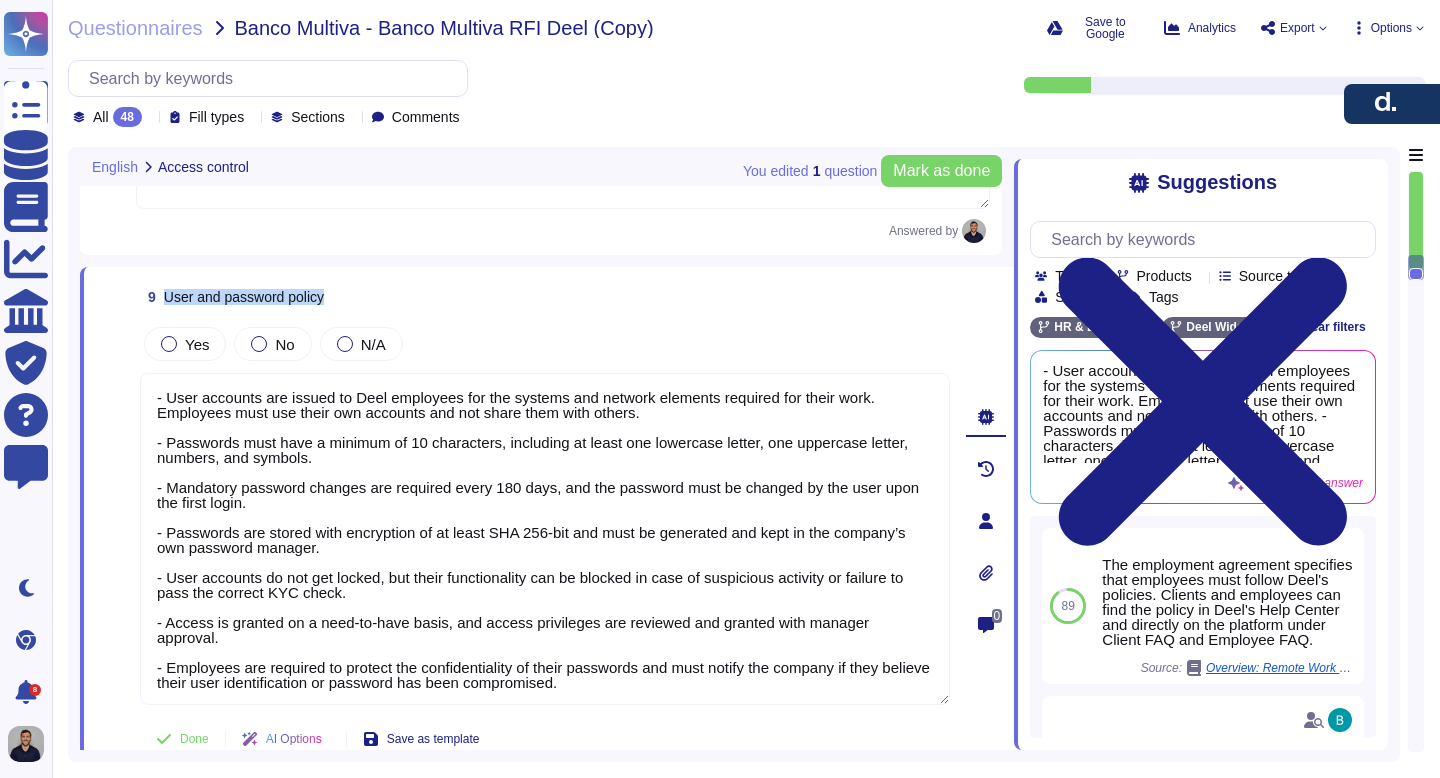 drag, startPoint x: 341, startPoint y: 298, endPoint x: 180, endPoint y: 285, distance: 161.52399 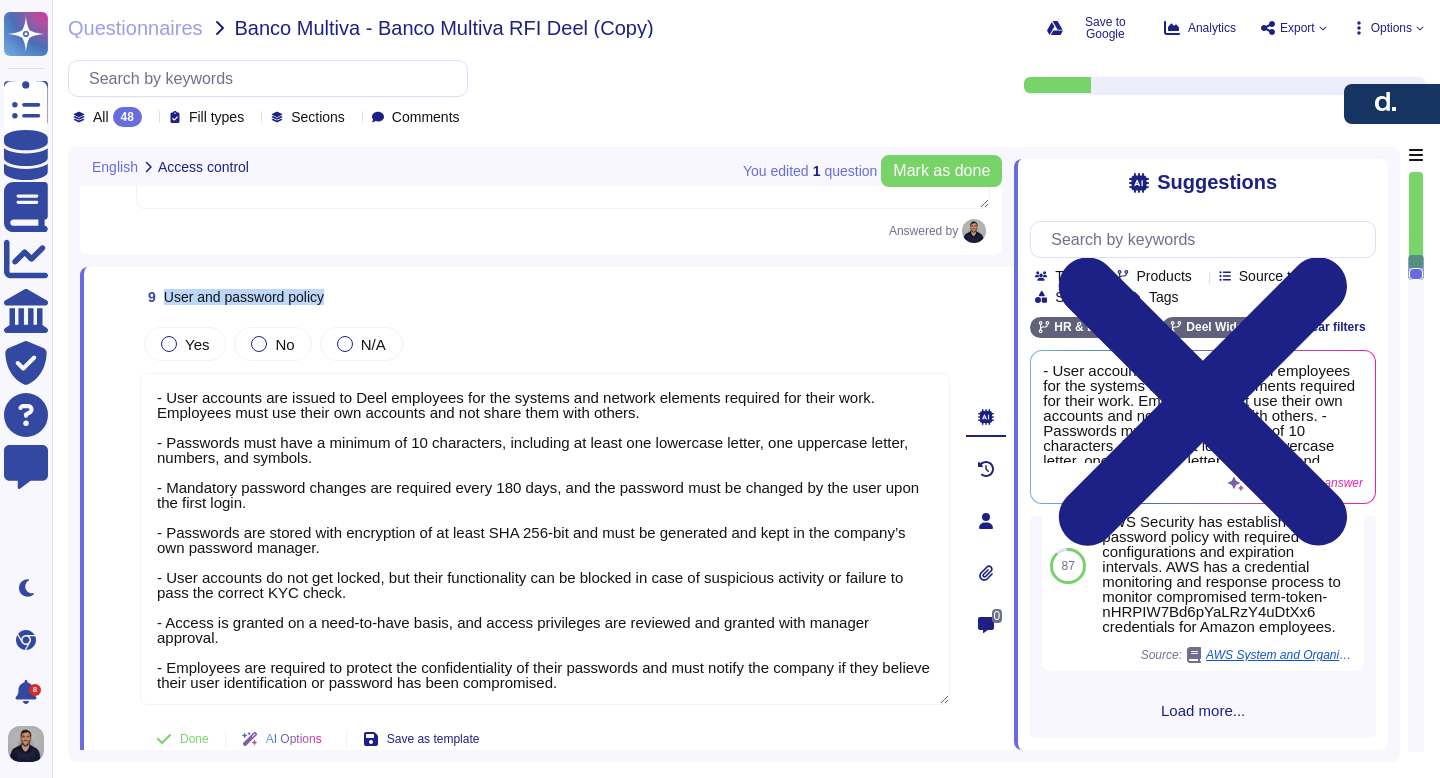 scroll, scrollTop: 799, scrollLeft: 0, axis: vertical 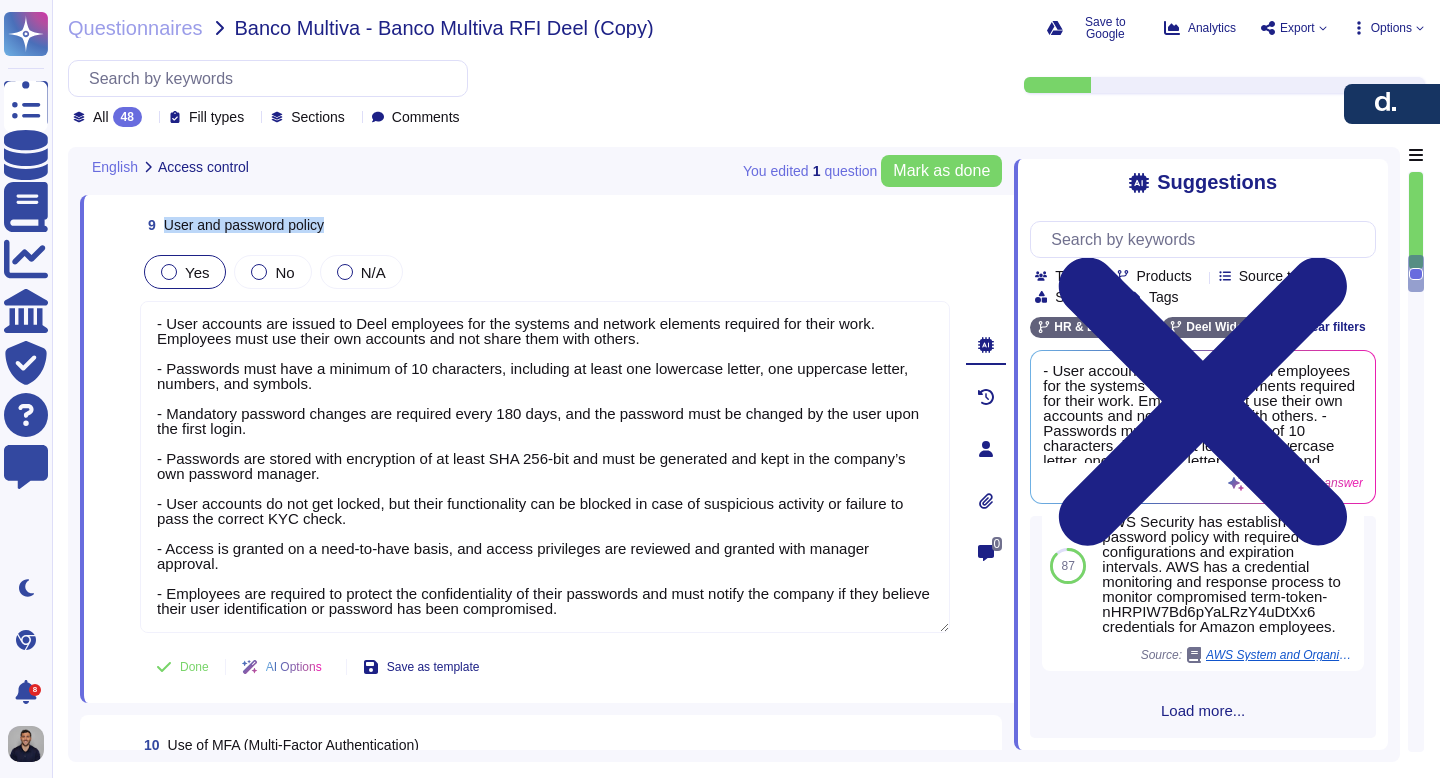 click on "Yes" at bounding box center [197, 272] 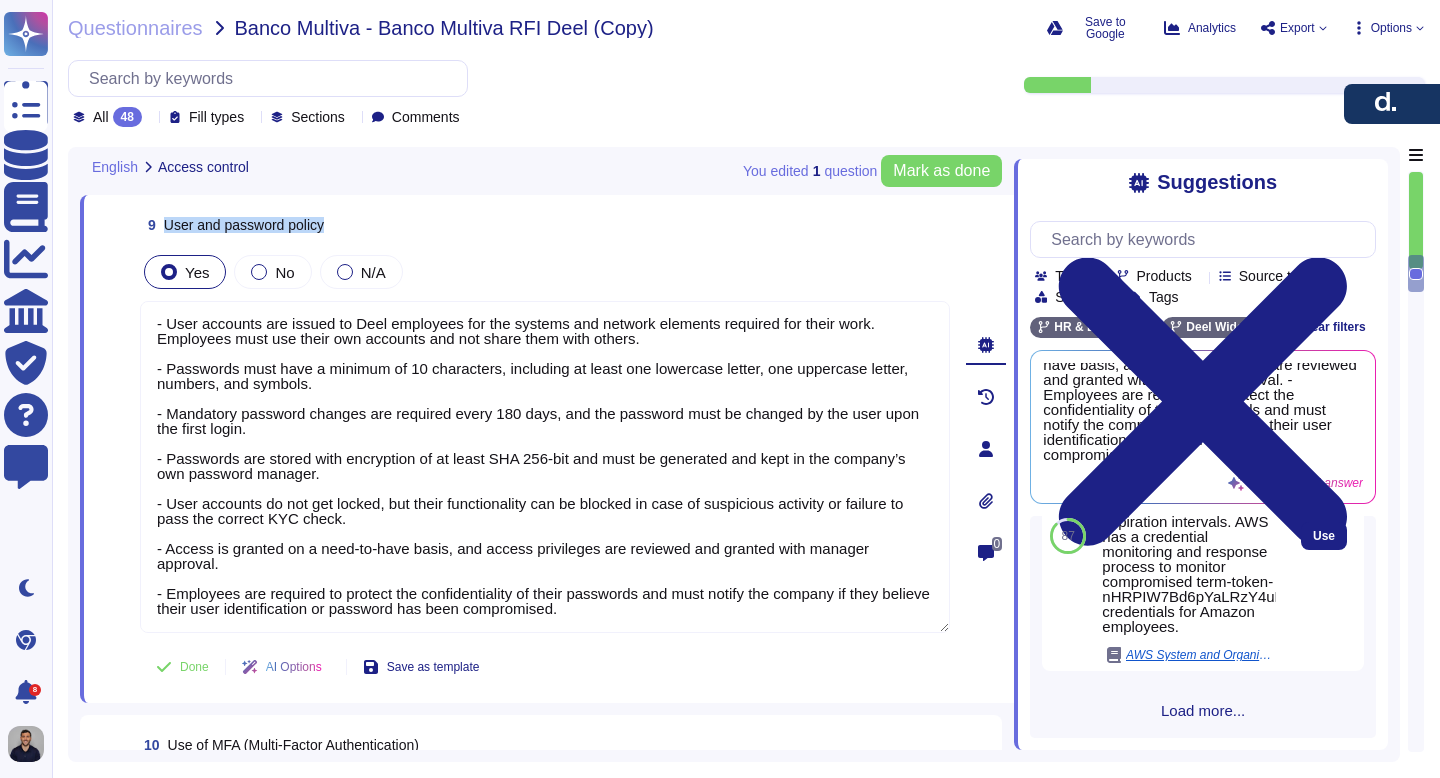scroll, scrollTop: 306, scrollLeft: 0, axis: vertical 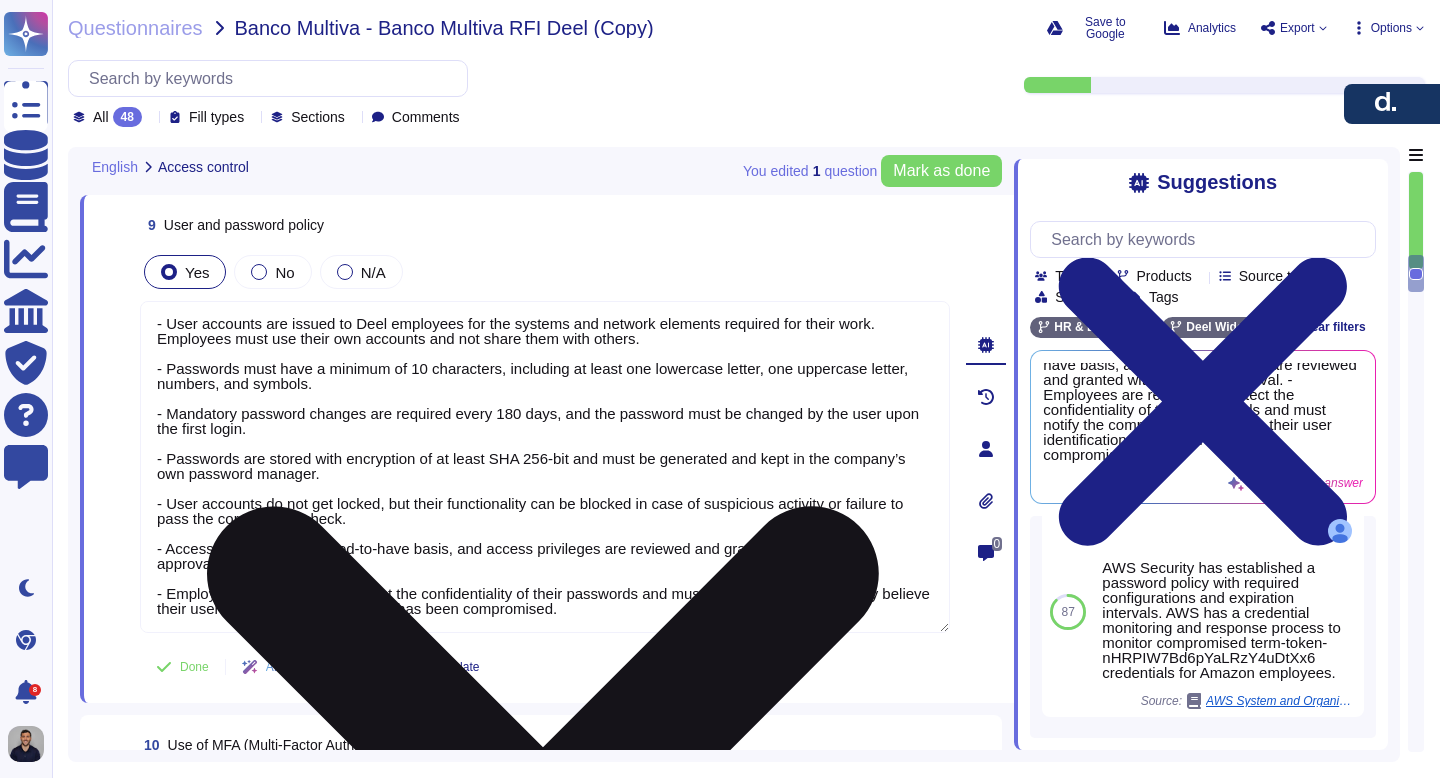 drag, startPoint x: 670, startPoint y: 339, endPoint x: 426, endPoint y: 336, distance: 244.01845 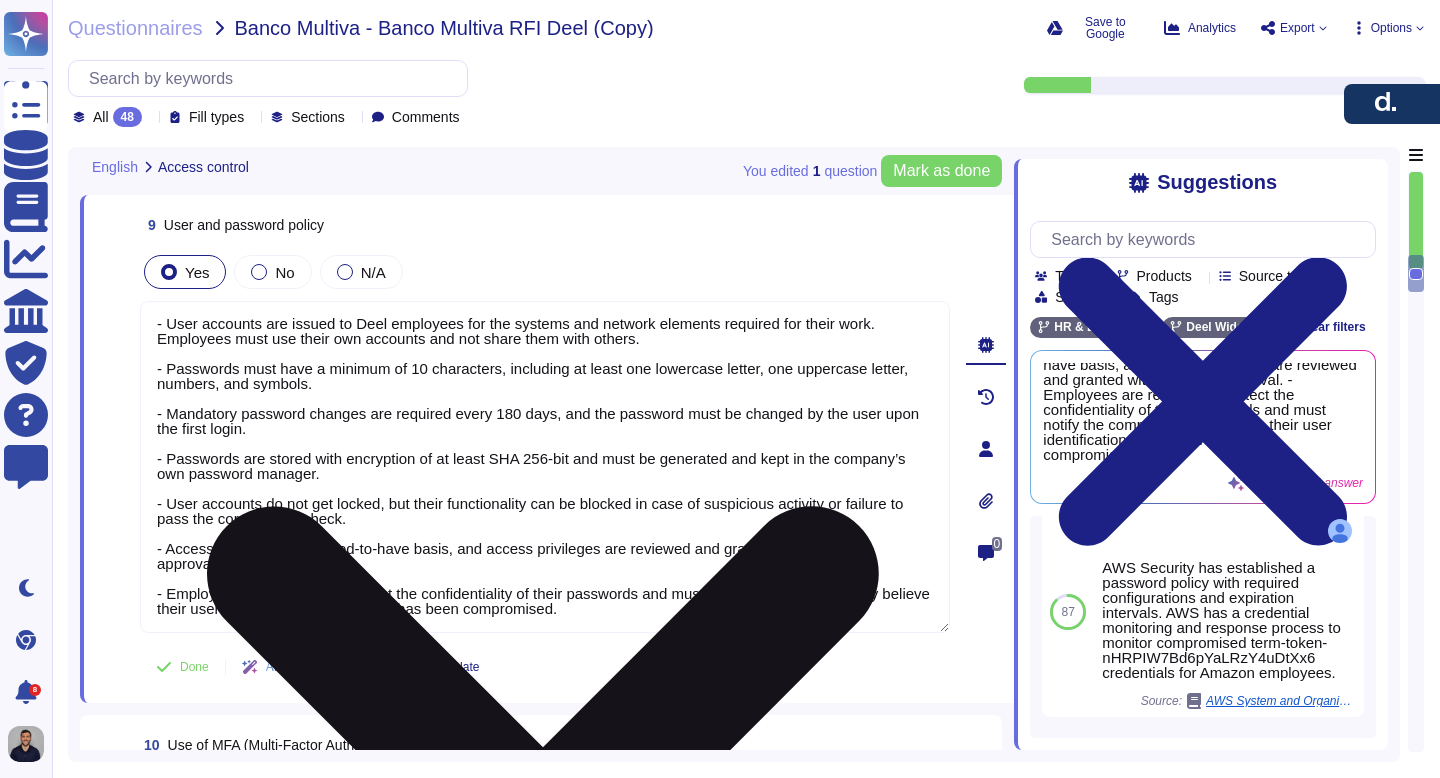 click at bounding box center (545, 467) 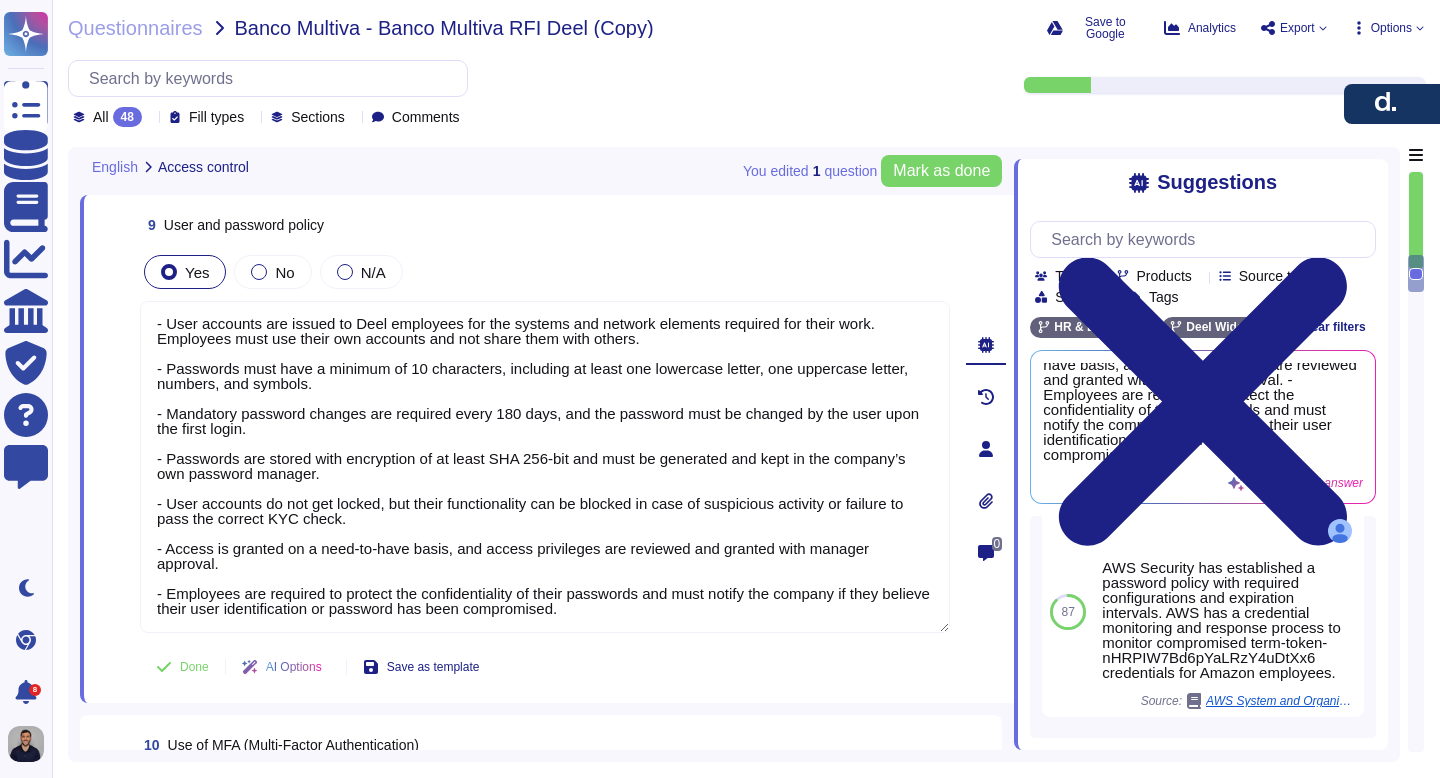 drag, startPoint x: 664, startPoint y: 340, endPoint x: 133, endPoint y: 320, distance: 531.3765 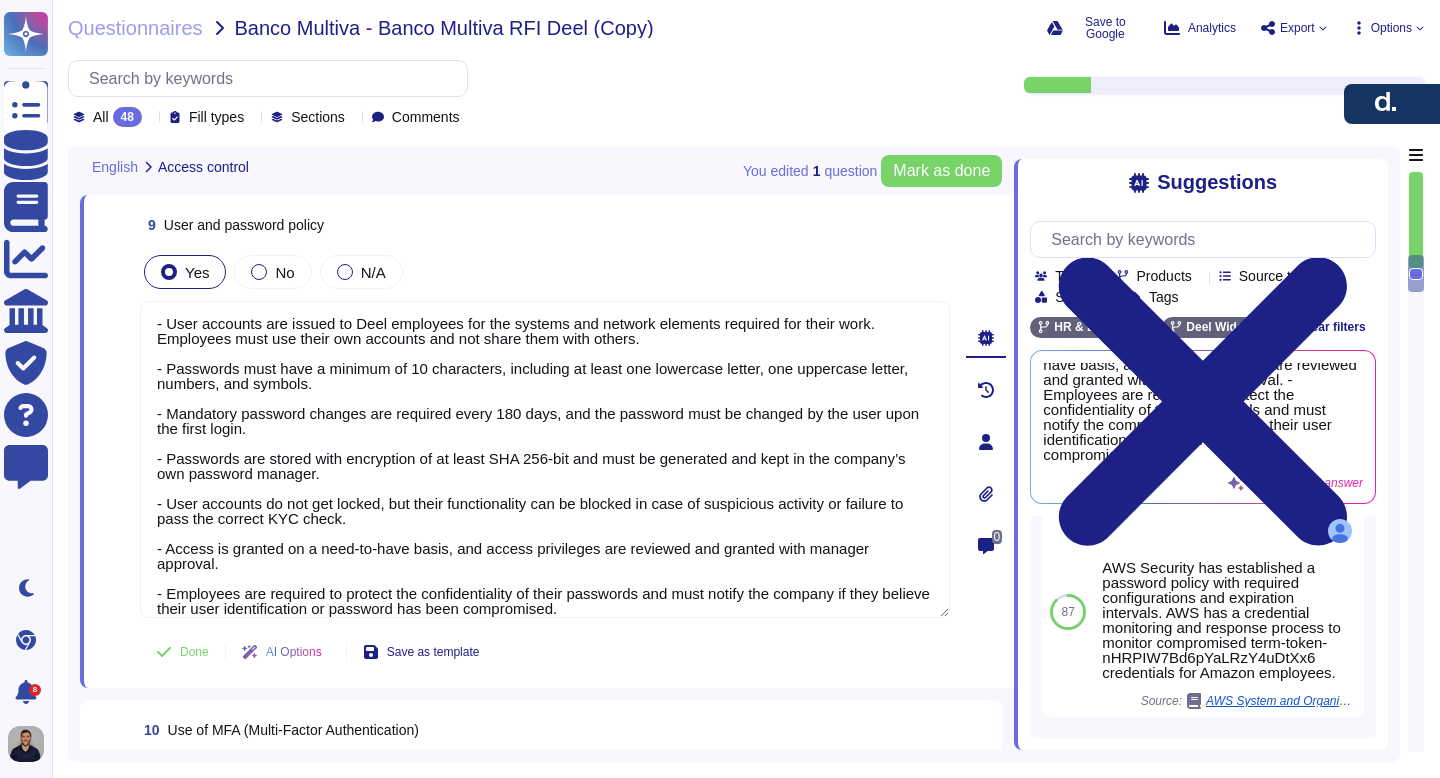 scroll, scrollTop: 0, scrollLeft: 0, axis: both 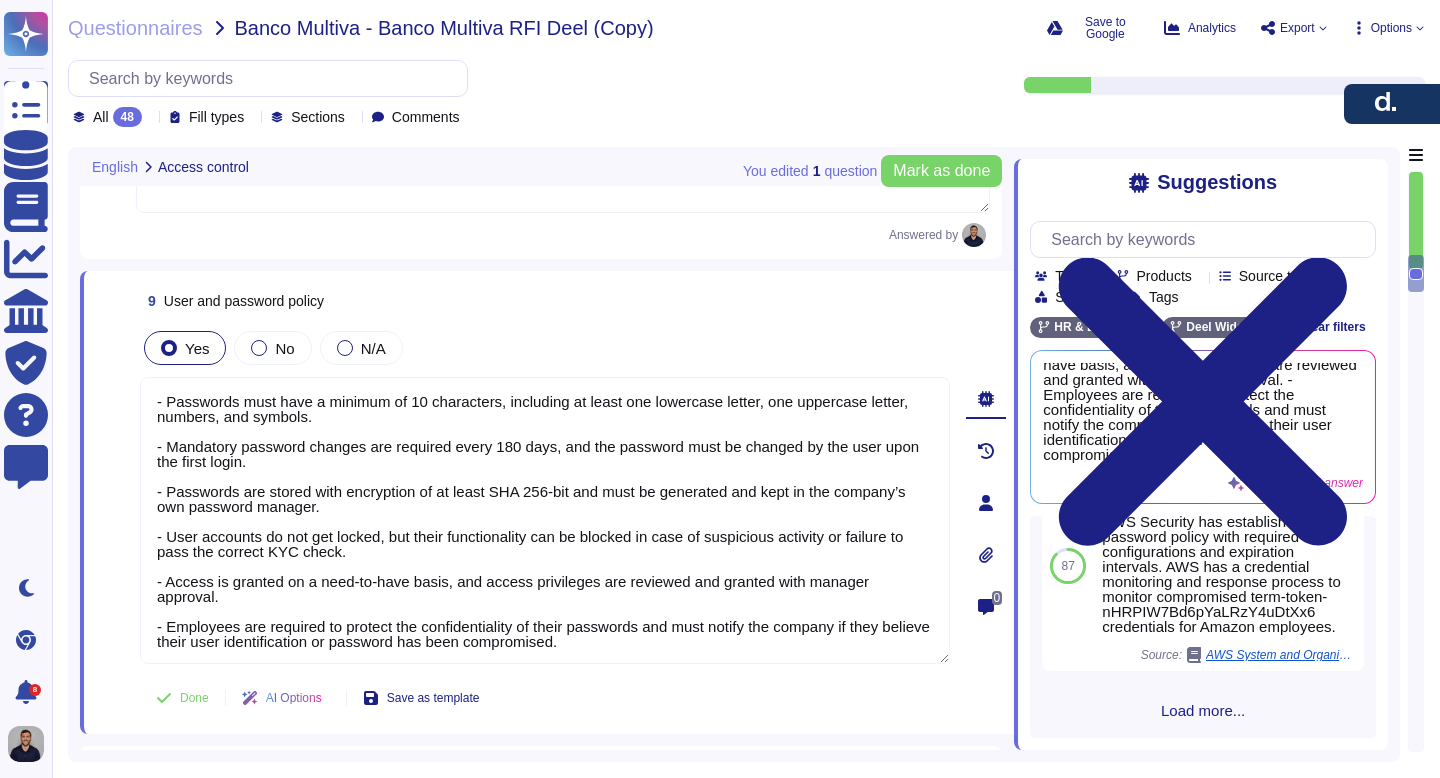 type on "- Passwords must have a minimum of 10 characters, including at least one lowercase letter, one uppercase letter, numbers, and symbols.
- Mandatory password changes are required every 180 days, and the password must be changed by the user upon the first login.
- Passwords are stored with encryption of at least SHA 256-bit and must be generated and kept in the company’s own password manager.
- User accounts do not get locked, but their functionality can be blocked in case of suspicious activity or failure to pass the correct KYC check.
- Access is granted on a need-to-have basis, and access privileges are reviewed and granted with manager approval.
- Employees are required to protect the confidentiality of their passwords and must notify the company if they believe their user identification or password has been compromised." 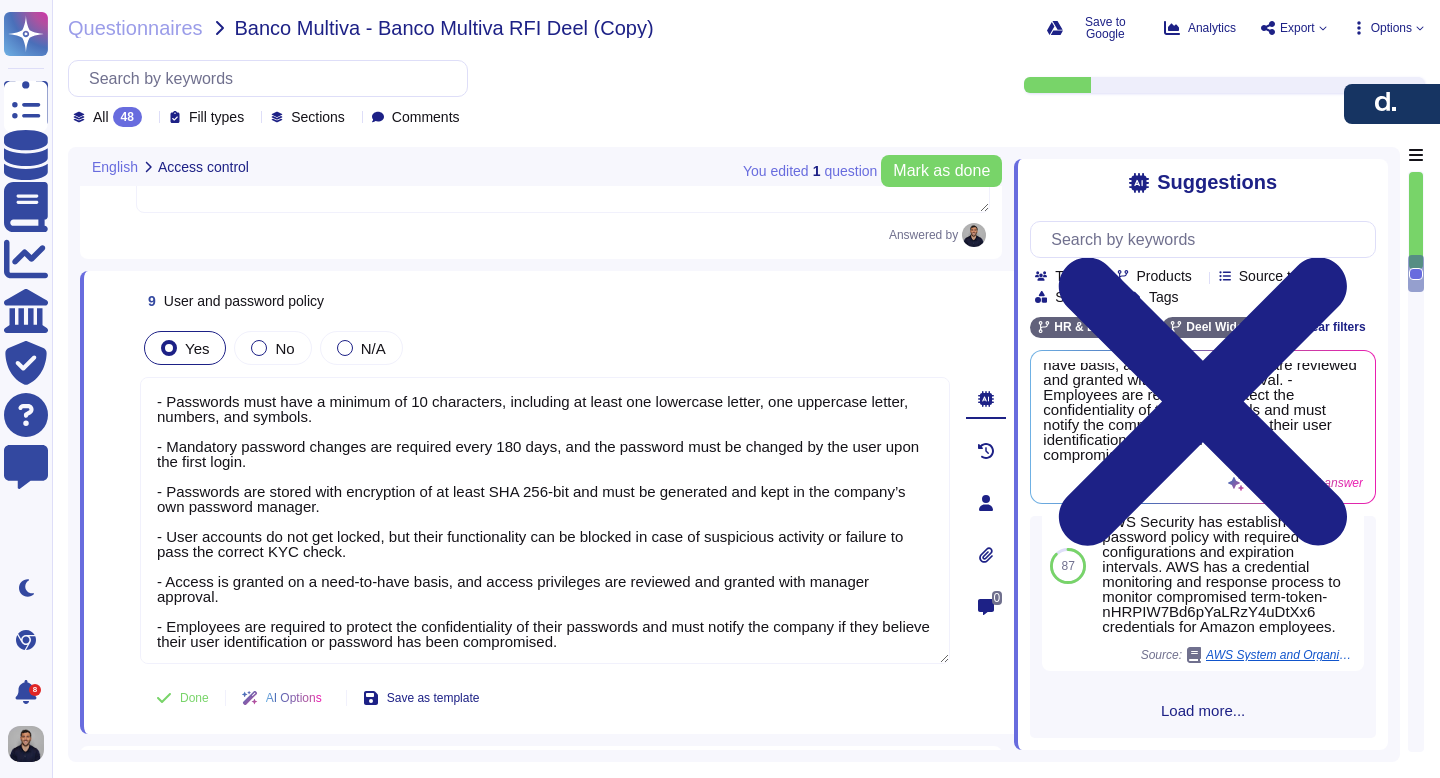 scroll, scrollTop: 2, scrollLeft: 0, axis: vertical 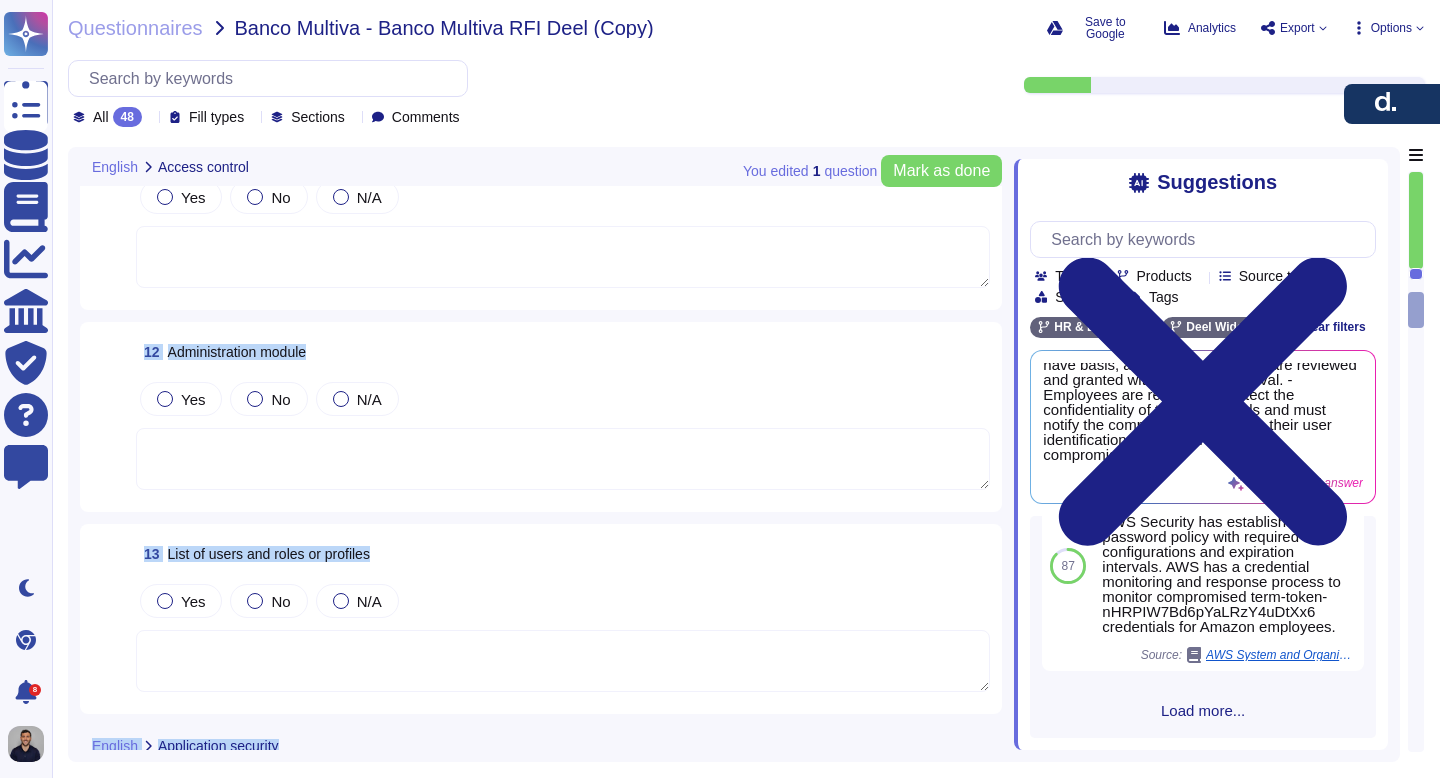 type on "- Passwords must have a minimum of 10 characters, including at least one lowercase letter, one uppercase letter, numbers, and symbols.
- Mandatory password changes are required every 180 days, and the password must be changed by the user upon the first login.
- Passwords are stored with encryption of at least SHA 256-bit and must be generated and kept in the company’s own password manager.
- User accounts do not get locked, but their functionality can be blocked in case of suspicious activity or failure to pass the correct KYC check.
- Access is granted on a need-to-have basis, and access privileges are reviewed and granted with manager approval.
- Employees are required to protect the confidentiality of their passwords and must notify the company if they believe their user identification or password has been compromised." 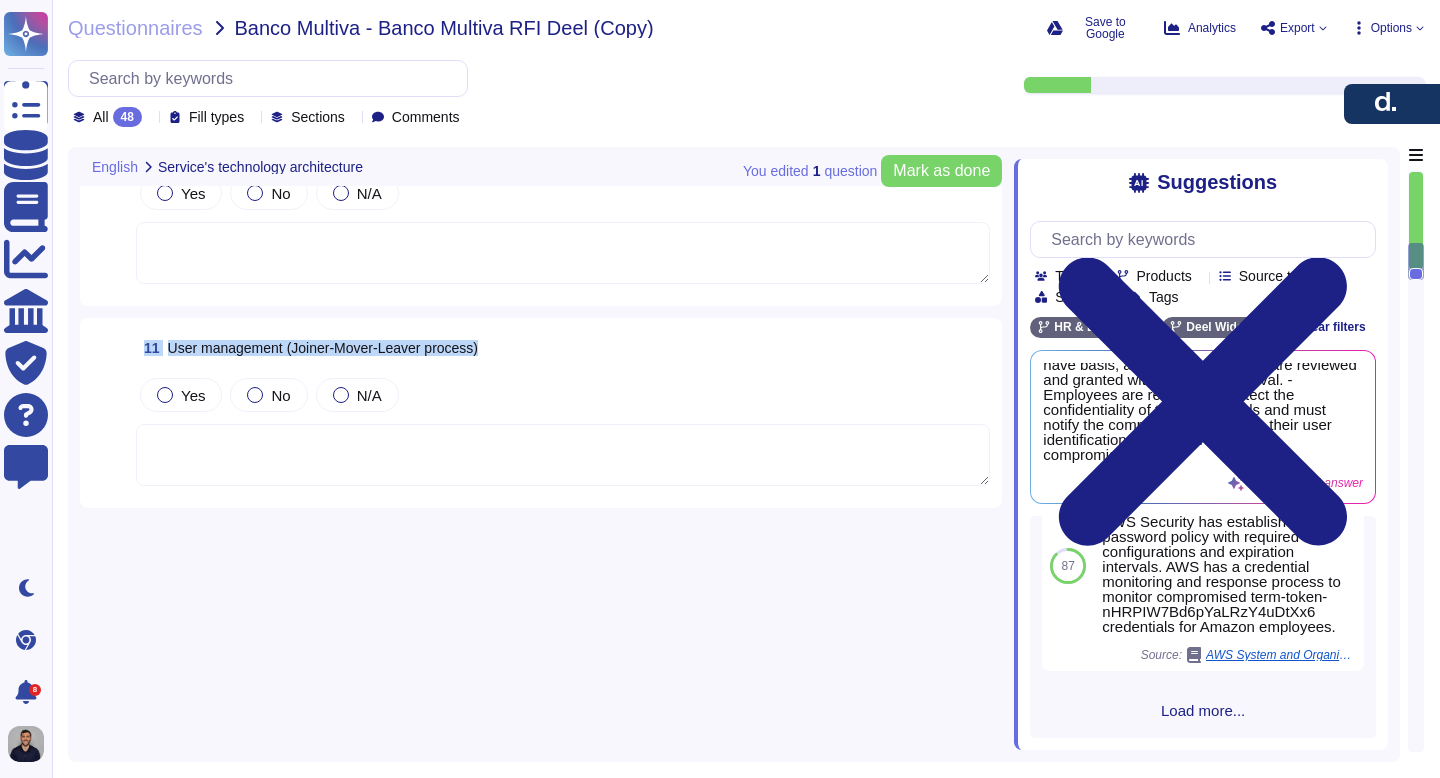 type on "Deel secures its APIs through several robust measures:
1. Authentication and Authorization: Every API call requires authentication to confirm the user's authorization, ensuring that only authorized users can access resources.
2. Encryption: All API traffic is encrypted using HTTPS with TLS 1.2, safeguarding data in transit. Additionally, data at rest is protected using AES-256 encryption.
3. Input Validation: Input validation is implemented to ensure that only properly formatted data is processed, helping to prevent malicious activity and maintain data integrity.
4. Monitoring and Logging: All API activity is monitored, and events are logged to a SIEM system. This includes the use of AWS GuardDuty and VPC Flow Logs for enhanced security.
5. Incident Management: An Incident Management Policy governs the response to security incidents and promotes continuous improvement.
6. Security Practices: Regular testing and evaluation of technical and organizational measures are conducted to protect systems again..." 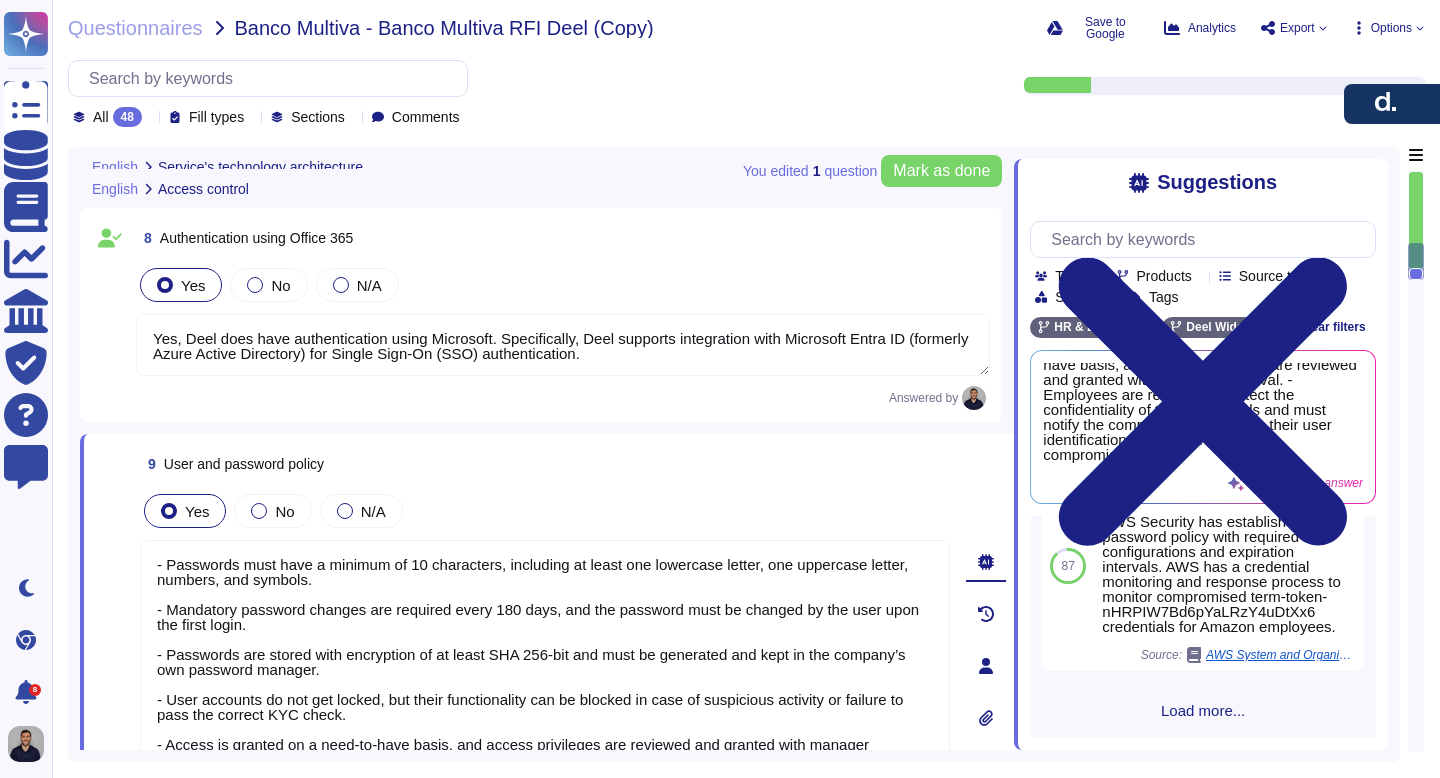 scroll, scrollTop: 2523, scrollLeft: 0, axis: vertical 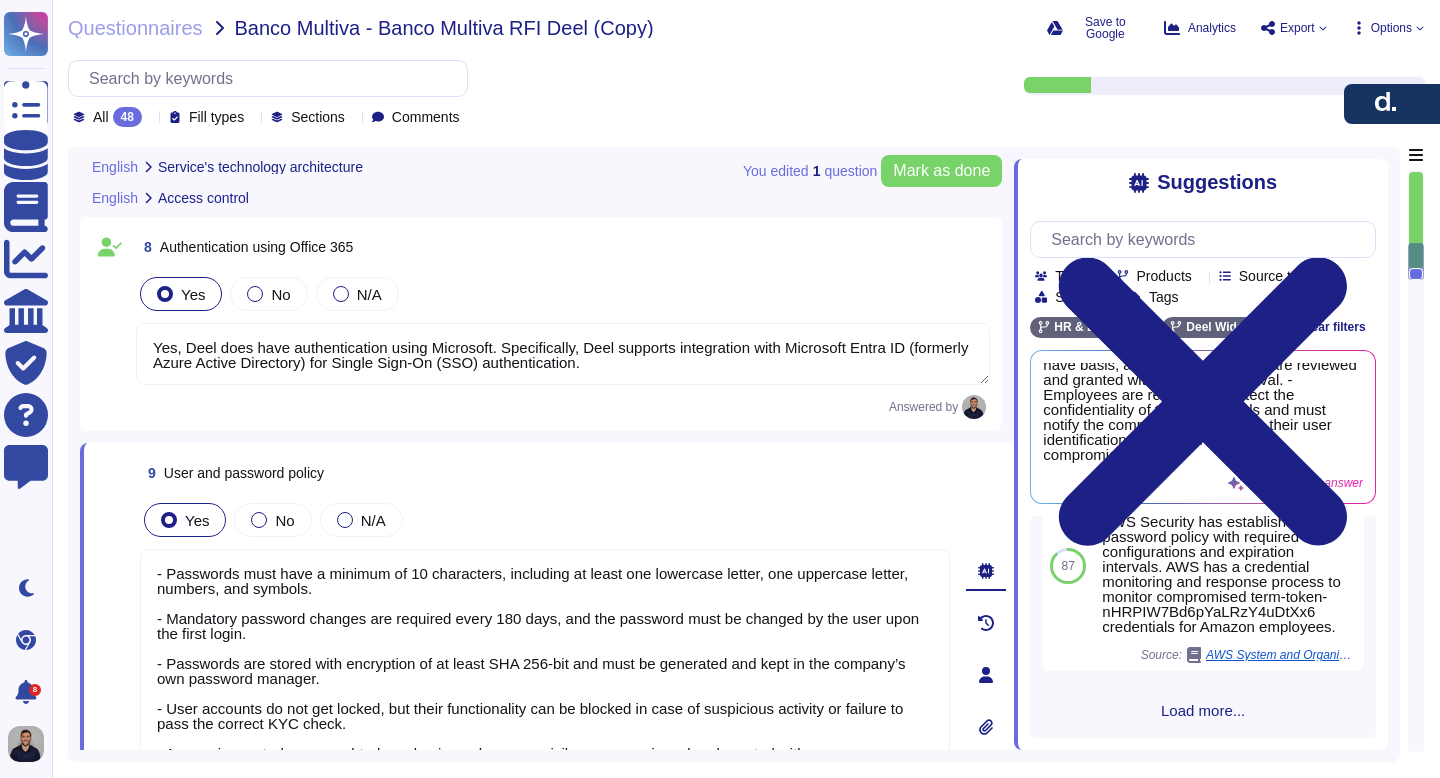 drag, startPoint x: 155, startPoint y: 402, endPoint x: 639, endPoint y: 712, distance: 574.76605 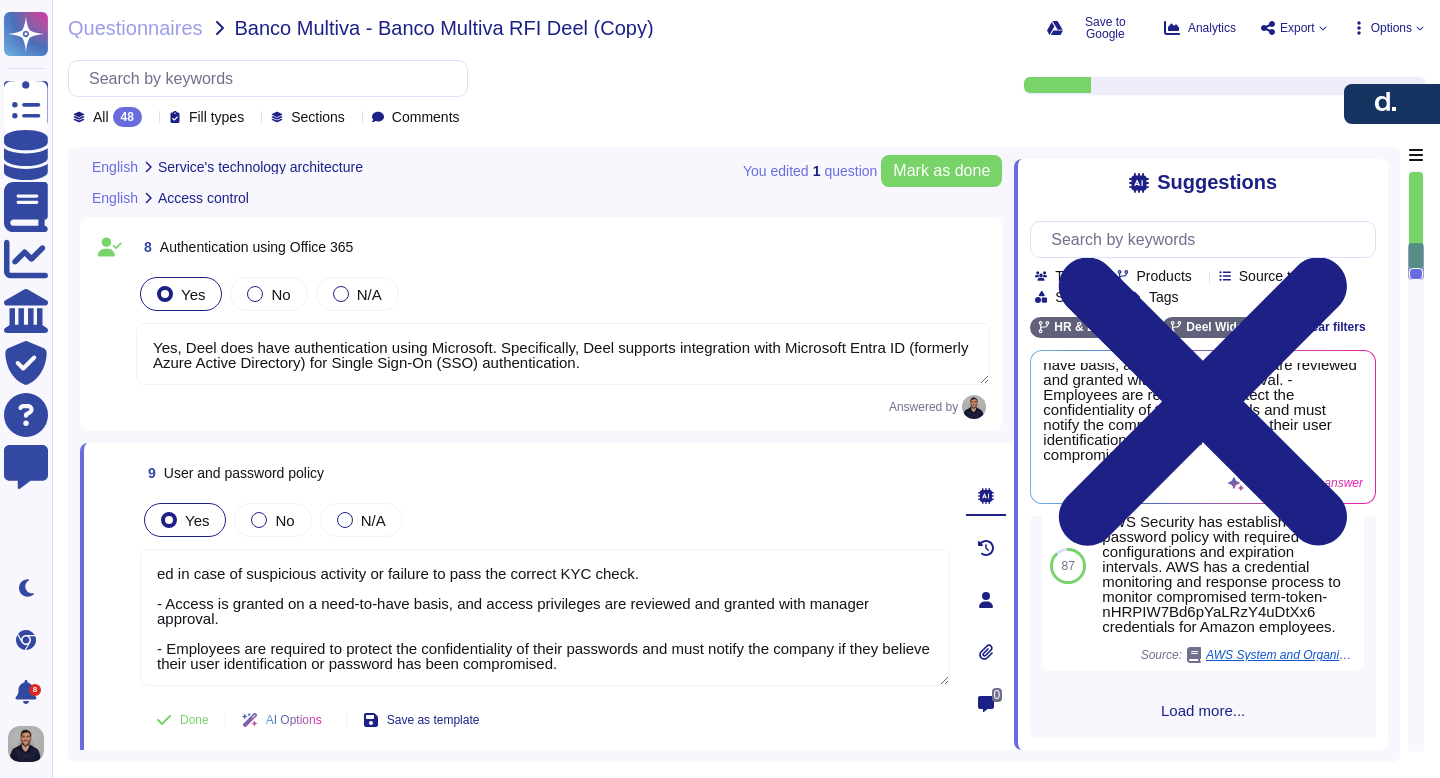 drag, startPoint x: 642, startPoint y: 675, endPoint x: 182, endPoint y: 546, distance: 477.74576 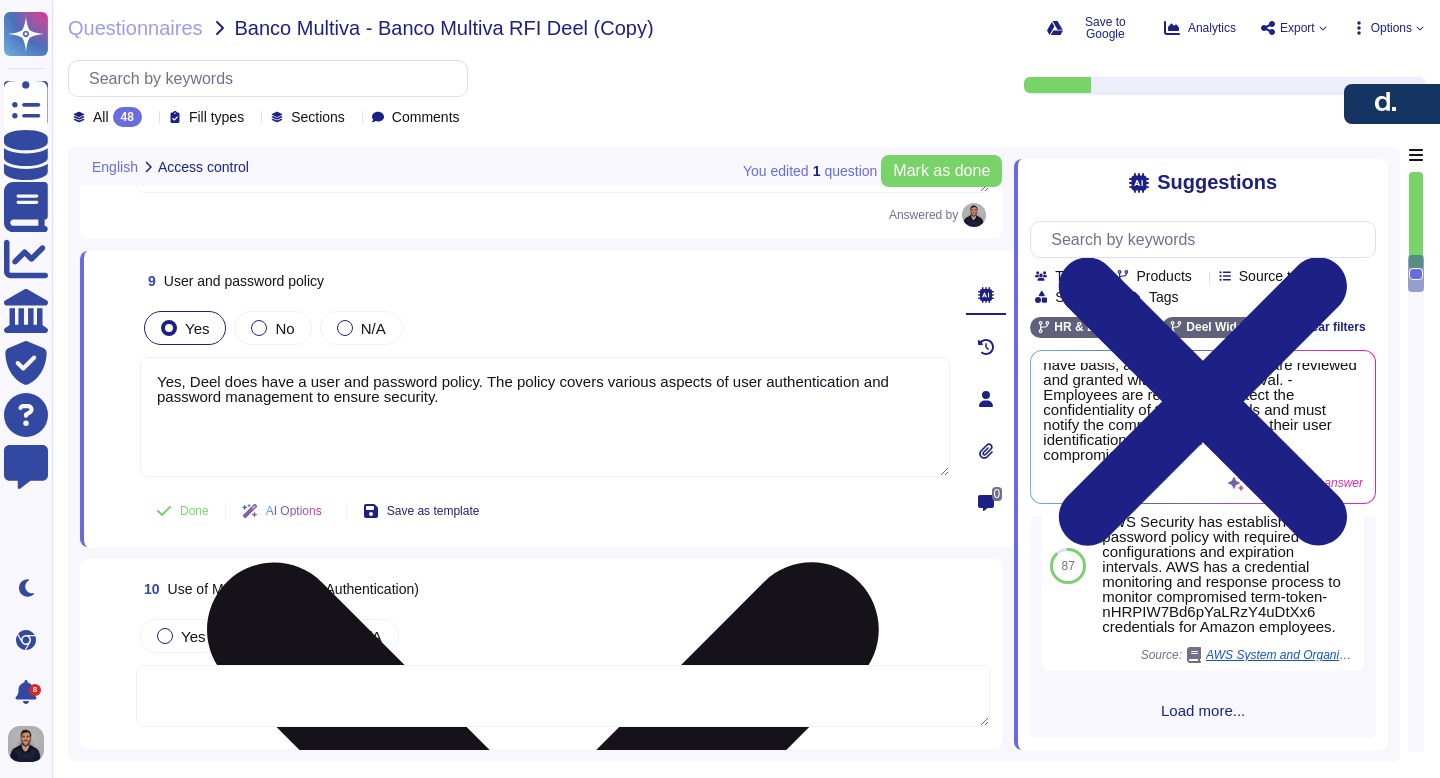 scroll, scrollTop: 2735, scrollLeft: 0, axis: vertical 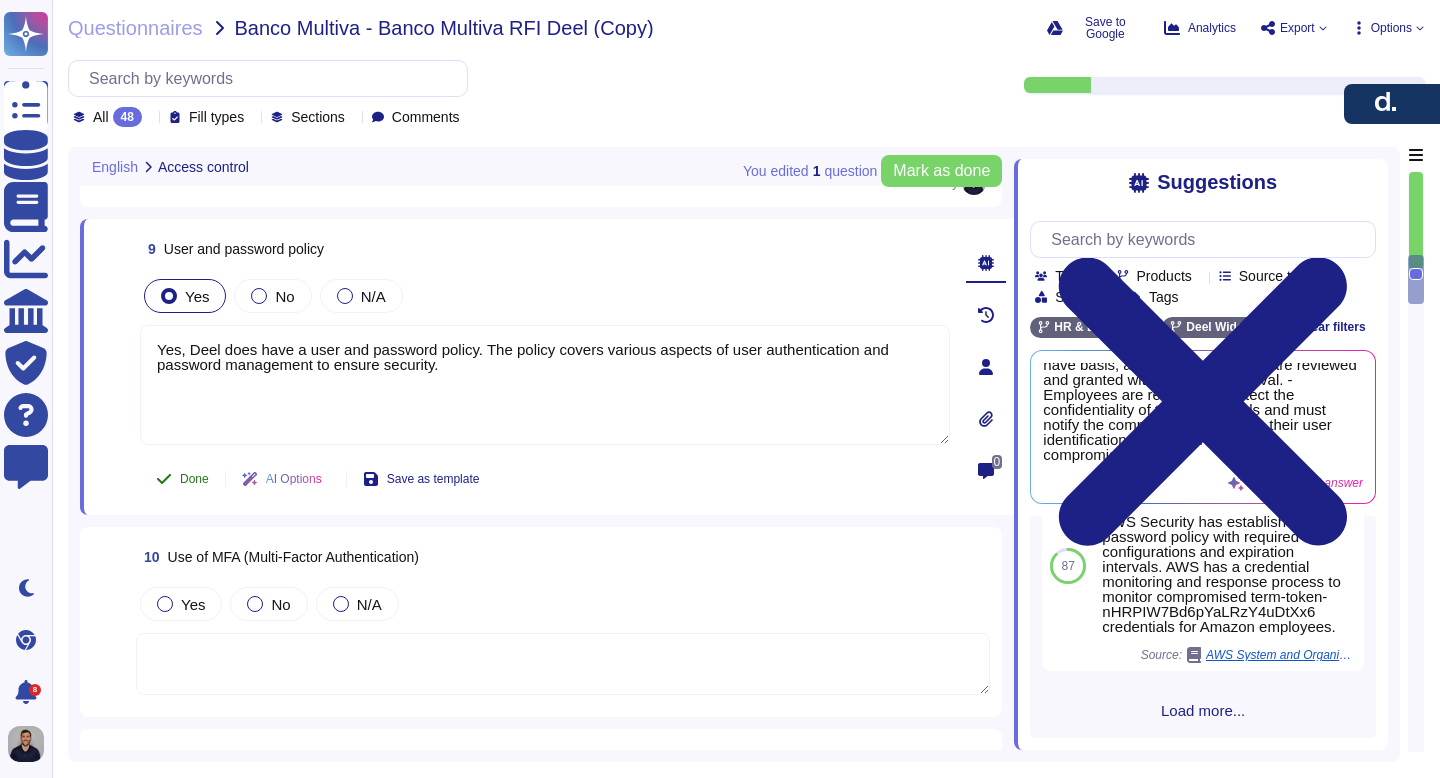 type on "Yes, Deel does have a user and password policy. The policy covers various aspects of user authentication and password management to ensure security." 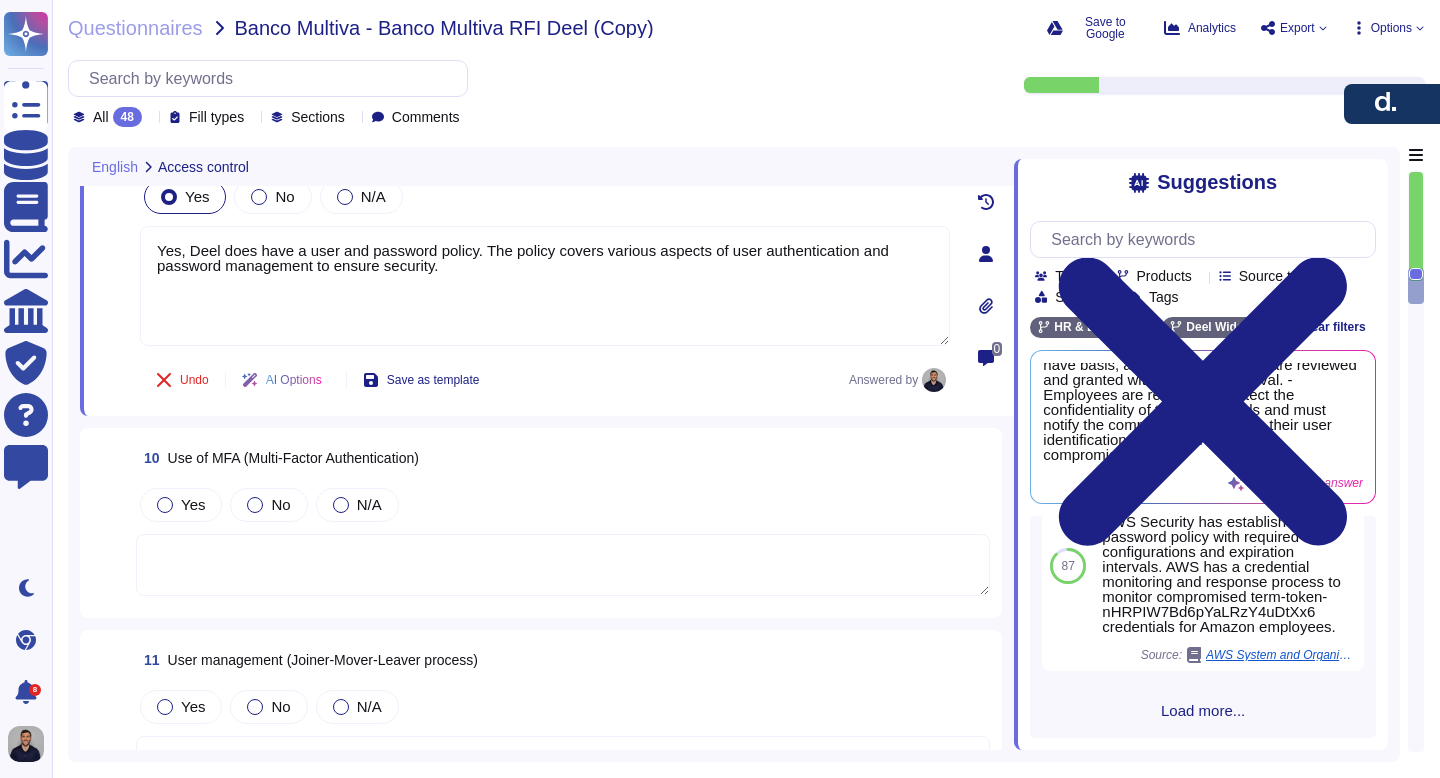 scroll, scrollTop: 2975, scrollLeft: 0, axis: vertical 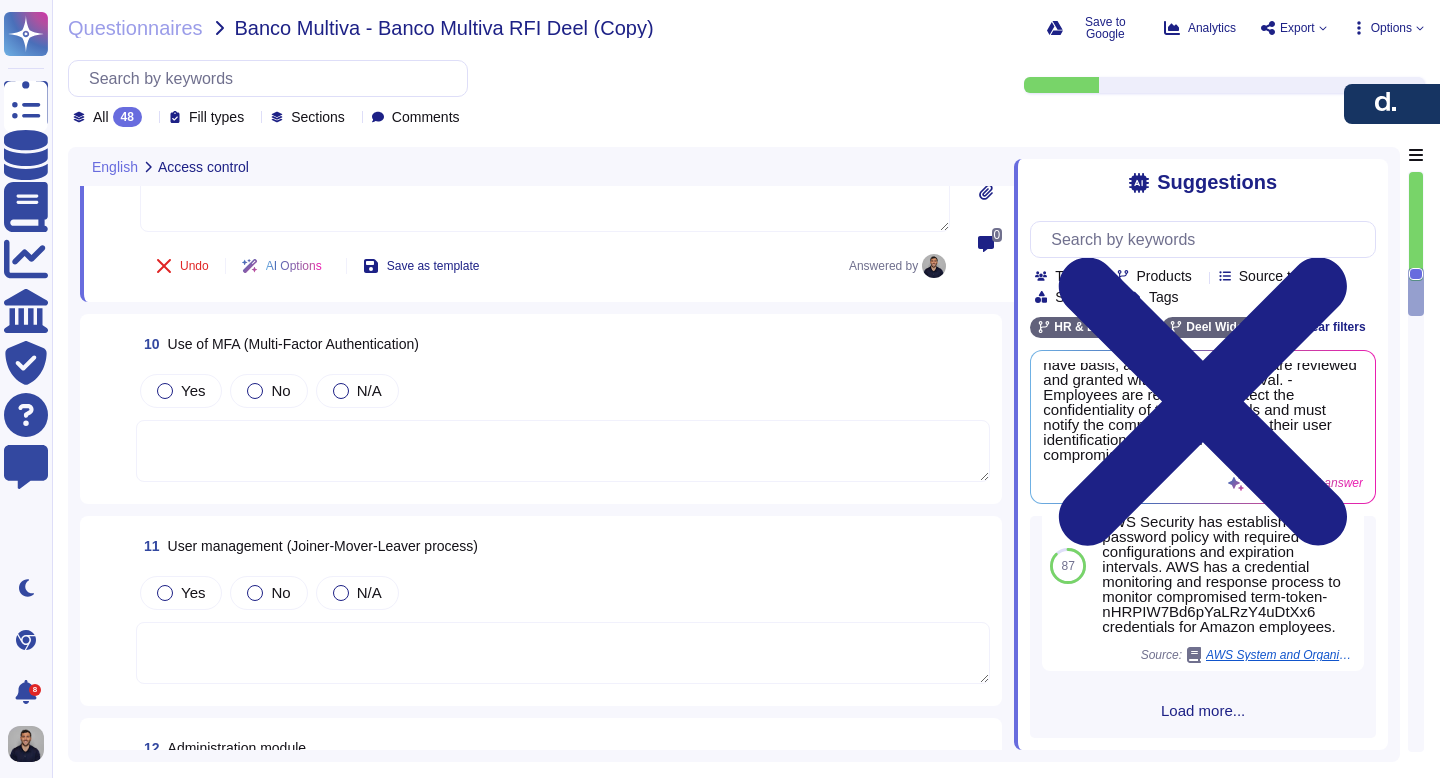 click at bounding box center [563, 451] 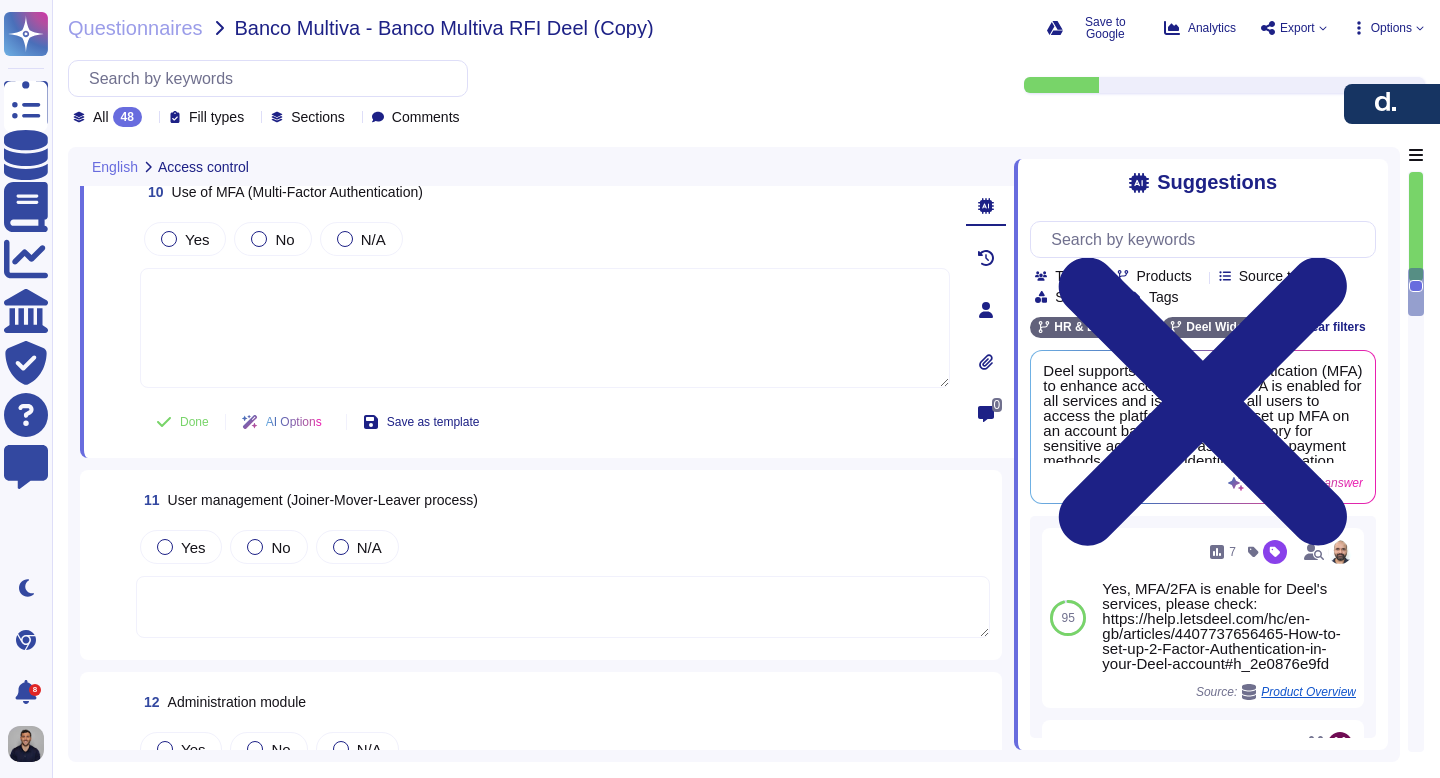 scroll, scrollTop: 3072, scrollLeft: 0, axis: vertical 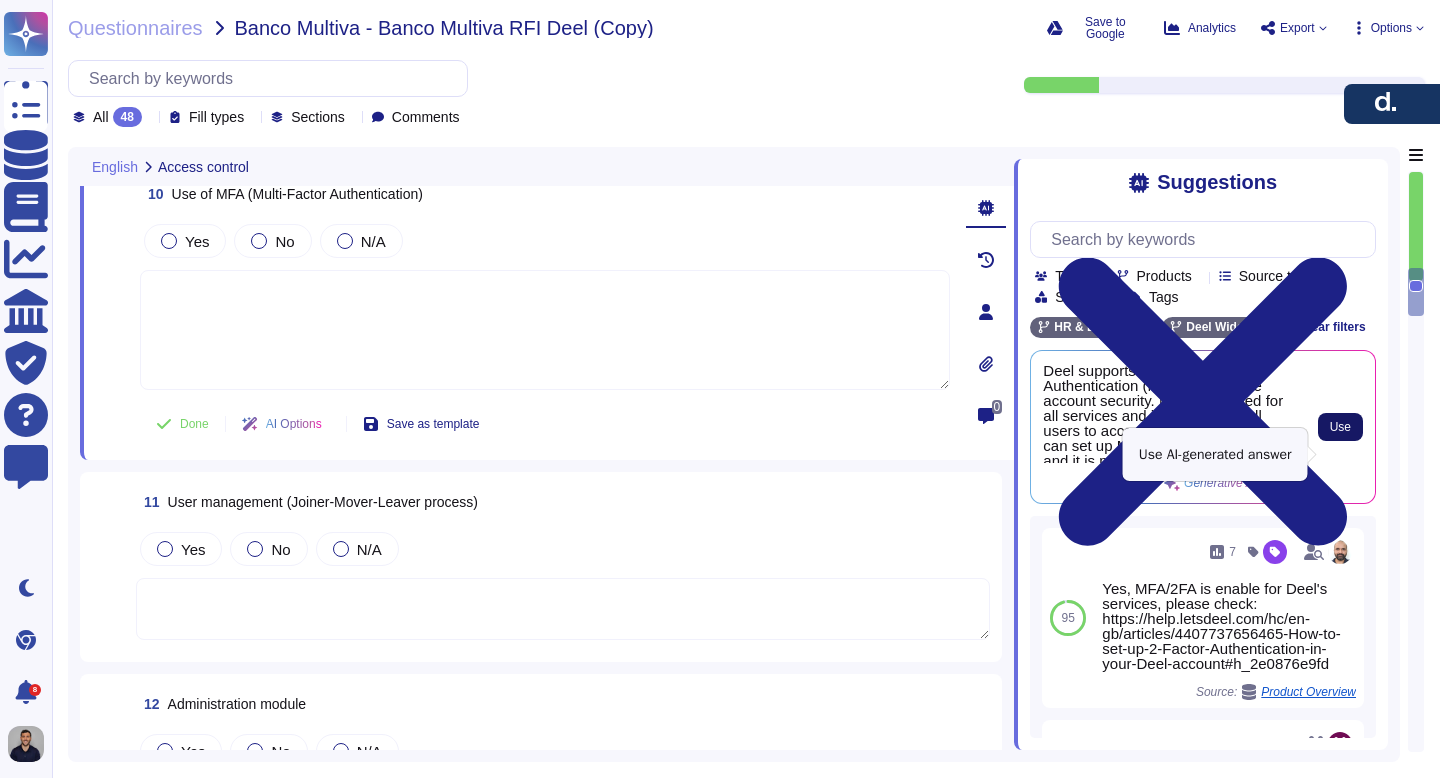 click on "Use" at bounding box center [1340, 427] 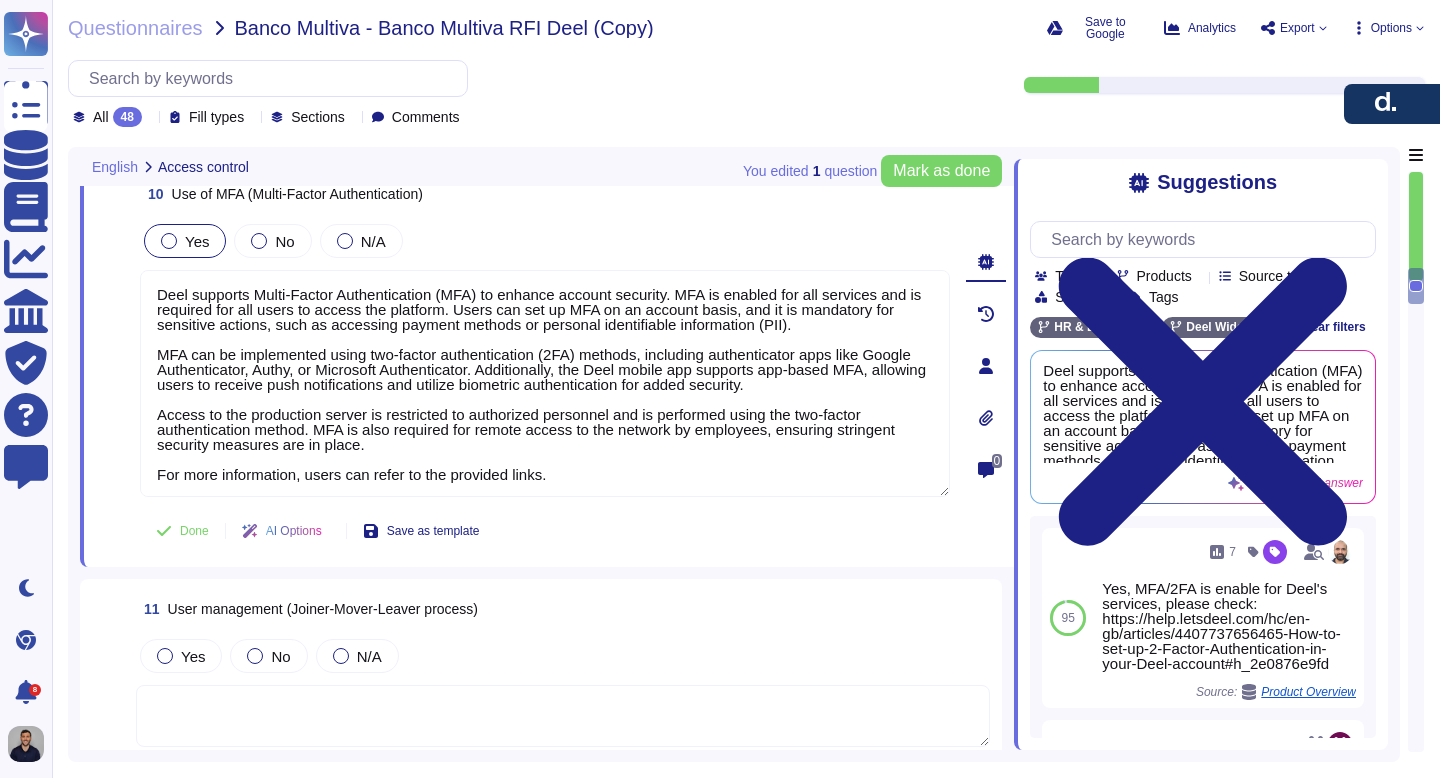click on "Yes" at bounding box center [185, 241] 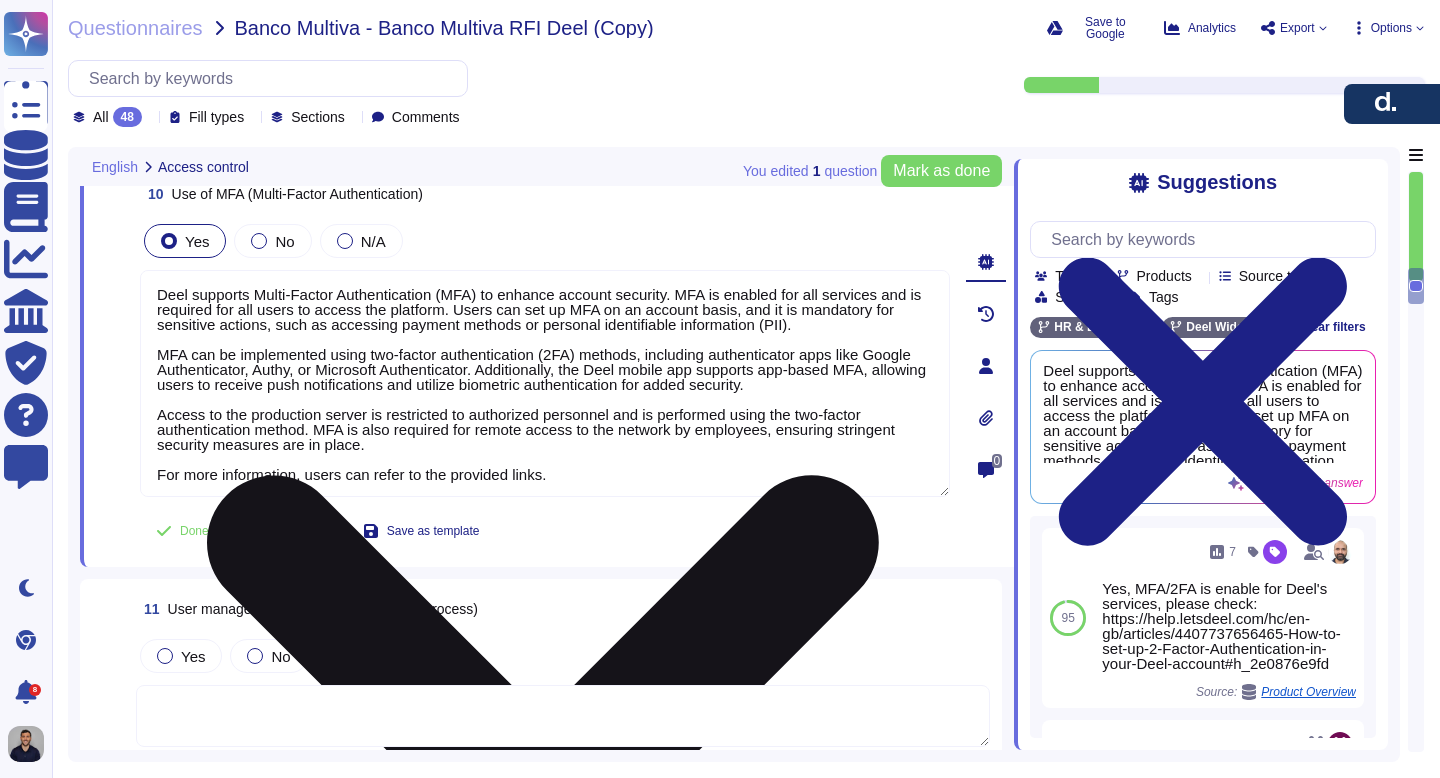 scroll, scrollTop: 2, scrollLeft: 0, axis: vertical 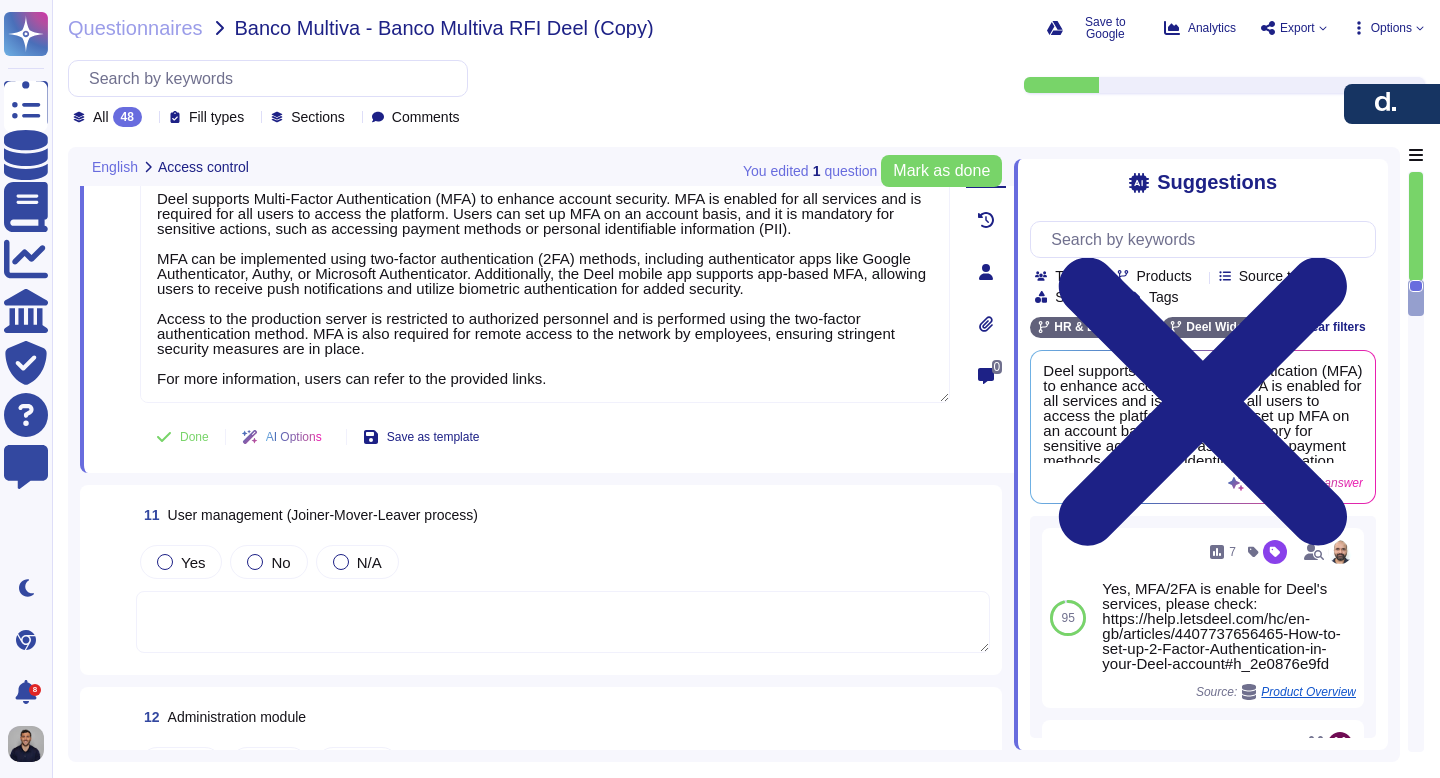 drag, startPoint x: 582, startPoint y: 377, endPoint x: 129, endPoint y: 372, distance: 453.0276 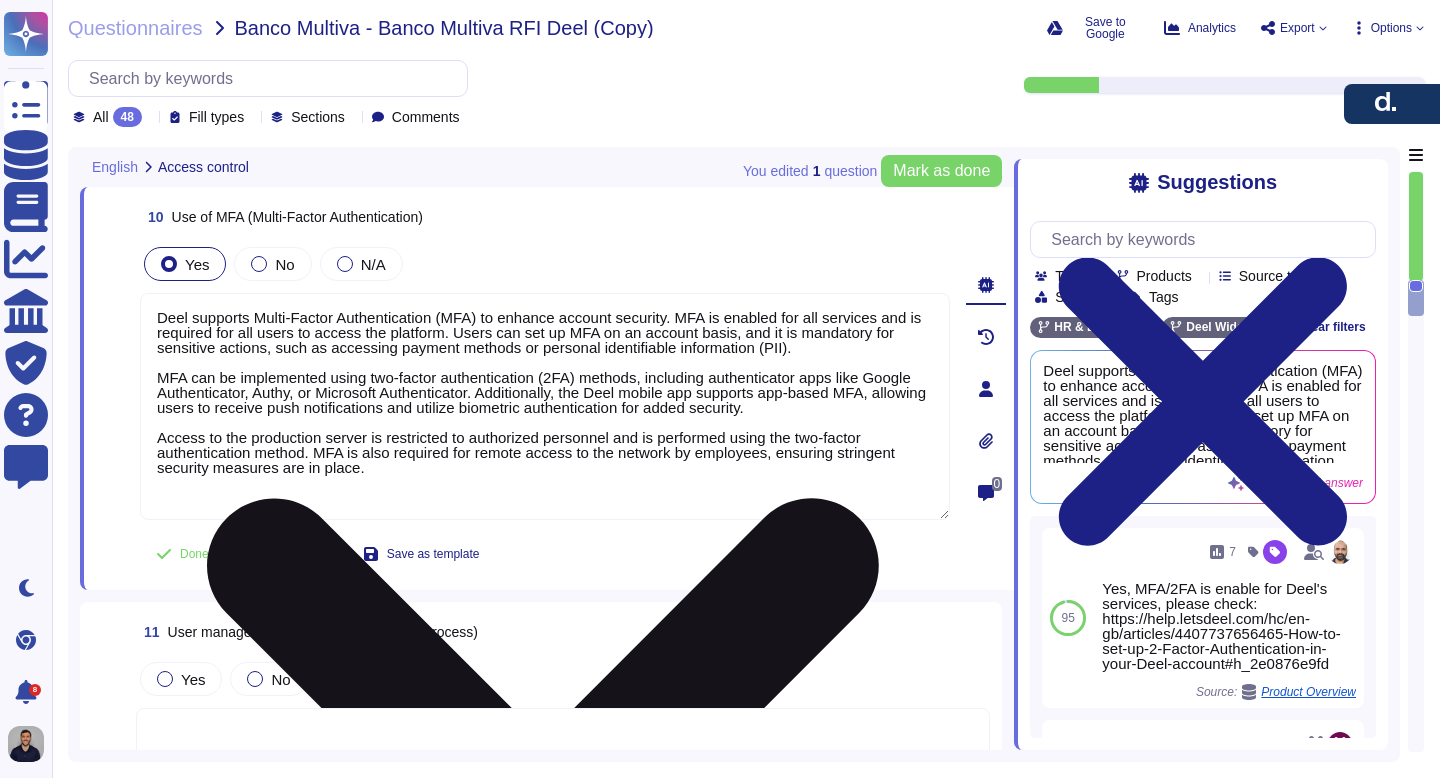 scroll, scrollTop: 3043, scrollLeft: 0, axis: vertical 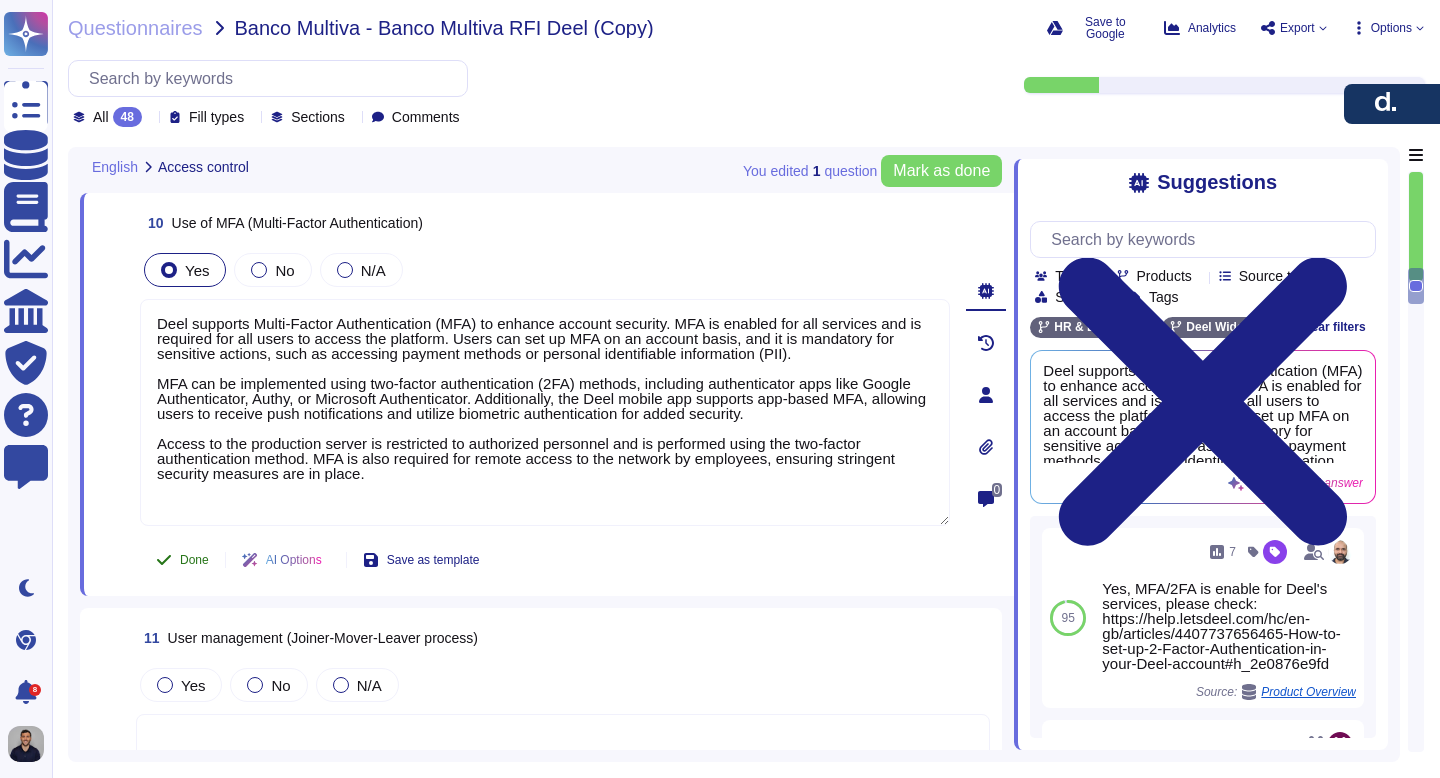 click on "Done" at bounding box center (194, 560) 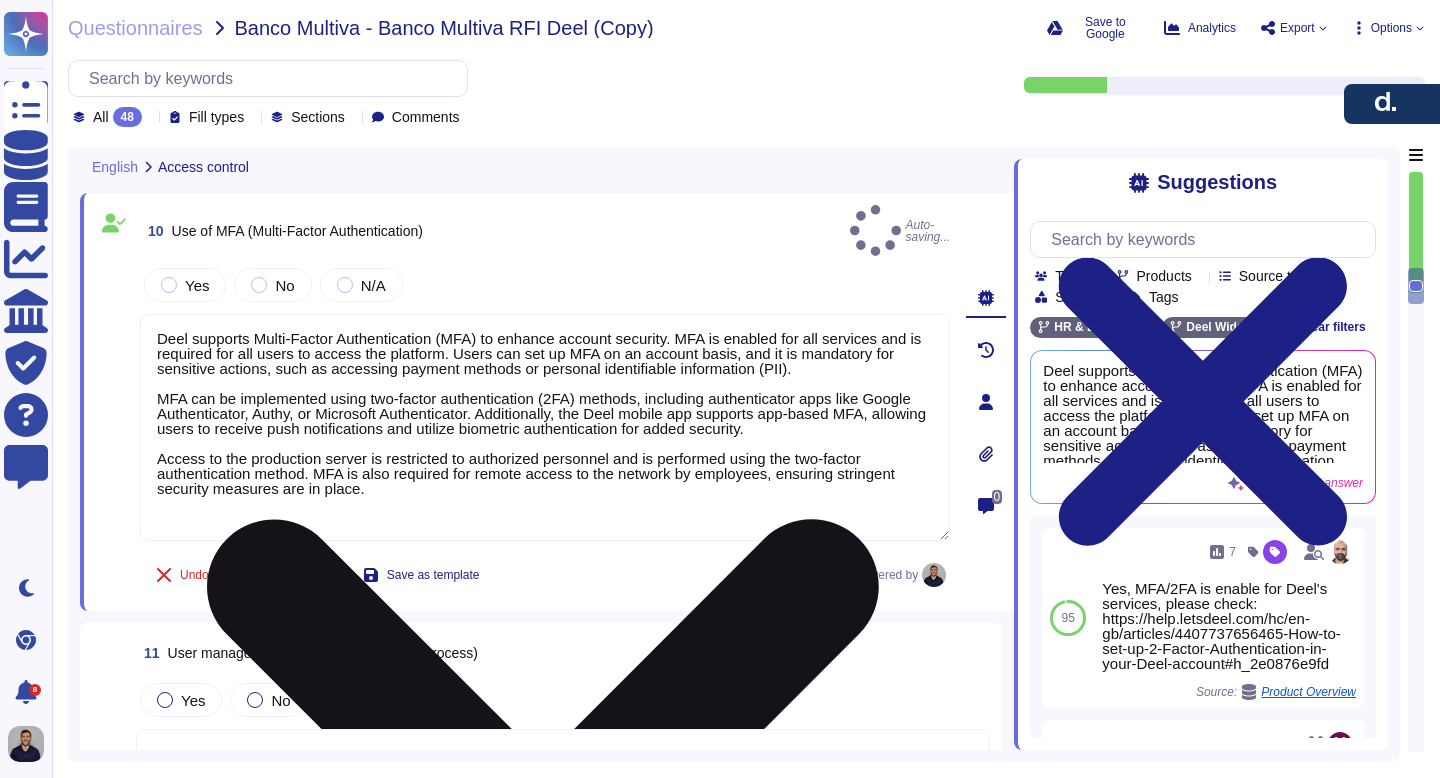 type on "Deel supports Multi-Factor Authentication (MFA) to enhance account security. MFA is enabled for all services and is required for all users to access the platform. Users can set up MFA on an account basis, and it is mandatory for sensitive actions, such as accessing payment methods or personal identifiable information (PII).
MFA can be implemented using two-factor authentication (2FA) methods, including authenticator apps like Google Authenticator, Authy, or Microsoft Authenticator. Additionally, the Deel mobile app supports app-based MFA, allowing users to receive push notifications and utilize biometric authentication for added security.
Access to the production server is restricted to authorized personnel and is performed using the two-factor authentication method. MFA is also required for remote access to the network by employees, ensuring stringent security measures are in place." 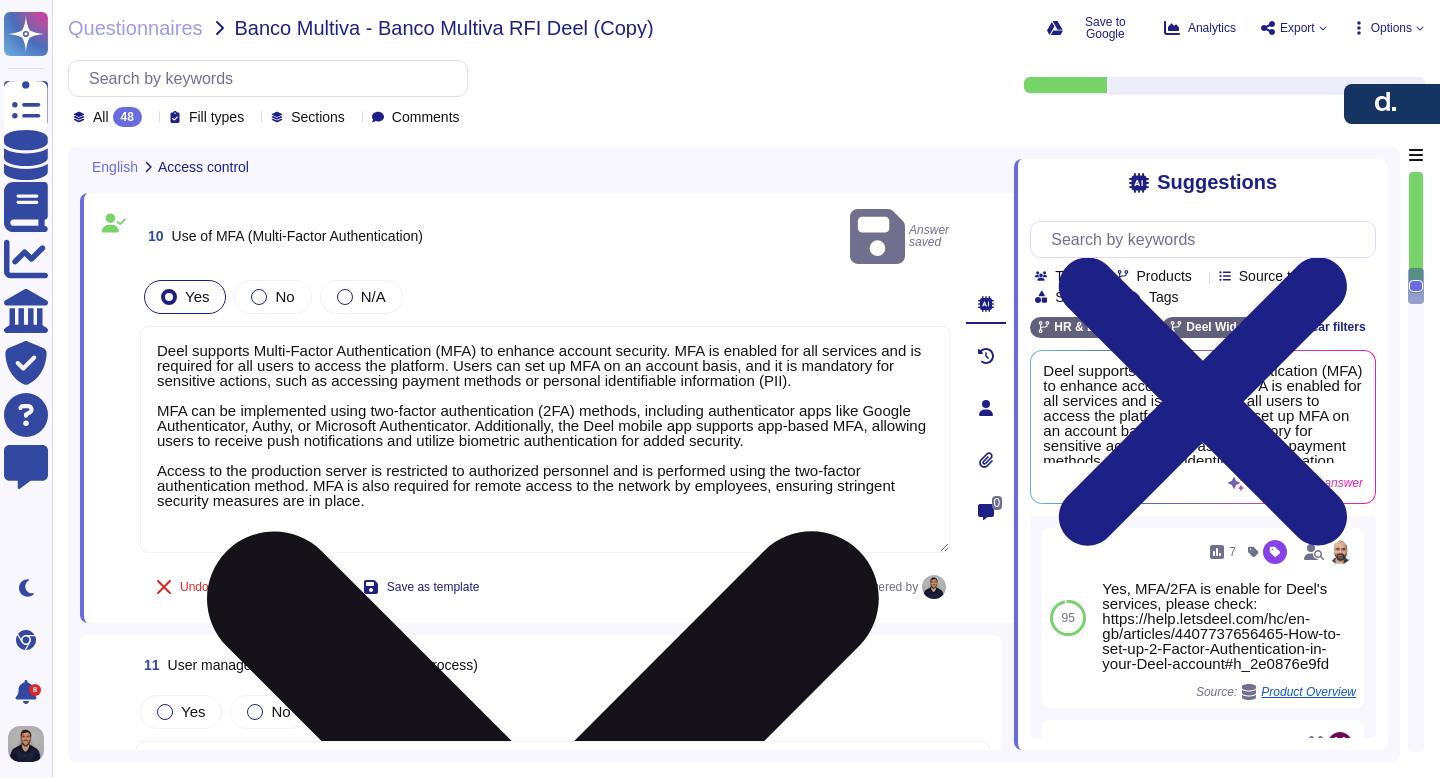 scroll, scrollTop: 0, scrollLeft: 0, axis: both 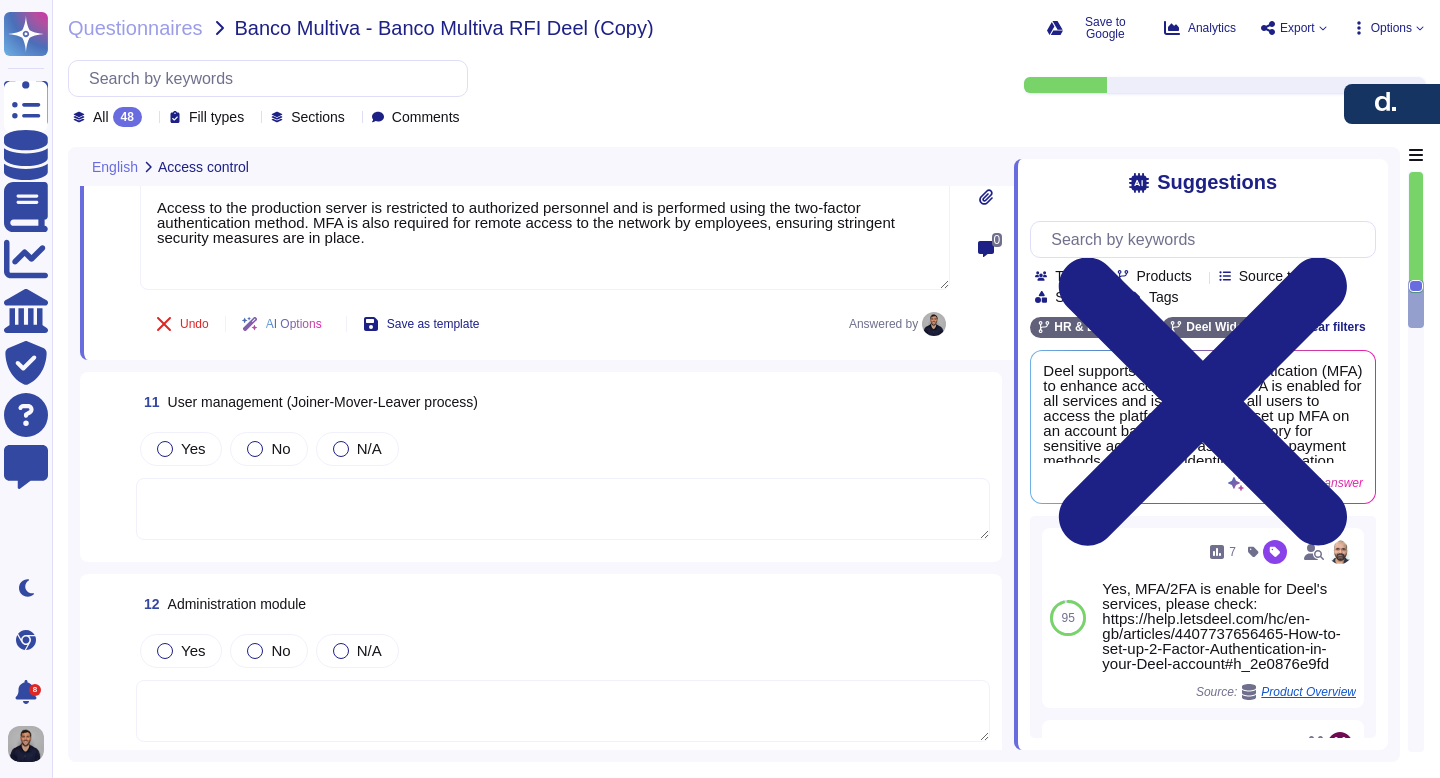 click at bounding box center (563, 509) 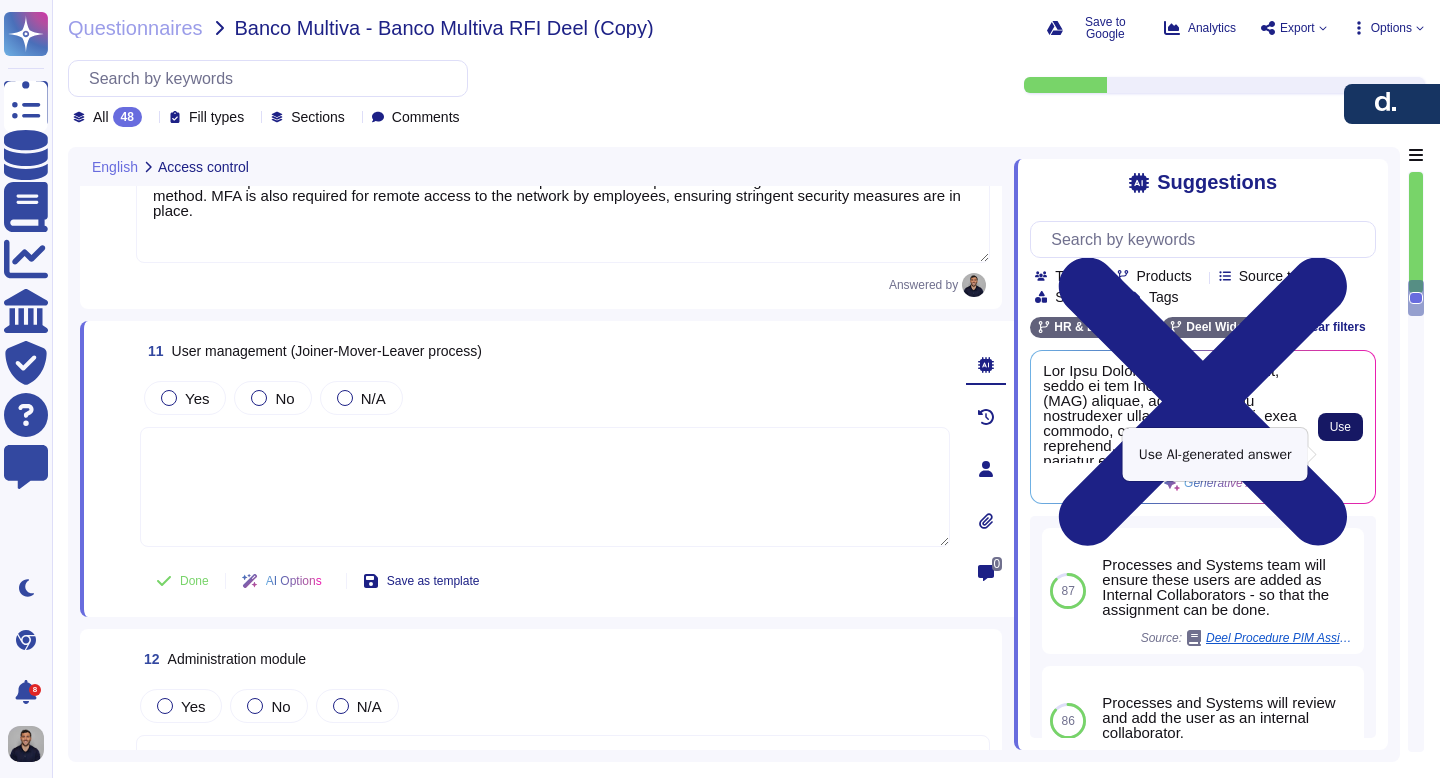click on "Use" at bounding box center (1340, 427) 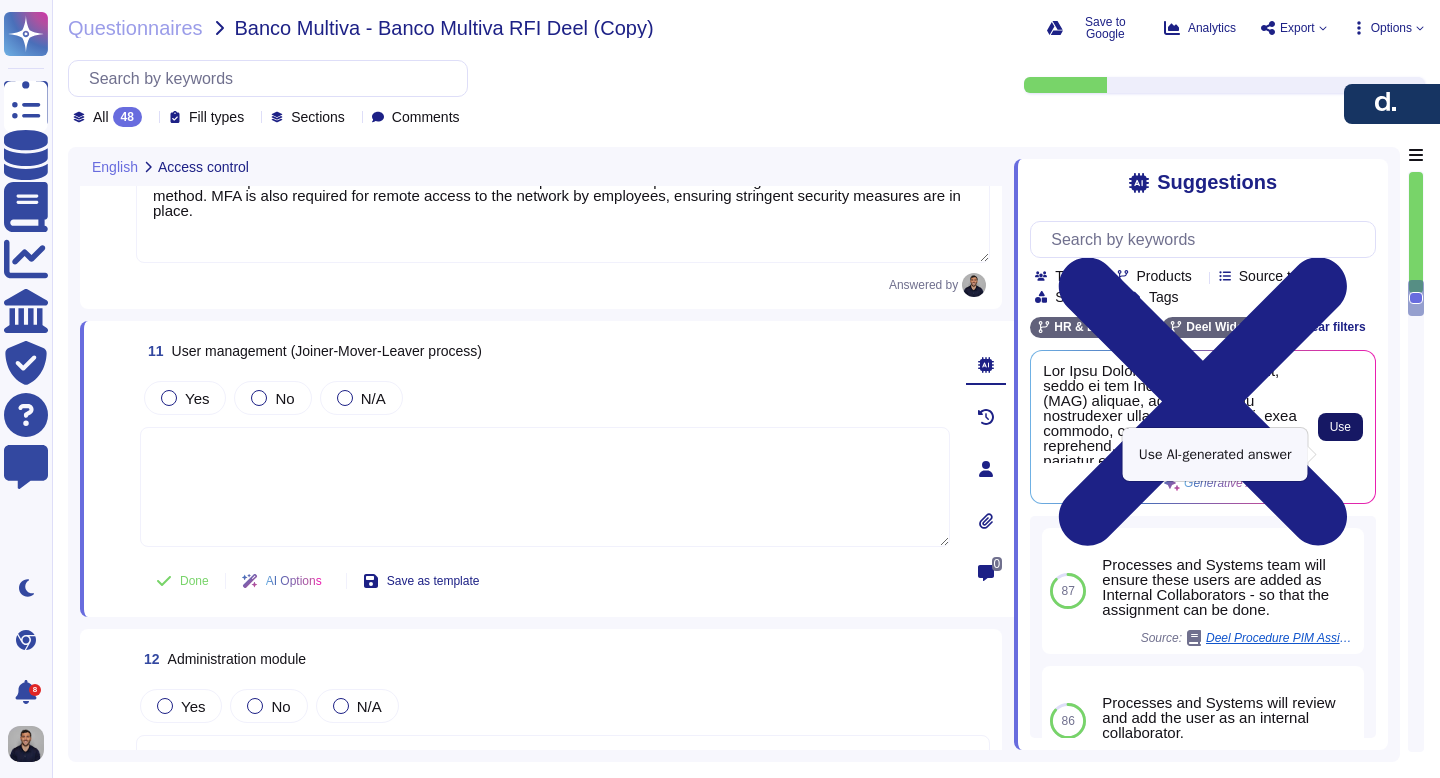 type on "The User Management process at Deel, known as the Joiner-Mover-Leaver (JML) process, is designed to efficiently handle the onboarding, role changes, and offboarding of employees.
1. Joiner Process:
- When a new employee or contractor is onboarded, a standard account with minimum privileges is provisioned in a disabled state upon the hiring manager's request in the HR system.
- The Client Onboarding team, led by the Onboarding Manager, is responsible for managing the entire onboarding process, with support from various stakeholders including Sales, Vensure, Payroll, HRX, and Customer Success teams.
2. Mover Process:
- When an employee changes roles, the system automatically updates permissions and payroll based on the new role.
- Notifications are sent to relevant teams to facilitate the changes, ensuring that access permissions are adjusted accordingly.
3. Leaver Process:
- Upon notification of an employee's termination, the CTO disables the employee's domain account, revokes access righ..." 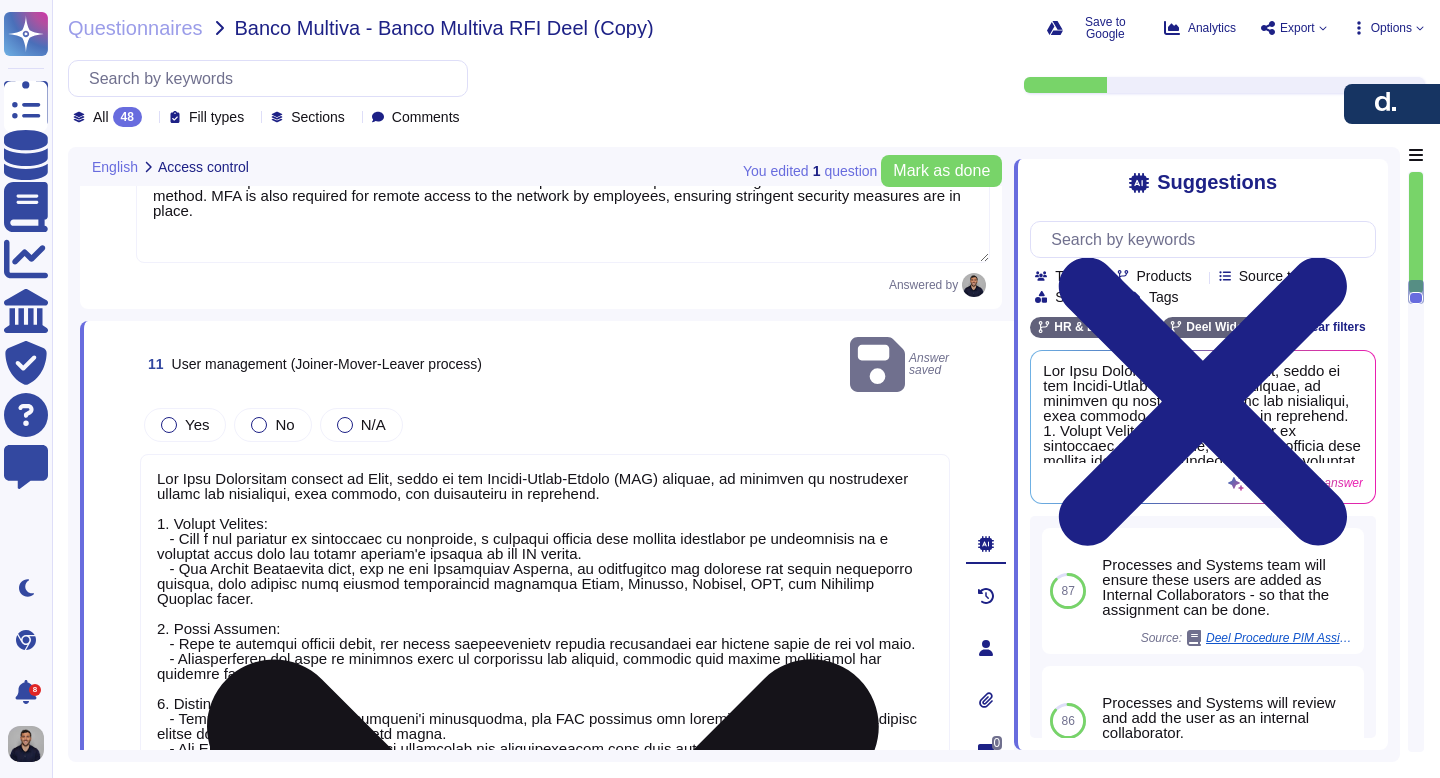 scroll, scrollTop: 2, scrollLeft: 0, axis: vertical 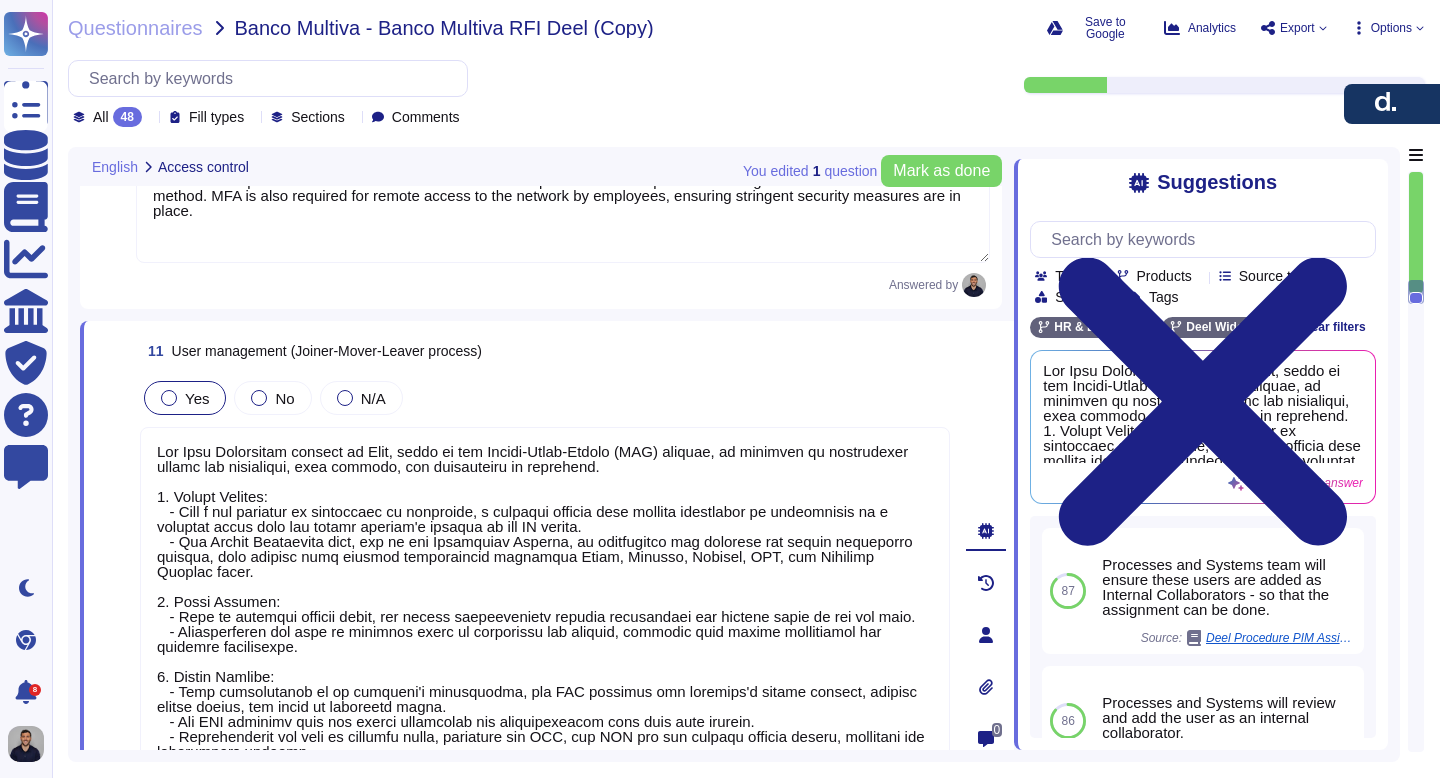 click on "Yes" at bounding box center (185, 398) 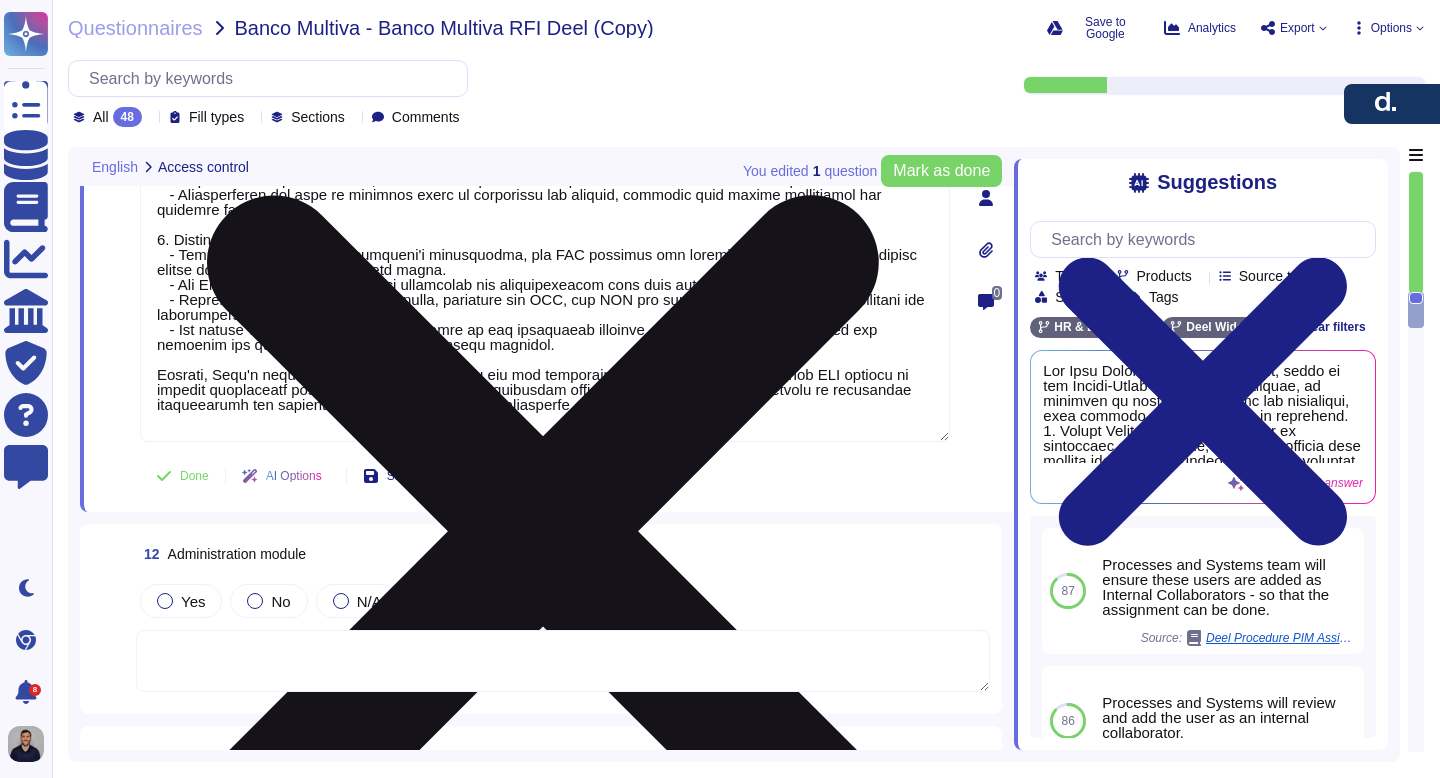 scroll, scrollTop: 3768, scrollLeft: 0, axis: vertical 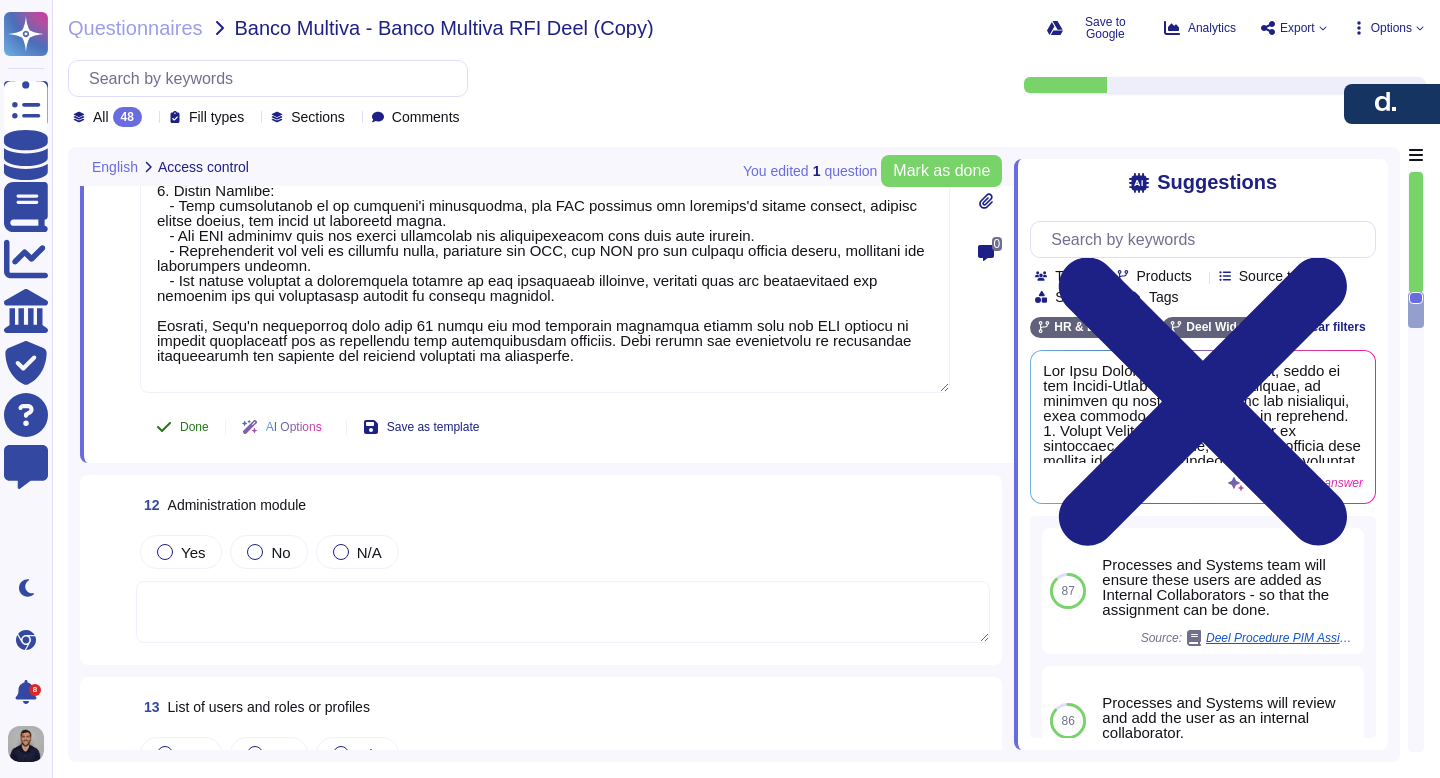 click on "Done" at bounding box center [182, 427] 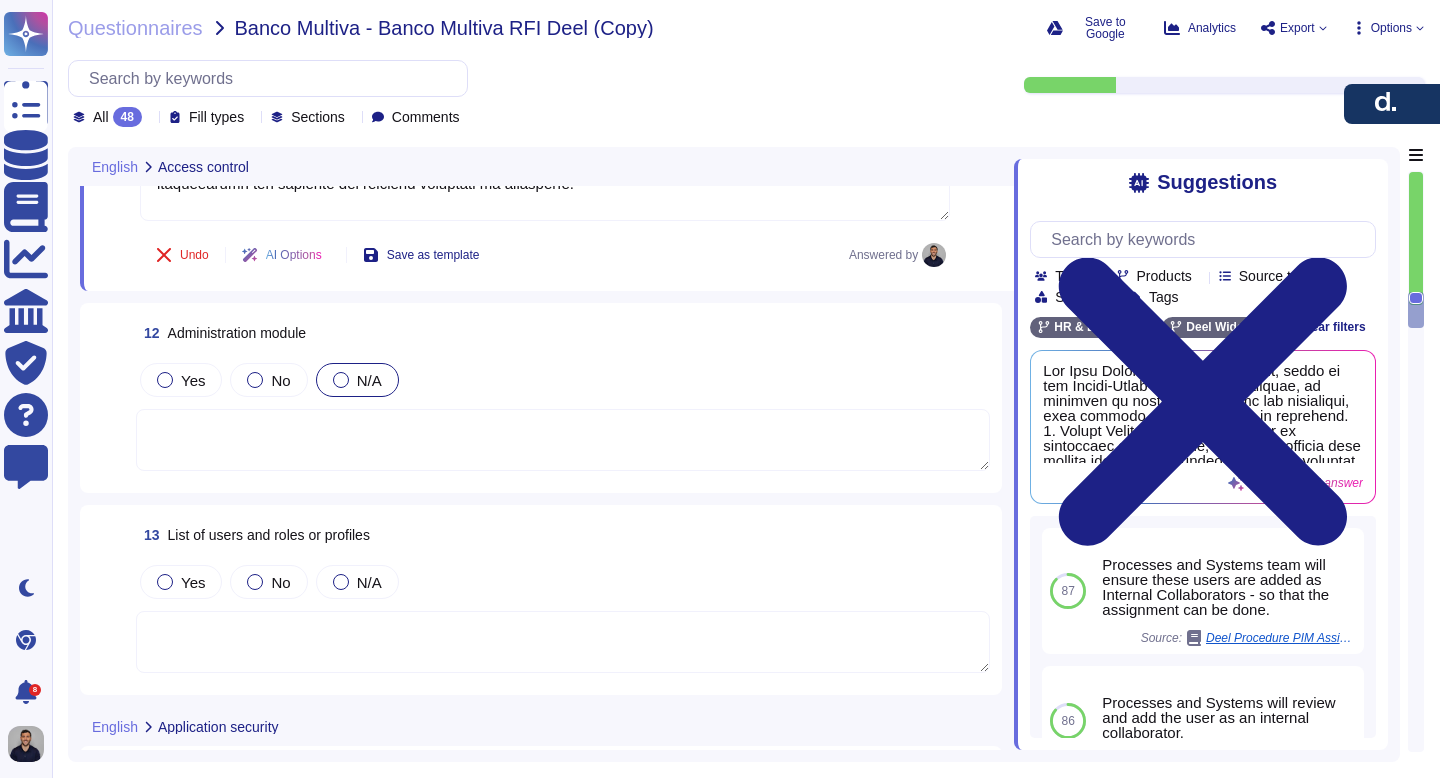 scroll, scrollTop: 3981, scrollLeft: 0, axis: vertical 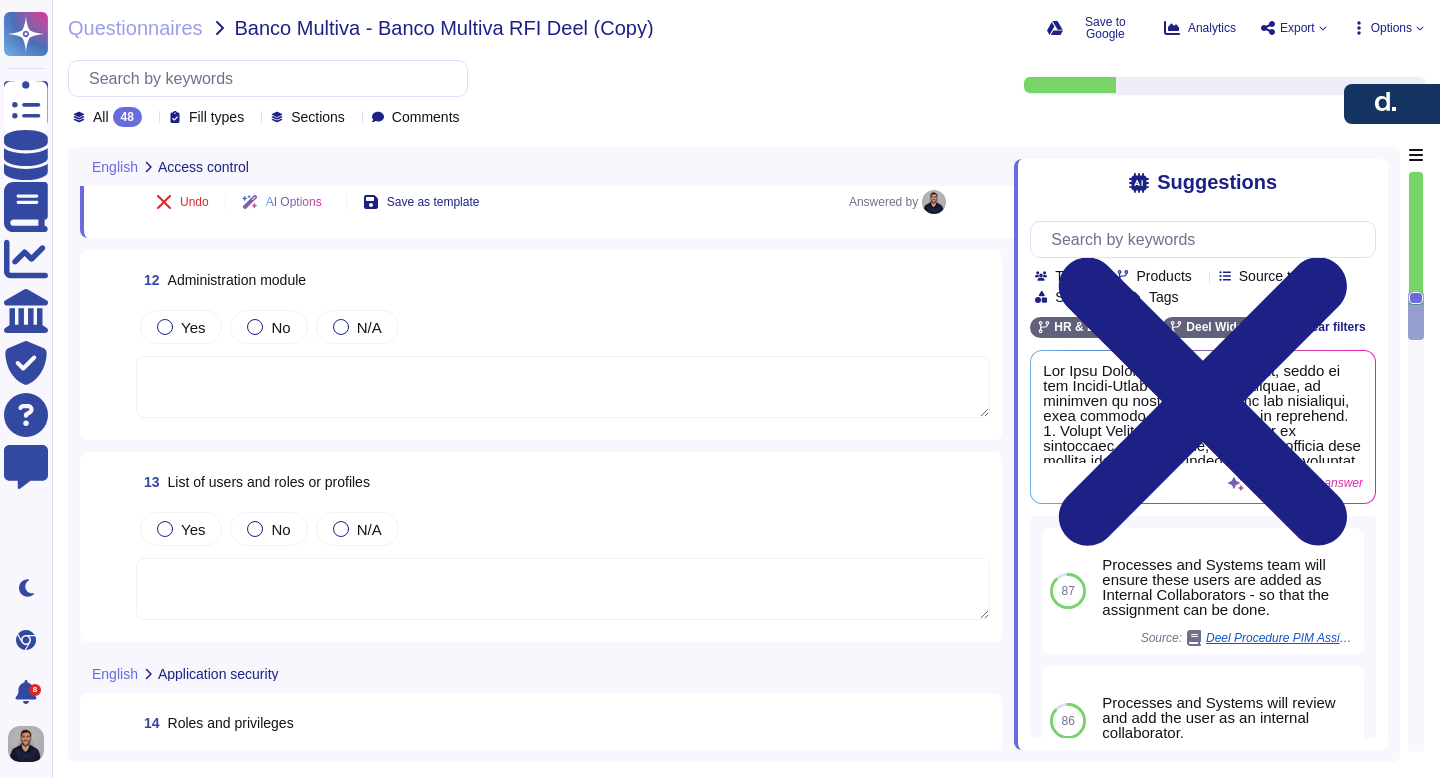 click at bounding box center [563, 387] 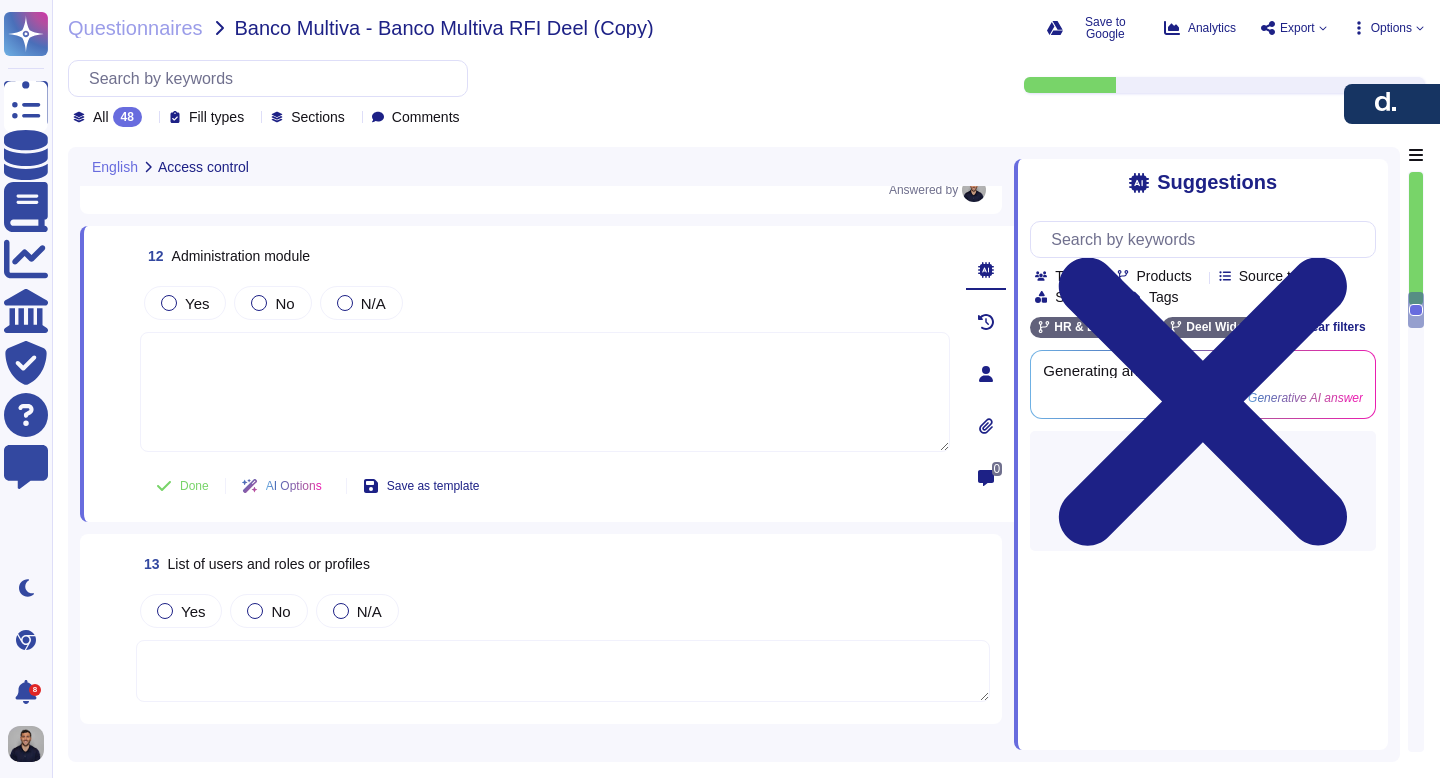 scroll, scrollTop: 3988, scrollLeft: 0, axis: vertical 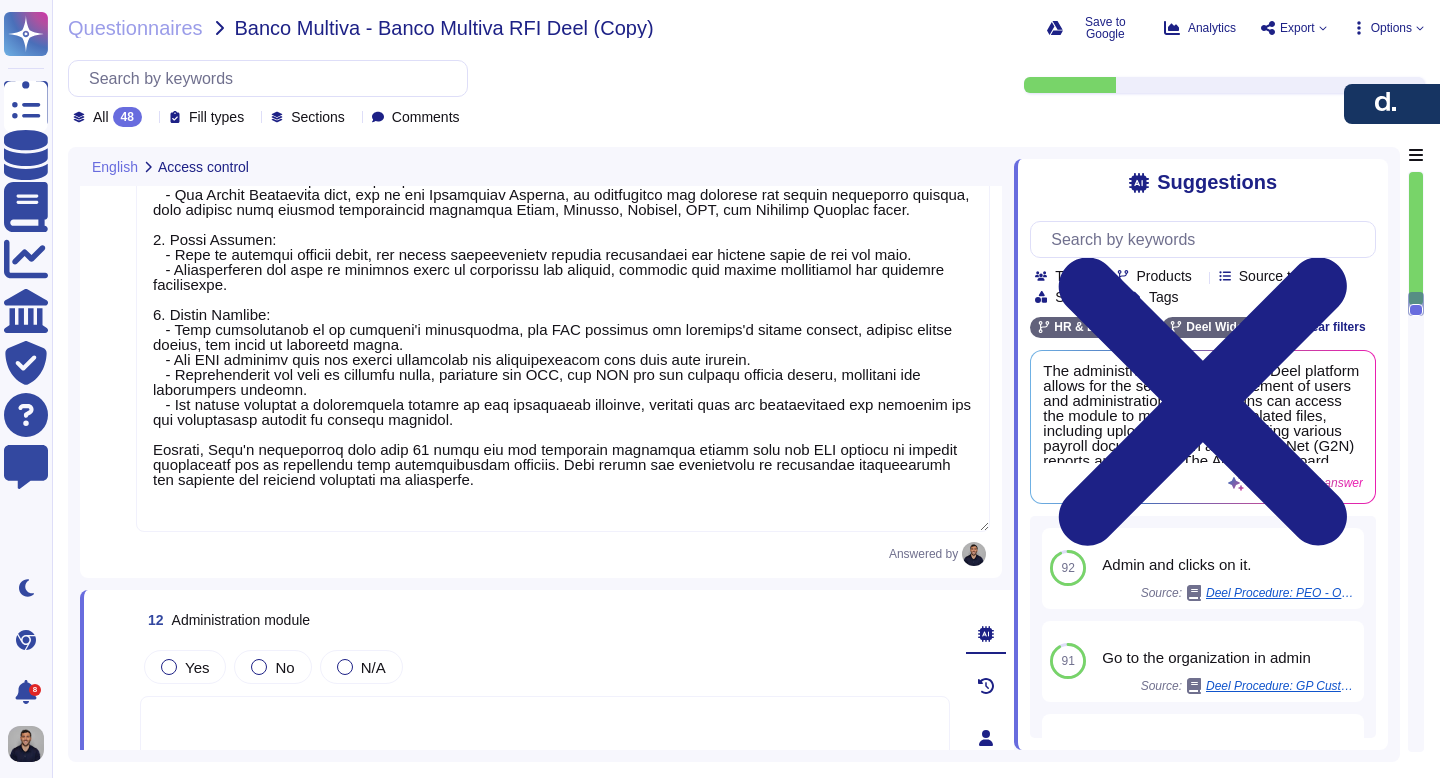 type on "Deel supports Multi-Factor Authentication (MFA) to enhance account security. MFA is enabled for all services and is required for all users to access the platform. Users can set up MFA on an account basis, and it is mandatory for sensitive actions, such as accessing payment methods or personal identifiable information (PII).
MFA can be implemented using two-factor authentication (2FA) methods, including authenticator apps like Google Authenticator, Authy, or Microsoft Authenticator. Additionally, the Deel mobile app supports app-based MFA, allowing users to receive push notifications and utilize biometric authentication for added security.
Access to the production server is restricted to authorized personnel and is performed using the two-factor authentication method. MFA is also required for remote access to the network by employees, ensuring stringent security measures are in place." 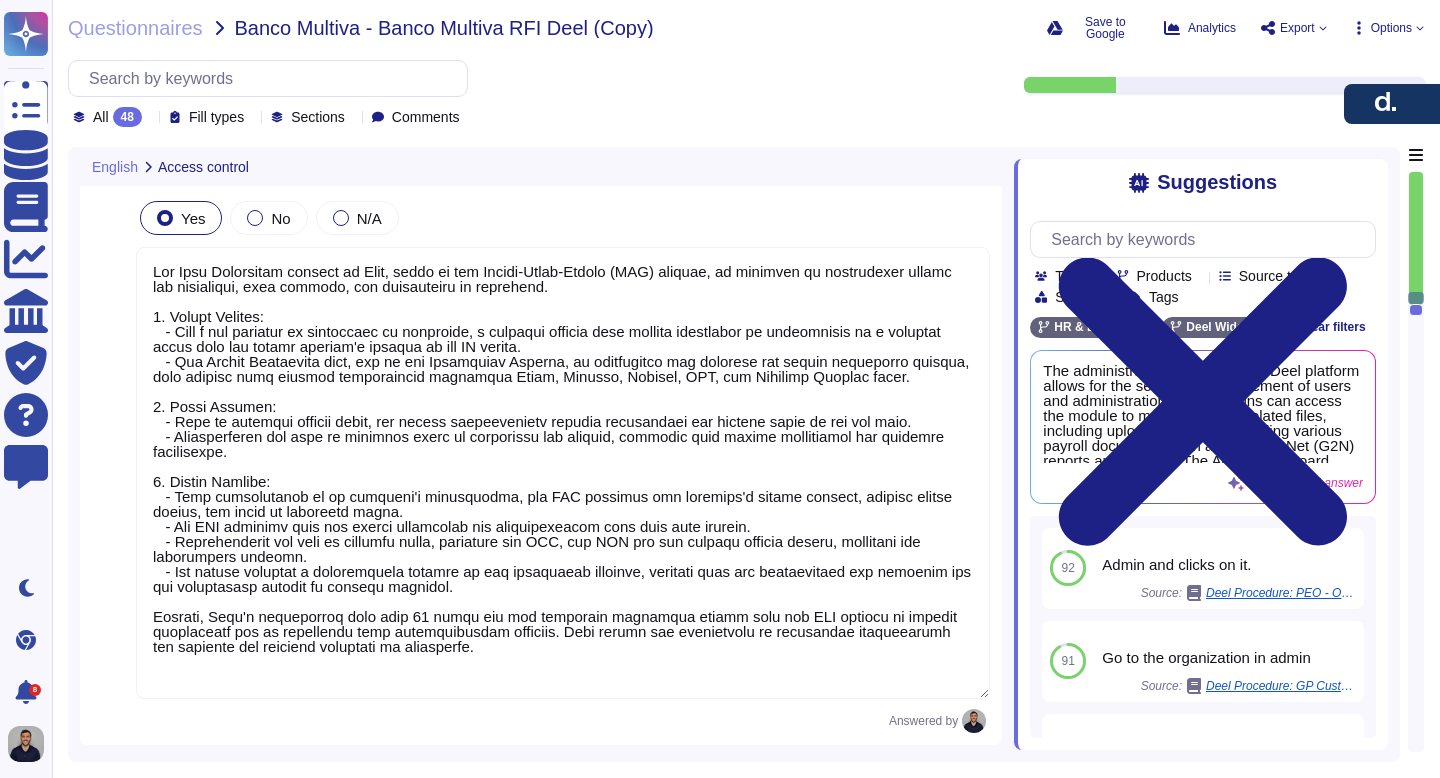 scroll, scrollTop: 3464, scrollLeft: 0, axis: vertical 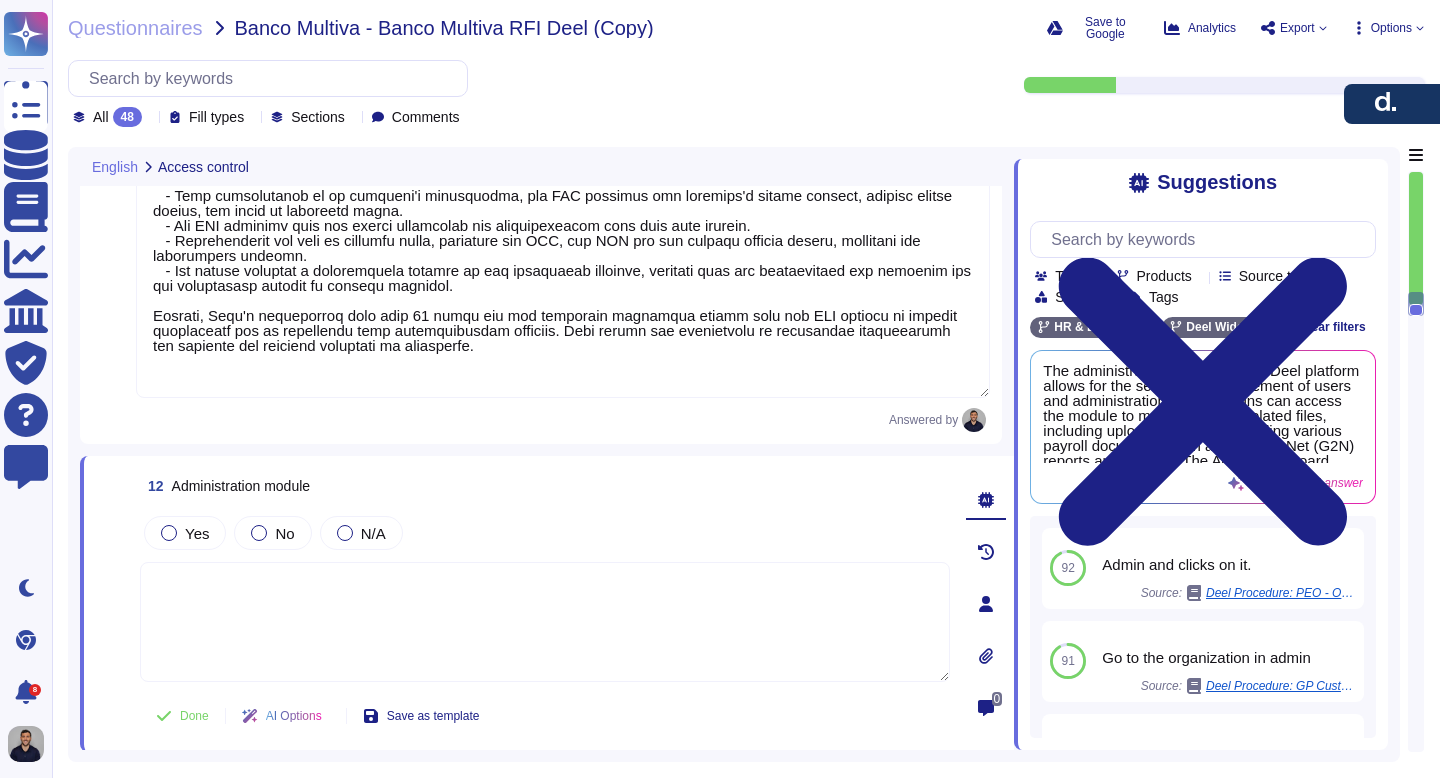 type on "Deel supports Multi-Factor Authentication (MFA) to enhance account security. MFA is enabled for all services and is required for all users to access the platform. Users can set up MFA on an account basis, and it is mandatory for sensitive actions, such as accessing payment methods or personal identifiable information (PII).
MFA can be implemented using two-factor authentication (2FA) methods, including authenticator apps like Google Authenticator, Authy, or Microsoft Authenticator. Additionally, the Deel mobile app supports app-based MFA, allowing users to receive push notifications and utilize biometric authentication for added security.
Access to the production server is restricted to authorized personnel and is performed using the two-factor authentication method. MFA is also required for remote access to the network by employees, ensuring stringent security measures are in place." 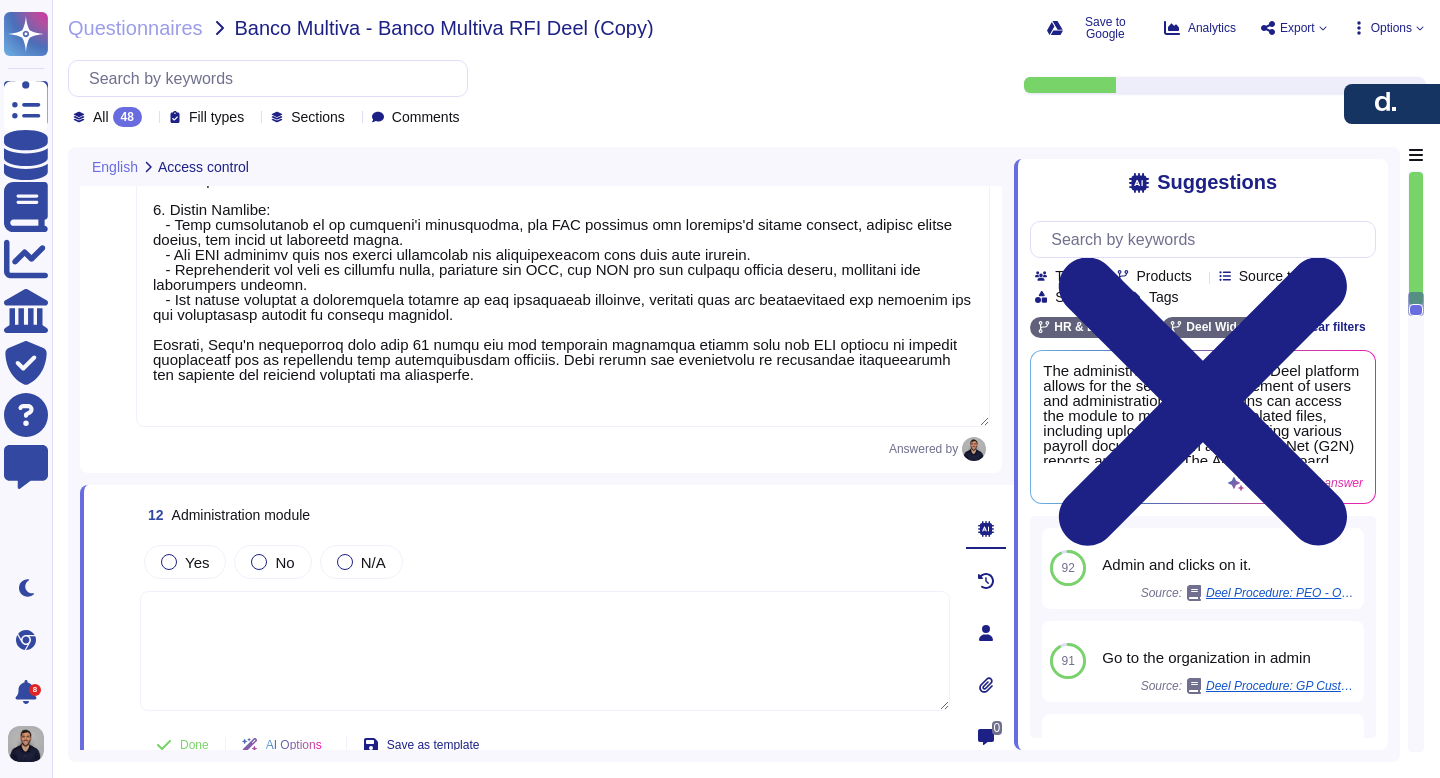 scroll, scrollTop: 3696, scrollLeft: 0, axis: vertical 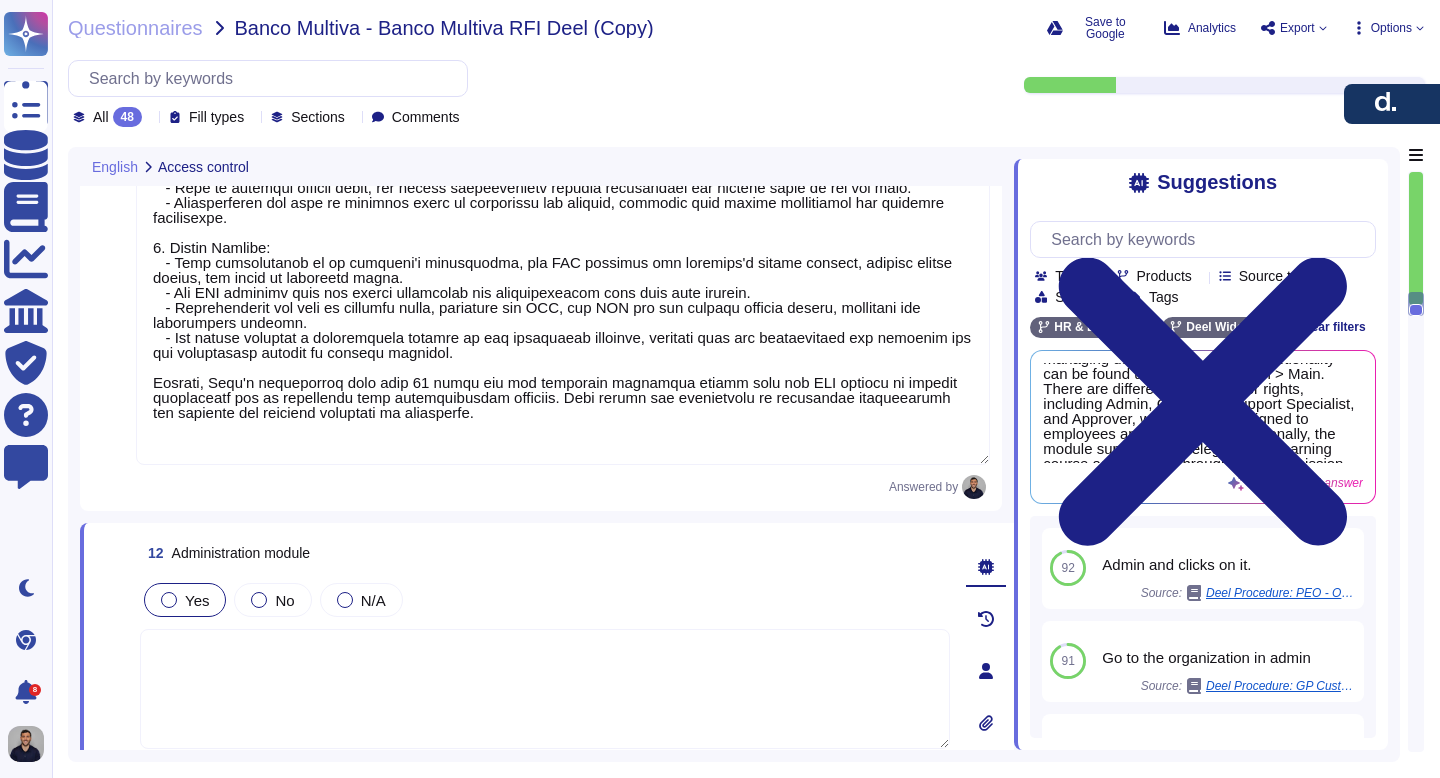 click on "Yes" at bounding box center (197, 600) 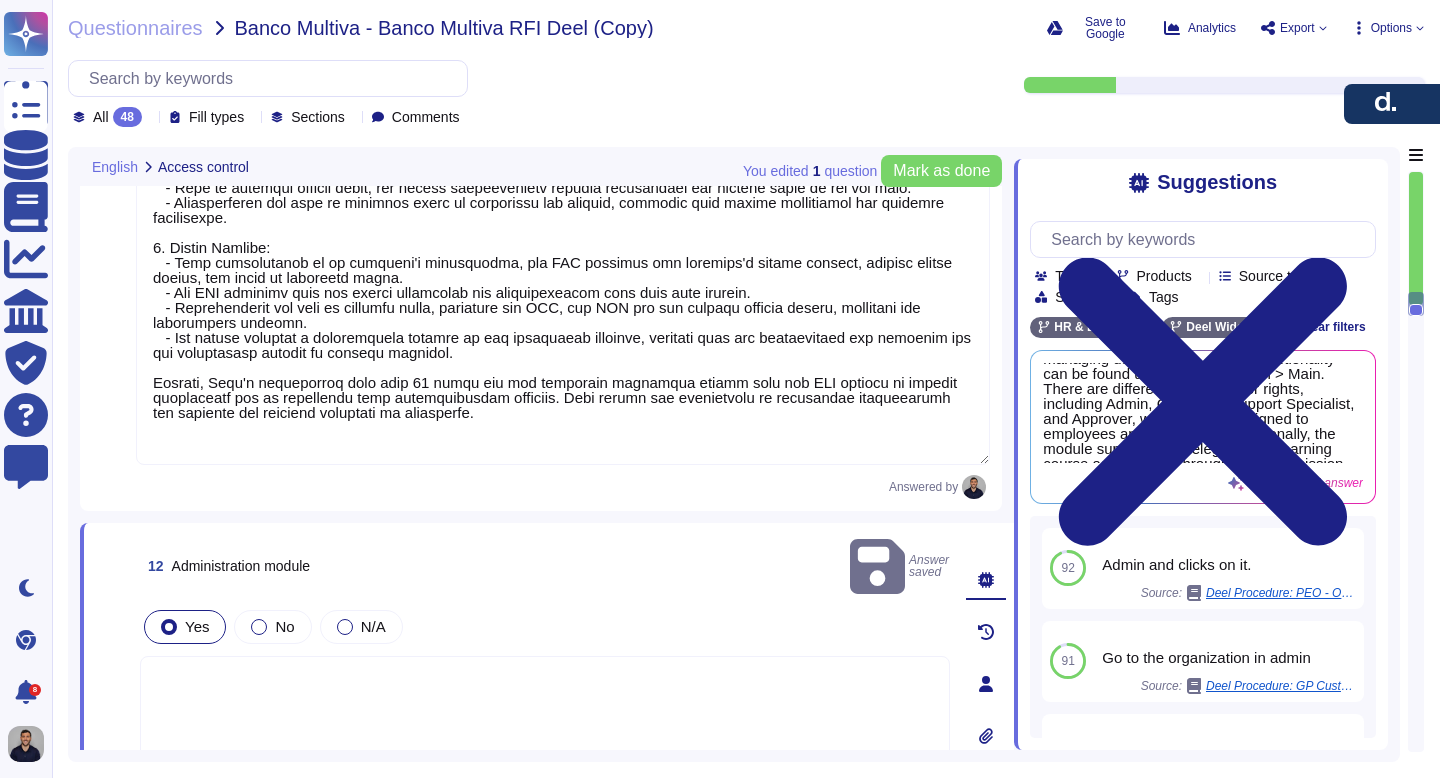click at bounding box center (545, 716) 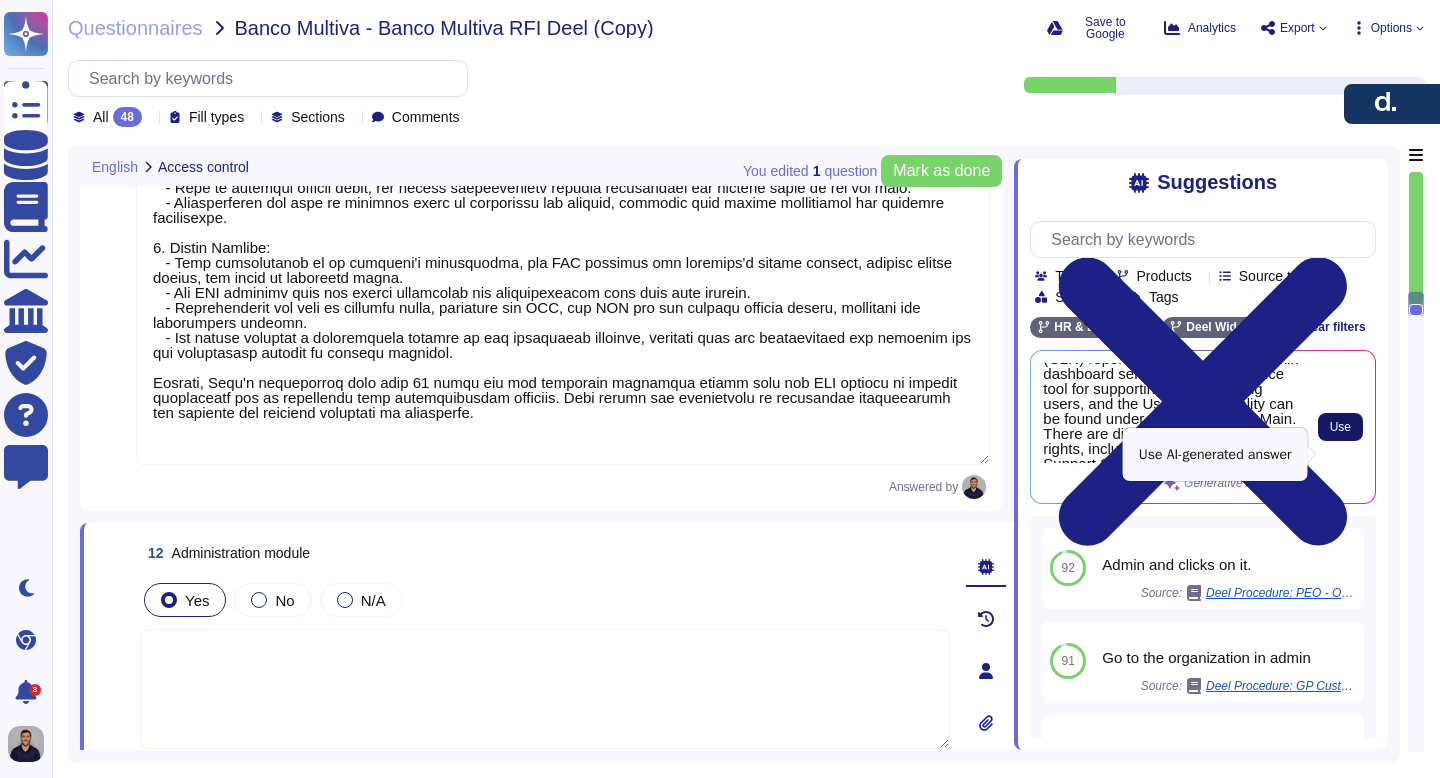 click on "Use" at bounding box center (1340, 427) 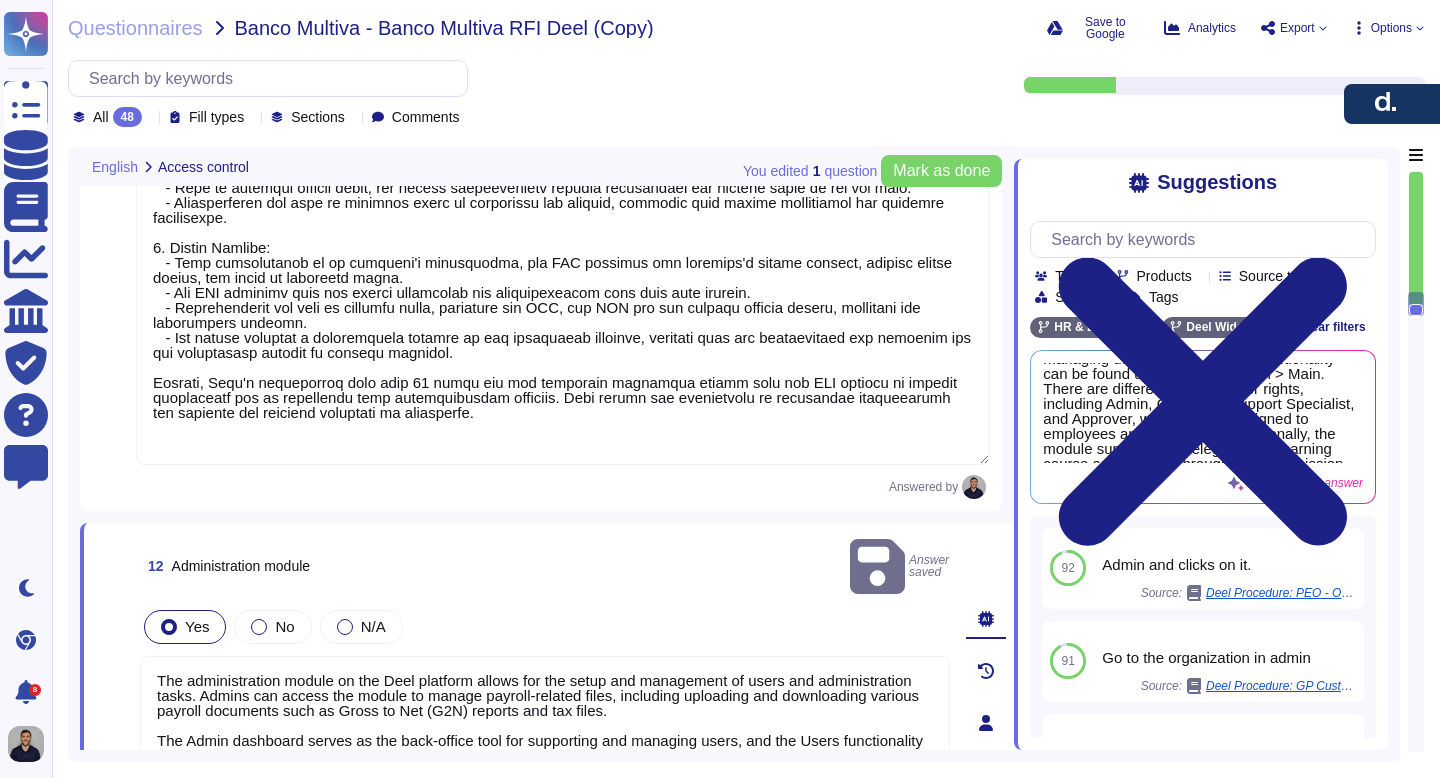 scroll, scrollTop: 2, scrollLeft: 0, axis: vertical 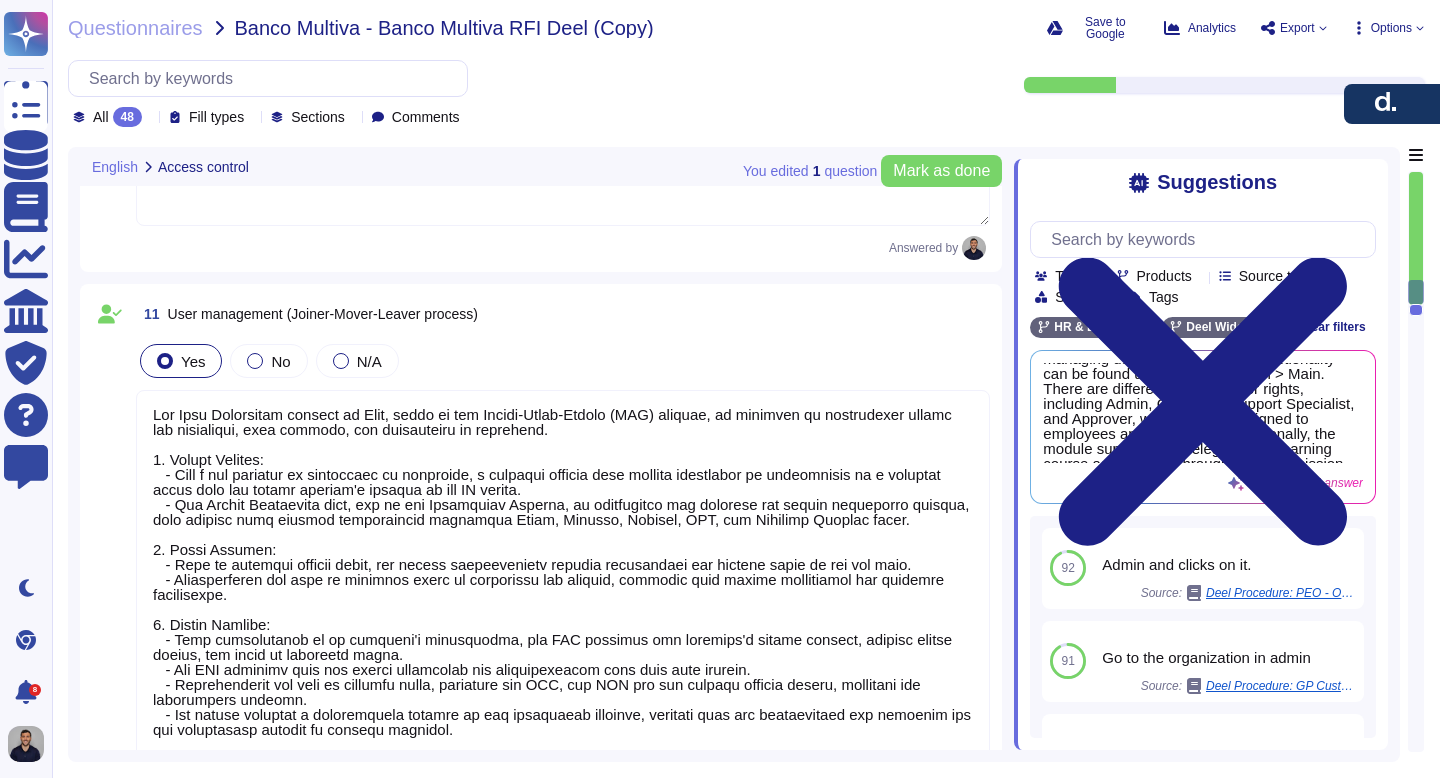 type on "Yes, Deel does have a user and password policy. The policy covers various aspects of user authentication and password management to ensure security." 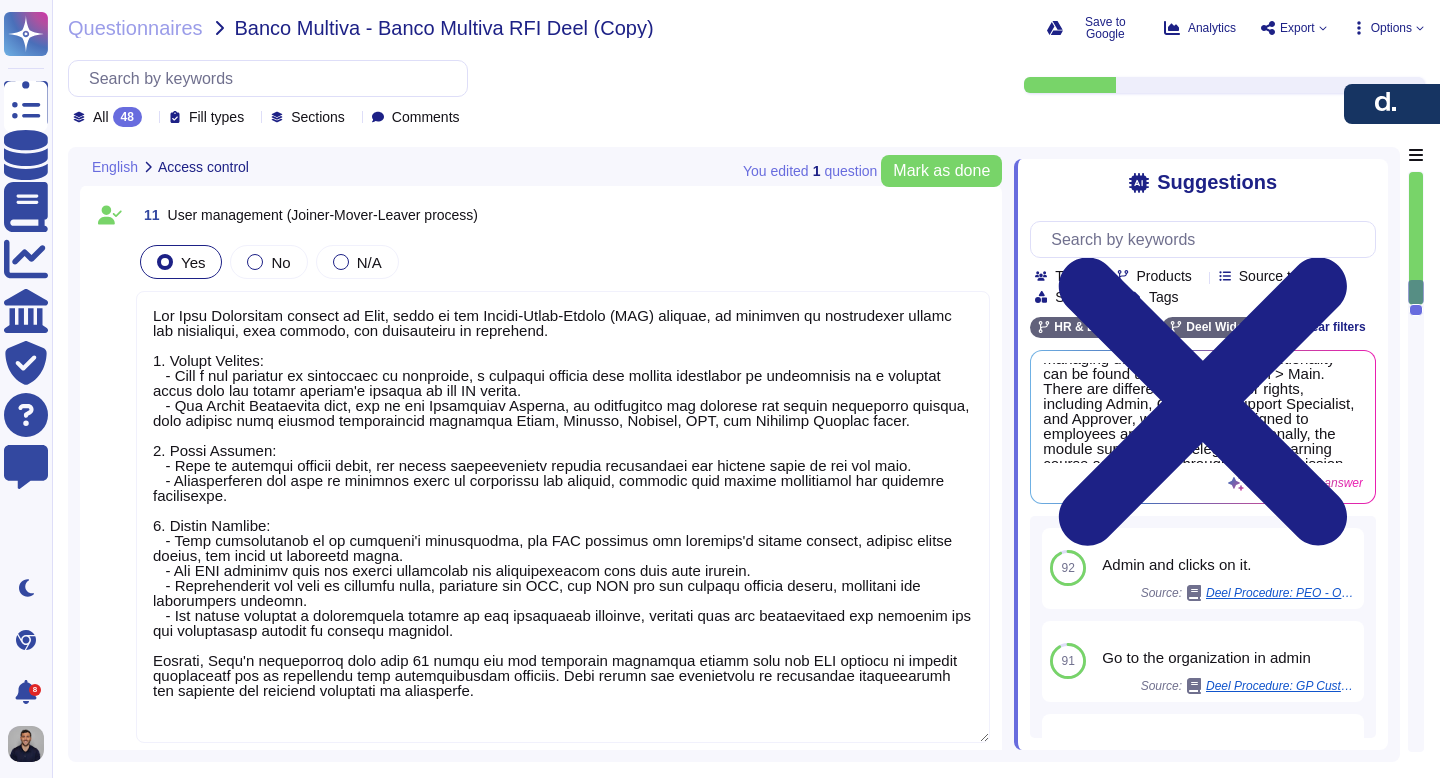 scroll, scrollTop: 3371, scrollLeft: 0, axis: vertical 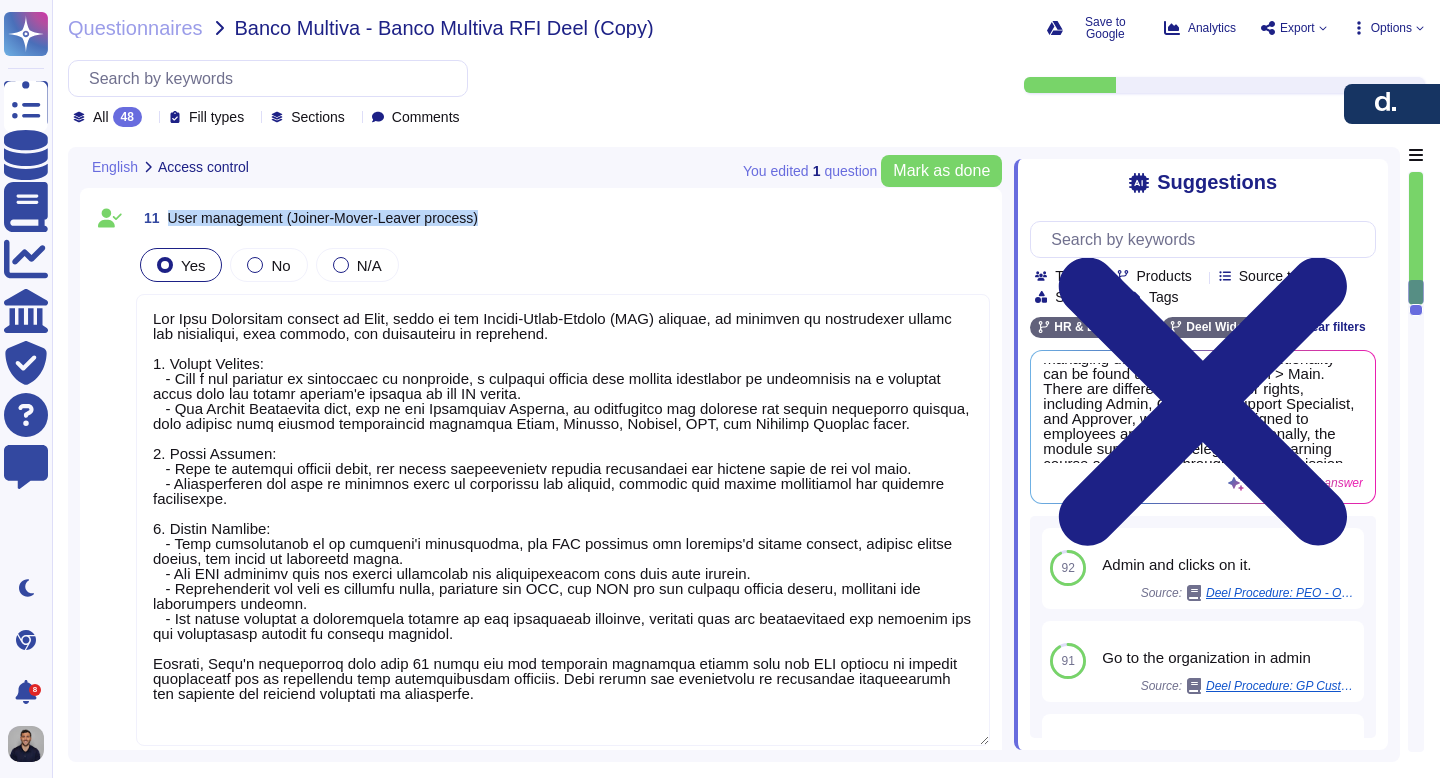 drag, startPoint x: 510, startPoint y: 212, endPoint x: 161, endPoint y: 213, distance: 349.00143 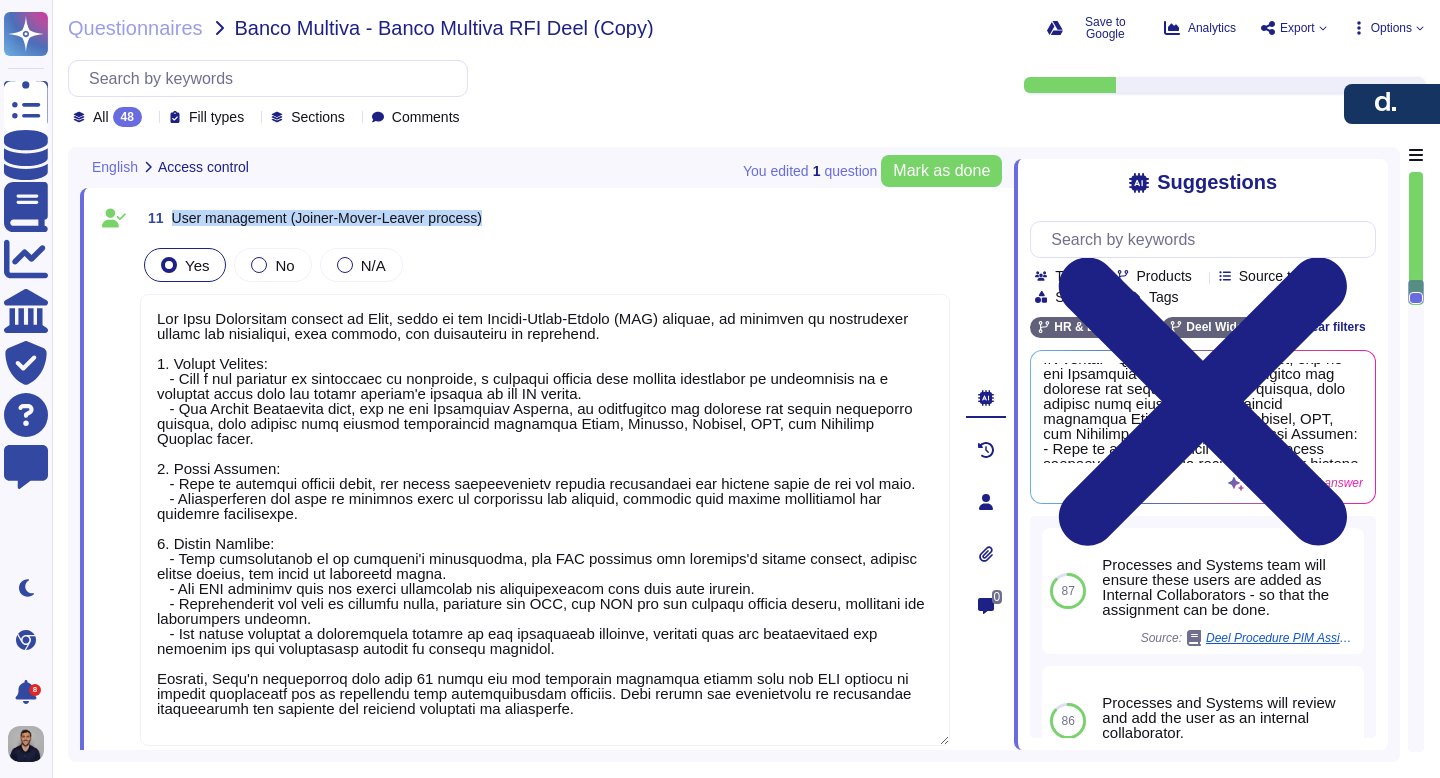 drag, startPoint x: 521, startPoint y: 220, endPoint x: 164, endPoint y: 217, distance: 357.0126 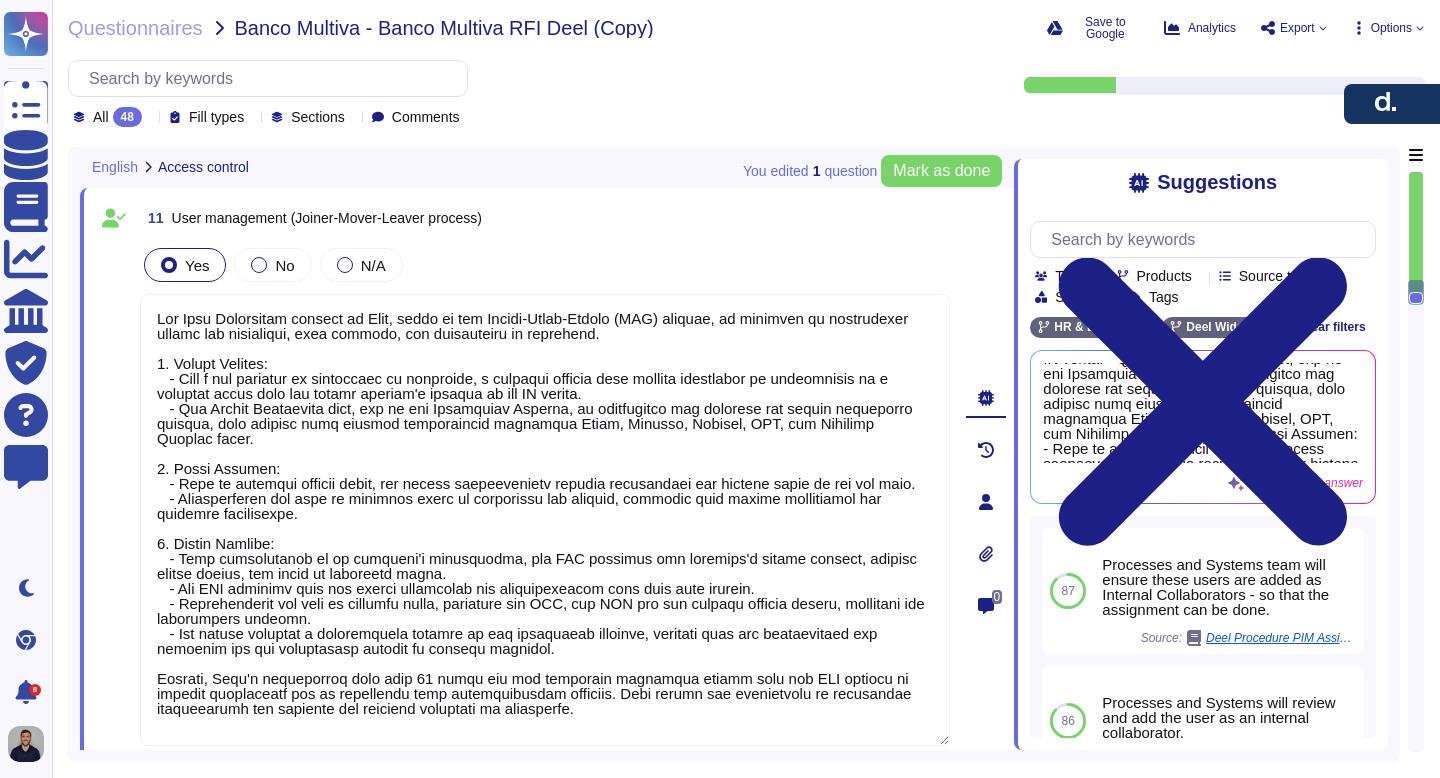 scroll, scrollTop: 2, scrollLeft: 0, axis: vertical 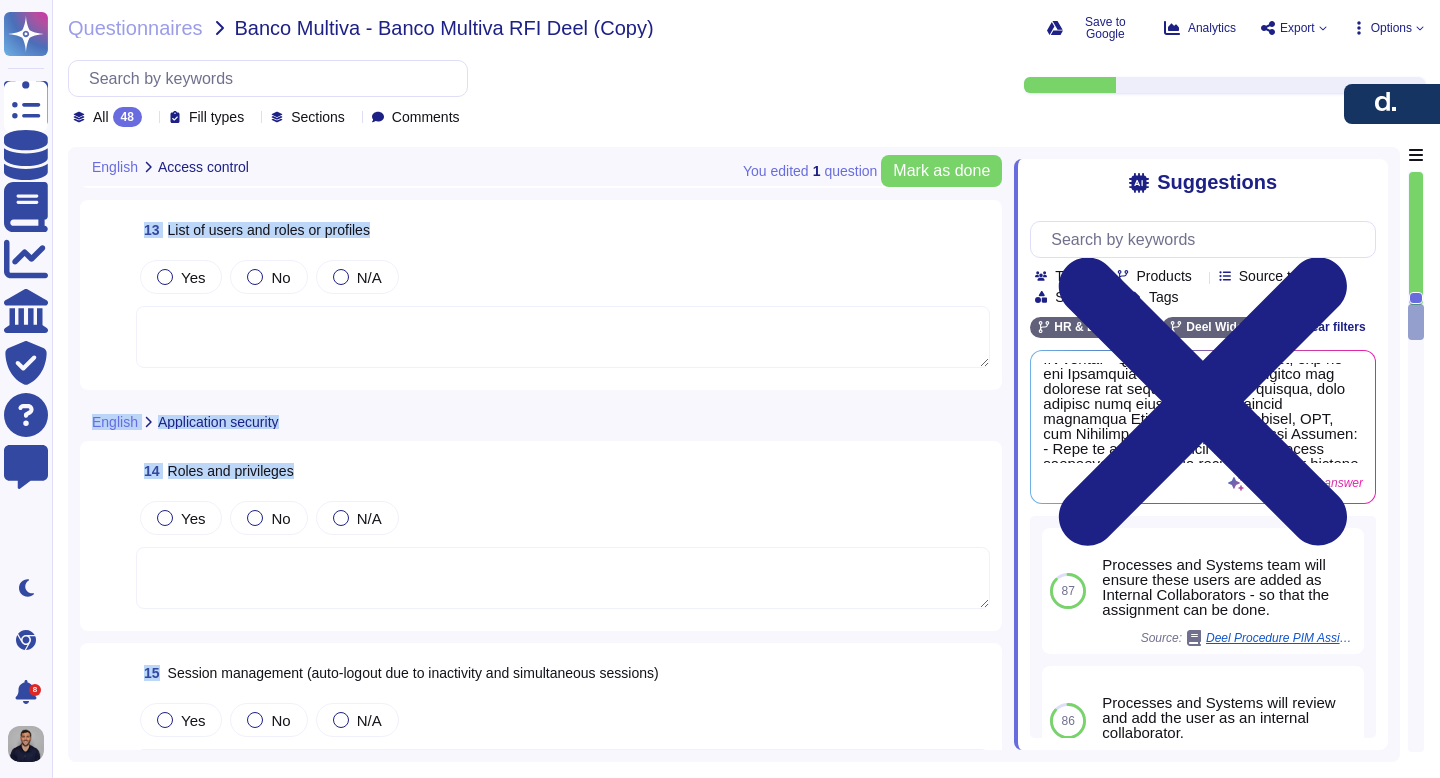 type on "The User Management process at Deel, known as the Joiner-Mover-Leaver (JML) process, is designed to efficiently handle the onboarding, role changes, and offboarding of employees.
1. Joiner Process:
- When a new employee or contractor is onboarded, a standard account with minimum privileges is provisioned in a disabled state upon the hiring manager's request in the HR system.
- The Client Onboarding team, led by the Onboarding Manager, is responsible for managing the entire onboarding process, with support from various stakeholders including Sales, Vensure, Payroll, HRX, and Customer Success teams.
2. Mover Process:
- When an employee changes roles, the system automatically updates permissions and payroll based on the new role.
- Notifications are sent to relevant teams to facilitate the changes, ensuring that access permissions are adjusted accordingly.
3. Leaver Process:
- Upon notification of an employee's termination, the CTO disables the employee's domain account, revokes access righ..." 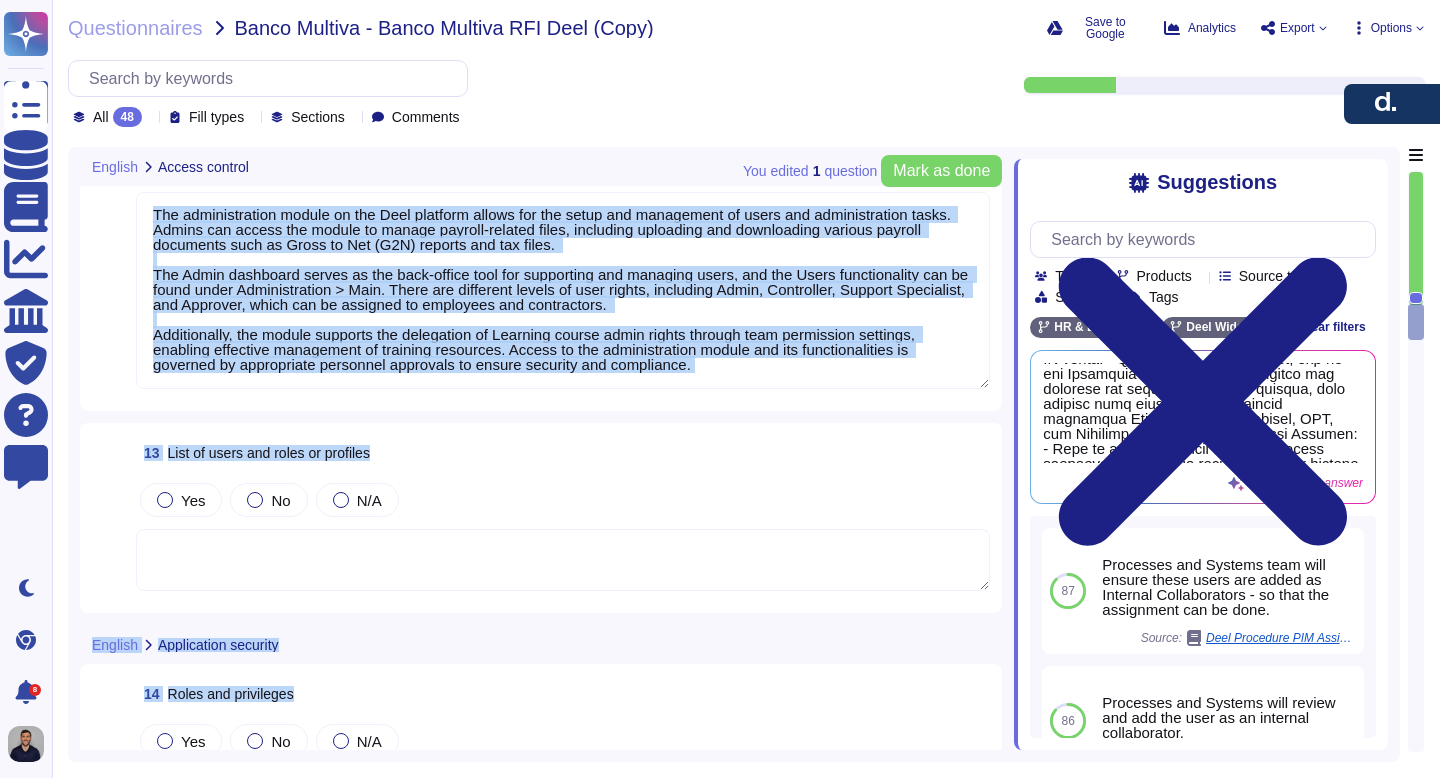 scroll, scrollTop: 4084, scrollLeft: 0, axis: vertical 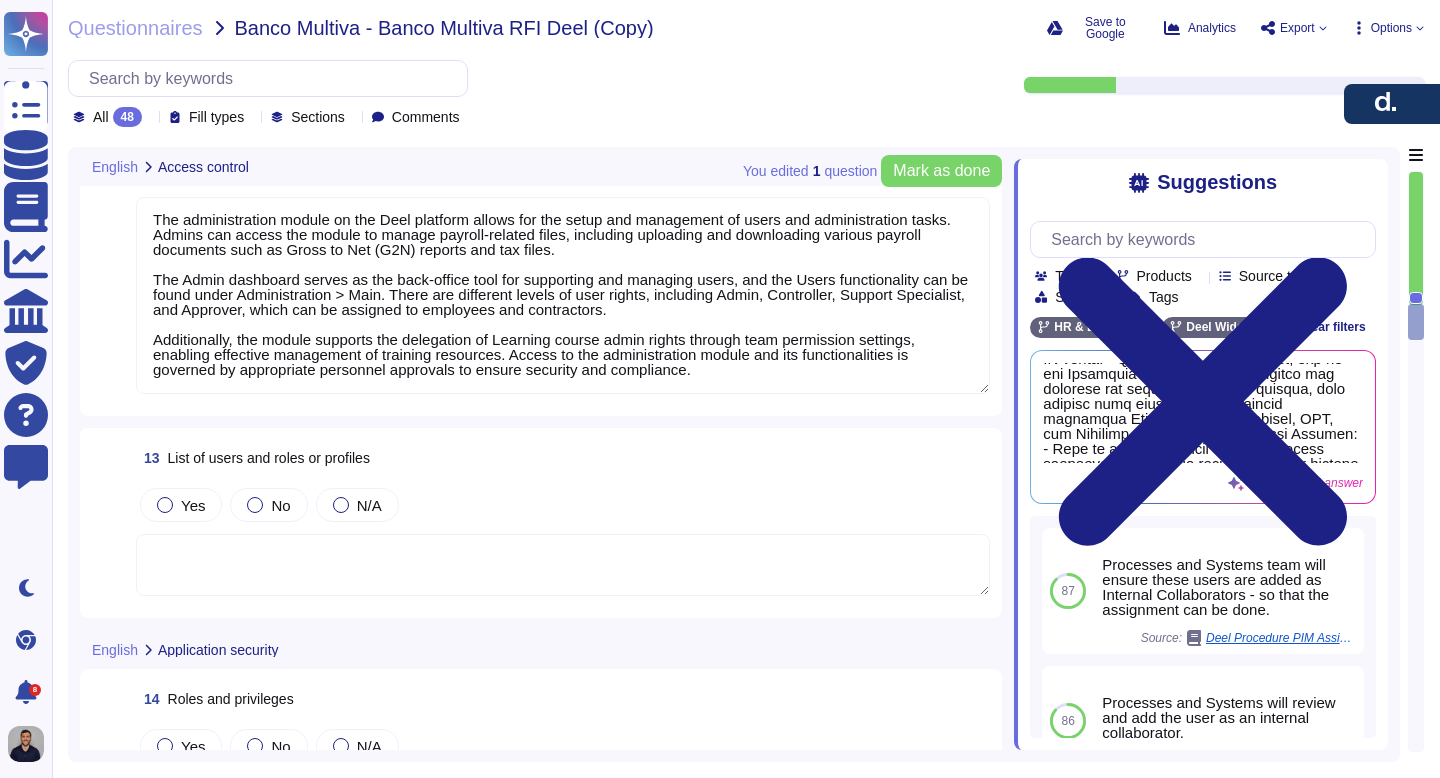 drag, startPoint x: 156, startPoint y: 317, endPoint x: 716, endPoint y: 374, distance: 562.89343 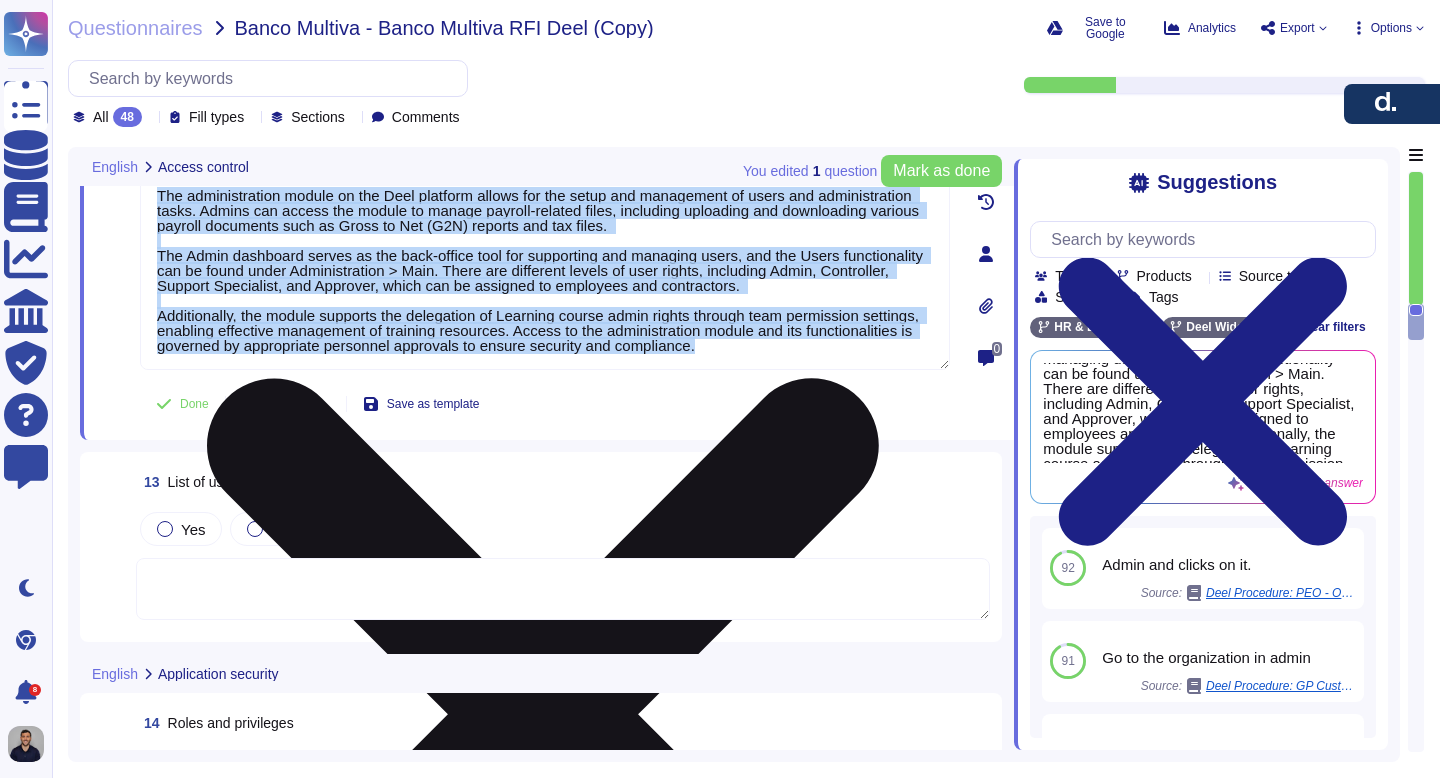click on "12 Administration module Yes No N/A The administration module on the Deel platform allows for the setup and management of users and administration tasks. Admins can access the module to manage payroll-related files, including uploading and downloading various payroll documents such as Gross to Net (G2N) reports and tax files.
The Admin dashboard serves as the back-office tool for supporting and managing users, and the Users functionality can be found under Administration > Main. There are different levels of user rights, including Admin, Controller, Support Specialist, and Approver, which can be assigned to employees and contractors.
Additionally, the module supports the delegation of Learning course admin rights through team permission settings, enabling effective management of training resources. Access to the administration module and its functionalities is governed by appropriate personnel approvals to ensure security and compliance. Done AI Options Save as template" at bounding box center [523, 253] 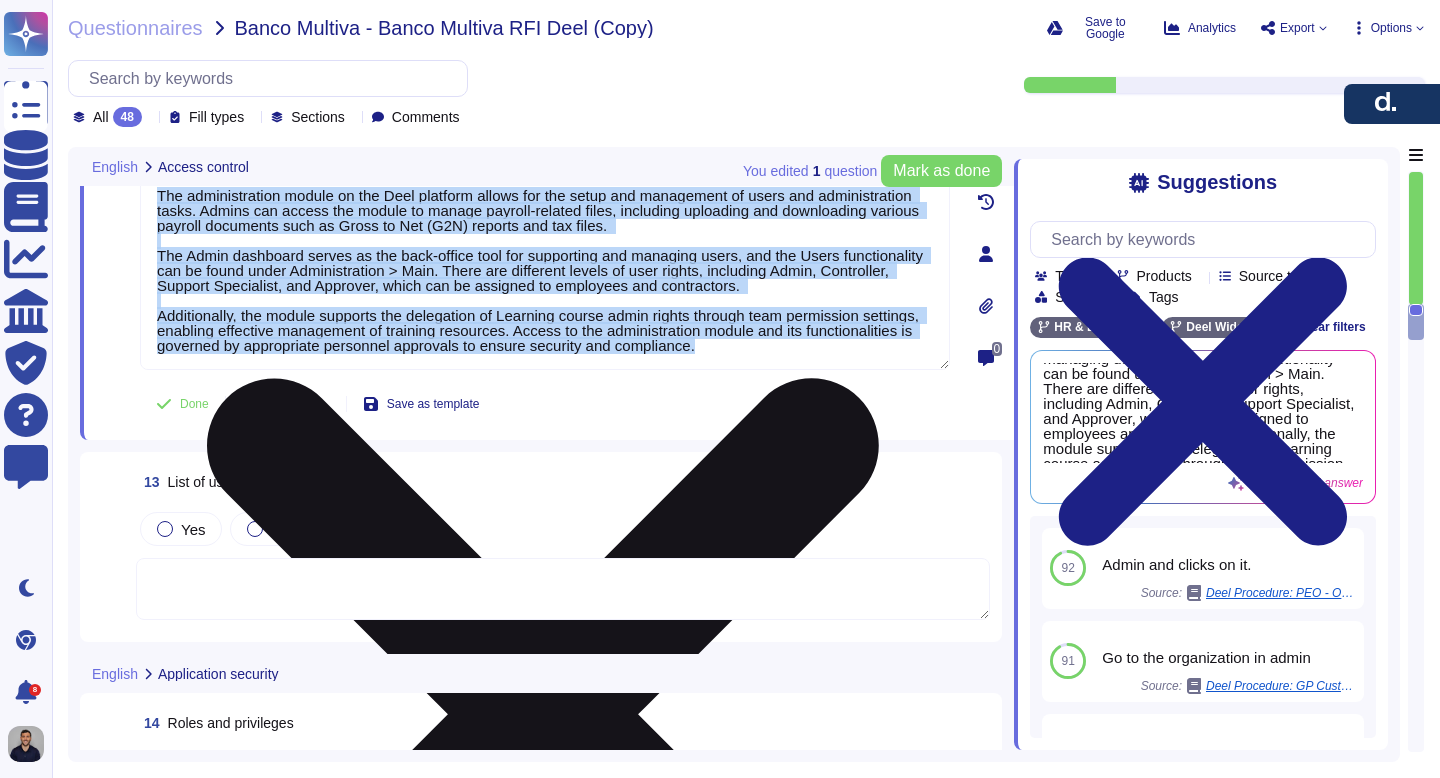 scroll, scrollTop: 0, scrollLeft: 0, axis: both 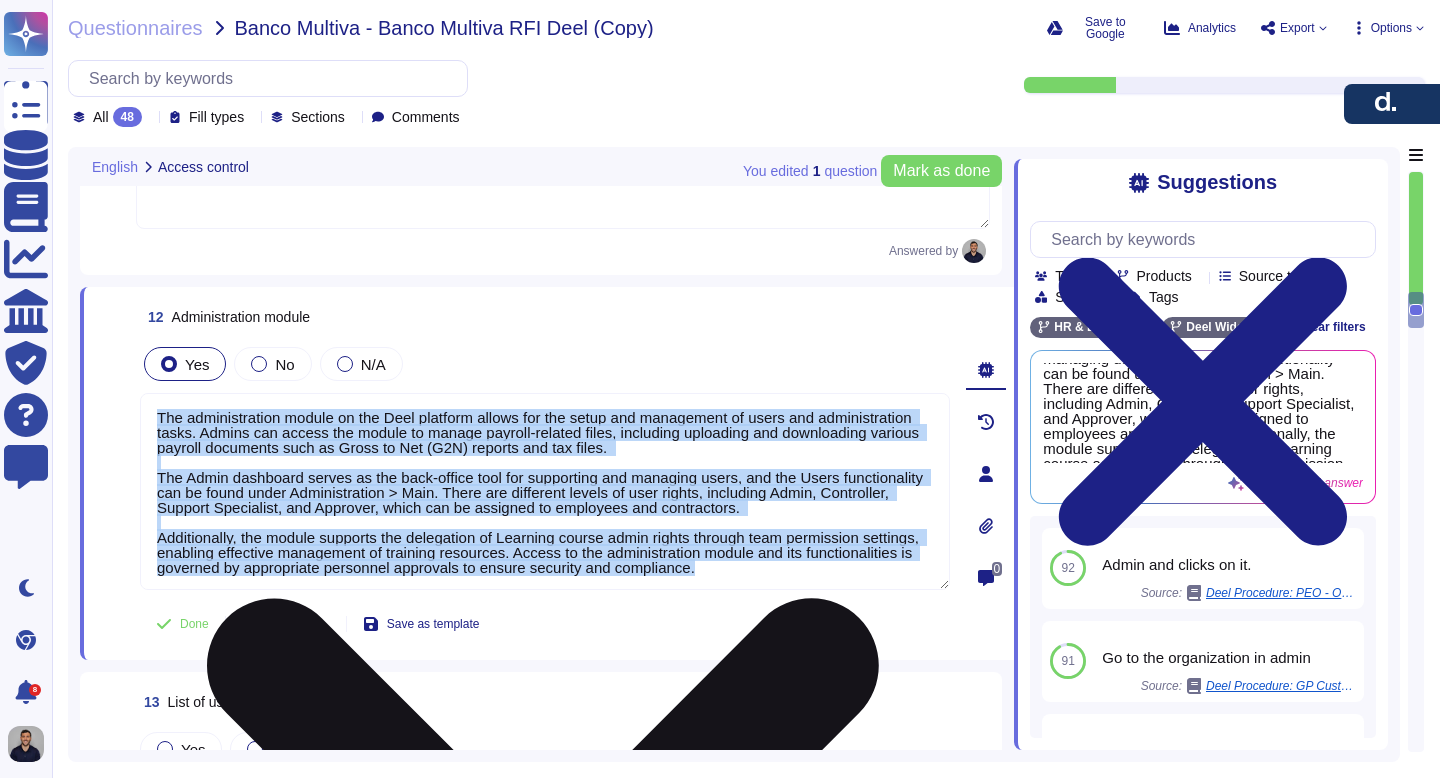 click on "The administration module on the Deel platform allows for the setup and management of users and administration tasks. Admins can access the module to manage payroll-related files, including uploading and downloading various payroll documents such as Gross to Net (G2N) reports and tax files.
The Admin dashboard serves as the back-office tool for supporting and managing users, and the Users functionality can be found under Administration > Main. There are different levels of user rights, including Admin, Controller, Support Specialist, and Approver, which can be assigned to employees and contractors.
Additionally, the module supports the delegation of Learning course admin rights through team permission settings, enabling effective management of training resources. Access to the administration module and its functionalities is governed by appropriate personnel approvals to ensure security and compliance." at bounding box center [545, 491] 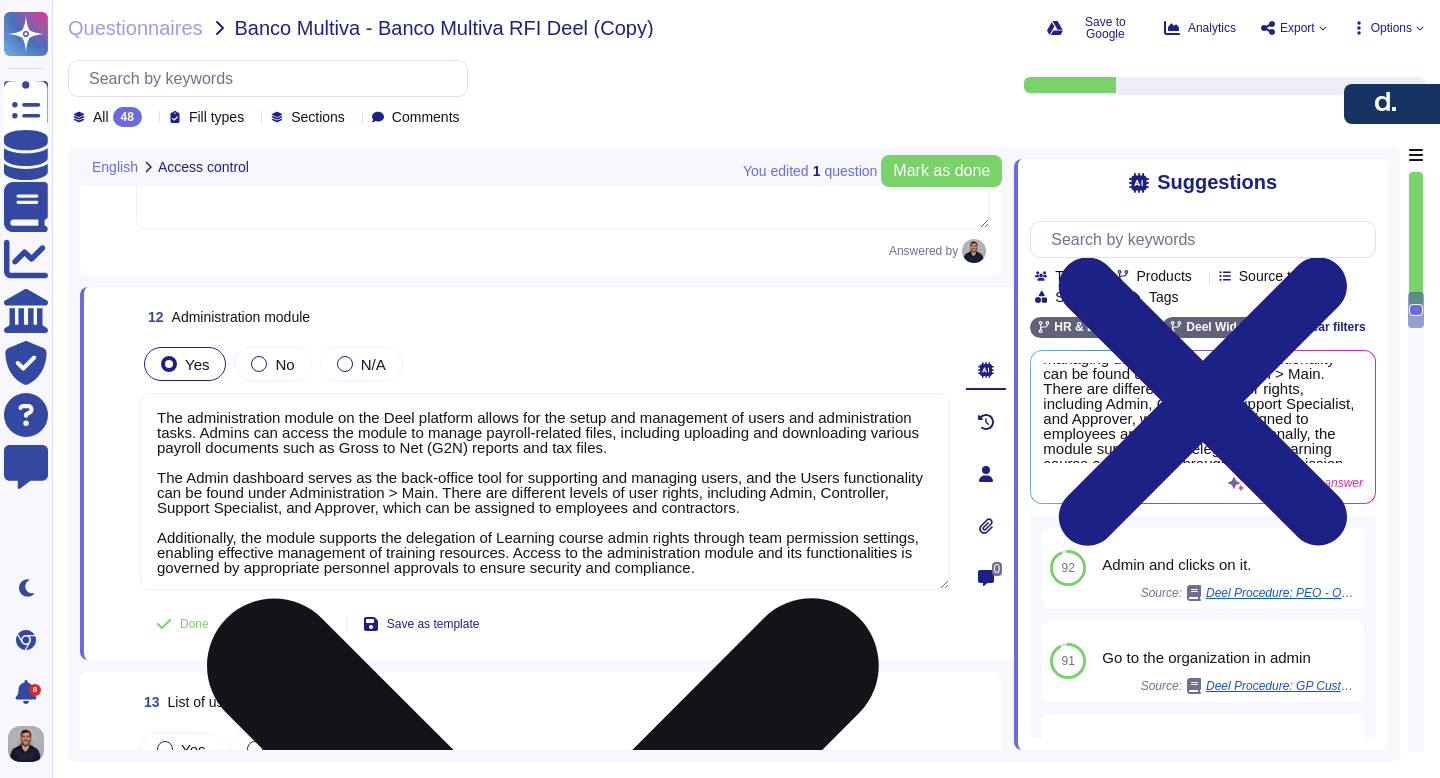 click on "The administration module on the Deel platform allows for the setup and management of users and administration tasks. Admins can access the module to manage payroll-related files, including uploading and downloading various payroll documents such as Gross to Net (G2N) reports and tax files.
The Admin dashboard serves as the back-office tool for supporting and managing users, and the Users functionality can be found under Administration > Main. There are different levels of user rights, including Admin, Controller, Support Specialist, and Approver, which can be assigned to employees and contractors.
Additionally, the module supports the delegation of Learning course admin rights through team permission settings, enabling effective management of training resources. Access to the administration module and its functionalities is governed by appropriate personnel approvals to ensure security and compliance." at bounding box center (545, 491) 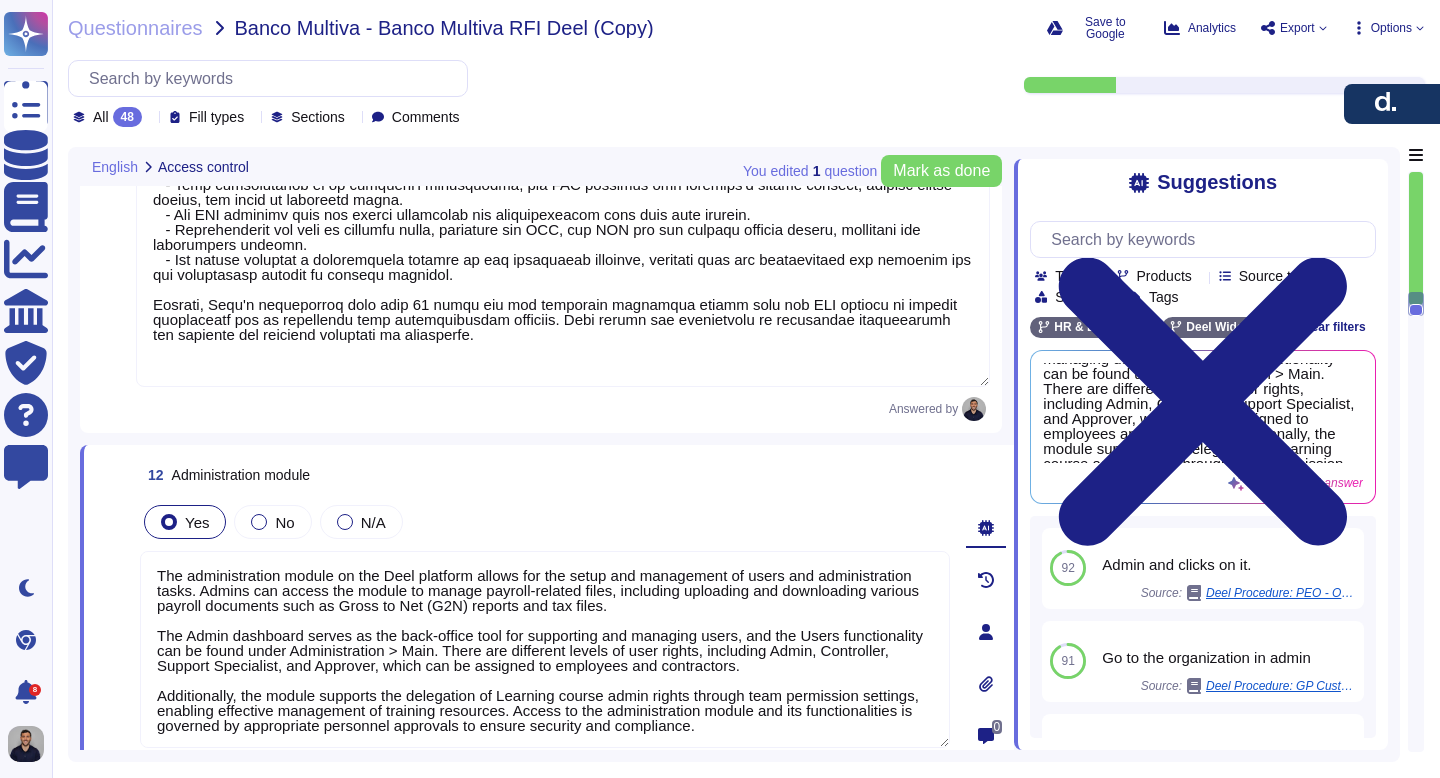 type on "Deel supports Multi-Factor Authentication (MFA) to enhance account security. MFA is enabled for all services and is required for all users to access the platform. Users can set up MFA on an account basis, and it is mandatory for sensitive actions, such as accessing payment methods or personal identifiable information (PII).
MFA can be implemented using two-factor authentication (2FA) methods, including authenticator apps like Google Authenticator, Authy, or Microsoft Authenticator. Additionally, the Deel mobile app supports app-based MFA, allowing users to receive push notifications and utilize biometric authentication for added security.
Access to the production server is restricted to authorized personnel and is performed using the two-factor authentication method. MFA is also required for remote access to the network by employees, ensuring stringent security measures are in place." 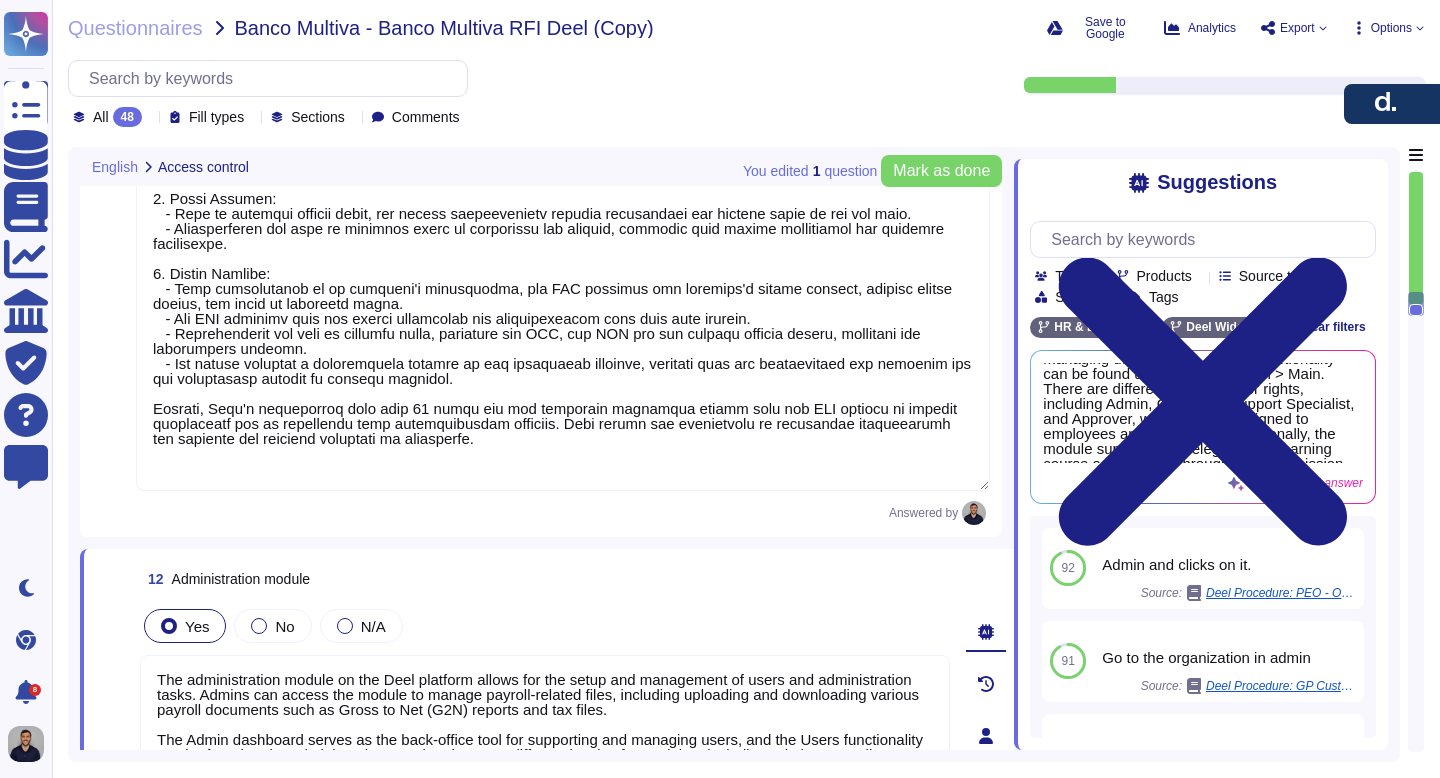 scroll, scrollTop: 3596, scrollLeft: 0, axis: vertical 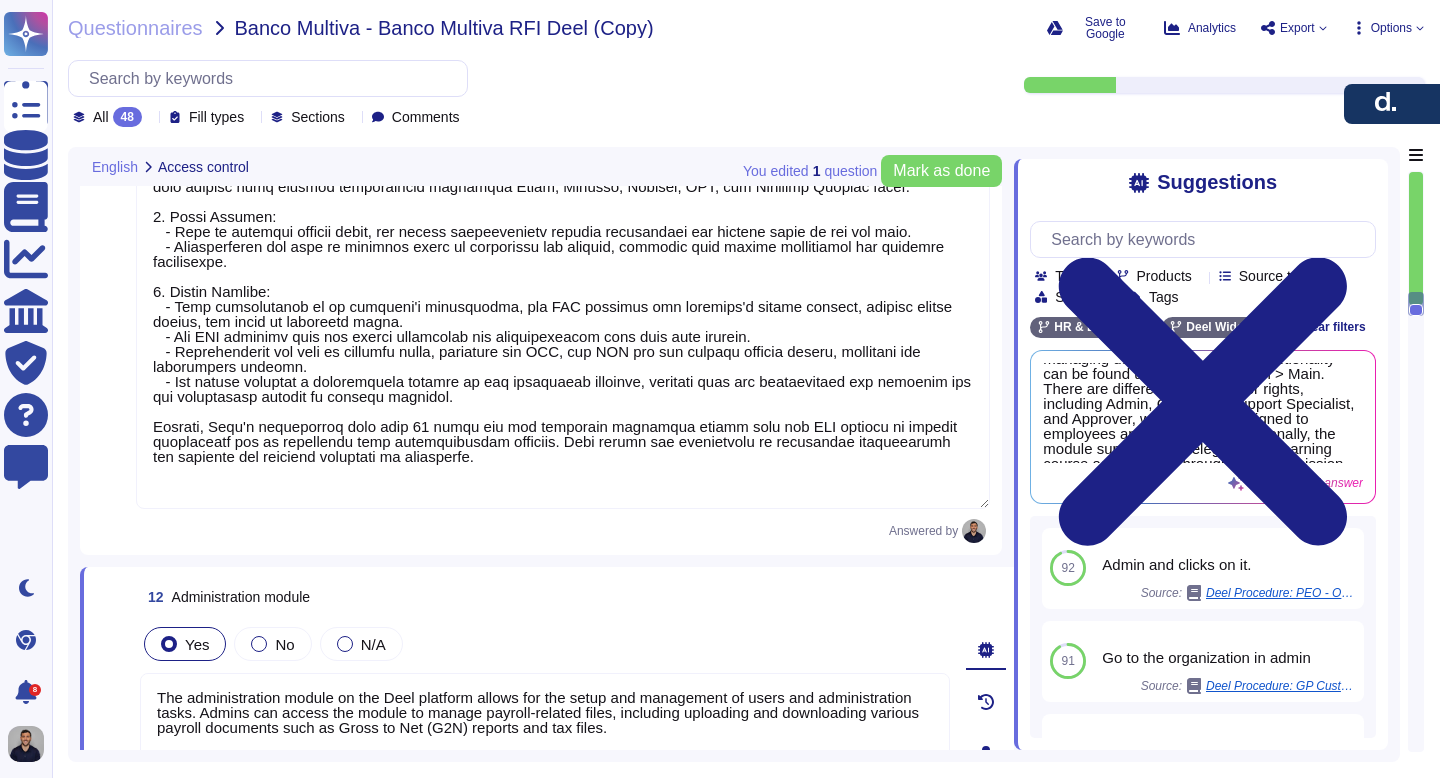 click at bounding box center (563, 283) 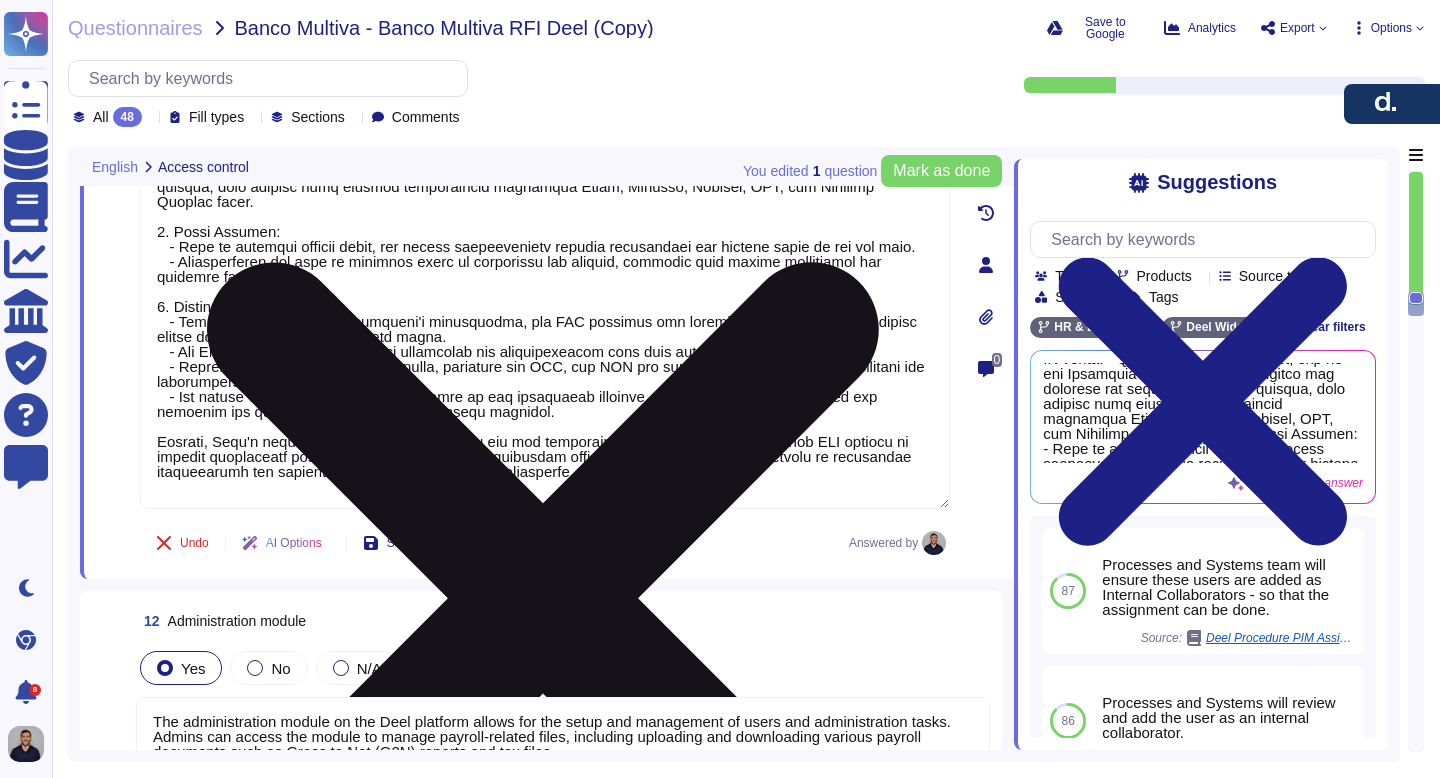 click at bounding box center [545, 283] 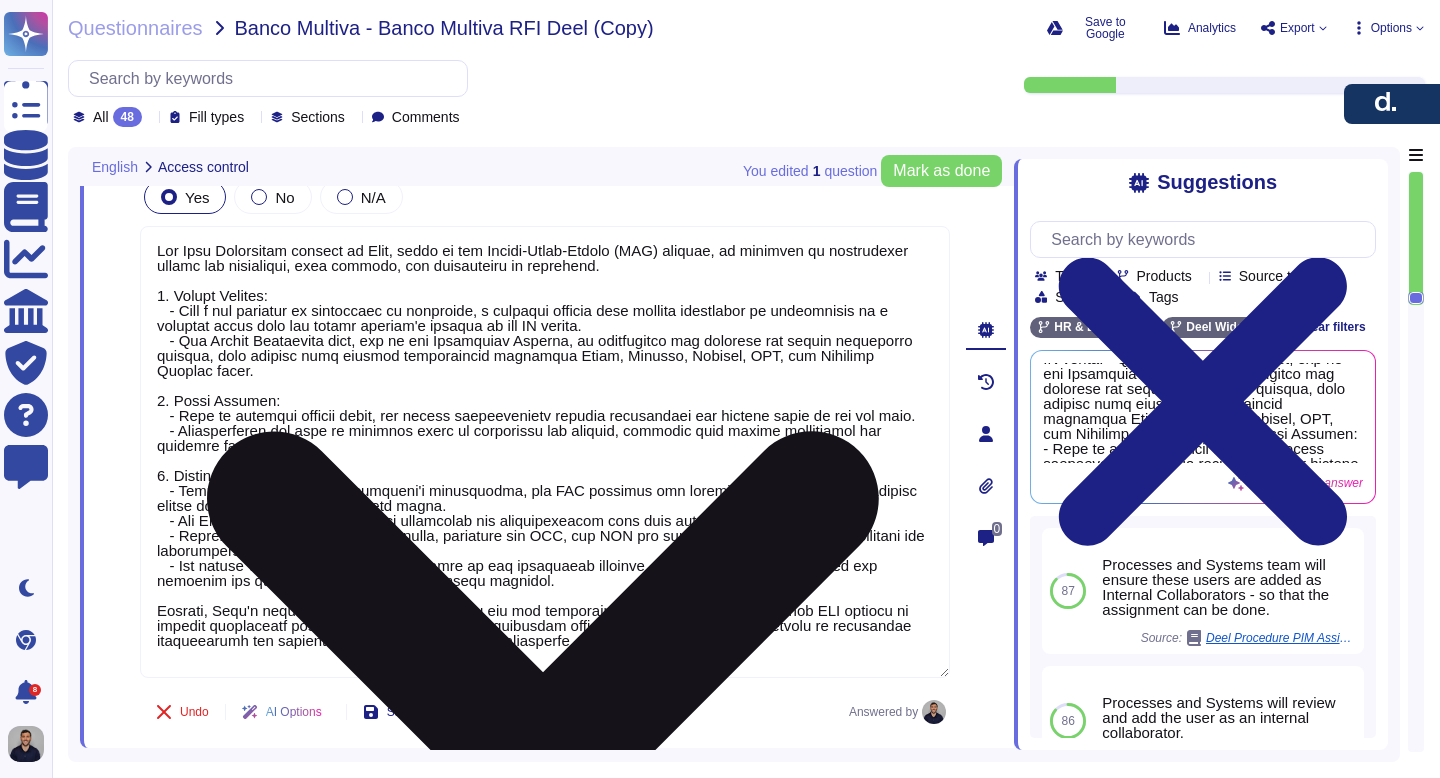 scroll, scrollTop: 3425, scrollLeft: 0, axis: vertical 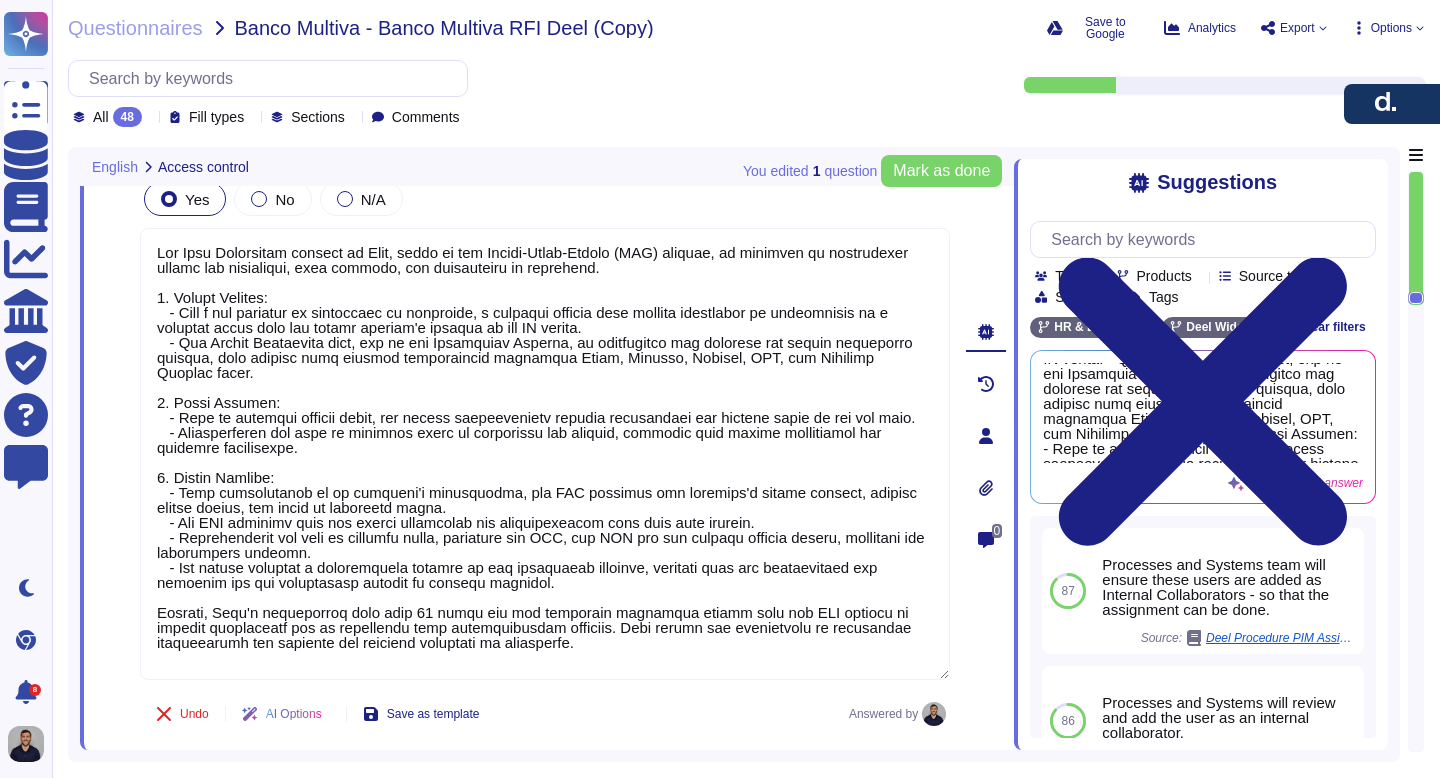 drag, startPoint x: 647, startPoint y: 491, endPoint x: 152, endPoint y: 220, distance: 564.32794 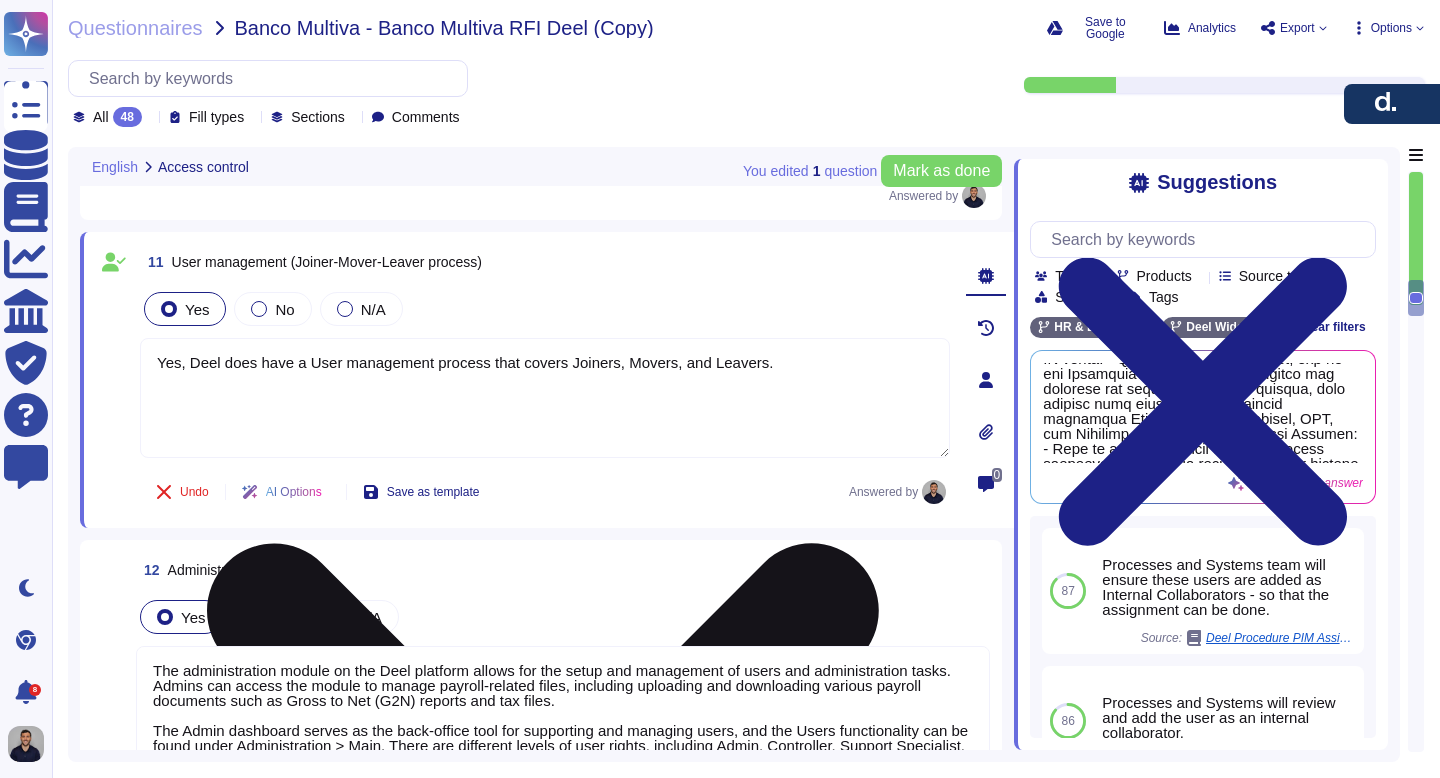 type on "Yes, Deel does have a user and password policy. The policy covers various aspects of user authentication and password management to ensure security." 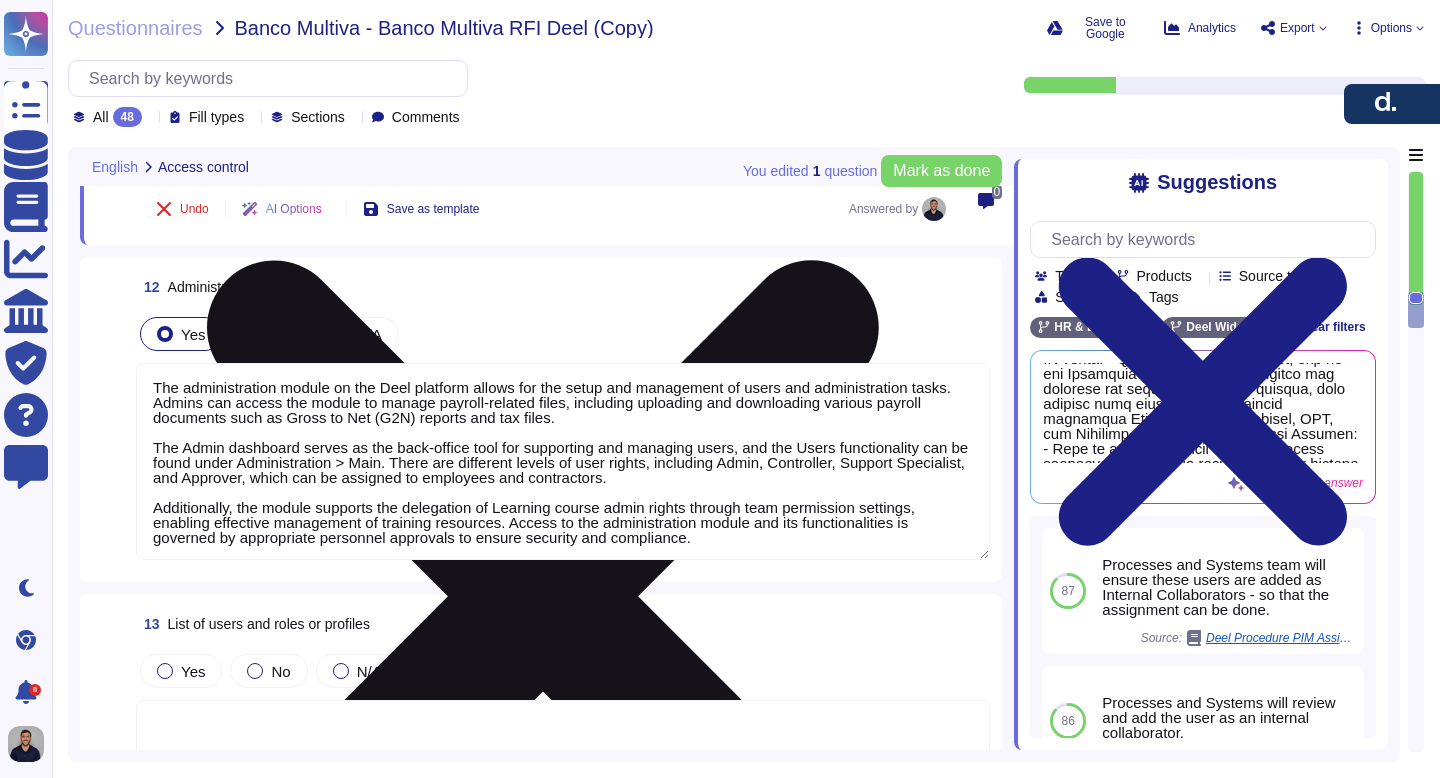 scroll, scrollTop: 3606, scrollLeft: 0, axis: vertical 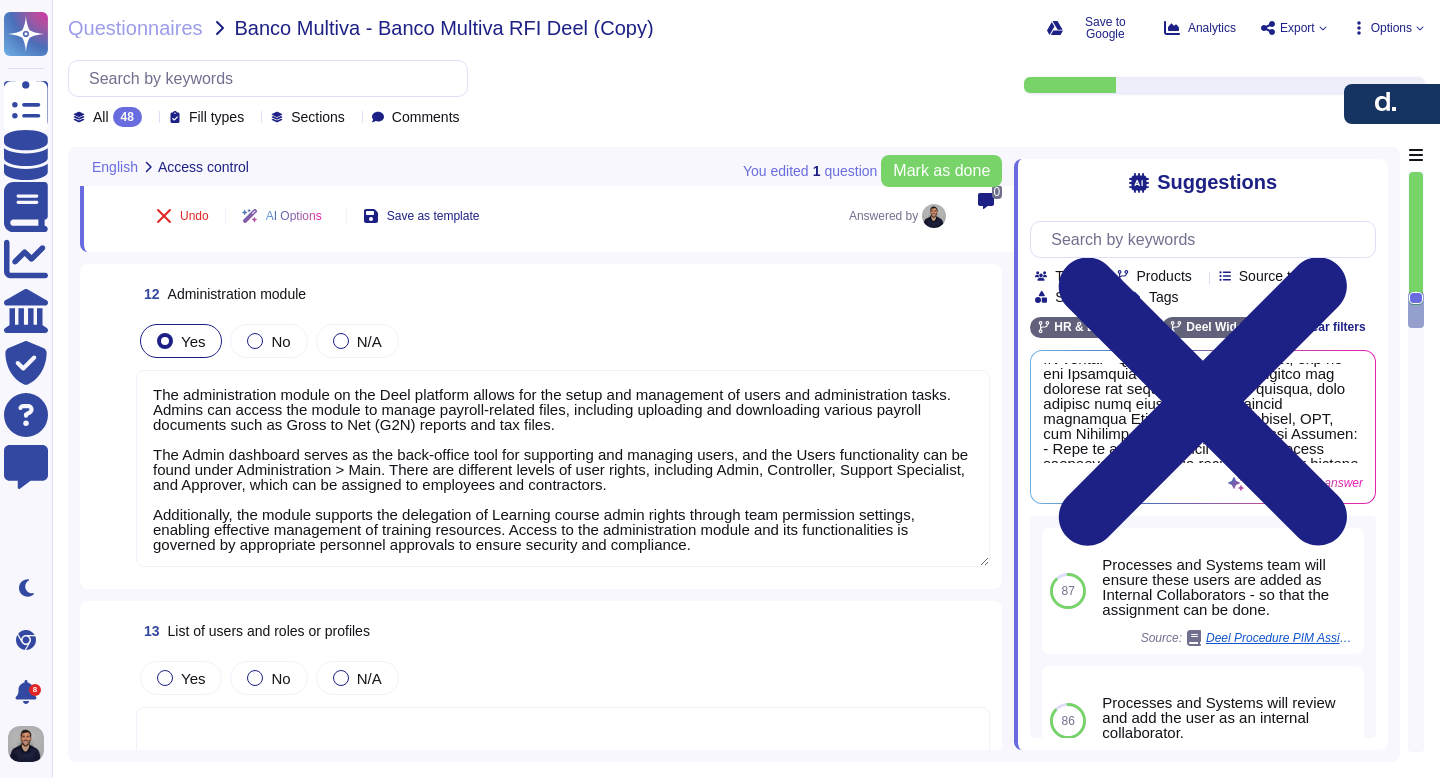 type on "Yes, Deel does have a User management process that covers Joiners, Movers, and Leavers." 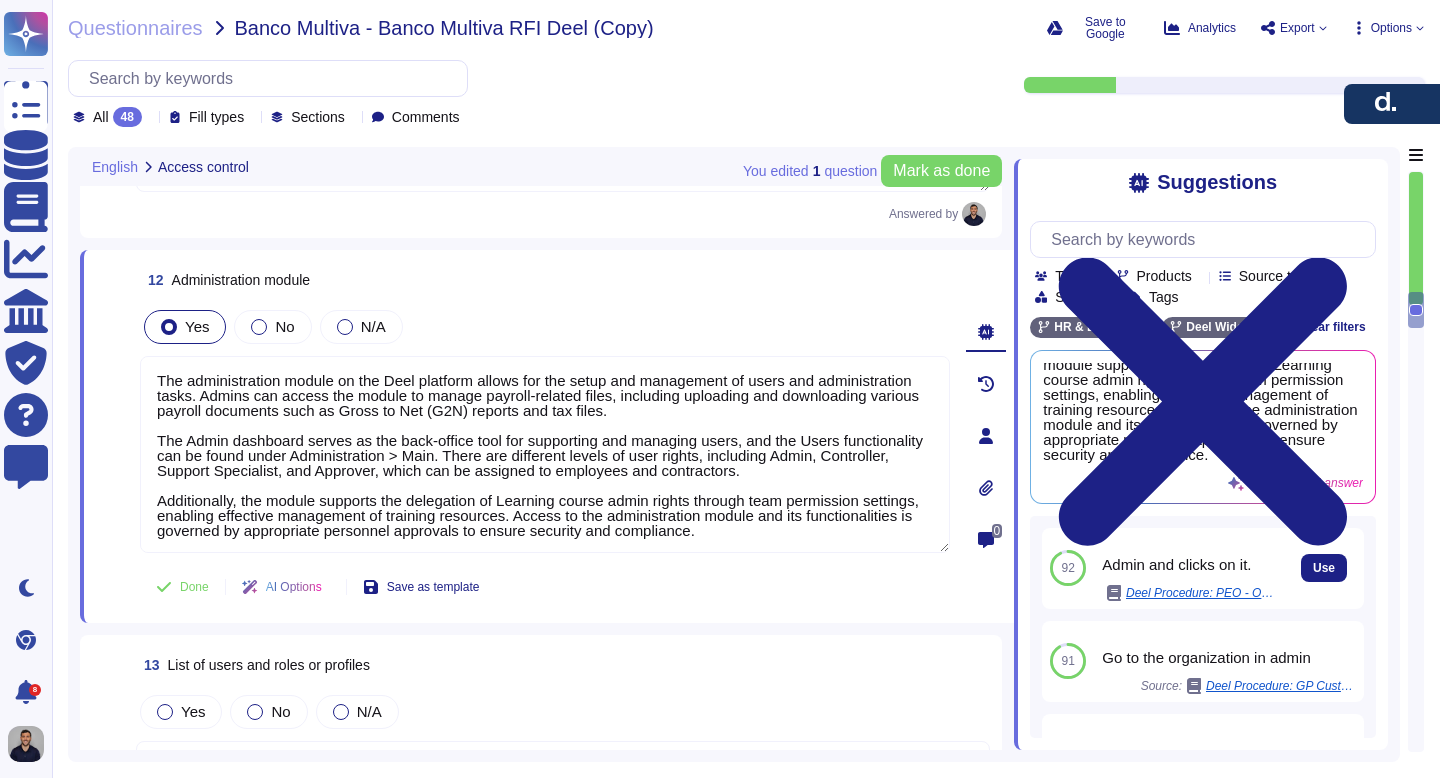 scroll, scrollTop: 261, scrollLeft: 0, axis: vertical 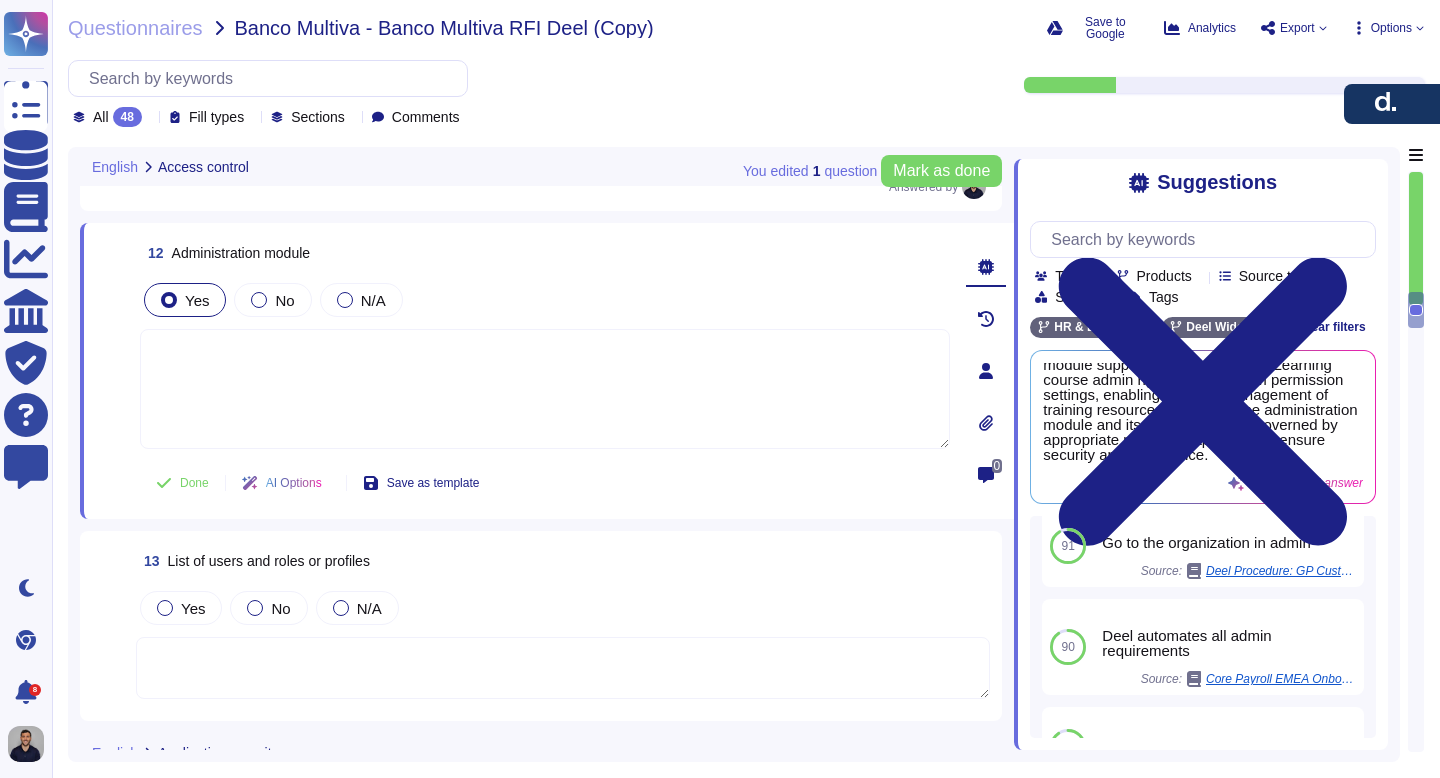 paste on "Yes, Deel does have an administration module." 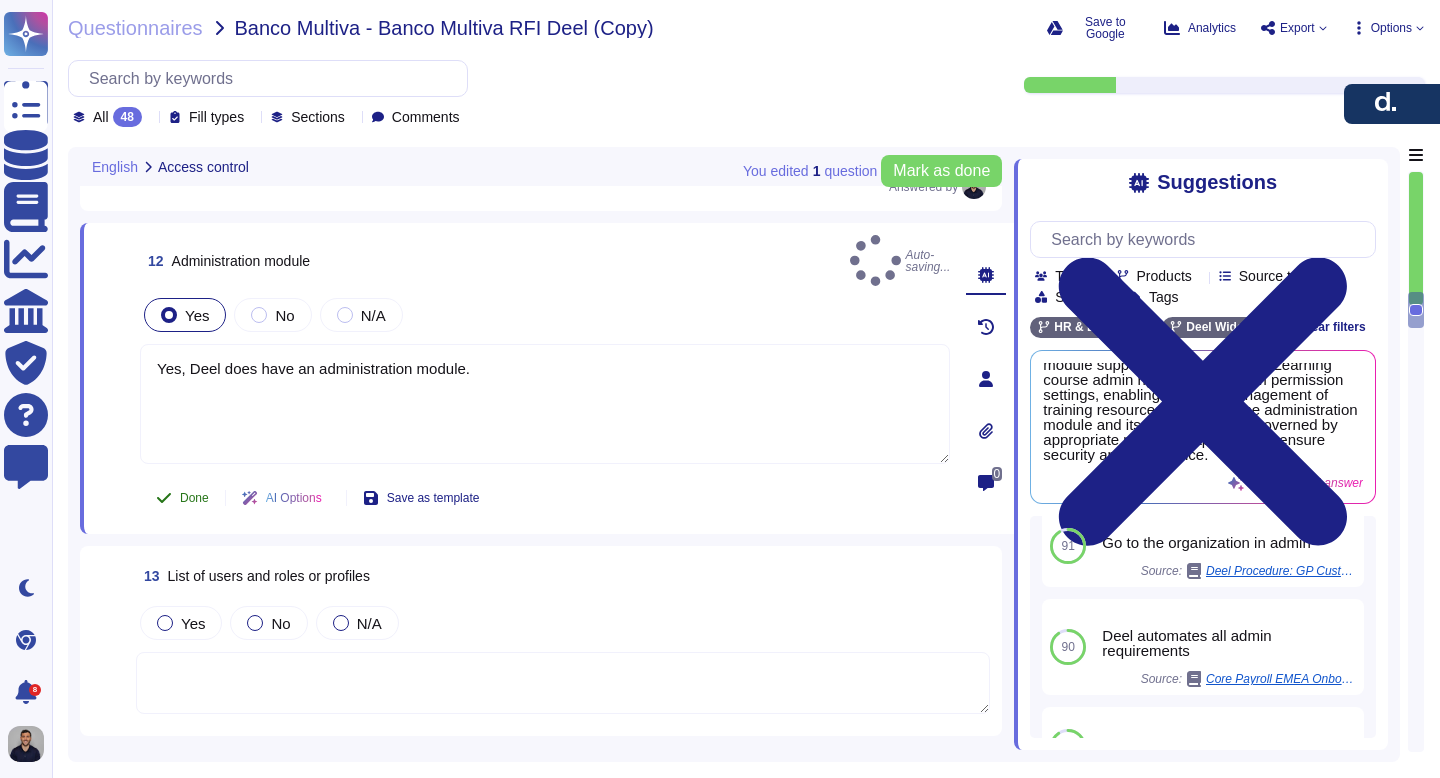 type on "Yes, Deel does have an administration module." 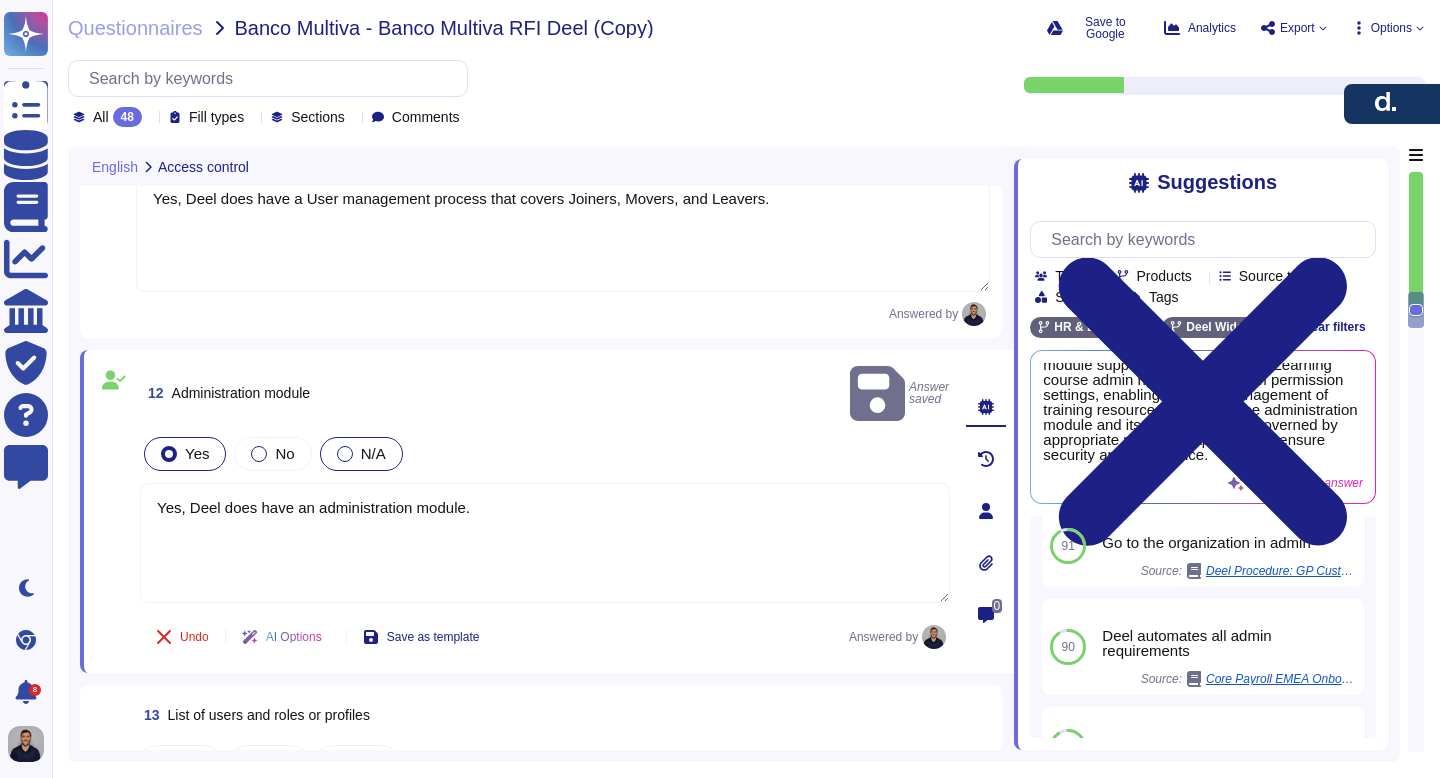 scroll, scrollTop: 3382, scrollLeft: 0, axis: vertical 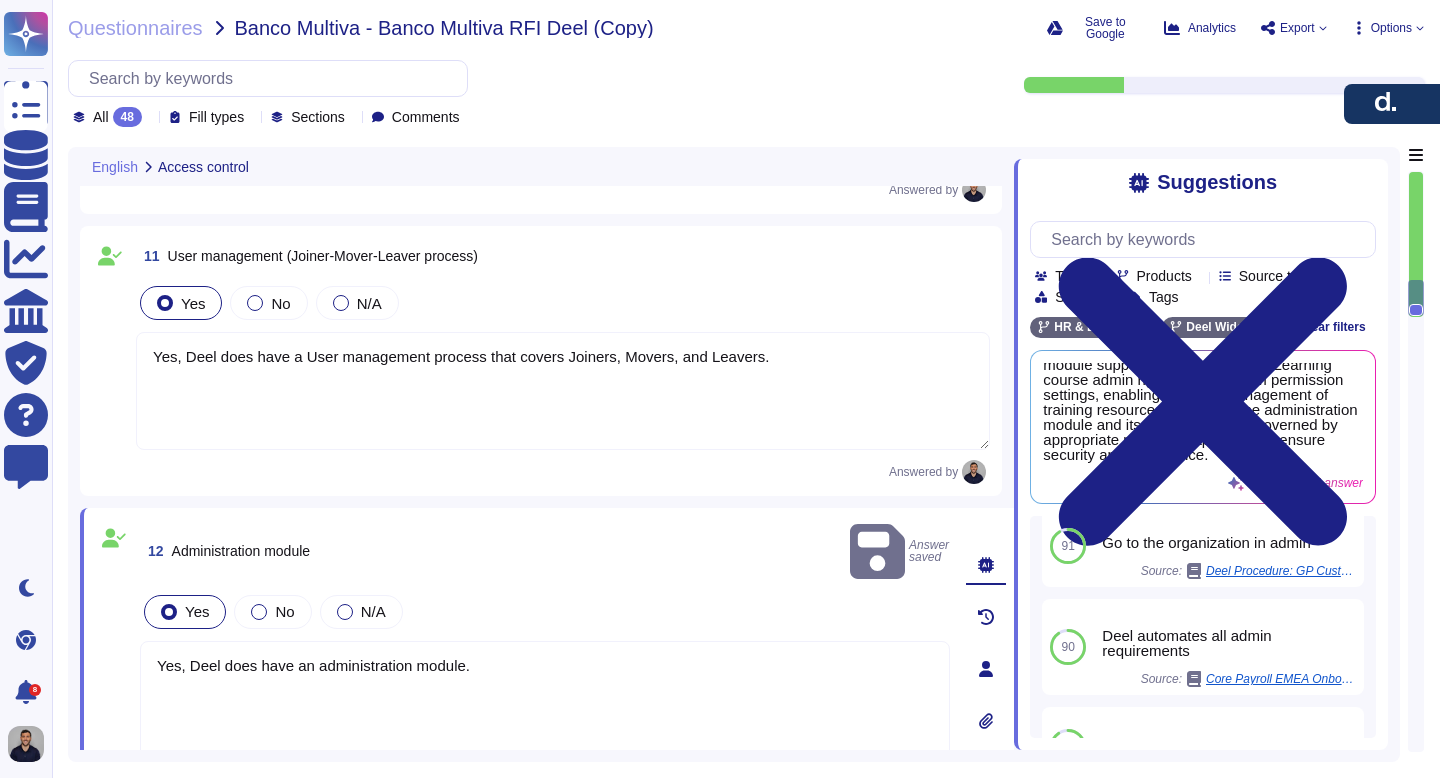 type on "Yes, Deel does have a user and password policy. The policy covers various aspects of user authentication and password management to ensure security." 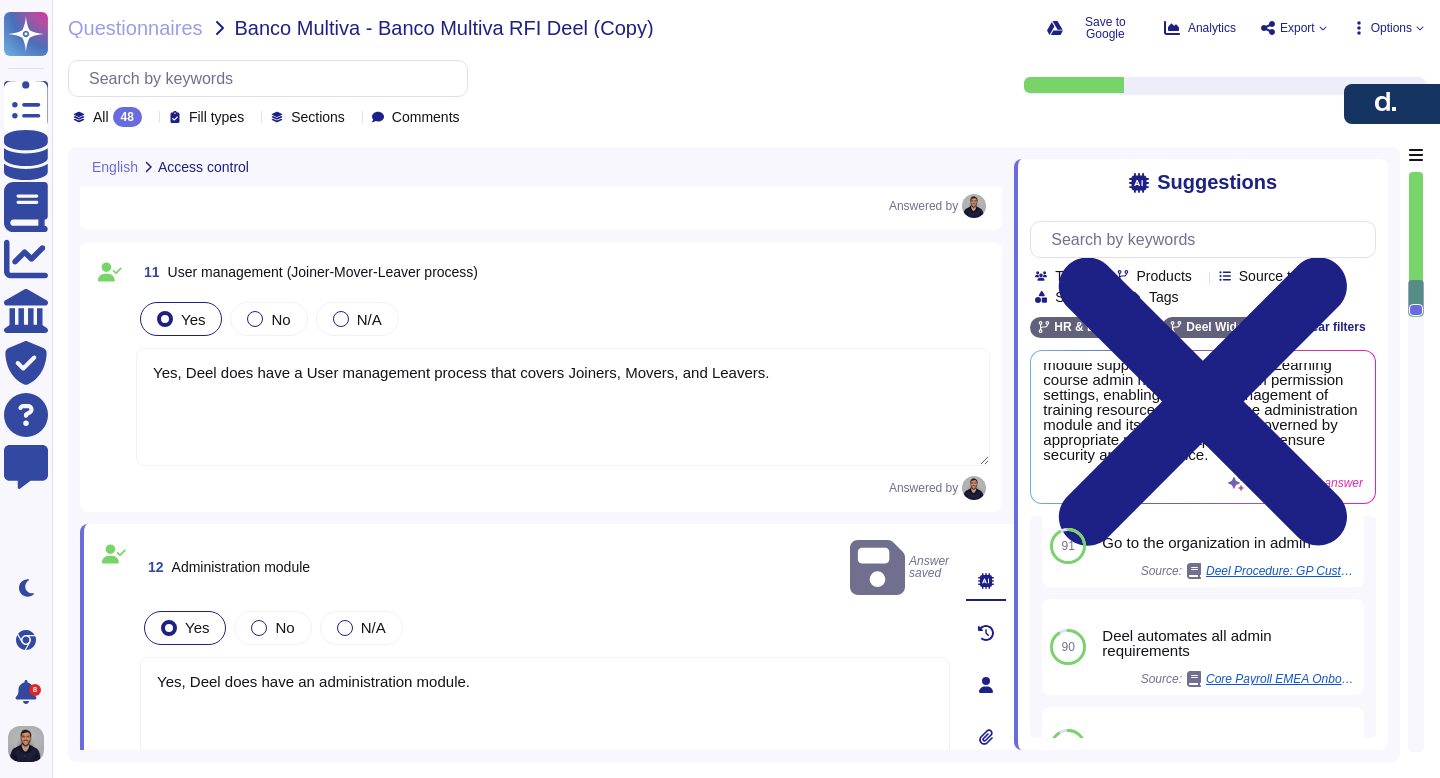 click on "Yes, Deel does have a User management process that covers Joiners, Movers, and Leavers." at bounding box center [563, 407] 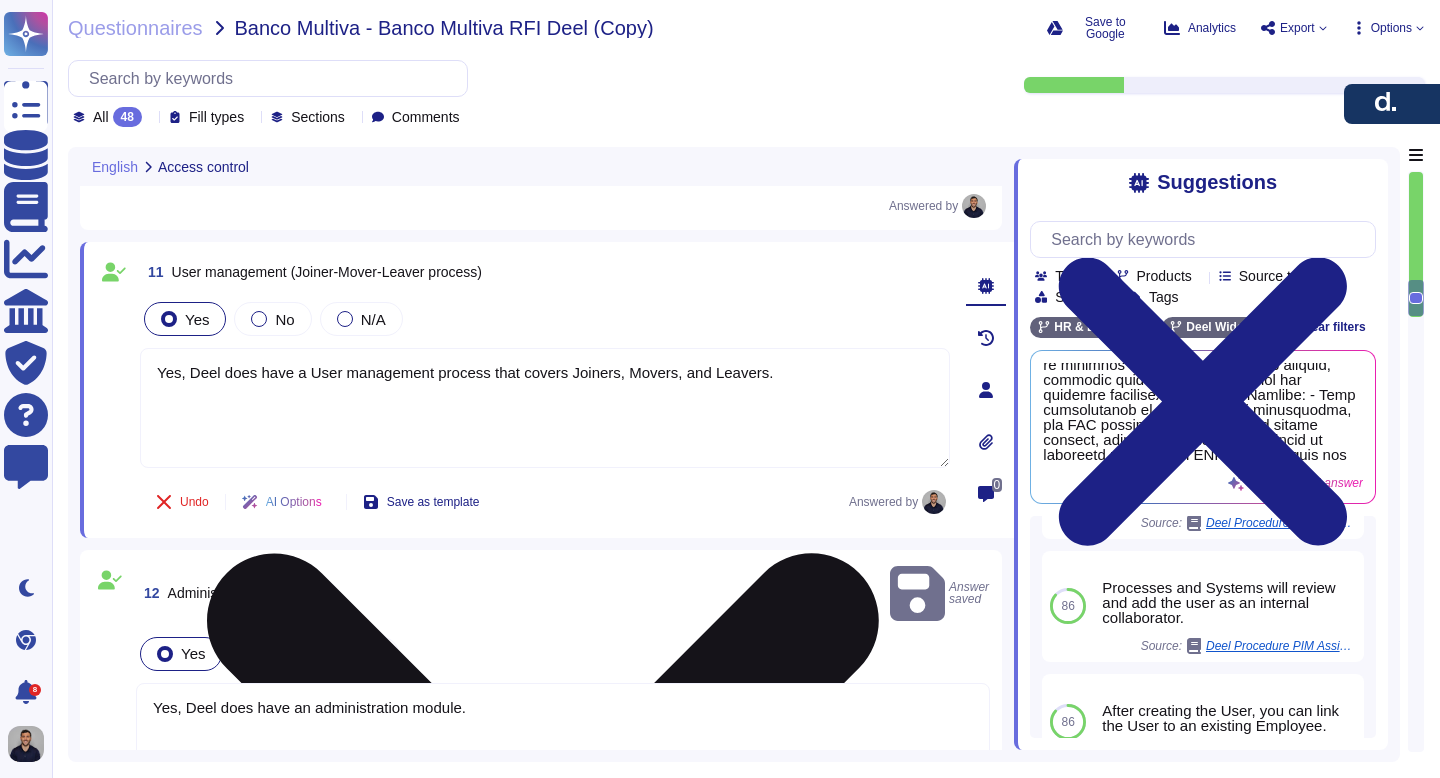 scroll, scrollTop: 0, scrollLeft: 0, axis: both 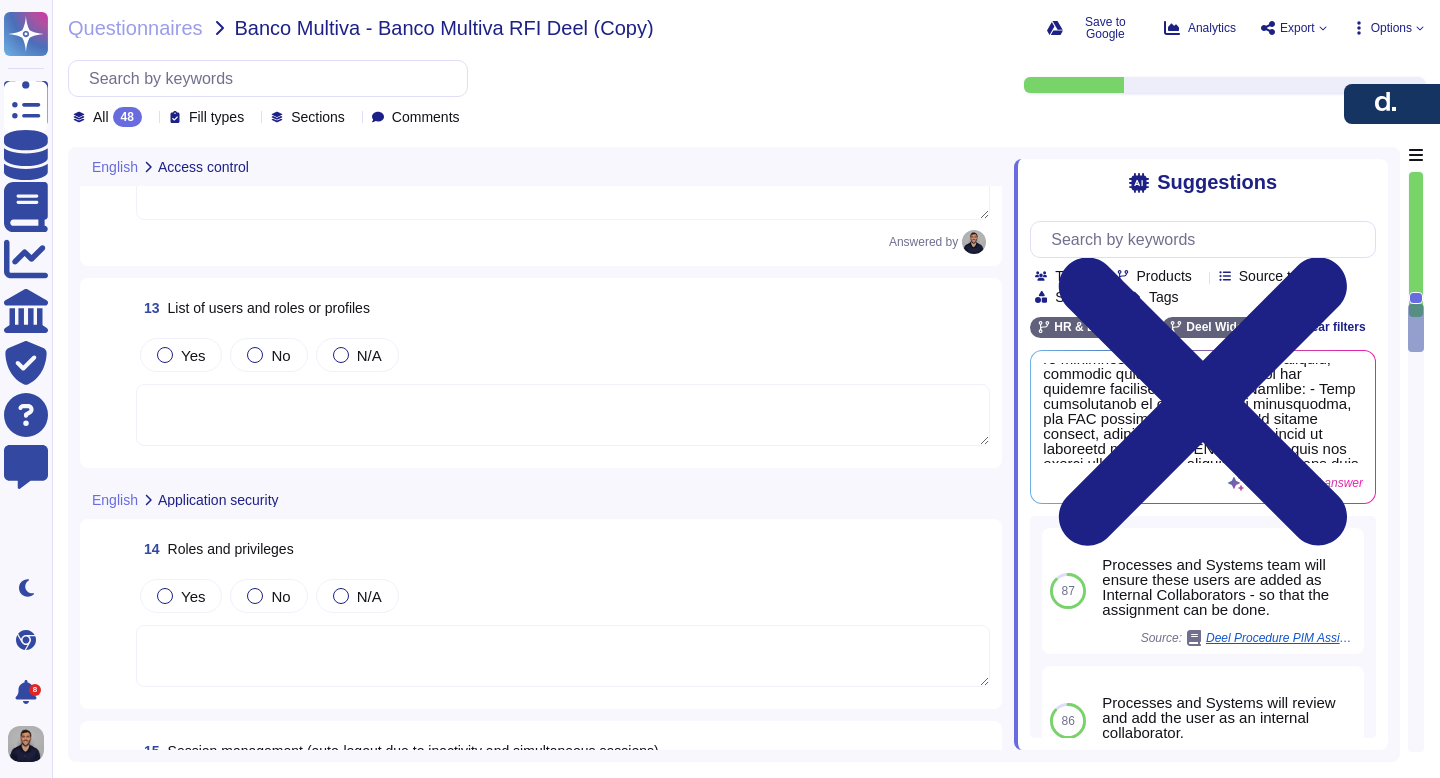 click at bounding box center [563, 415] 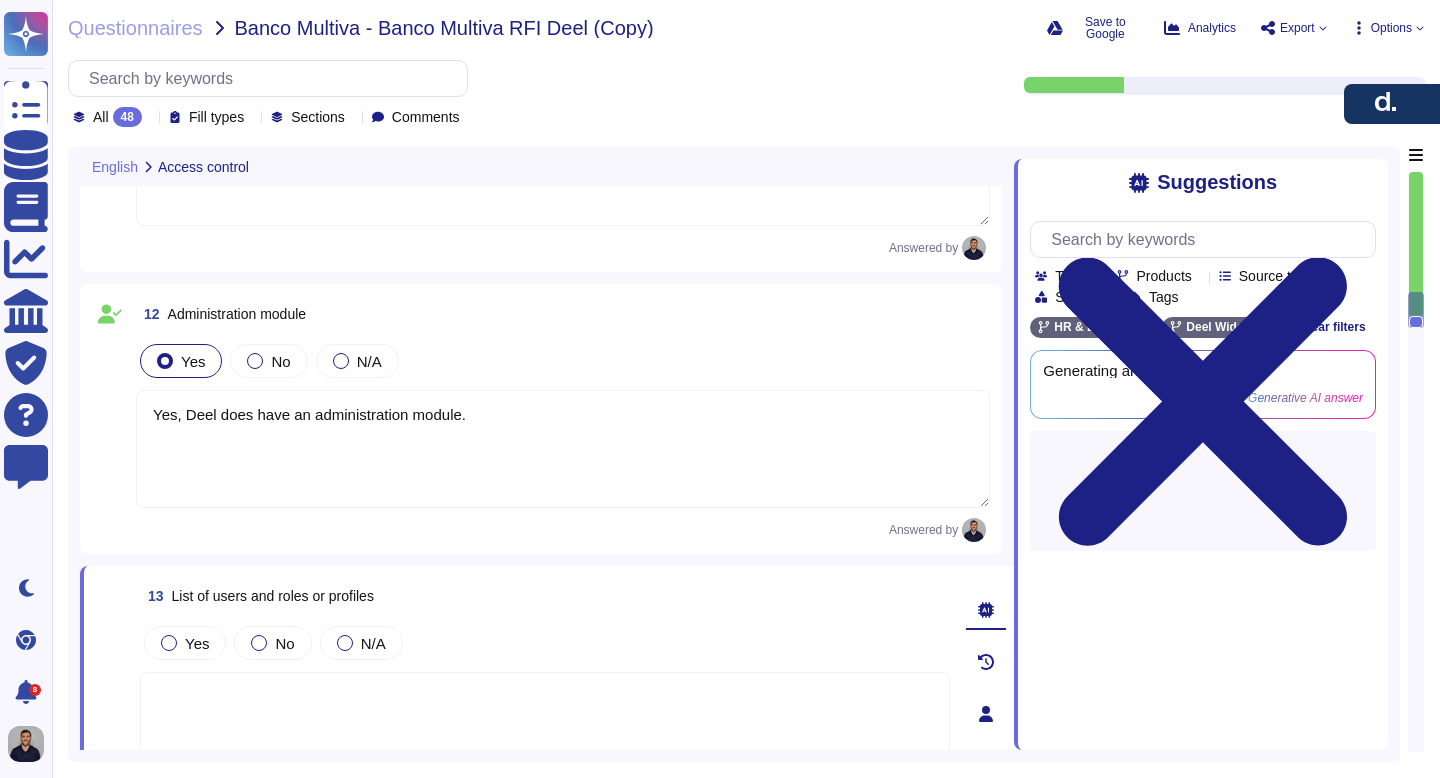 type on "Deel supports Multi-Factor Authentication (MFA) to enhance account security. MFA is enabled for all services and is required for all users to access the platform. Users can set up MFA on an account basis, and it is mandatory for sensitive actions, such as accessing payment methods or personal identifiable information (PII).
MFA can be implemented using two-factor authentication (2FA) methods, including authenticator apps like Google Authenticator, Authy, or Microsoft Authenticator. Additionally, the Deel mobile app supports app-based MFA, allowing users to receive push notifications and utilize biometric authentication for added security.
Access to the production server is restricted to authorized personnel and is performed using the two-factor authentication method. MFA is also required for remote access to the network by employees, ensuring stringent security measures are in place." 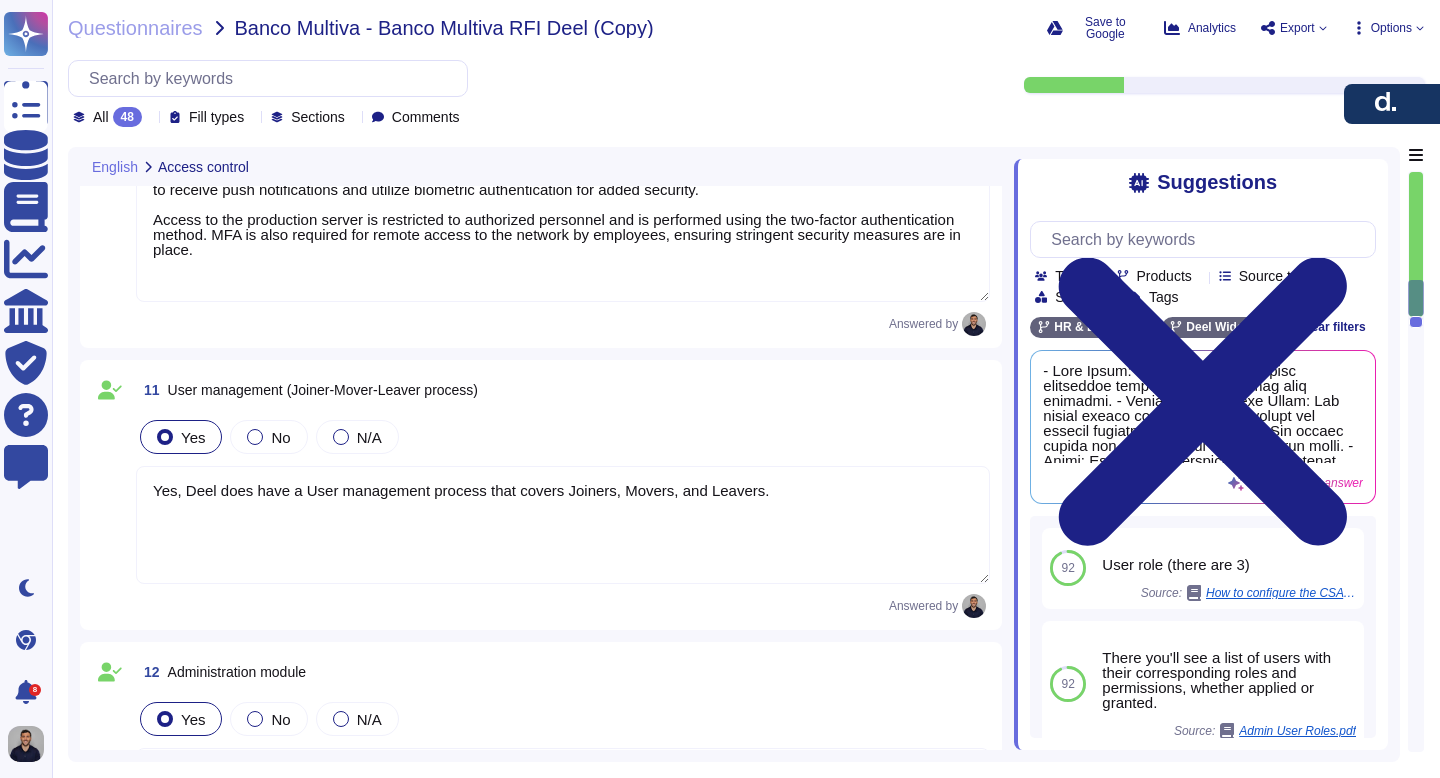 type on "Yes, Deel does have a user and password policy. The policy covers various aspects of user authentication and password management to ensure security." 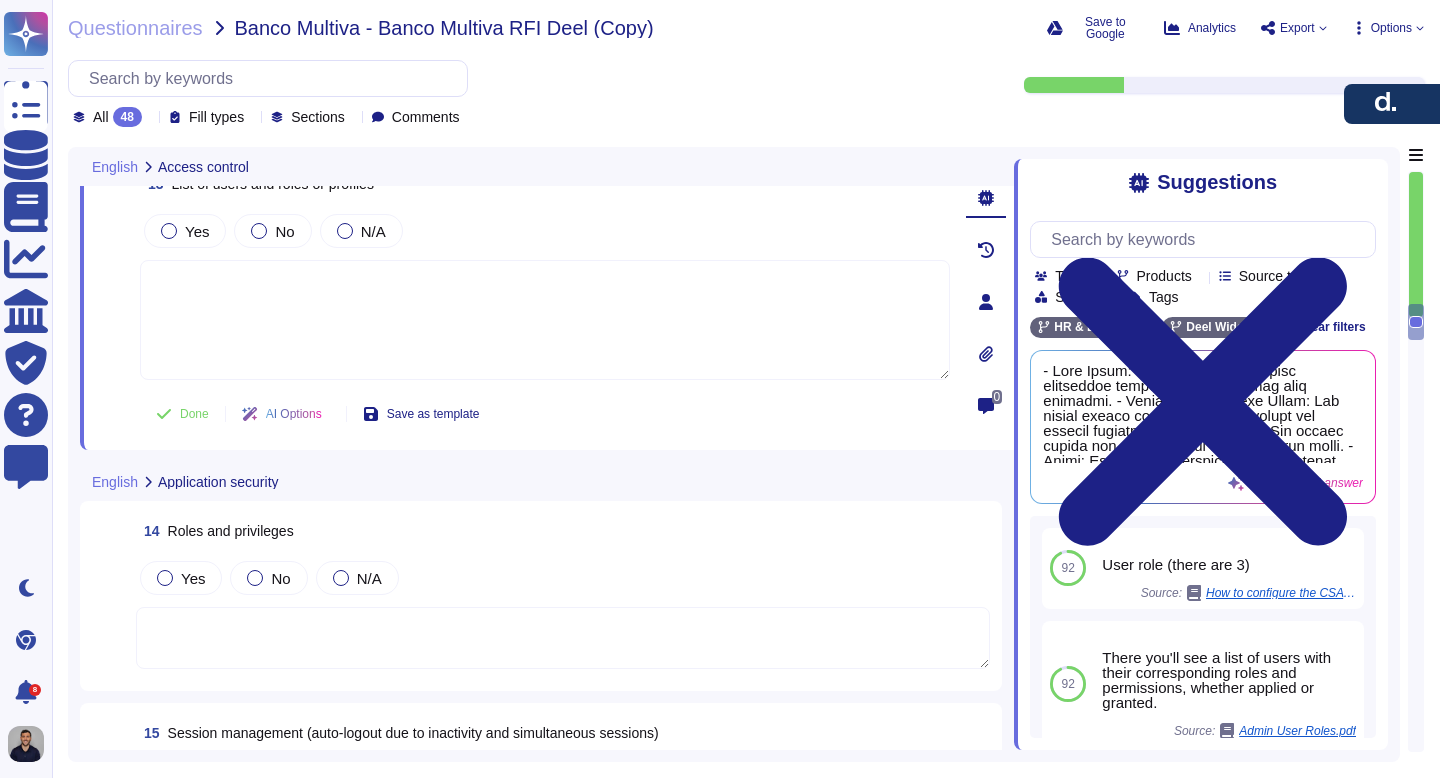 scroll, scrollTop: 3887, scrollLeft: 0, axis: vertical 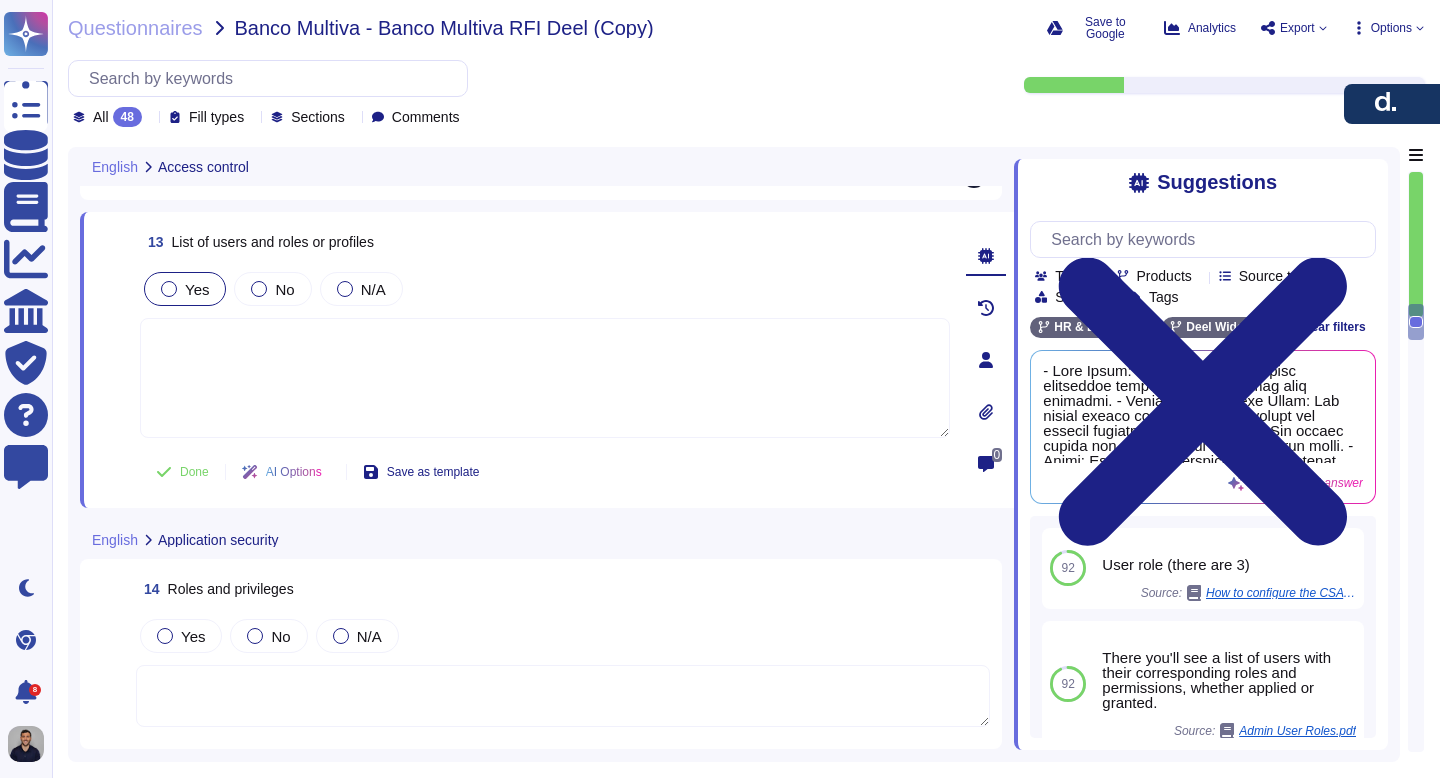 click on "Yes" at bounding box center (185, 289) 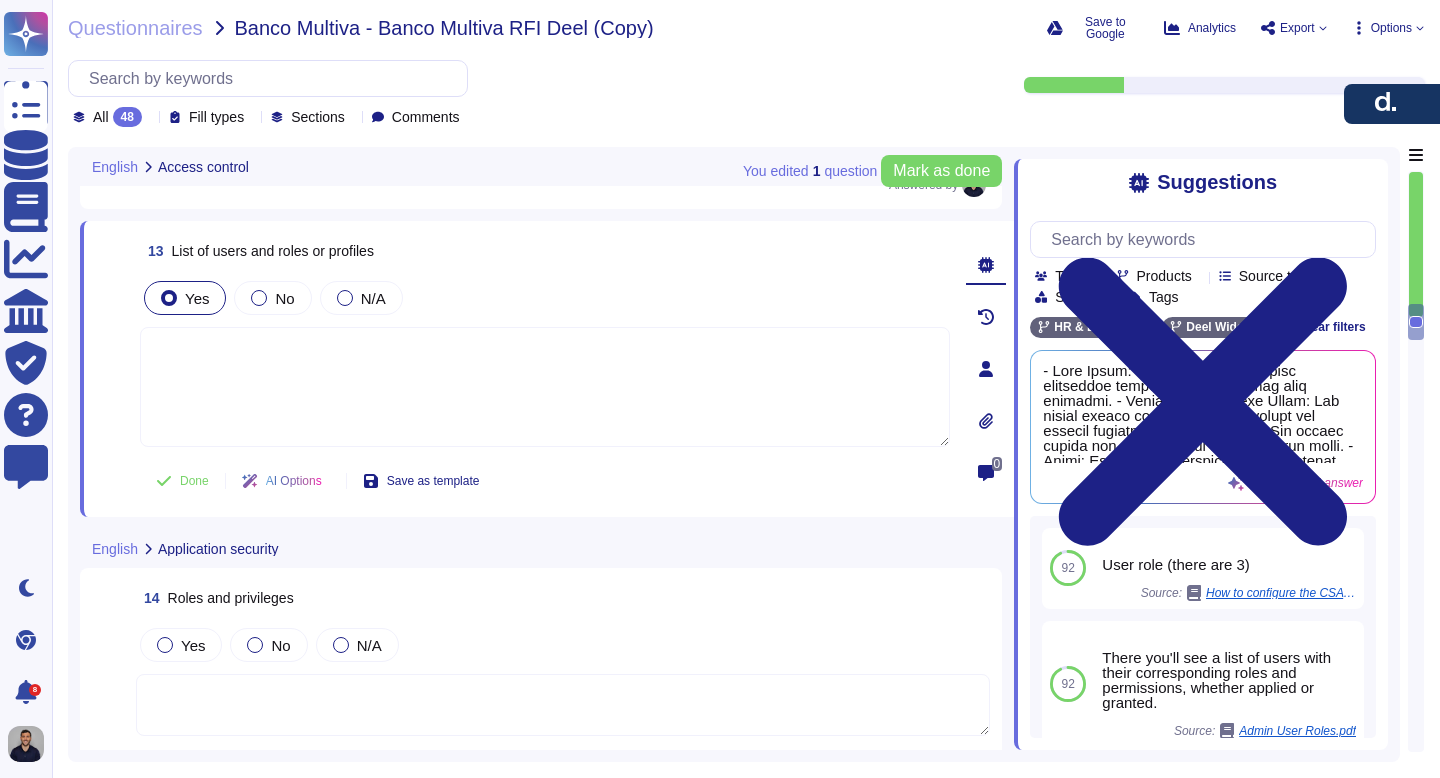 scroll, scrollTop: 3829, scrollLeft: 0, axis: vertical 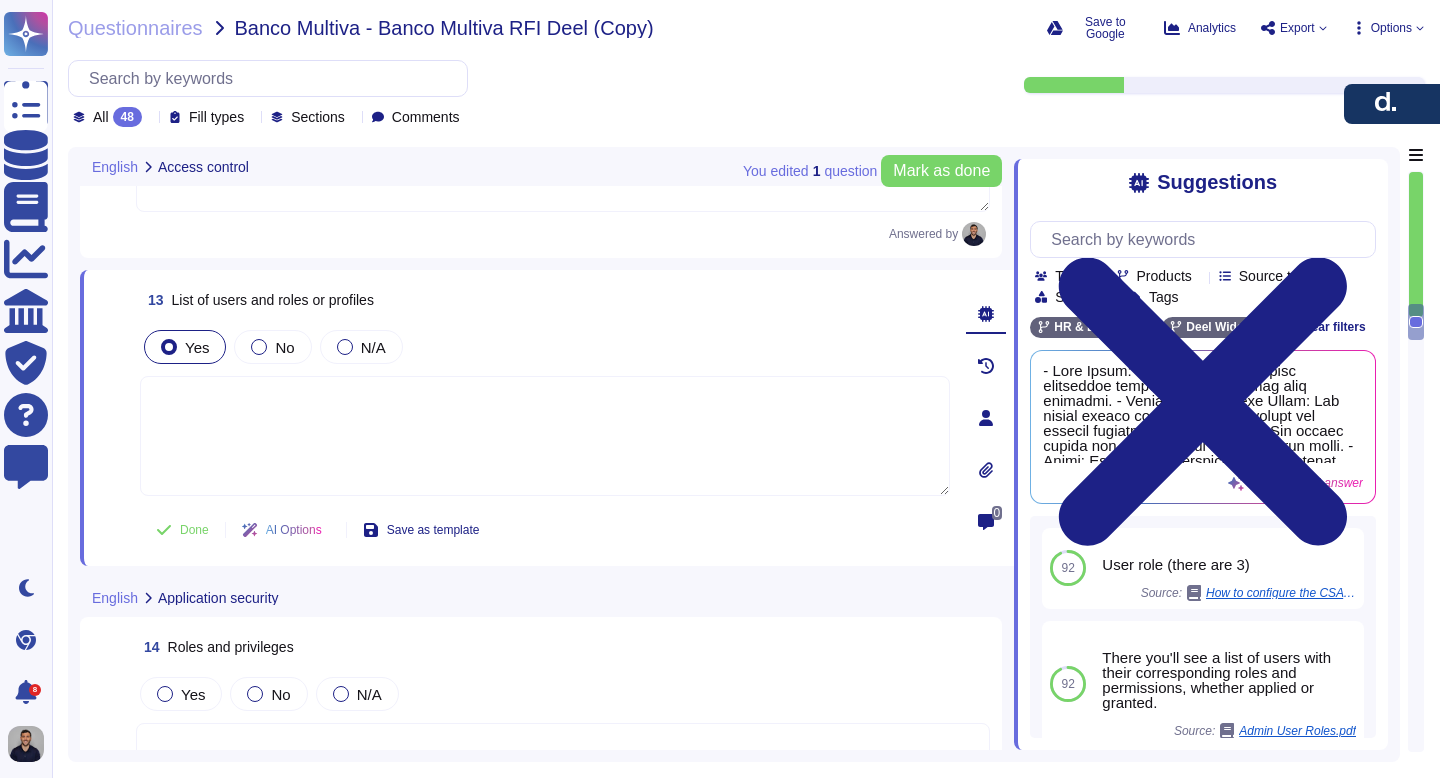 click at bounding box center [545, 436] 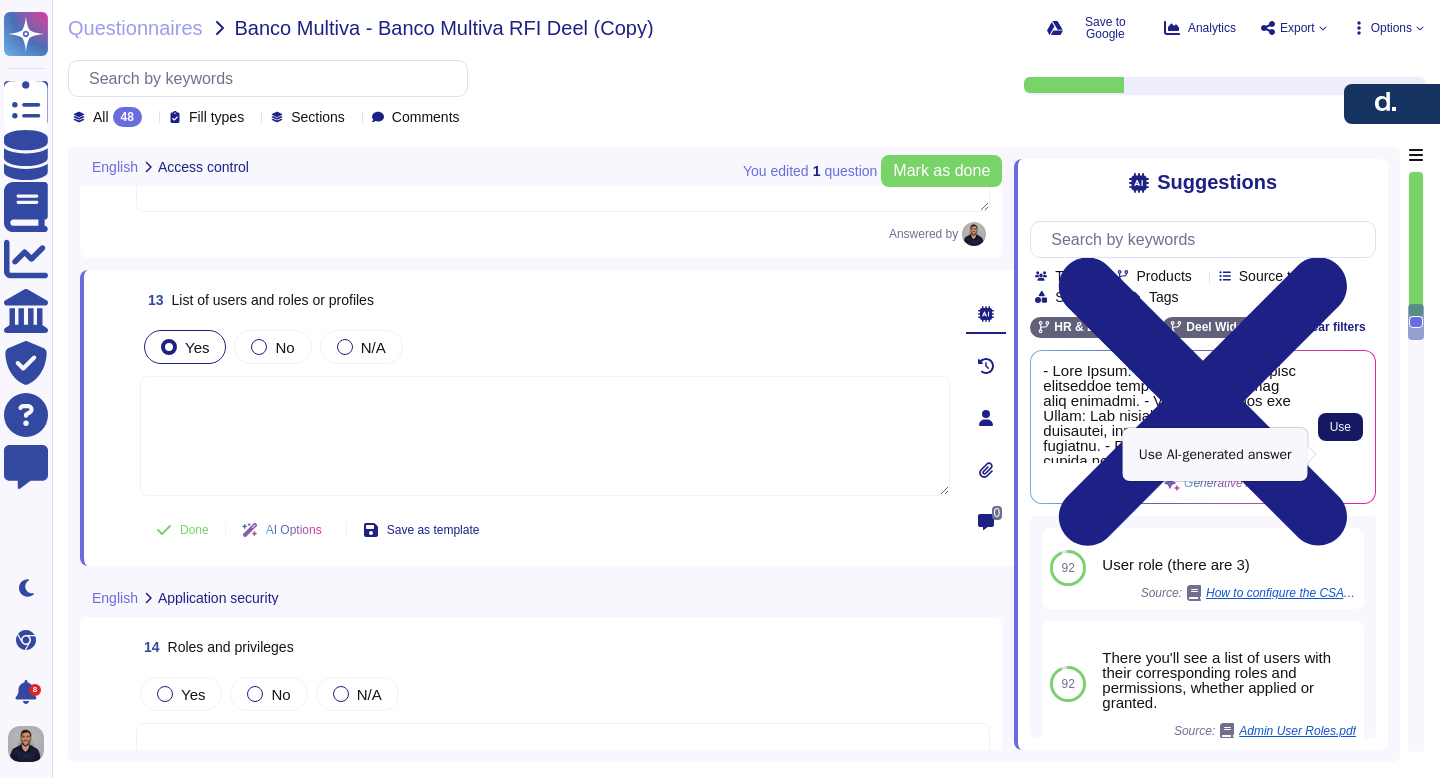 click on "Use" at bounding box center (1340, 427) 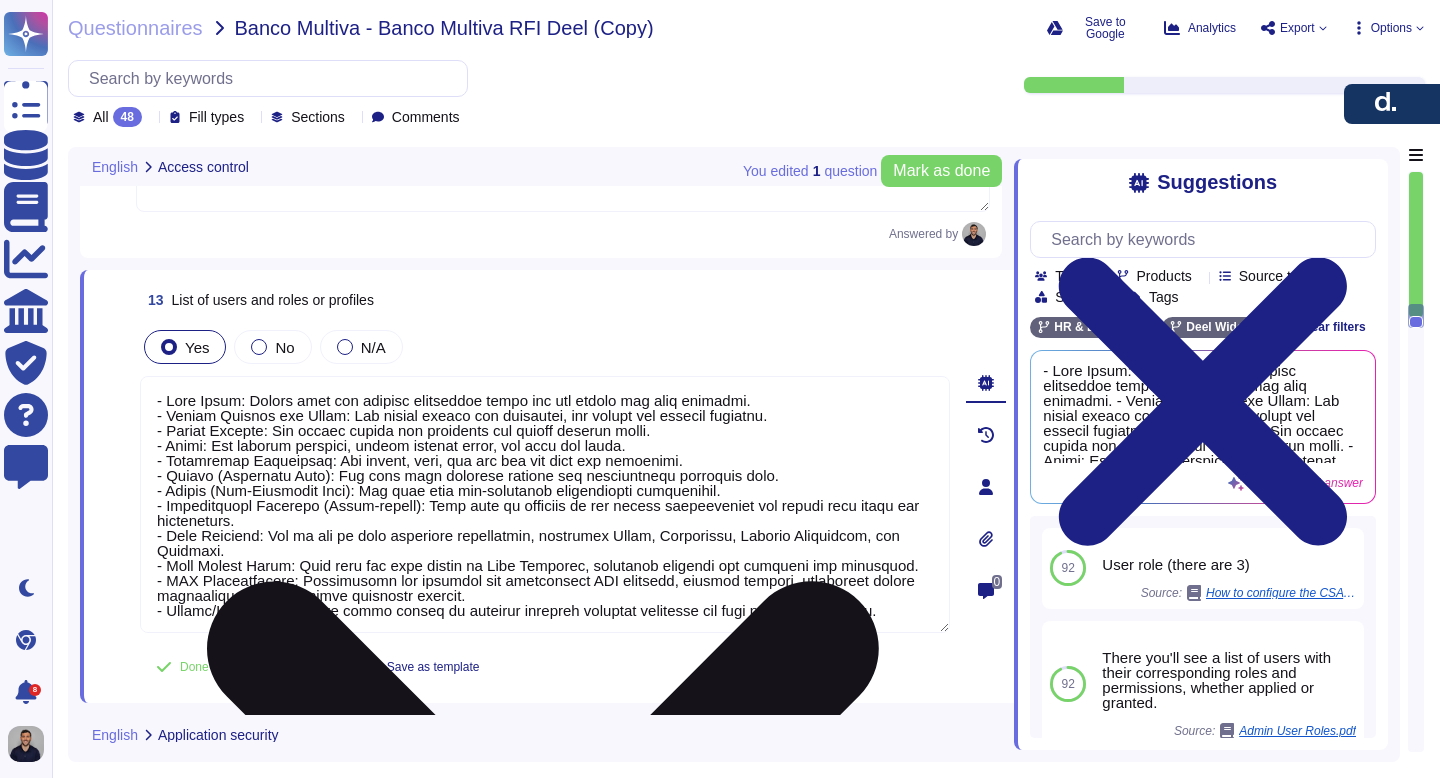 scroll, scrollTop: 2, scrollLeft: 0, axis: vertical 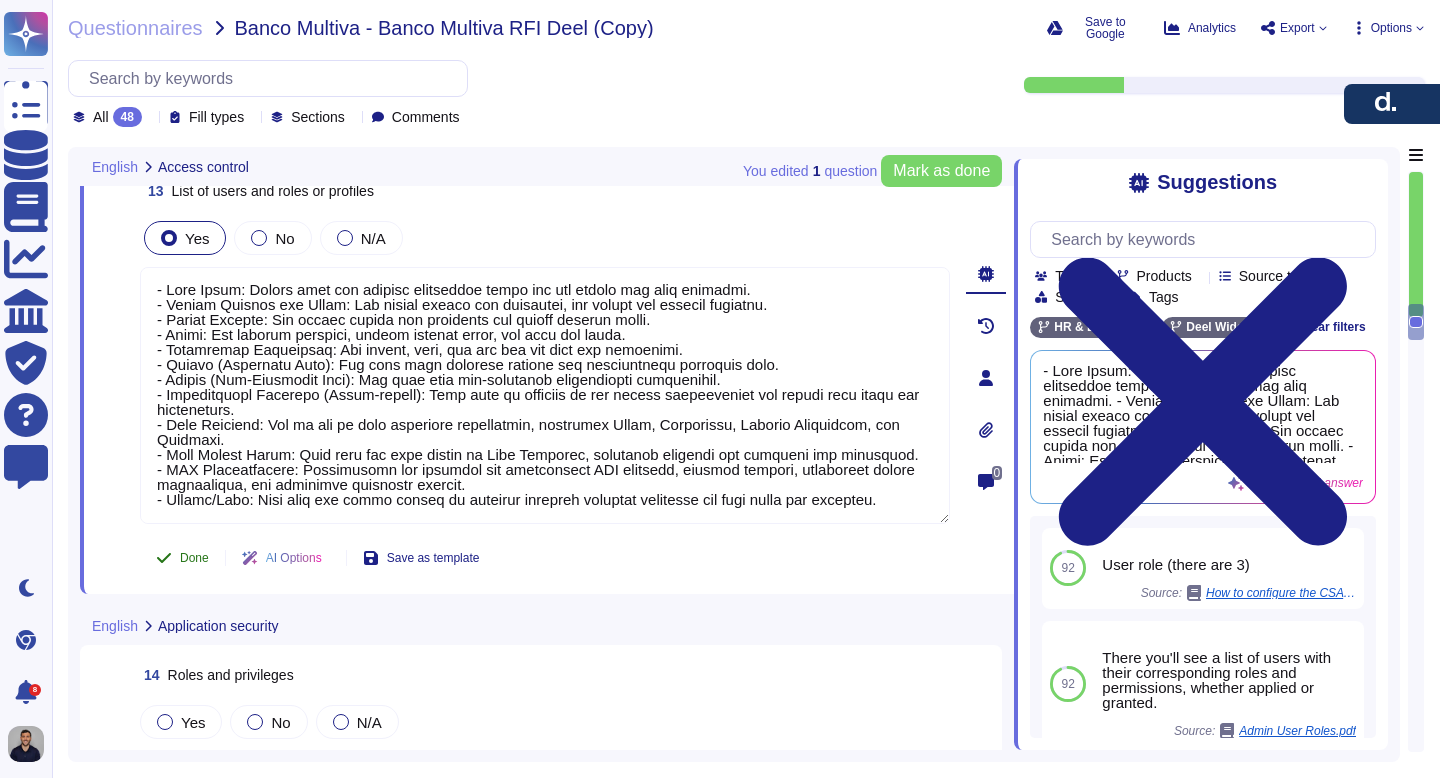 click on "Done" at bounding box center (194, 558) 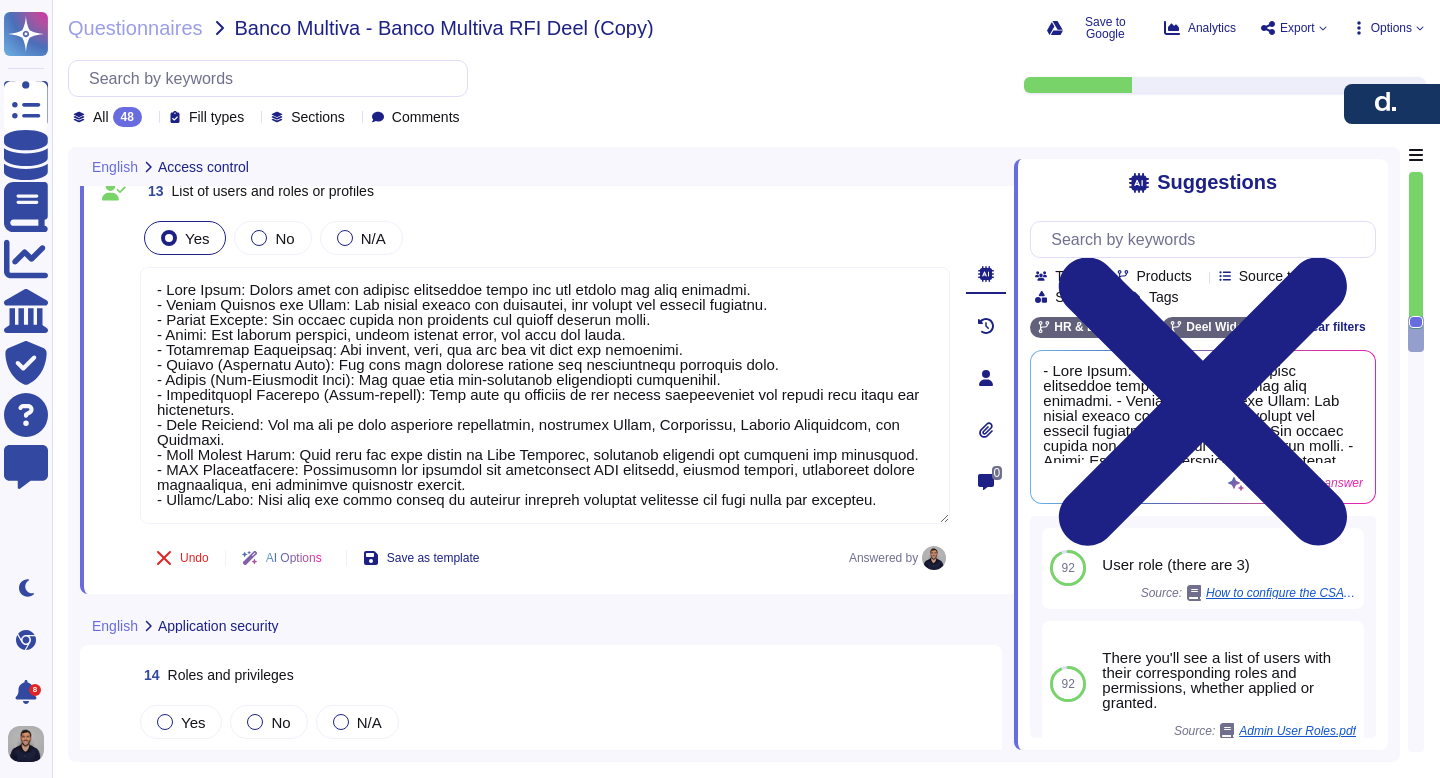 scroll, scrollTop: 4206, scrollLeft: 0, axis: vertical 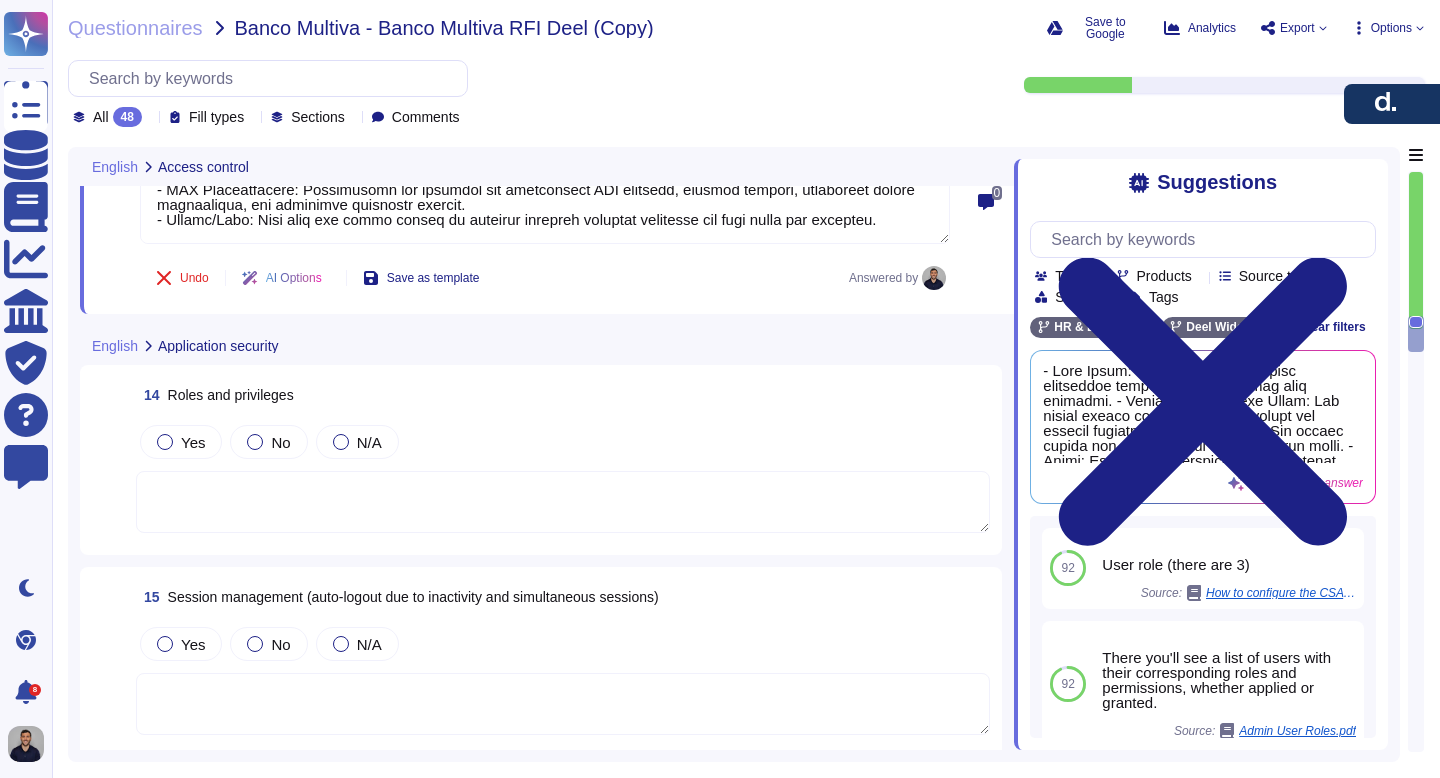 click at bounding box center (563, 502) 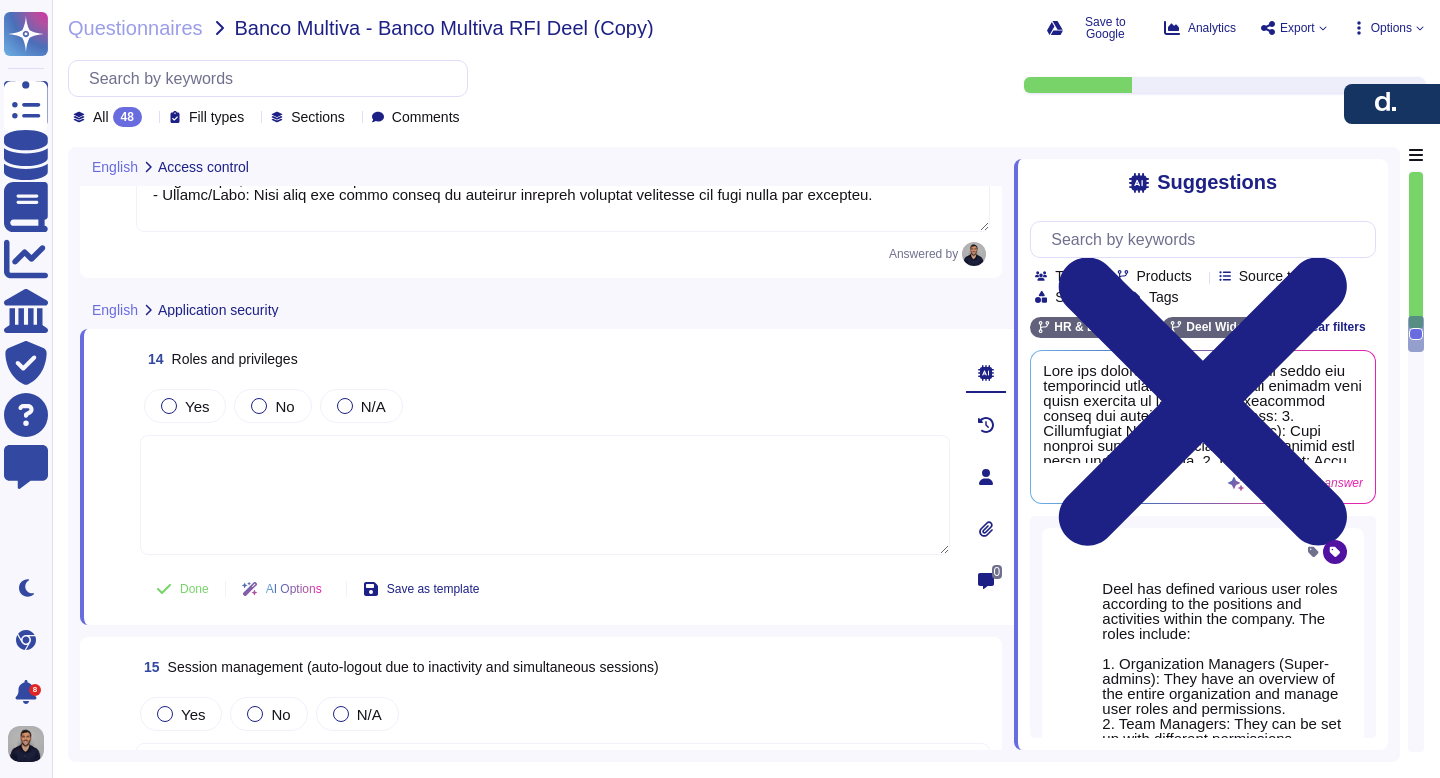 scroll, scrollTop: 4208, scrollLeft: 0, axis: vertical 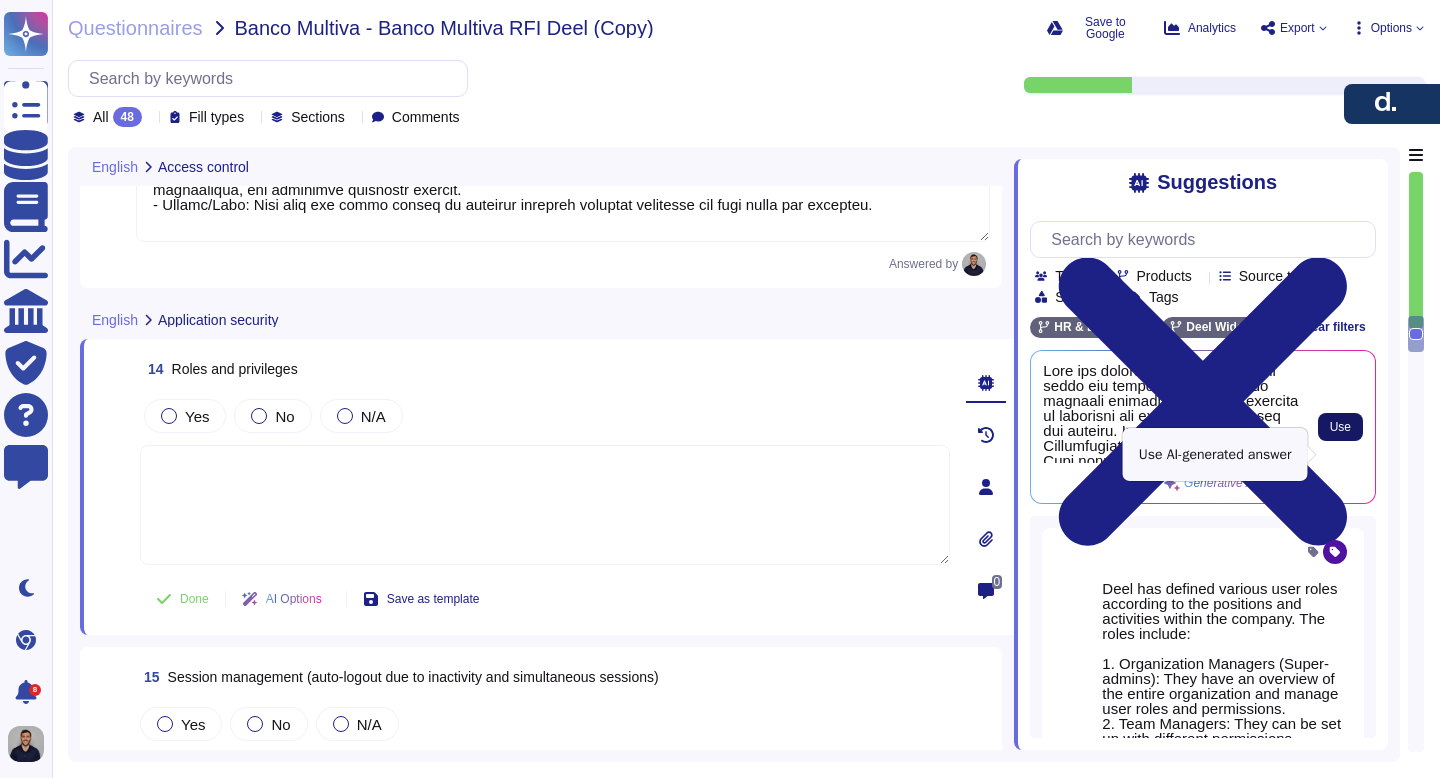 click on "Use" at bounding box center (1340, 427) 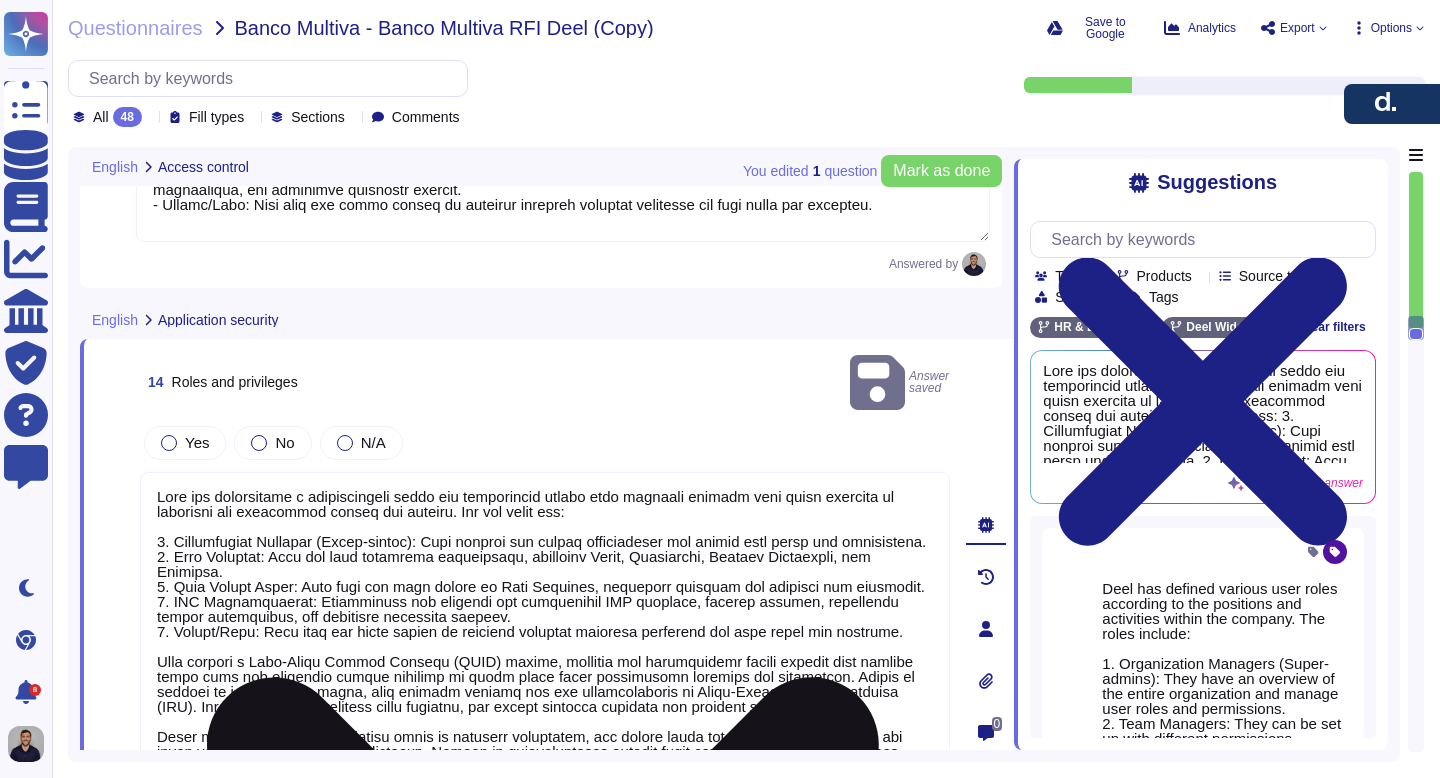 scroll, scrollTop: 2, scrollLeft: 0, axis: vertical 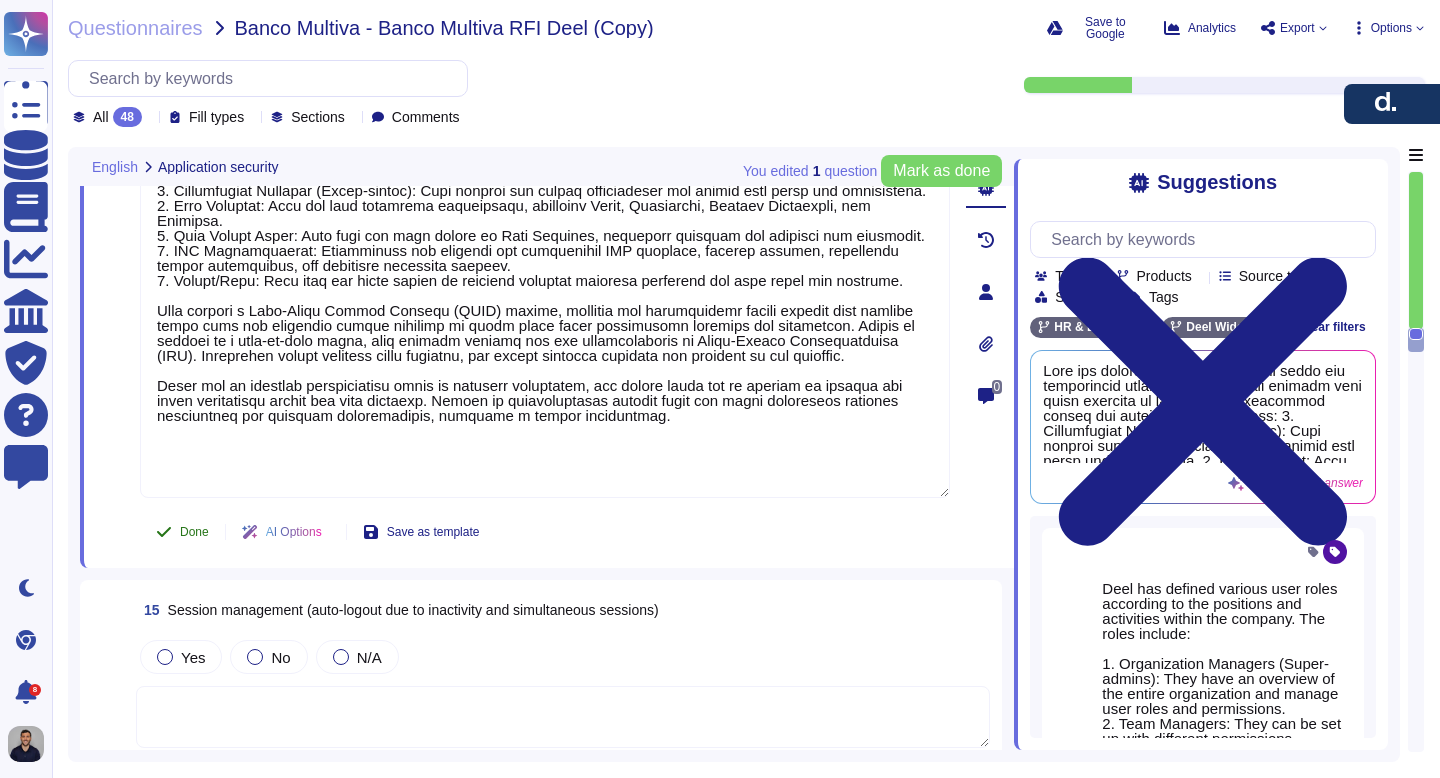 click 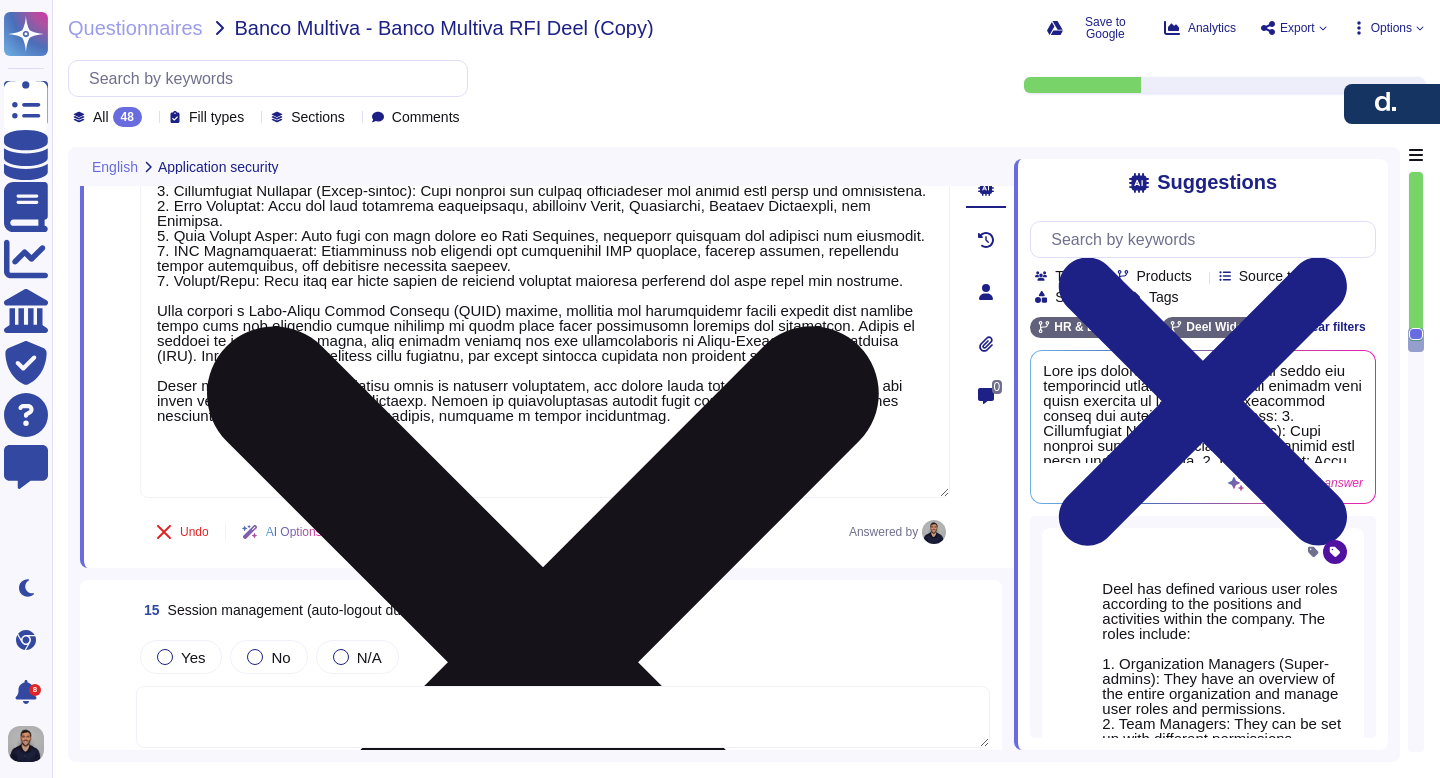 scroll, scrollTop: 0, scrollLeft: 0, axis: both 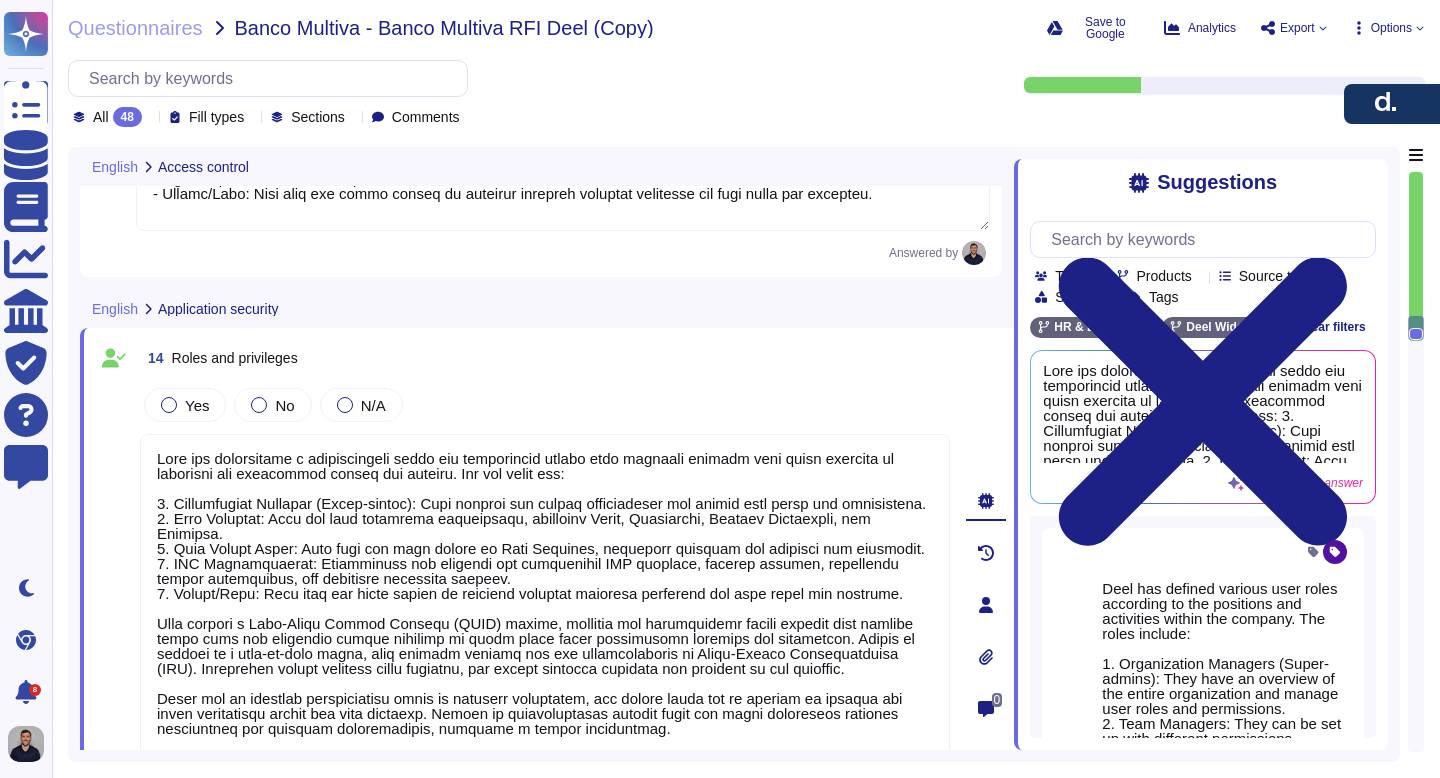 type on "Yes, Deel does have an administration module." 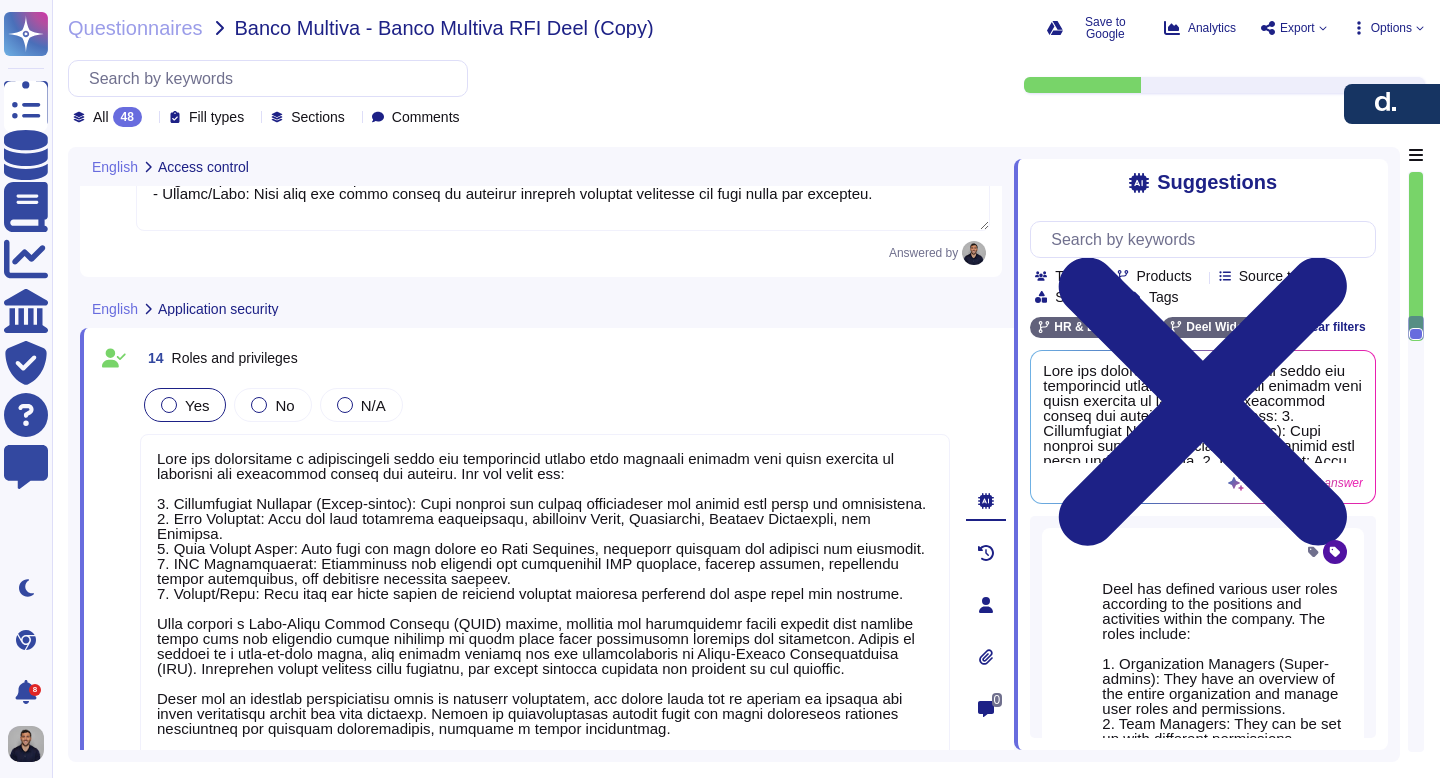 click at bounding box center [169, 405] 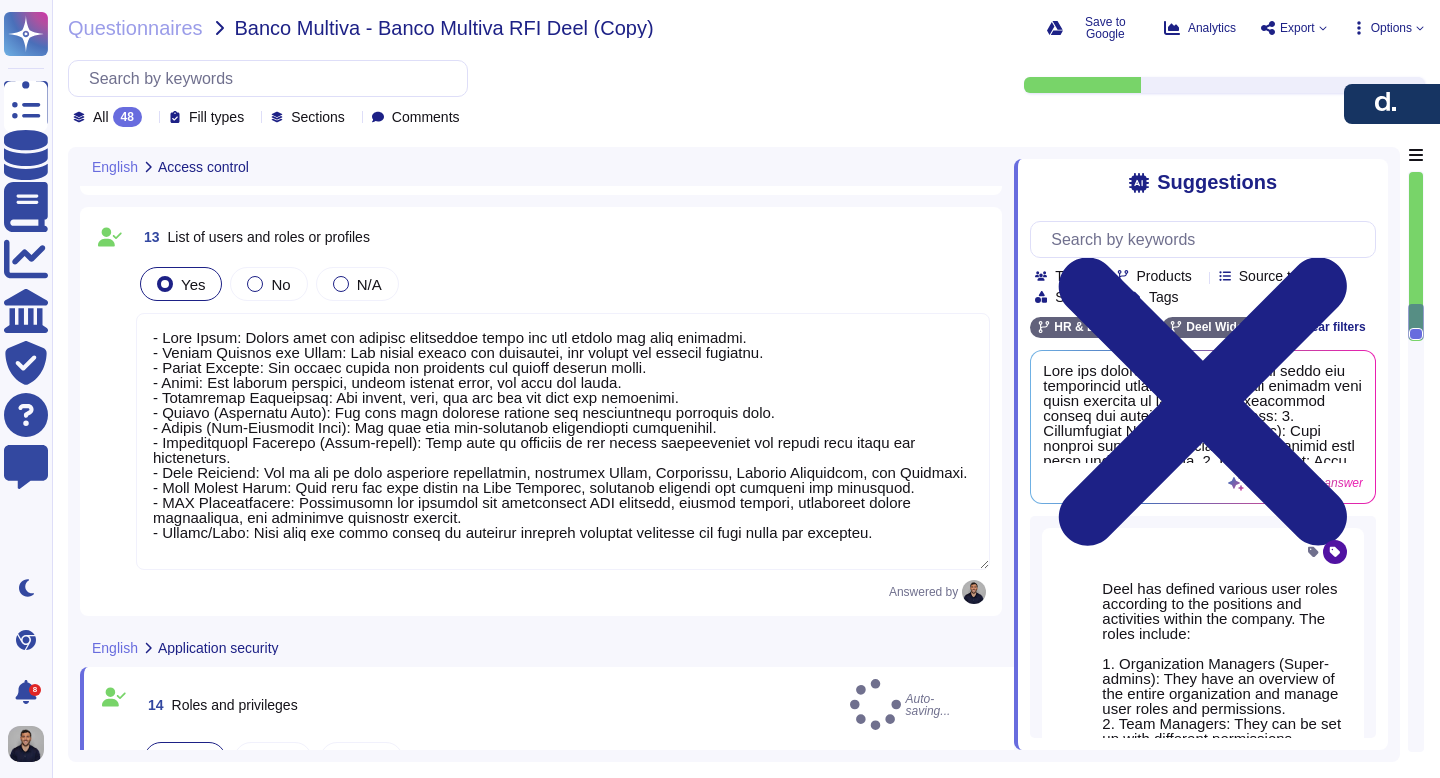 type on "Yes, Deel does have a User management process that covers Joiners, Movers, and Leavers." 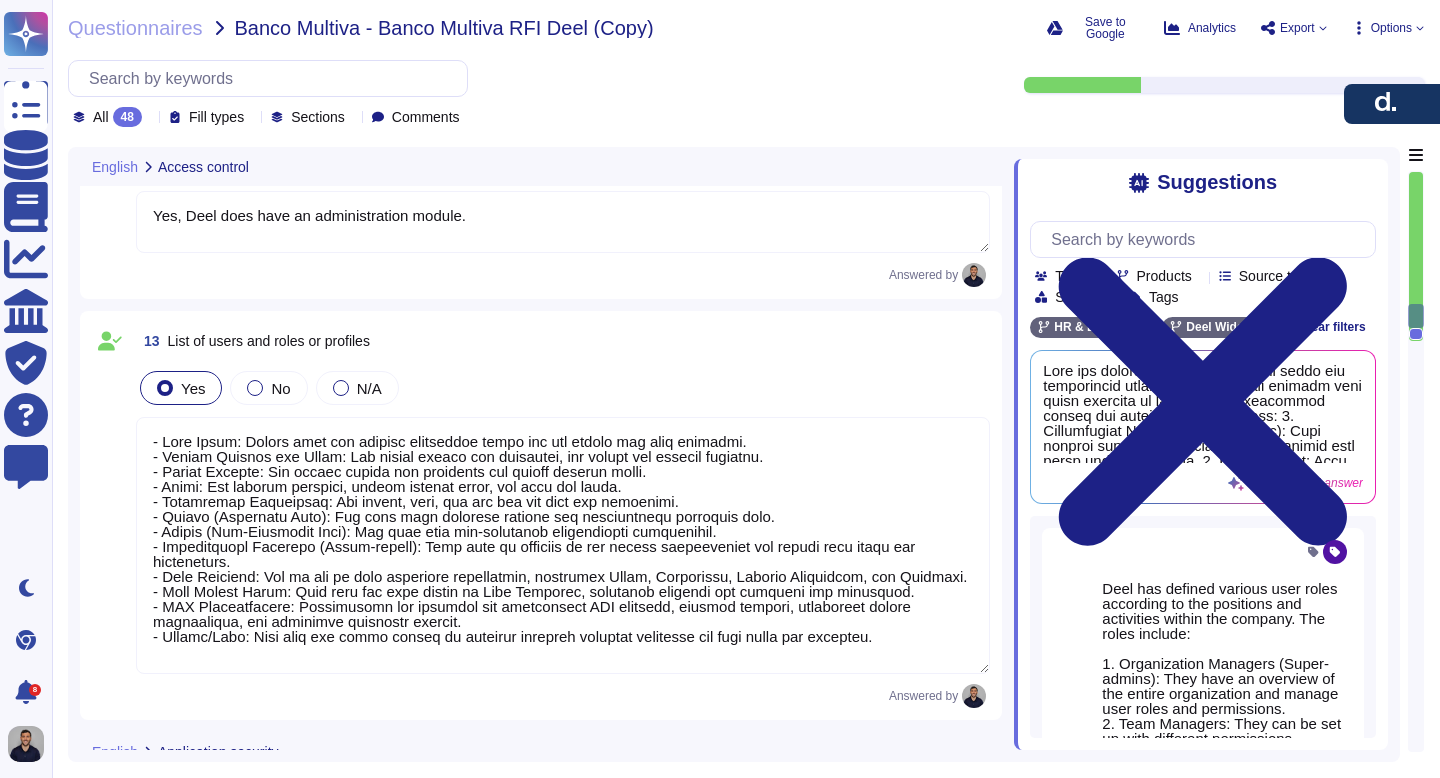 type on "Deel supports Multi-Factor Authentication (MFA) to enhance account security. MFA is enabled for all services and is required for all users to access the platform. Users can set up MFA on an account basis, and it is mandatory for sensitive actions, such as accessing payment methods or personal identifiable information (PII).
MFA can be implemented using two-factor authentication (2FA) methods, including authenticator apps like Google Authenticator, Authy, or Microsoft Authenticator. Additionally, the Deel mobile app supports app-based MFA, allowing users to receive push notifications and utilize biometric authentication for added security.
Access to the production server is restricted to authorized personnel and is performed using the two-factor authentication method. MFA is also required for remote access to the network by employees, ensuring stringent security measures are in place." 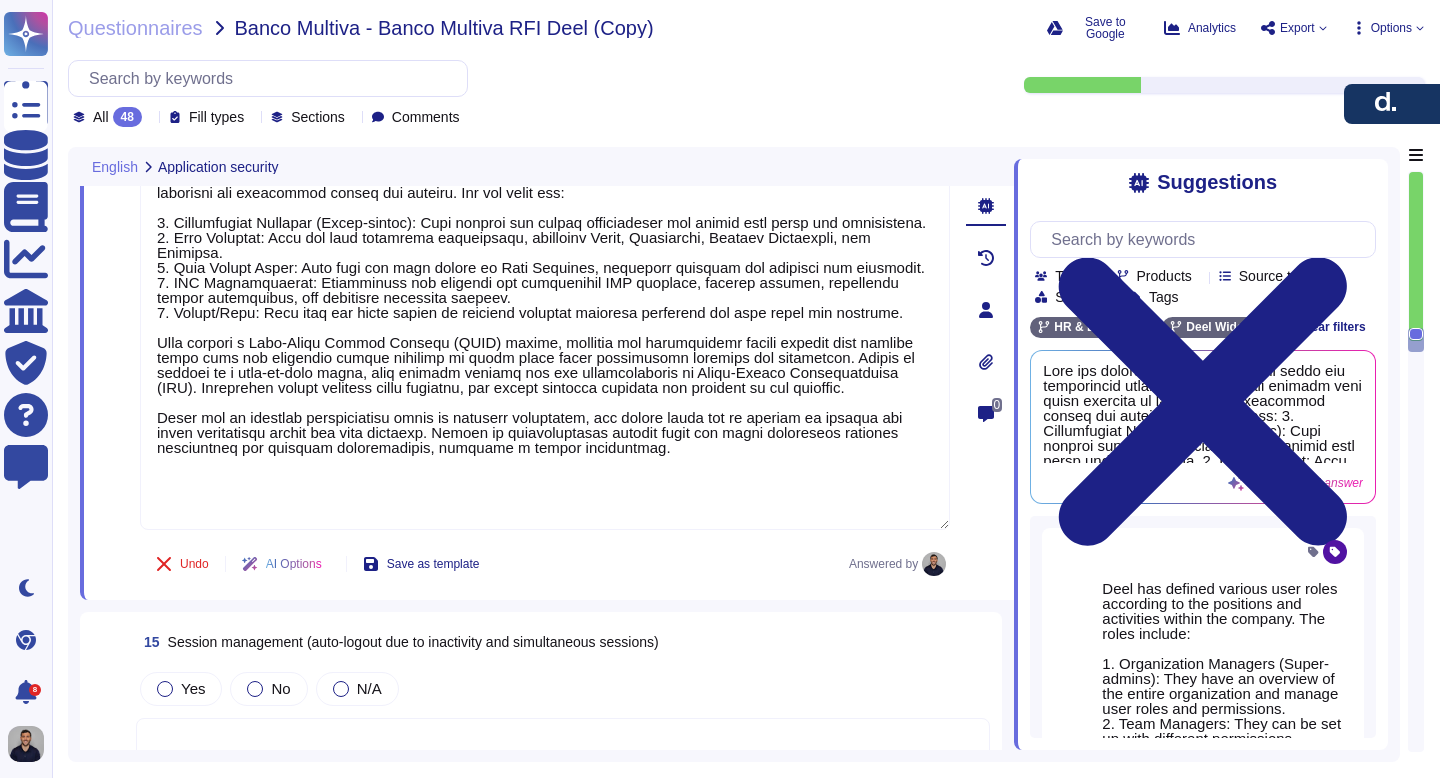 scroll, scrollTop: 4489, scrollLeft: 0, axis: vertical 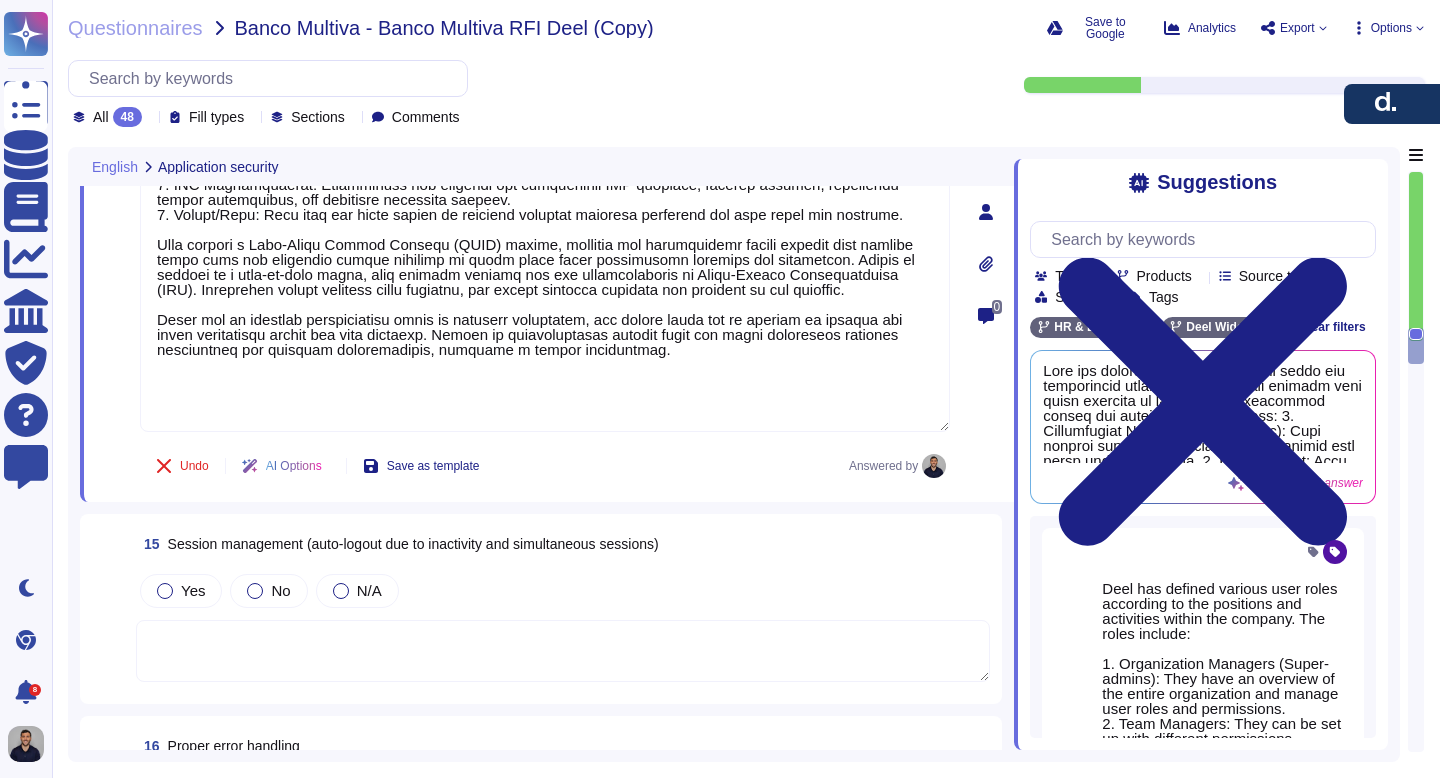 click at bounding box center [563, 651] 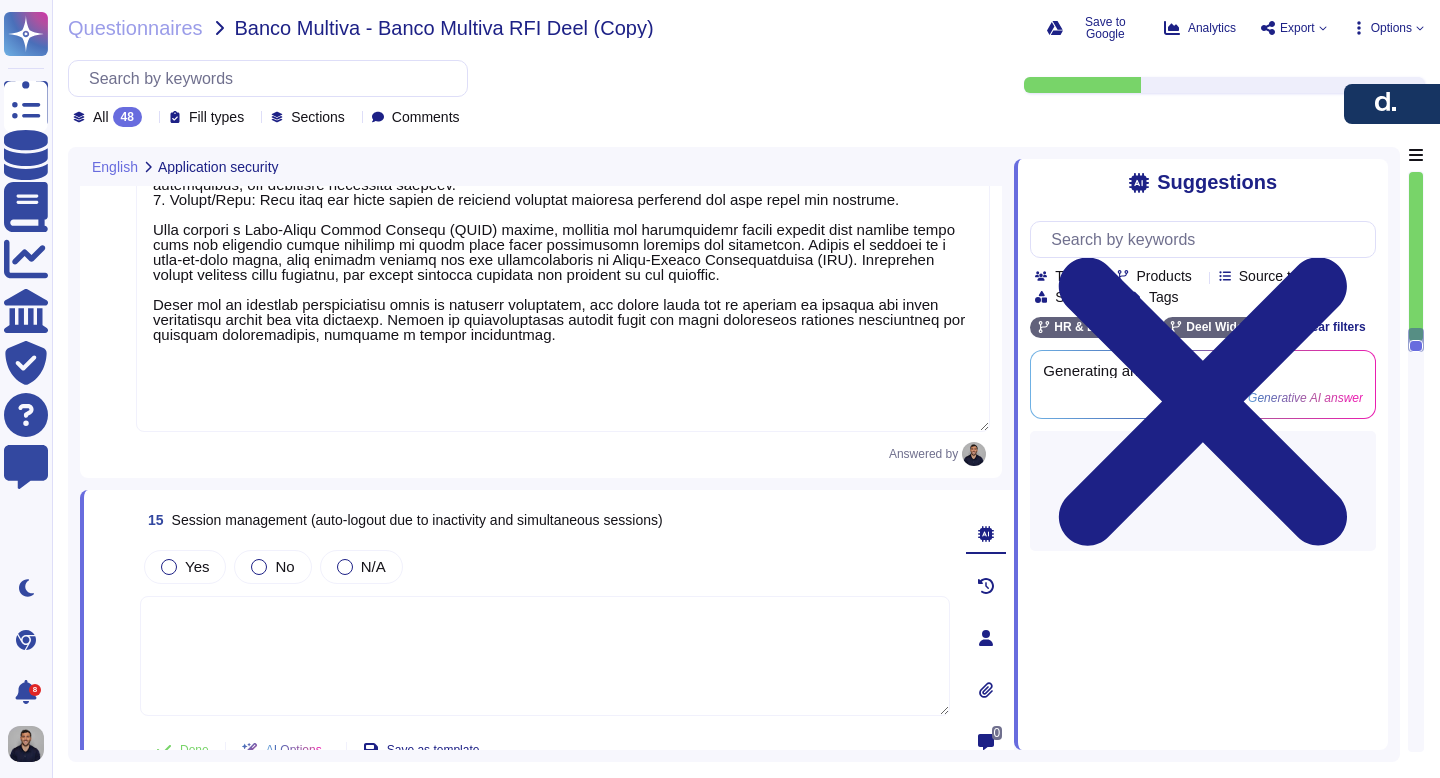 scroll, scrollTop: 0, scrollLeft: 0, axis: both 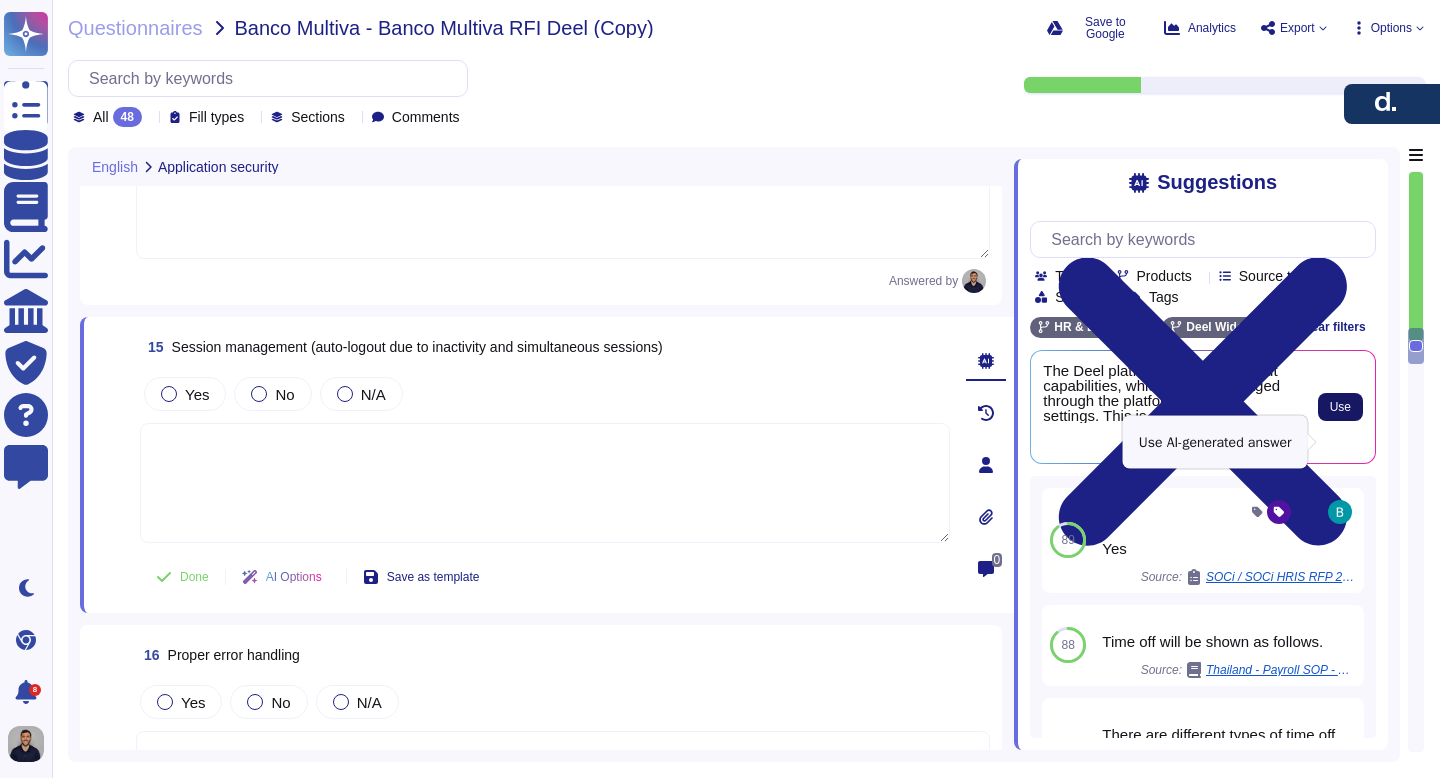 click on "Use" at bounding box center [1340, 407] 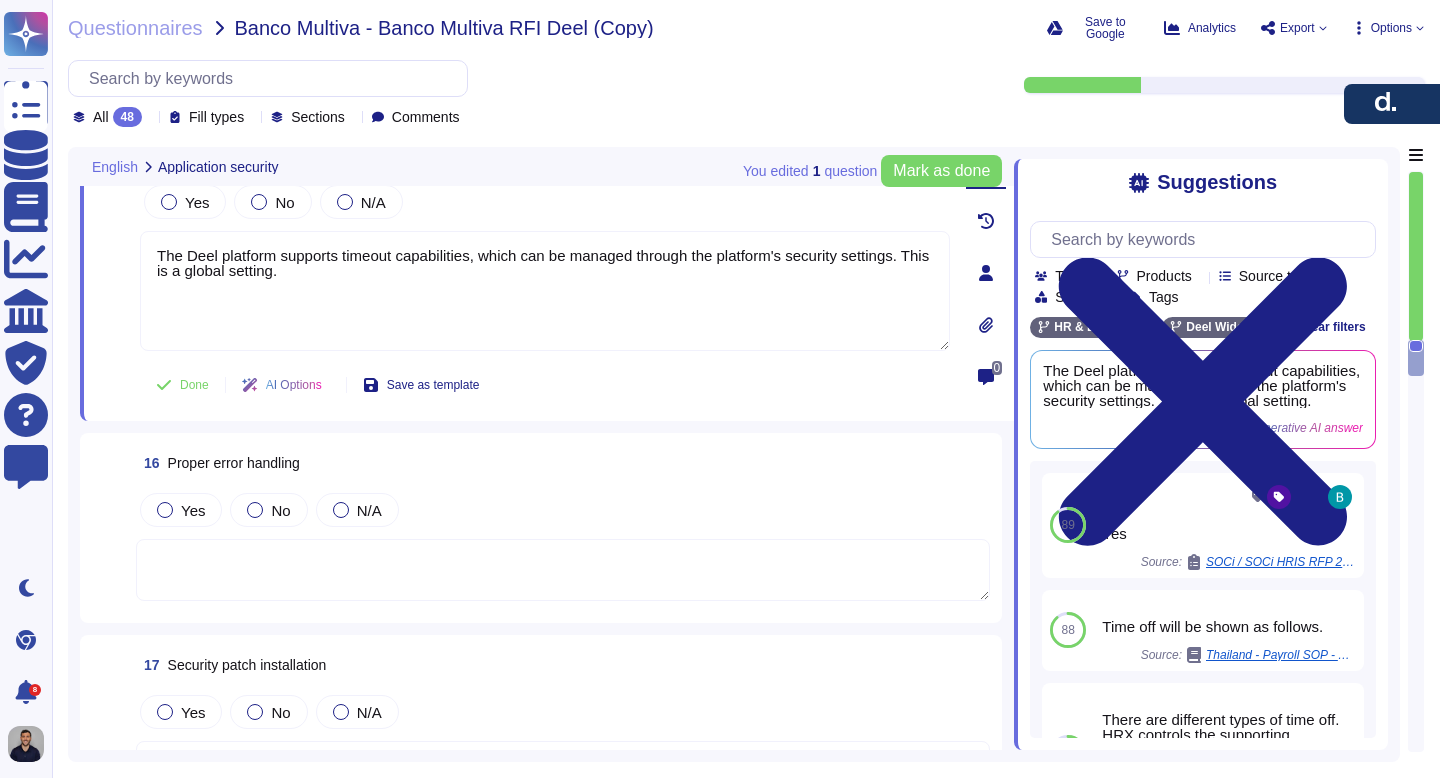 scroll, scrollTop: 4826, scrollLeft: 0, axis: vertical 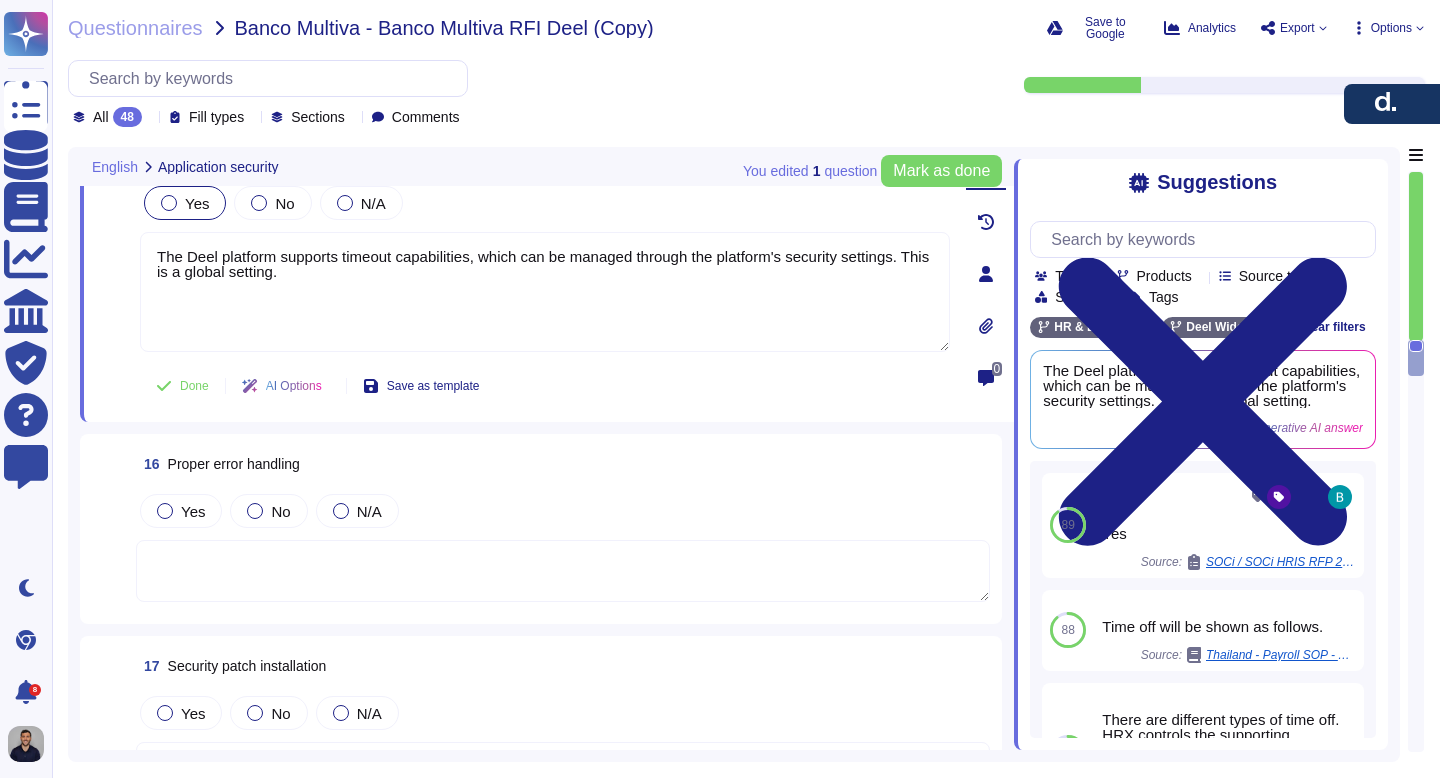 click on "Yes" at bounding box center [185, 203] 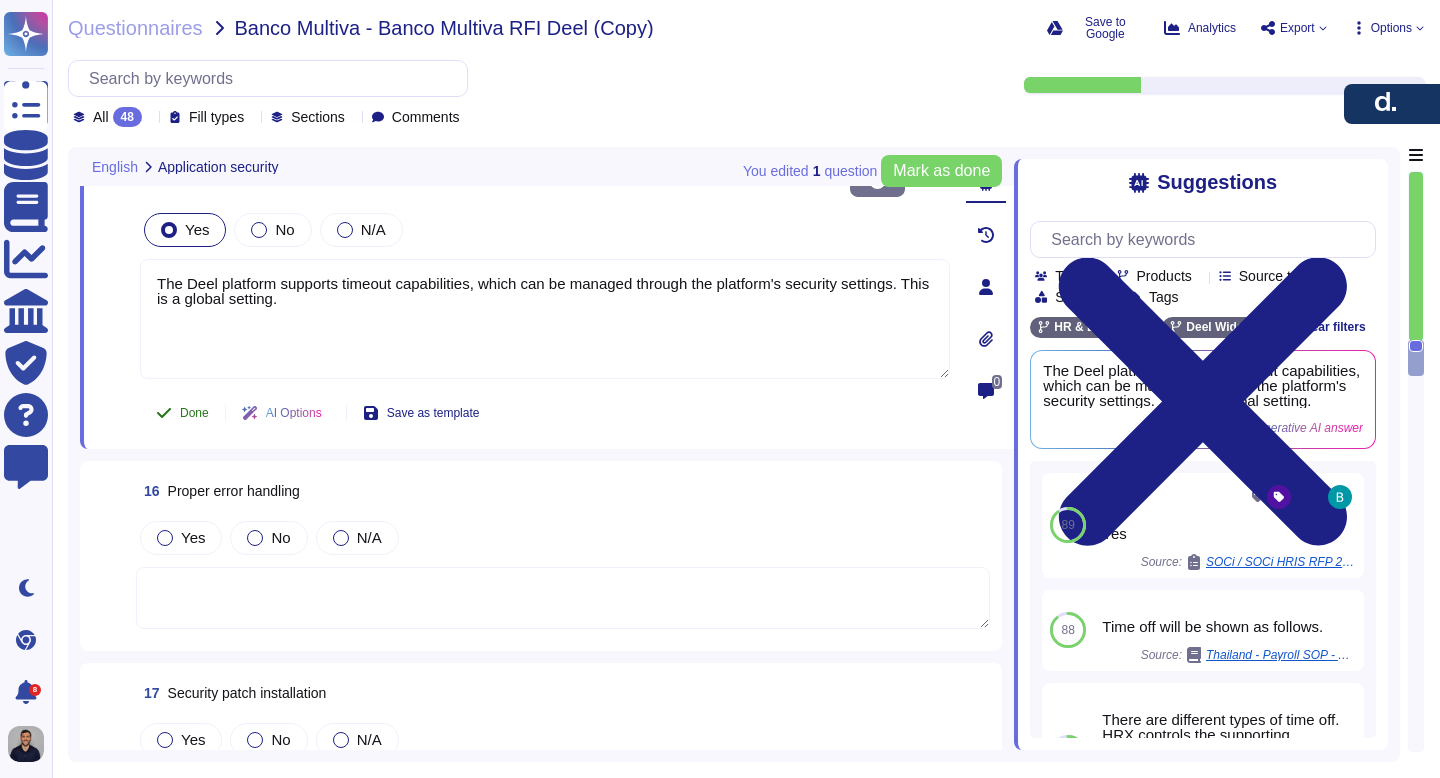 click 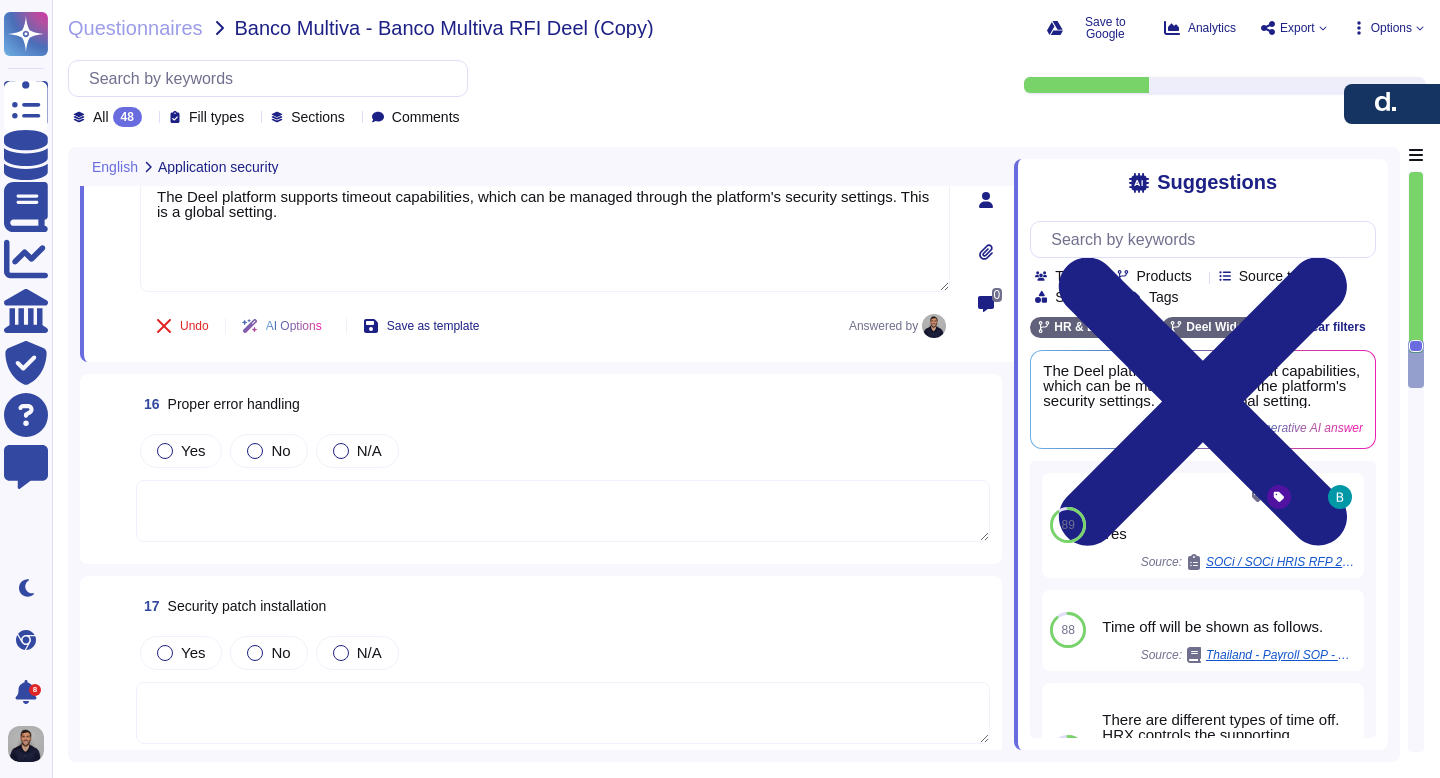 scroll, scrollTop: 4928, scrollLeft: 0, axis: vertical 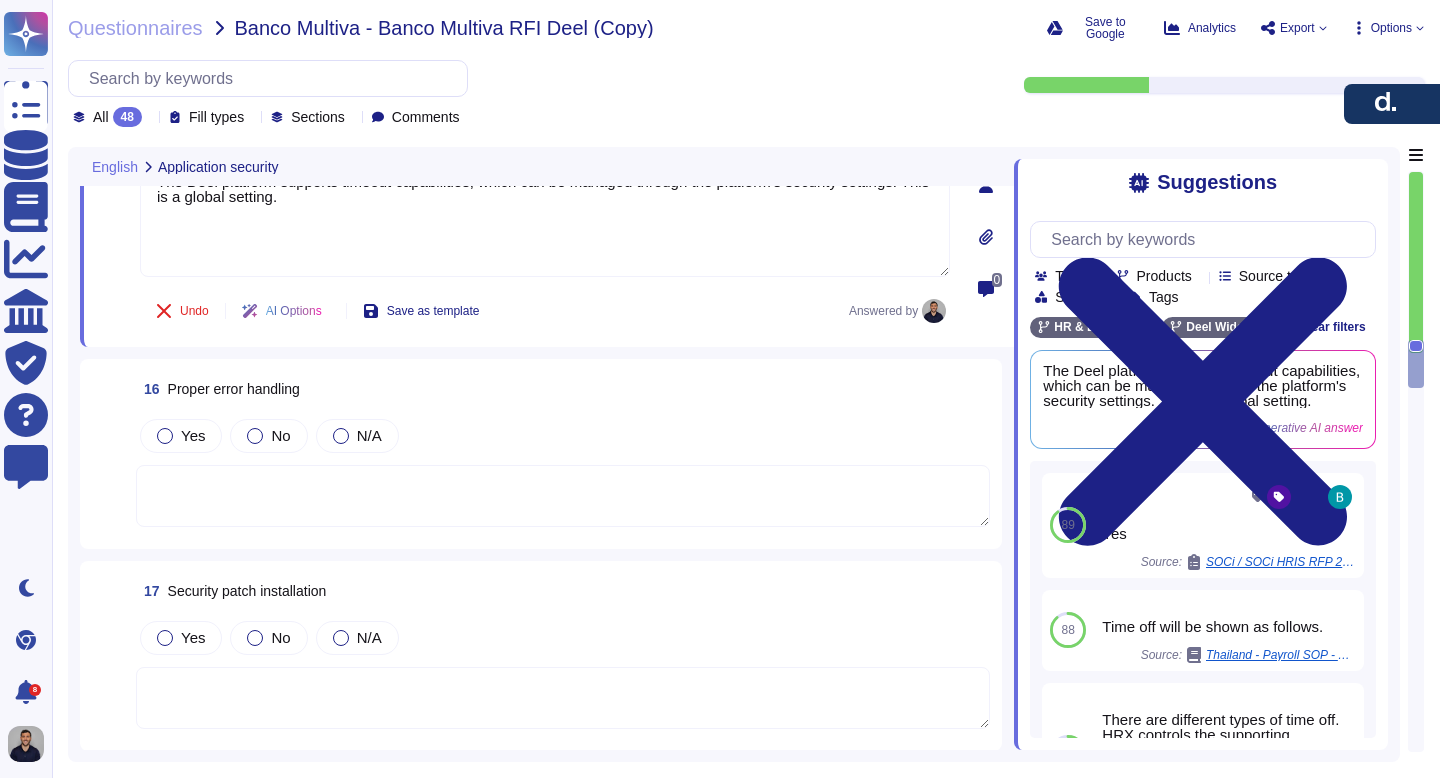 click at bounding box center (563, 496) 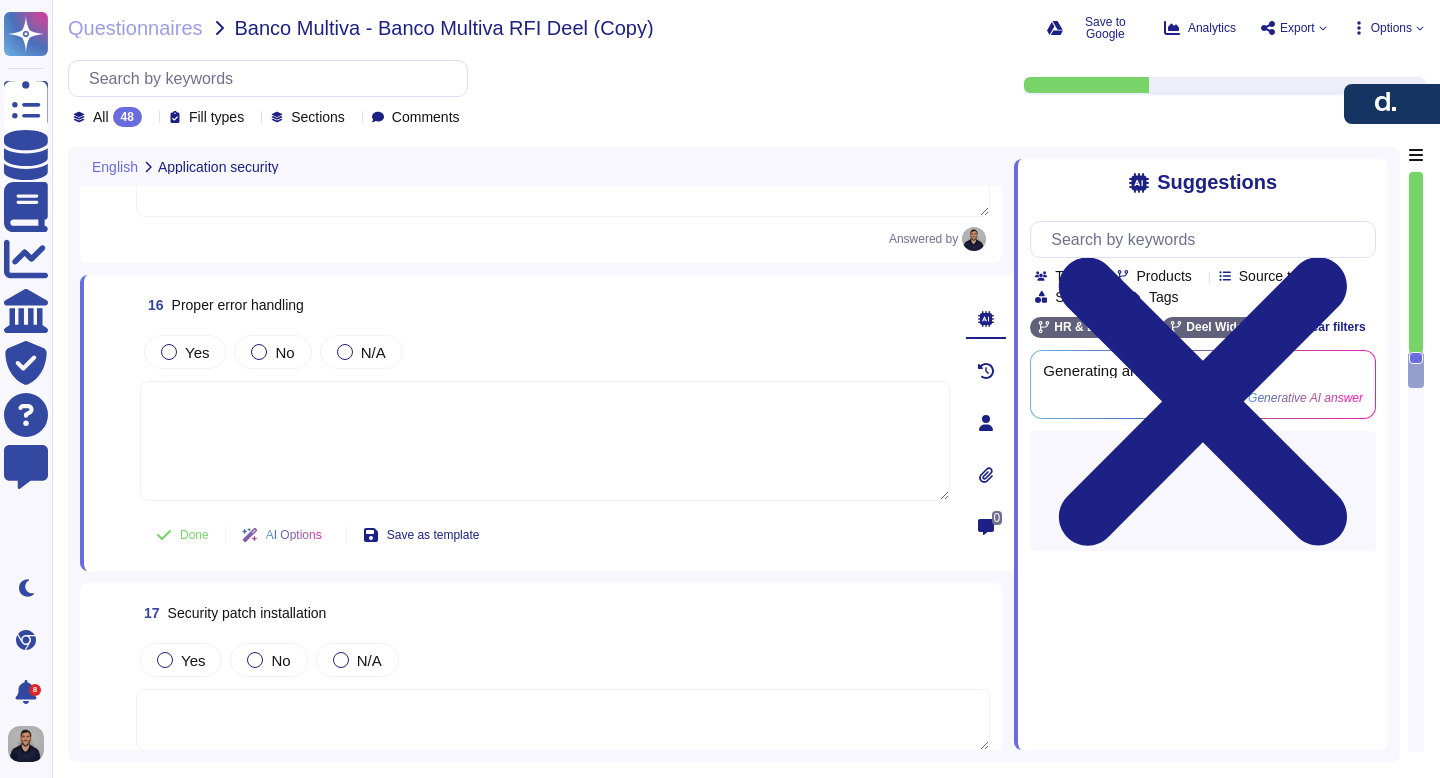 scroll, scrollTop: 4897, scrollLeft: 0, axis: vertical 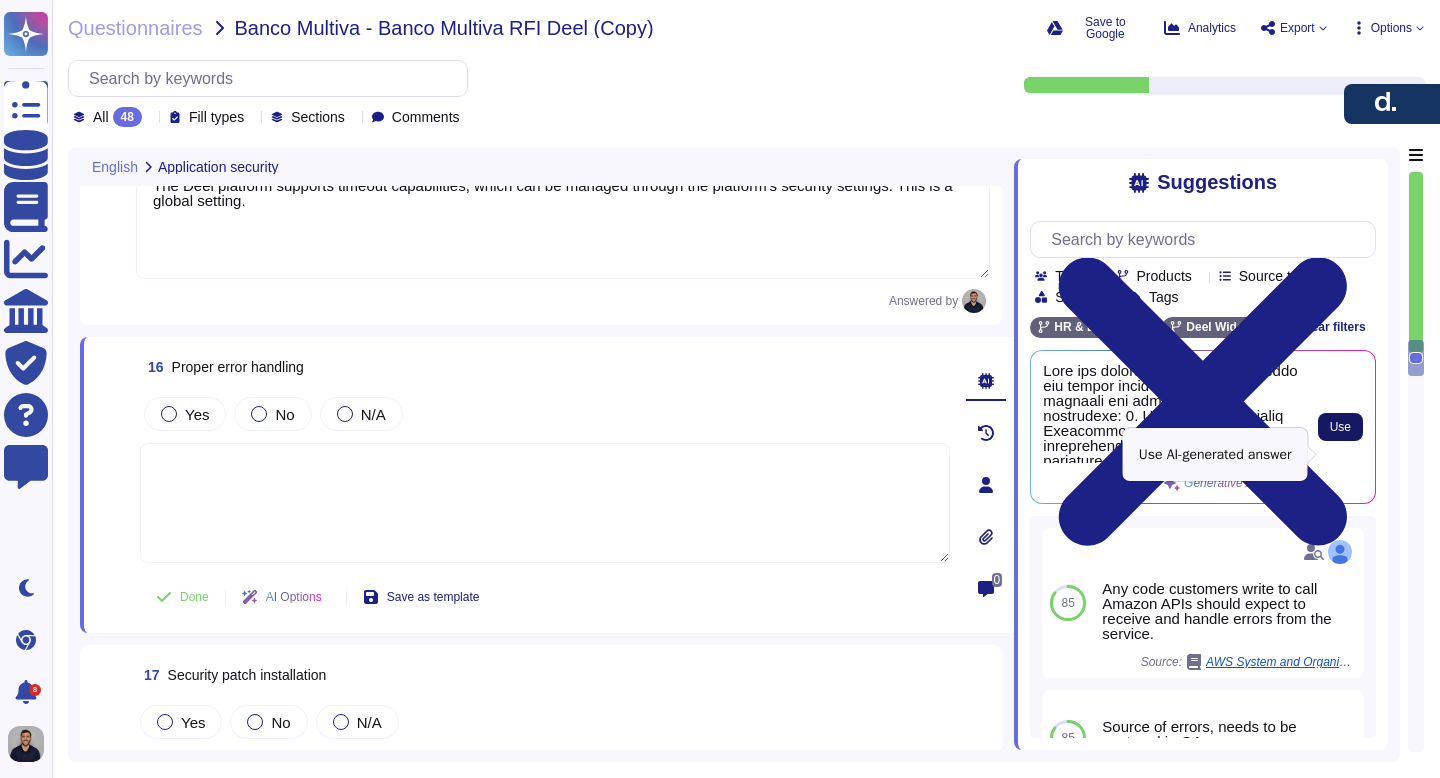 click on "Use" at bounding box center [1340, 427] 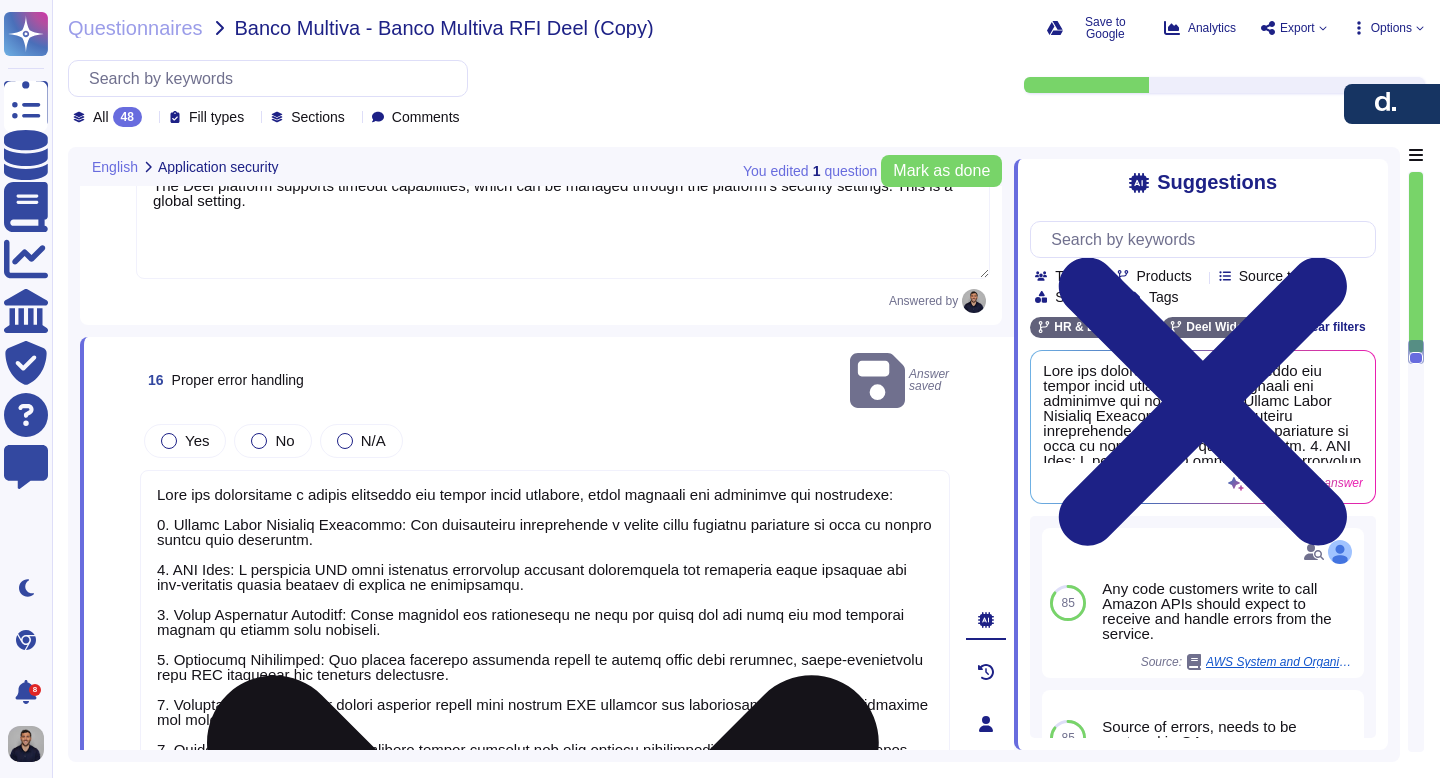 scroll, scrollTop: 2, scrollLeft: 0, axis: vertical 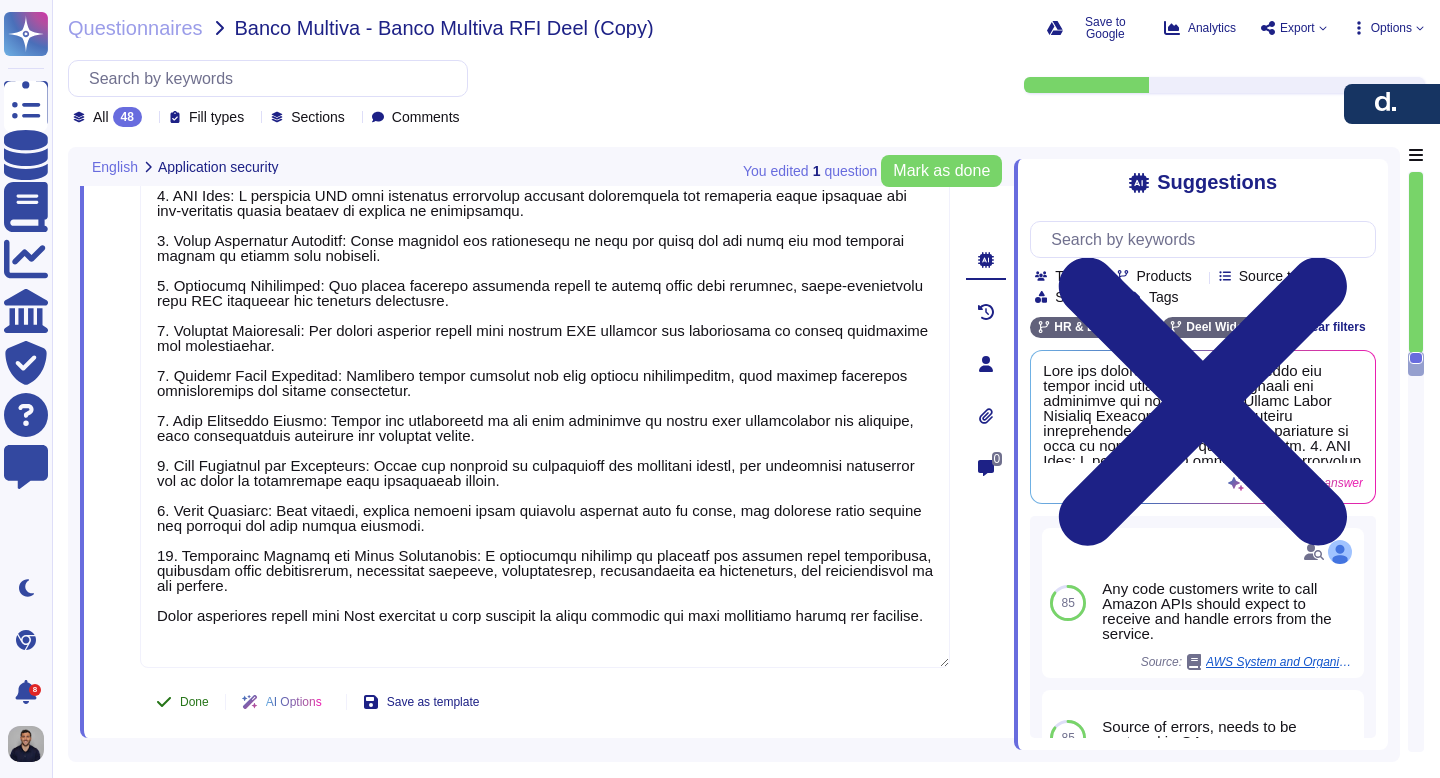 click on "Done" at bounding box center [182, 702] 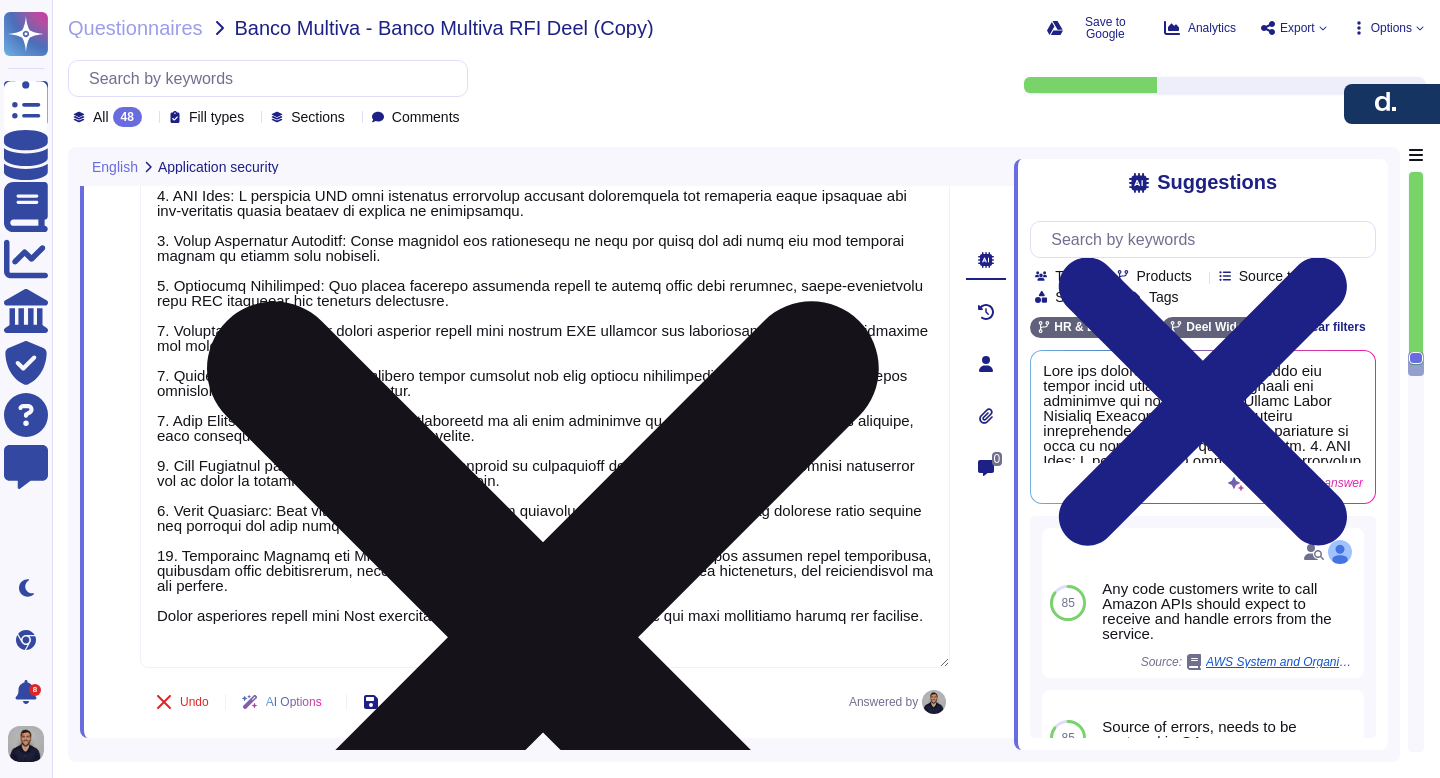 scroll, scrollTop: 0, scrollLeft: 0, axis: both 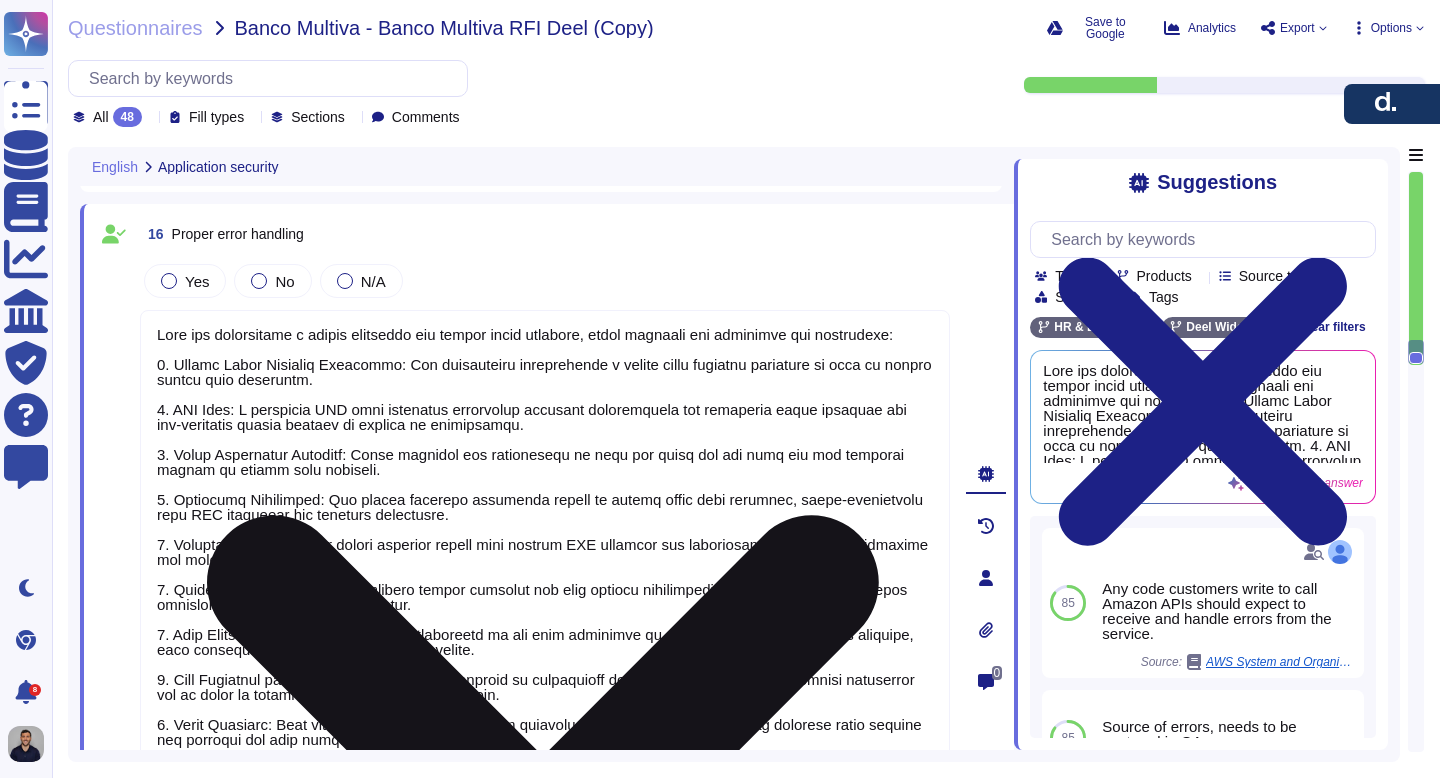 type on "Deel has established a comprehensive roles and permissions system that includes various user roles tailored to positions and activities within the company. The key roles are:
1. Organization Managers (Super-admins): They oversee the entire organization and manage user roles and permissions.
2. Team Managers: They can have different permissions, including Admin, Controller, Support Specialist, and Approver.
3. Deel Engage Admin: This role has full access to Deel Learning, including managing all settings and resources.
4. LMS Administrator: Responsible for updating and maintaining LMS contents, pulling reports, monitoring system performance, and providing technical support.
5. Worker/User: This role has basic access to complete assigned learning materials and view their own progress.
Deel employs a Role-Based Access Control (RBAC) system, allowing for customizable access control that ensures users have the necessary access relevant to their roles while maintaining security and compliance. Access is granted..." 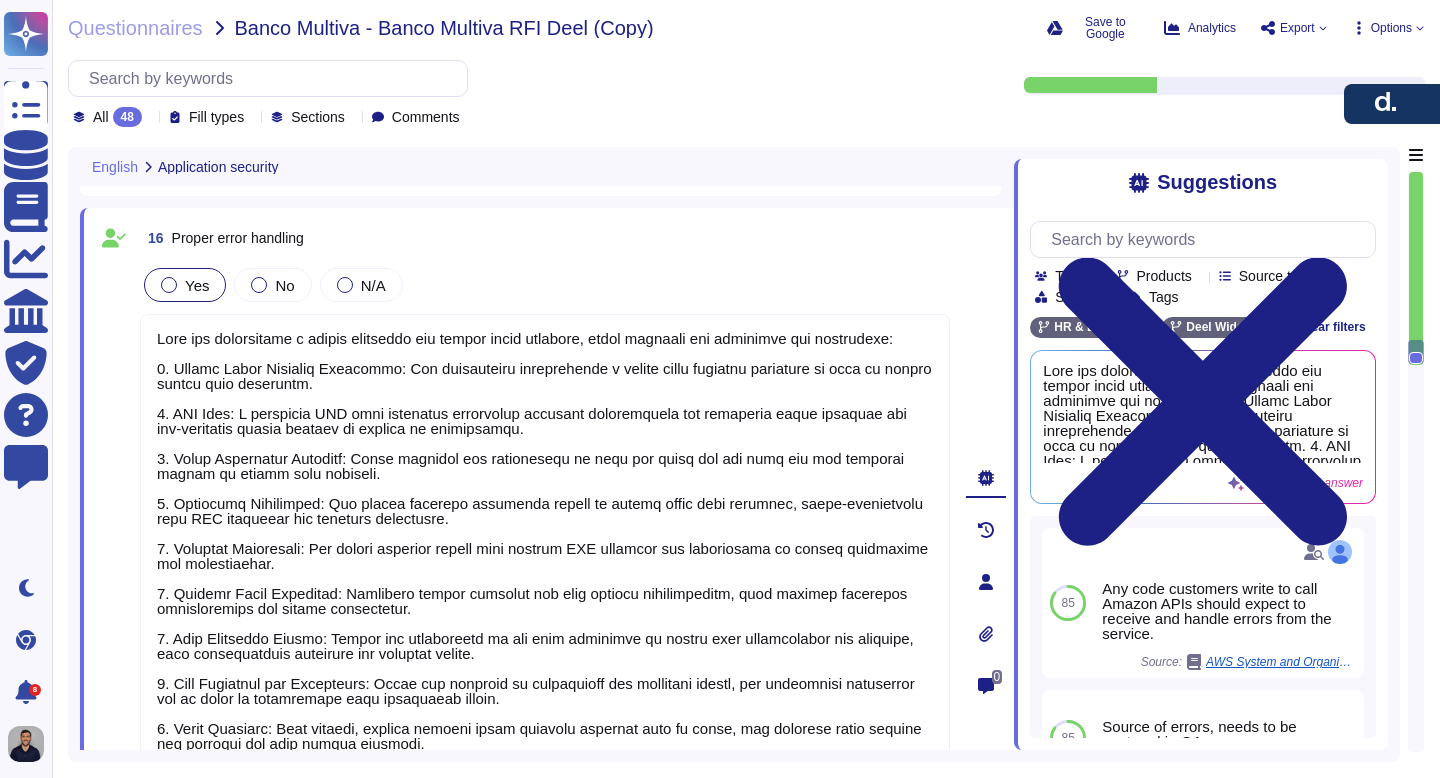click on "Yes" at bounding box center [185, 285] 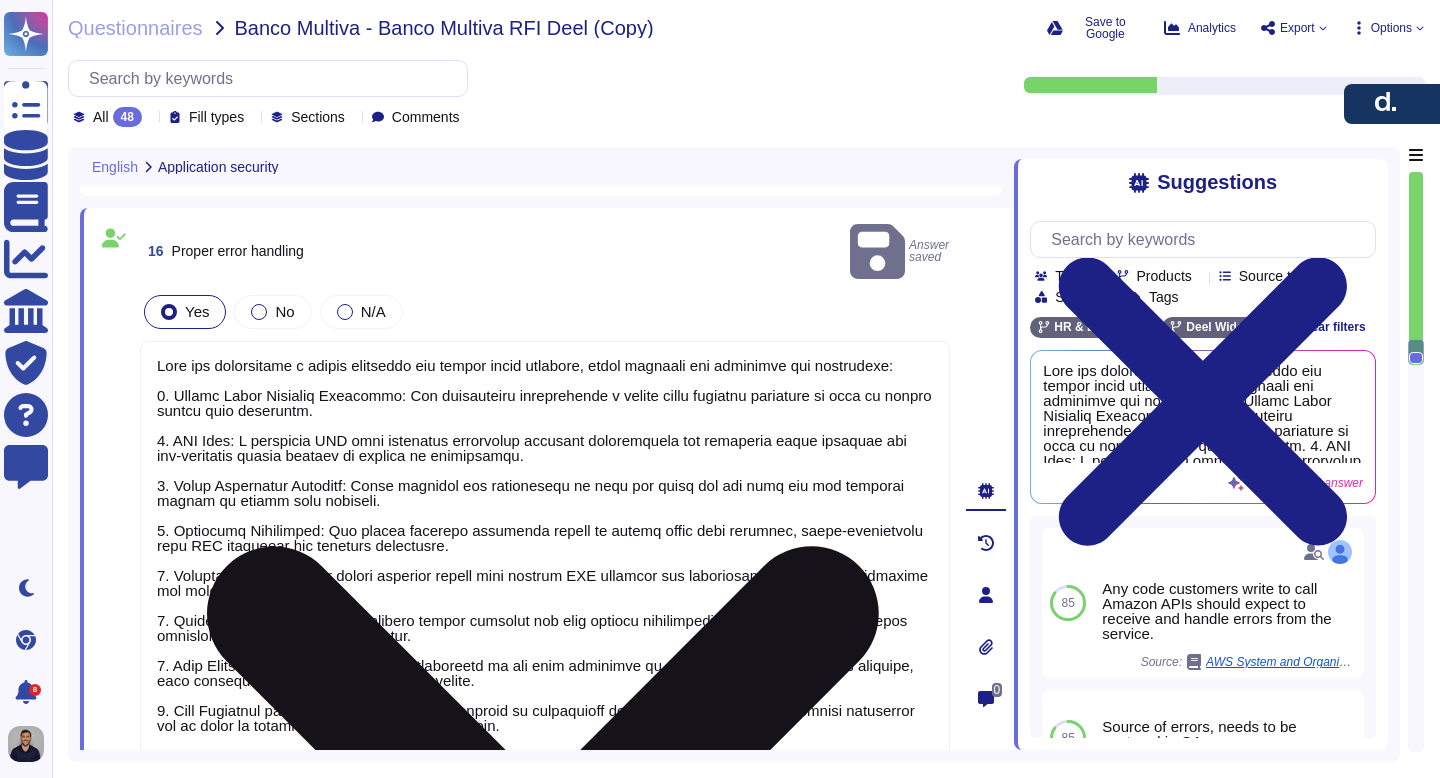 scroll, scrollTop: 2, scrollLeft: 0, axis: vertical 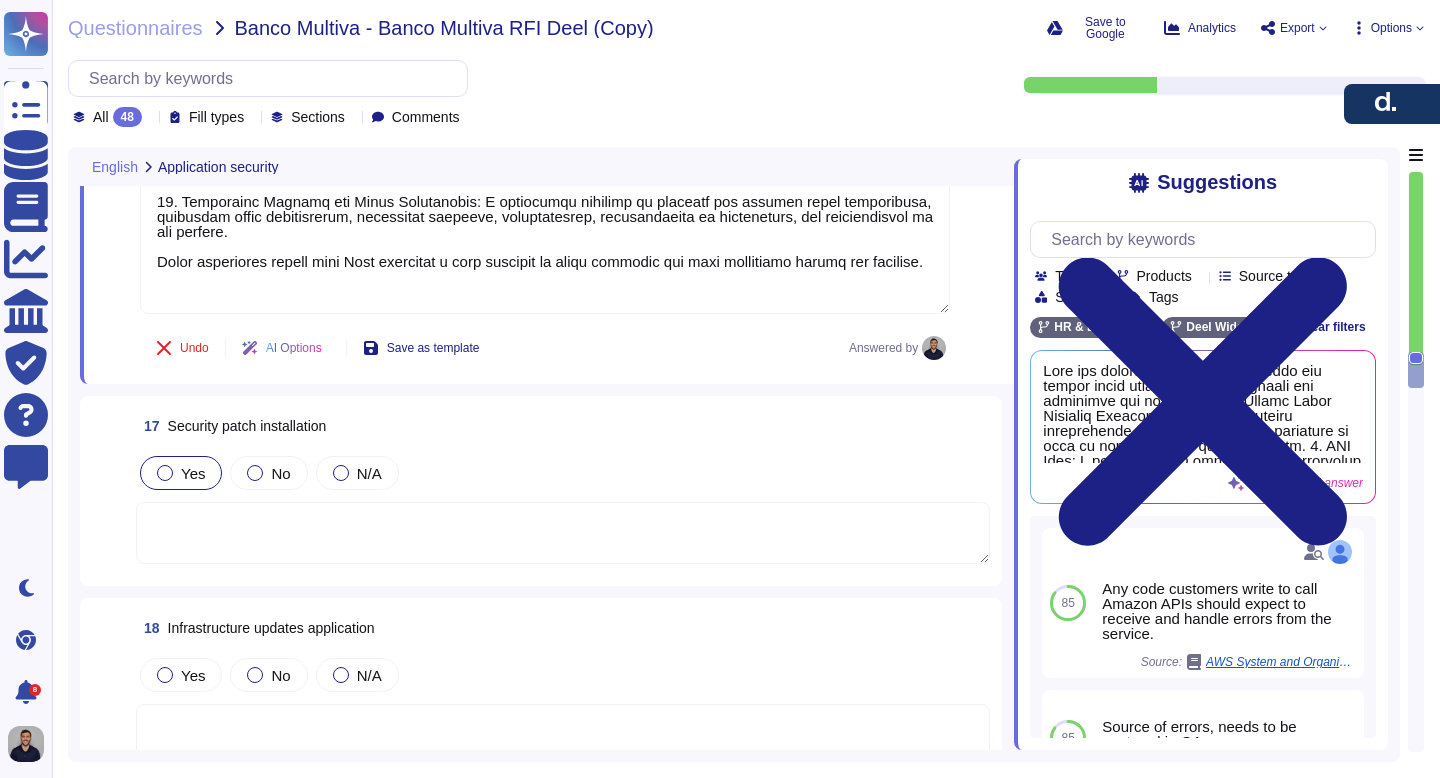 click at bounding box center [165, 473] 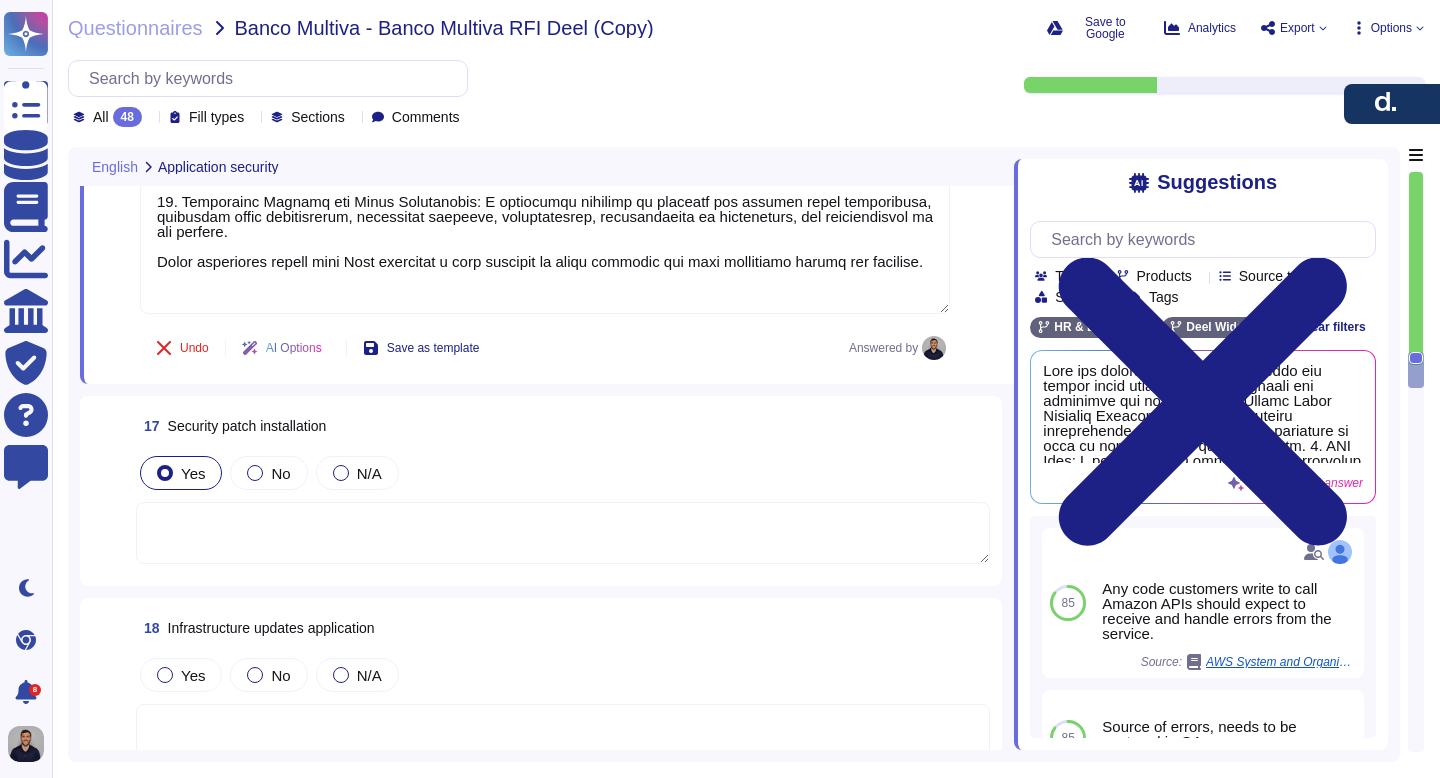 scroll, scrollTop: 0, scrollLeft: 0, axis: both 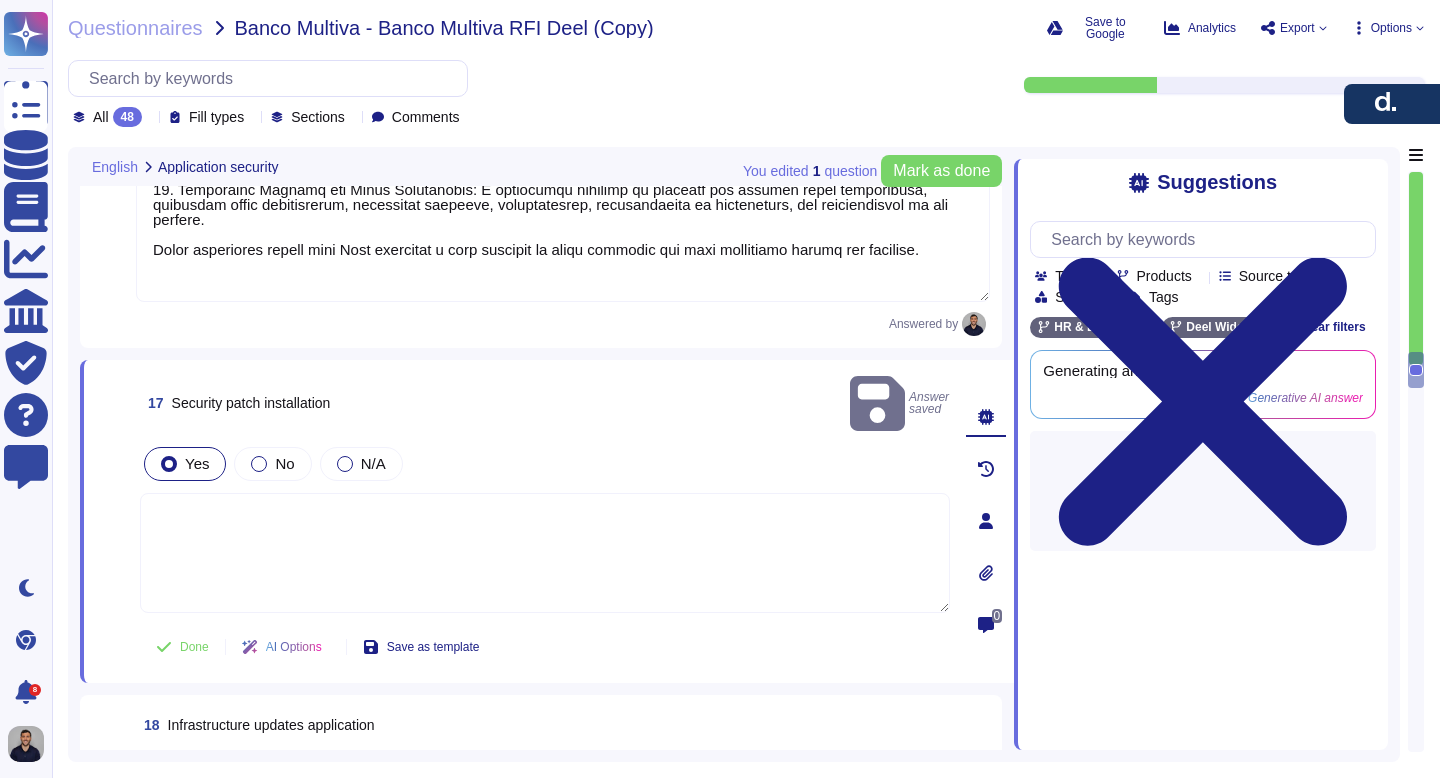 click at bounding box center (545, 553) 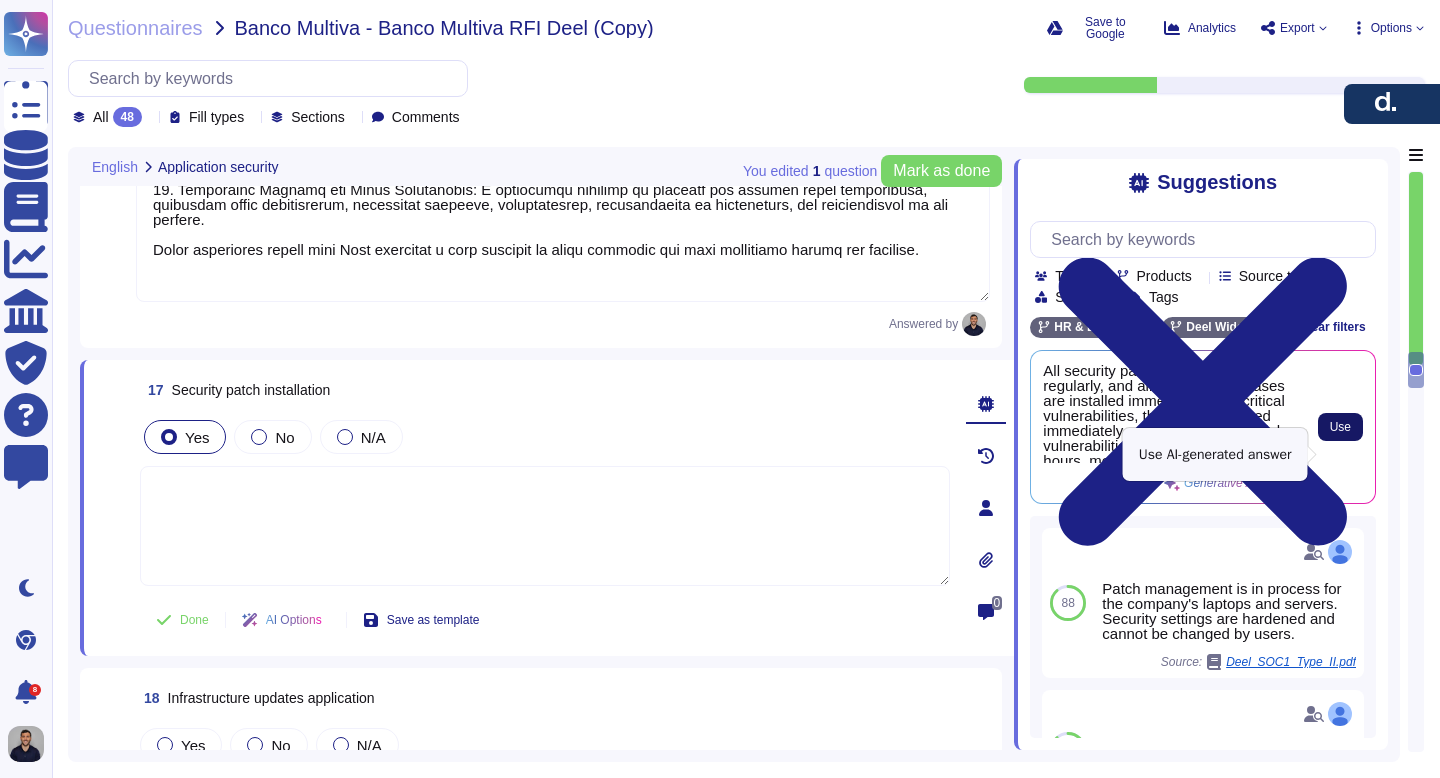 click on "Use" at bounding box center (1340, 427) 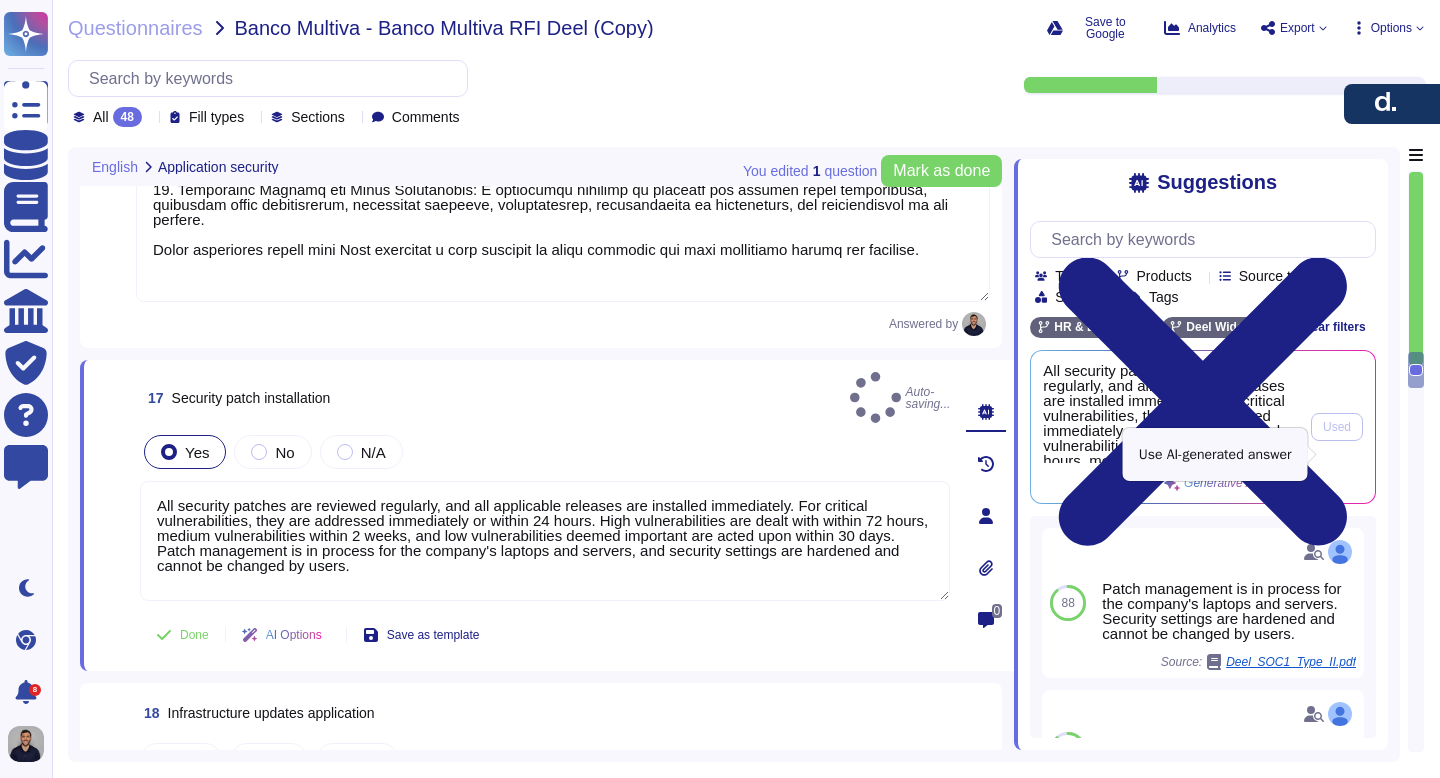 type on "All security patches are reviewed regularly, and all applicable releases are installed immediately. For critical vulnerabilities, they are addressed immediately or within 24 hours. High vulnerabilities are dealt with within 72 hours, medium vulnerabilities within 2 weeks, and low vulnerabilities deemed important are acted upon within 30 days. Patch management is in process for the company's laptops and servers, and security settings are hardened and cannot be changed by users." 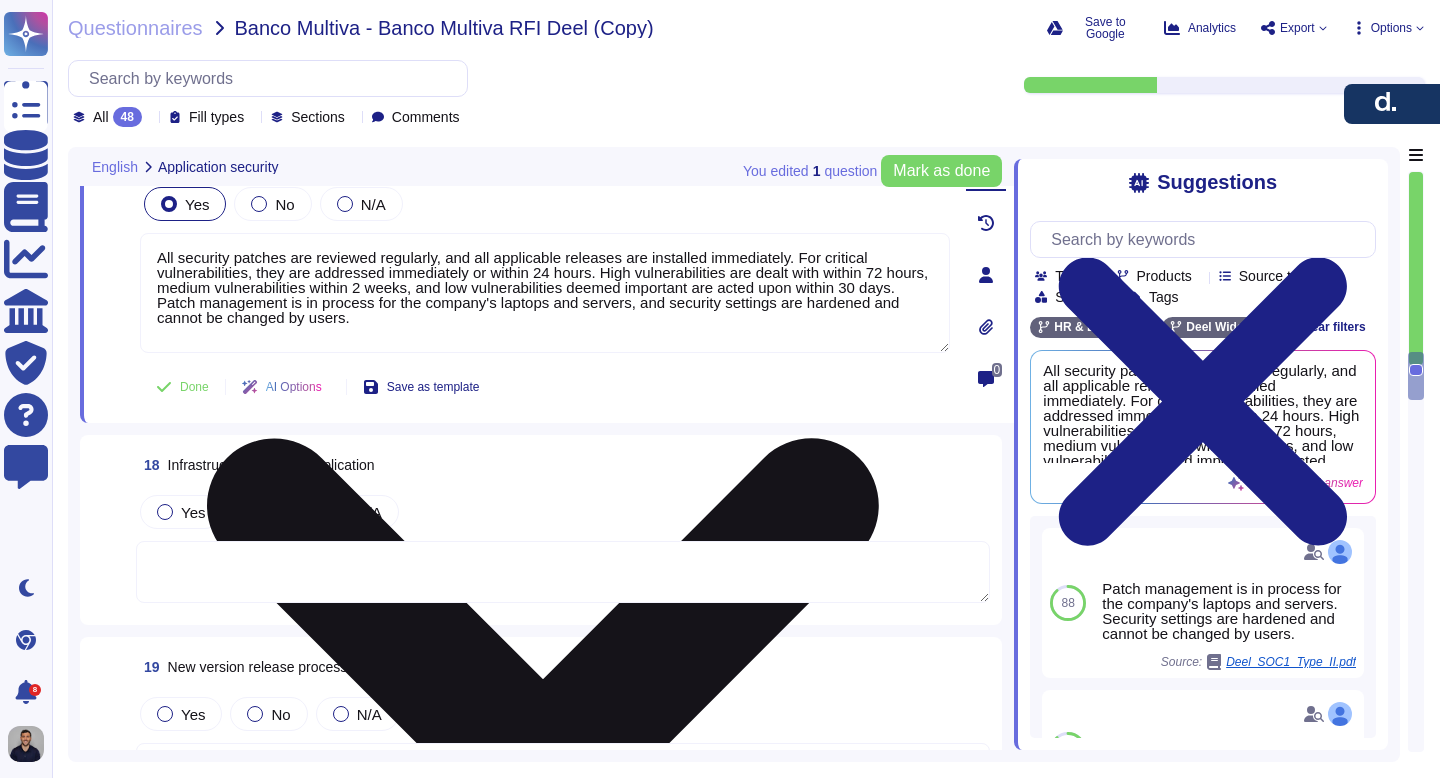 scroll, scrollTop: 5776, scrollLeft: 0, axis: vertical 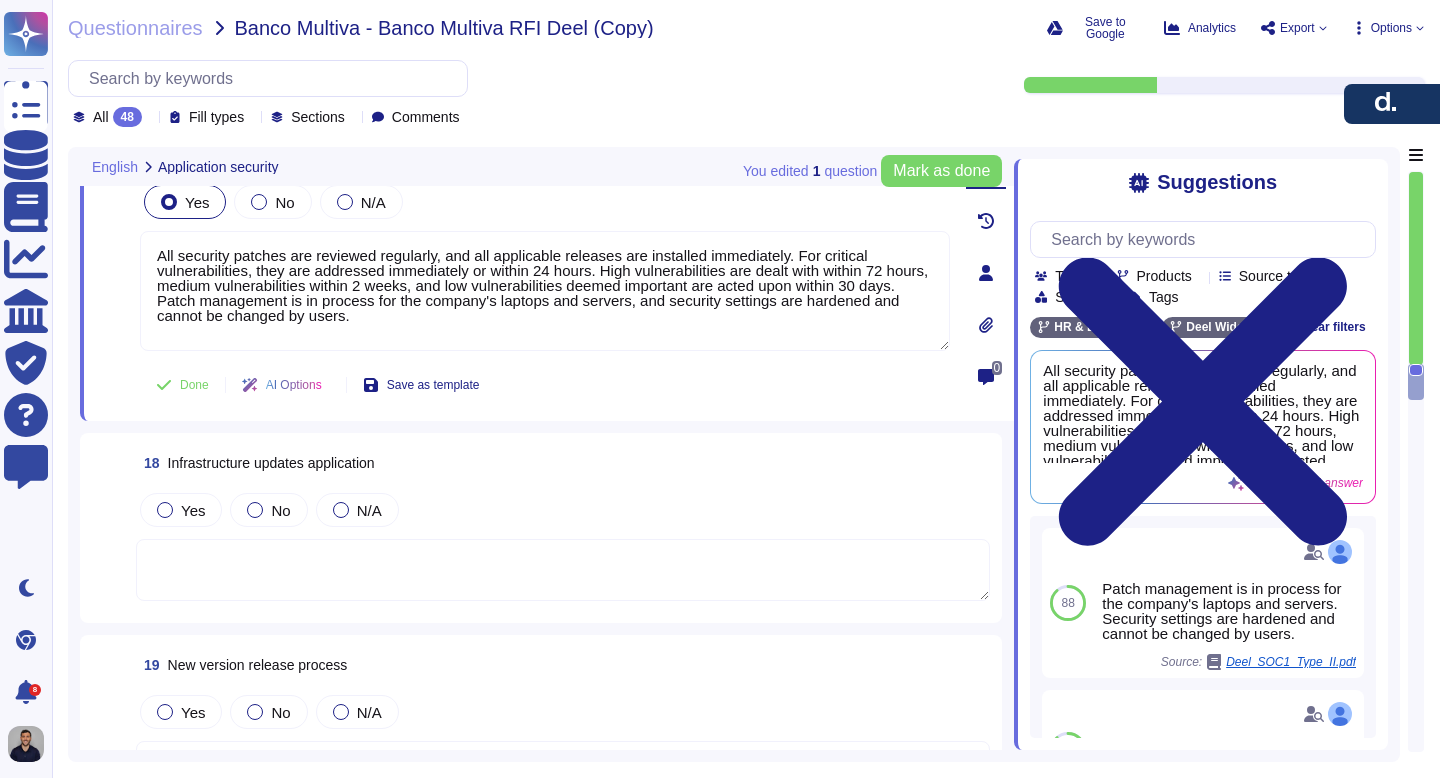 click at bounding box center [563, 570] 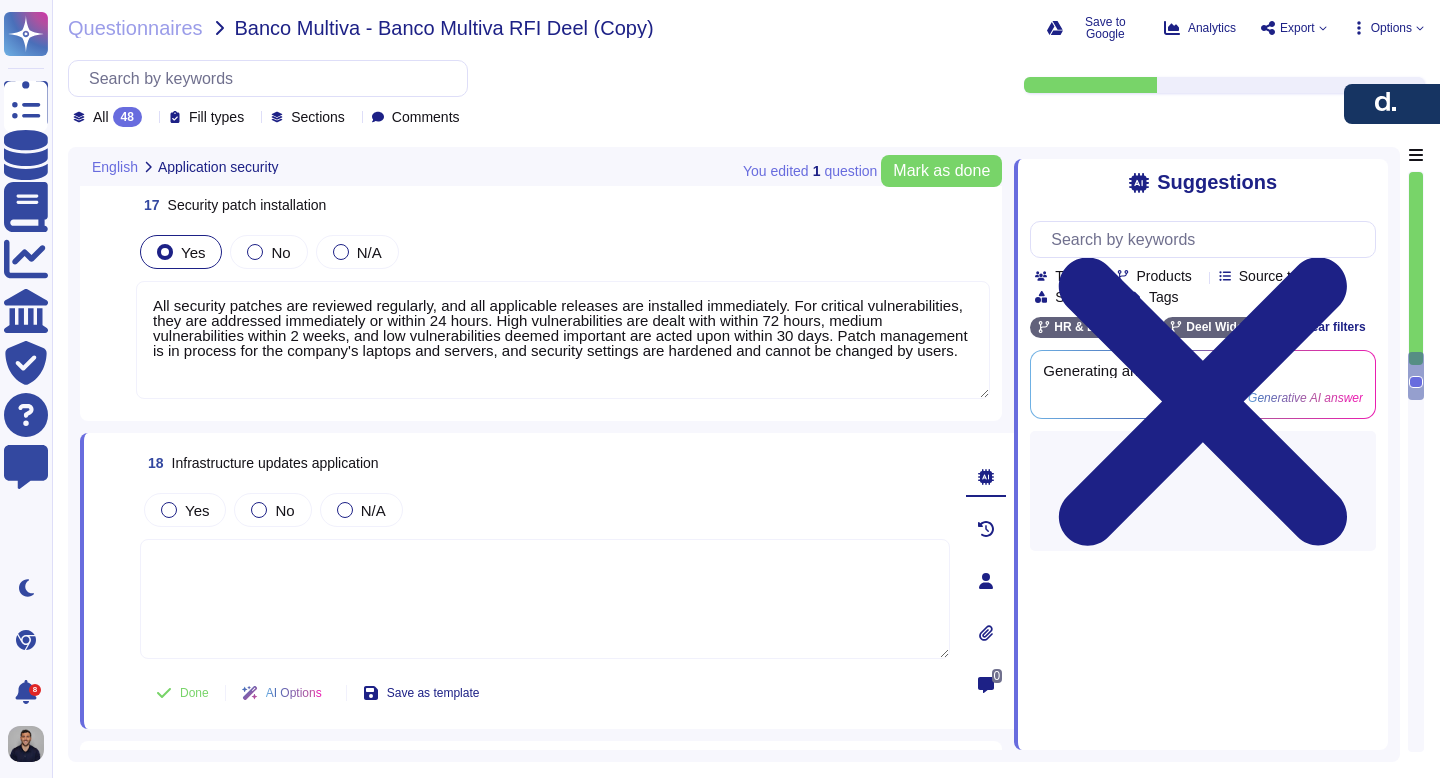 scroll, scrollTop: 5731, scrollLeft: 0, axis: vertical 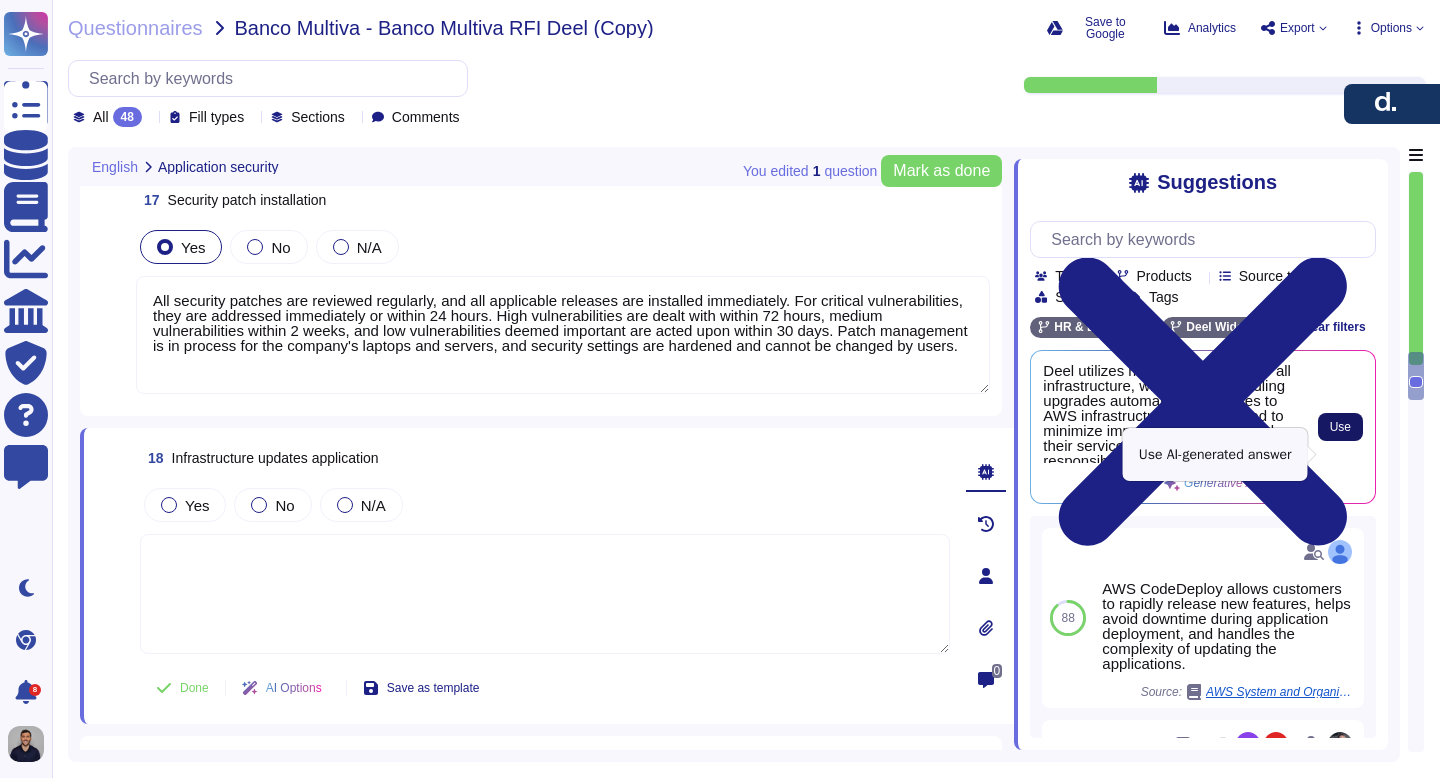 click on "Use" at bounding box center [1340, 427] 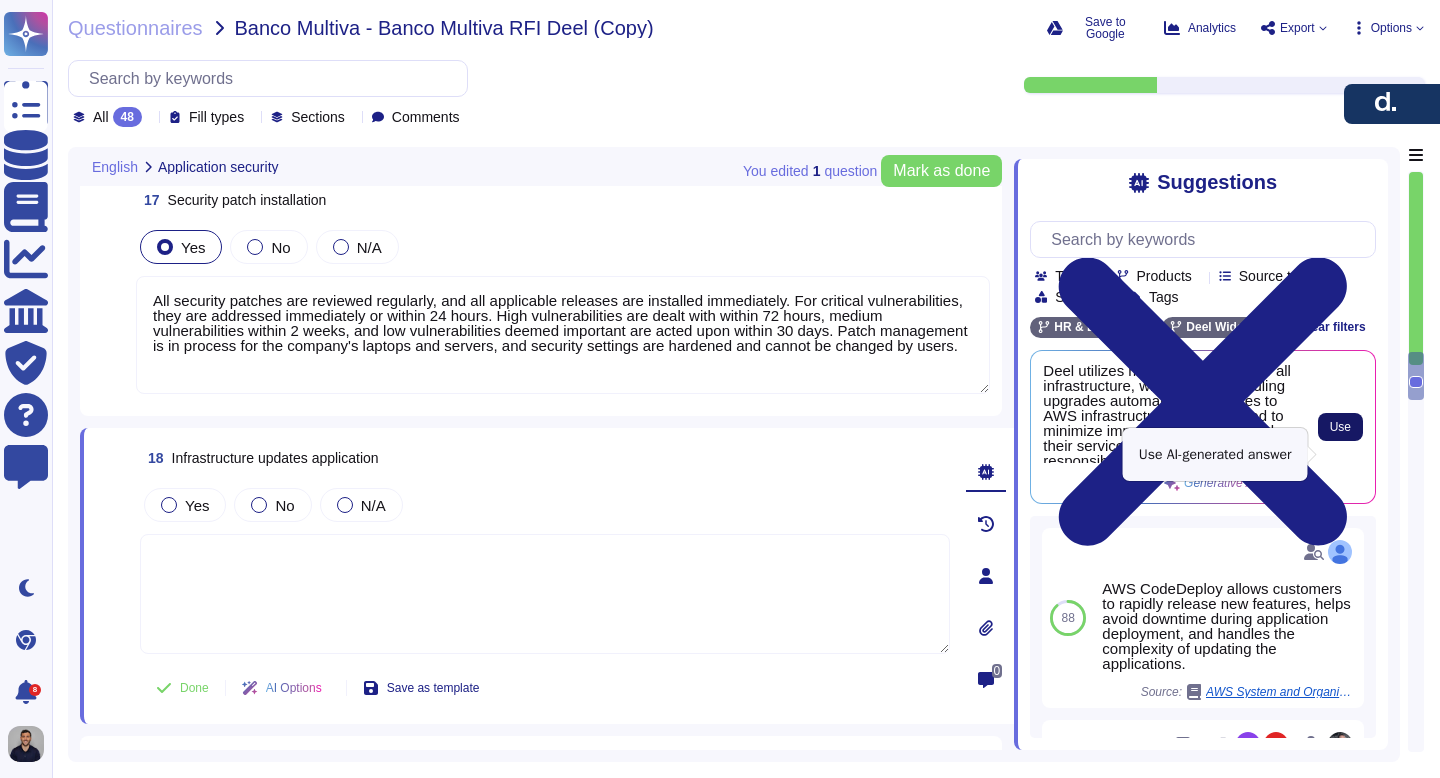 type on "Deel utilizes managed services for all infrastructure, with Amazon handling upgrades automatically. Updates to AWS infrastructure are performed to minimize impact on customers and their service use. When Deel is responsible for patching, these are applied immediately after testing. The infrastructure team manages changes, requiring a ticket for assignments and a pull request for network configuration changes, with a 4-eyes review process in place." 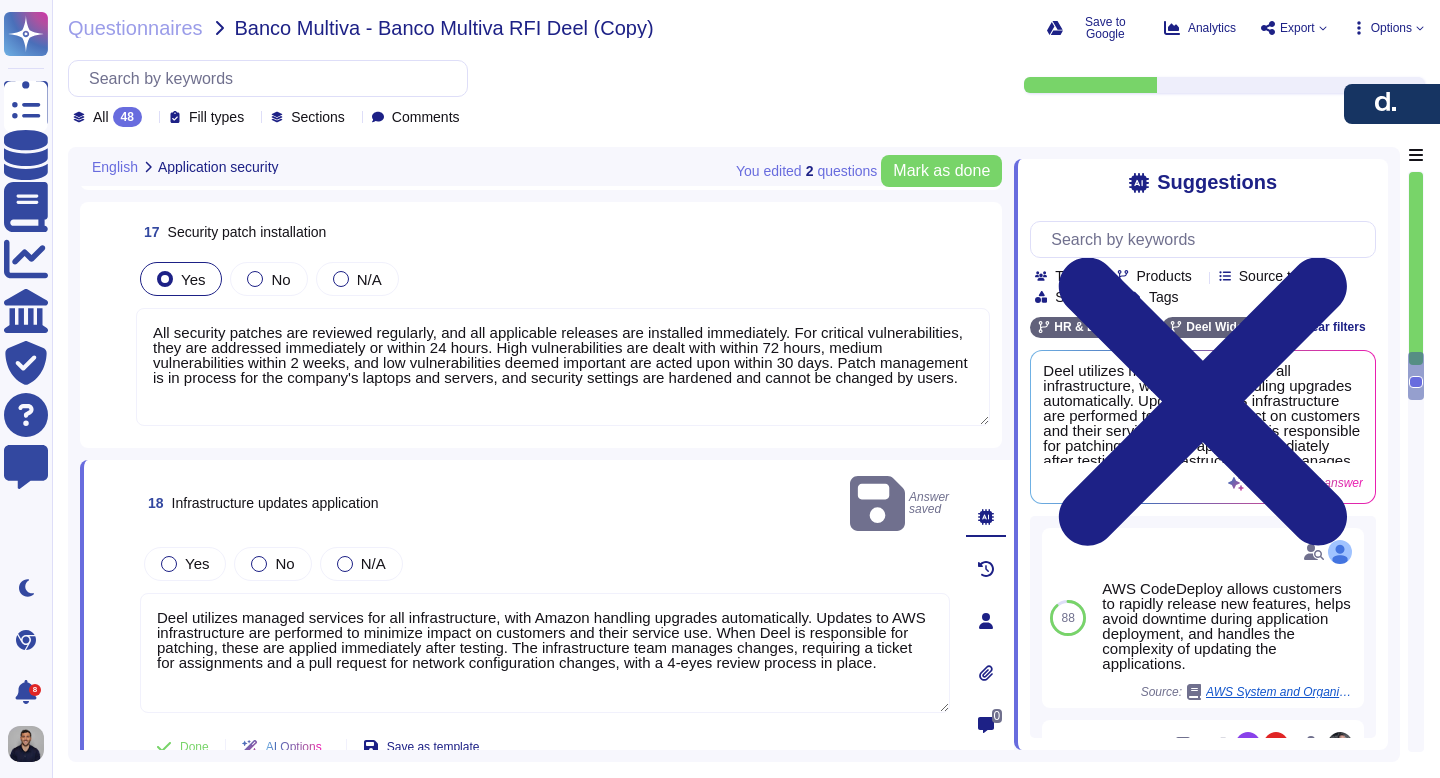 scroll, scrollTop: 5695, scrollLeft: 0, axis: vertical 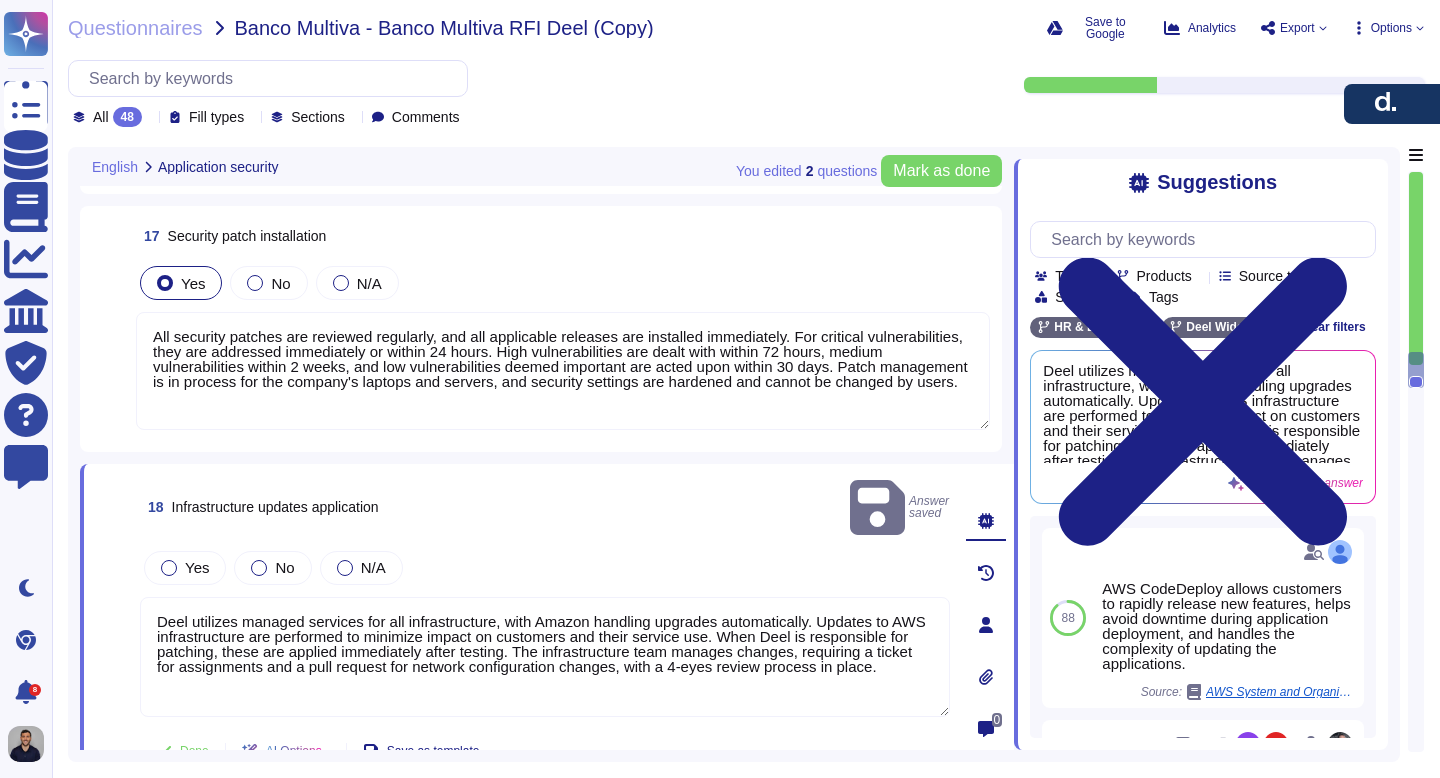 click on "All security patches are reviewed regularly, and all applicable releases are installed immediately. For critical vulnerabilities, they are addressed immediately or within 24 hours. High vulnerabilities are dealt with within 72 hours, medium vulnerabilities within 2 weeks, and low vulnerabilities deemed important are acted upon within 30 days. Patch management is in process for the company's laptops and servers, and security settings are hardened and cannot be changed by users." at bounding box center (563, 371) 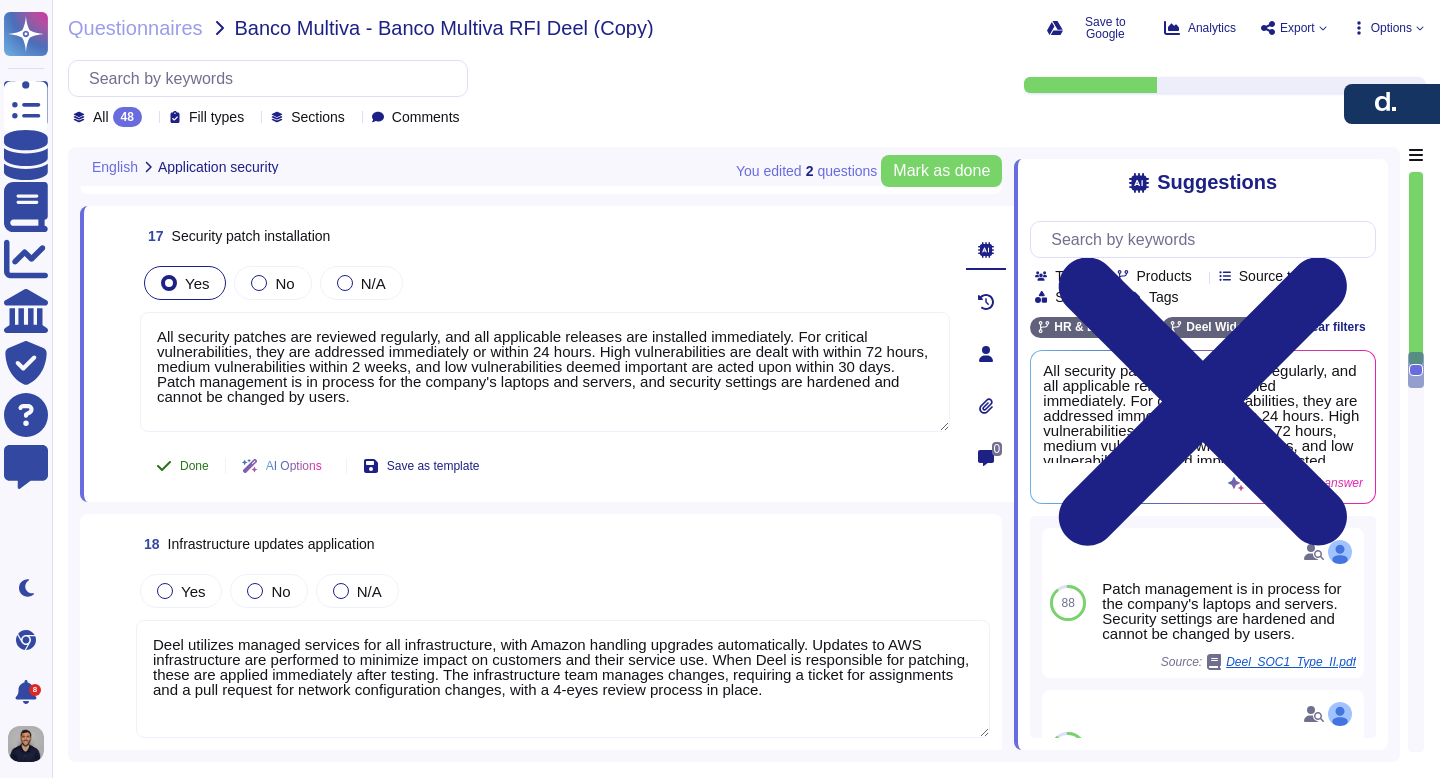 click on "Done" at bounding box center (194, 466) 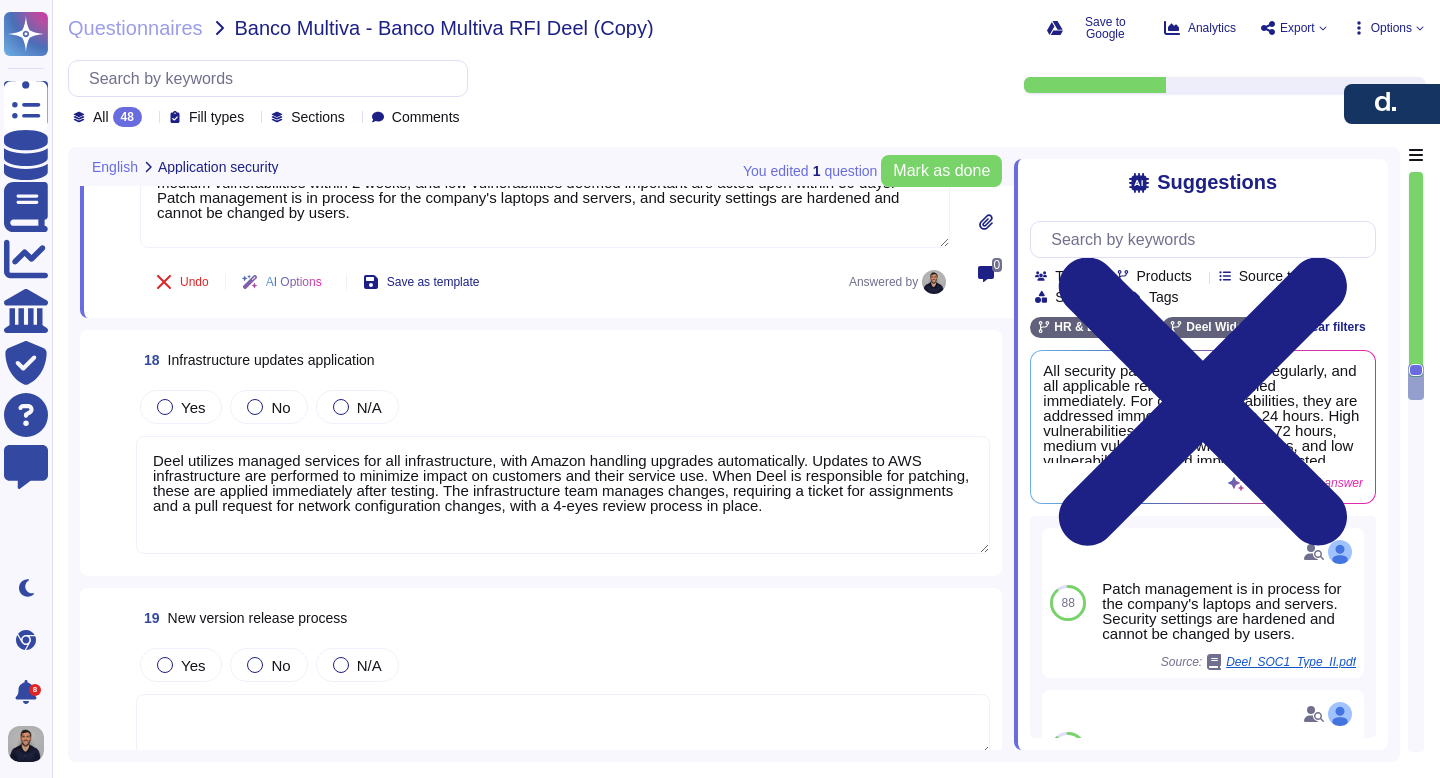 scroll, scrollTop: 5883, scrollLeft: 0, axis: vertical 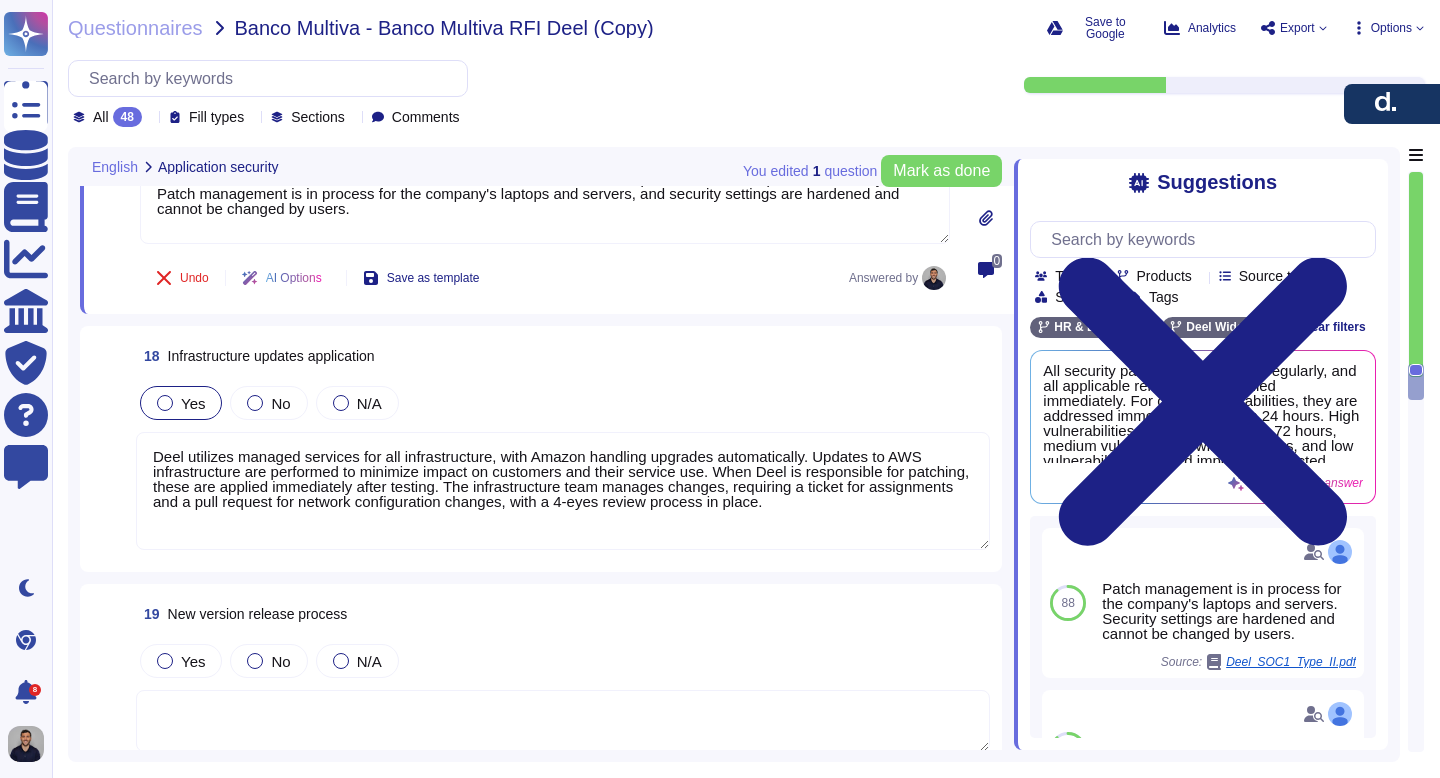 click at bounding box center (165, 403) 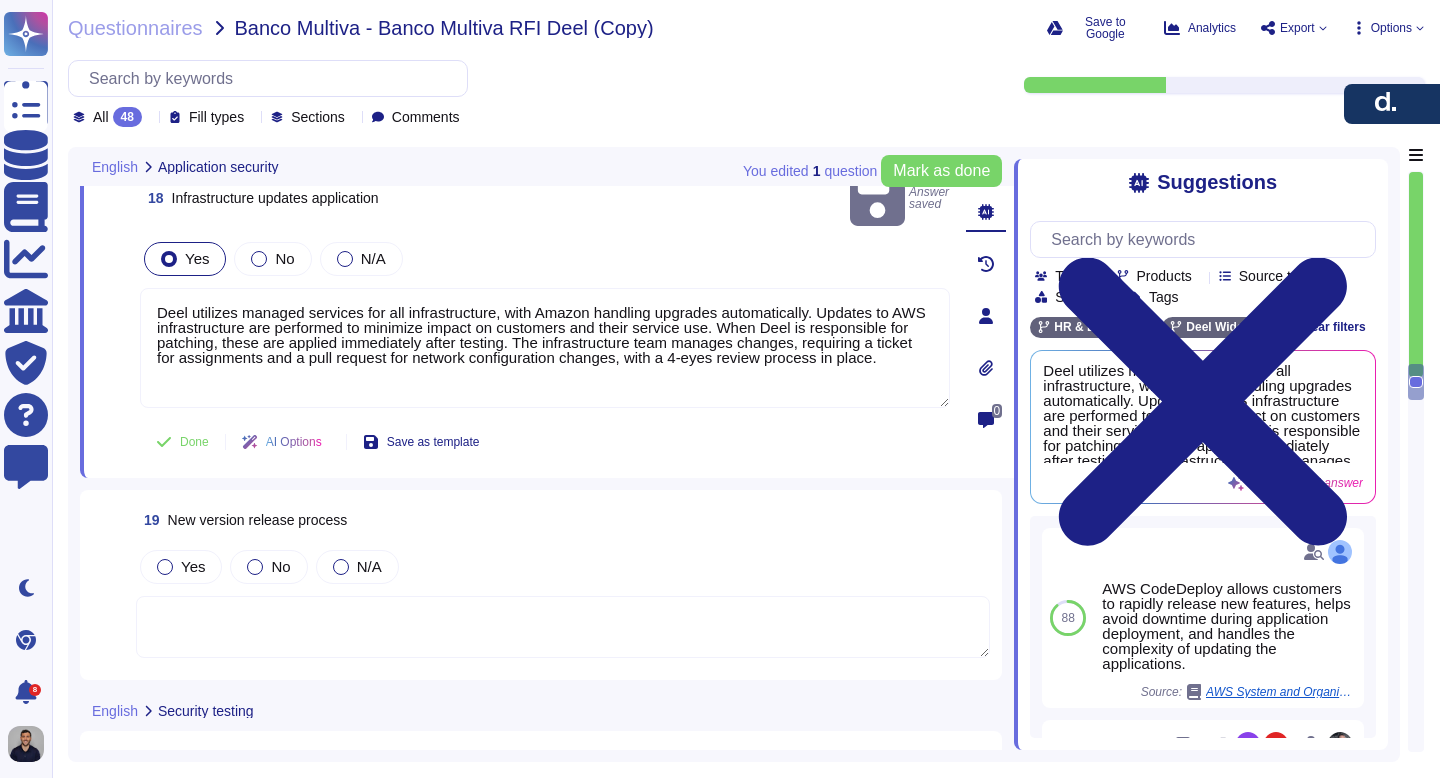 scroll, scrollTop: 6053, scrollLeft: 0, axis: vertical 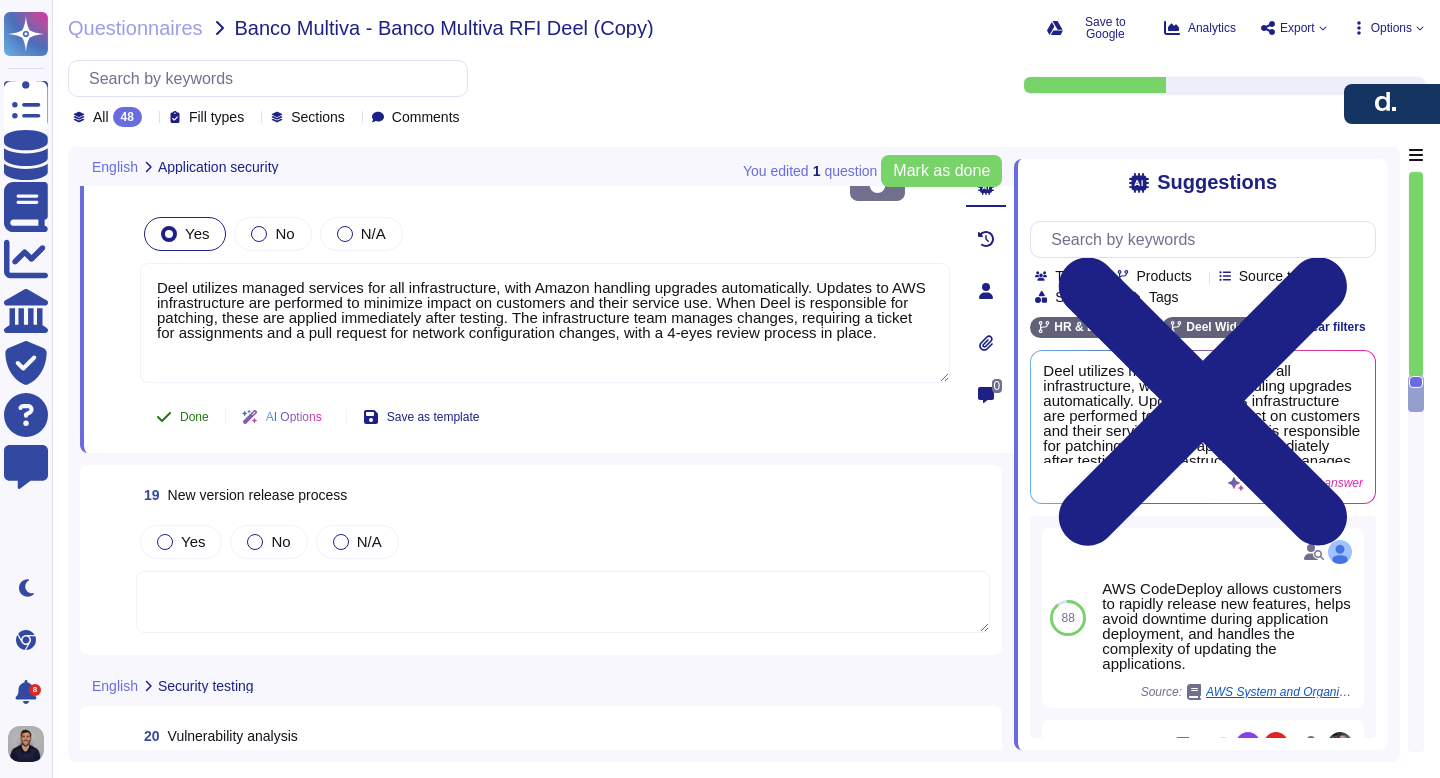 click on "Done" at bounding box center (194, 417) 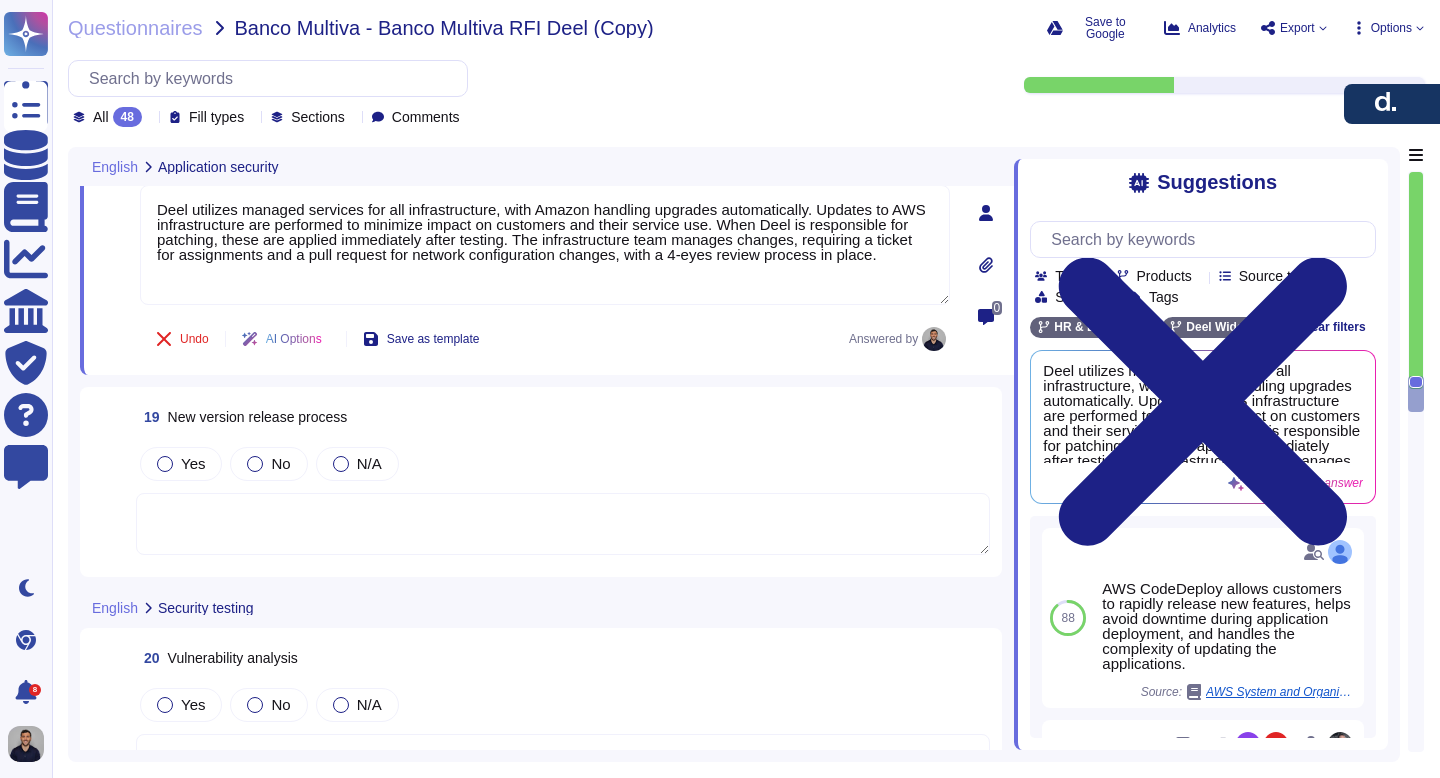 scroll, scrollTop: 6137, scrollLeft: 0, axis: vertical 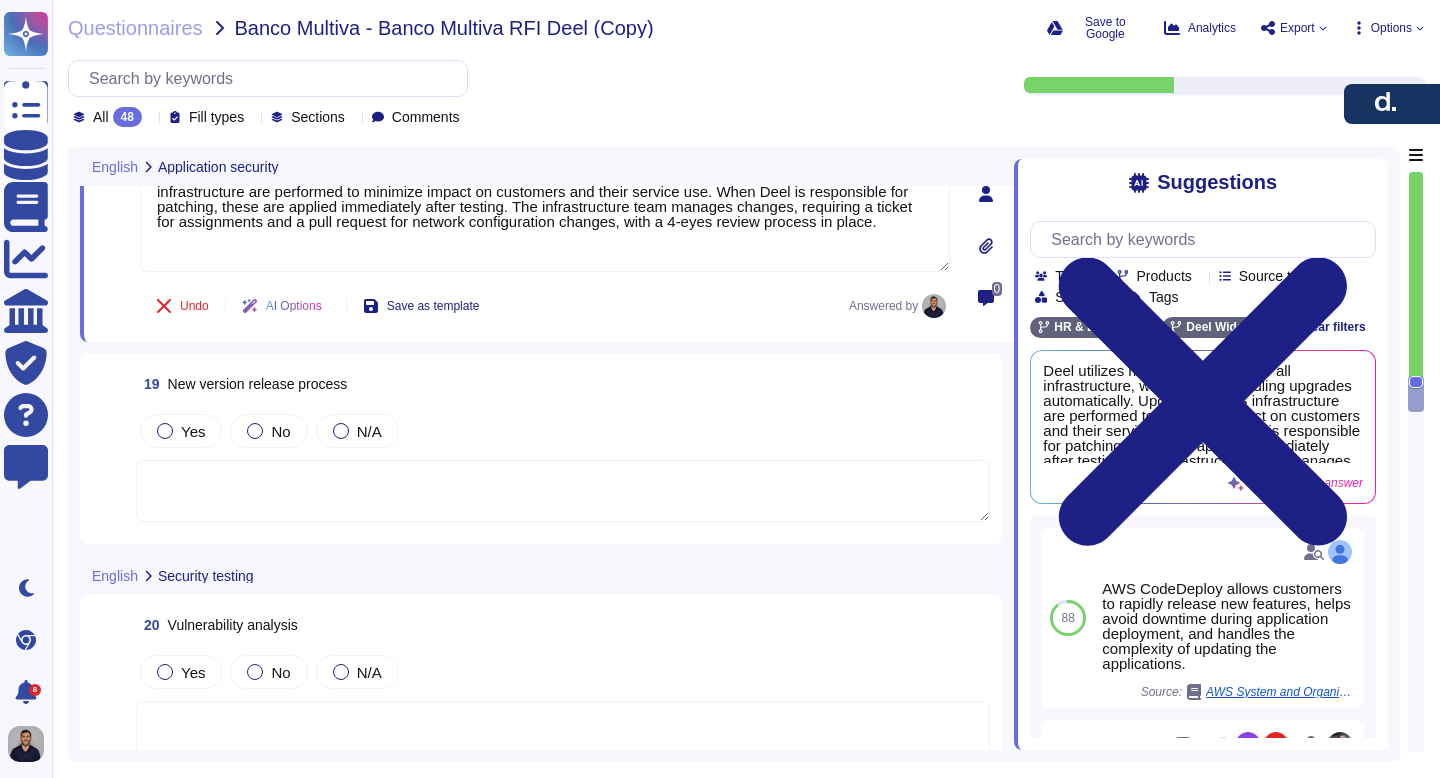 click at bounding box center [563, 491] 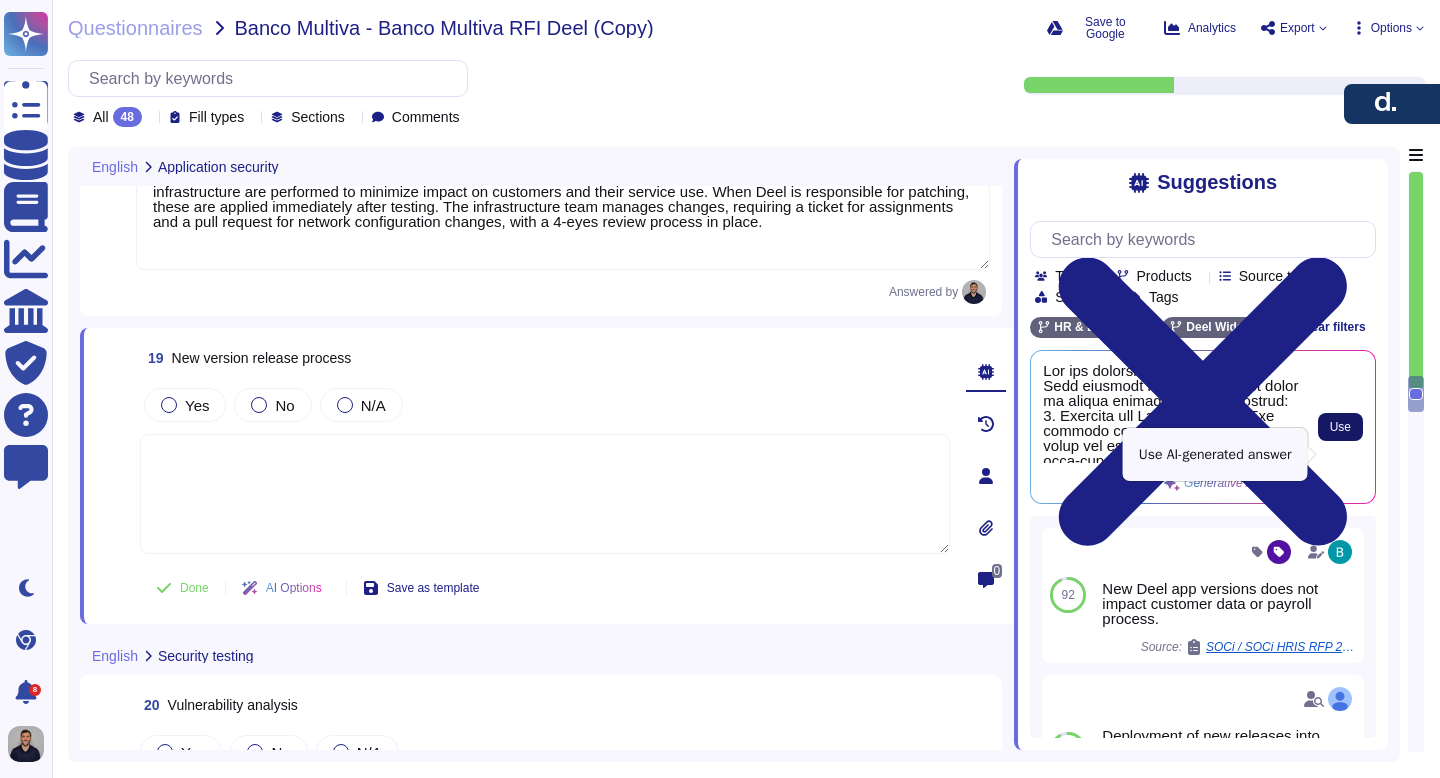 click on "Use" at bounding box center [1340, 427] 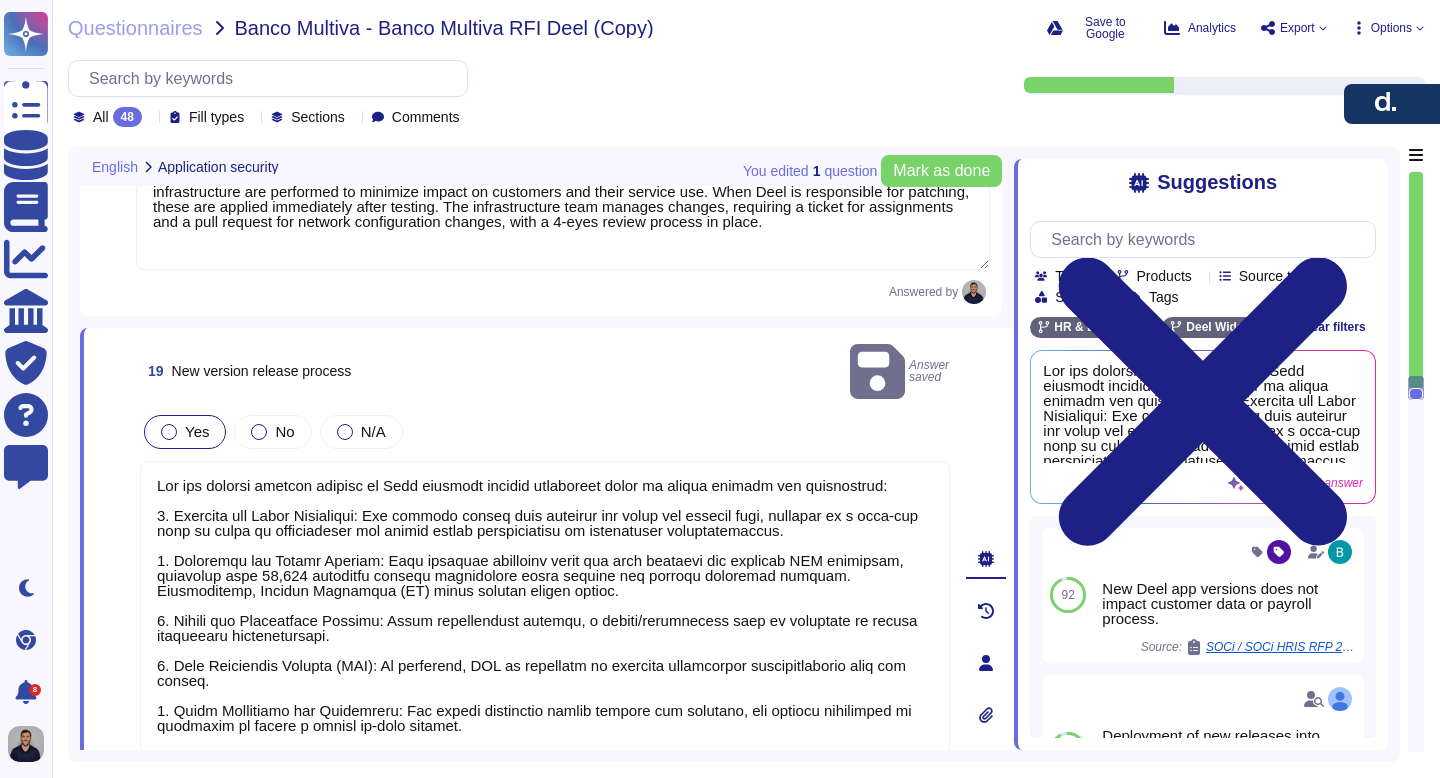 click at bounding box center (169, 432) 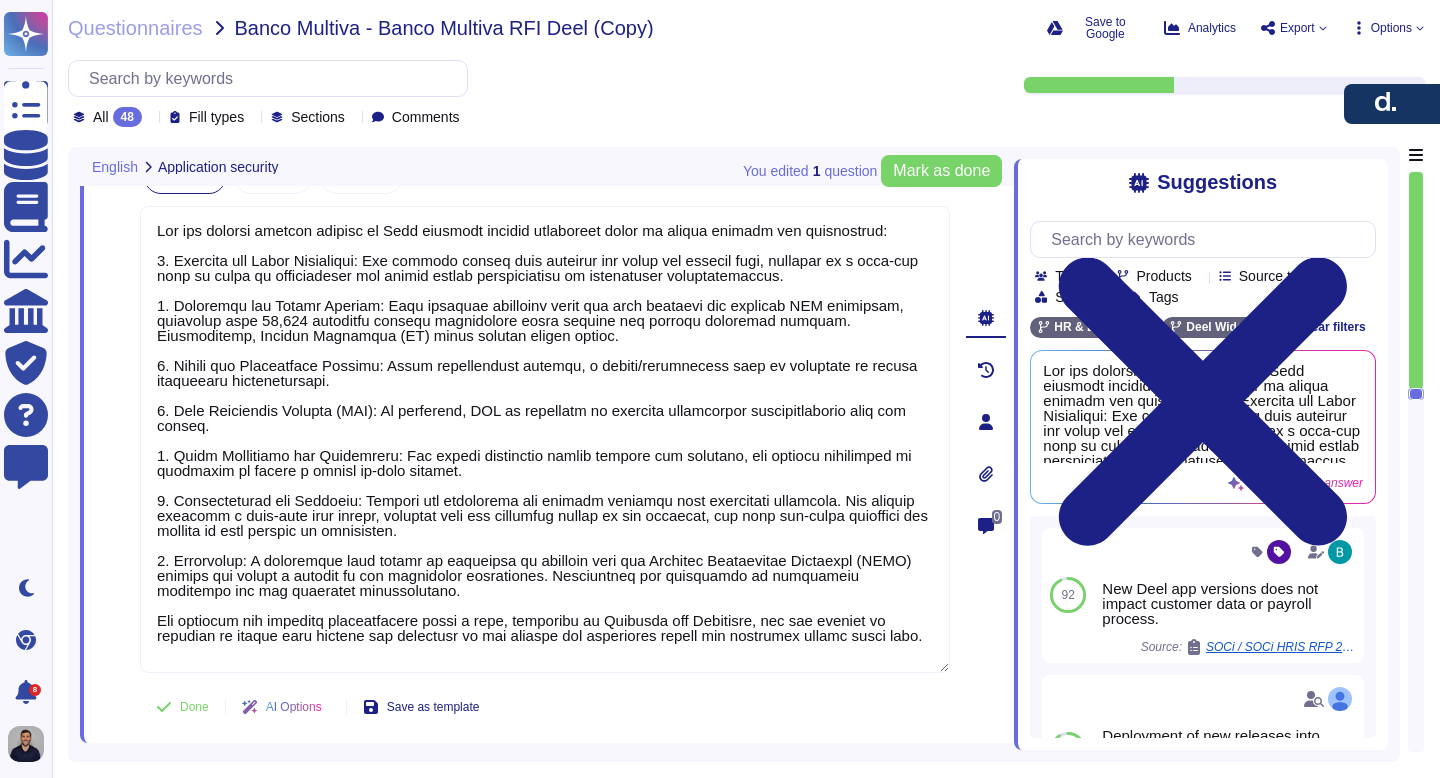 scroll, scrollTop: 6354, scrollLeft: 0, axis: vertical 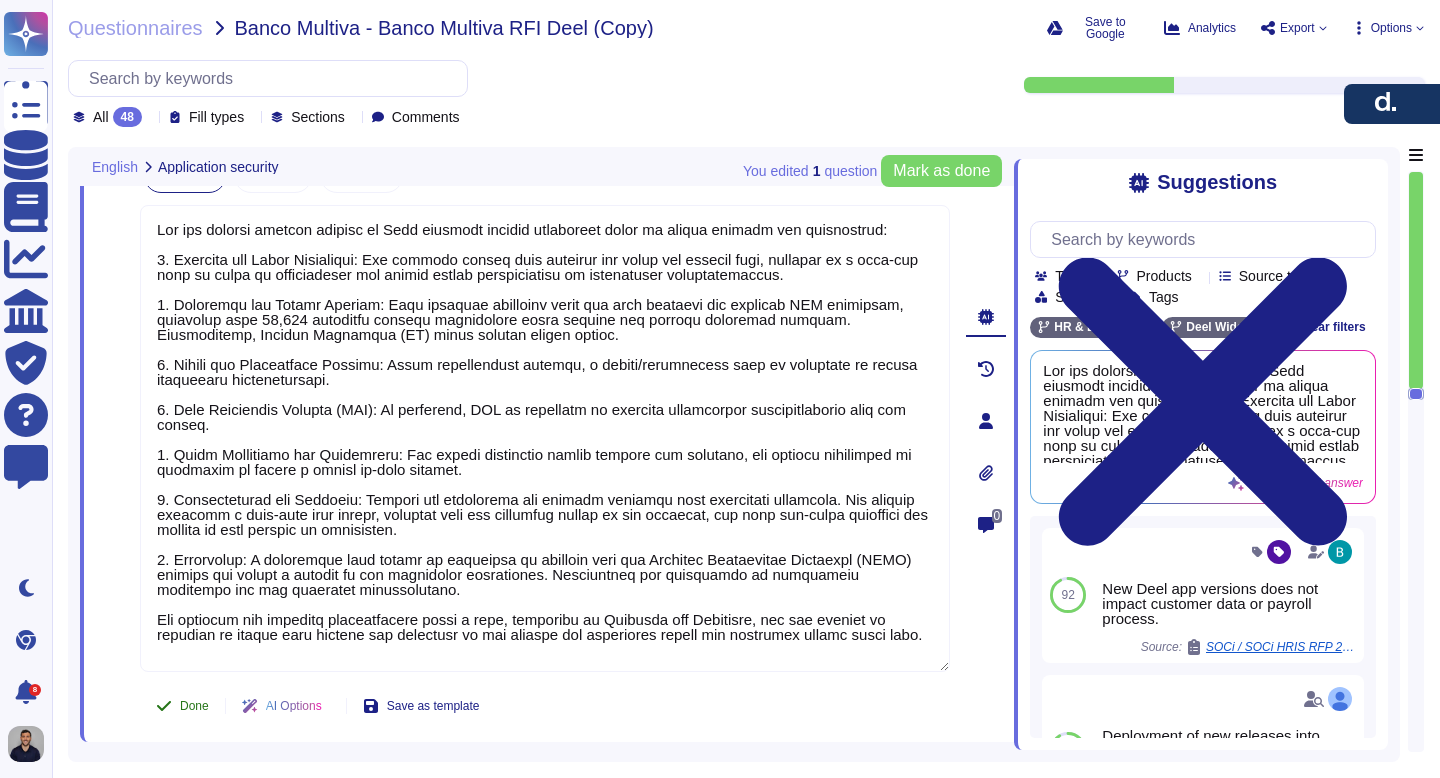 click on "Done" at bounding box center (182, 706) 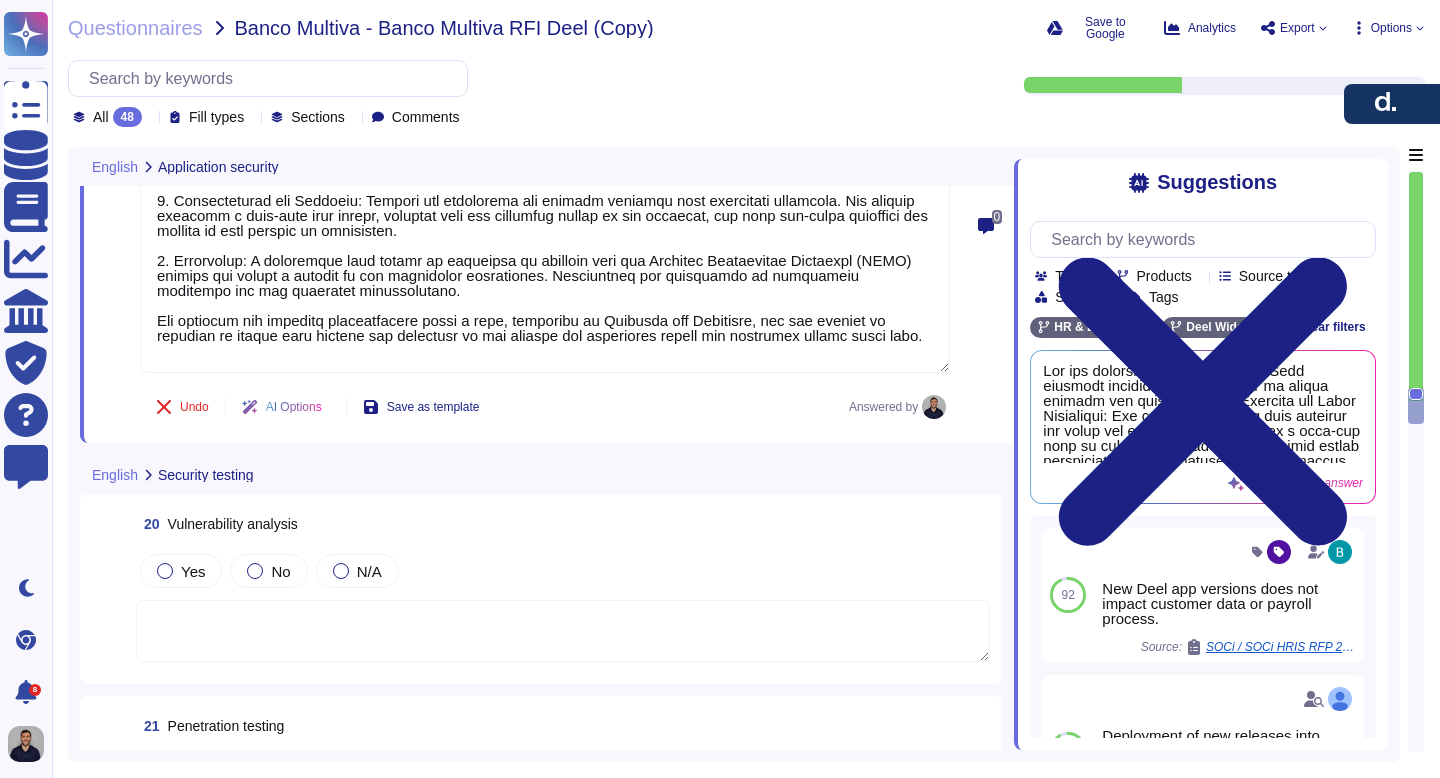 scroll, scrollTop: 6640, scrollLeft: 0, axis: vertical 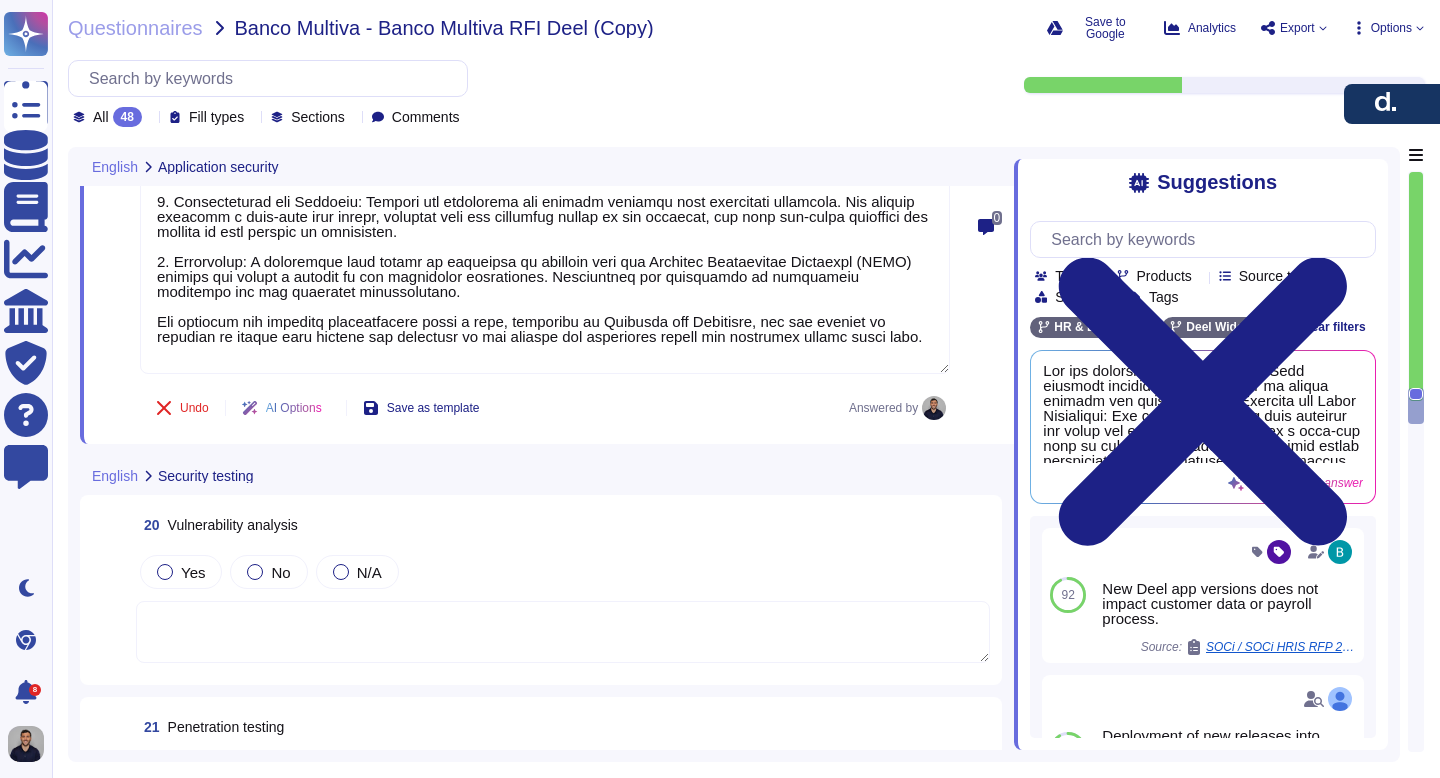 click at bounding box center (563, 632) 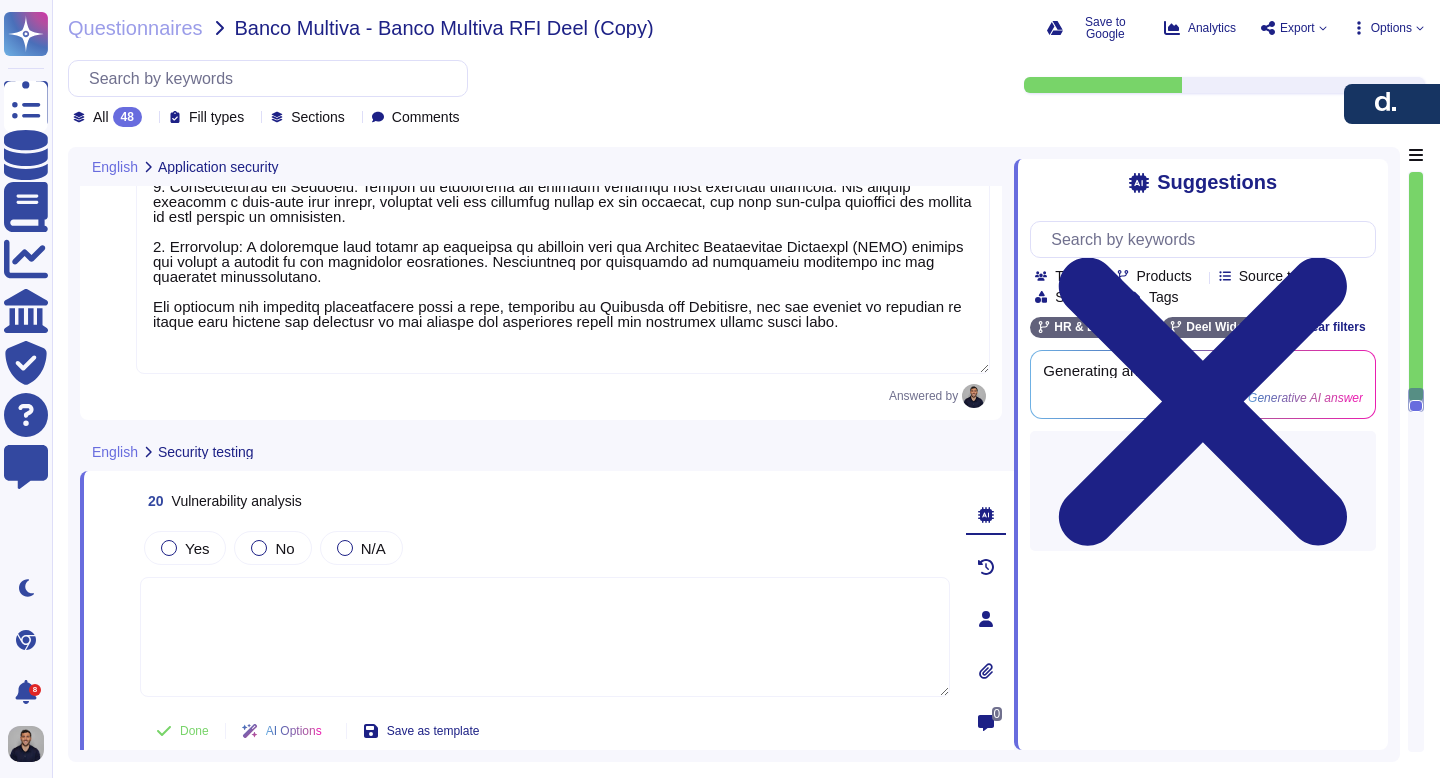 scroll, scrollTop: 0, scrollLeft: 0, axis: both 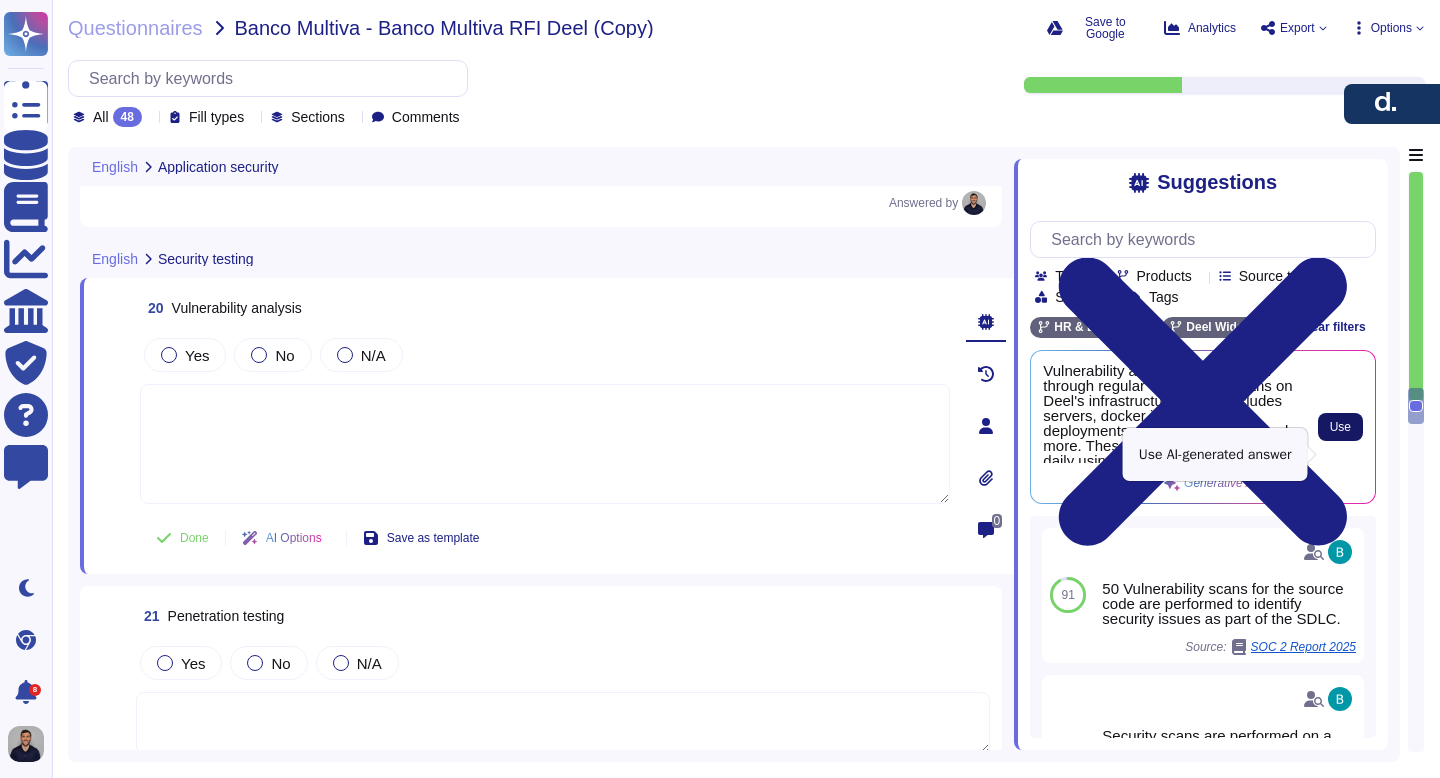 click on "Use" at bounding box center [1340, 427] 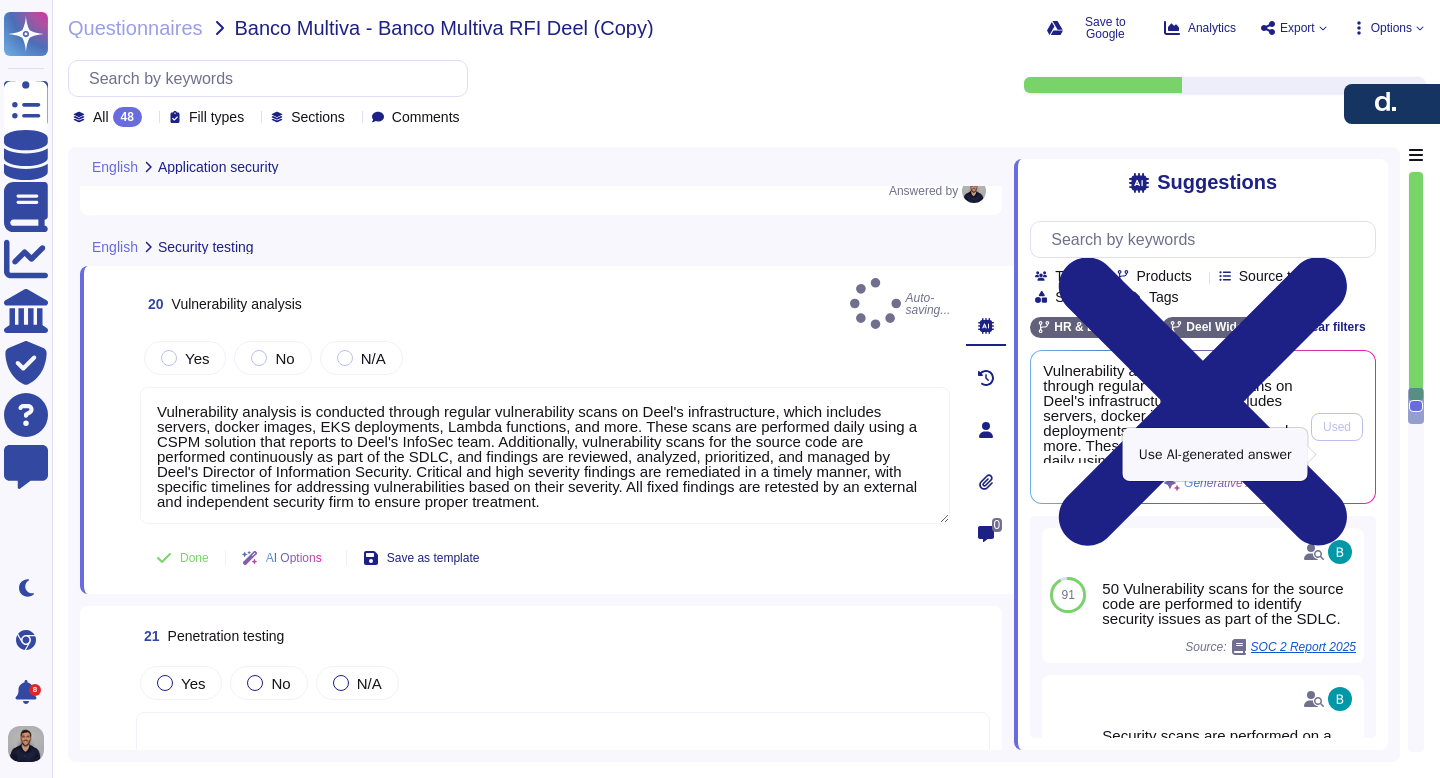 type on "Vulnerability analysis is conducted through regular vulnerability scans on Deel's infrastructure, which includes servers, docker images, EKS deployments, Lambda functions, and more. These scans are performed daily using a CSPM solution that reports to Deel's InfoSec team. Additionally, vulnerability scans for the source code are performed continuously as part of the SDLC, and findings are reviewed, analyzed, prioritized, and managed by Deel's Director of Information Security. Critical and high severity findings are remediated in a timely manner, with specific timelines for addressing vulnerabilities based on their severity. All fixed findings are retested by an external and independent security firm to ensure proper treatment." 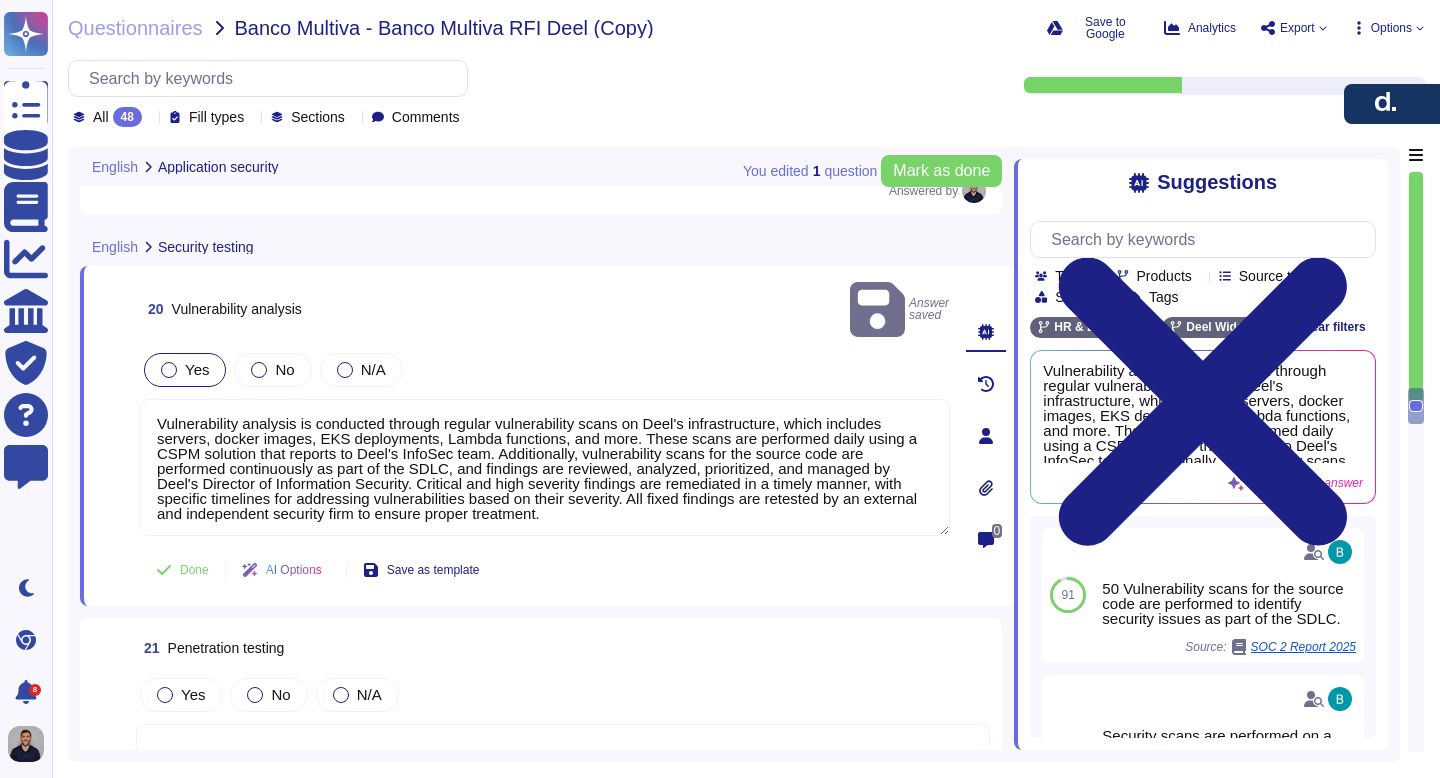 click at bounding box center [169, 370] 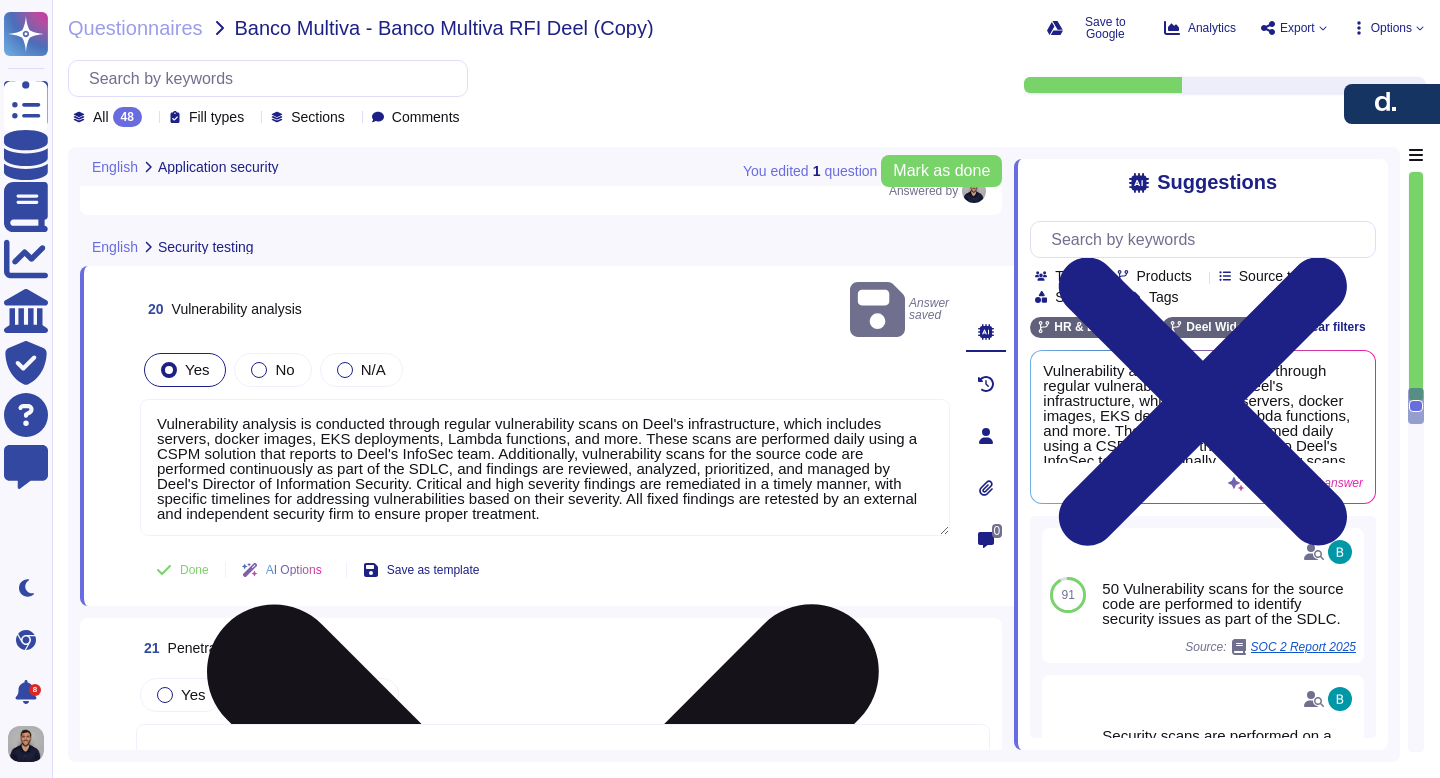 scroll, scrollTop: 2, scrollLeft: 0, axis: vertical 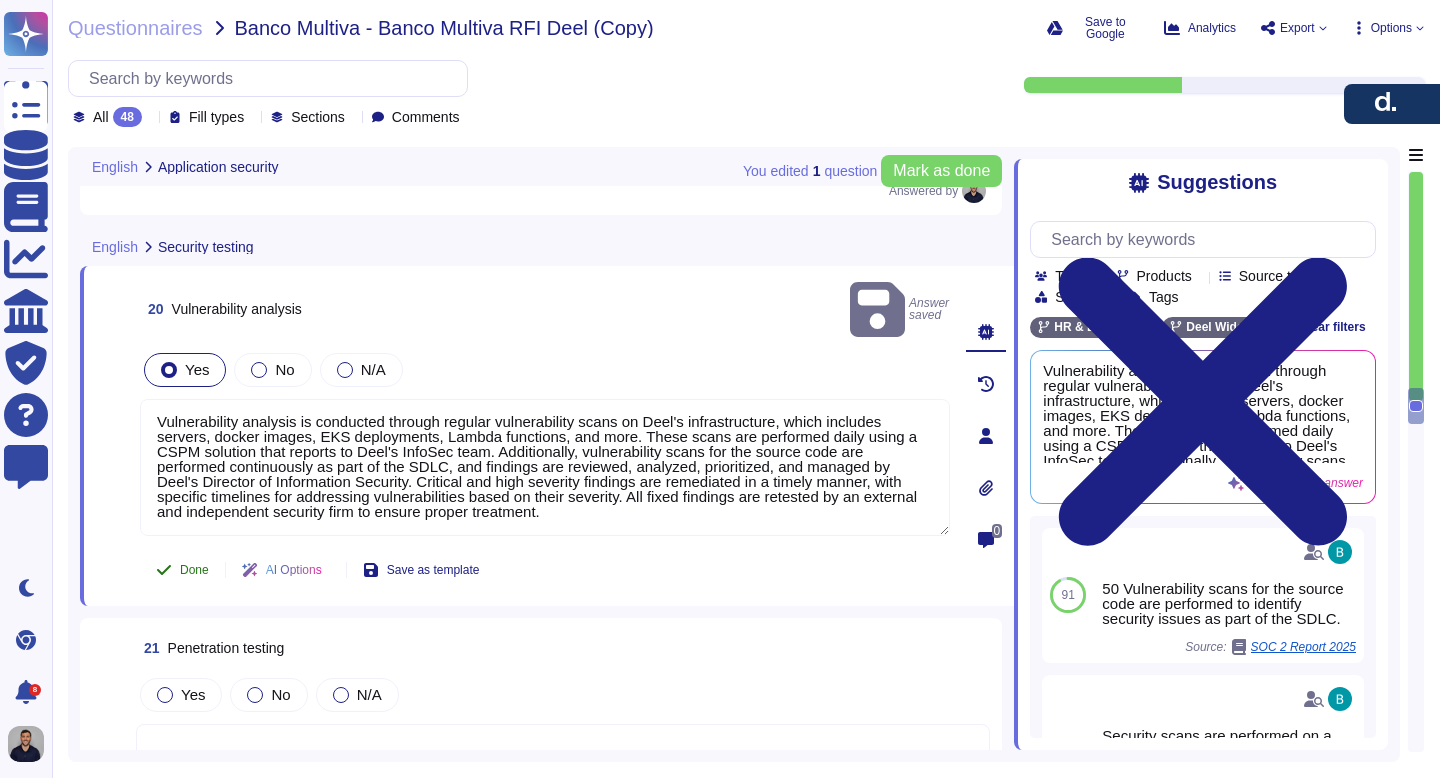 click on "Done" at bounding box center [194, 570] 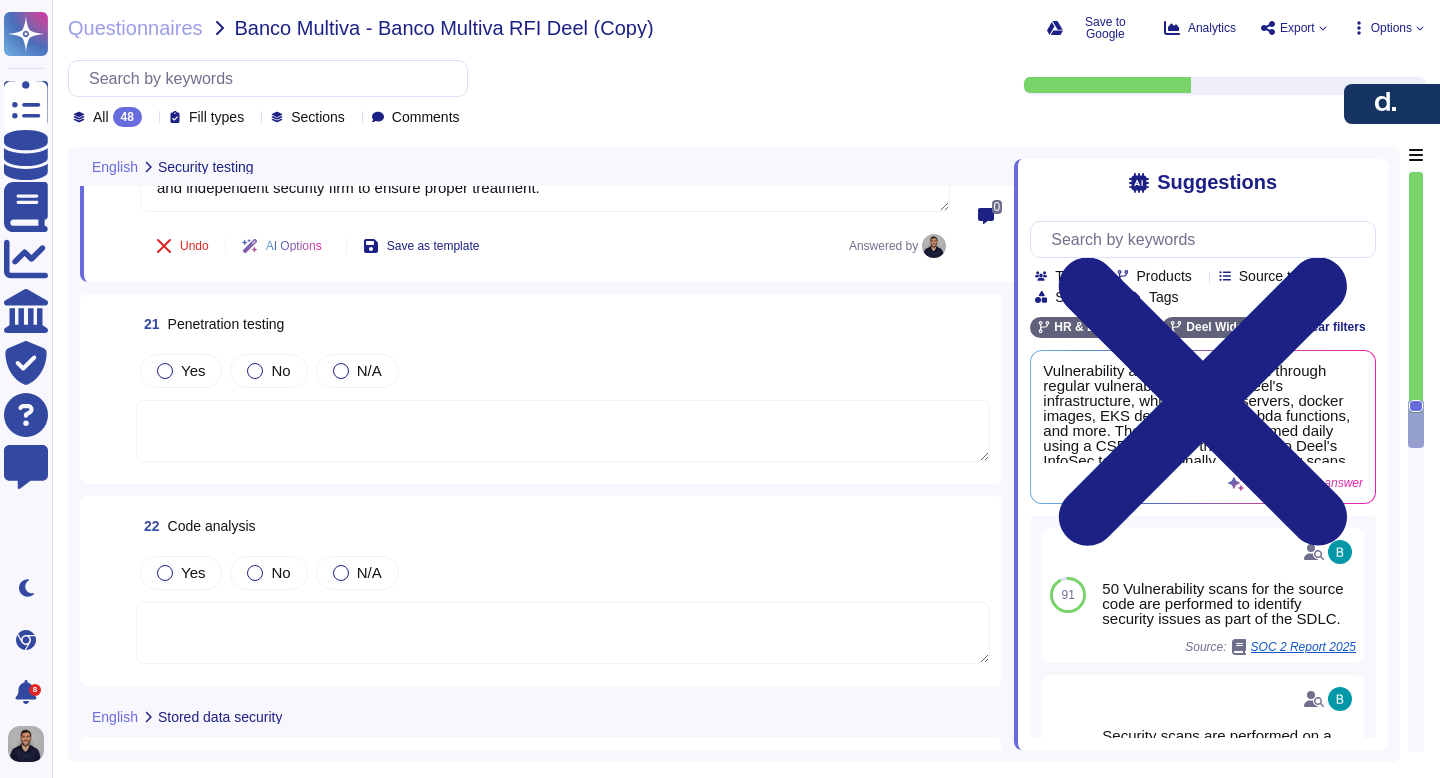 scroll, scrollTop: 7143, scrollLeft: 0, axis: vertical 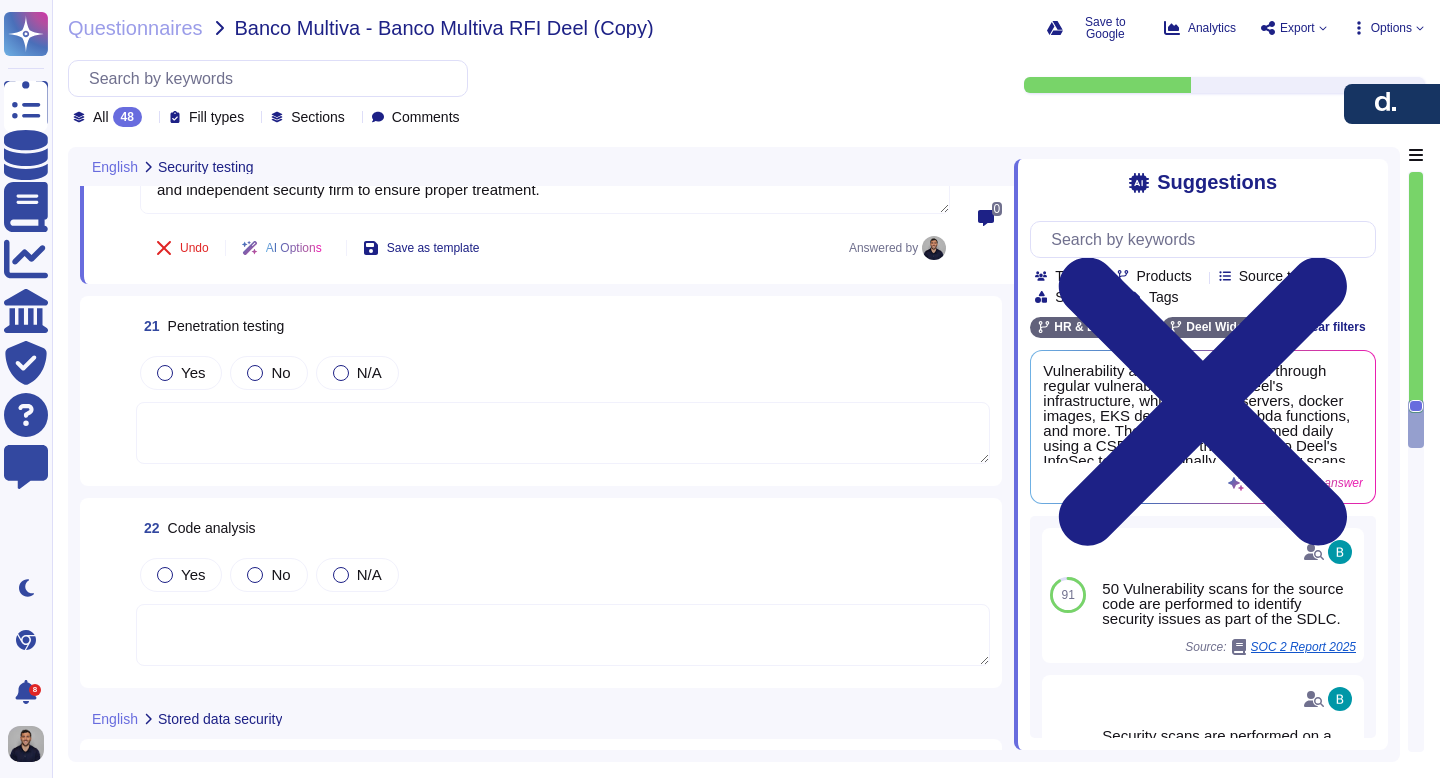 click at bounding box center [563, 433] 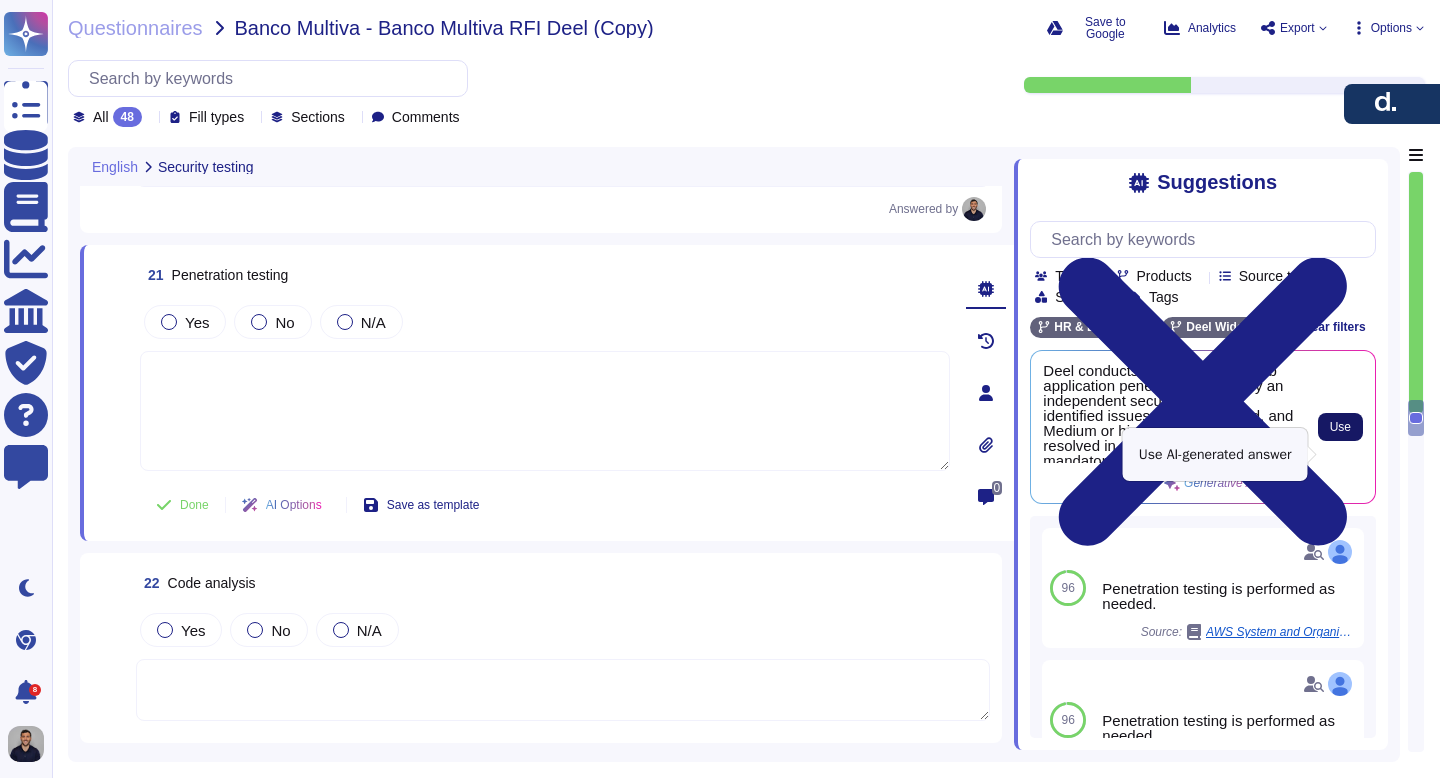 click on "Use" at bounding box center (1340, 427) 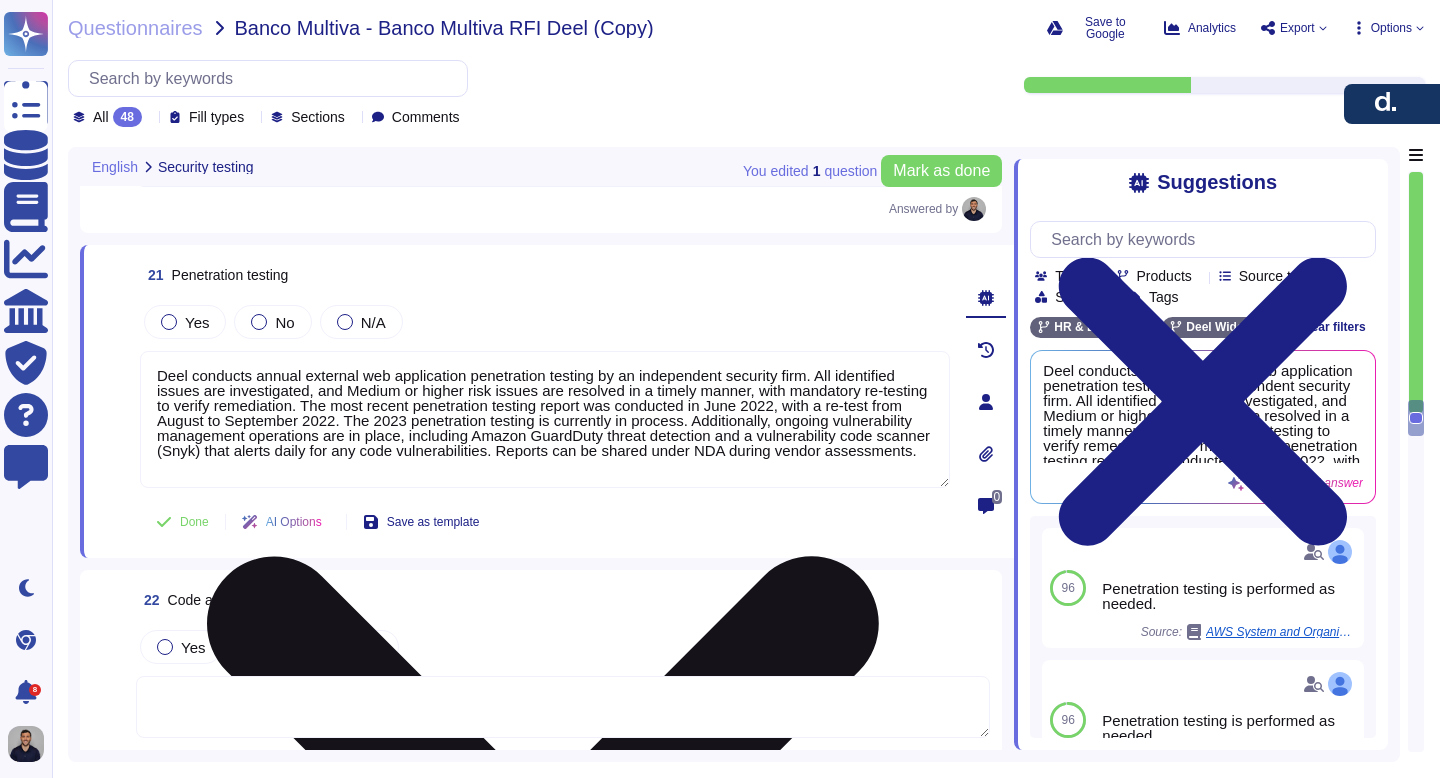 drag, startPoint x: 456, startPoint y: 403, endPoint x: 546, endPoint y: 473, distance: 114.01754 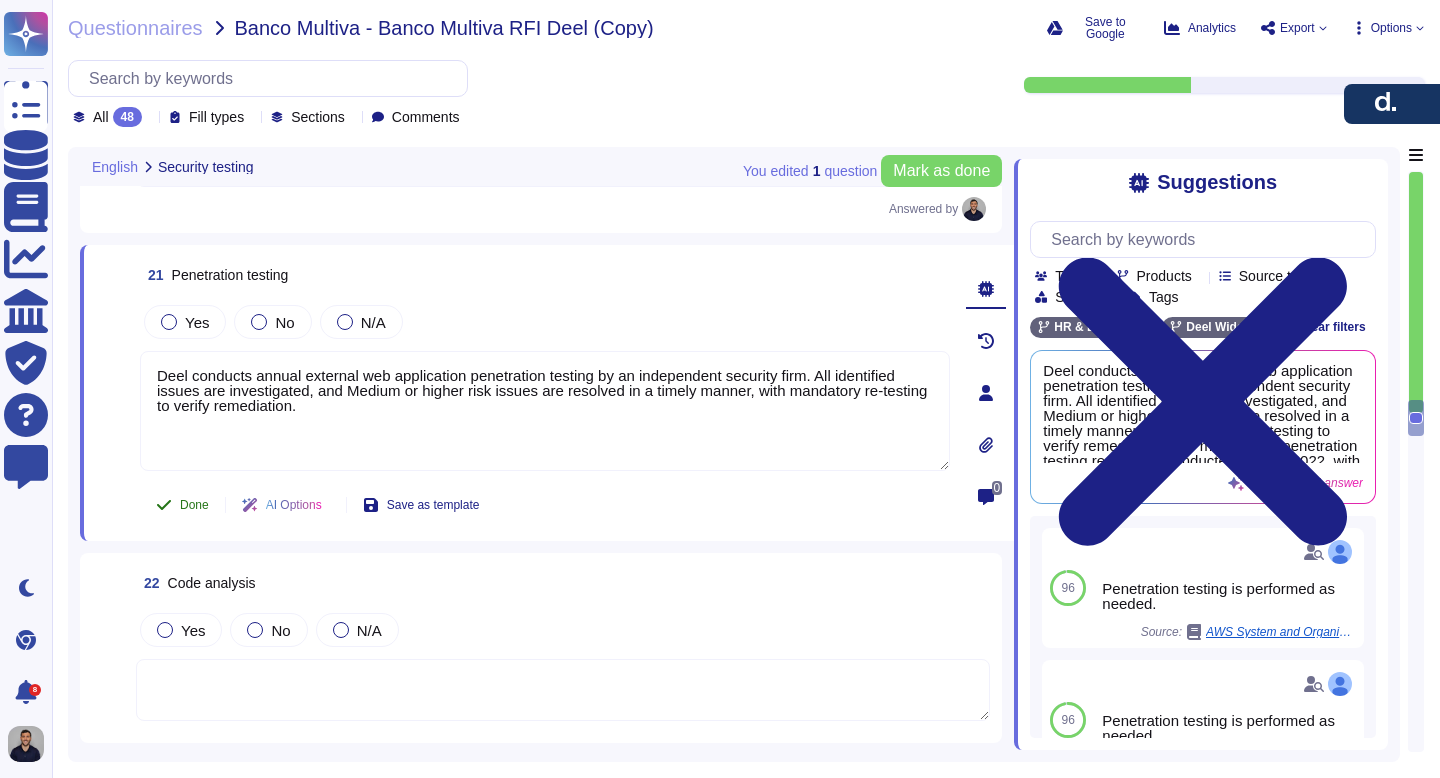 type on "Deel conducts annual external web application penetration testing by an independent security firm. All identified issues are investigated, and Medium or higher risk issues are resolved in a timely manner, with mandatory re-testing to verify remediation." 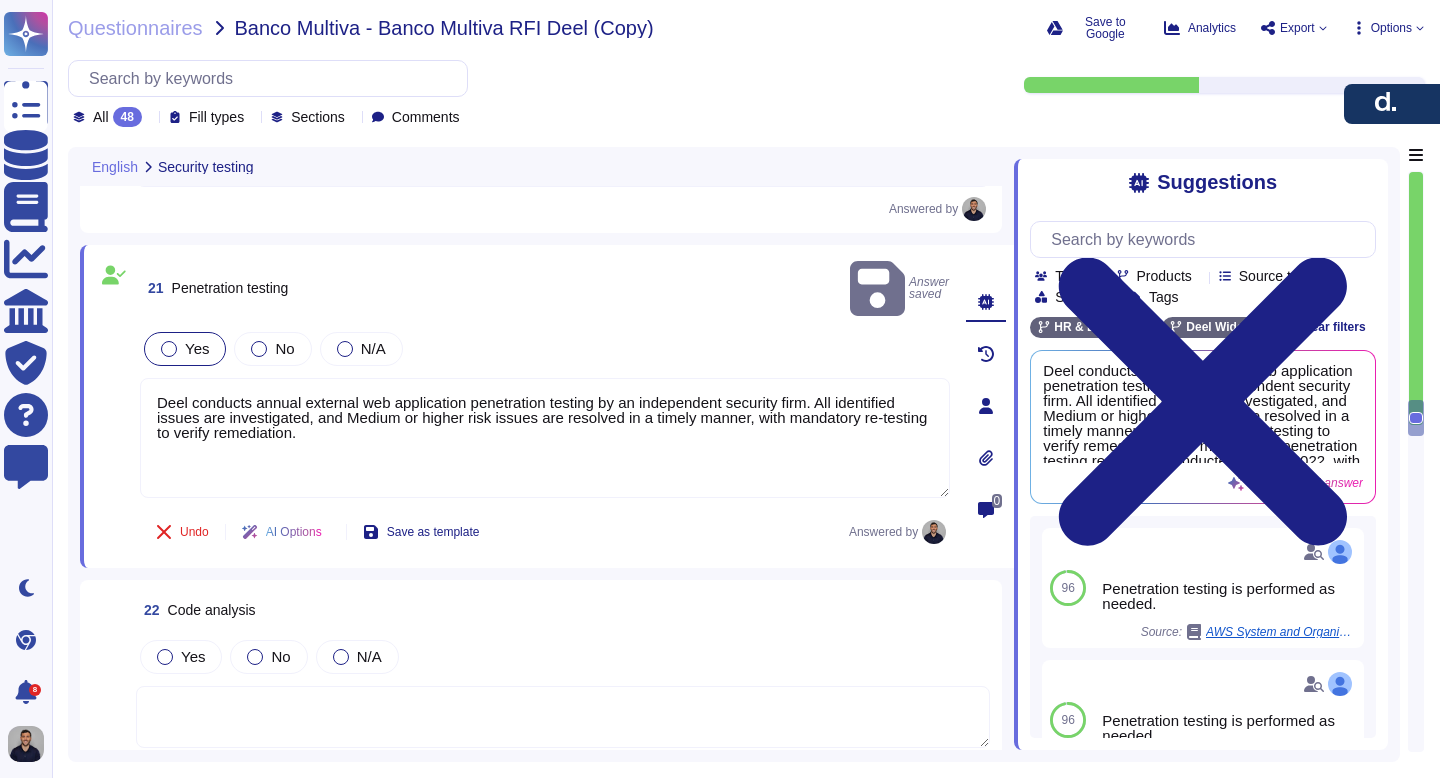 click on "Yes" at bounding box center (197, 348) 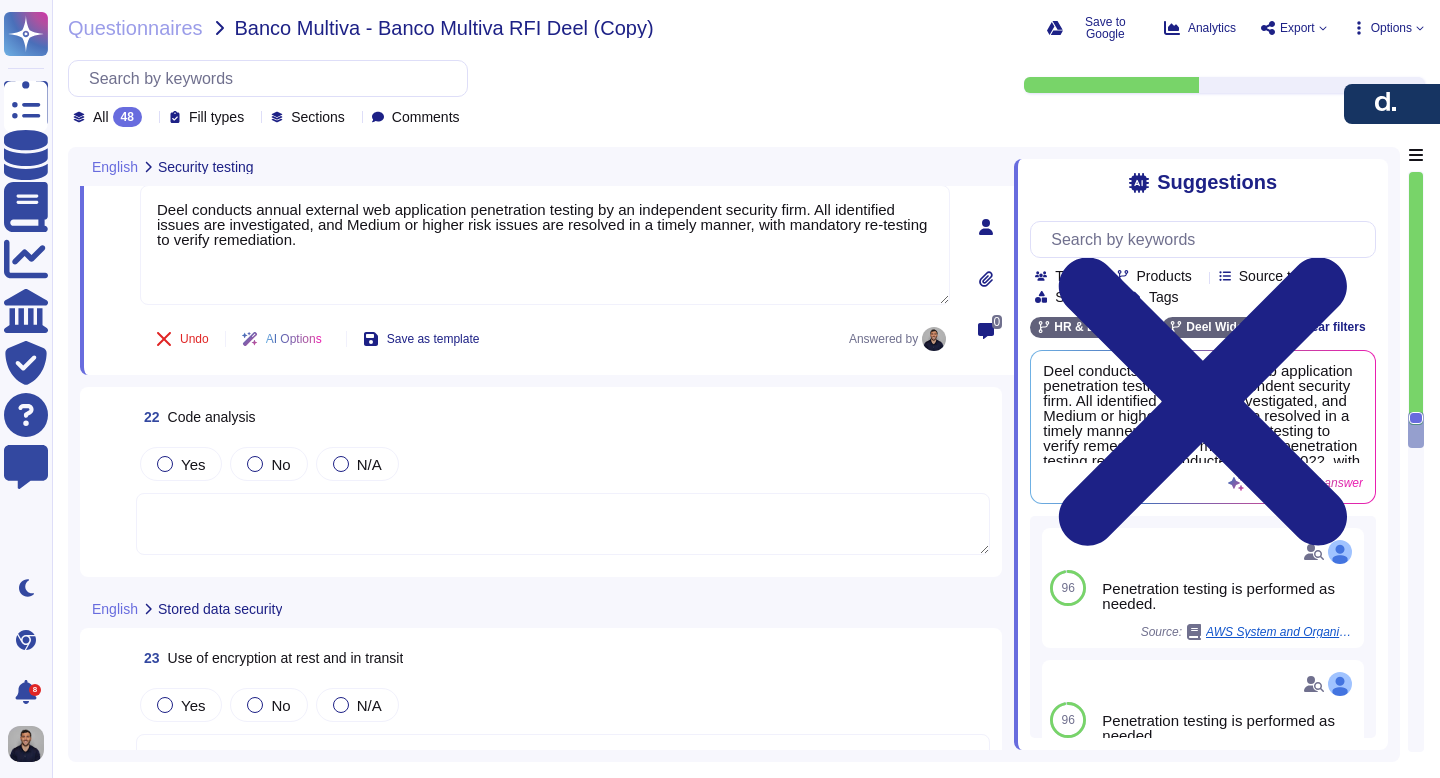 scroll, scrollTop: 7325, scrollLeft: 0, axis: vertical 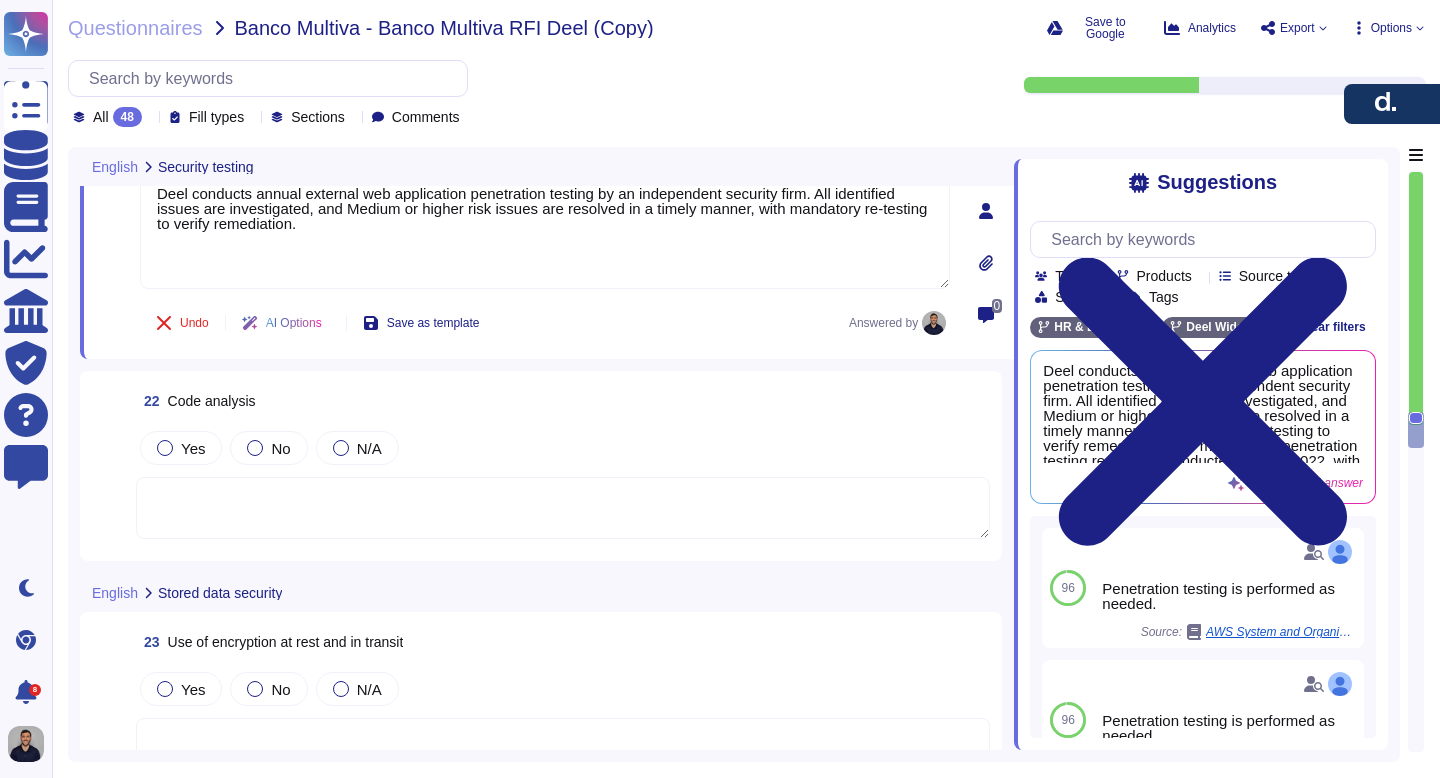 click at bounding box center (563, 508) 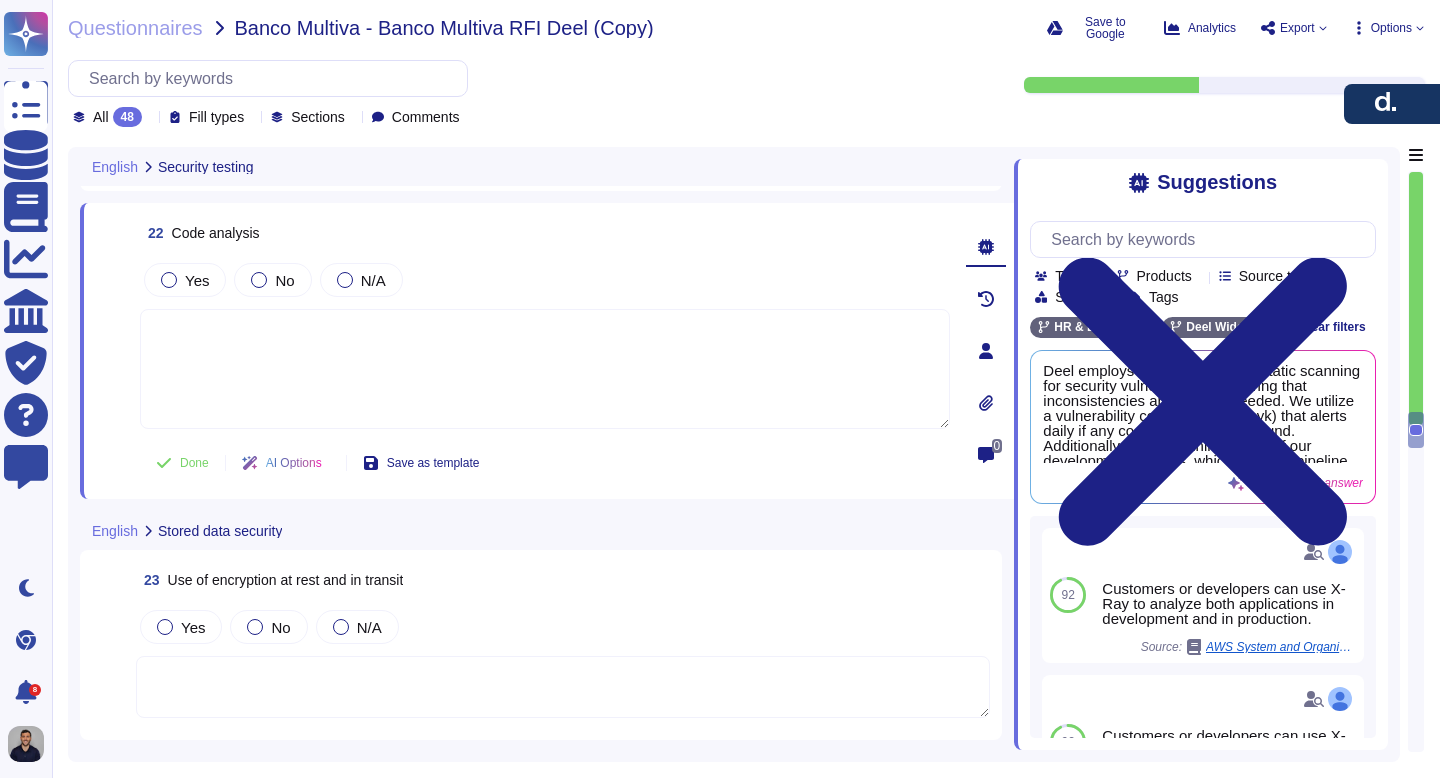 scroll, scrollTop: 7465, scrollLeft: 0, axis: vertical 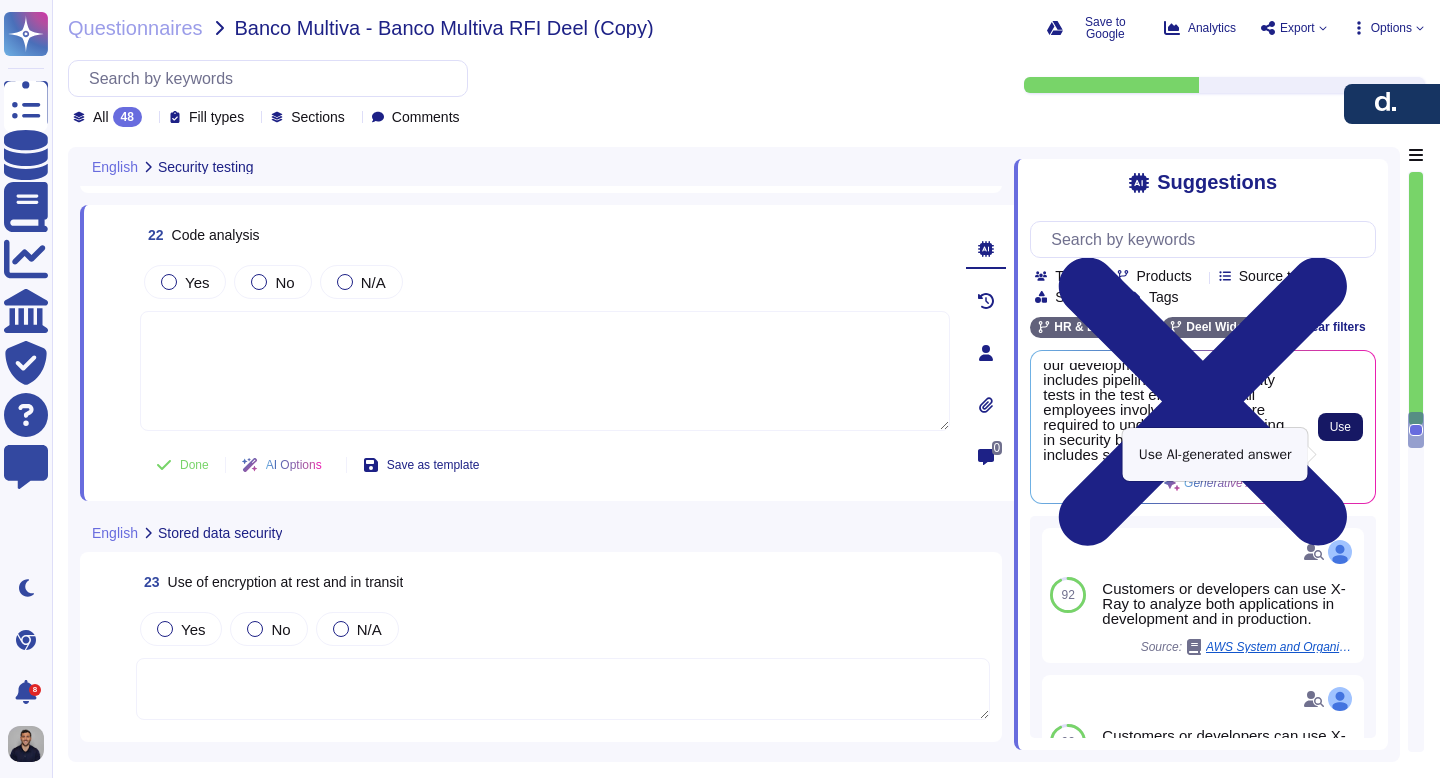 click on "Use" at bounding box center (1340, 427) 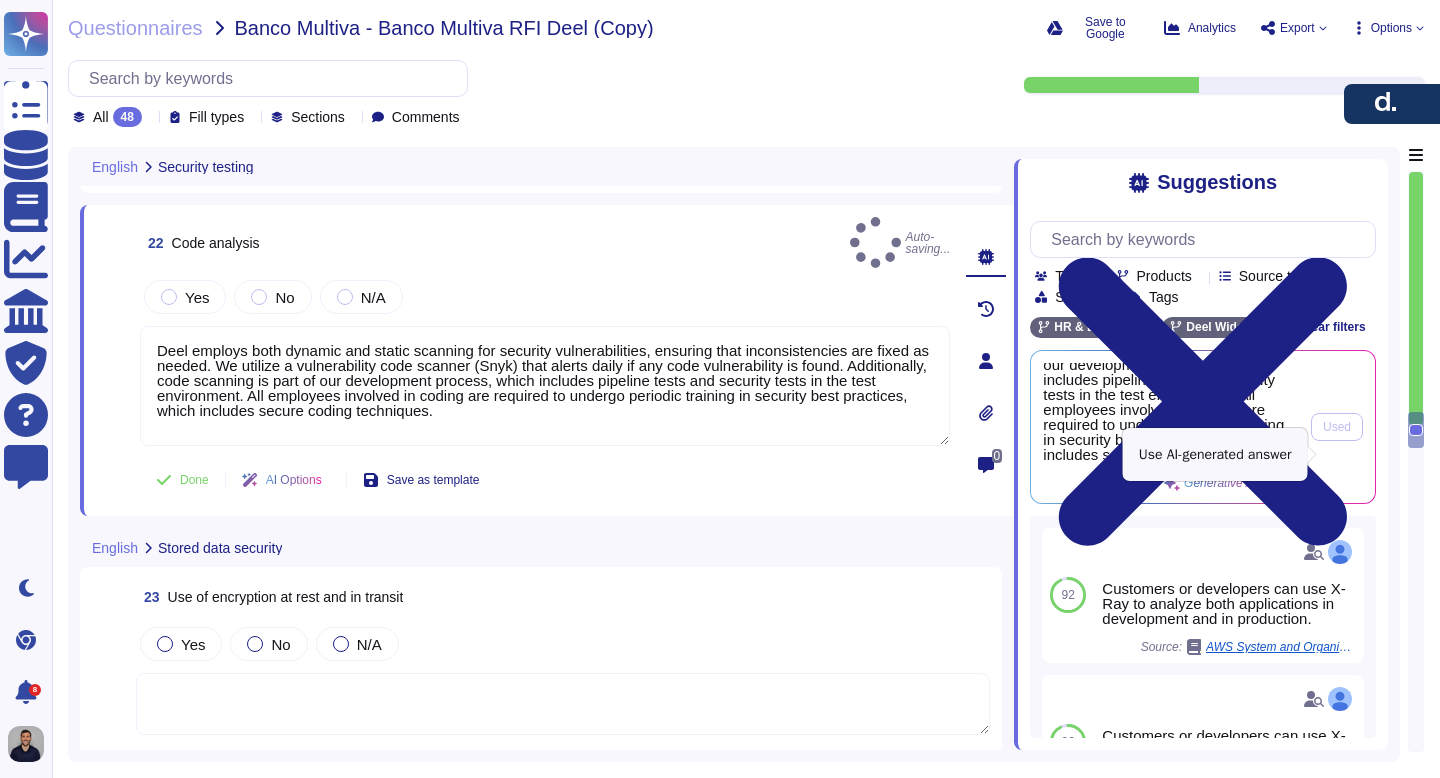 type on "Deel employs both dynamic and static scanning for security vulnerabilities, ensuring that inconsistencies are fixed as needed. We utilize a vulnerability code scanner (Snyk) that alerts daily if any code vulnerability is found. Additionally, code scanning is part of our development process, which includes pipeline tests and security tests in the test environment. All employees involved in coding are required to undergo periodic training in security best practices, which includes secure coding techniques." 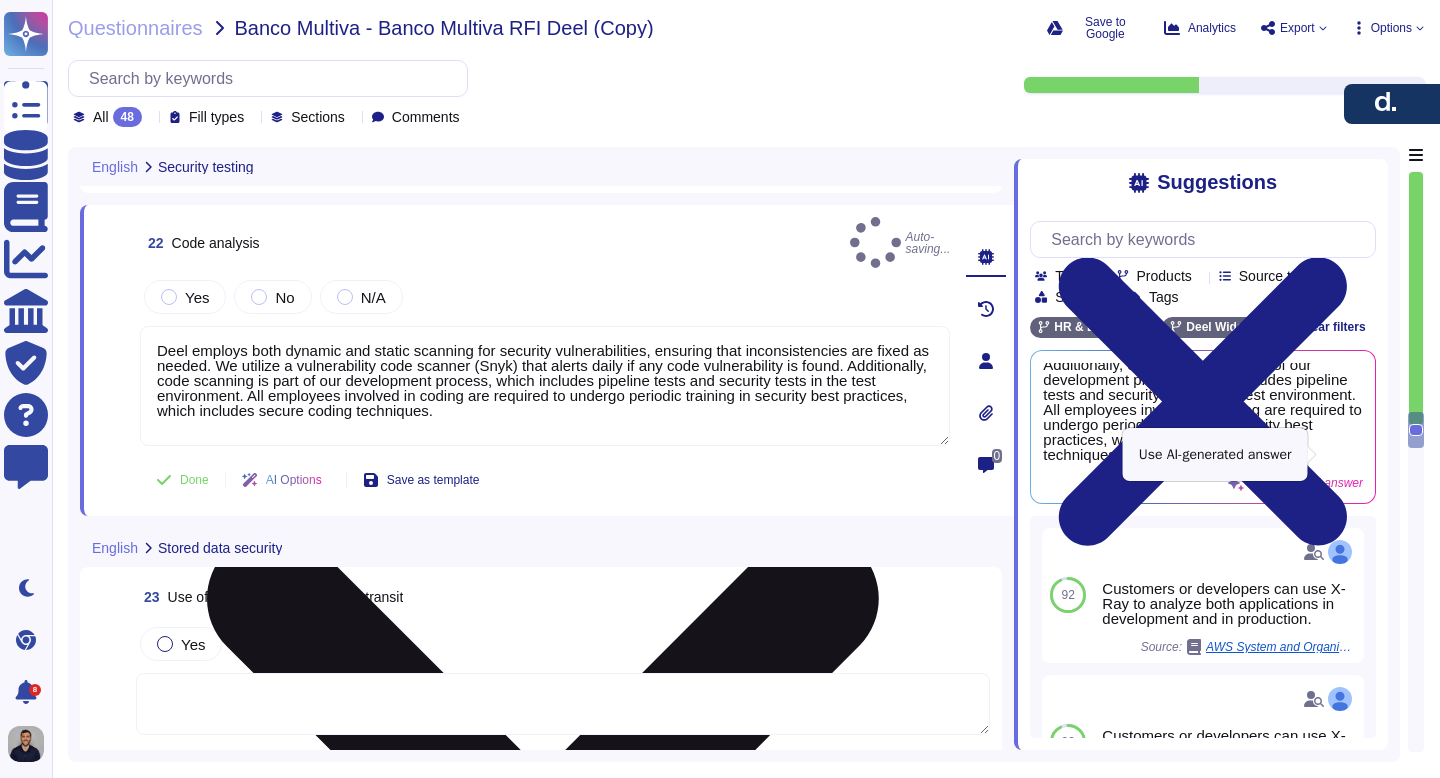 scroll, scrollTop: 96, scrollLeft: 0, axis: vertical 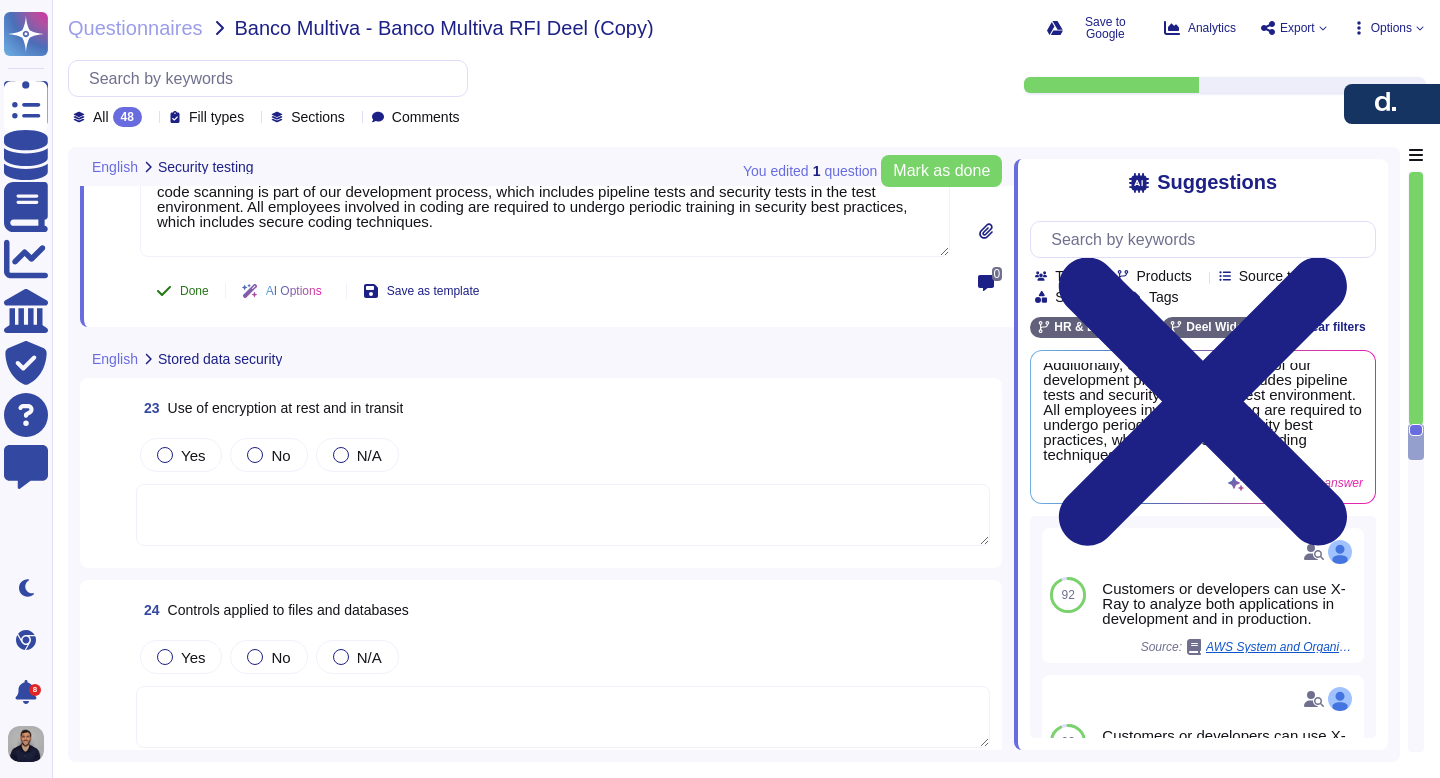 click on "Done" at bounding box center (182, 291) 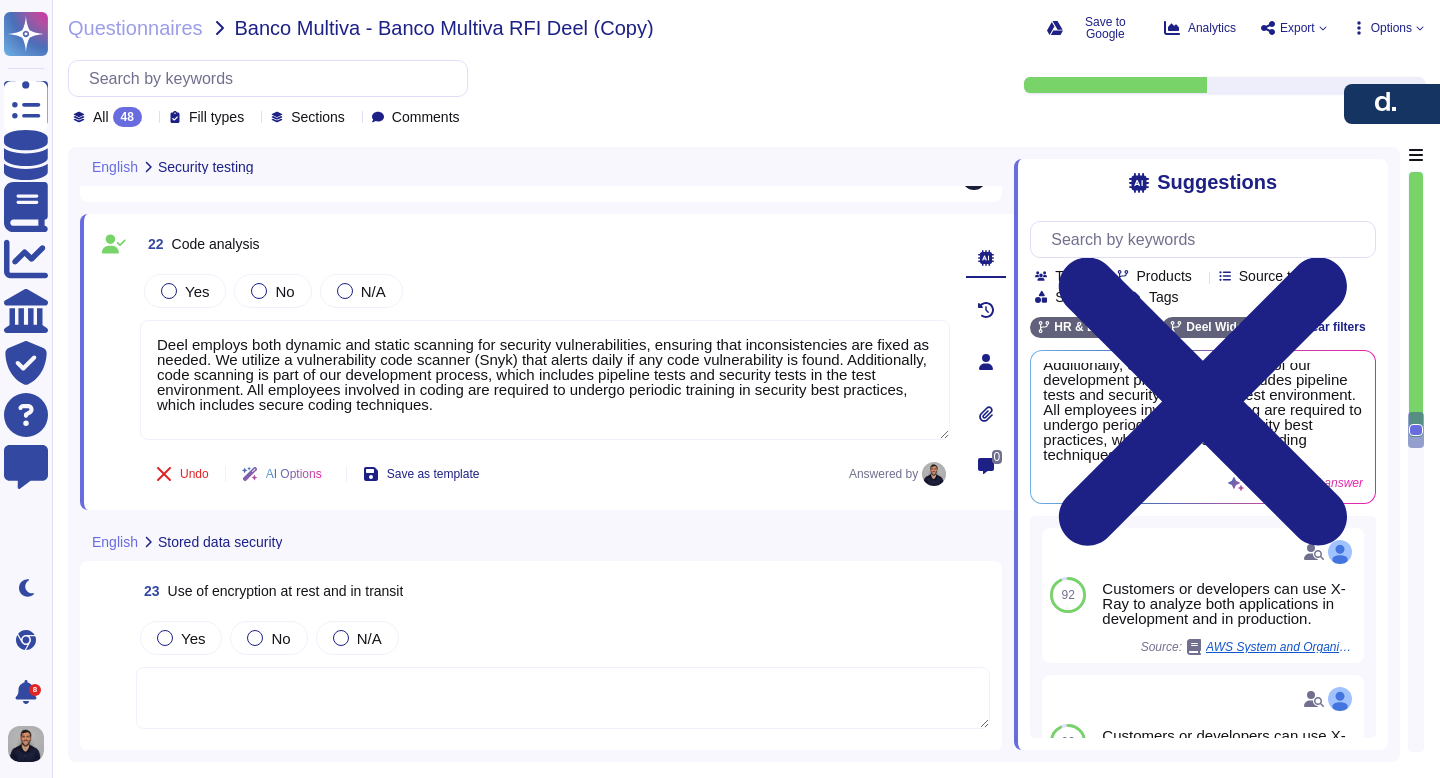 scroll, scrollTop: 7455, scrollLeft: 0, axis: vertical 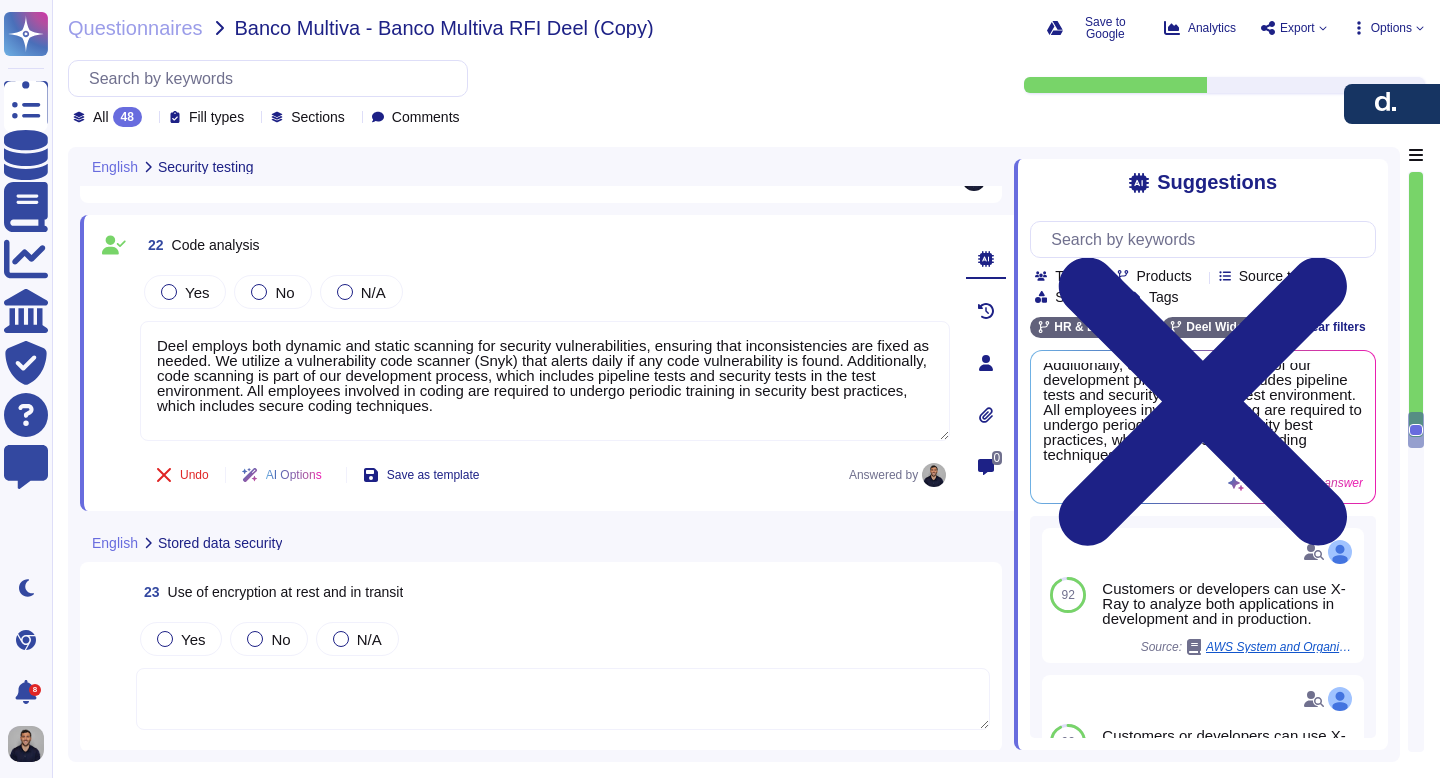 click at bounding box center (169, 292) 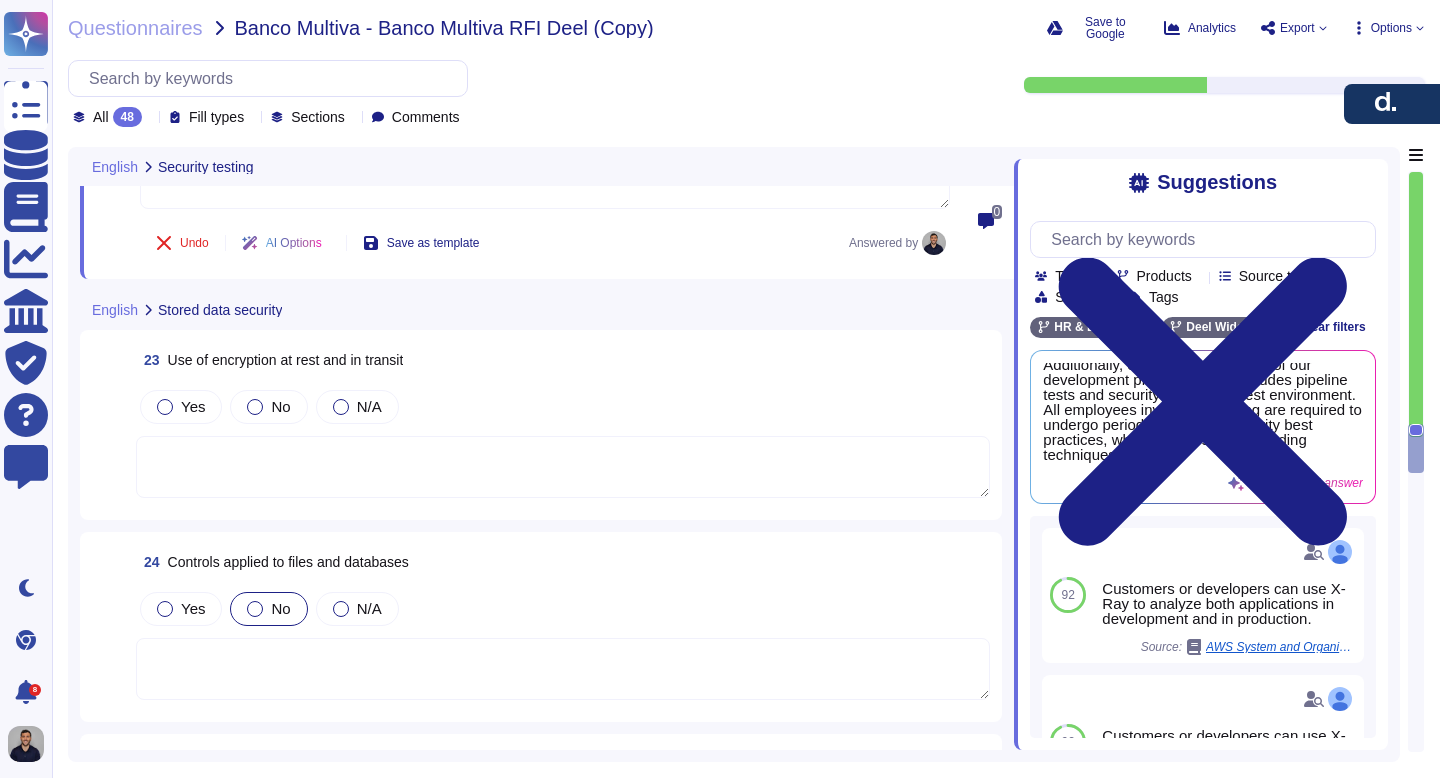 scroll, scrollTop: 7713, scrollLeft: 0, axis: vertical 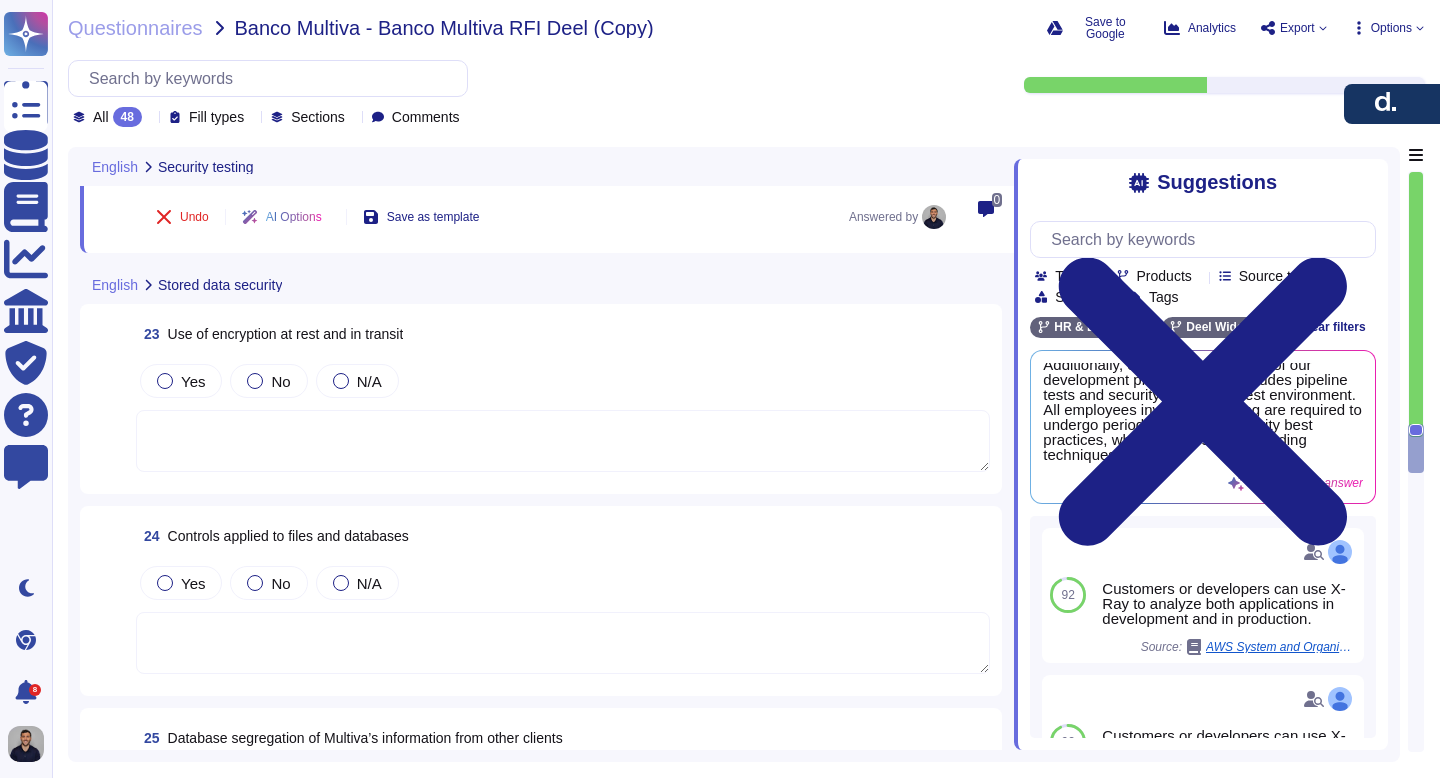 click at bounding box center (563, 441) 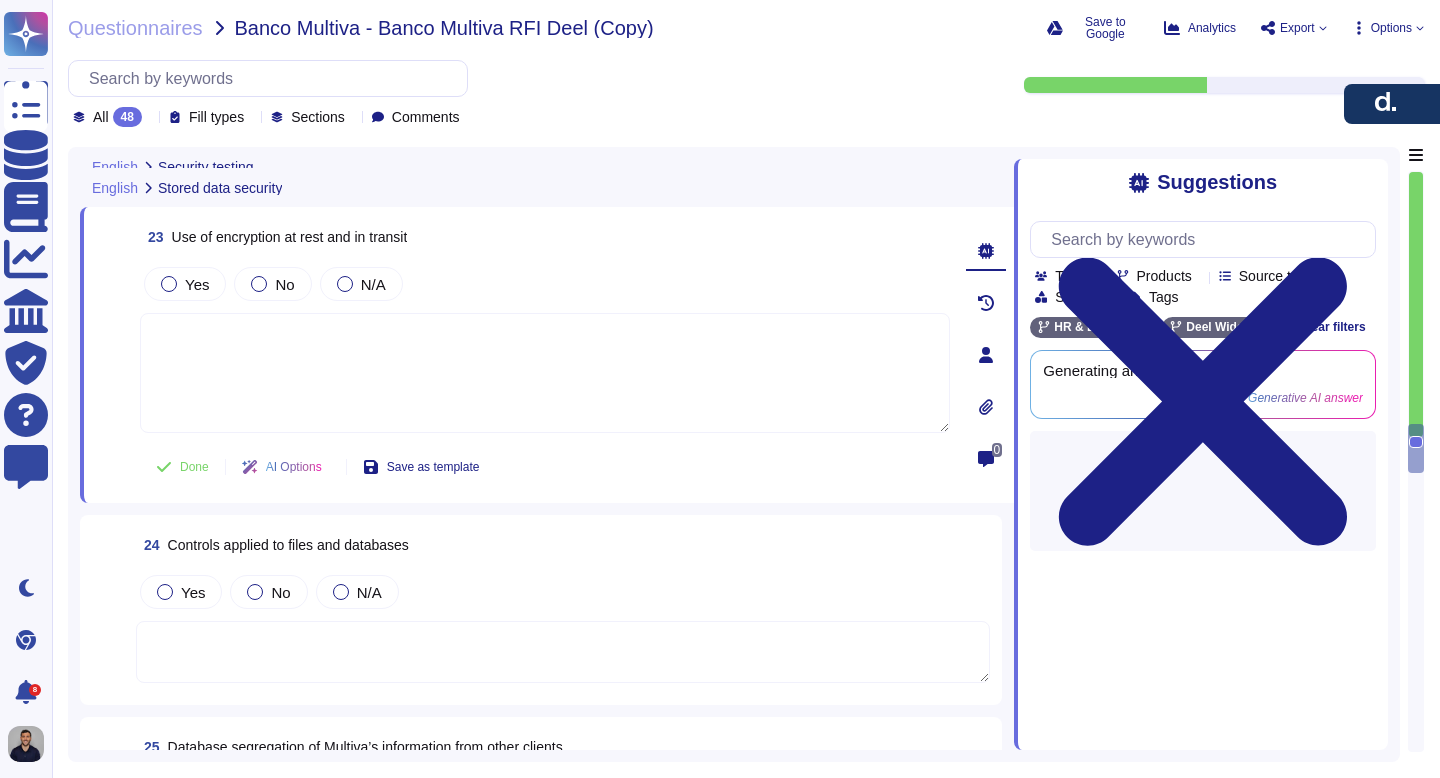 scroll, scrollTop: 7779, scrollLeft: 0, axis: vertical 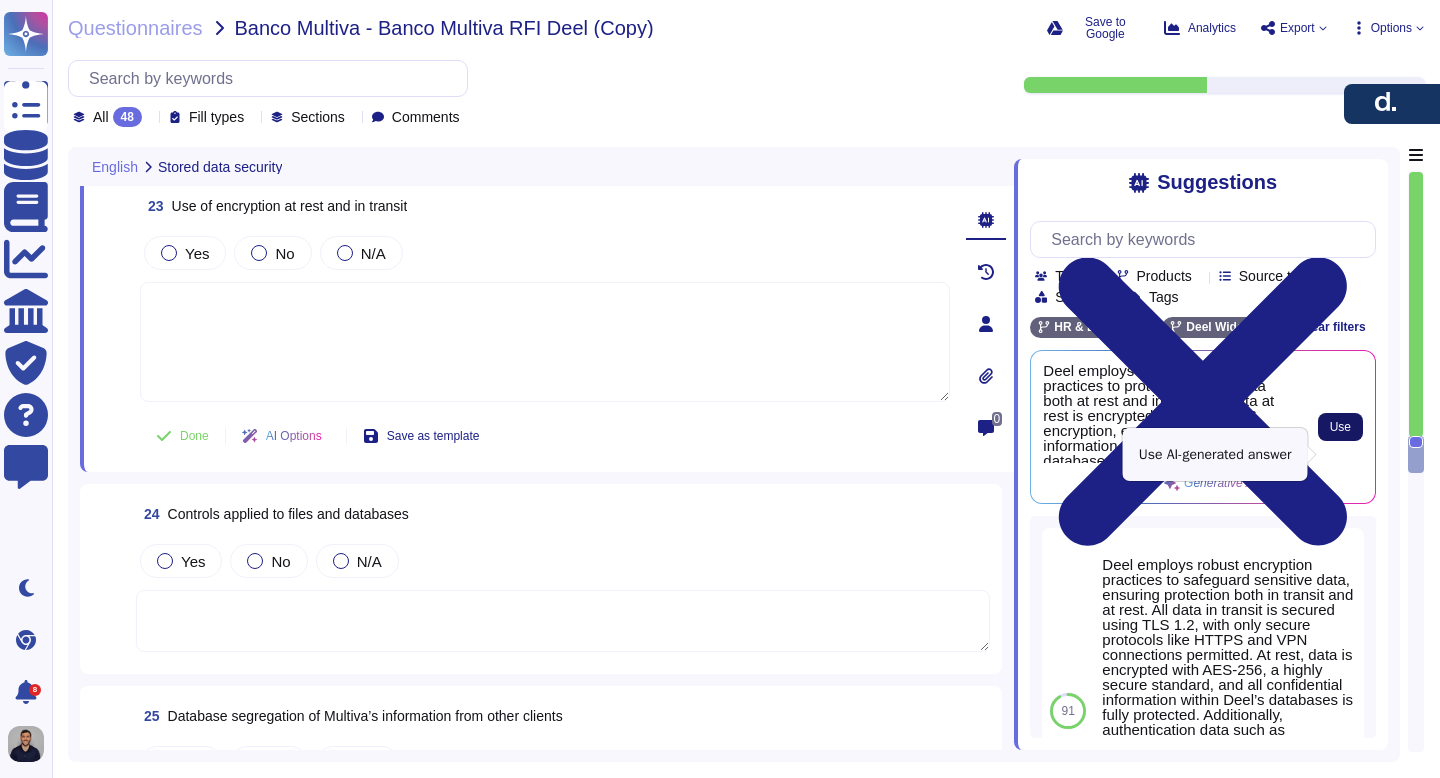 click on "Use" at bounding box center [1340, 427] 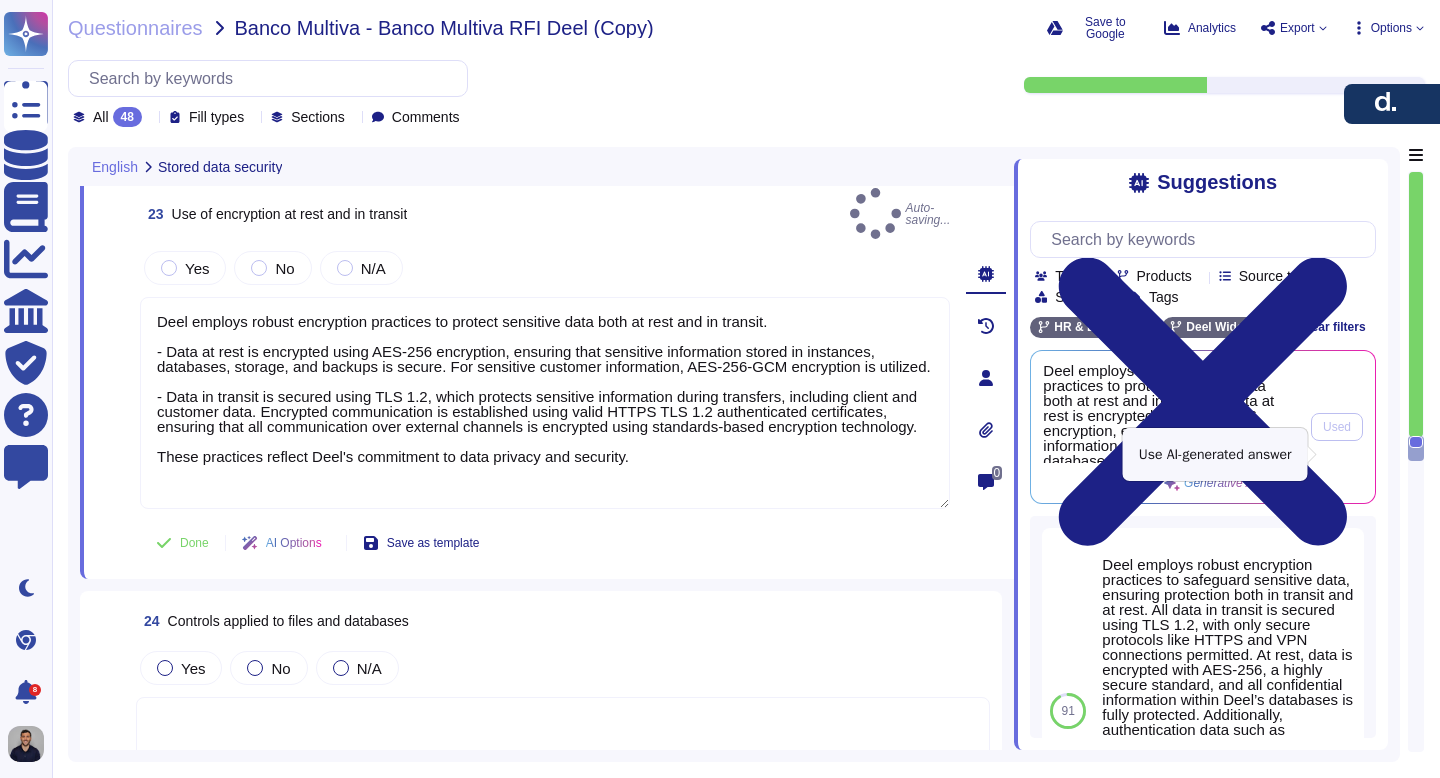 type on "Deel employs robust encryption practices to protect sensitive data both at rest and in transit.
- Data at rest is encrypted using AES-256 encryption, ensuring that sensitive information stored in instances, databases, storage, and backups is secure. For sensitive customer information, AES-256-GCM encryption is utilized.
- Data in transit is secured using TLS 1.2, which protects sensitive information during transfers, including client and customer data. Encrypted communication is established using valid HTTPS TLS 1.2 authenticated certificates, ensuring that all communication over external channels is encrypted using standards-based encryption technology.
These practices reflect Deel's commitment to data privacy and security." 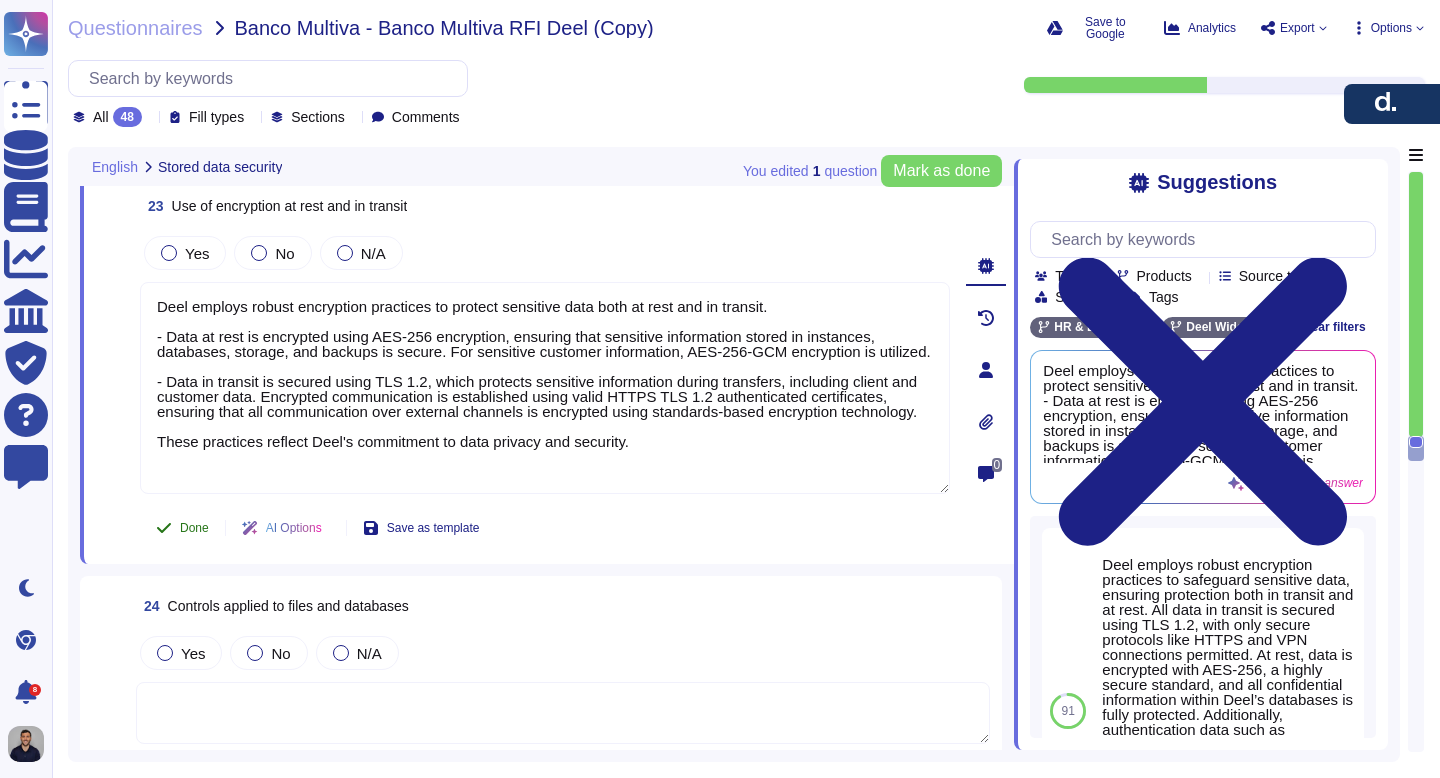 click on "Done" at bounding box center [182, 528] 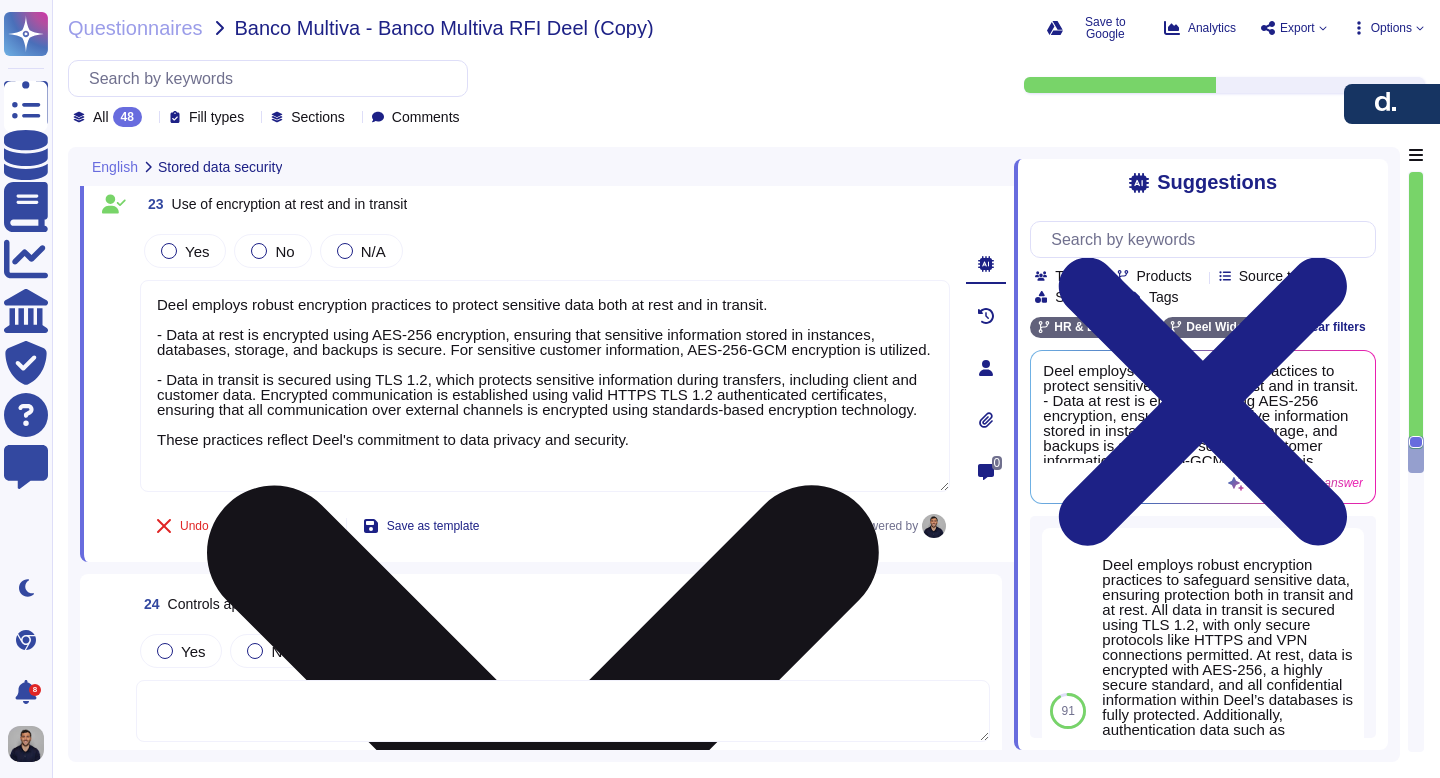 scroll, scrollTop: 7697, scrollLeft: 0, axis: vertical 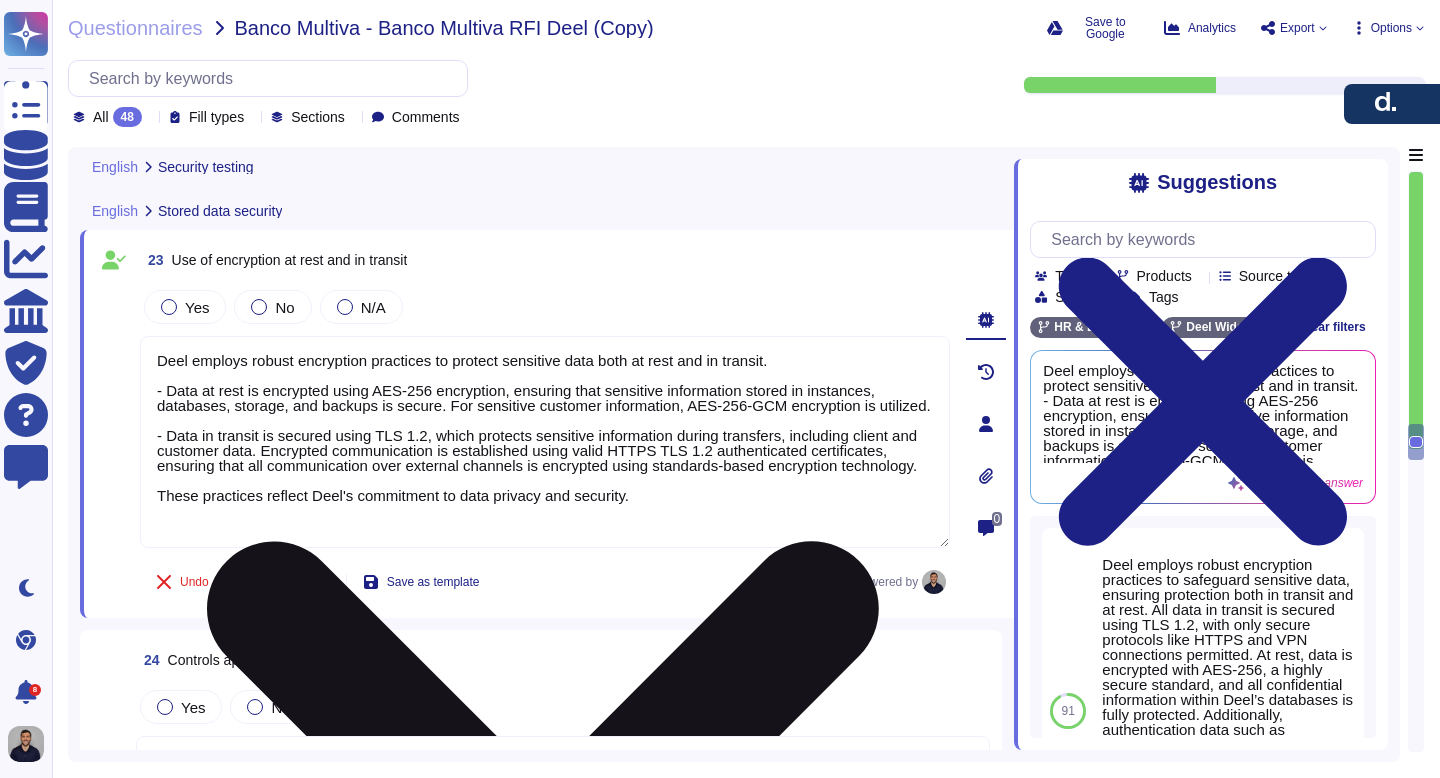 type on "Deel conducts annual external web application penetration testing by an independent security firm. All identified issues are investigated, and Medium or higher risk issues are resolved in a timely manner, with mandatory re-testing to verify remediation." 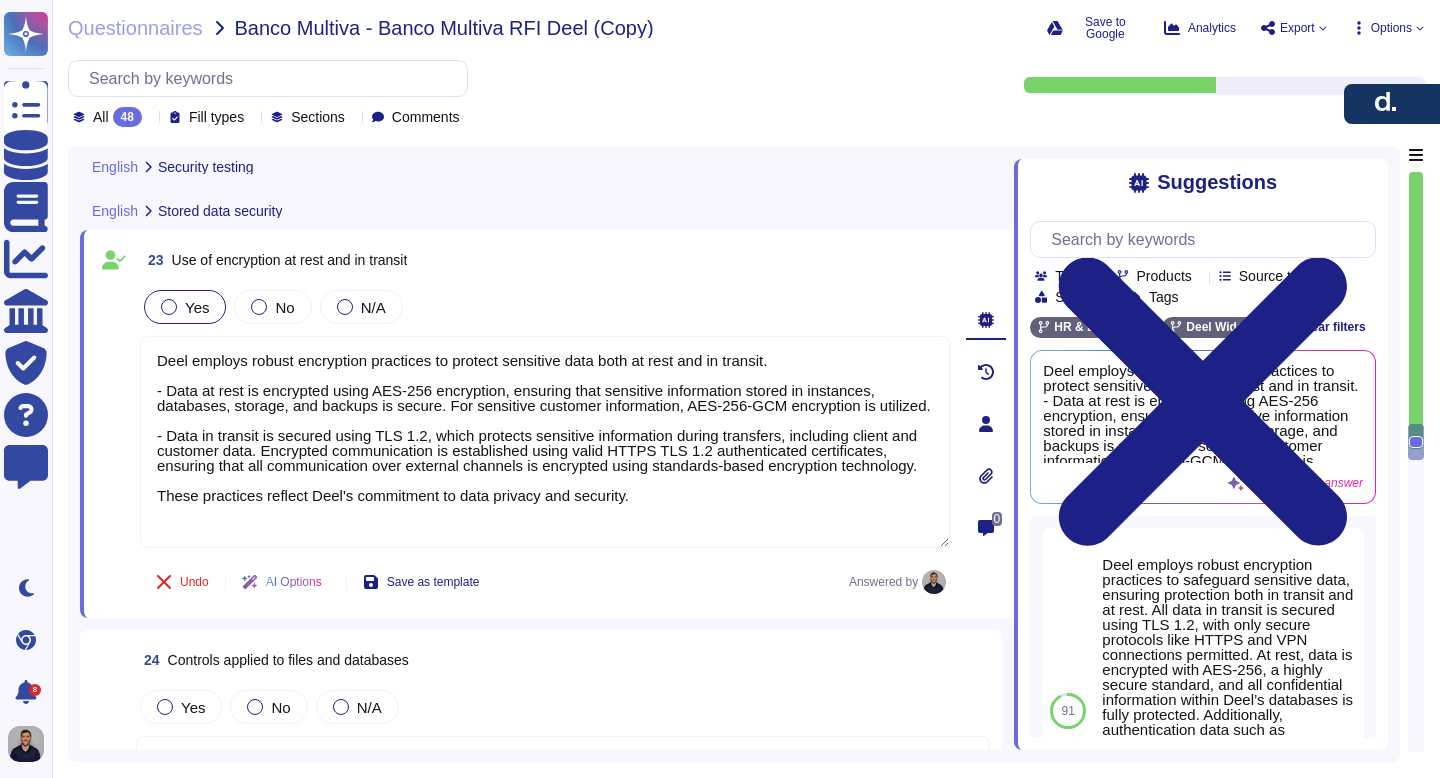 click at bounding box center [169, 307] 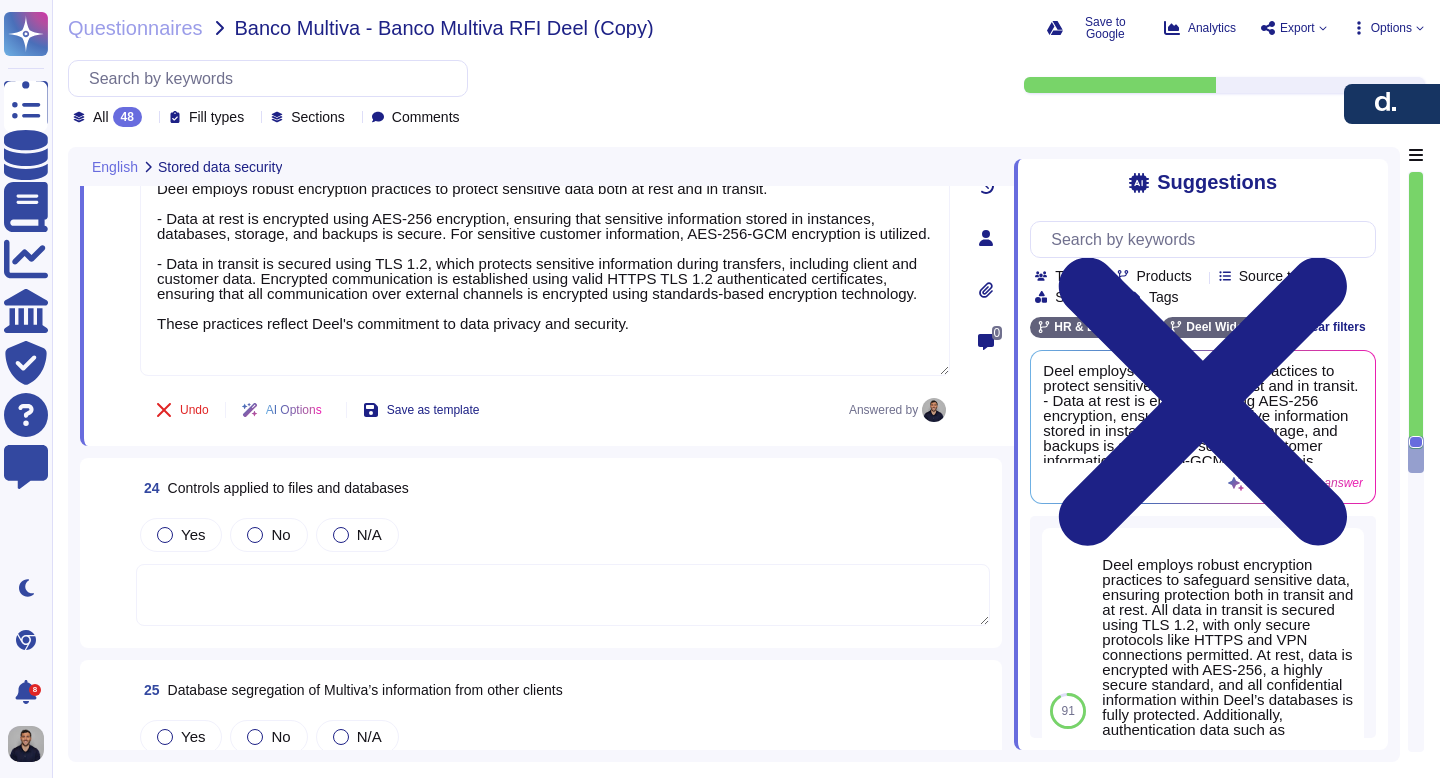 scroll, scrollTop: 7929, scrollLeft: 0, axis: vertical 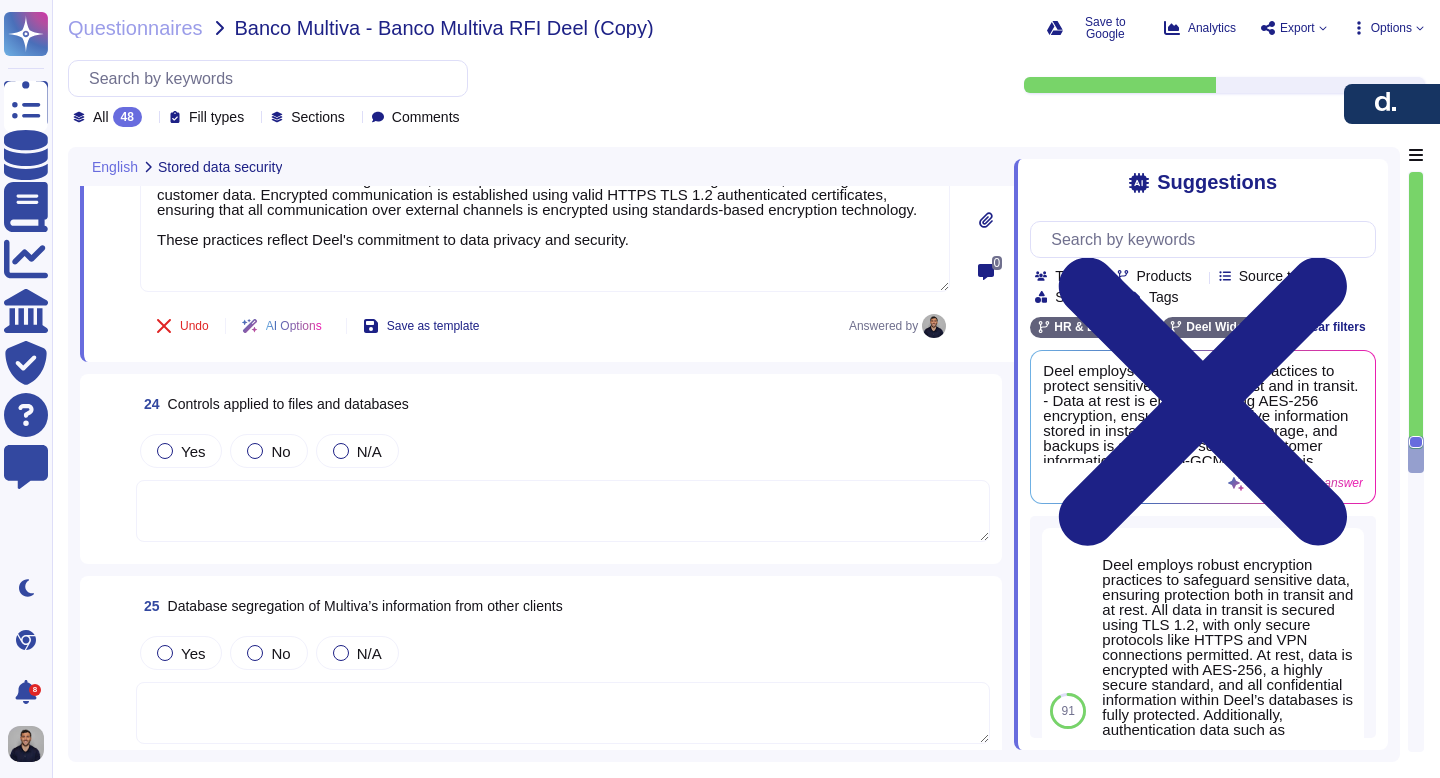 click at bounding box center [563, 511] 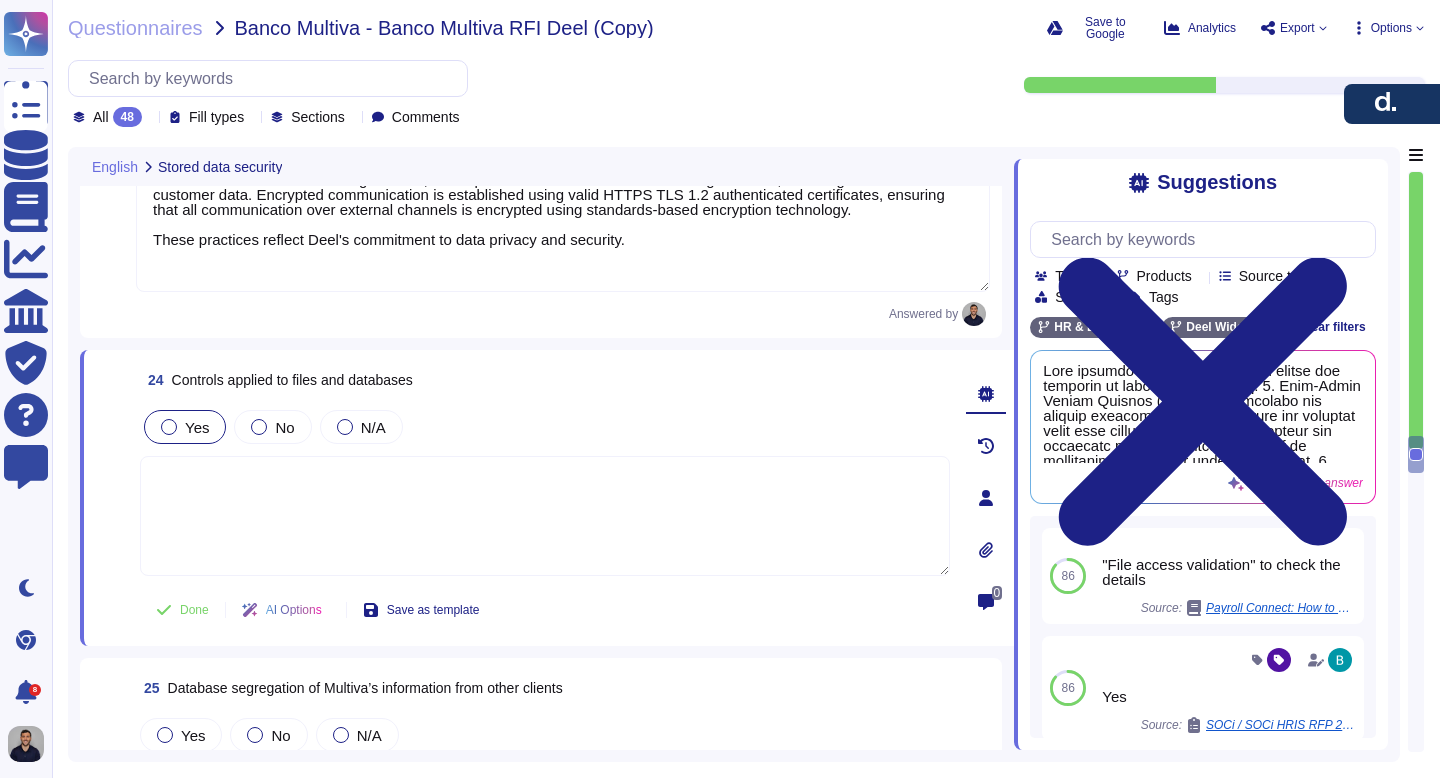 click at bounding box center (169, 427) 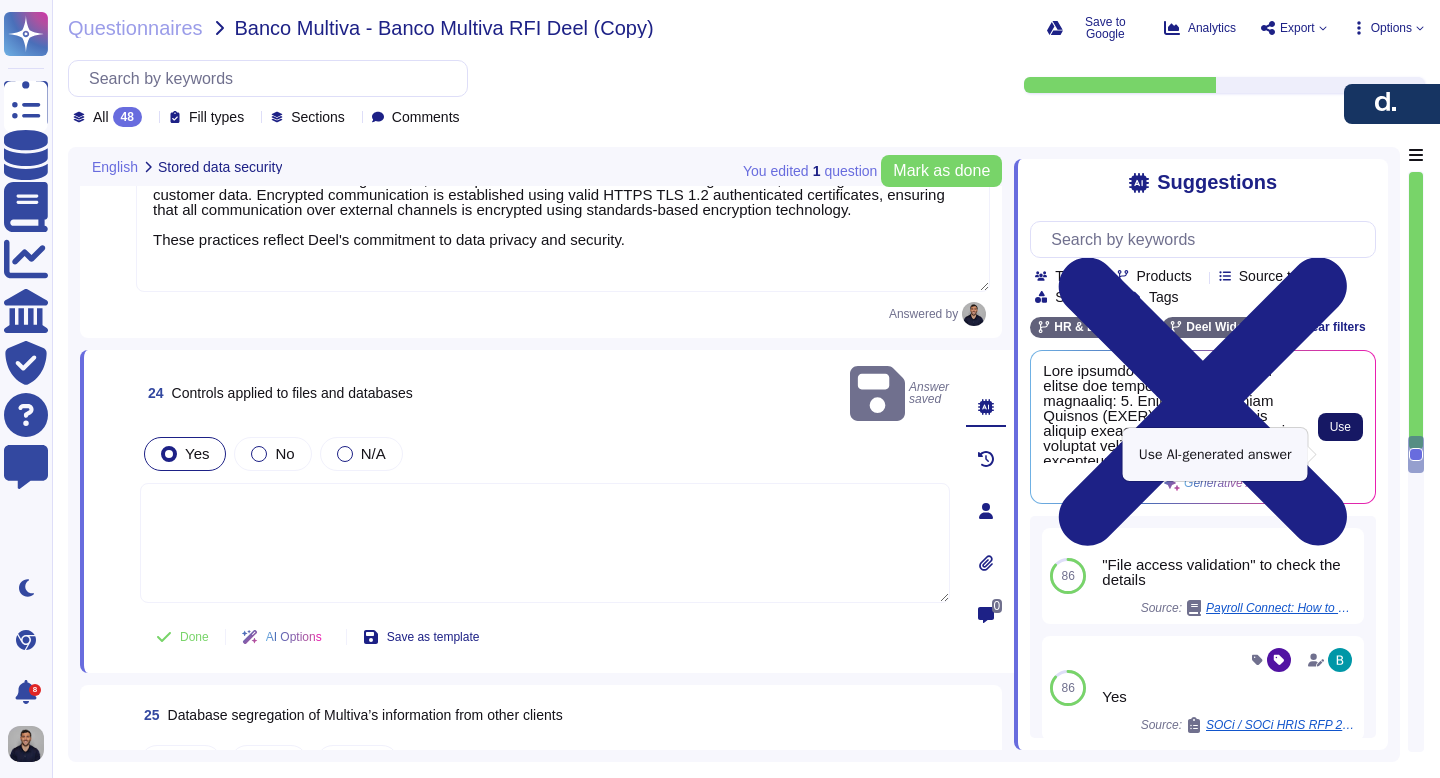click on "Use" at bounding box center [1340, 427] 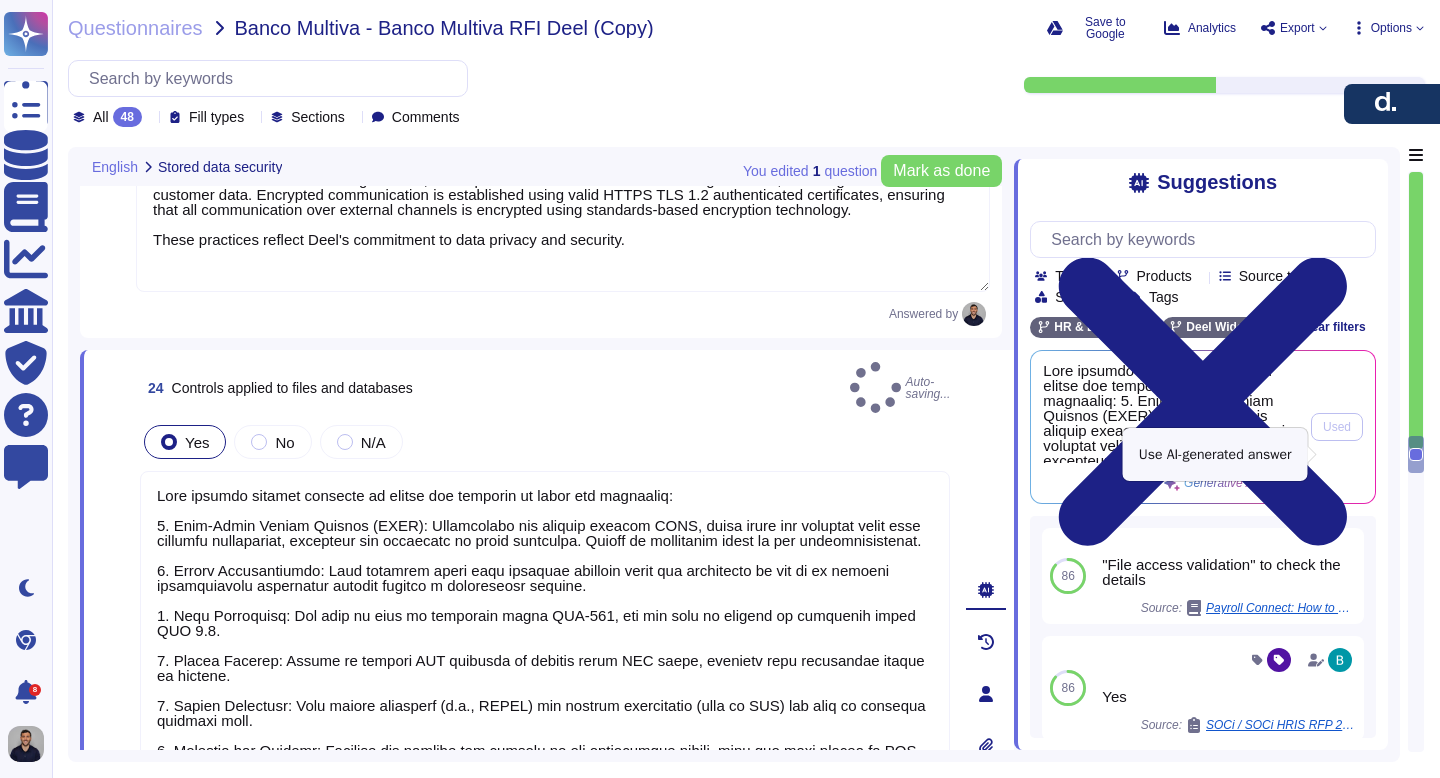 type on "Deel employs several controls to ensure the security of files and databases:
1. Role-Based Access Control (RBAC): Permissions are managed through RBAC, where users are assigned roles with specific permissions, enforcing the principle of least privilege. Access is restricted based on job responsibilities.
2. Access Authorization: Only approved users with verified business needs are authorized to log in to central configuration management servers through a permissions service.
3. Data Encryption: All data at rest is encrypted using AES-256, and all data in transit is encrypted using TLS 1.2.
4. Access Control: Access to various AWS services is managed using IAM roles, ensuring only authorized access is granted.
5. Secure Protocols: Only secure protocols (e.g., HTTPS) and network connections (such as VPN) are used to transfer personal data.
6. Auditing and Logging: Auditing and logging are enabled on all information assets, with all logs stored on AWS cloud-based solutions for consistent and reliable st..." 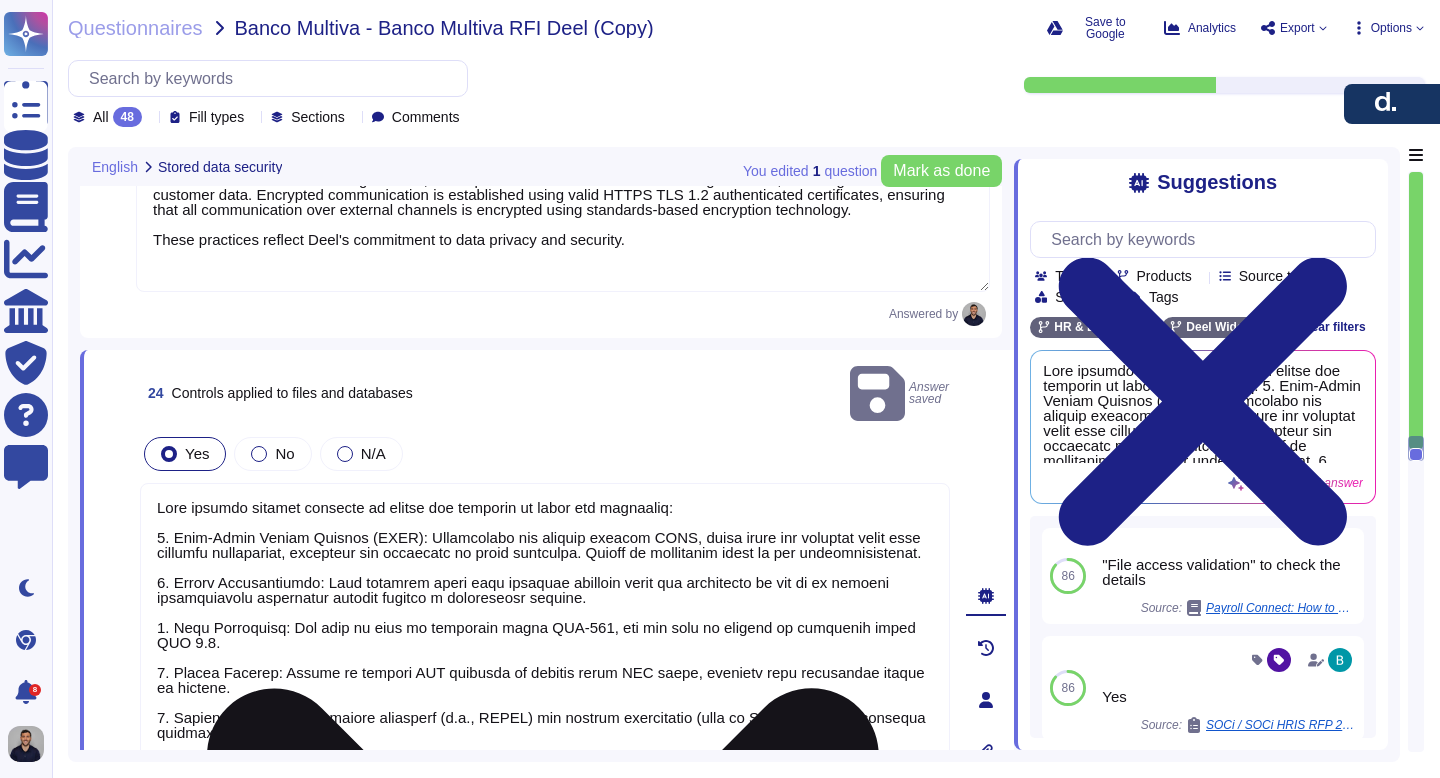 scroll, scrollTop: 2, scrollLeft: 0, axis: vertical 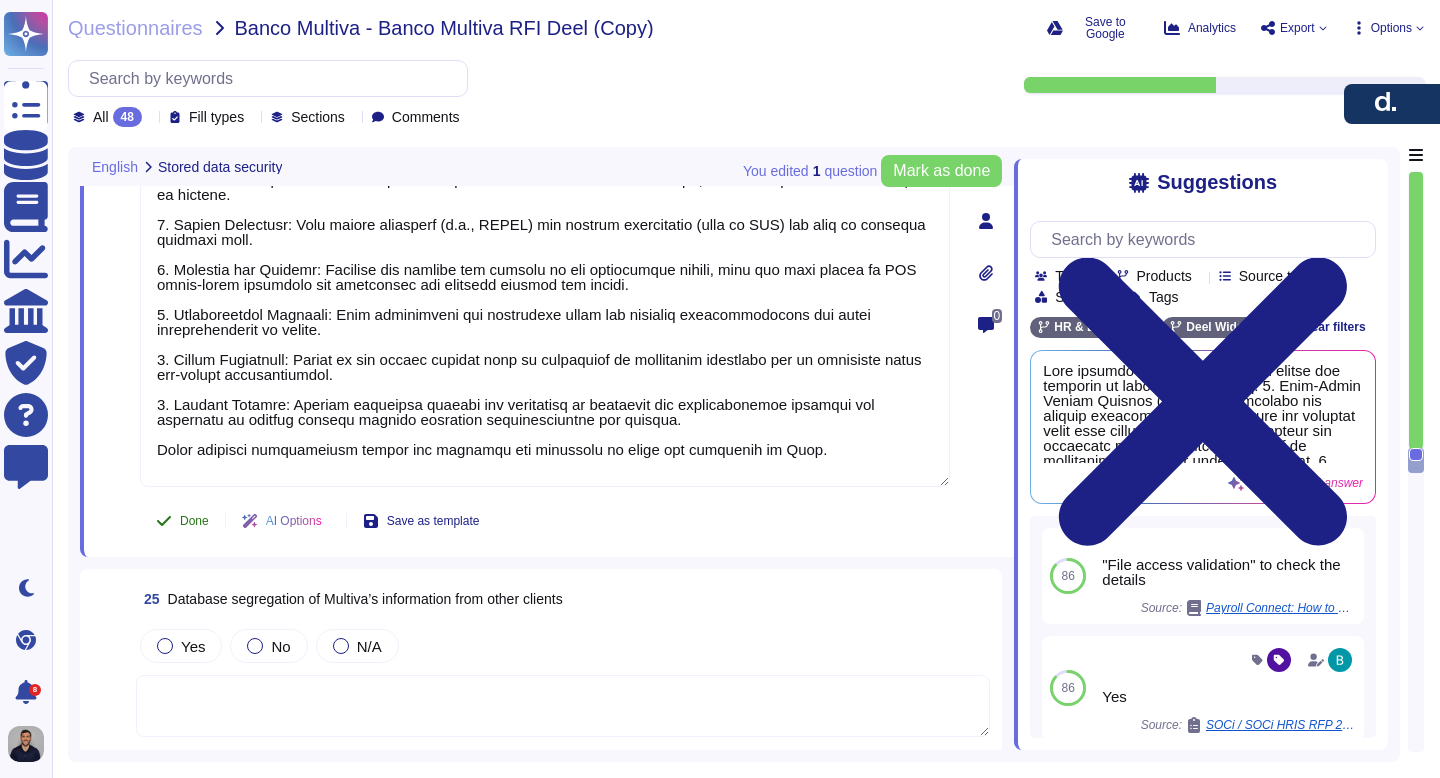 click on "Done" at bounding box center (194, 521) 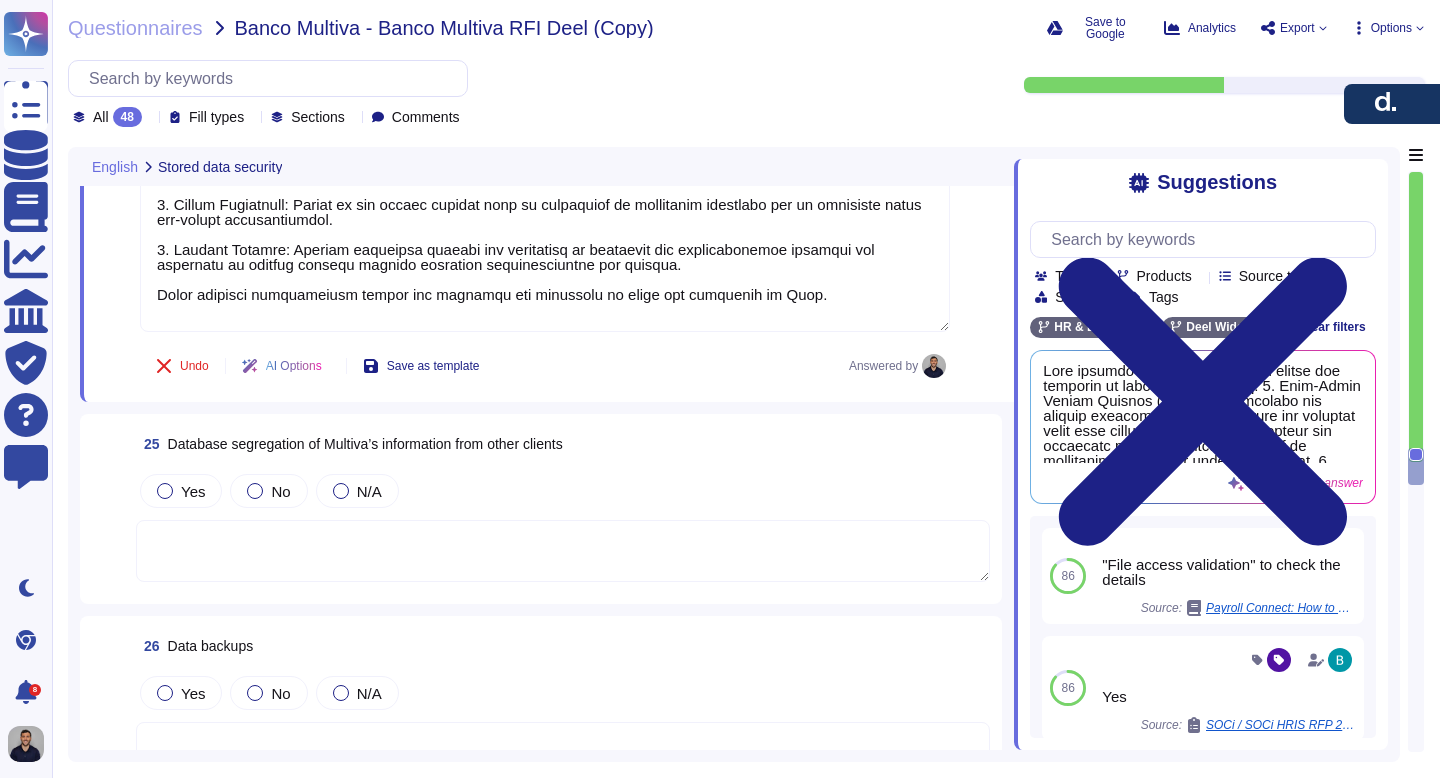scroll, scrollTop: 8580, scrollLeft: 0, axis: vertical 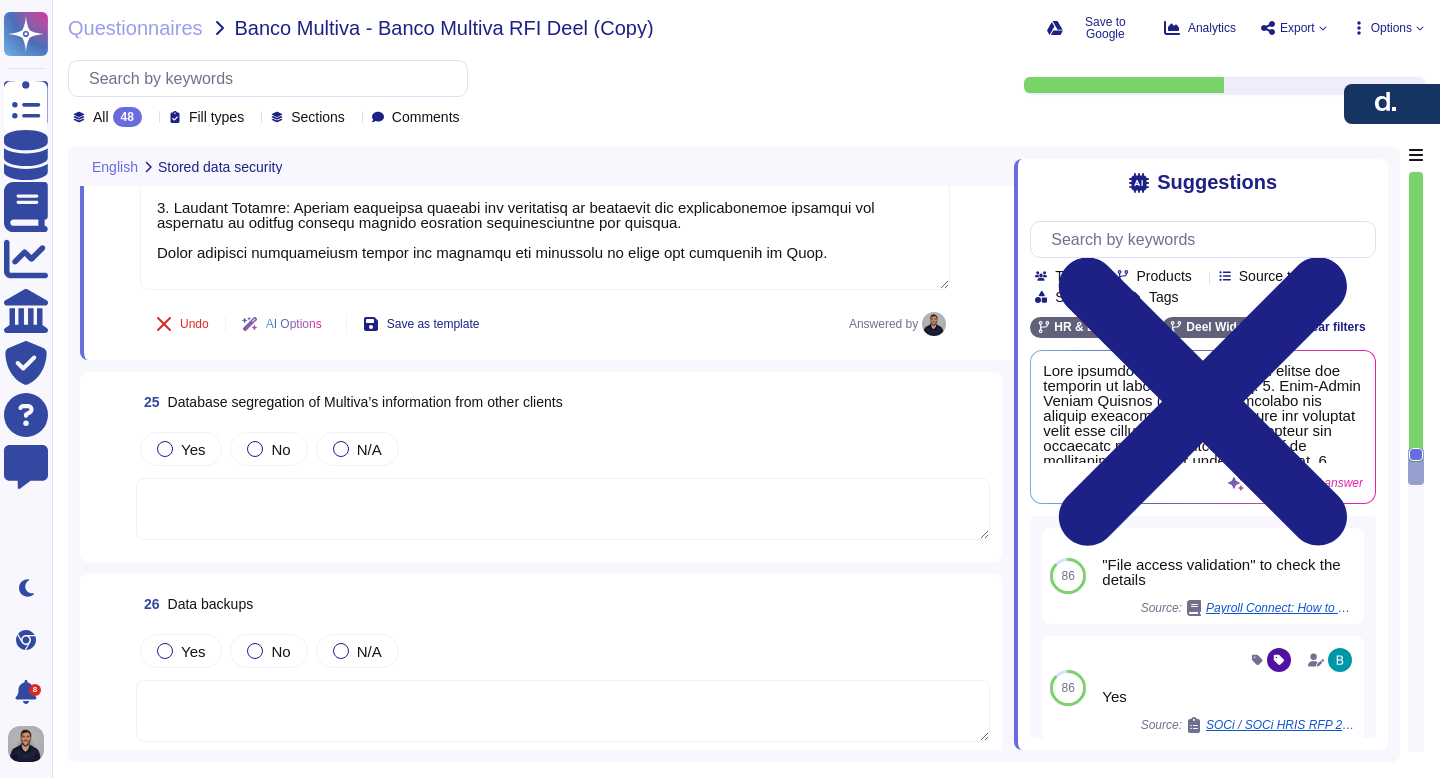 click at bounding box center (563, 509) 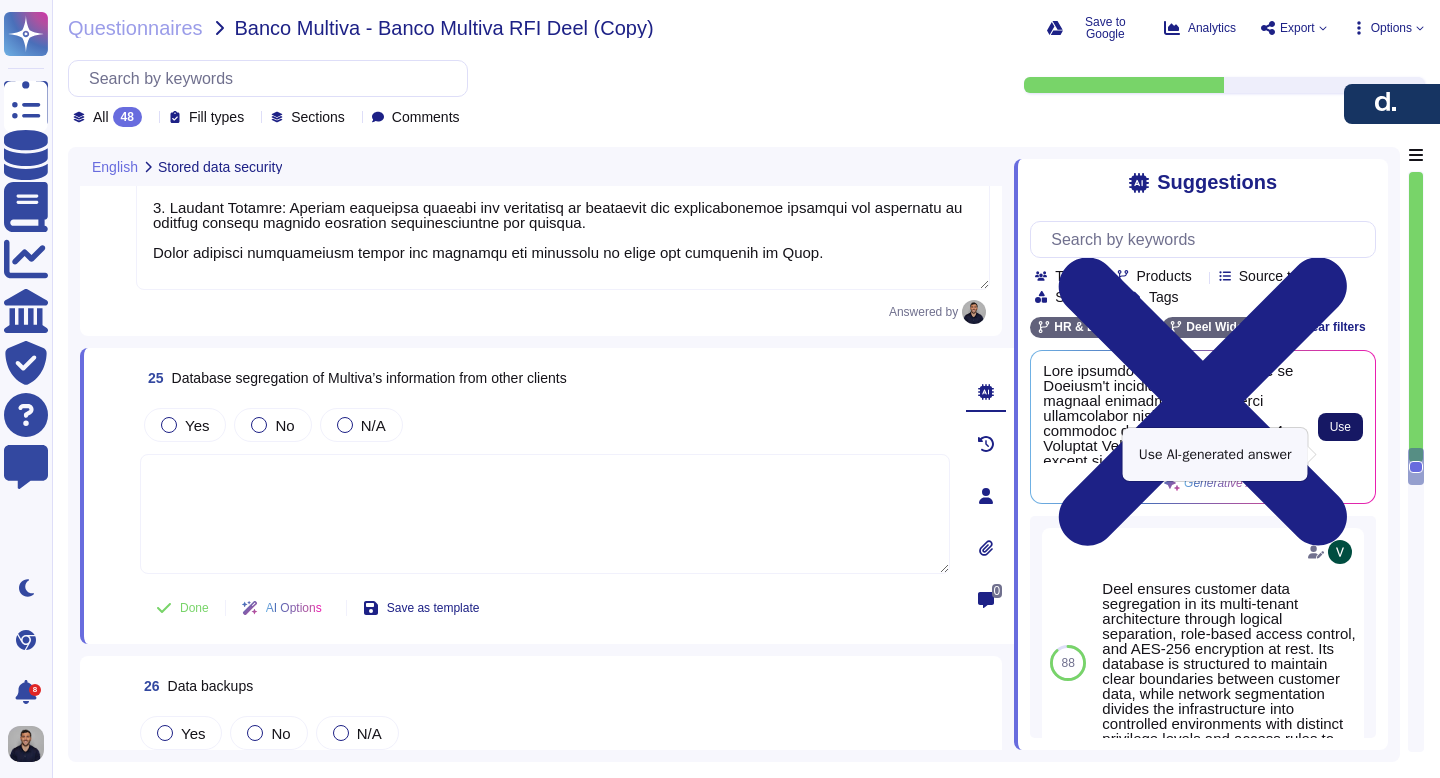 click on "Use" at bounding box center [1340, 427] 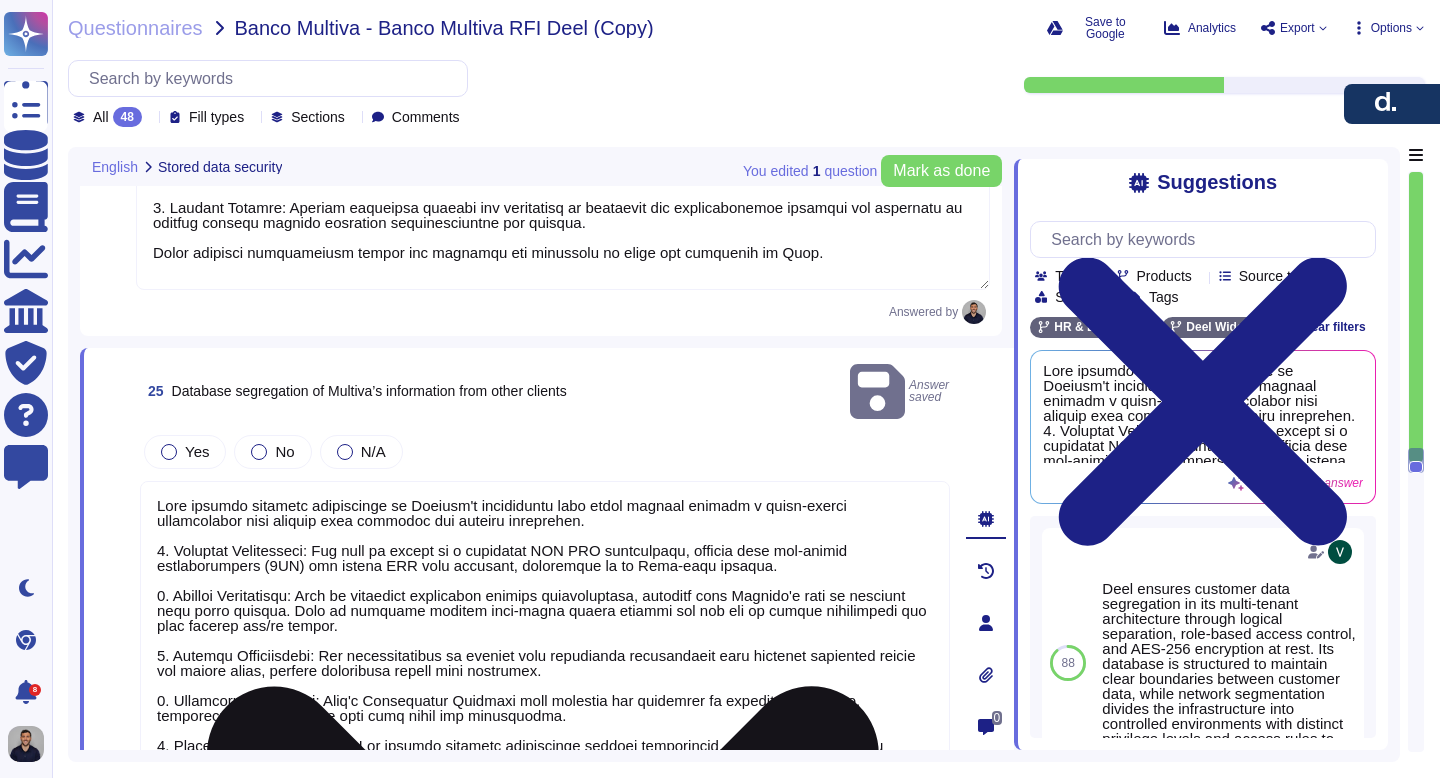 scroll, scrollTop: 2, scrollLeft: 0, axis: vertical 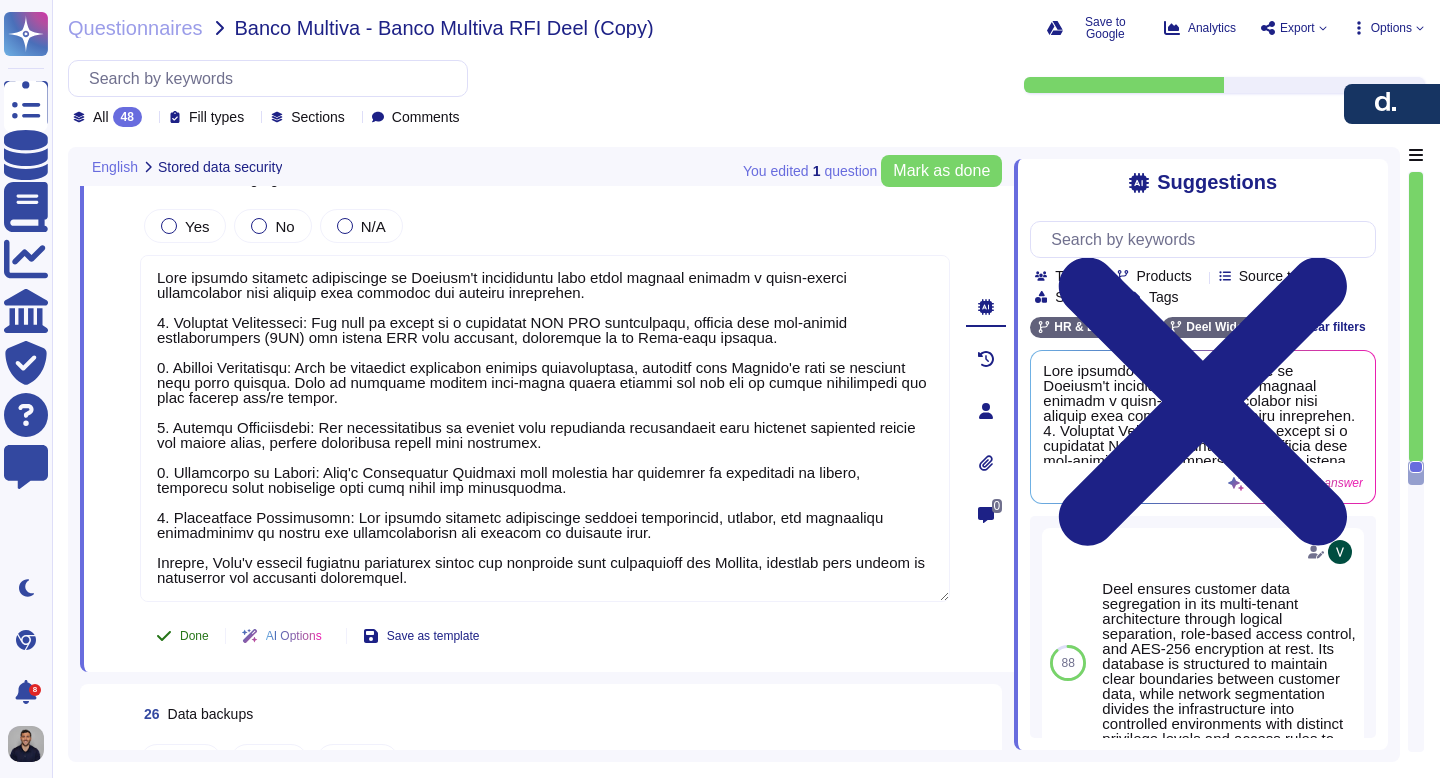 click on "Done" at bounding box center [194, 636] 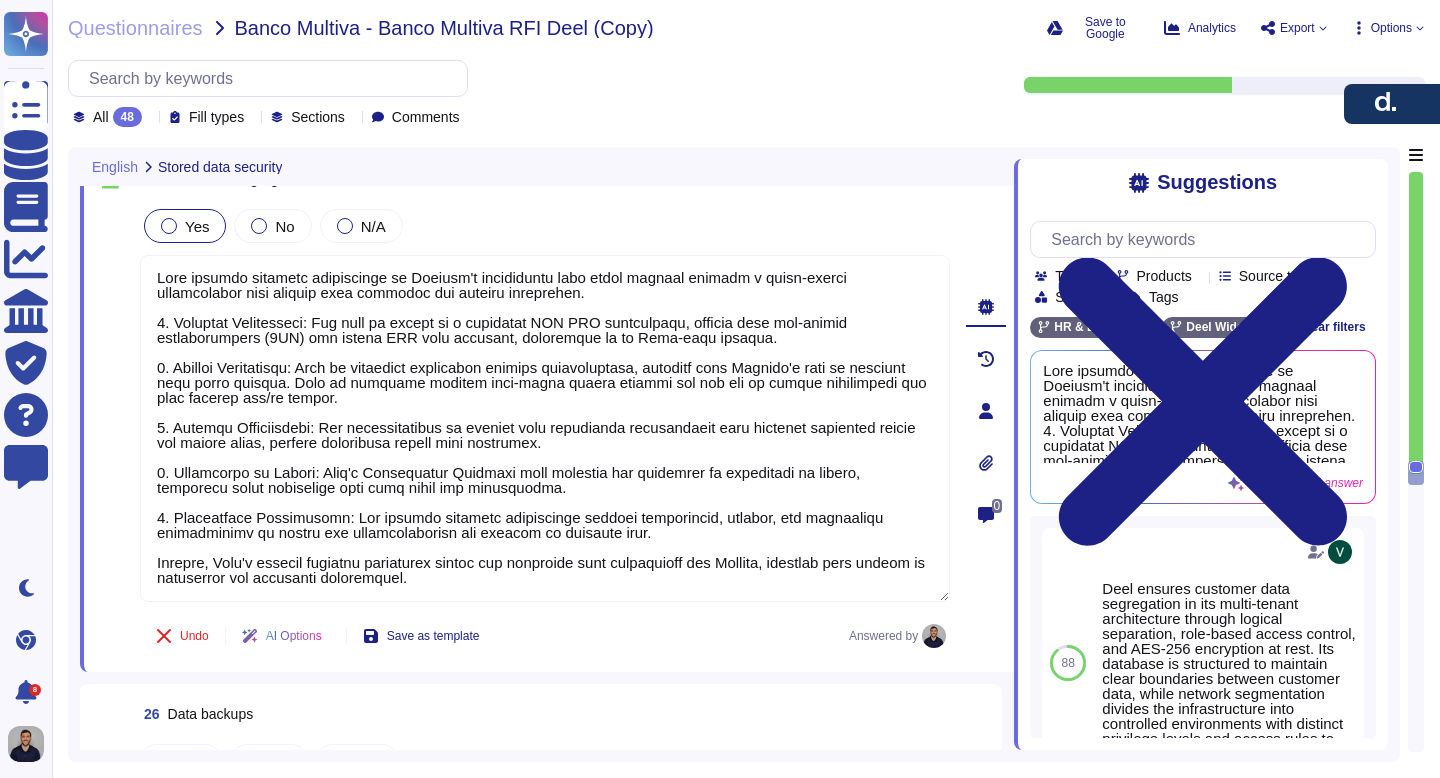 click on "Yes" at bounding box center (197, 226) 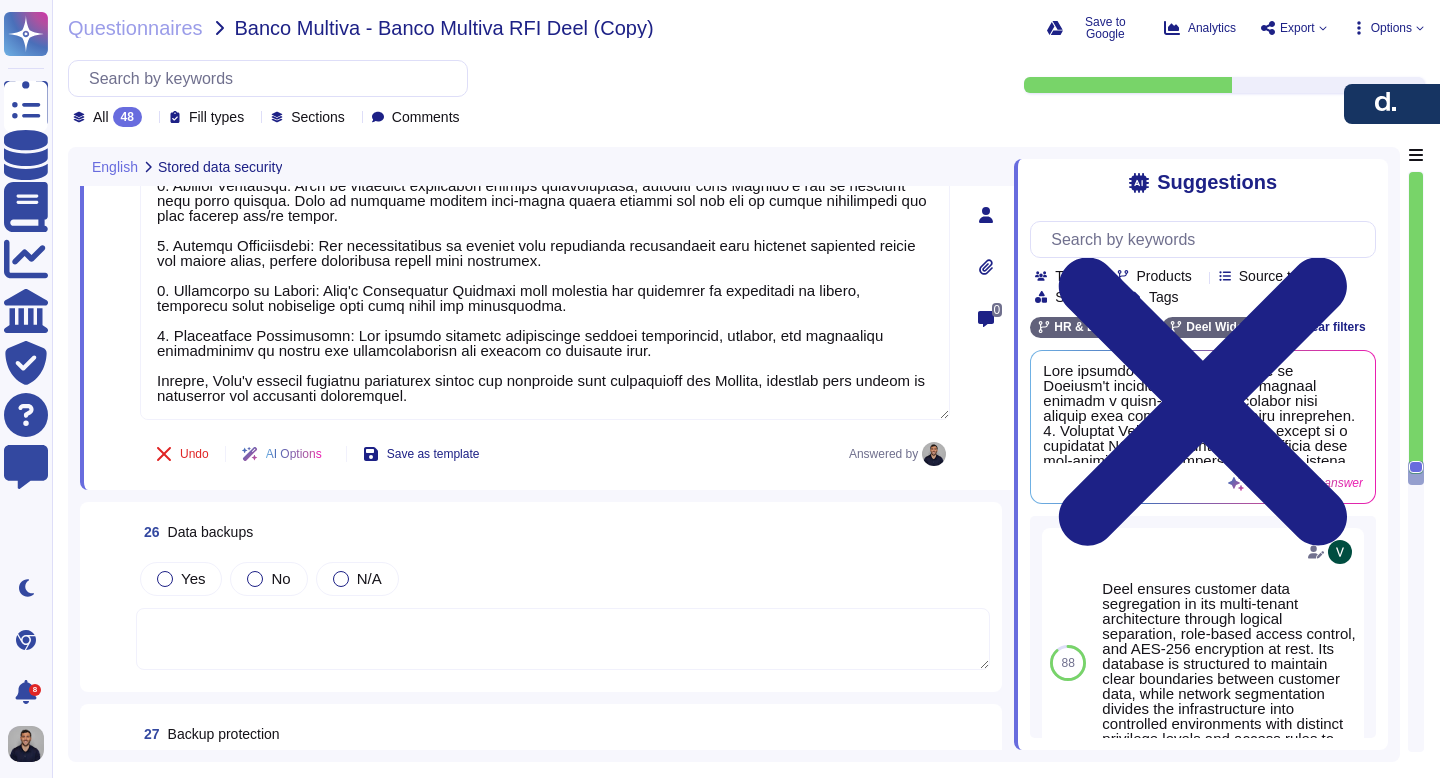 scroll, scrollTop: 9057, scrollLeft: 0, axis: vertical 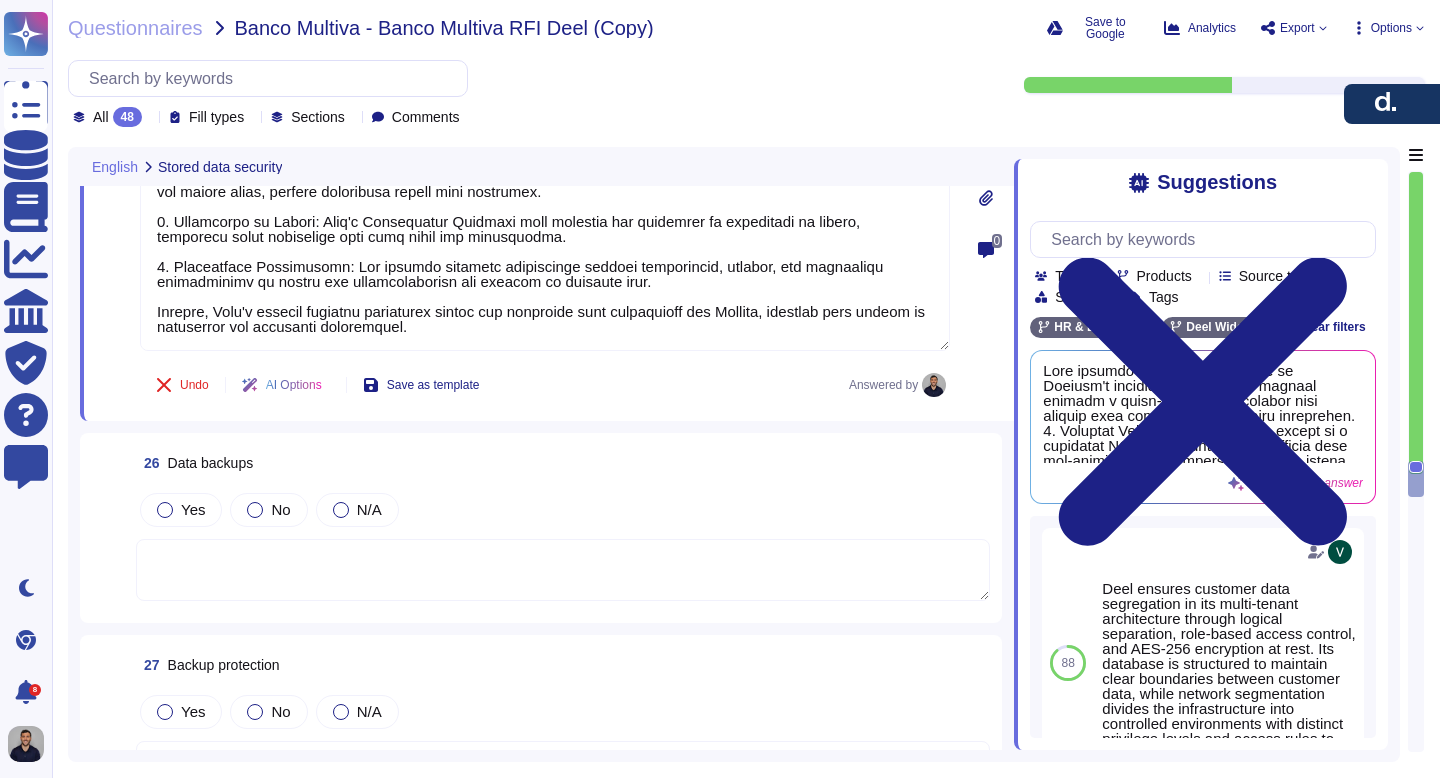 click at bounding box center (563, 570) 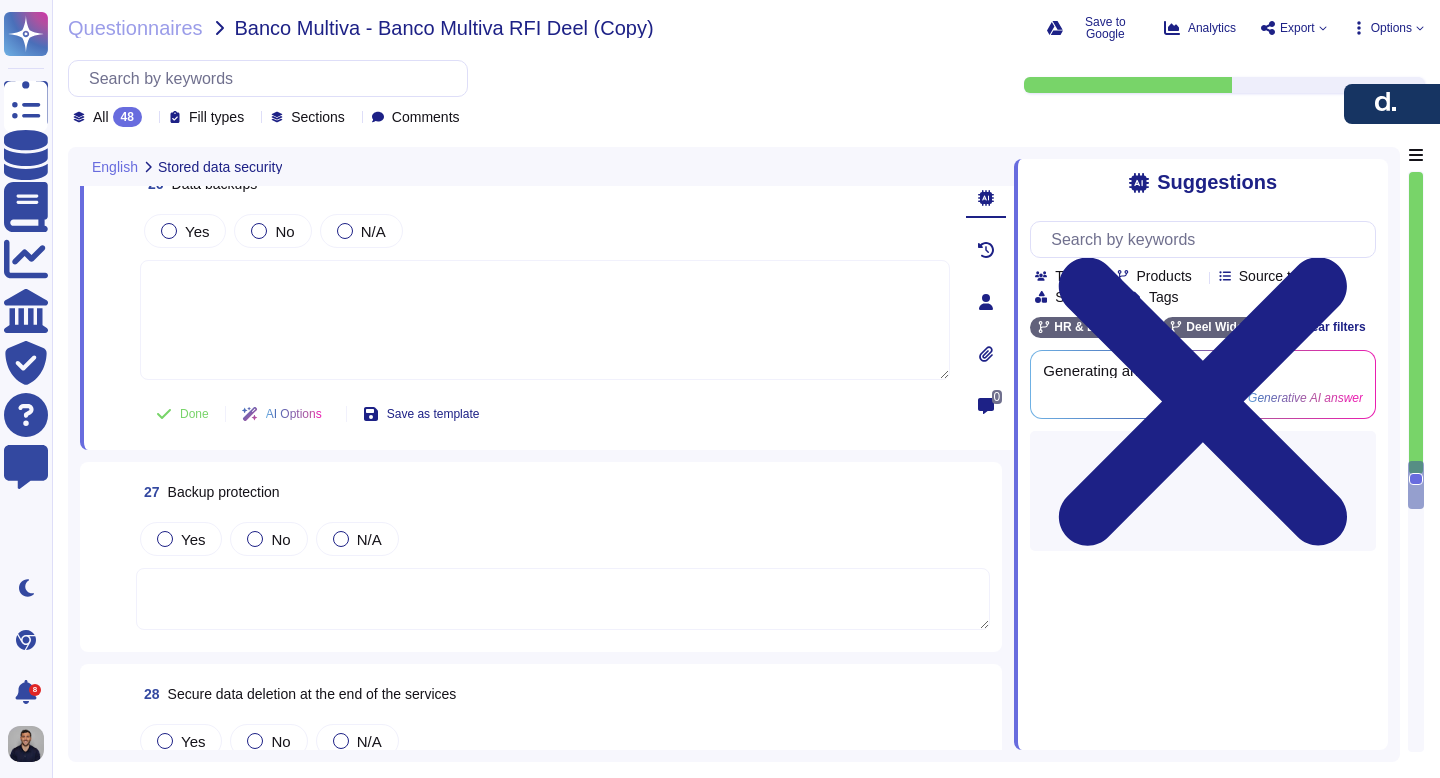 scroll, scrollTop: 9221, scrollLeft: 0, axis: vertical 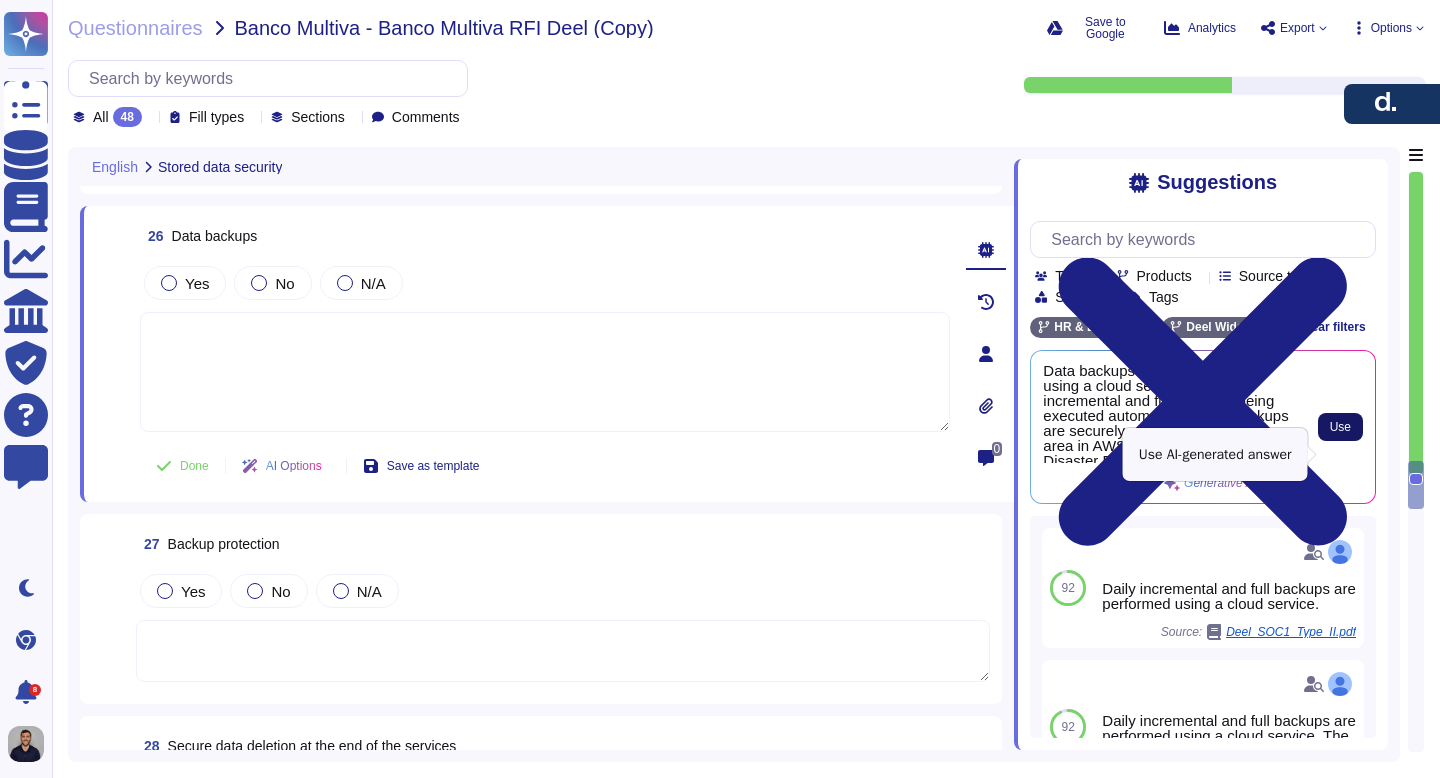 click on "Use" at bounding box center (1340, 427) 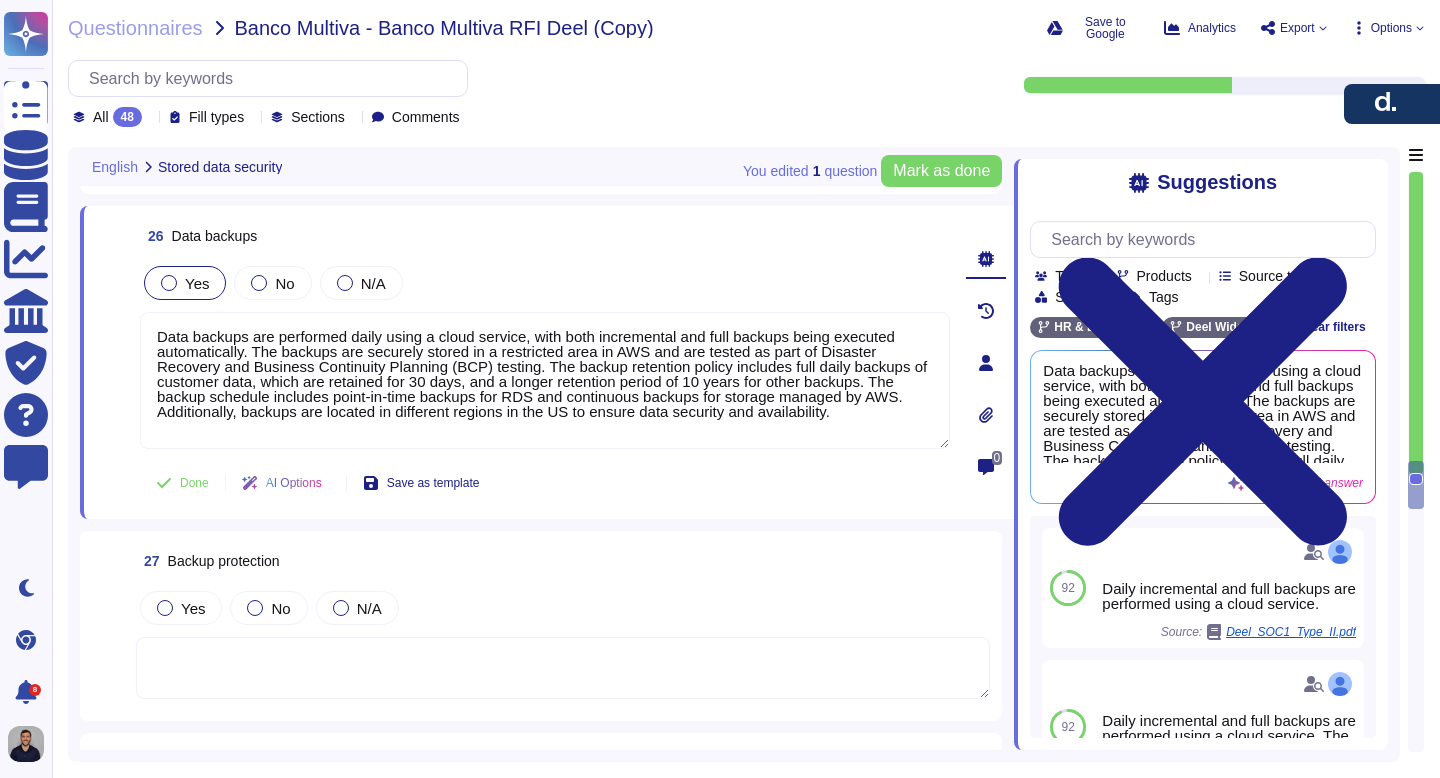 click on "Yes" at bounding box center [185, 283] 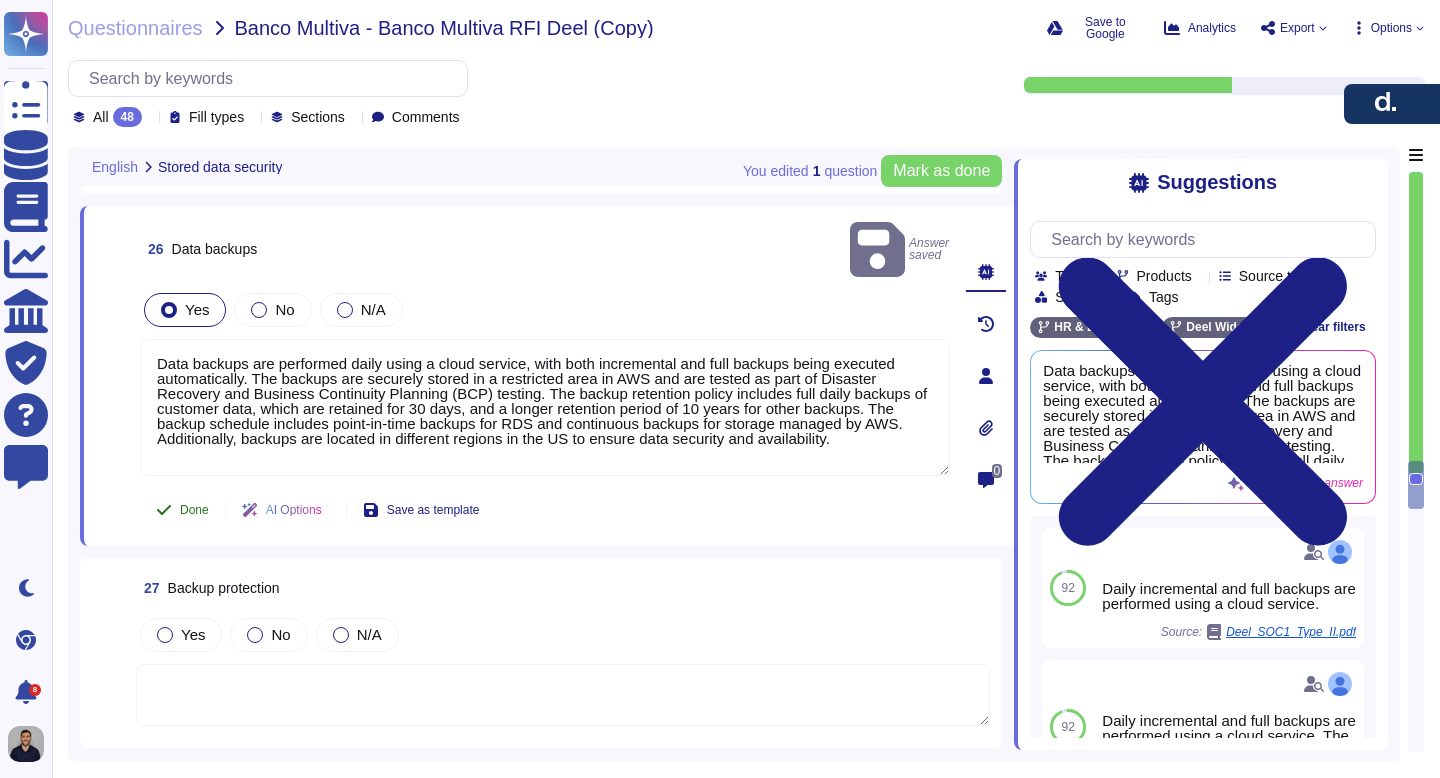 click 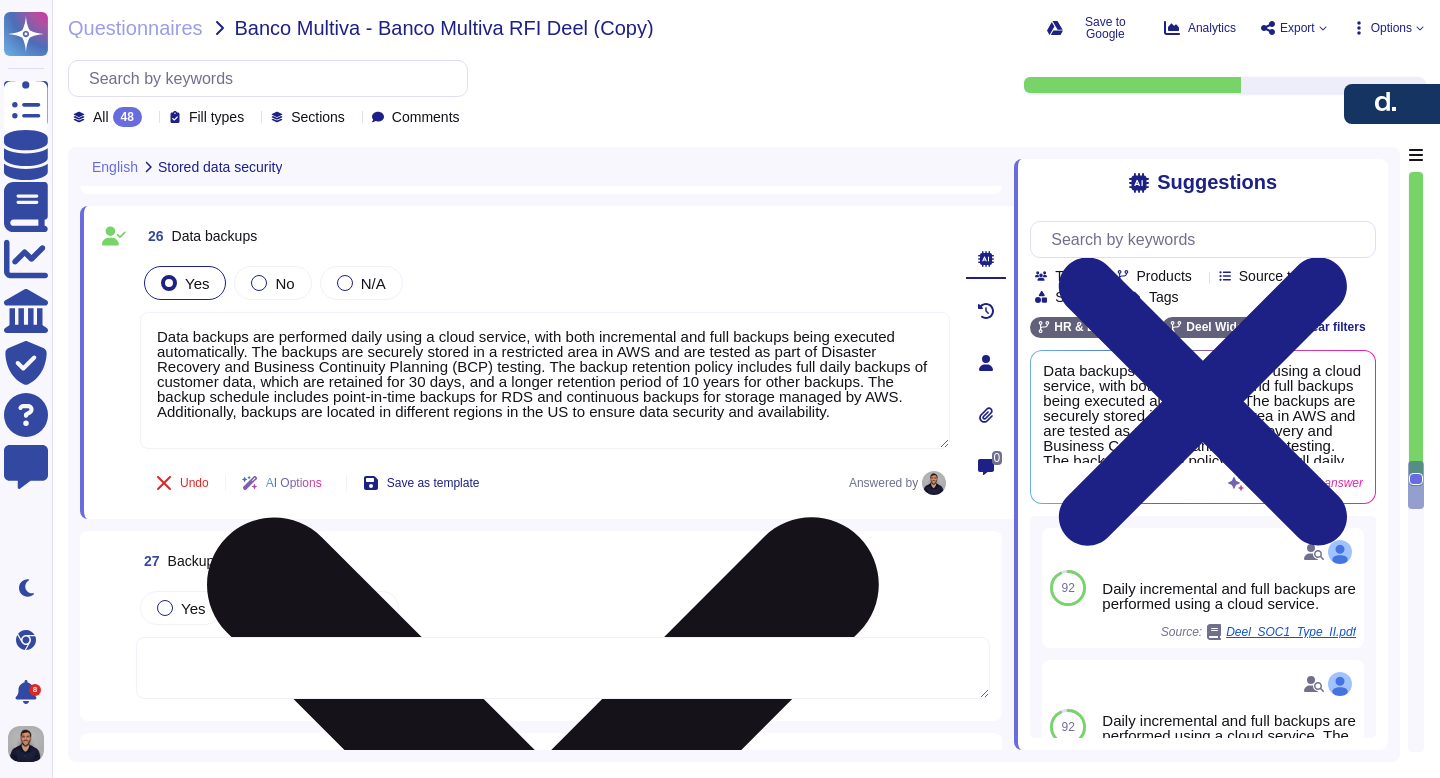 scroll, scrollTop: 1, scrollLeft: 0, axis: vertical 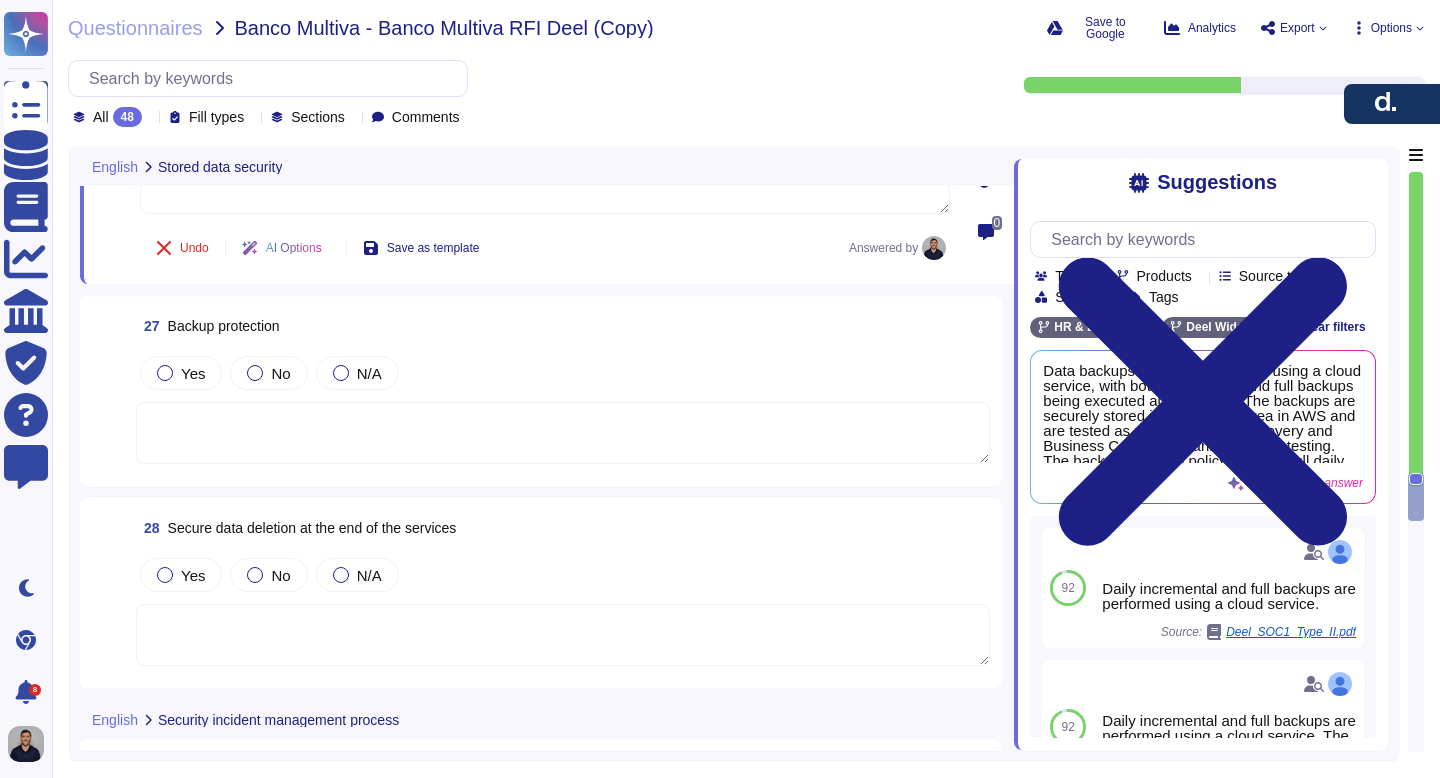 click at bounding box center [563, 433] 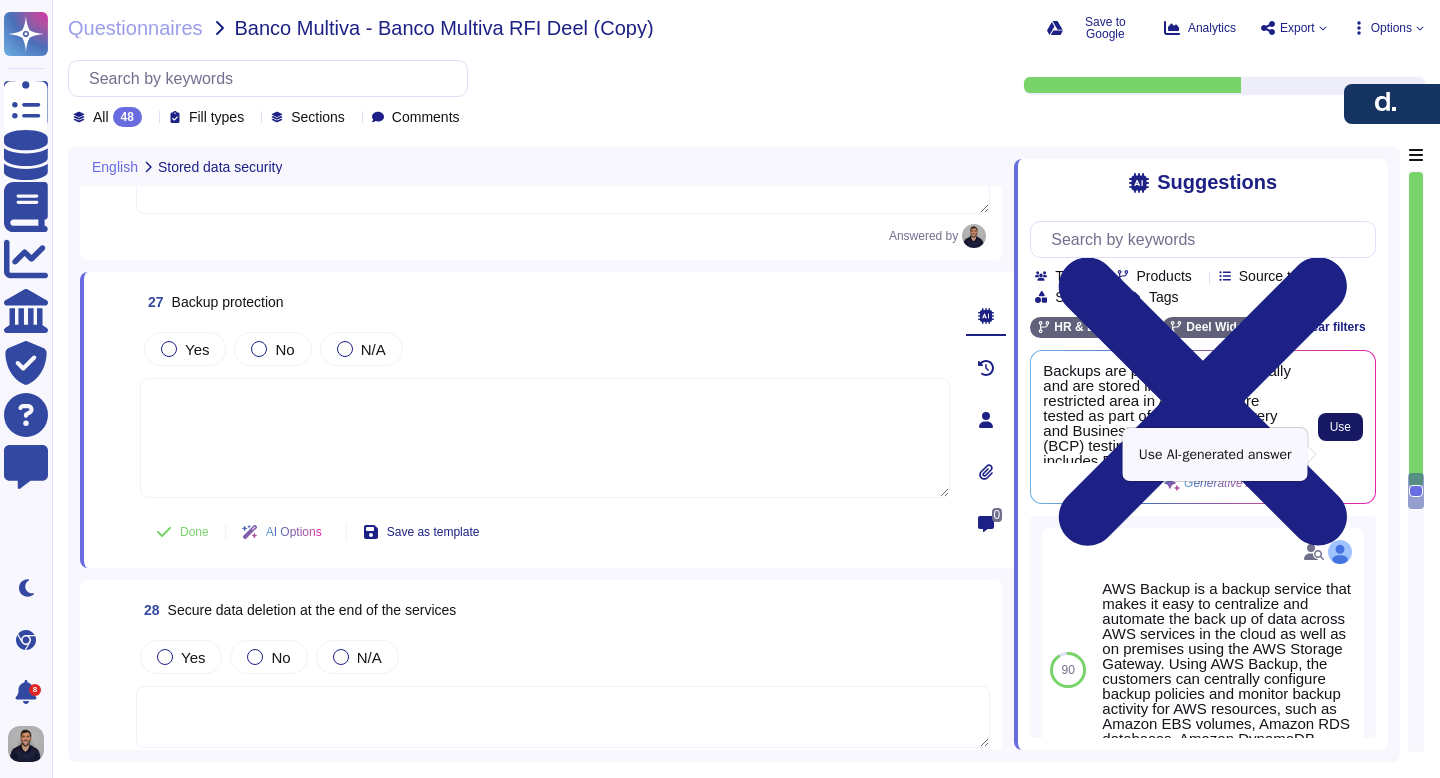 click on "Use" at bounding box center (1340, 427) 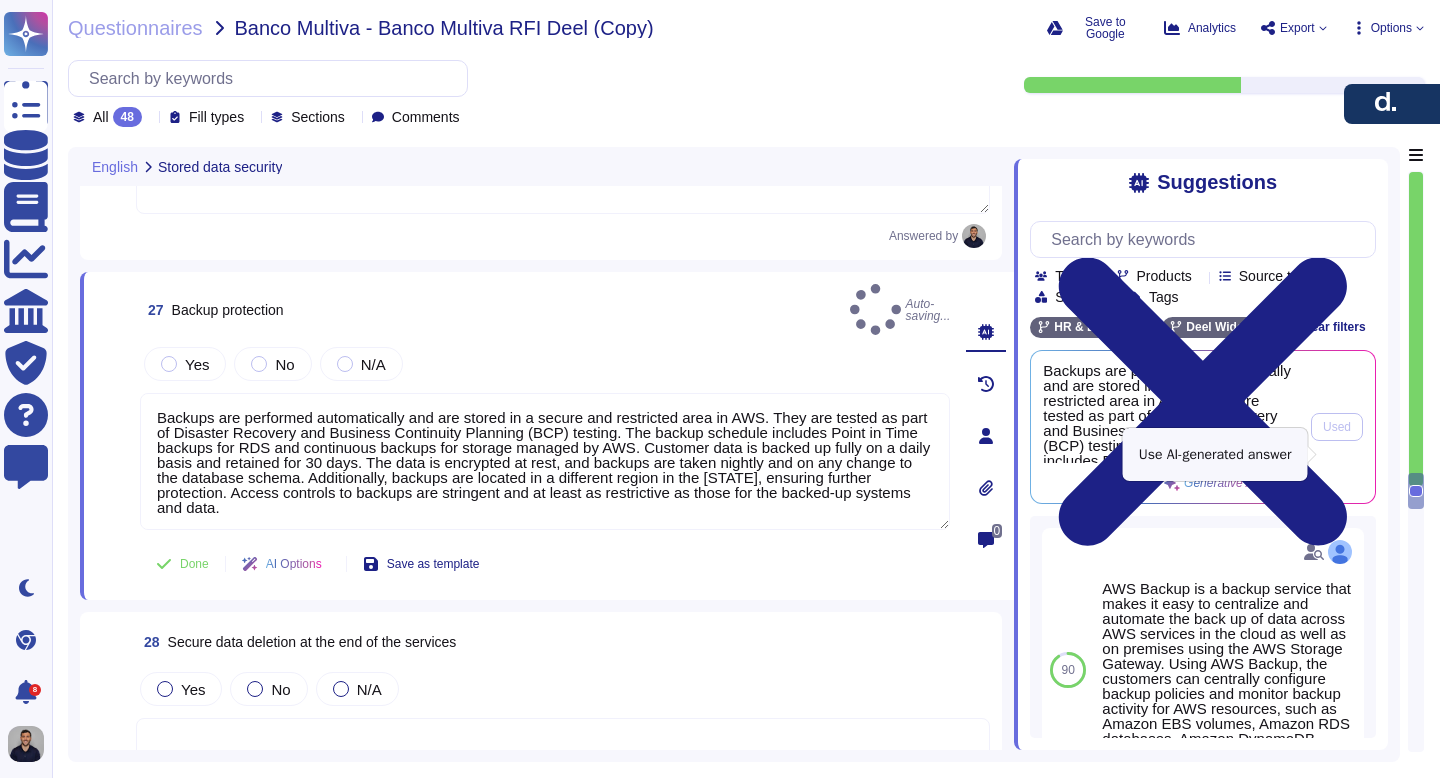 type on "Backups are performed automatically and are stored in a secure and restricted area in AWS. They are tested as part of Disaster Recovery and Business Continuity Planning (BCP) testing. The backup schedule includes Point in Time backups for RDS and continuous backups for storage managed by AWS. Customer data is backed up fully on a daily basis and retained for 30 days. The data is encrypted at rest, and backups are taken nightly and on any change to the database schema. Additionally, backups are located in a different region in the US, ensuring further protection. Access controls to backups are stringent and at least as restrictive as those for the backed-up systems and data." 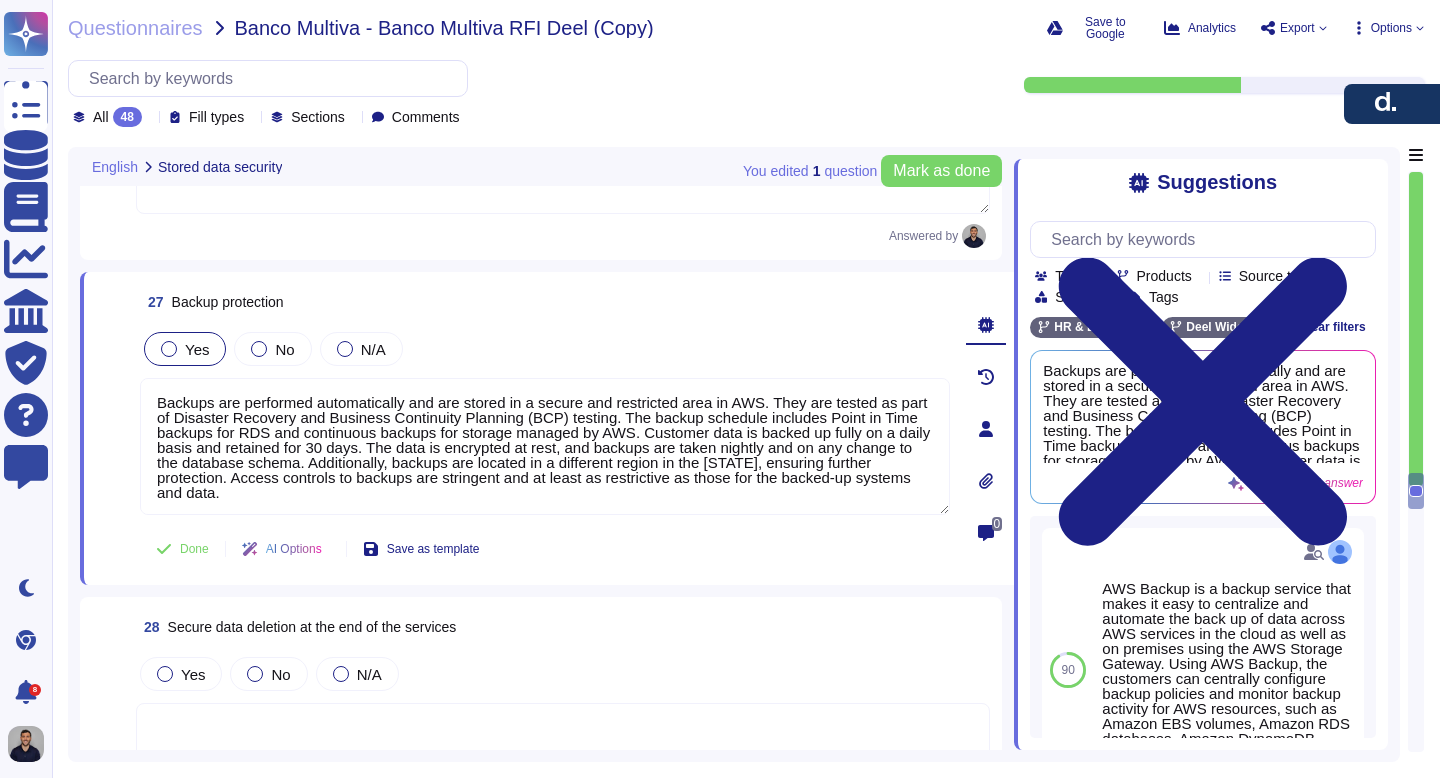 click on "Yes" at bounding box center (185, 349) 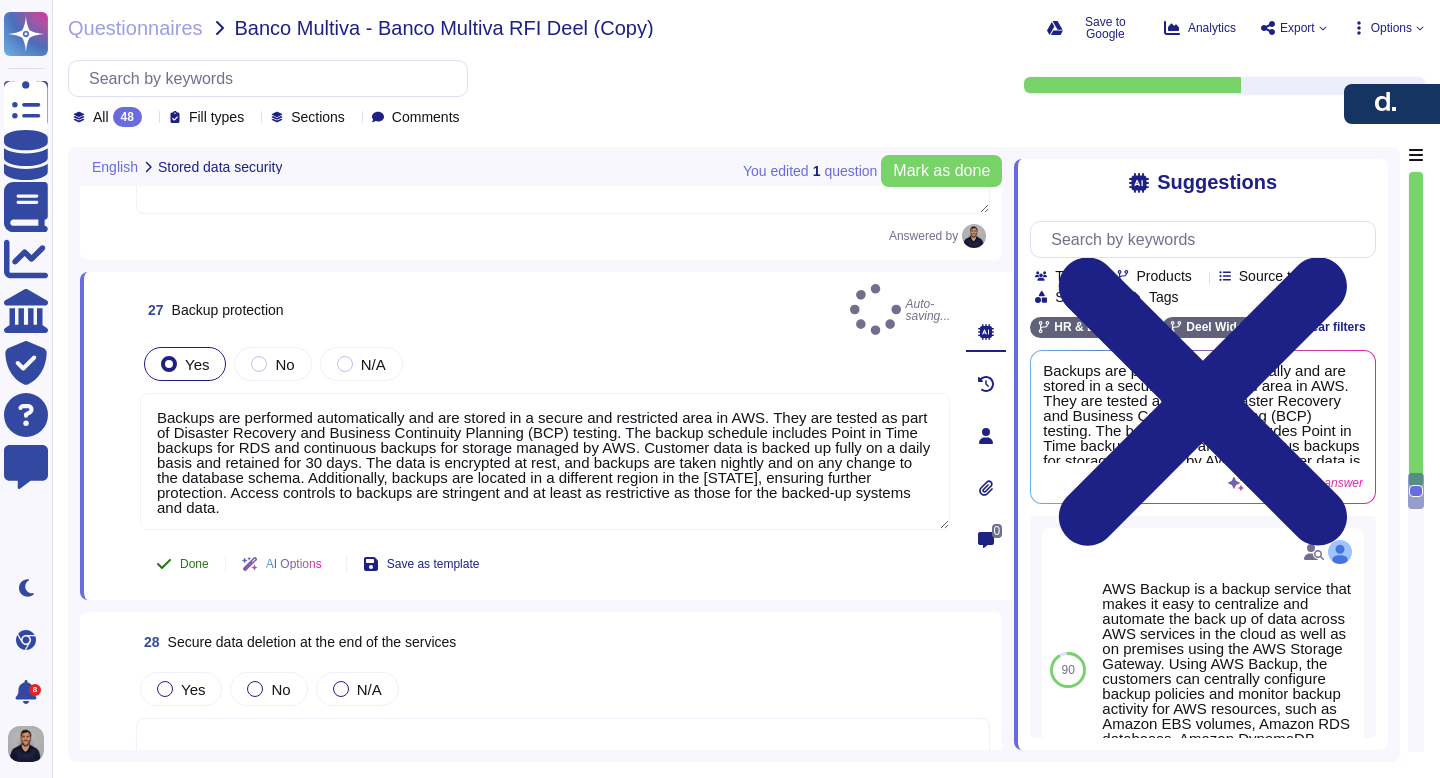 click on "Done" at bounding box center [182, 564] 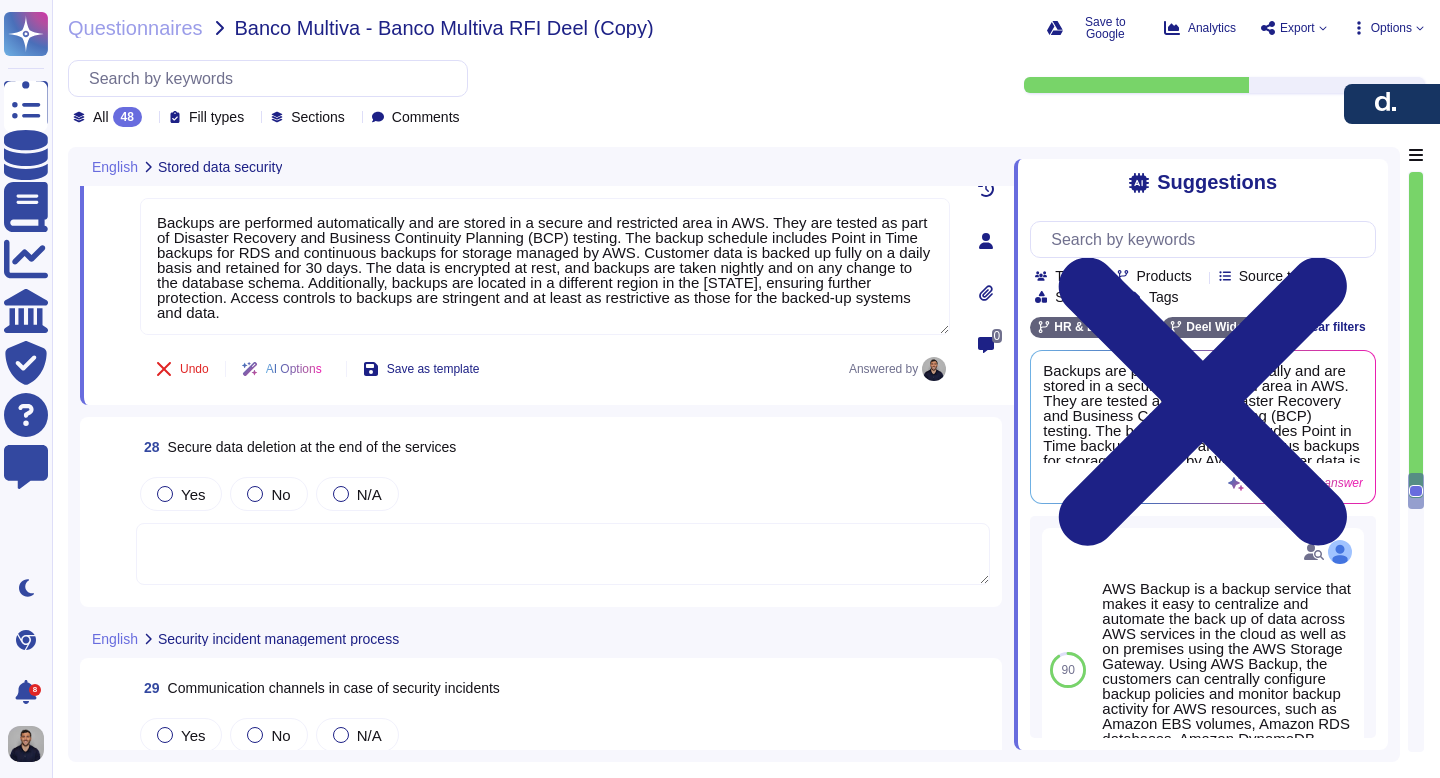 scroll, scrollTop: 9735, scrollLeft: 0, axis: vertical 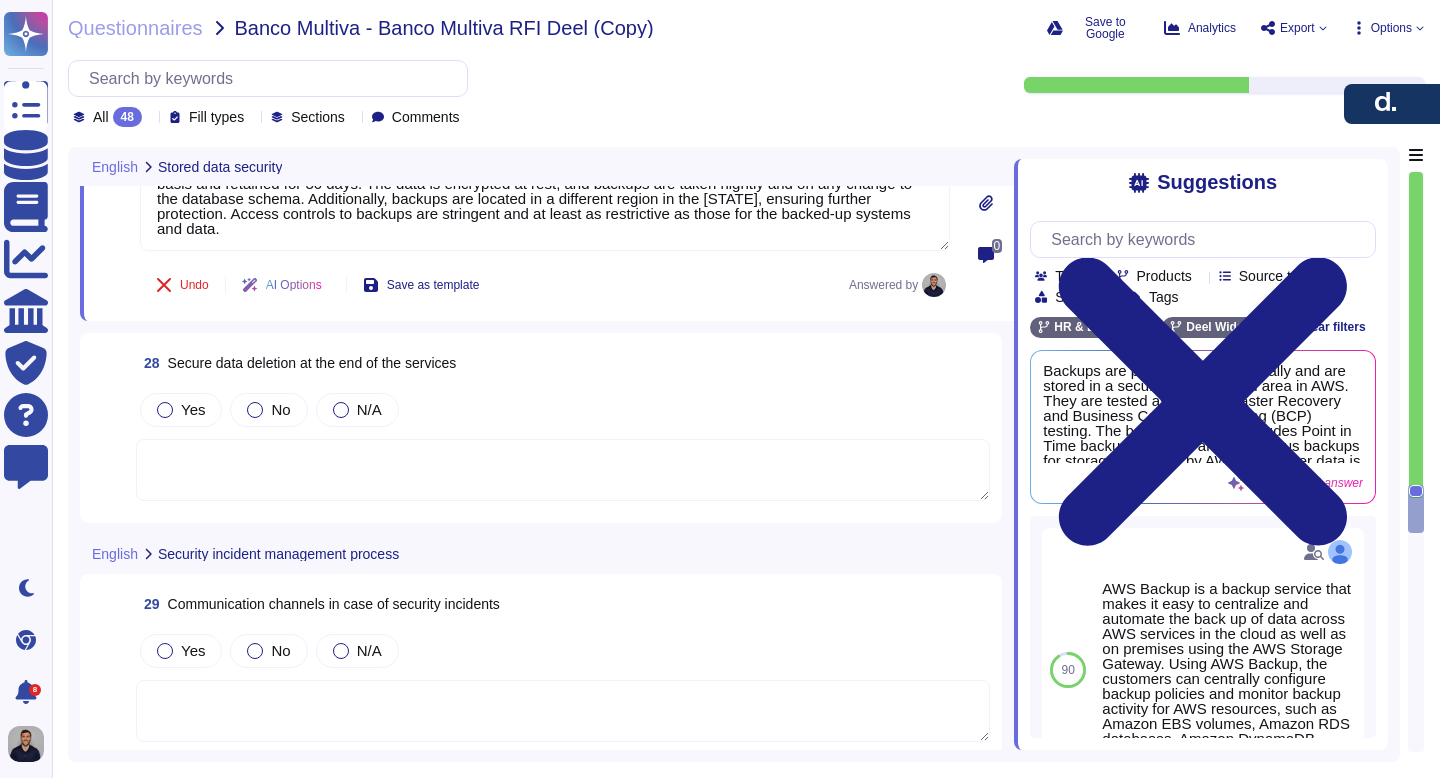 click at bounding box center [563, 470] 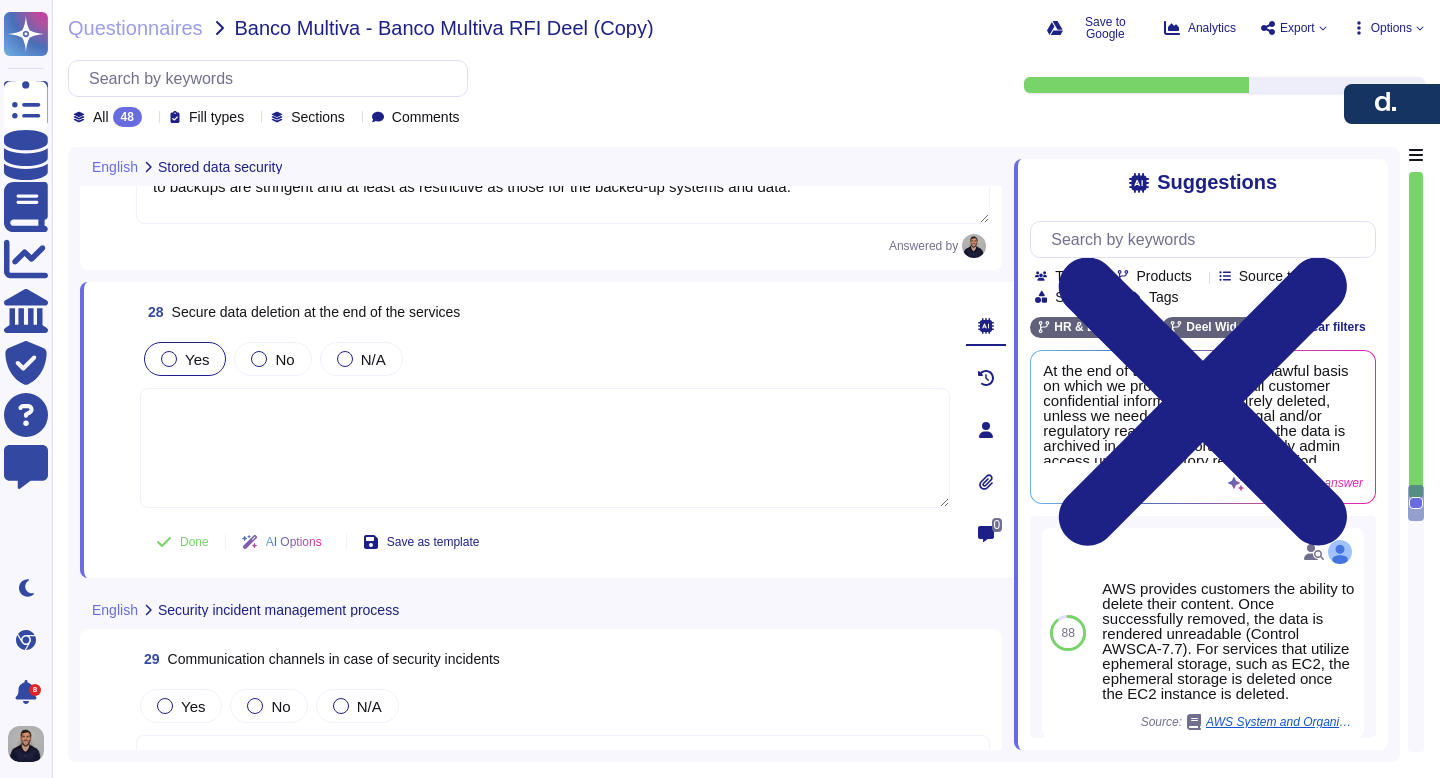 click on "Yes" at bounding box center (185, 359) 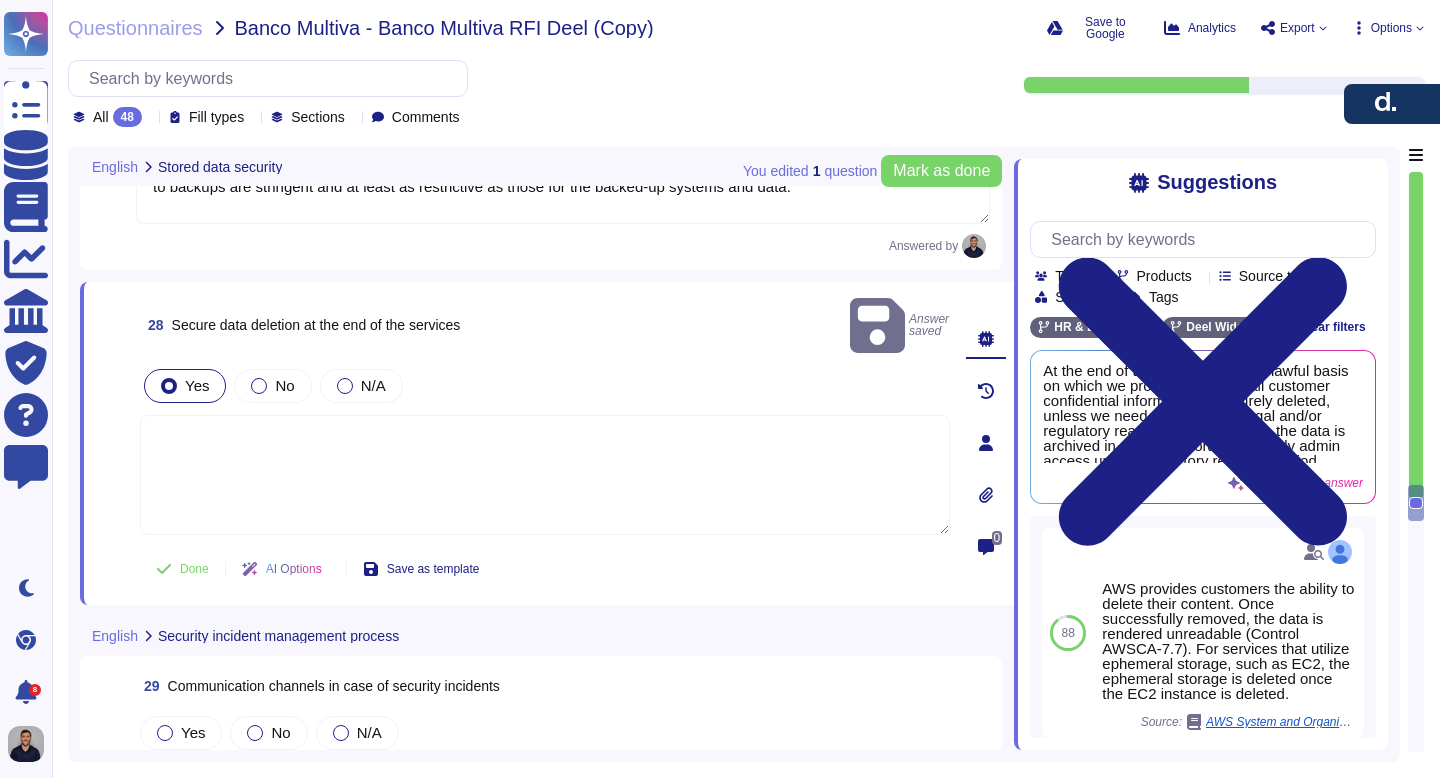 click at bounding box center [545, 475] 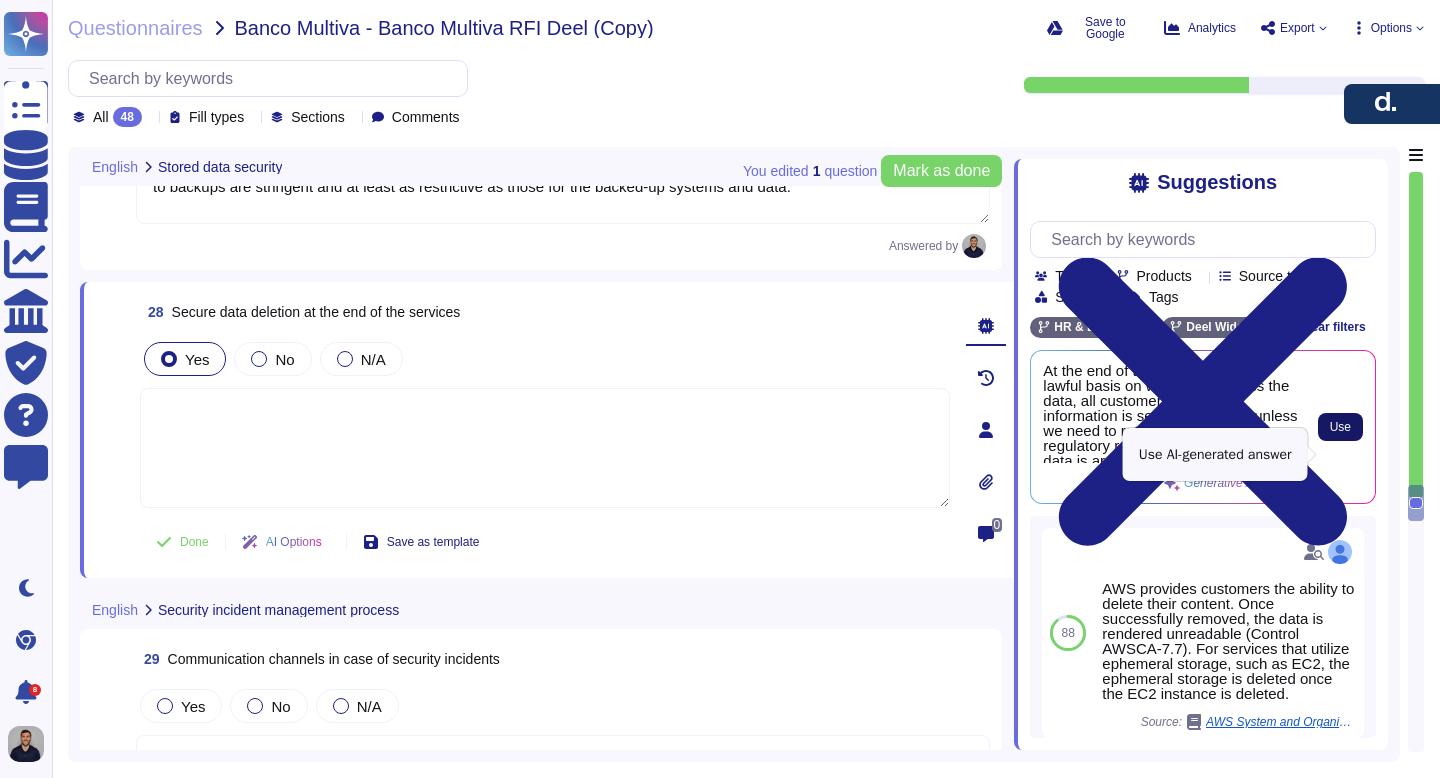 click on "Use" at bounding box center (1340, 427) 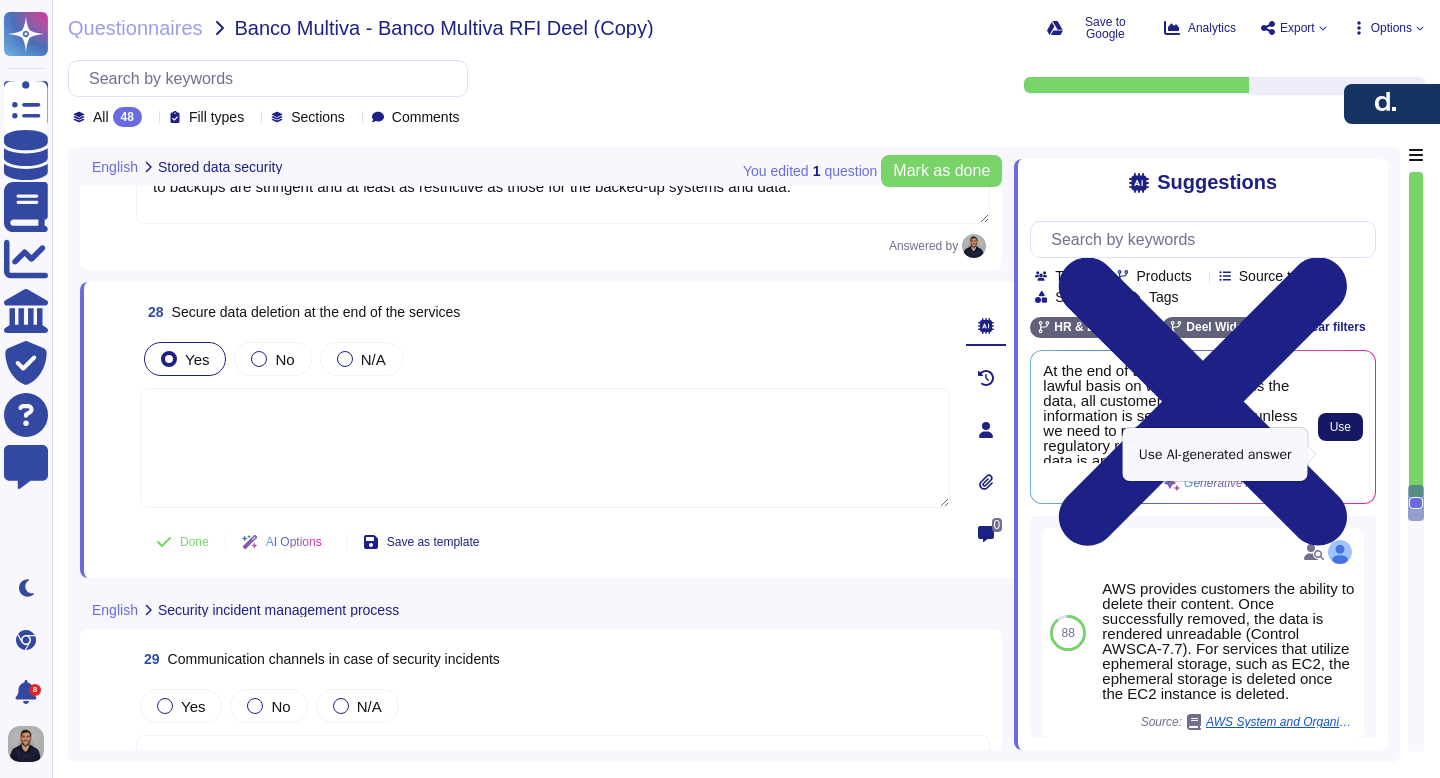 type on "At the end of the contract or other lawful basis on which we process the data, all customer confidential information is securely deleted, unless we need to retain it for legal and/or regulatory reasons. In such cases, the data is archived in separate storage with only admin access until the statutory retention period lapses, at which point it is permanently destroyed.
Deel follows a standard process to ensure the secure disposal of all customer confidential information, including all backup and archival copies. All data is stored digitally on our Amazon S3 cloud, which is completely serverless. Amazon manages all hardware and storage media, including their destruction, in compliance with industry standards such as ISO 27001.
Upon customer request, we will promptly delete or return any personal data processed for you, unless we are required to keep the data for legal or regulatory reasons. All deletion requests are processed securely and in compliance with GDPR requirements." 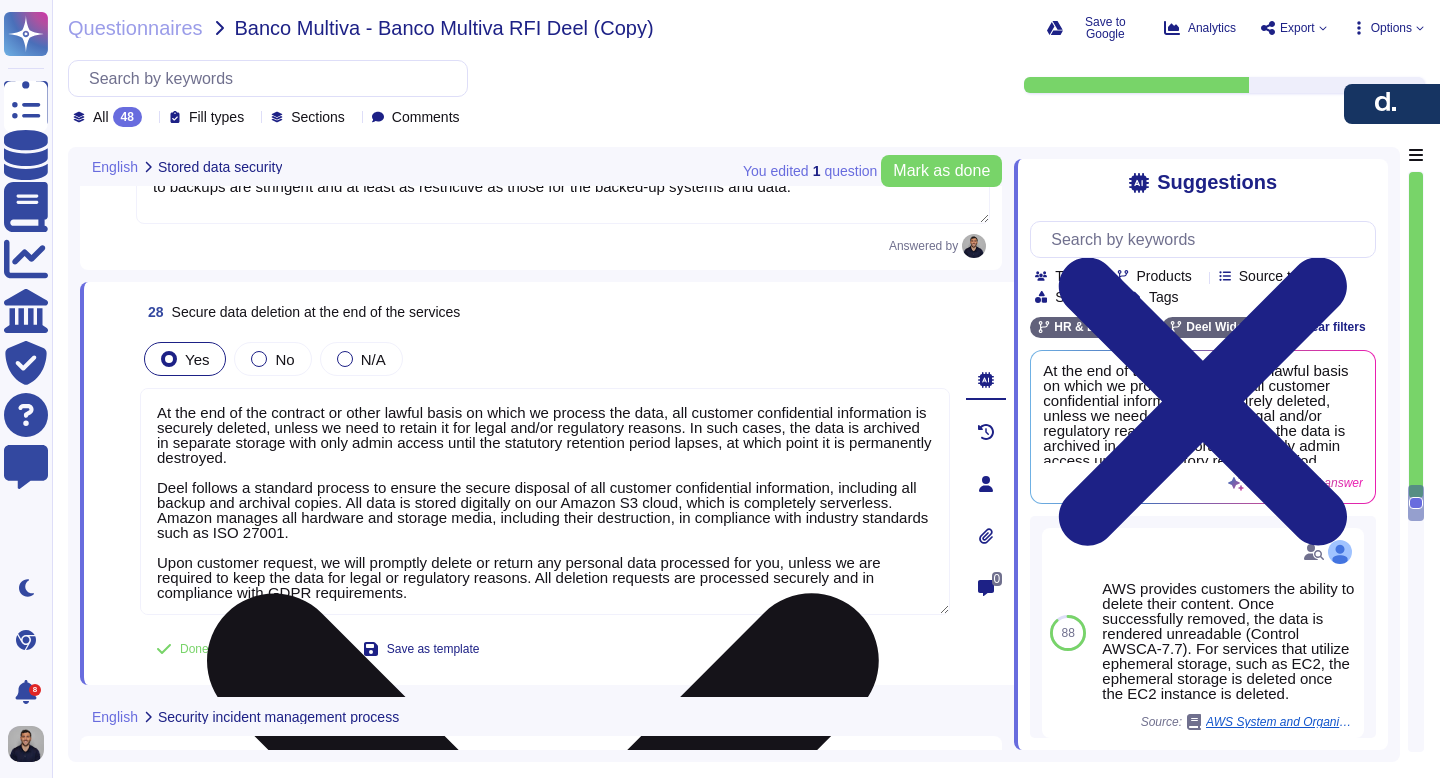 scroll, scrollTop: 2, scrollLeft: 0, axis: vertical 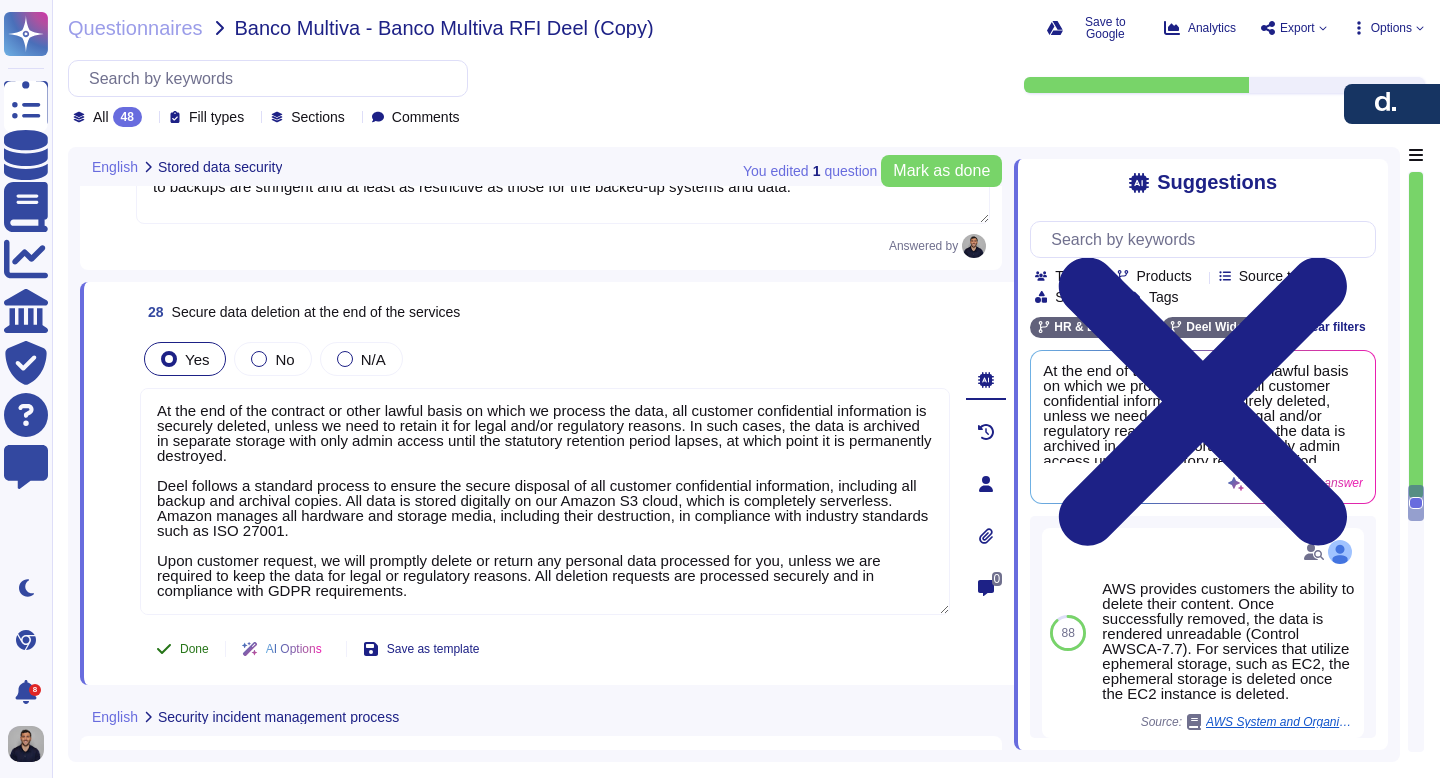 click on "Done" at bounding box center [194, 649] 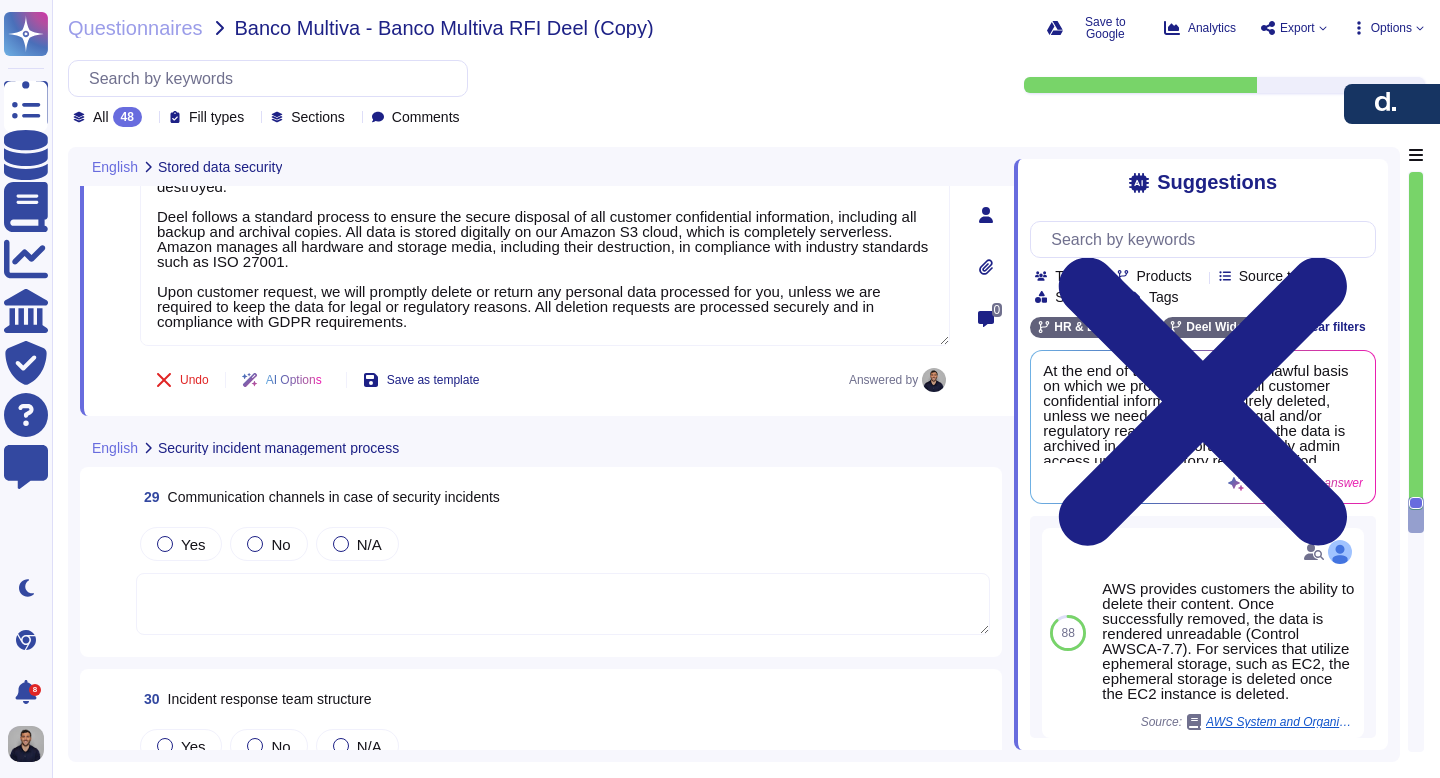 scroll, scrollTop: 10071, scrollLeft: 0, axis: vertical 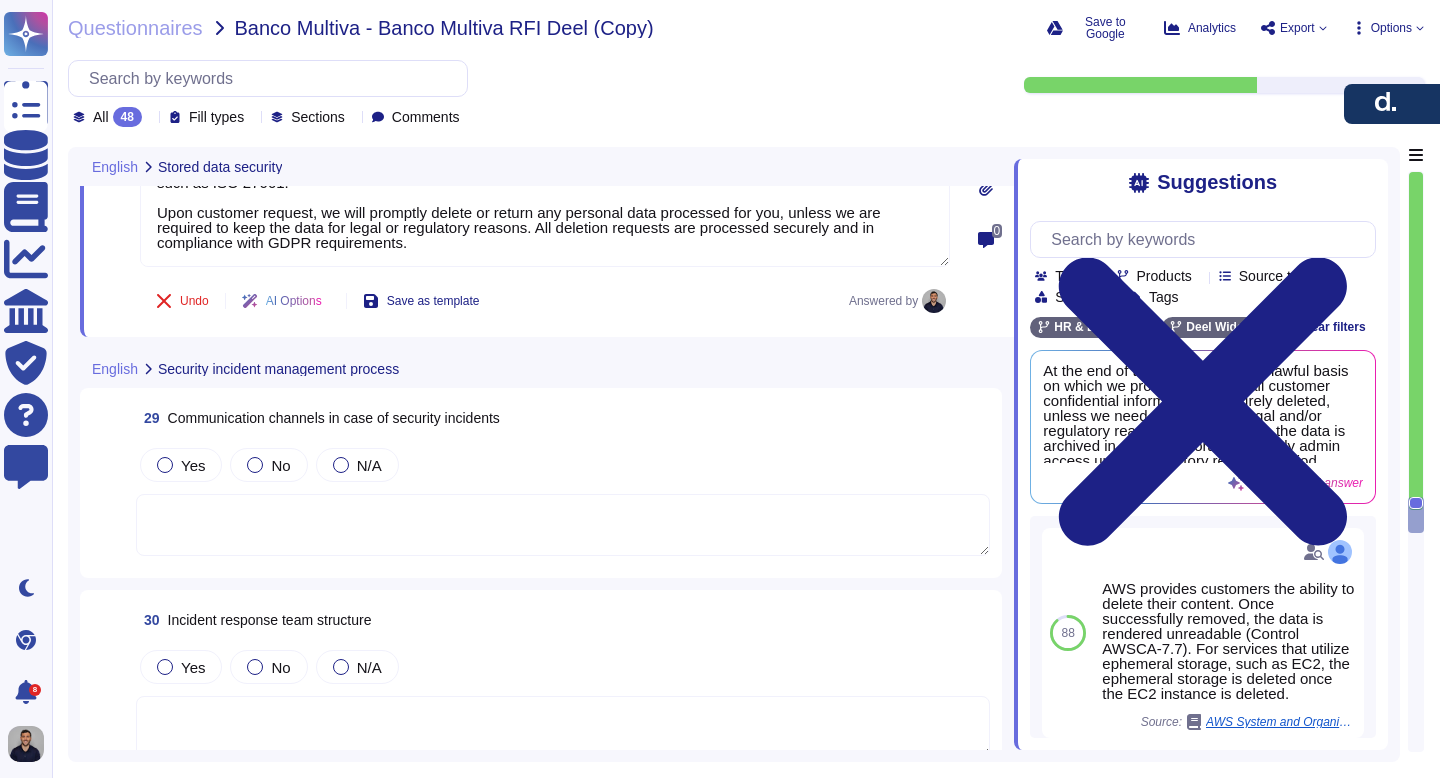 click at bounding box center [563, 525] 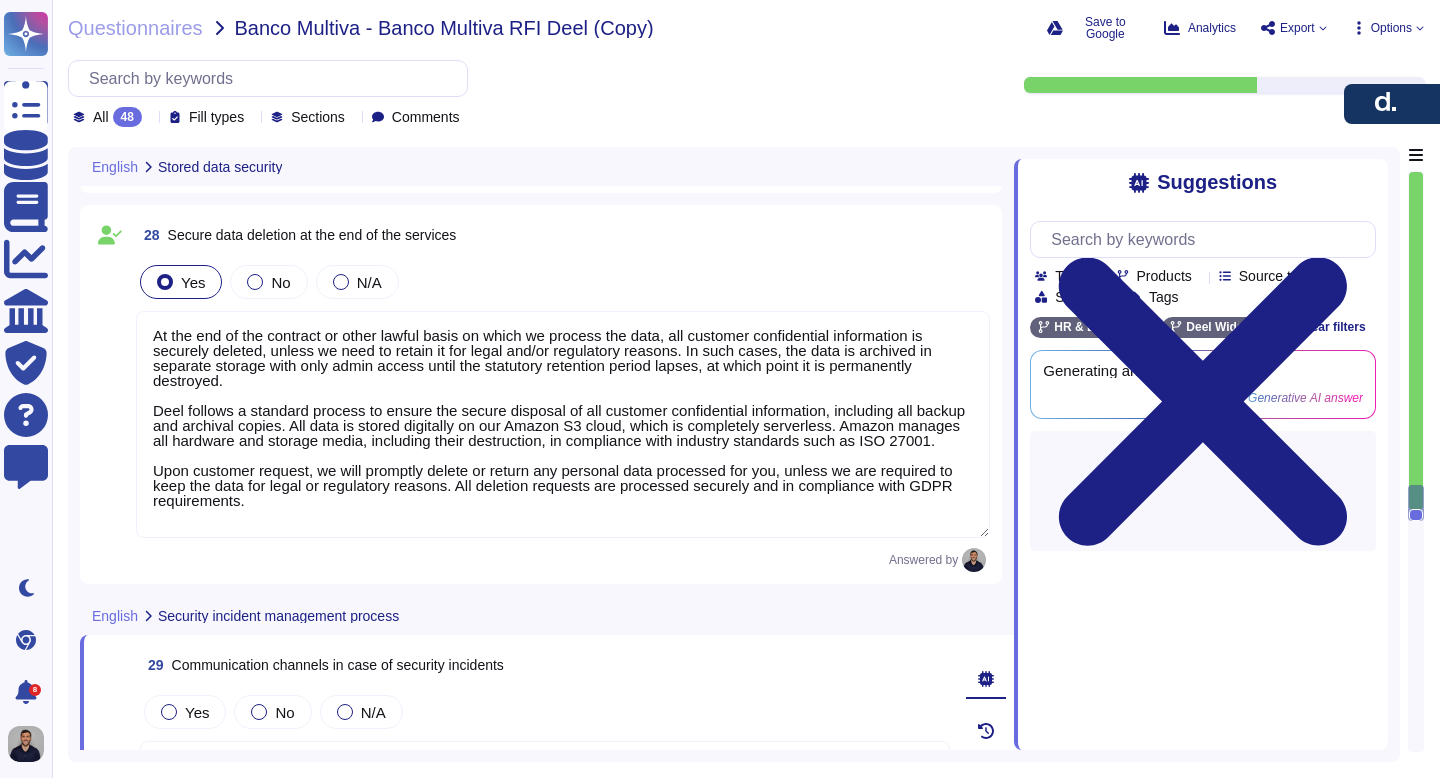 type on "Data backups are performed daily using a cloud service, with both incremental and full backups being executed automatically. The backups are securely stored in a restricted area in AWS and are tested as part of Disaster Recovery and Business Continuity Planning (BCP) testing. The backup retention policy includes full daily backups of customer data, which are retained for 30 days, and a longer retention period of 10 years for other backups. The backup schedule includes point-in-time backups for RDS and continuous backups for storage managed by AWS. Additionally, backups are located in different regions in the US to ensure data security and availability." 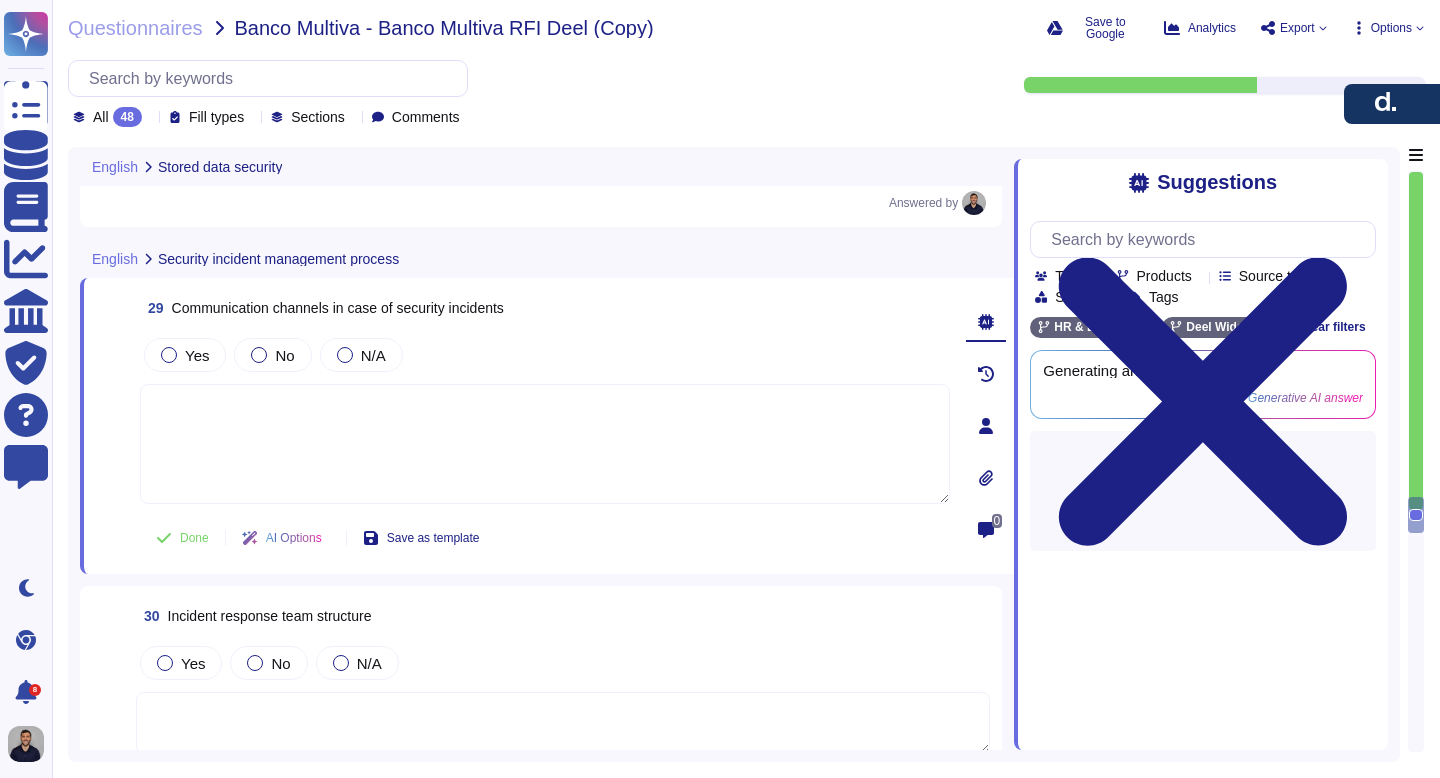 scroll, scrollTop: 10148, scrollLeft: 0, axis: vertical 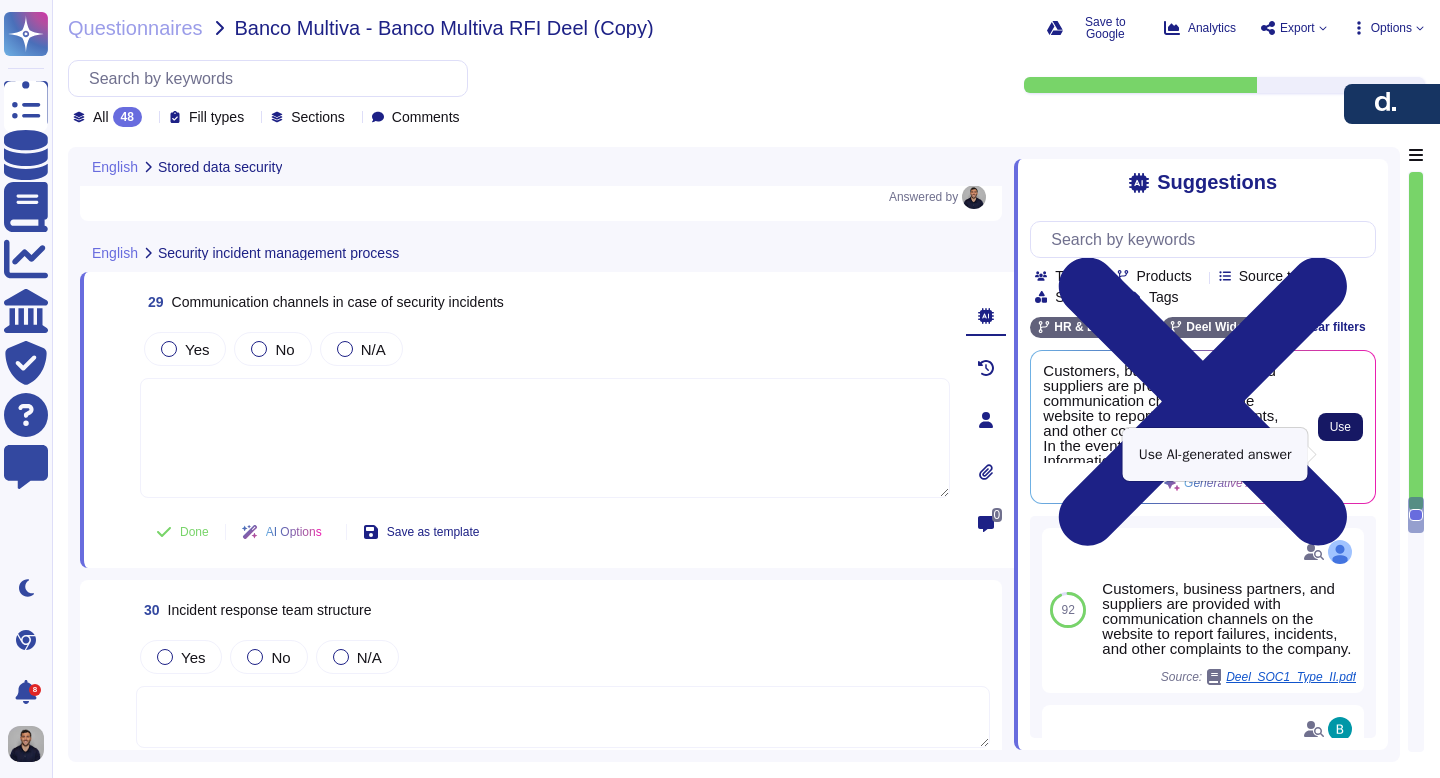 click on "Use" at bounding box center (1340, 427) 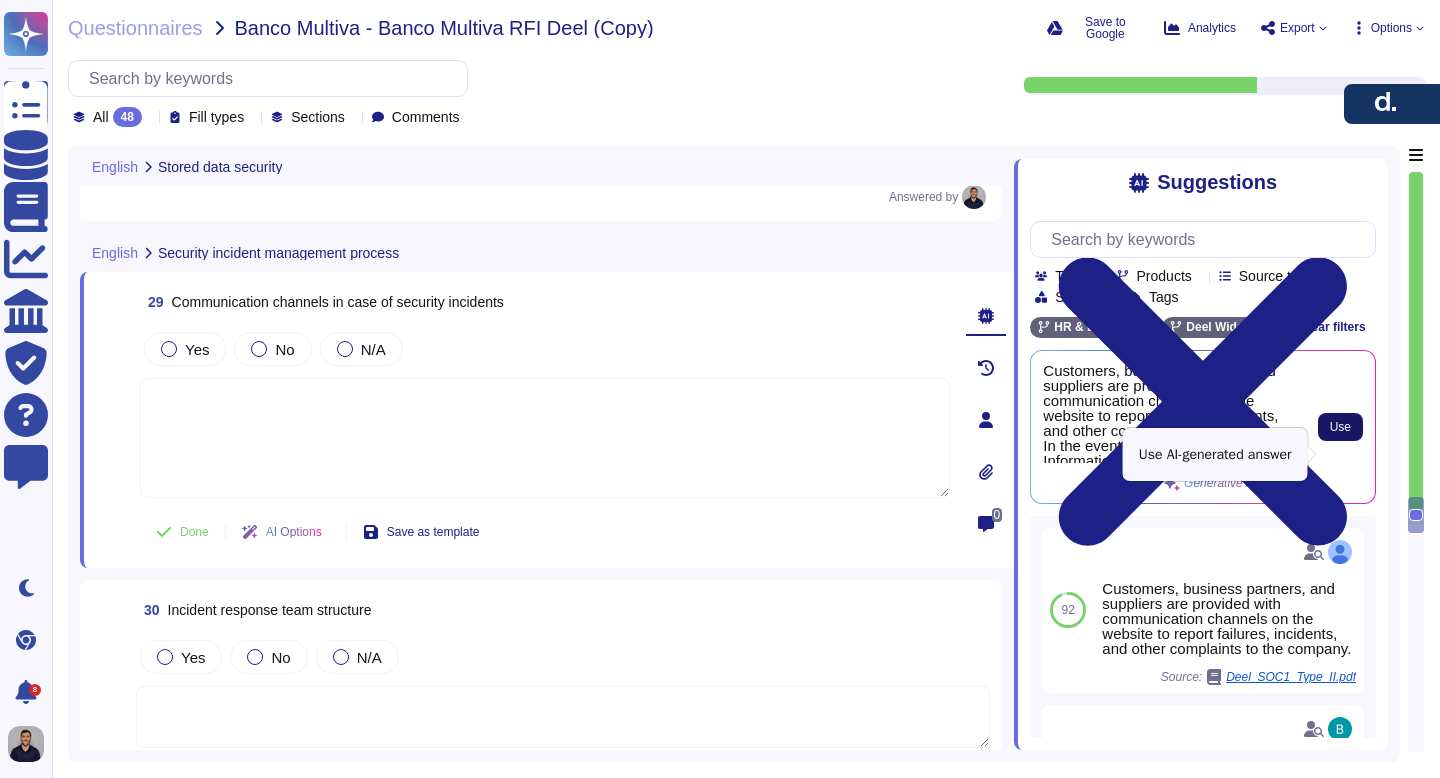type on "Customers, business partners, and suppliers are provided with communication channels on the website to report failures, incidents, and other complaints to the company. In the event of a security incident, the Information Security Manager may notify Deel employees when incidents with a major impact on products and services occur. Additionally, user entities are responsible for notifying the company as soon as possible in any case of a breach related to confidential information. For further details, please refer to our Incident Management Policy." 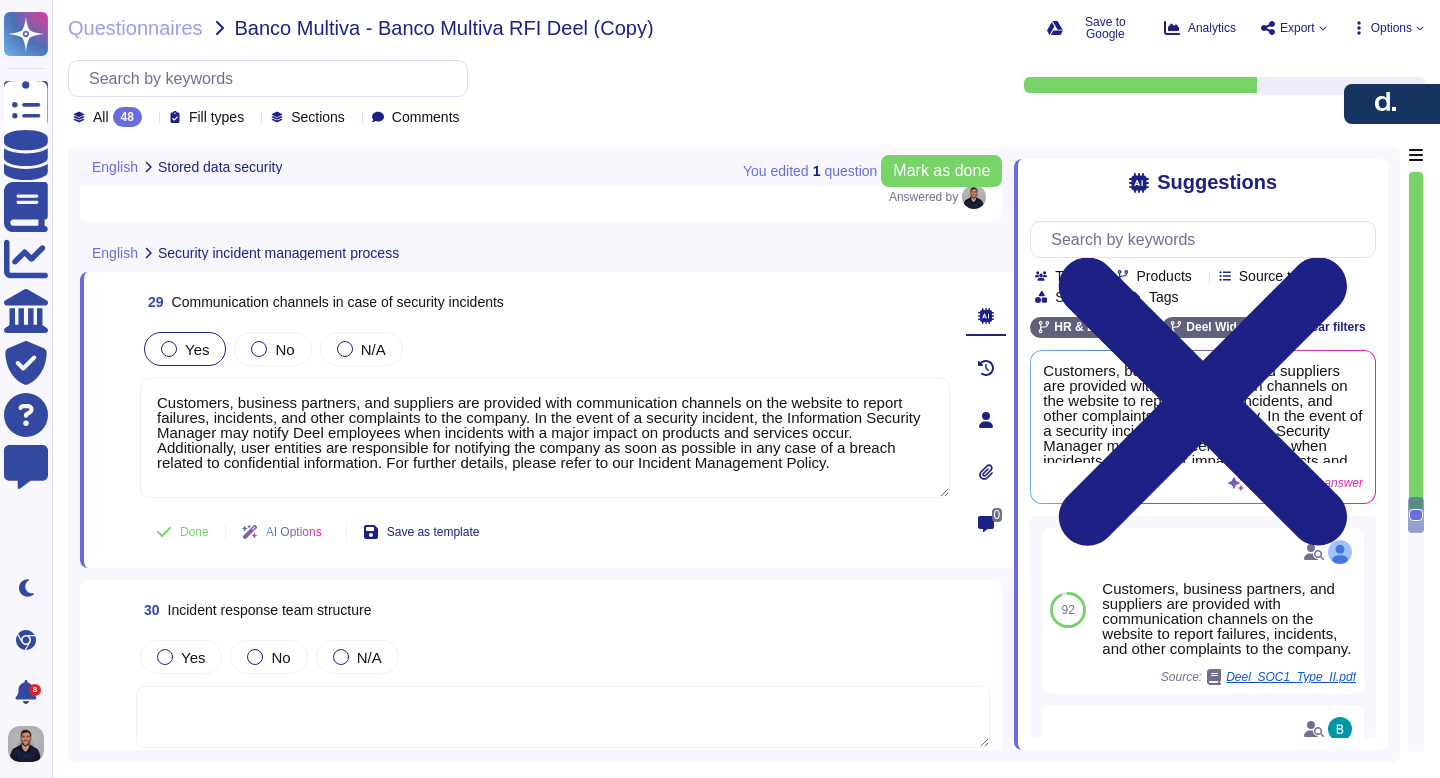click on "Yes" at bounding box center (197, 349) 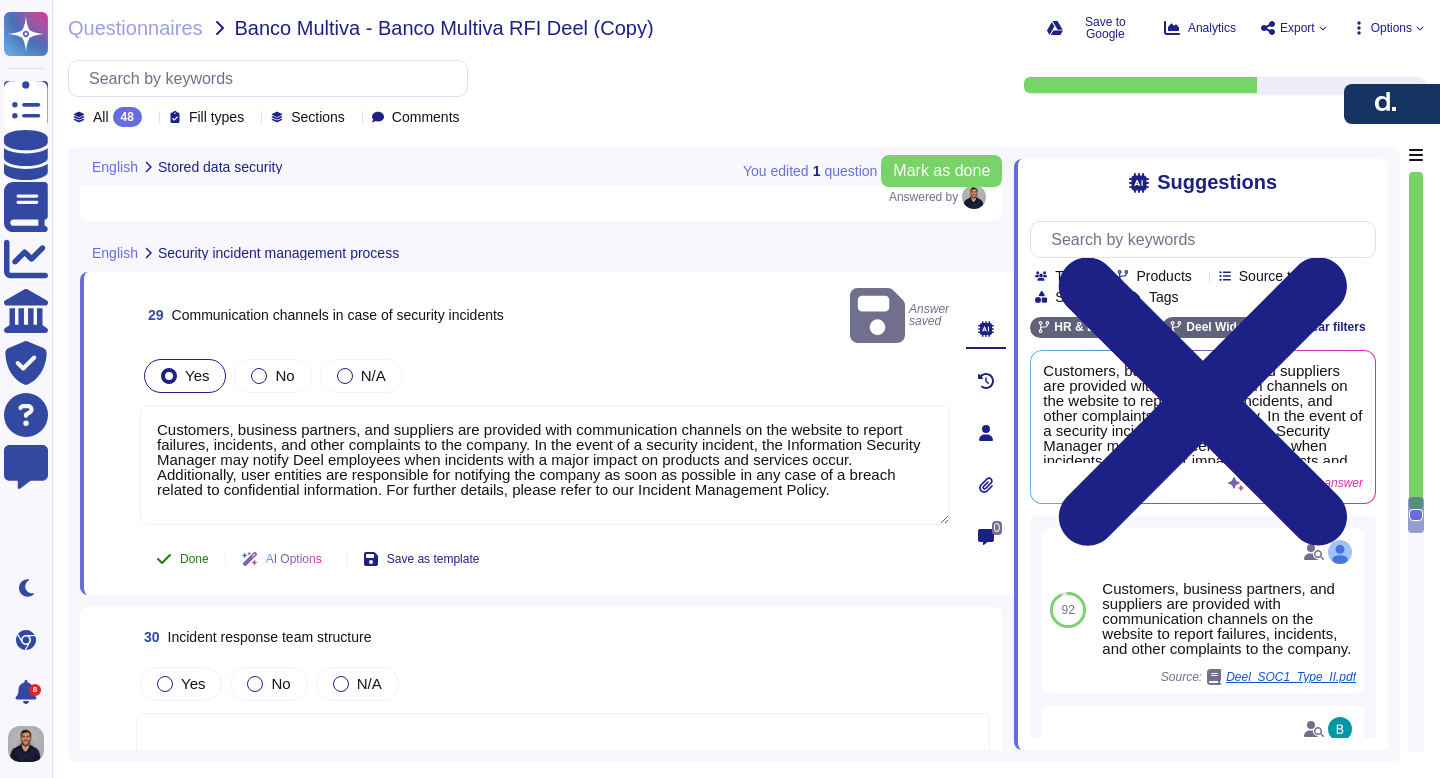 click on "Done" at bounding box center [194, 559] 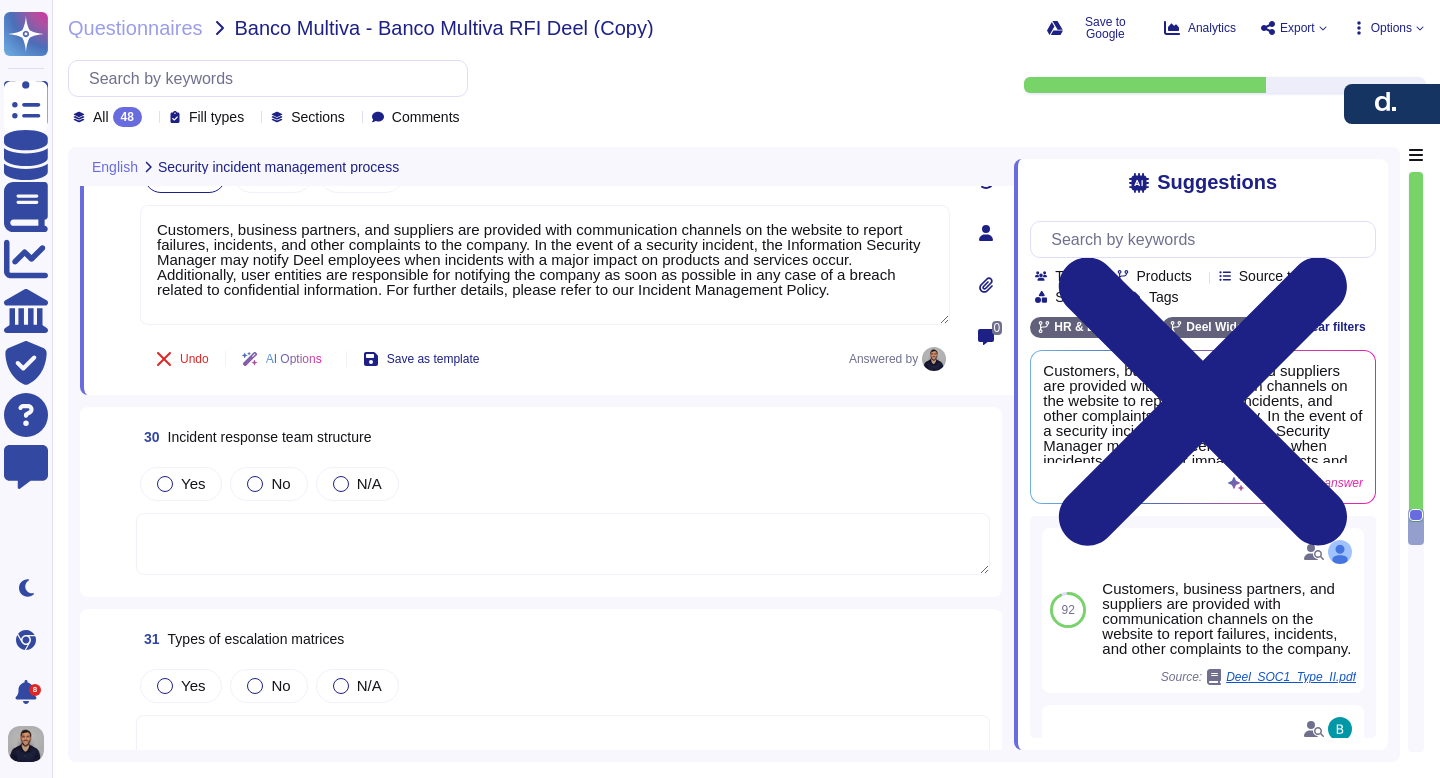 scroll, scrollTop: 10323, scrollLeft: 0, axis: vertical 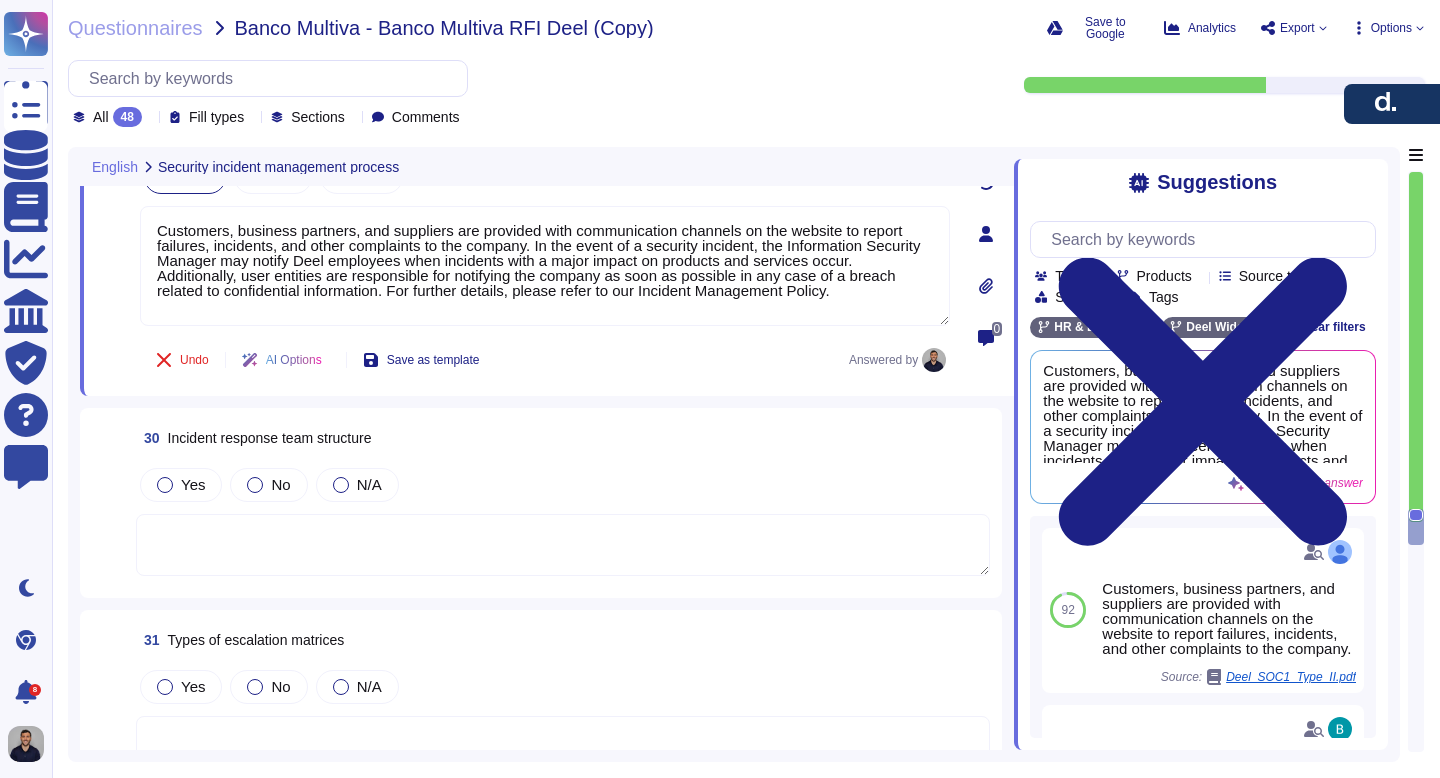 click at bounding box center [563, 545] 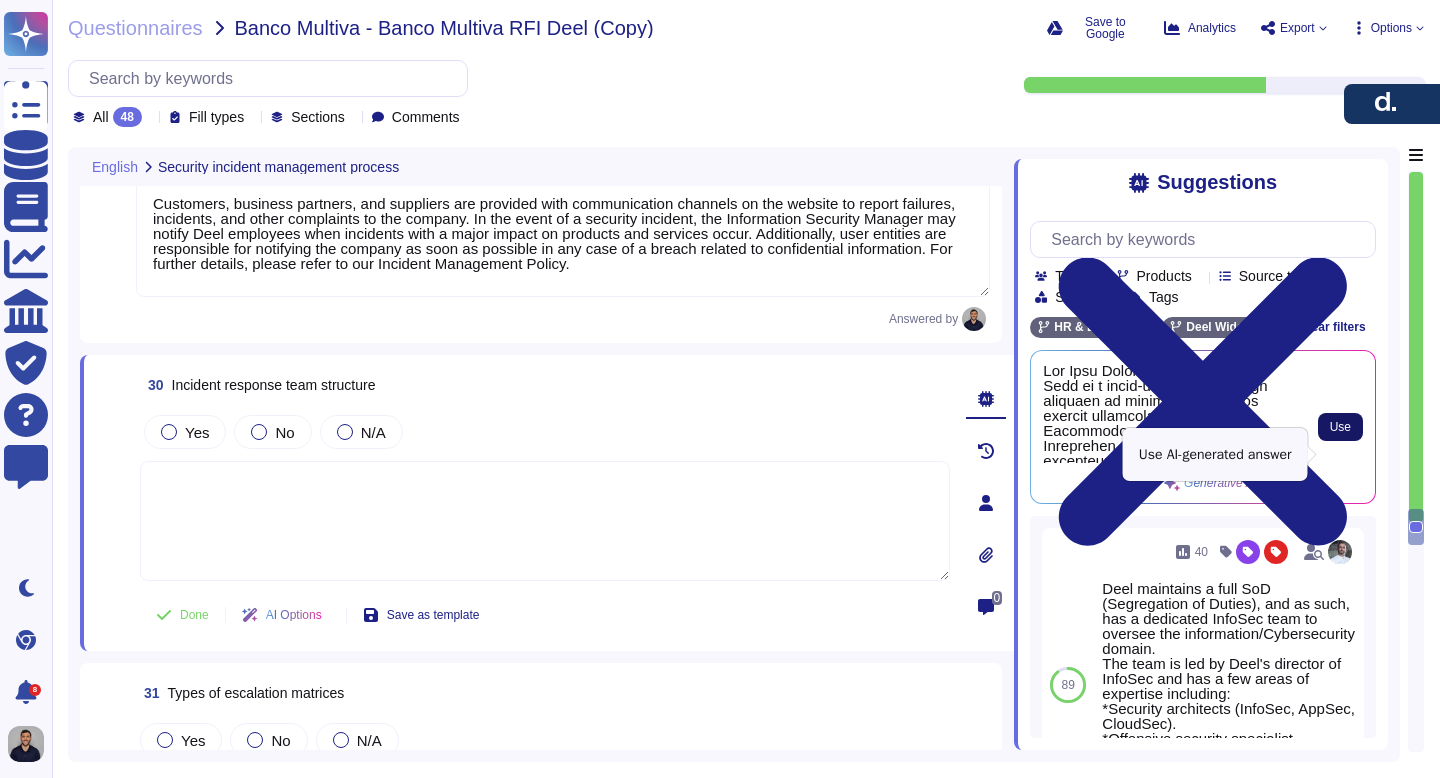 click on "Use" at bounding box center (1340, 427) 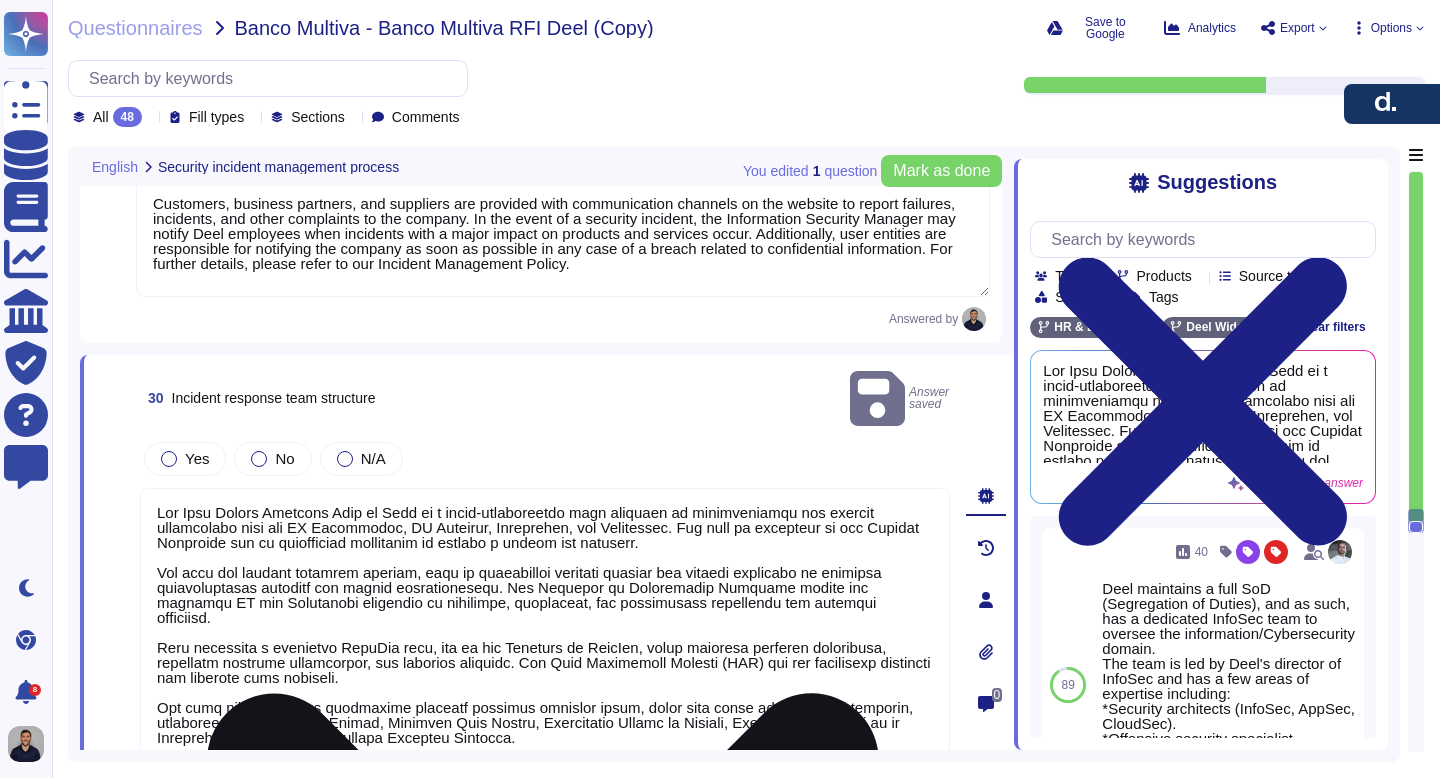 scroll, scrollTop: 2, scrollLeft: 0, axis: vertical 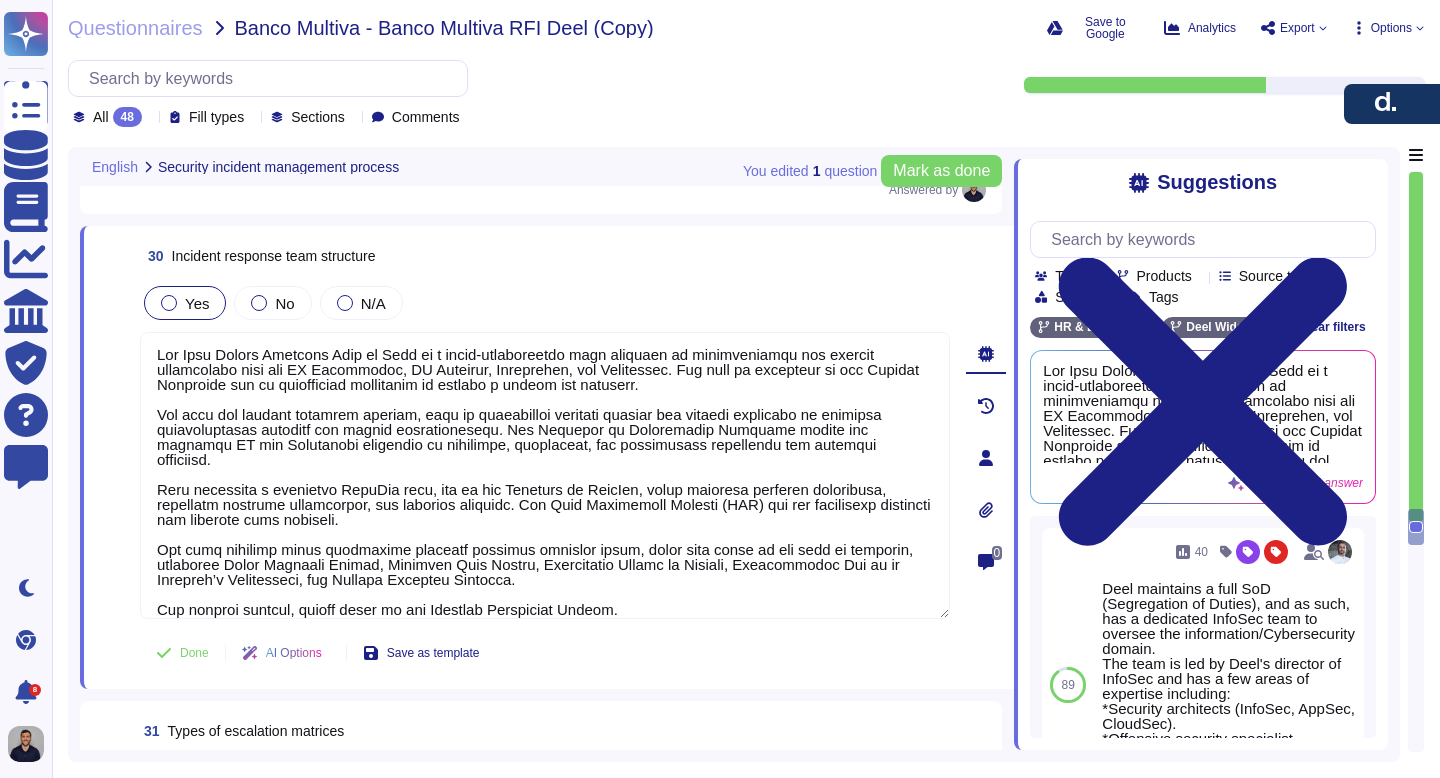 click at bounding box center [169, 303] 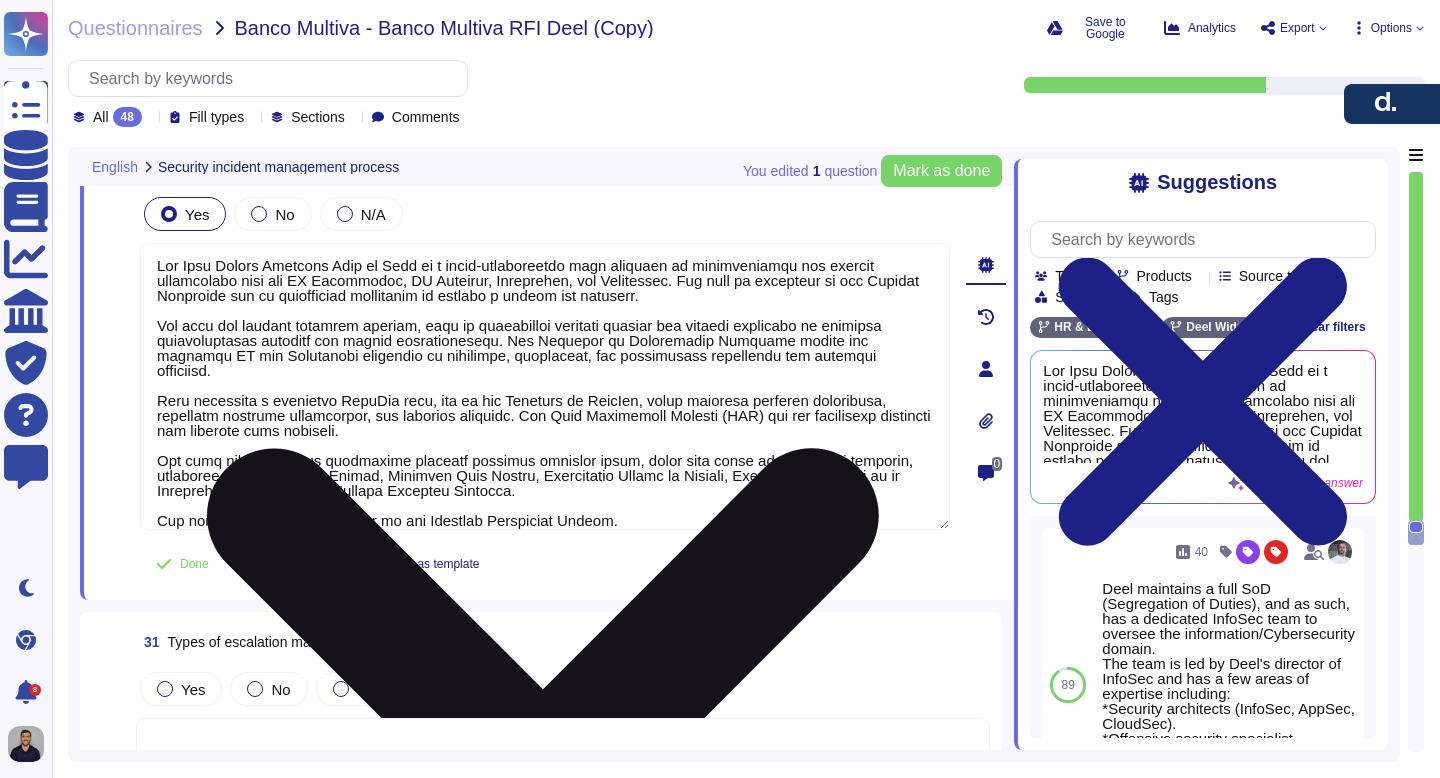 scroll, scrollTop: 10542, scrollLeft: 0, axis: vertical 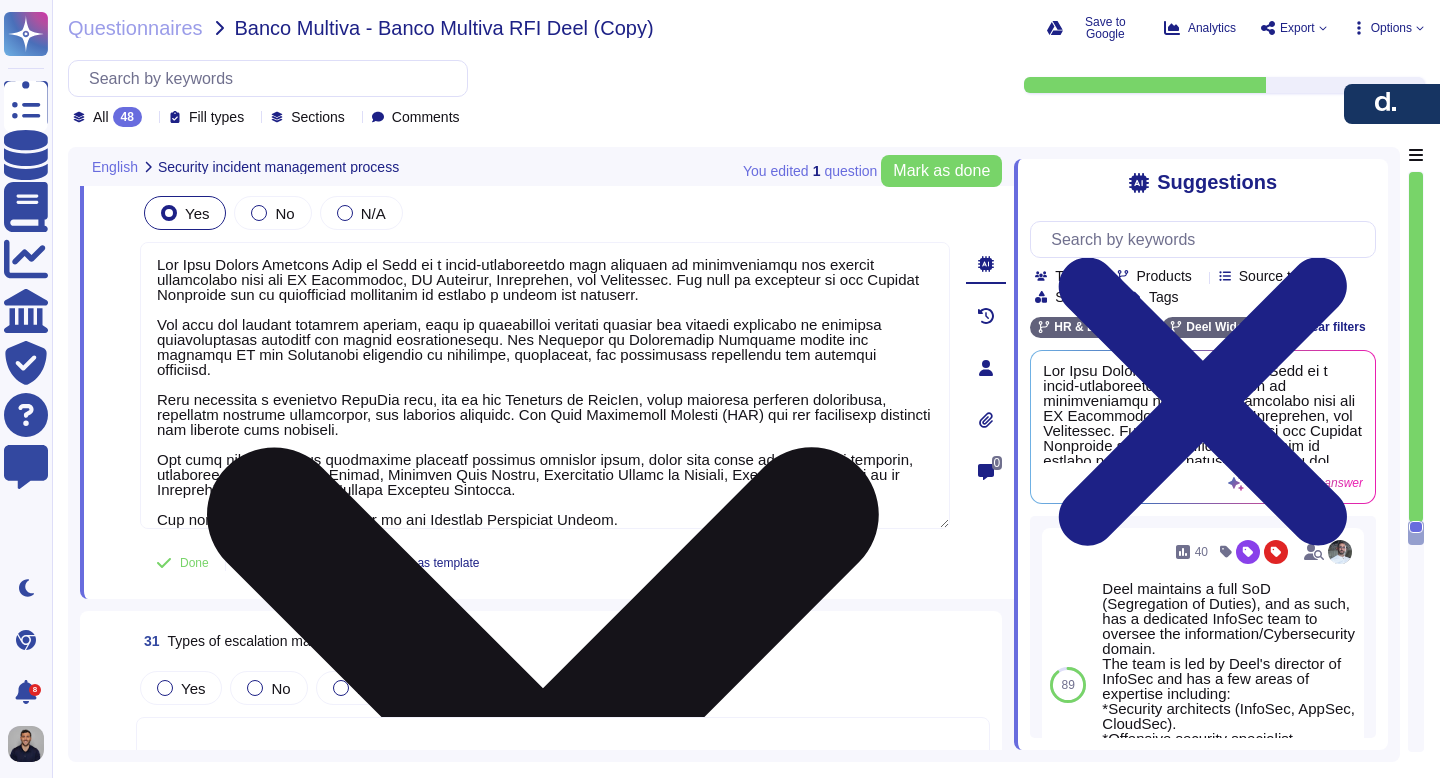 drag, startPoint x: 633, startPoint y: 508, endPoint x: 155, endPoint y: 505, distance: 478.0094 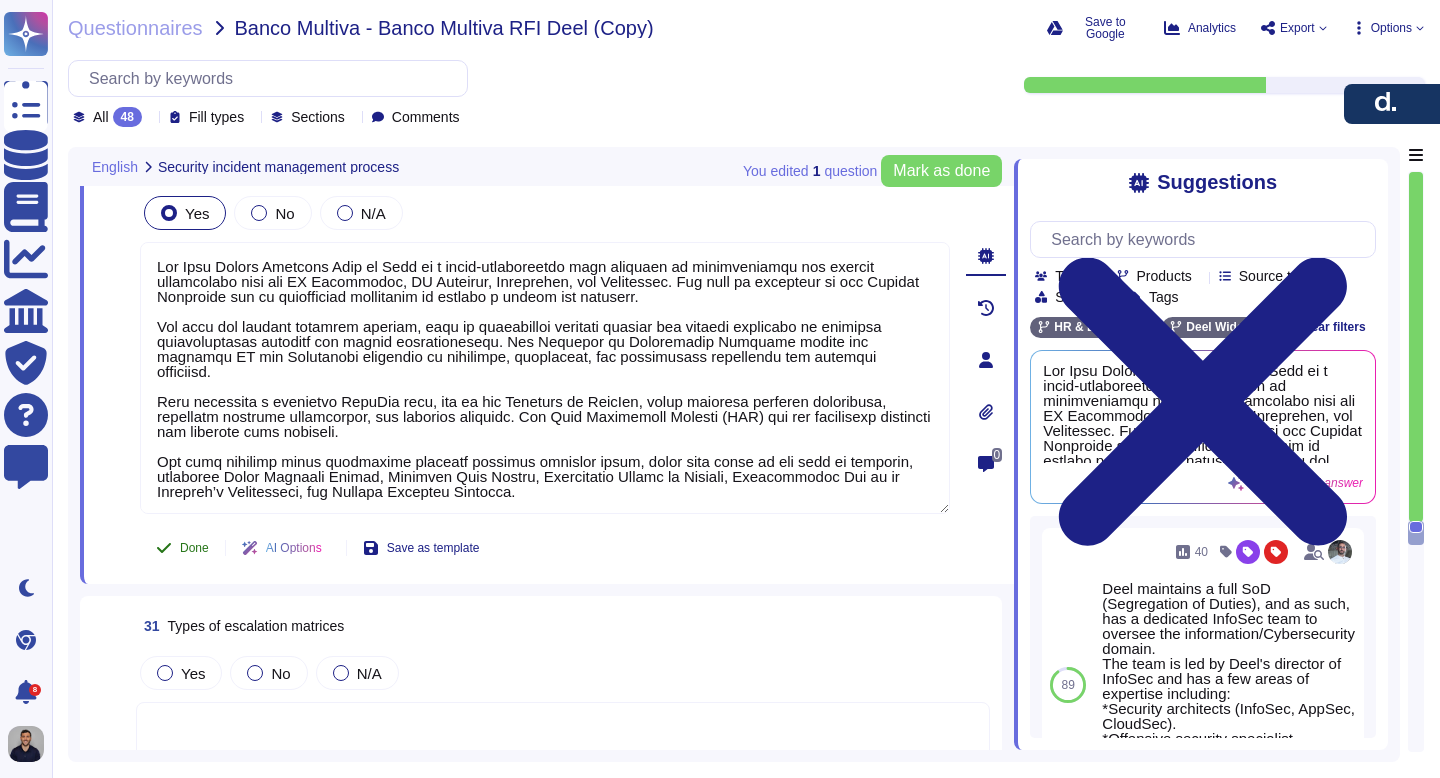 click on "Done" at bounding box center [182, 548] 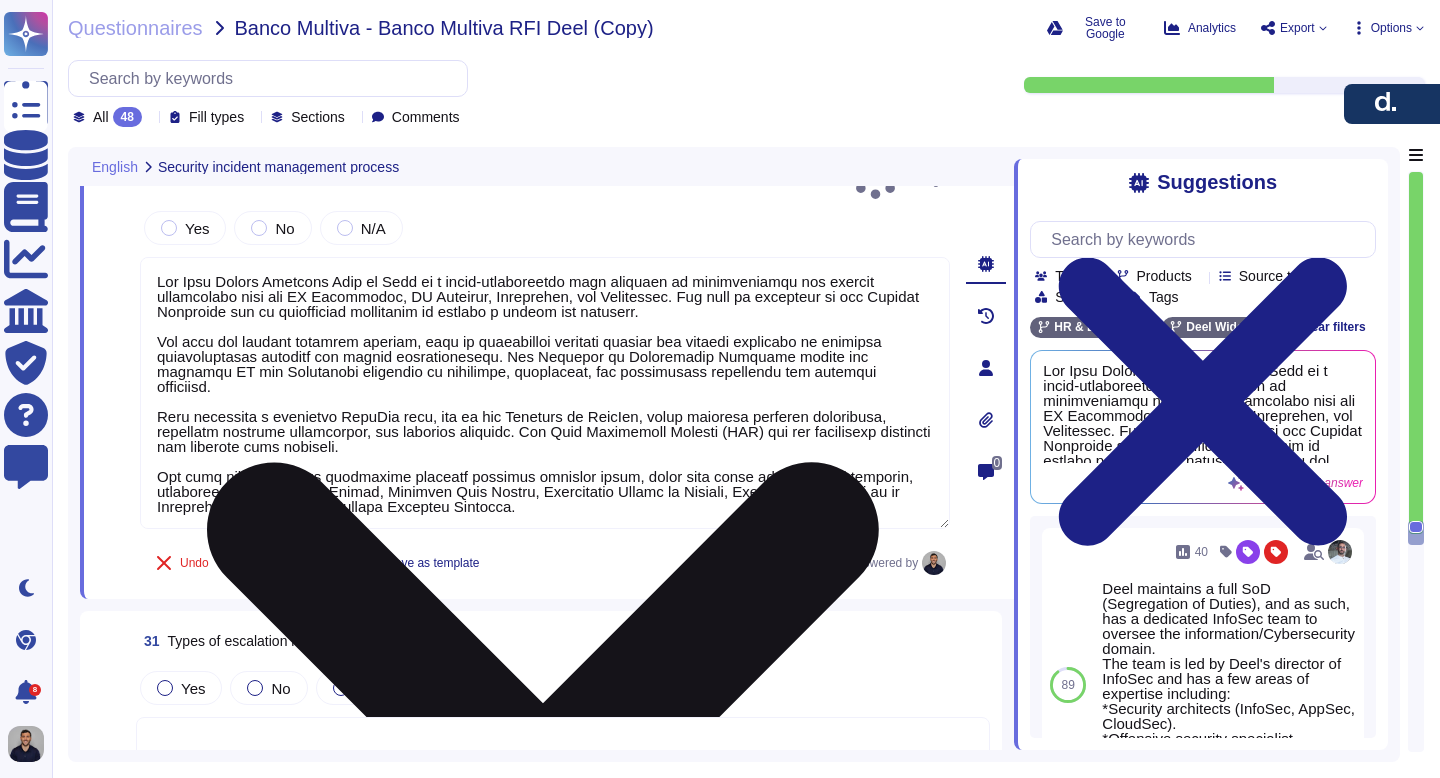 type on "The Data Breach Response Team at Deel is a multi-disciplinary team composed of knowledgeable and skilled individuals from the IT Department, IT Security, Operations, and Compliance. The team is appointed by the Company Directors and is established regardless of whether a breach has occurred.
The team may involve external parties, such as information security vendors for digital forensics or external communications agencies for crisis communications. The Director of Information Security guides the relevant IT and Operations personnel in forensics, mitigation, and improvement activities for security incidents.
Deel maintains a dedicated InfoSec team, led by the Director of InfoSec, which includes security architects, offensive security specialists, and security analysts. The Data Protection Officer (DPO) can add additional personnel for specific data breaches.
The team operates under documented security incident response plans, which vary based on the type of incident, including Virus Security Breach, Pe..." 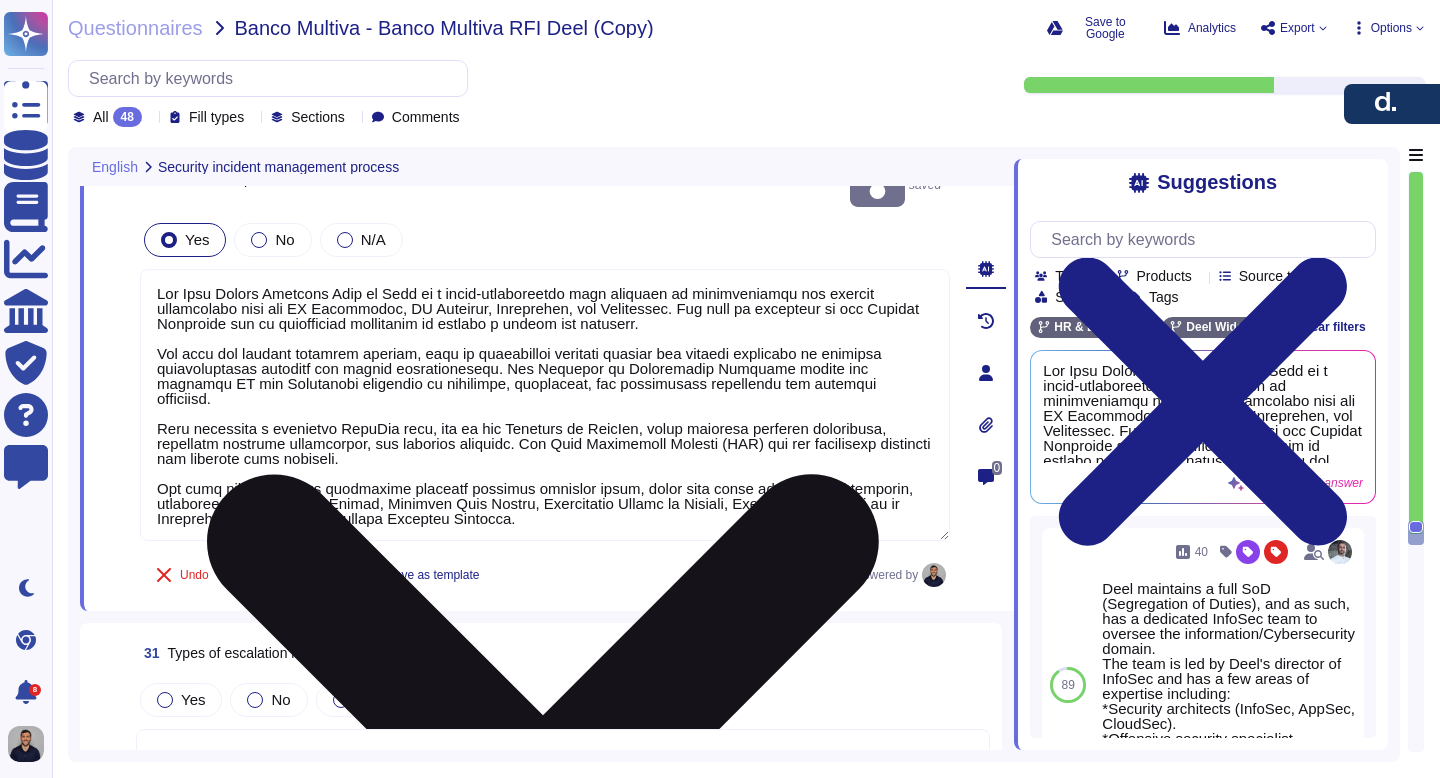 scroll, scrollTop: 2, scrollLeft: 0, axis: vertical 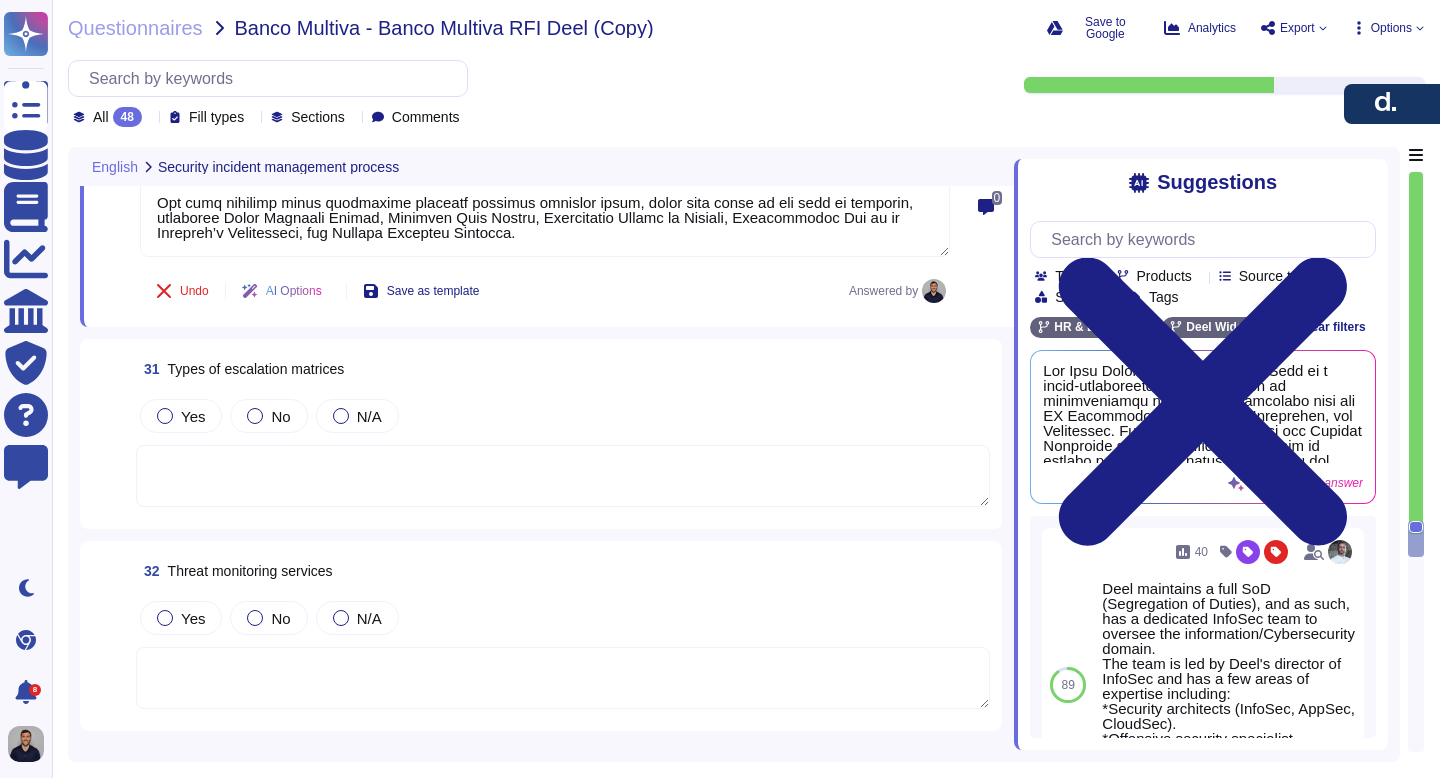 click at bounding box center [563, 476] 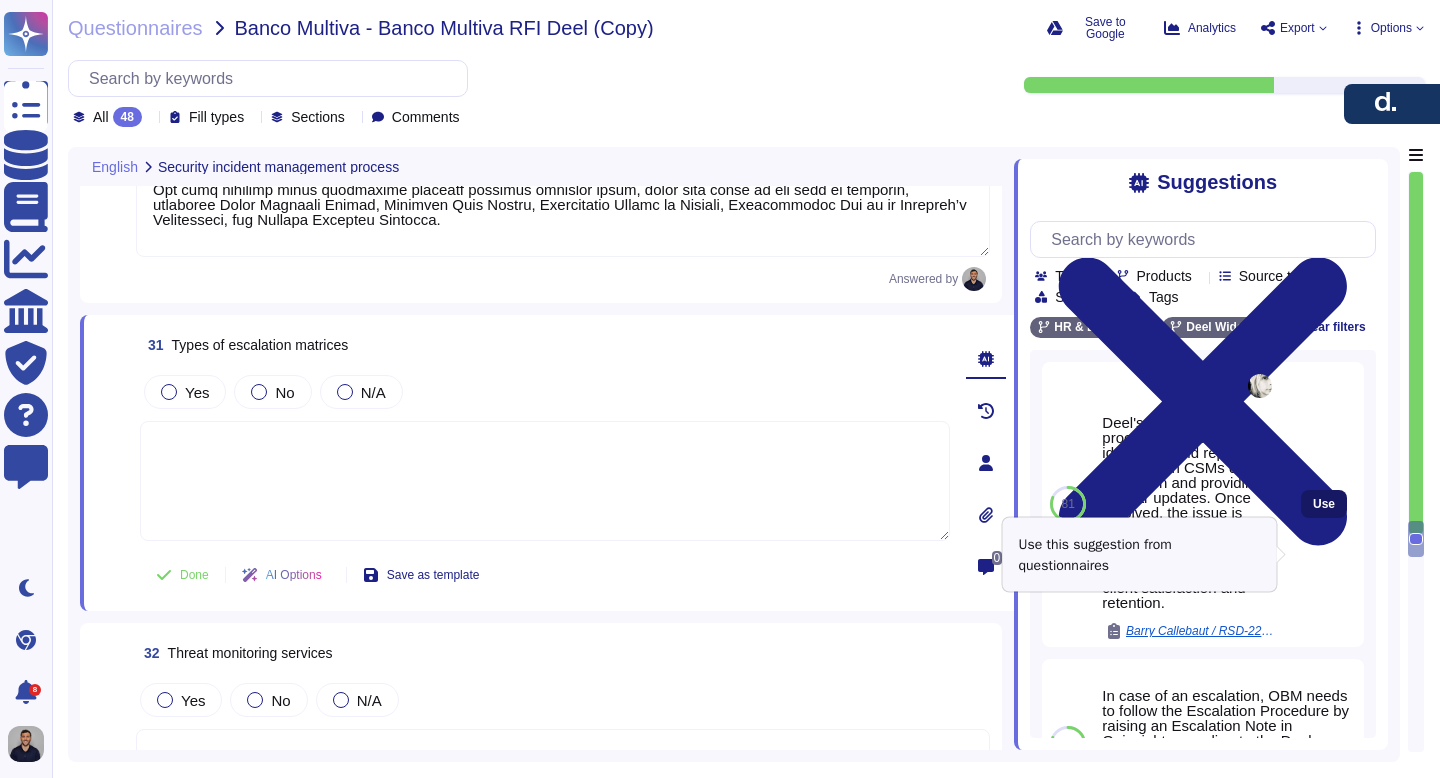 click on "Use" at bounding box center (1324, 504) 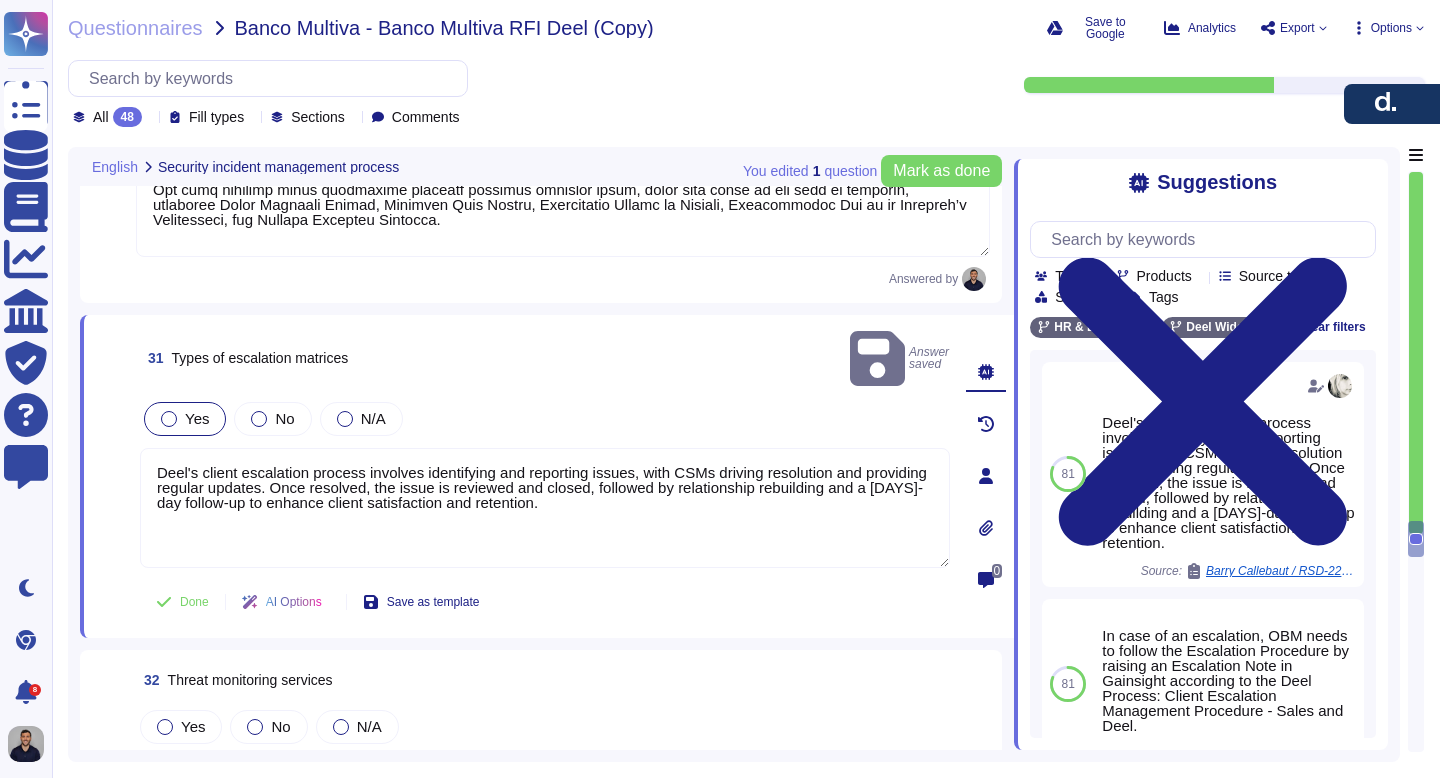 click on "Yes" at bounding box center (197, 418) 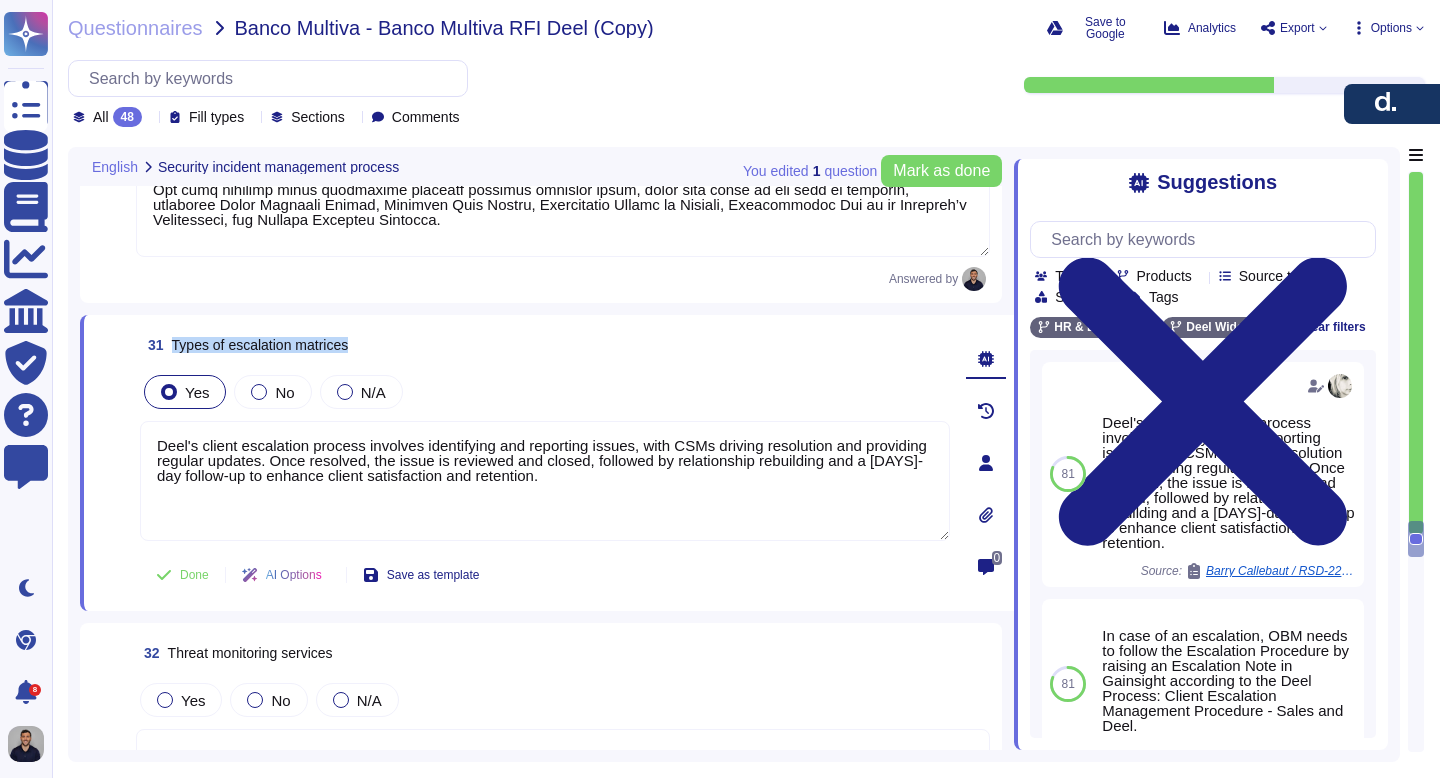 drag, startPoint x: 372, startPoint y: 342, endPoint x: 173, endPoint y: 338, distance: 199.04019 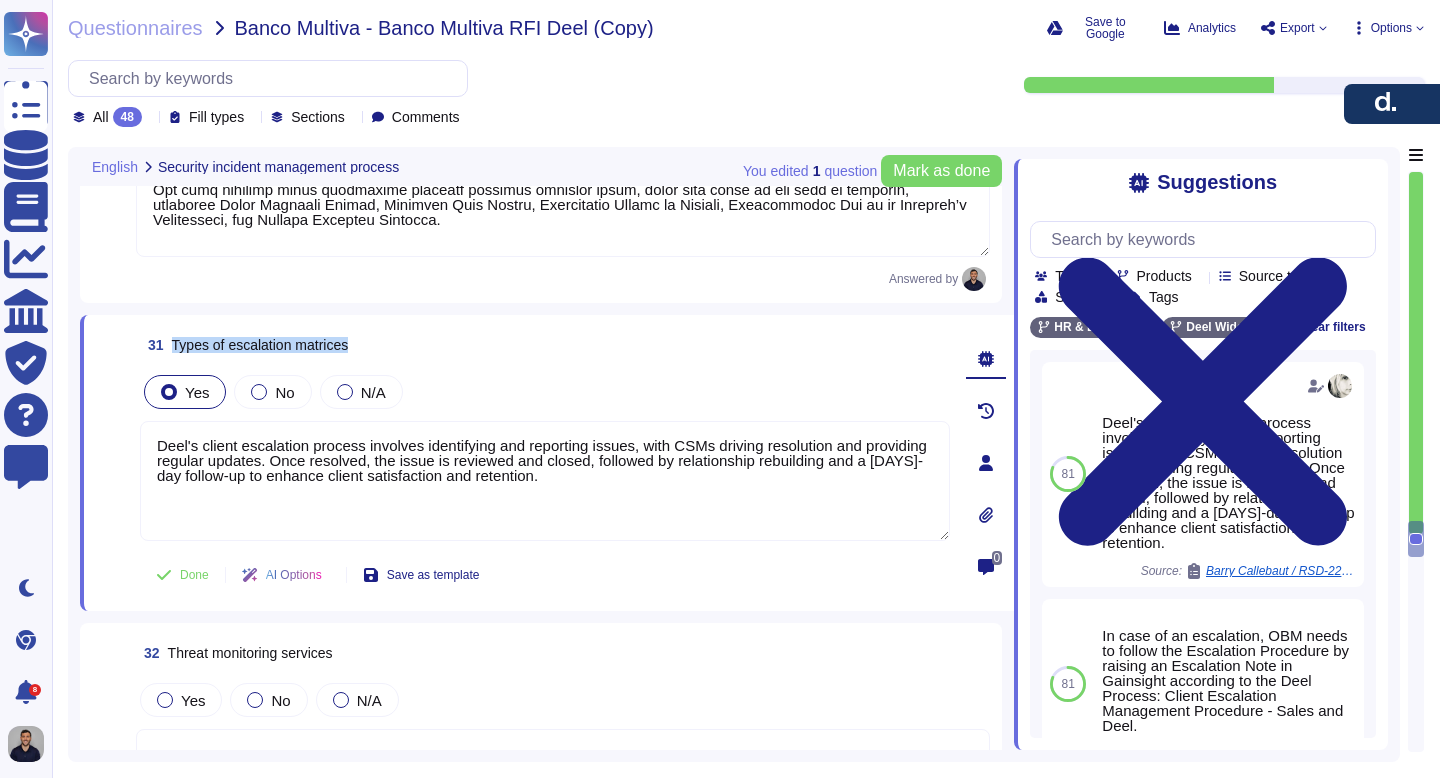 copy on "Types of escalation matrices" 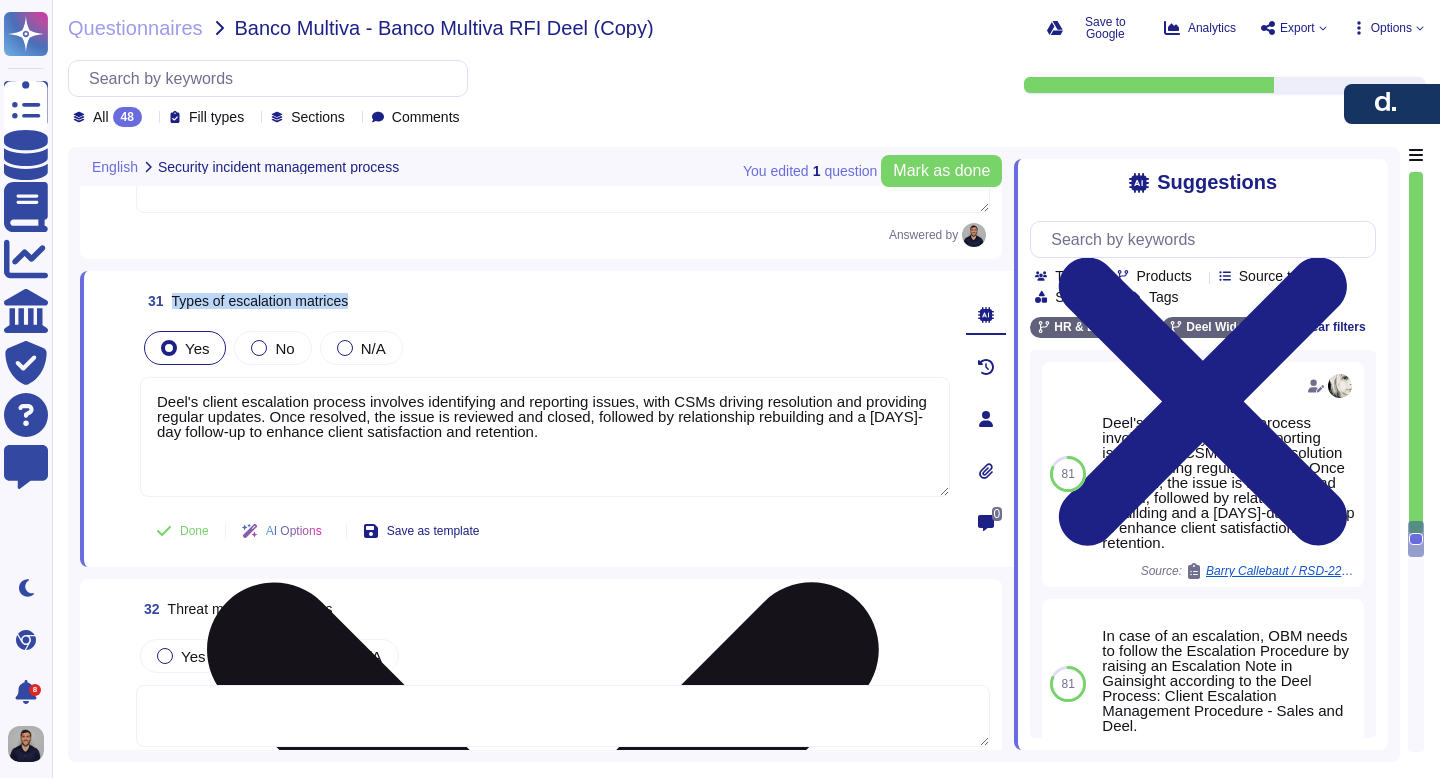 scroll, scrollTop: 10842, scrollLeft: 0, axis: vertical 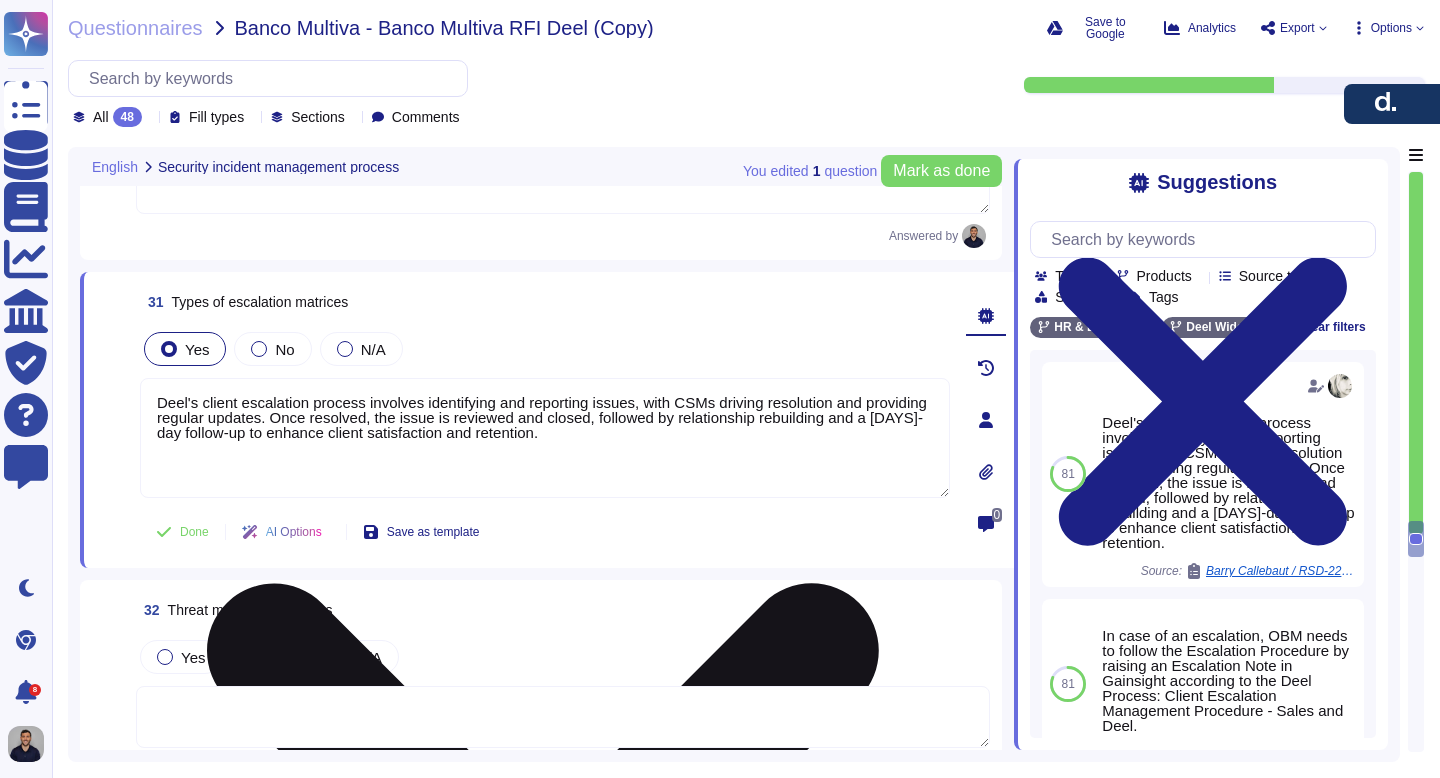 drag, startPoint x: 665, startPoint y: 441, endPoint x: 145, endPoint y: 392, distance: 522.3035 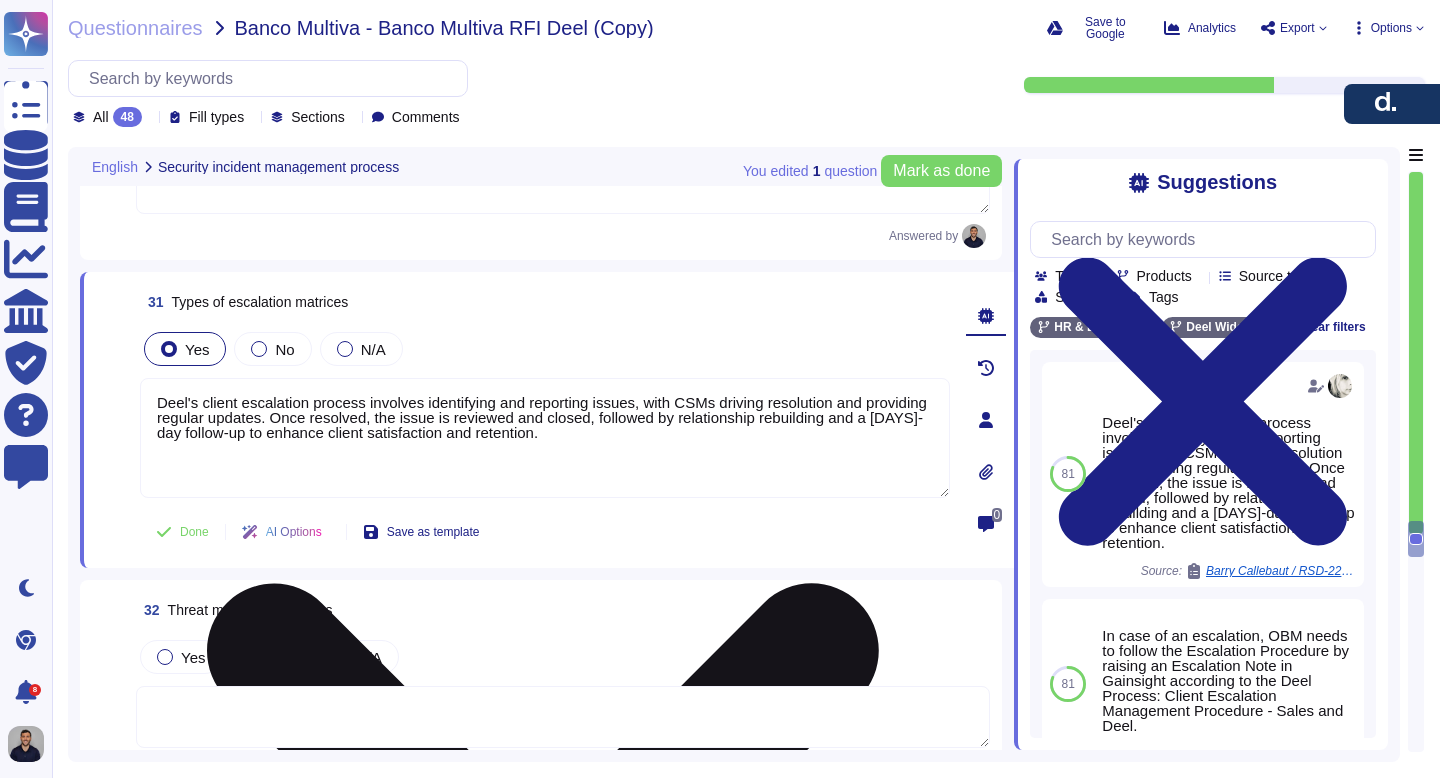 paste on "has several types of escalation processes in place to handle various issues and support needs. Here's a summary of the main escalation processes:
General Support Escalation:
Level 1: Partner Manager handles initial inquiries
Level 2: Customer Success Team for operational issues
Level 3: Engineering Team for technical/API issues
Level 4: Deel Legal Team for compliance concerns
Security Concerns Escalation:
Contact Internal Help for suspicious links, security complaints, verification concerns, or unusual security issues
Product-Related DSAT Escalation:
Escalate product feedback to the Product Feedback Service Desk
For bugs or errors, raise a ticket to the TechOps Service Desk
HR Experience (HRX) Escalation:
For complex cases related to onboarding, offboarding, benefits, and compliance document requests
TechOps Escalation:
For Deel platform bug reports and technical operations requests
Workforce Management Escalation:
Immediate assistance: Contact Process Owner via Slack
Technical issues: Submit a tic..." 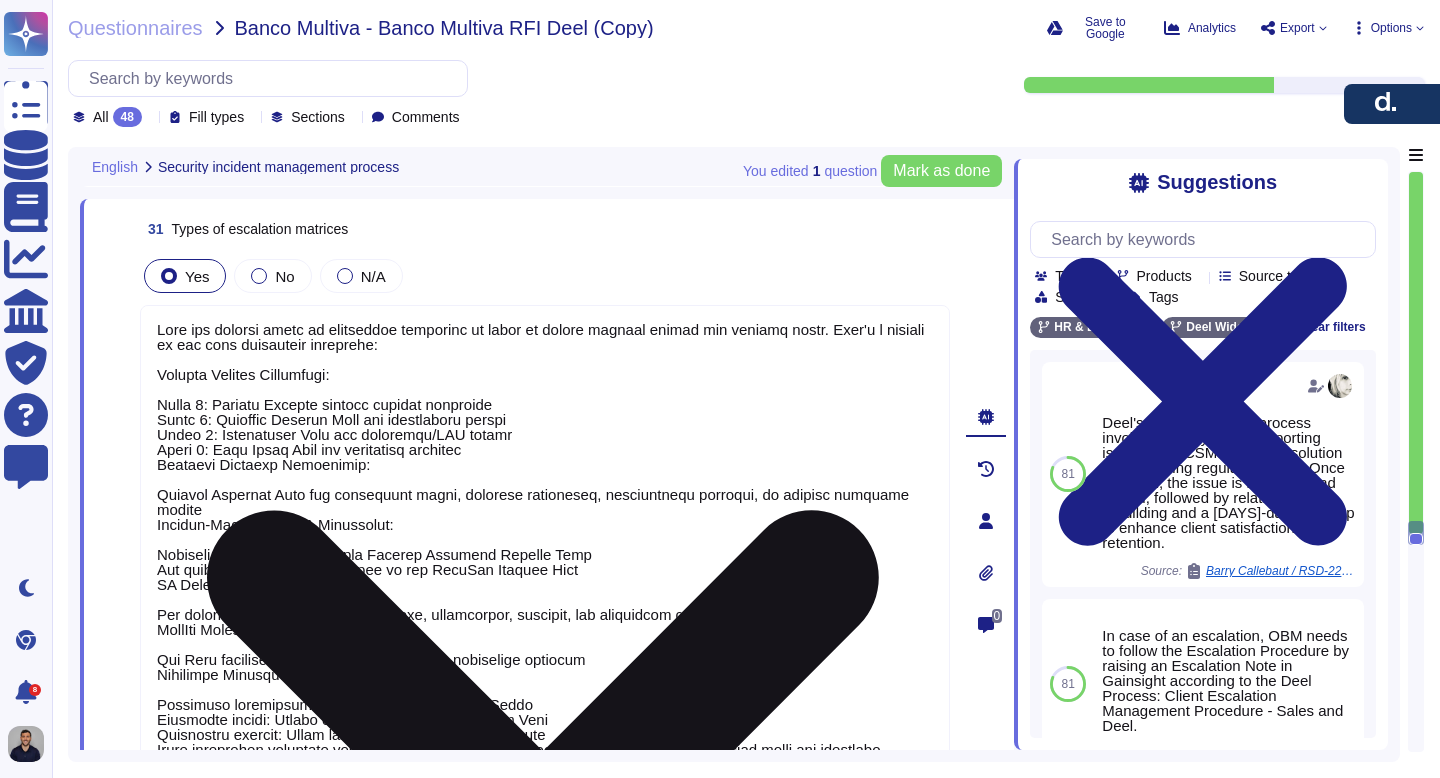 scroll, scrollTop: 10901, scrollLeft: 0, axis: vertical 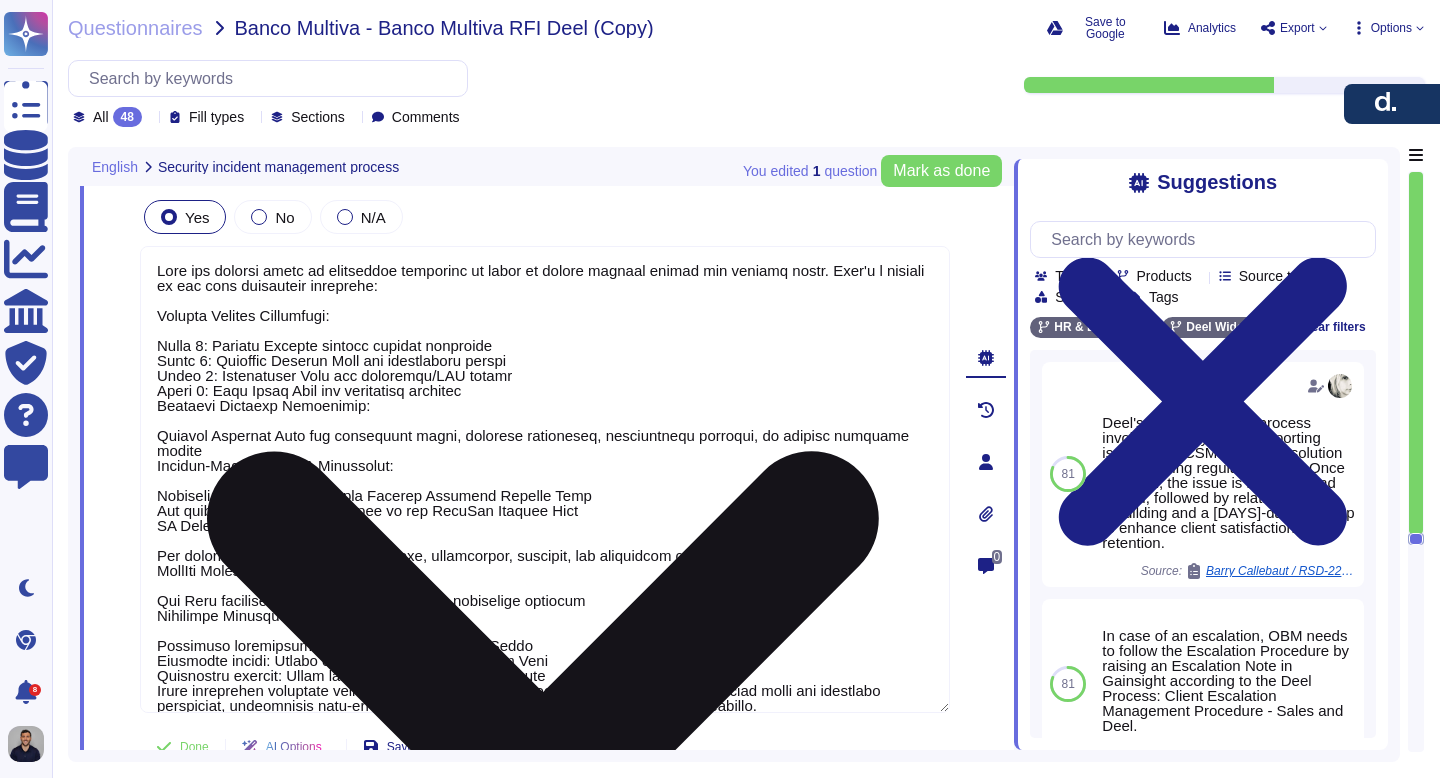 click at bounding box center [545, 479] 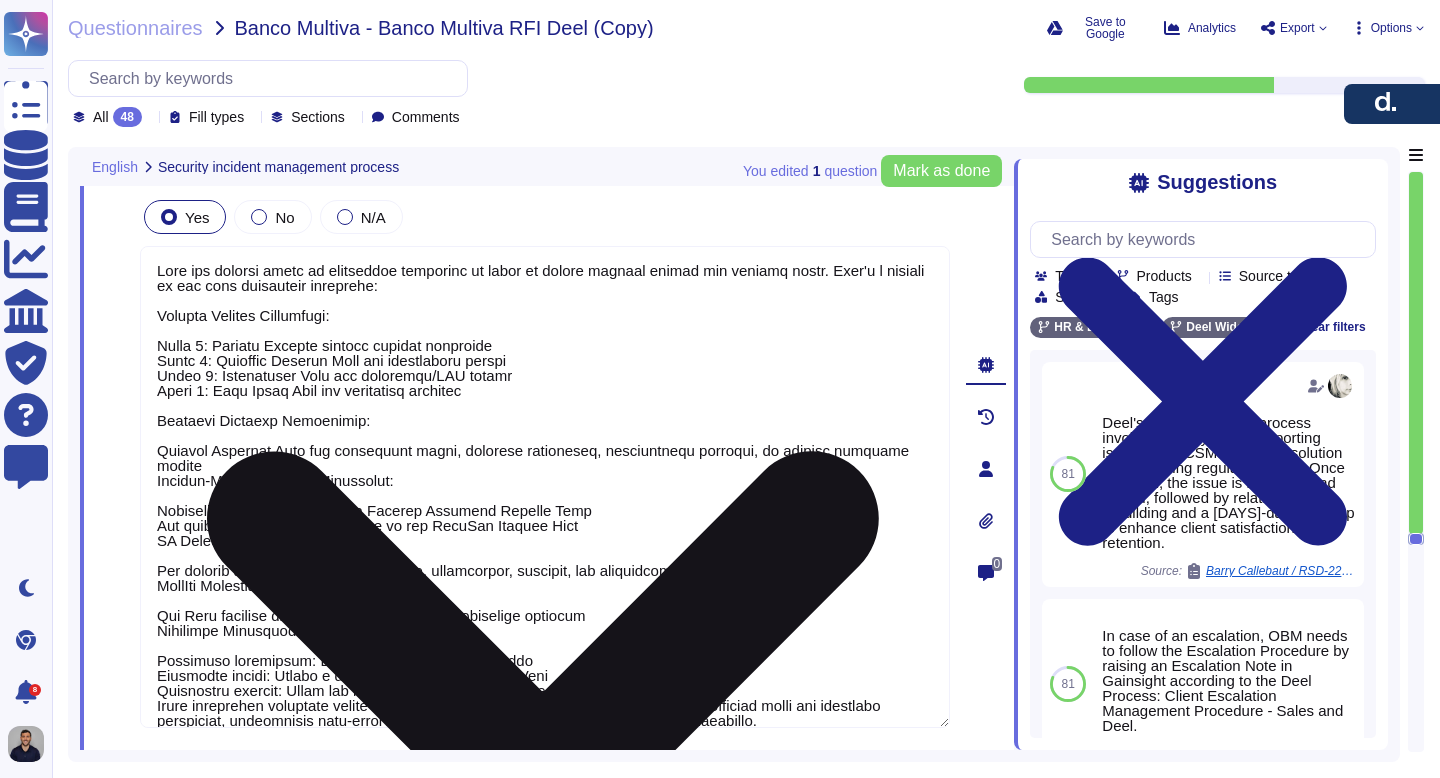 click at bounding box center [545, 487] 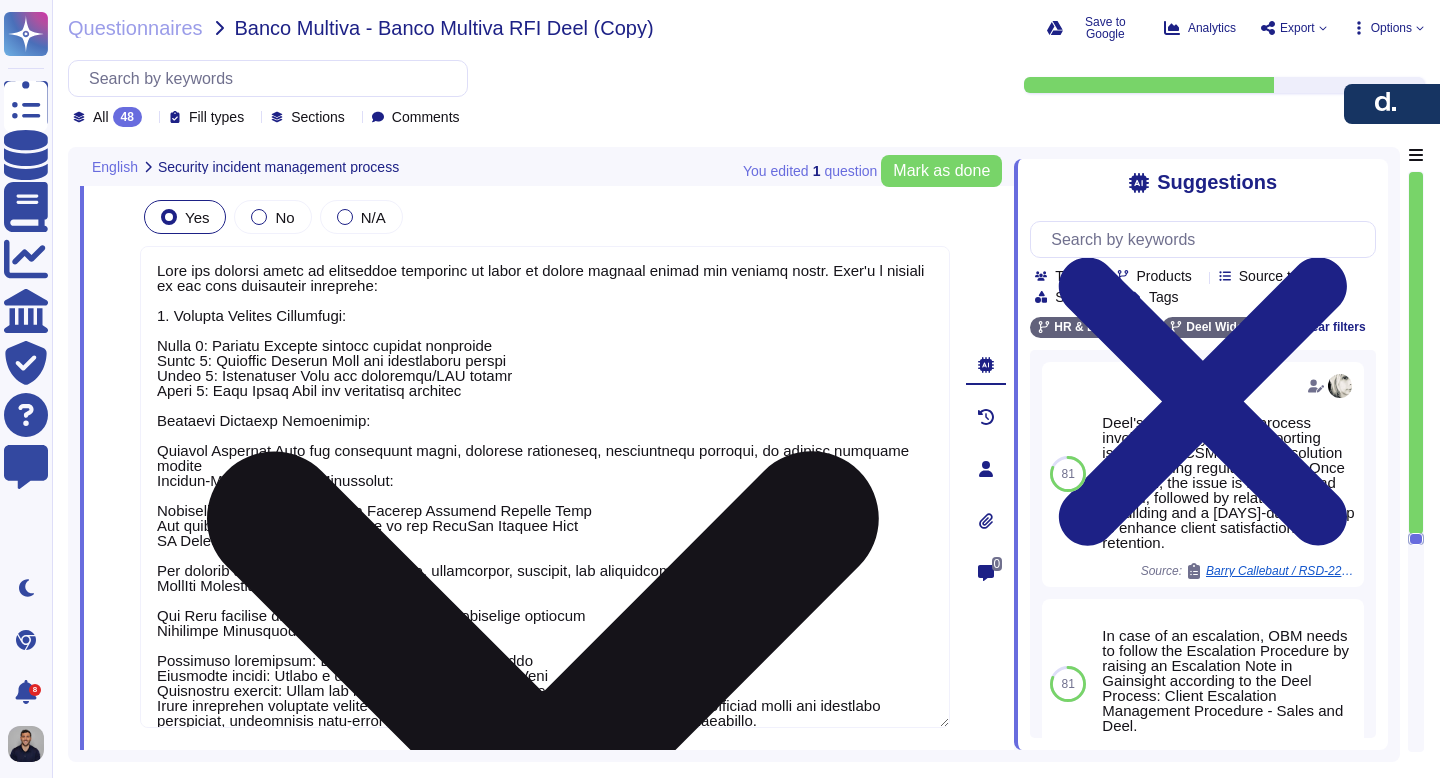 click at bounding box center (545, 487) 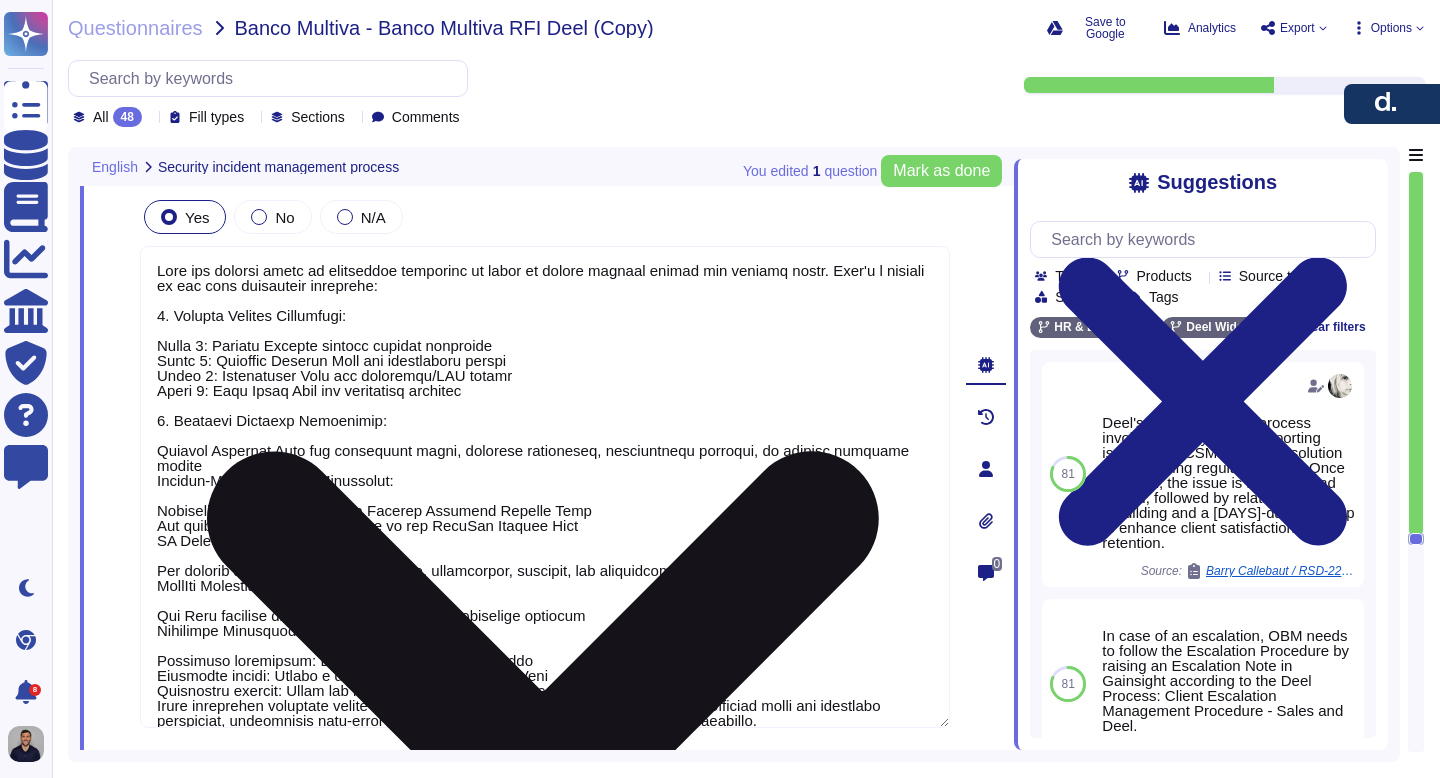click at bounding box center (545, 487) 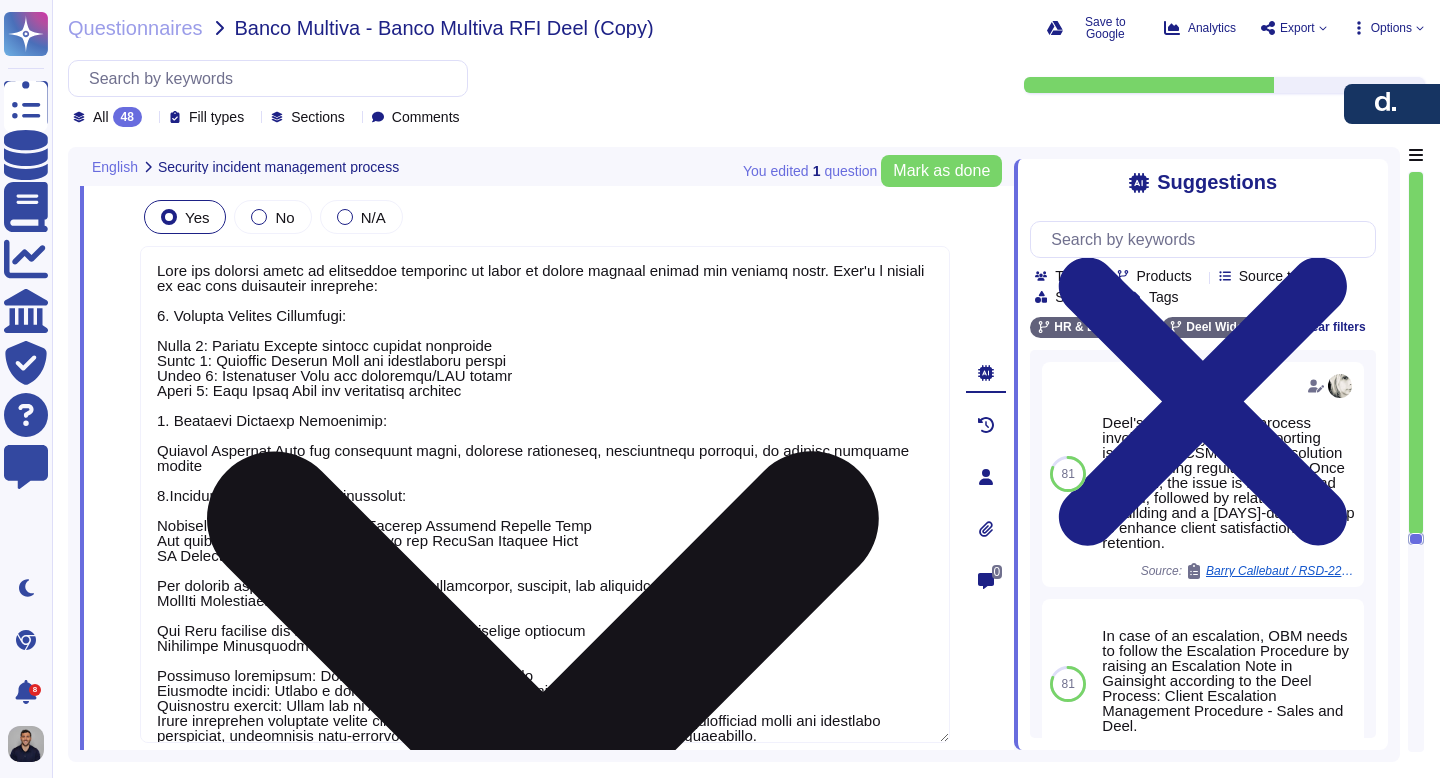 click at bounding box center (545, 494) 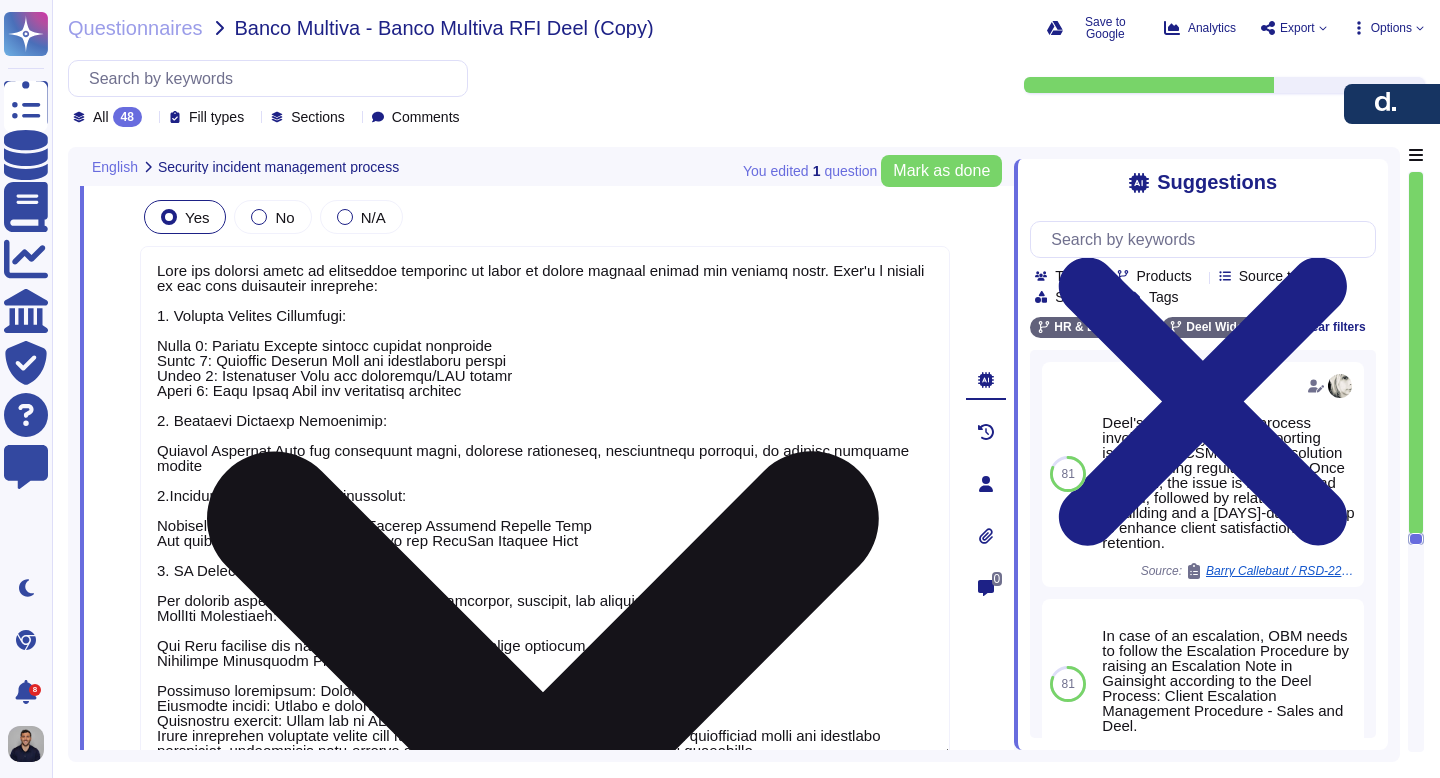 scroll, scrollTop: 2, scrollLeft: 0, axis: vertical 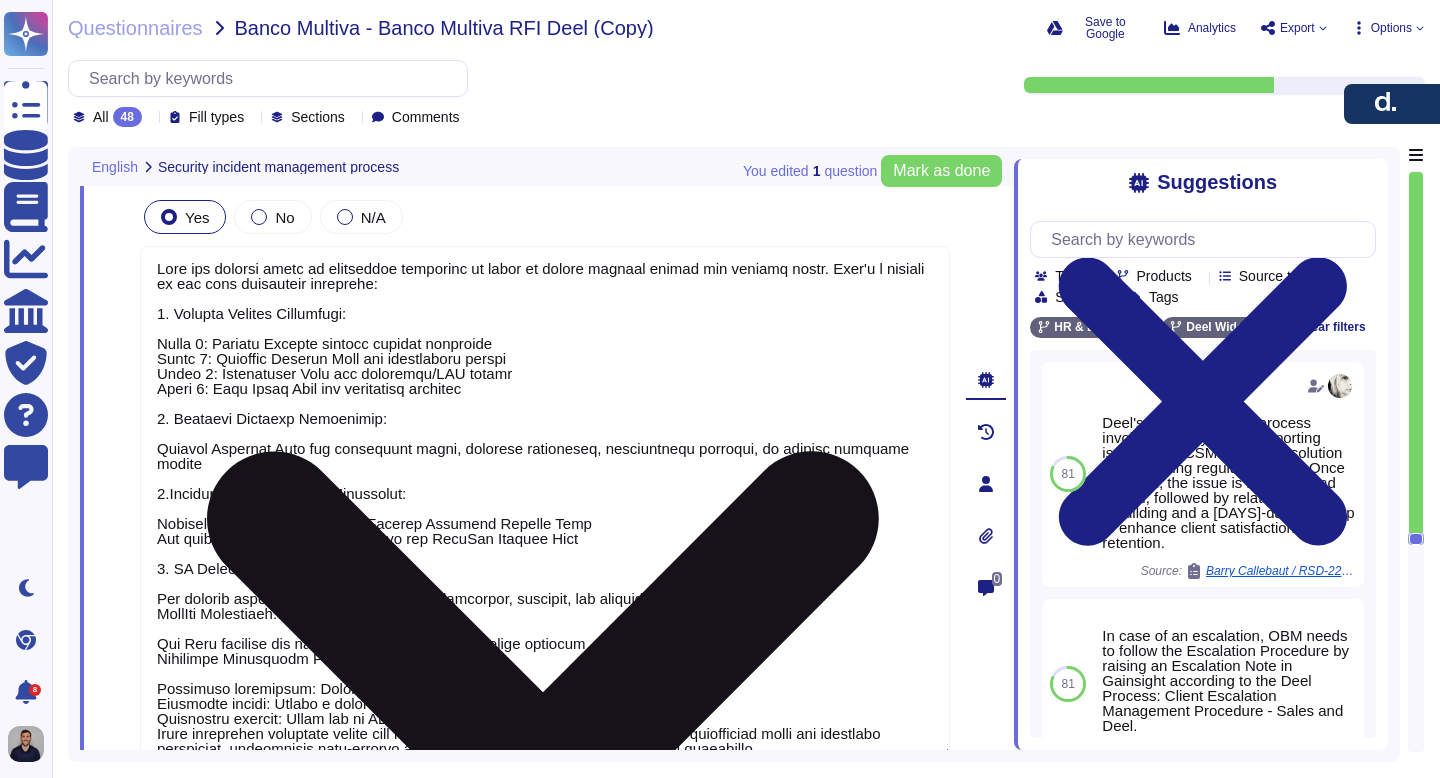 click at bounding box center [545, 502] 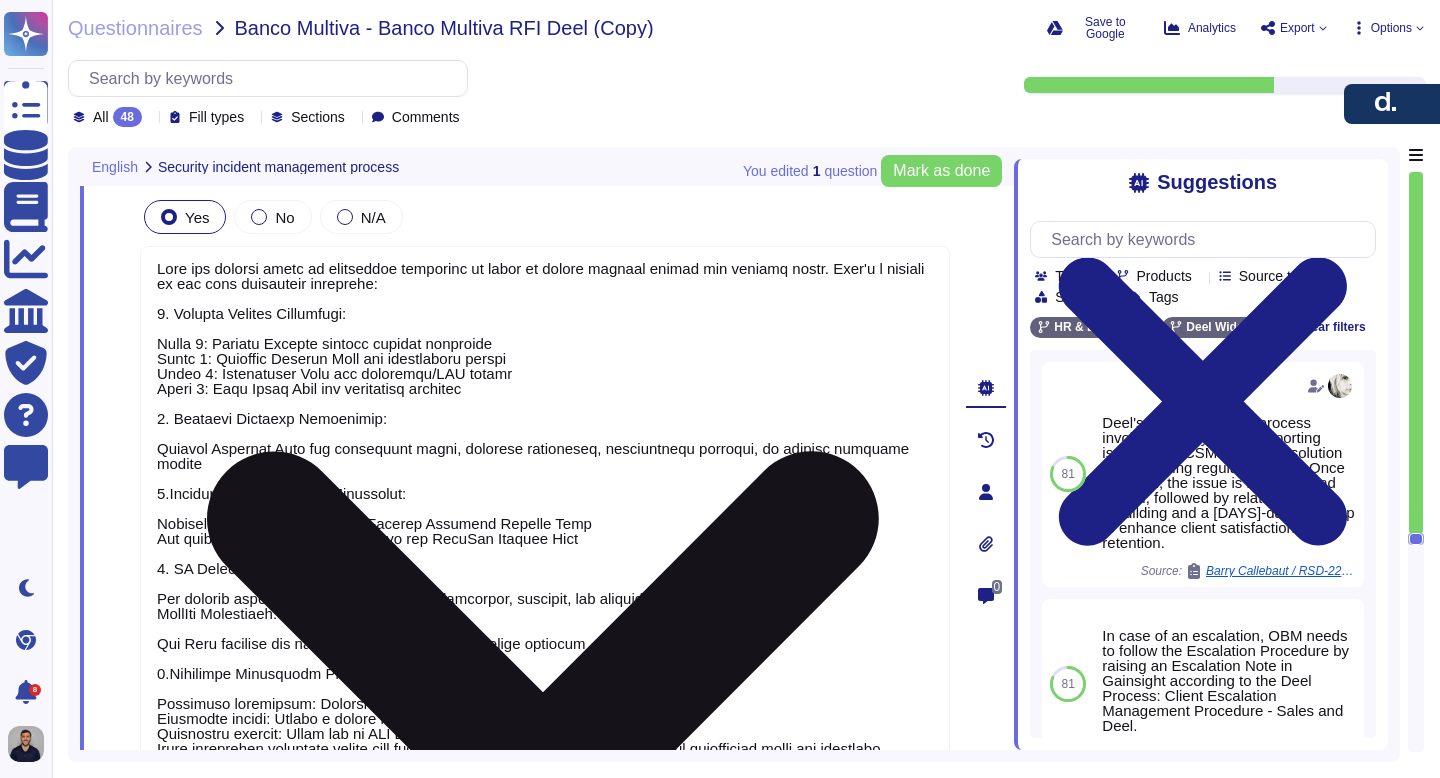 type on "Deel has several types of escalation processes in place to handle various issues and support needs. Here's a summary of the main escalation processes:
1. General Support Escalation:
Level 1: Partner Manager handles initial inquiries
Level 2: Customer Success Team for operational issues
Level 3: Engineering Team for technical/API issues
Level 4: Deel Legal Team for compliance concerns
2. Security Concerns Escalation:
Contact Internal Help for suspicious links, security complaints, verification concerns, or unusual security issues
3.Product-Related DSAT Escalation:
Escalate product feedback to the Product Feedback Service Desk
For bugs or errors, raise a ticket to the TechOps Service Desk
4. HR Experience (HRX) Escalation:
For complex cases related to onboarding, offboarding, benefits, and compliance document requests
TechOps Escalation:
For Deel platform bug reports and technical operations requests
5. Workforce Management Escalation:
Immediate assistance: Contact Process Owner via Slack
Technica..." 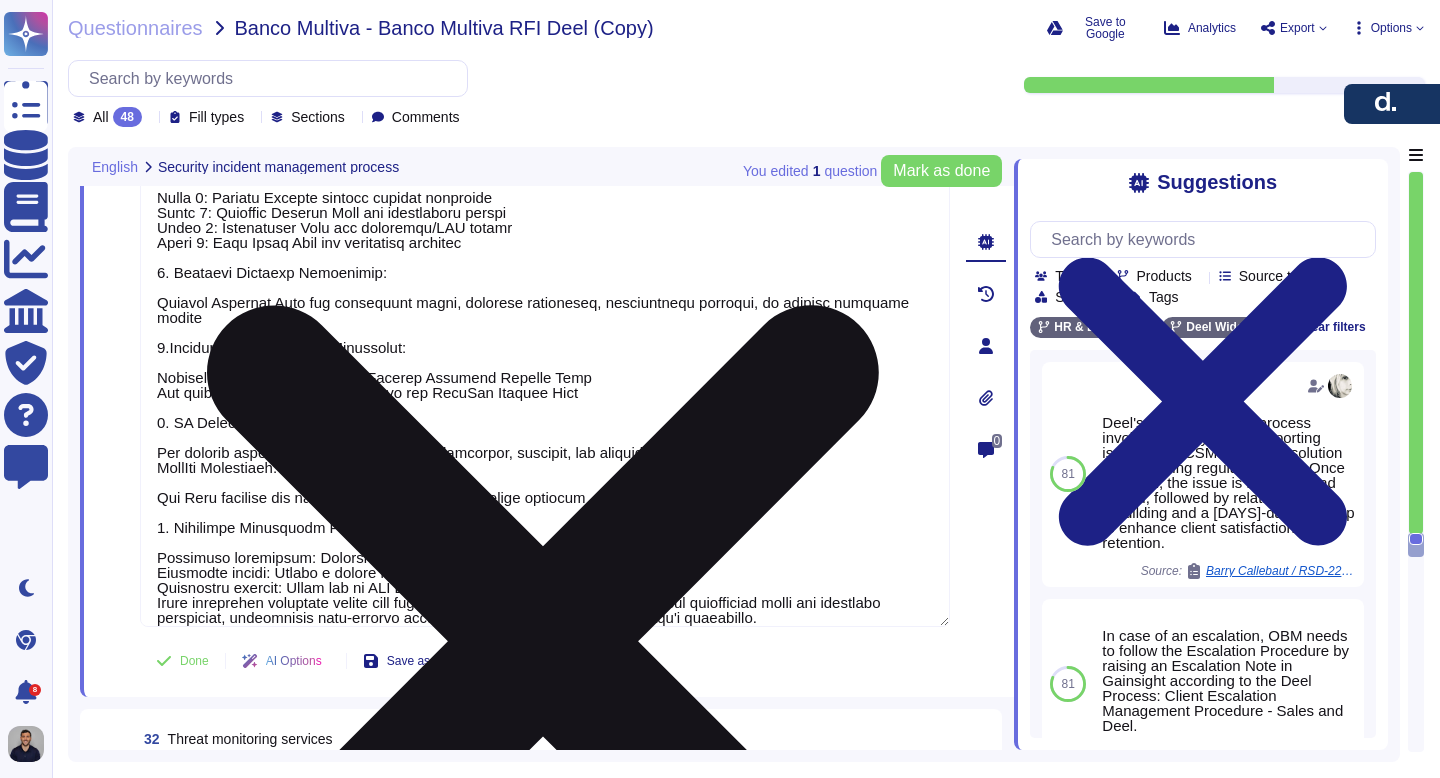 scroll, scrollTop: 11110, scrollLeft: 0, axis: vertical 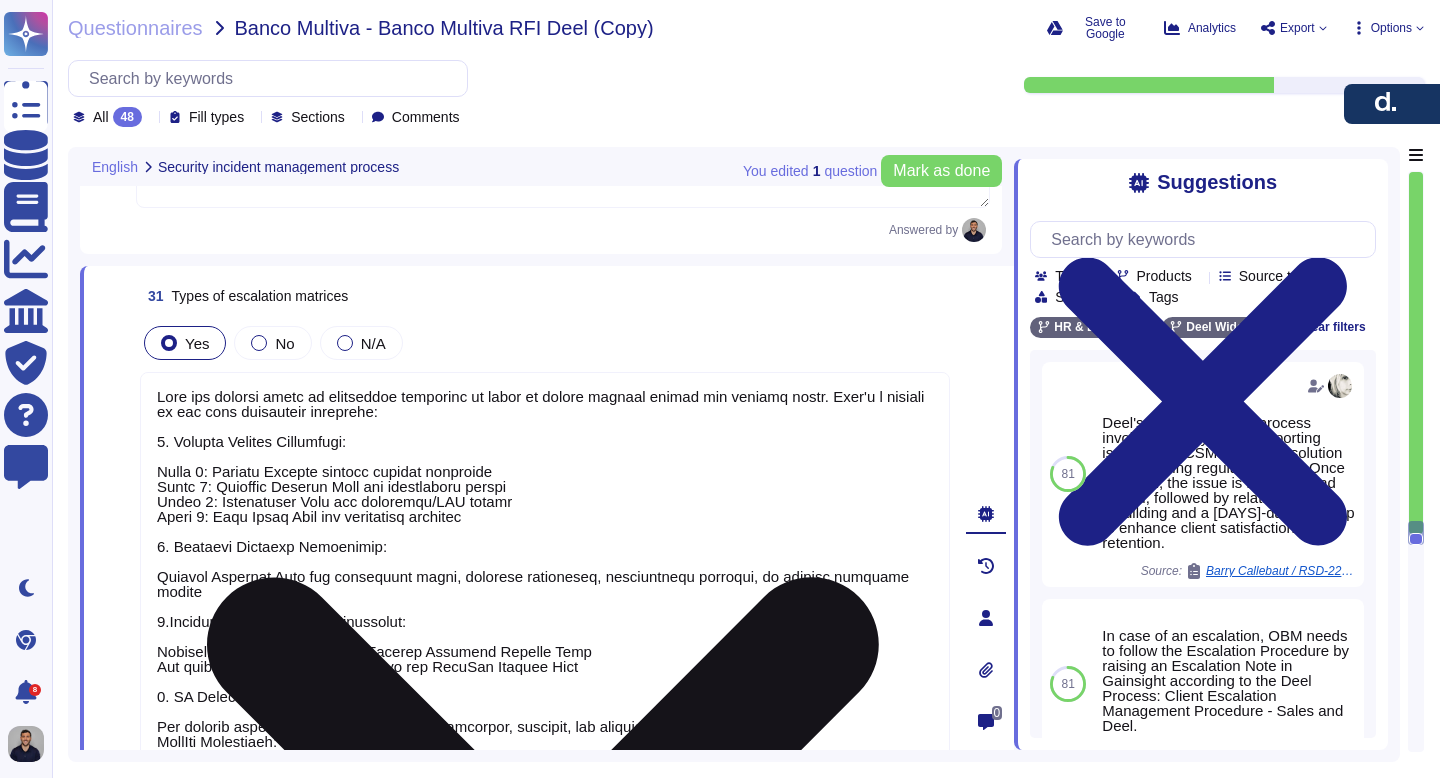 type on "Customers, business partners, and suppliers are provided with communication channels on the website to report failures, incidents, and other complaints to the company. In the event of a security incident, the Information Security Manager may notify Deel employees when incidents with a major impact on products and services occur. Additionally, user entities are responsible for notifying the company as soon as possible in any case of a breach related to confidential information. For further details, please refer to our Incident Management Policy." 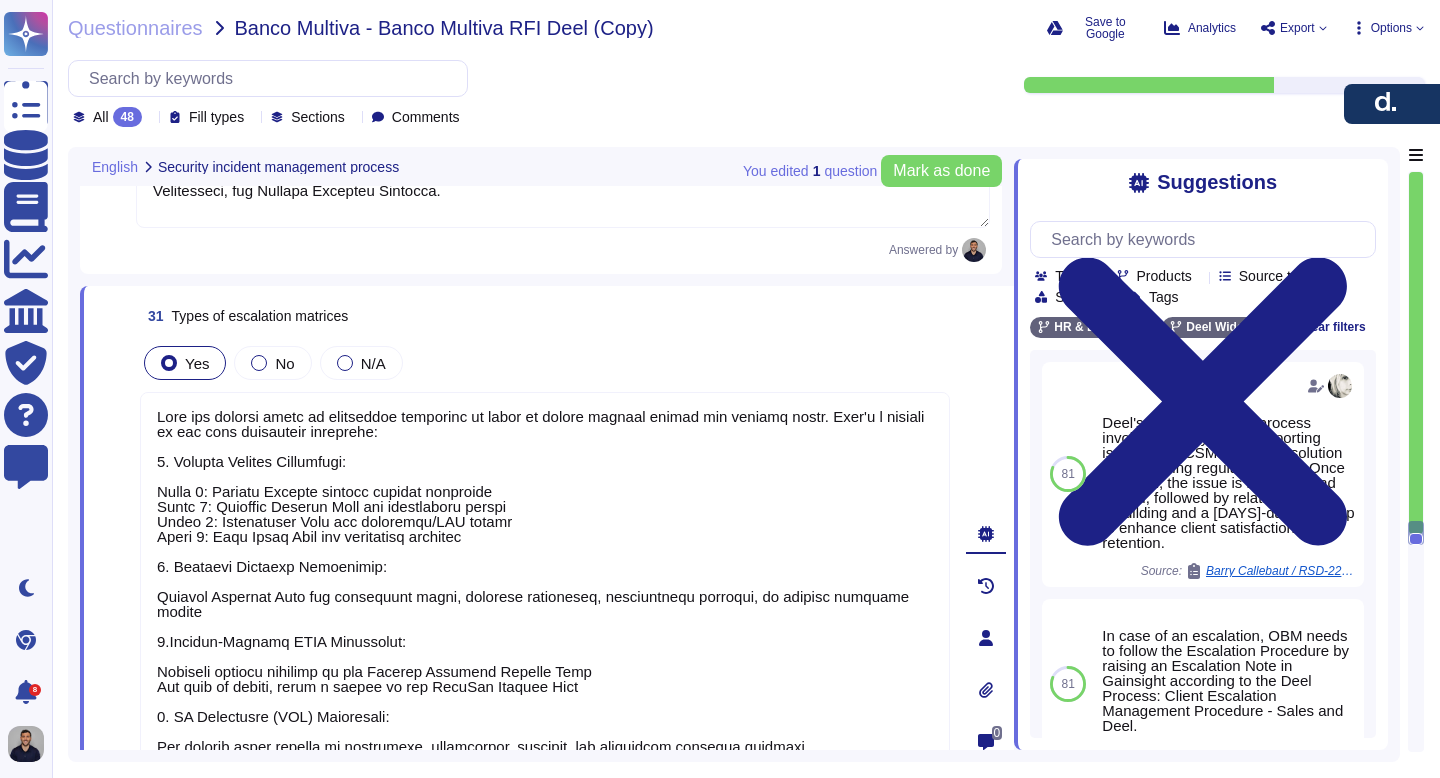 scroll, scrollTop: 10816, scrollLeft: 0, axis: vertical 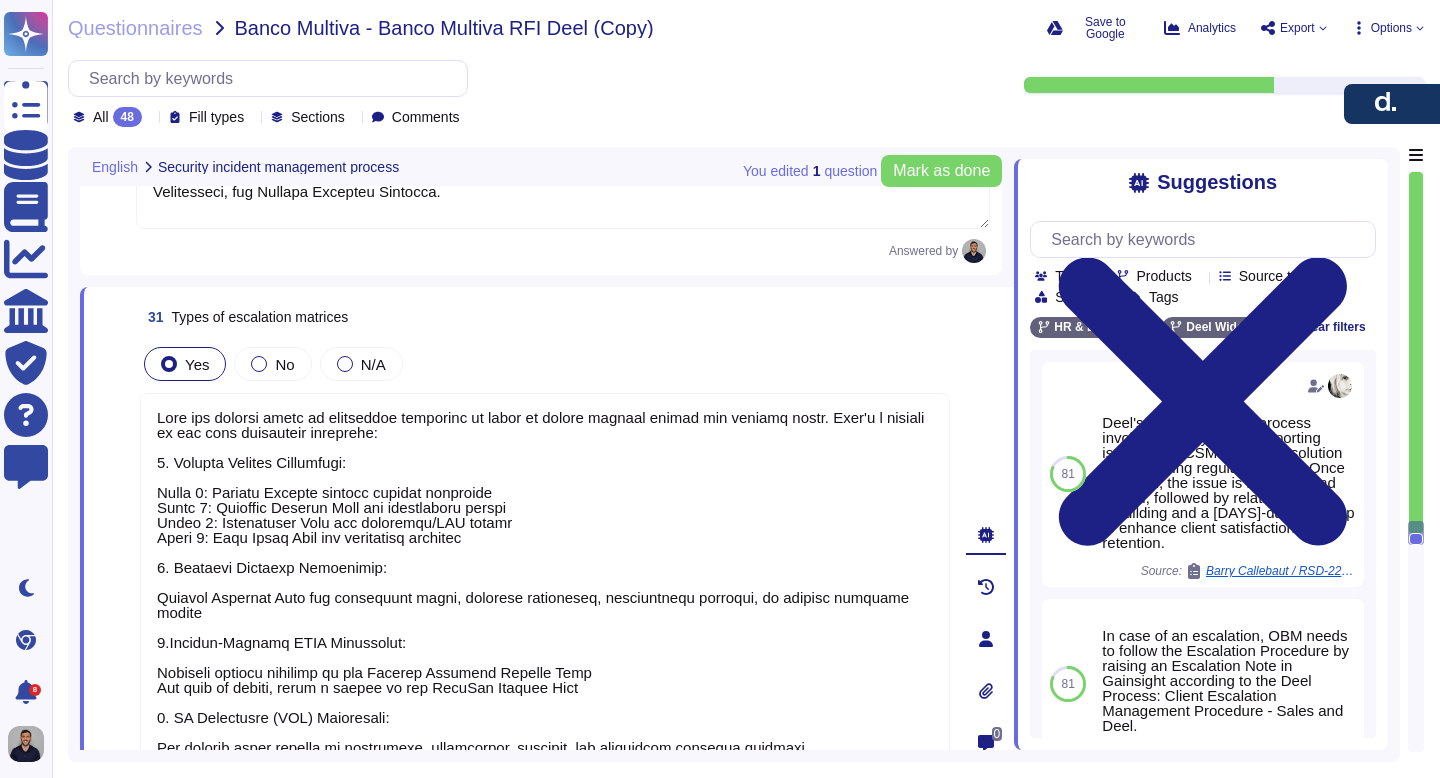 drag, startPoint x: 831, startPoint y: 603, endPoint x: 123, endPoint y: 421, distance: 731.0185 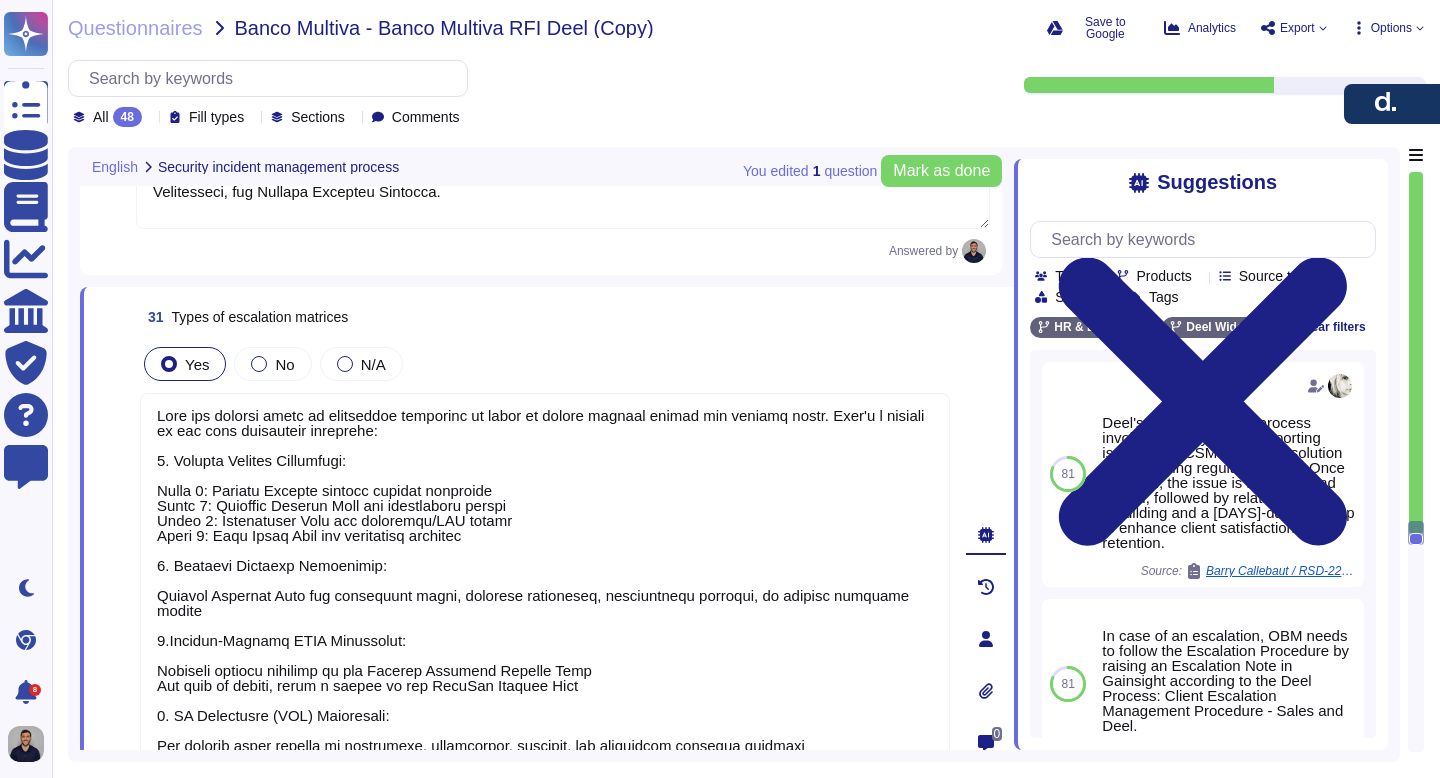 scroll, scrollTop: 0, scrollLeft: 0, axis: both 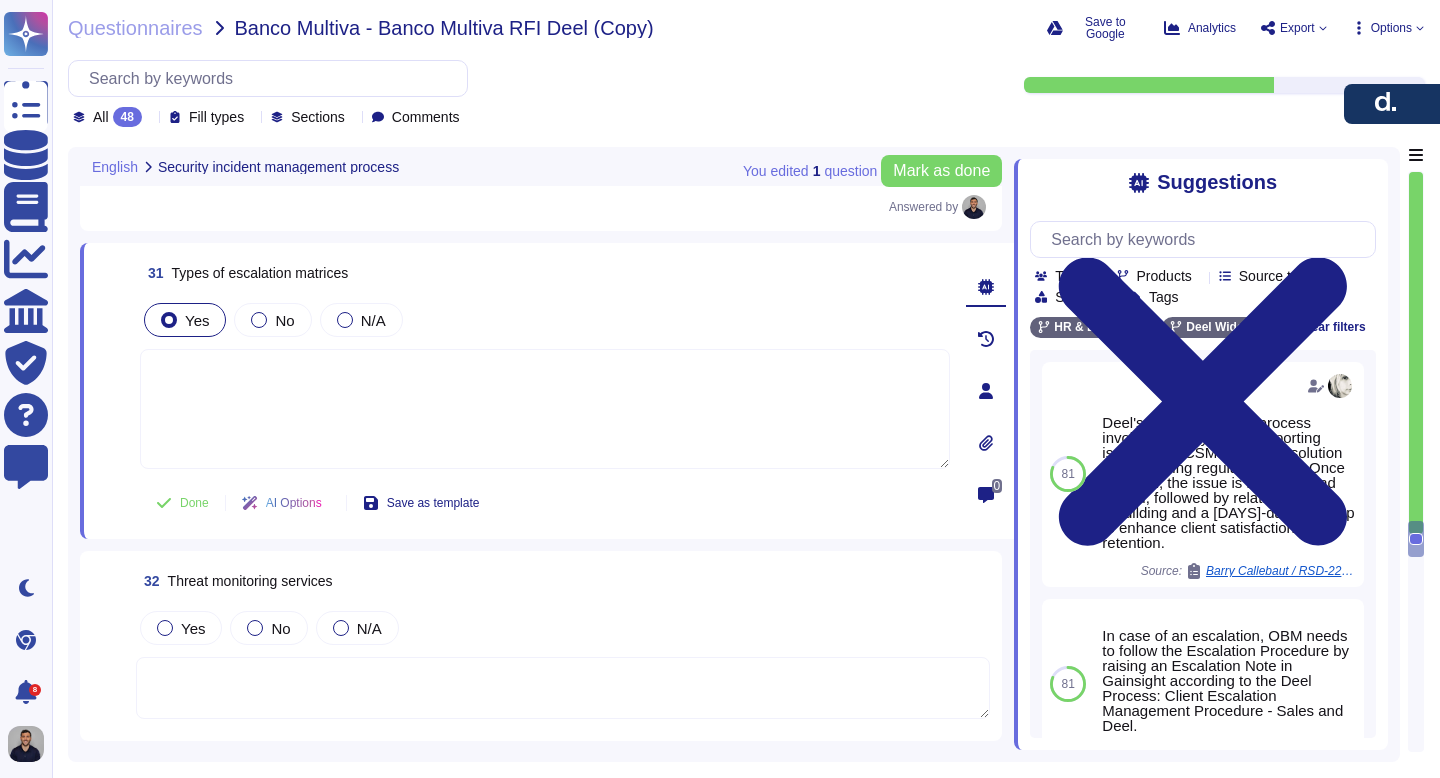 type on "Customers, business partners, and suppliers are provided with communication channels on the website to report failures, incidents, and other complaints to the company. In the event of a security incident, the Information Security Manager may notify Deel employees when incidents with a major impact on products and services occur. Additionally, user entities are responsible for notifying the company as soon as possible in any case of a breach related to confidential information. For further details, please refer to our Incident Management Policy." 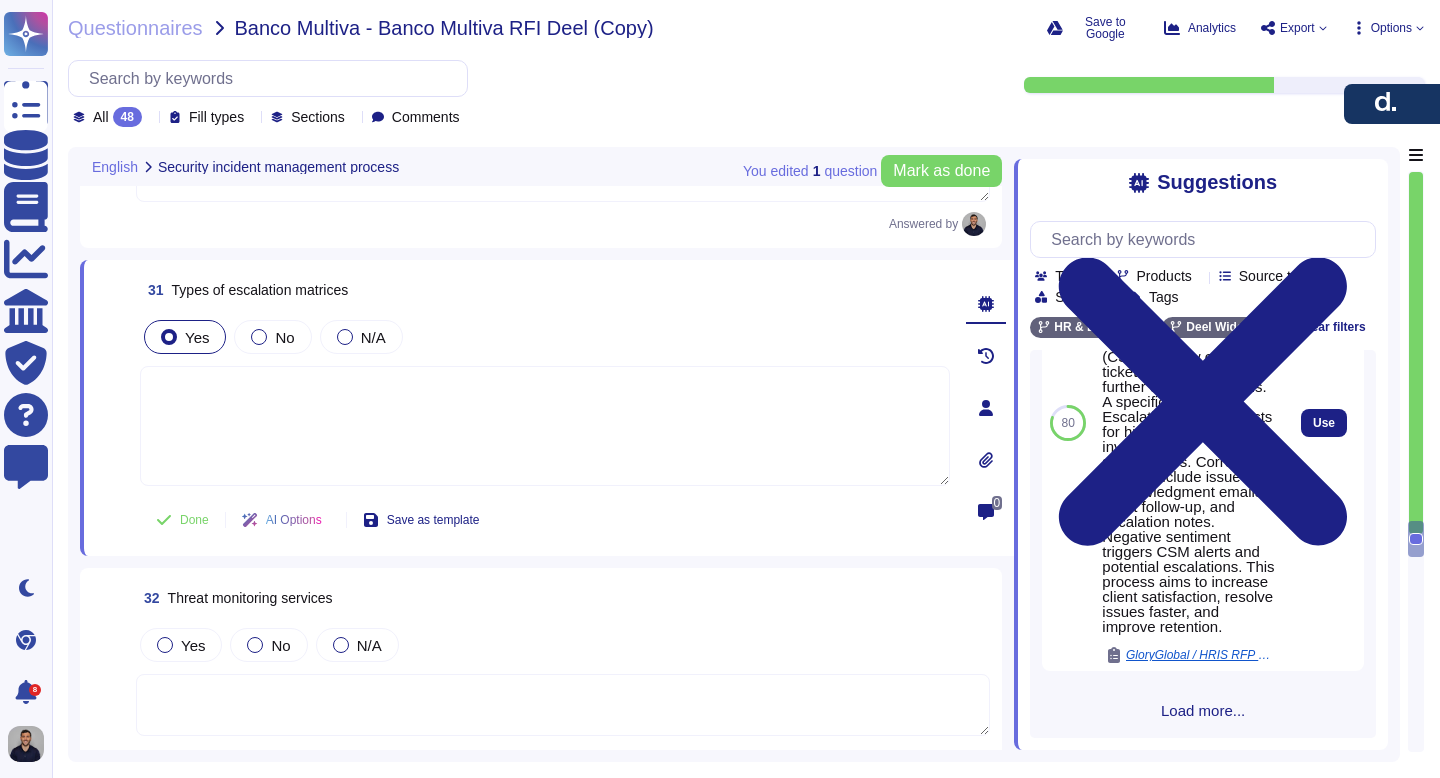 scroll, scrollTop: 910, scrollLeft: 0, axis: vertical 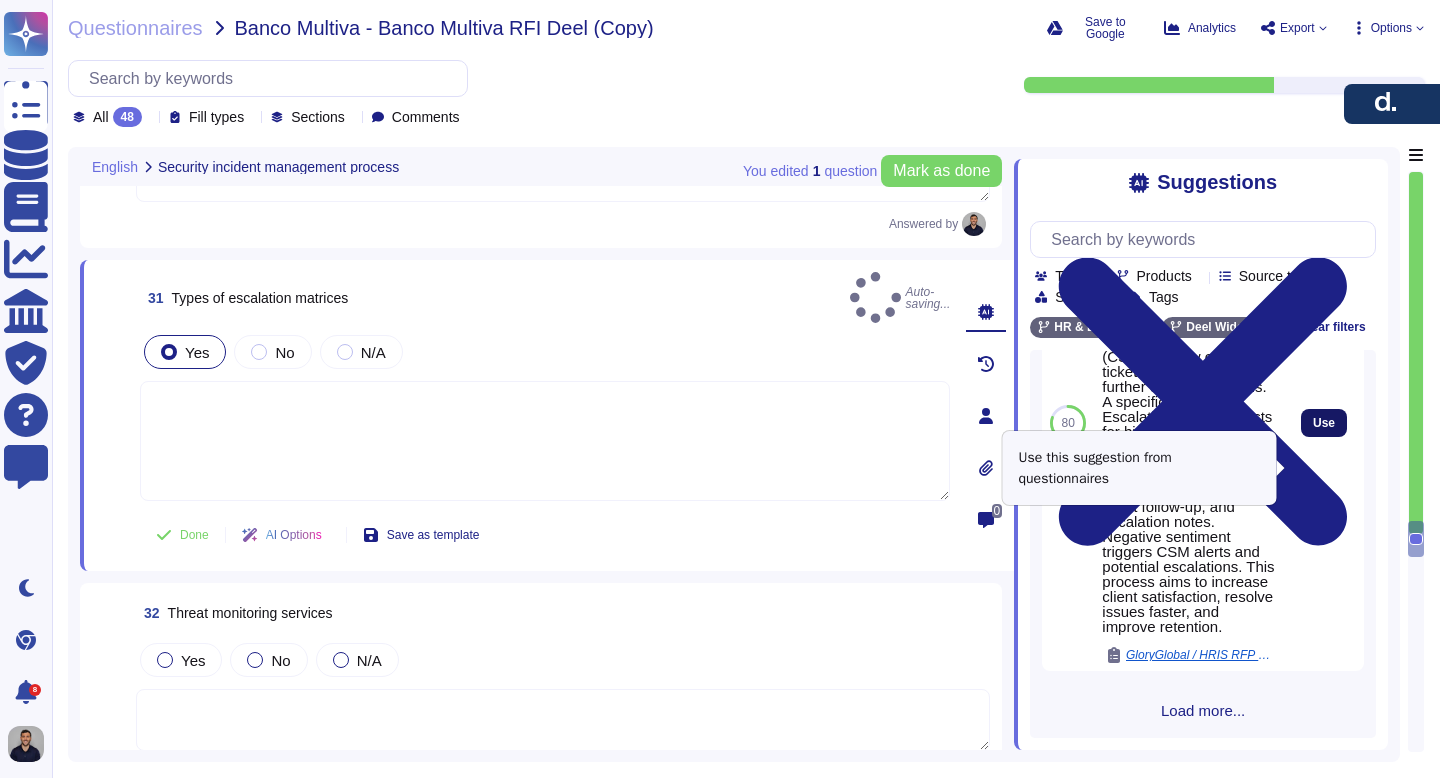 click on "Use" at bounding box center [1324, 423] 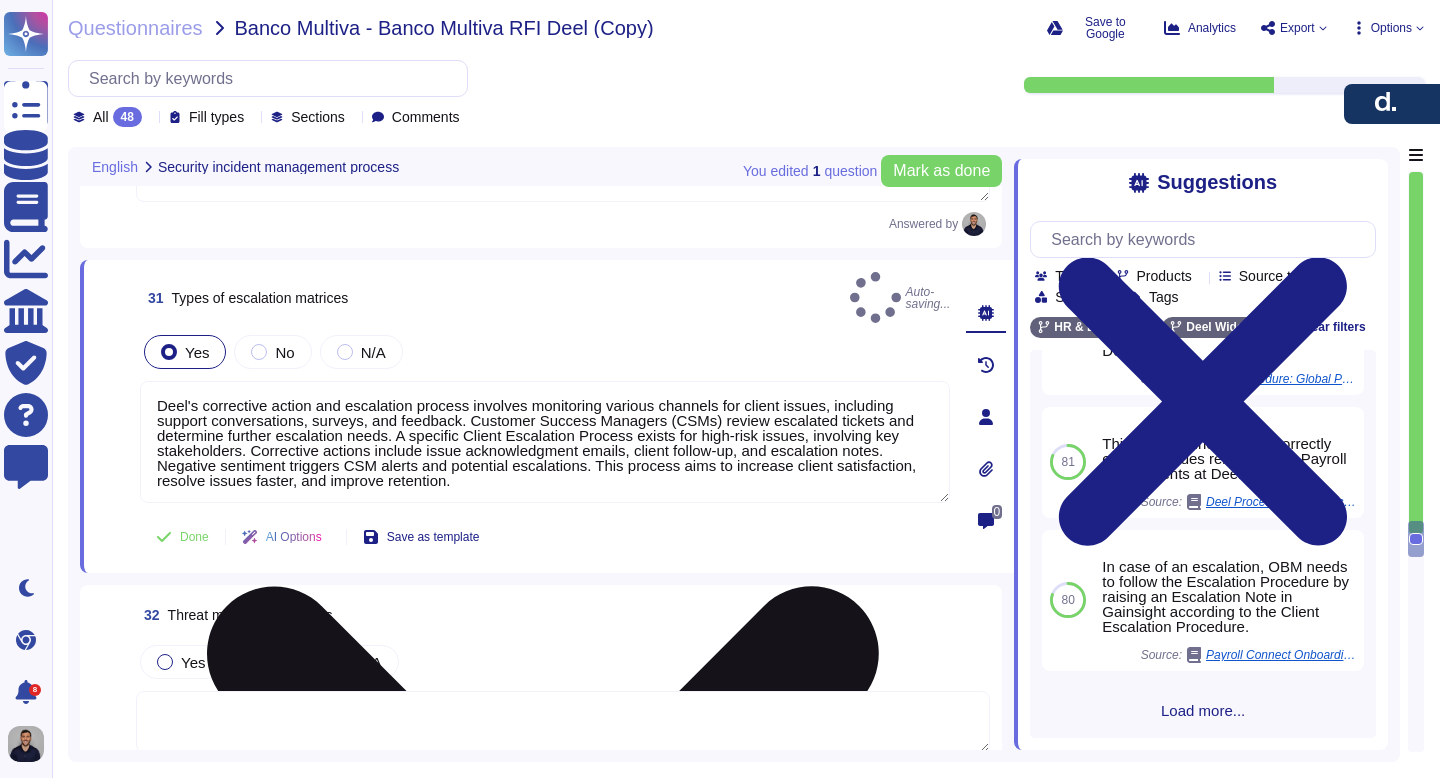 scroll, scrollTop: 804, scrollLeft: 0, axis: vertical 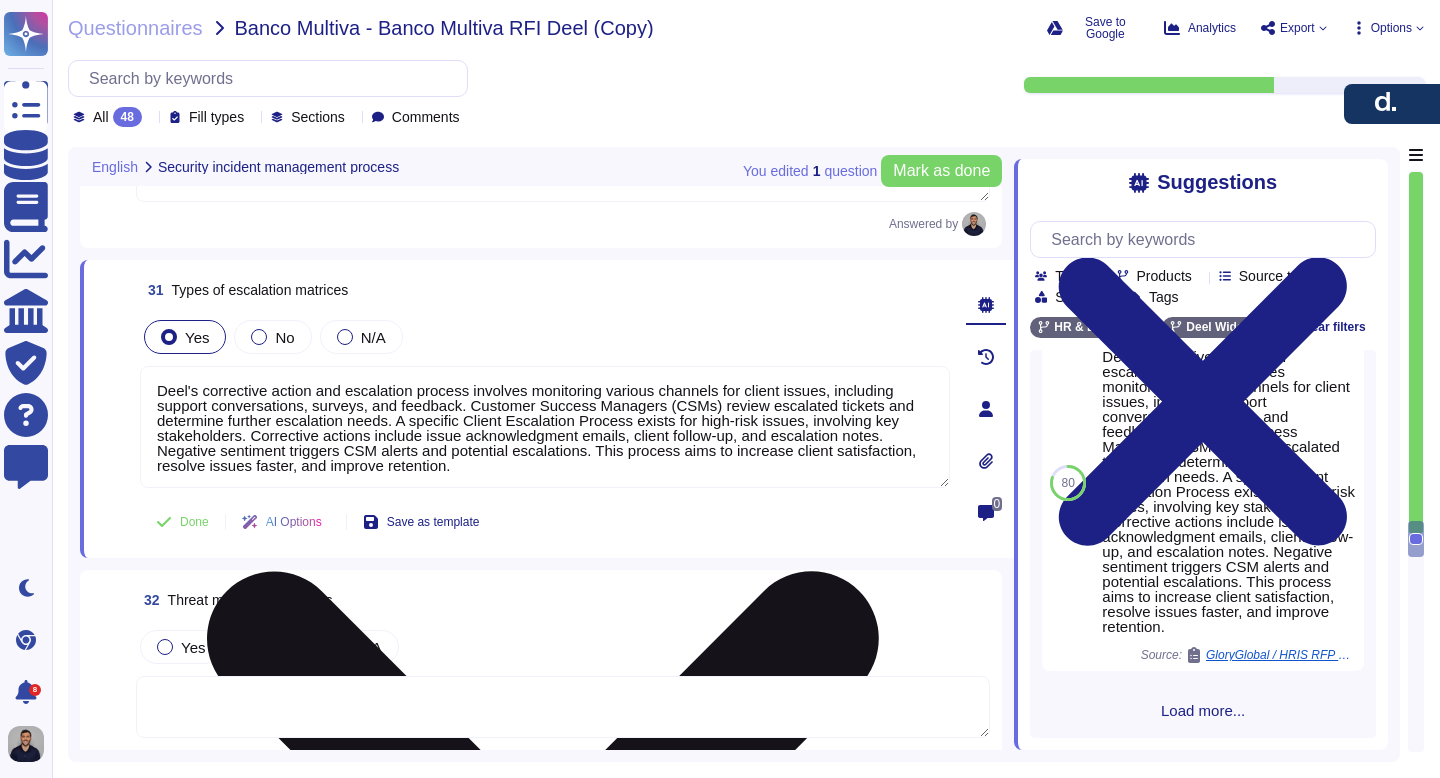 drag, startPoint x: 661, startPoint y: 470, endPoint x: 140, endPoint y: 395, distance: 526.3706 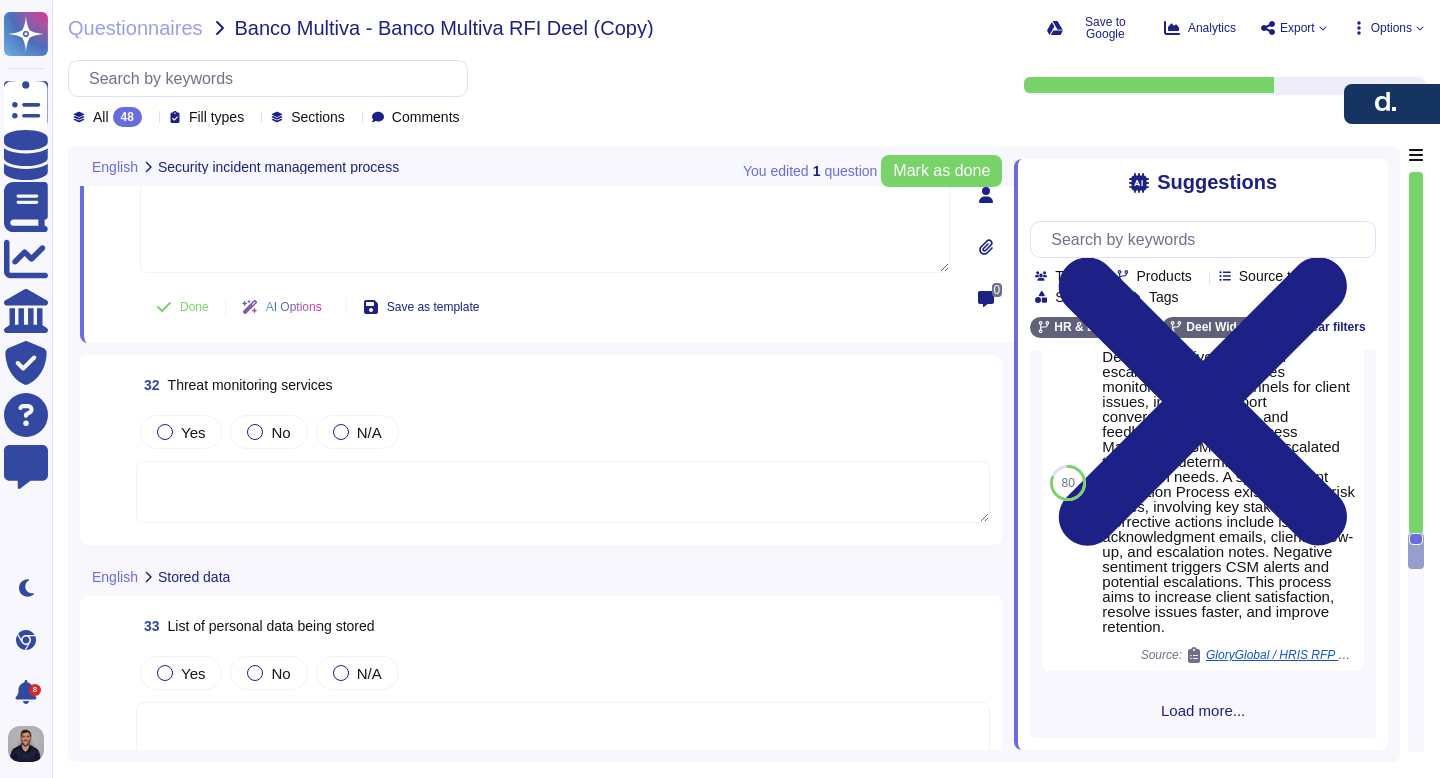 scroll, scrollTop: 11055, scrollLeft: 0, axis: vertical 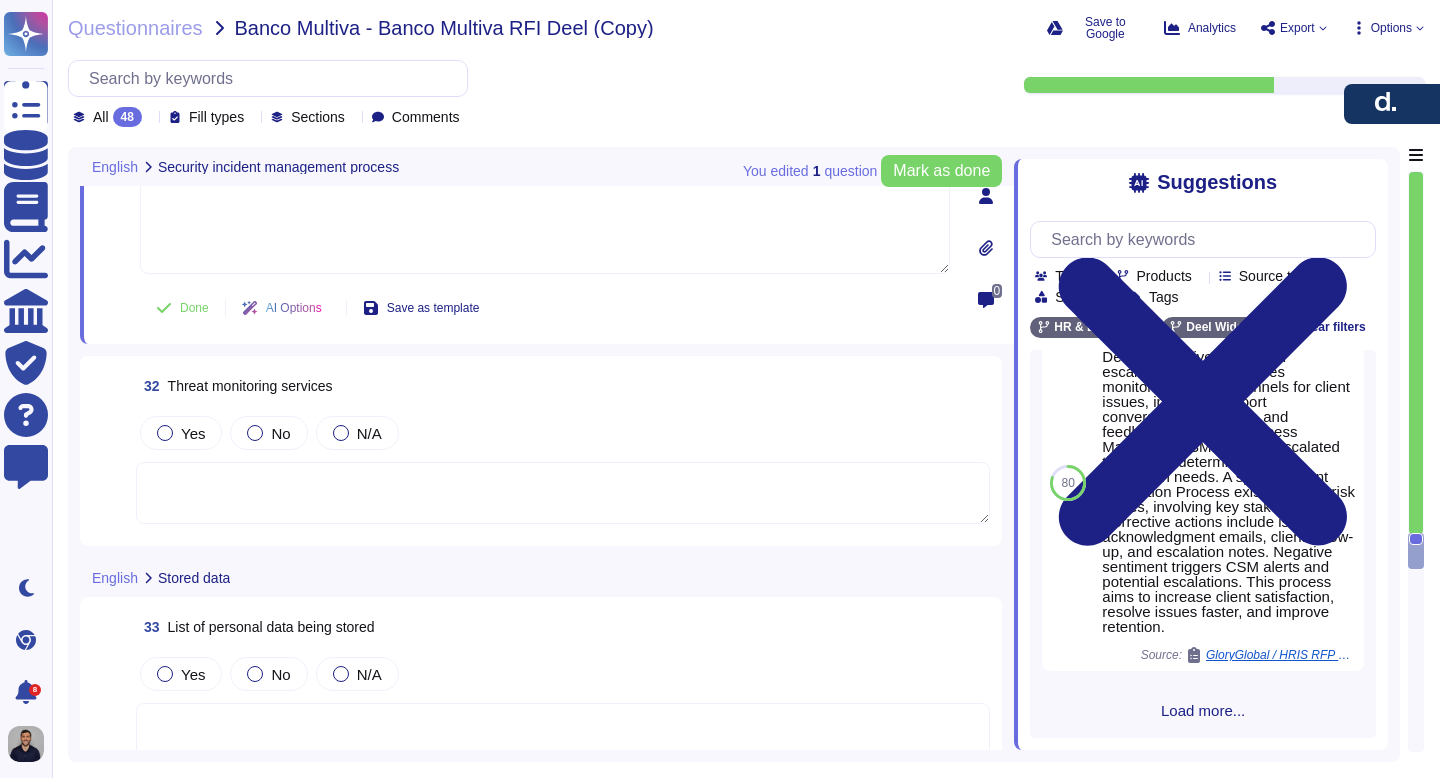 type 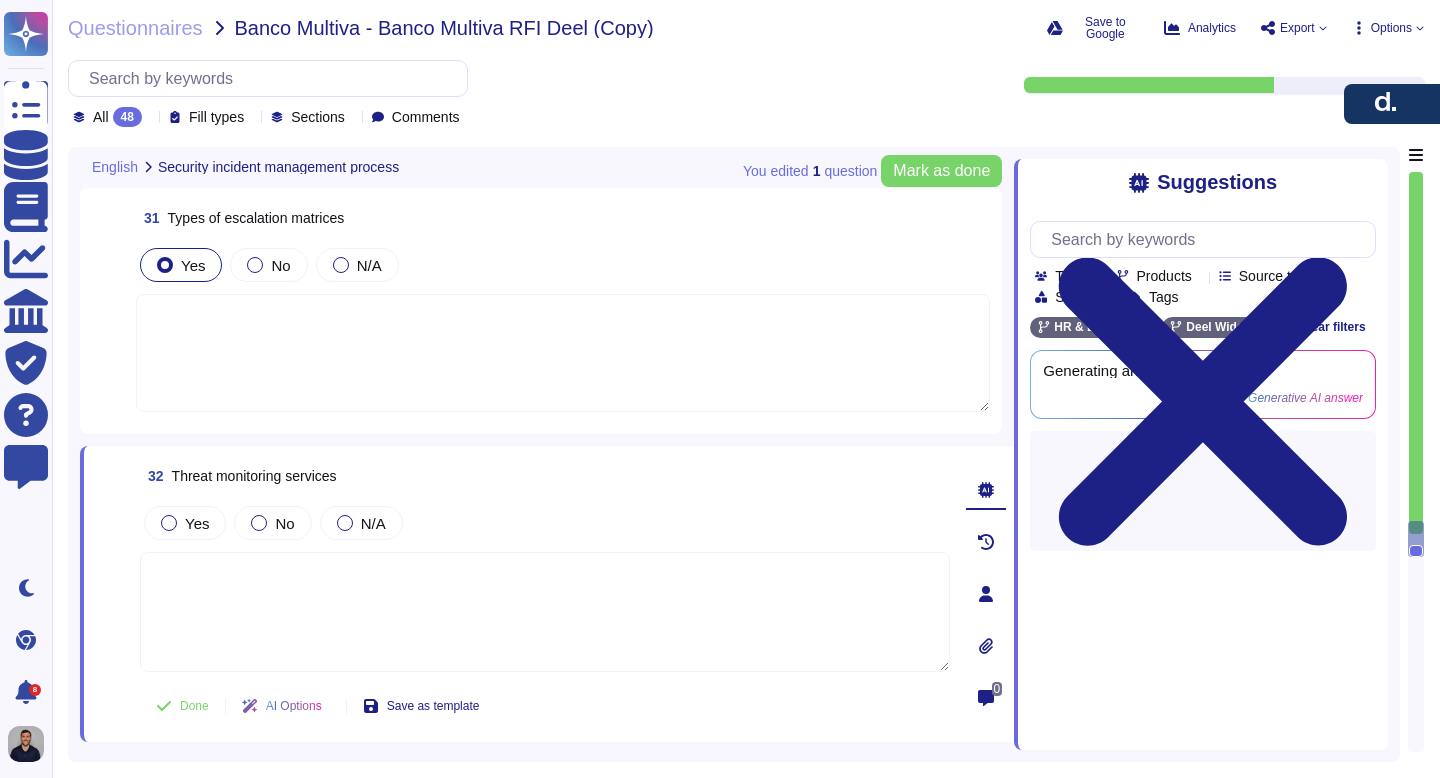 scroll, scrollTop: 10894, scrollLeft: 0, axis: vertical 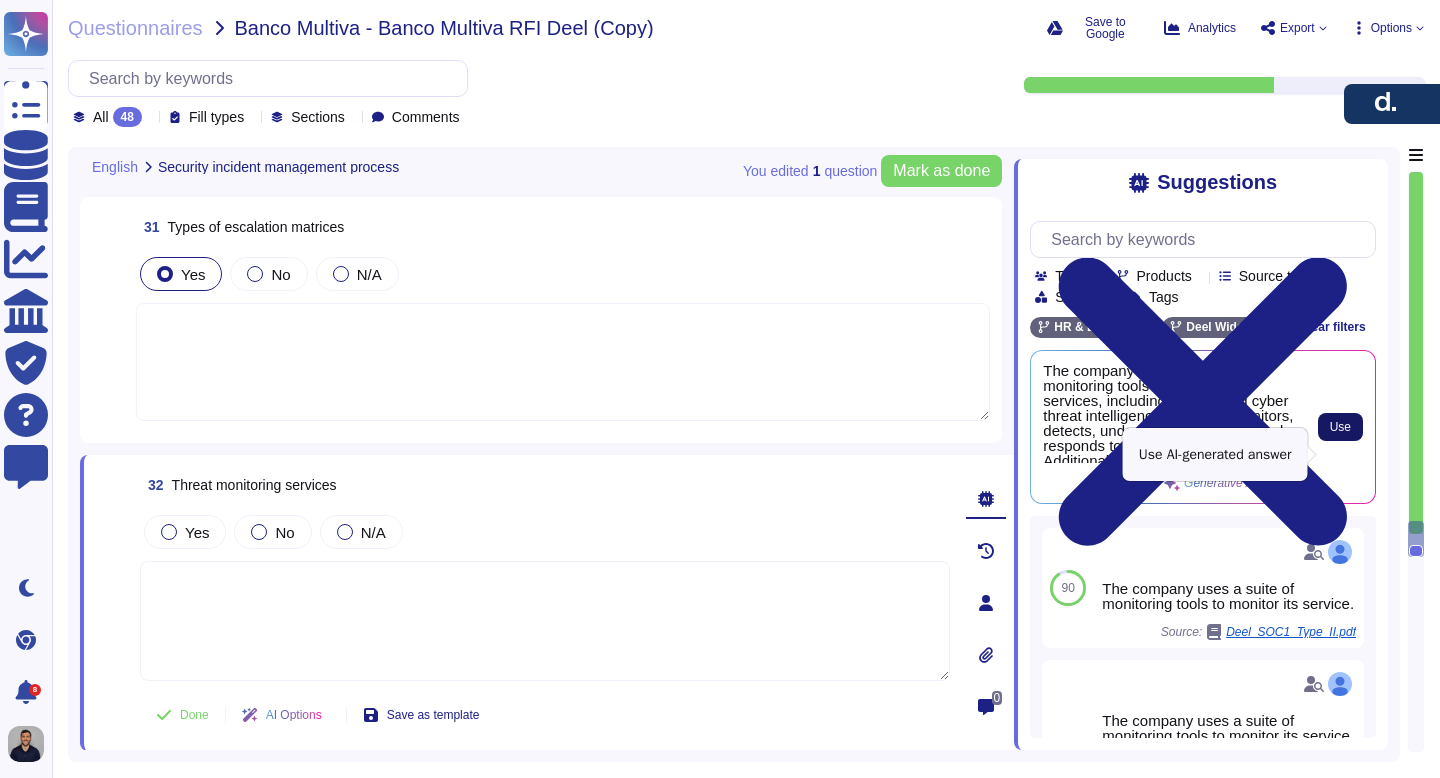 click on "Use" at bounding box center [1340, 427] 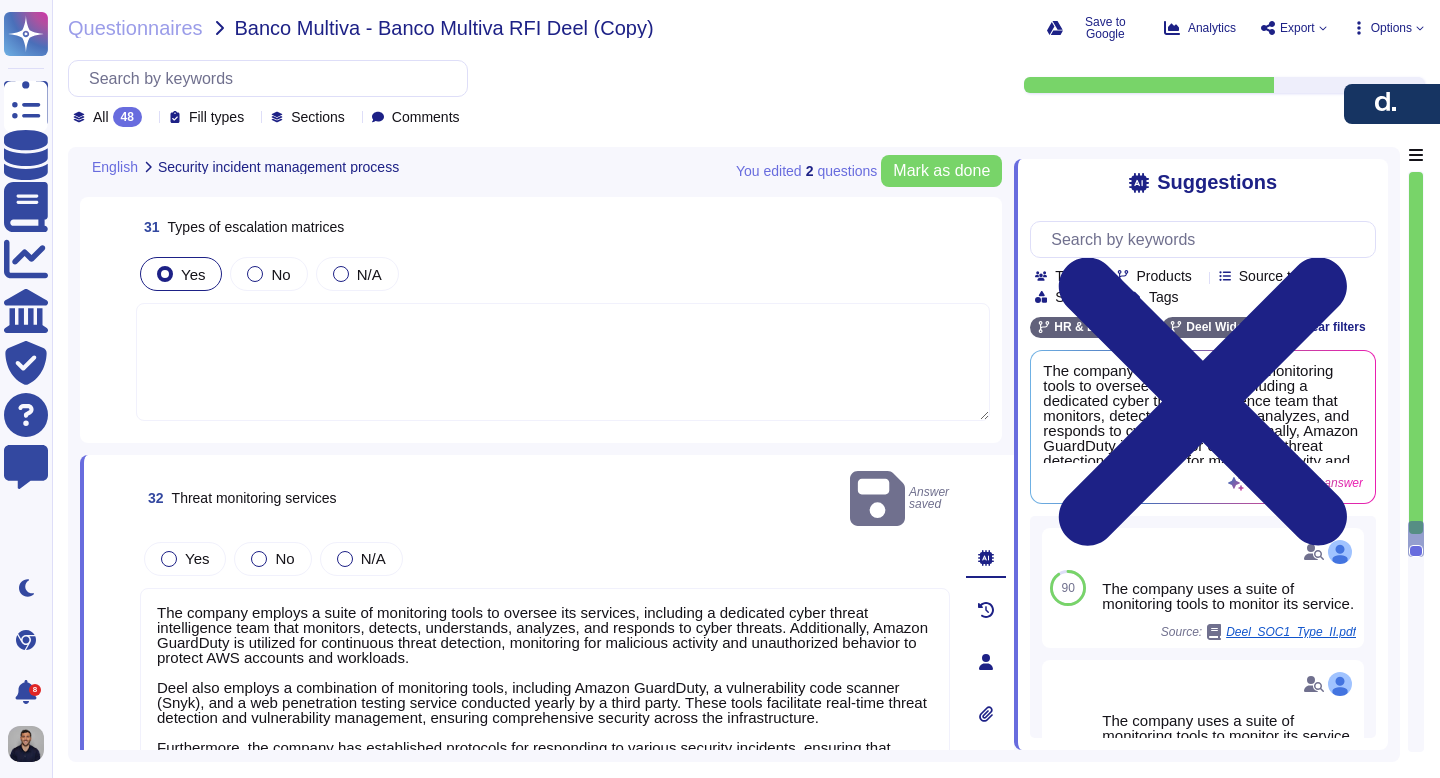 scroll, scrollTop: 2, scrollLeft: 0, axis: vertical 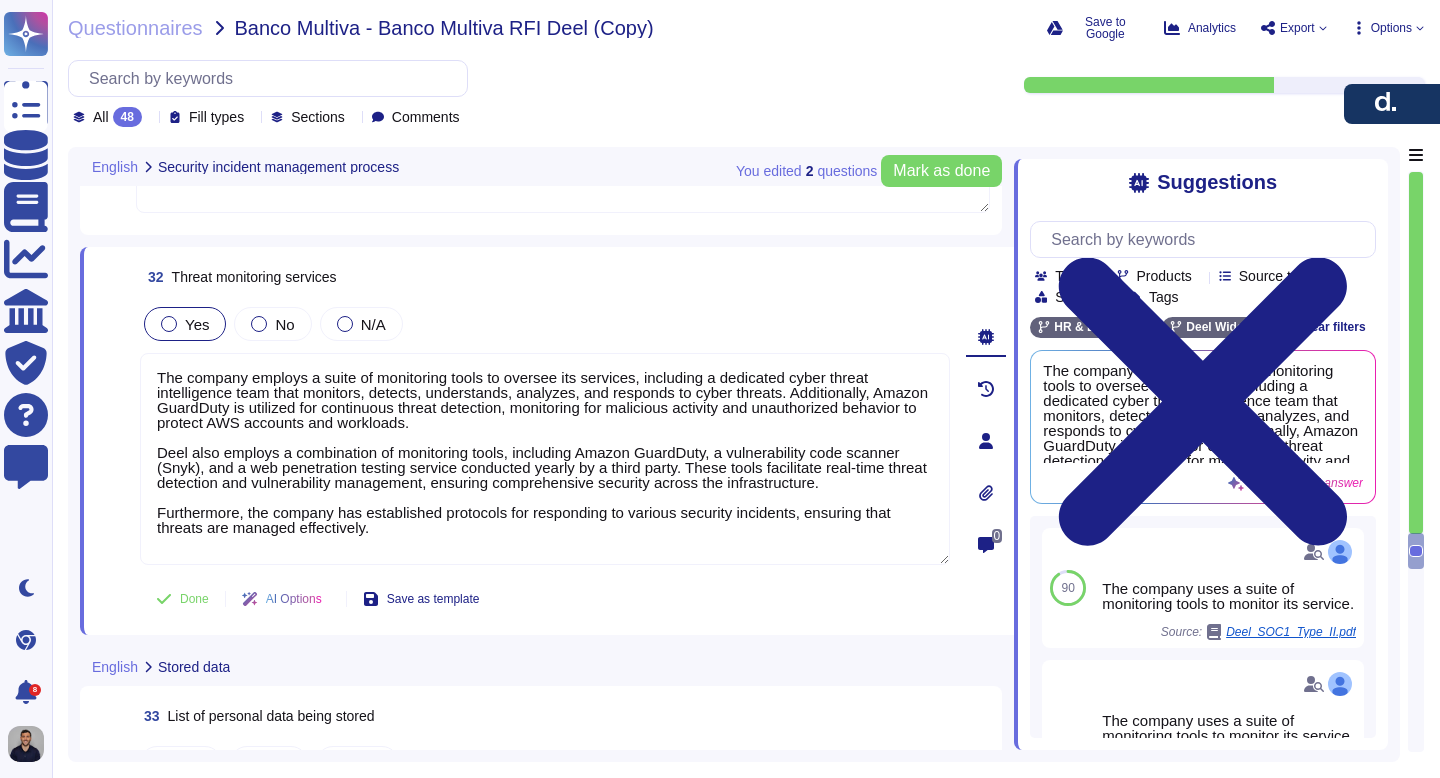 click on "Yes" at bounding box center (185, 324) 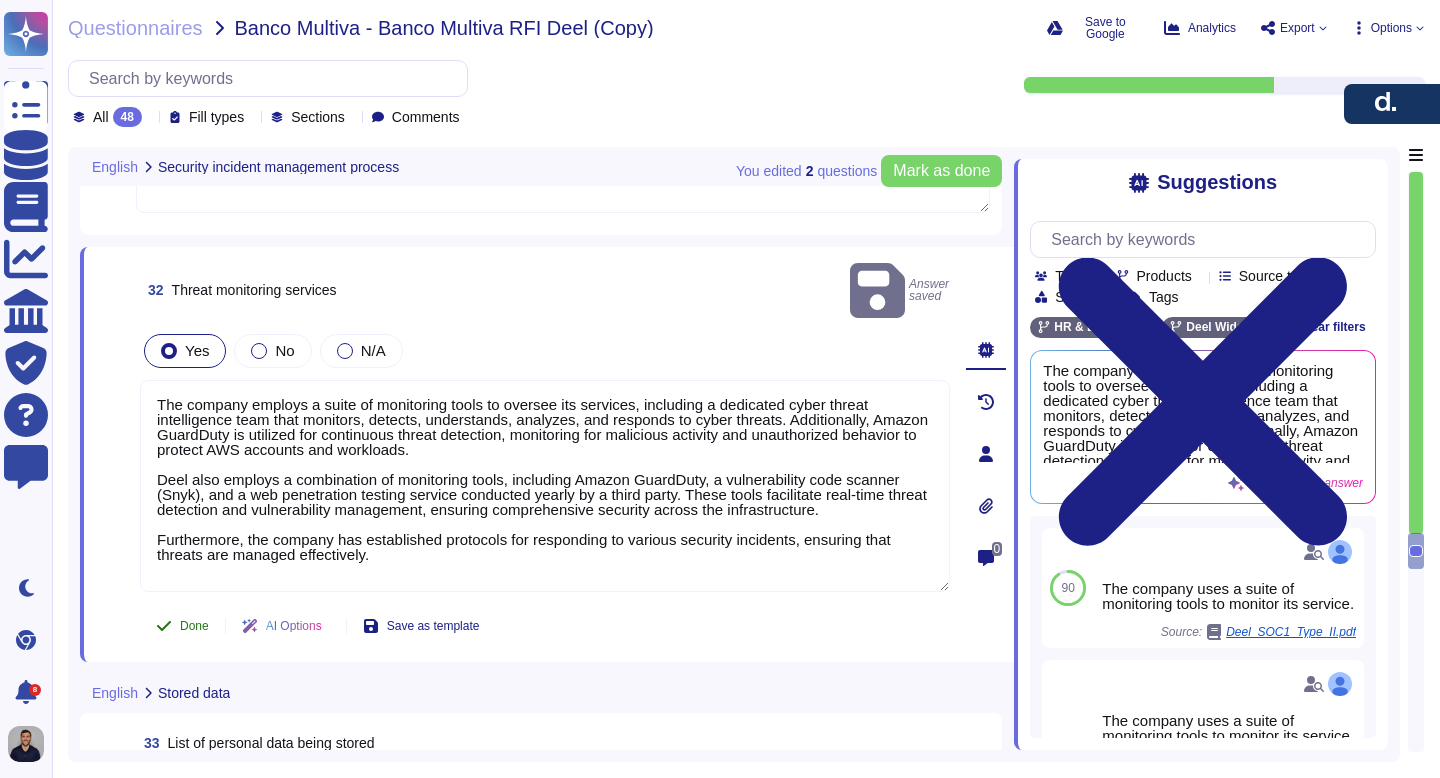 click on "Done" at bounding box center (182, 626) 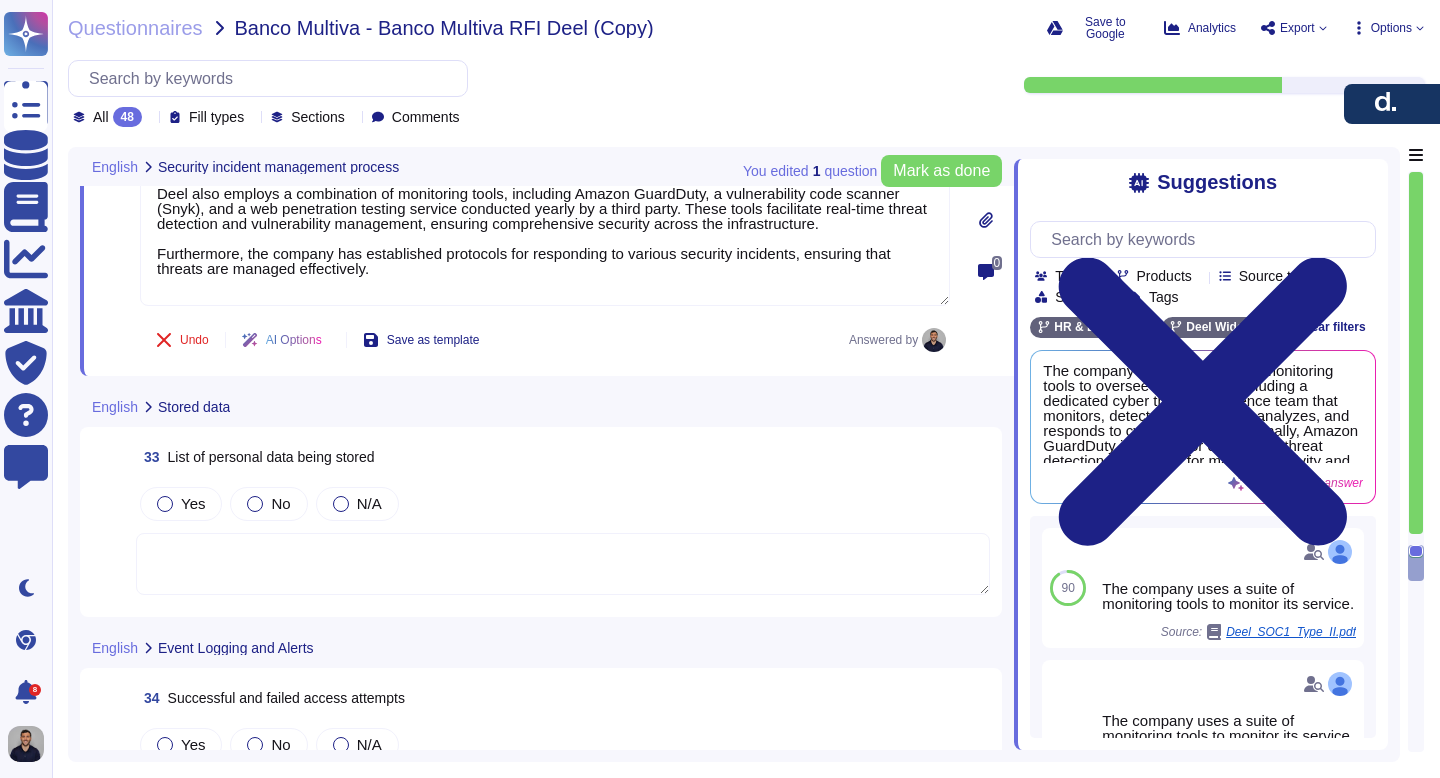 scroll, scrollTop: 11388, scrollLeft: 0, axis: vertical 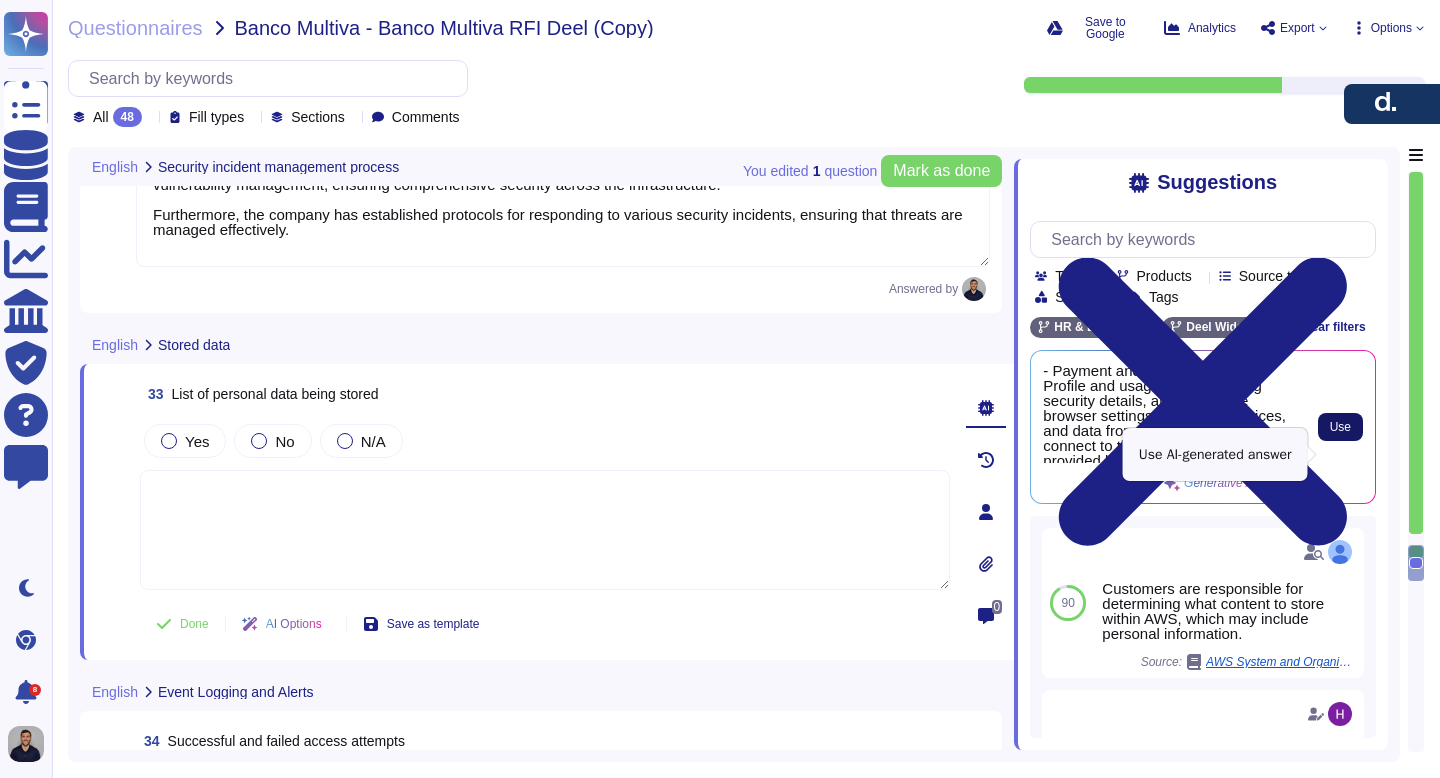 click on "Use" at bounding box center (1340, 427) 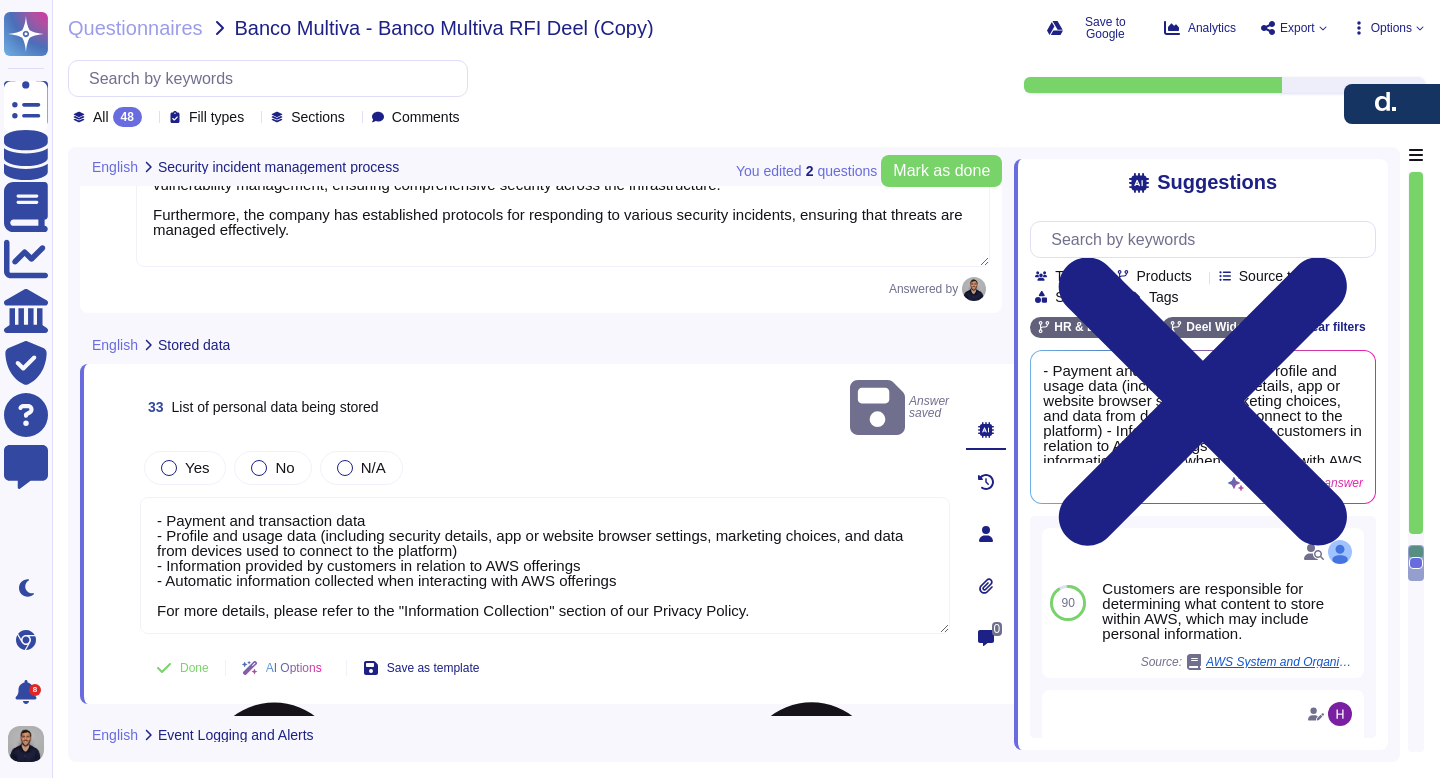 scroll, scrollTop: 0, scrollLeft: 0, axis: both 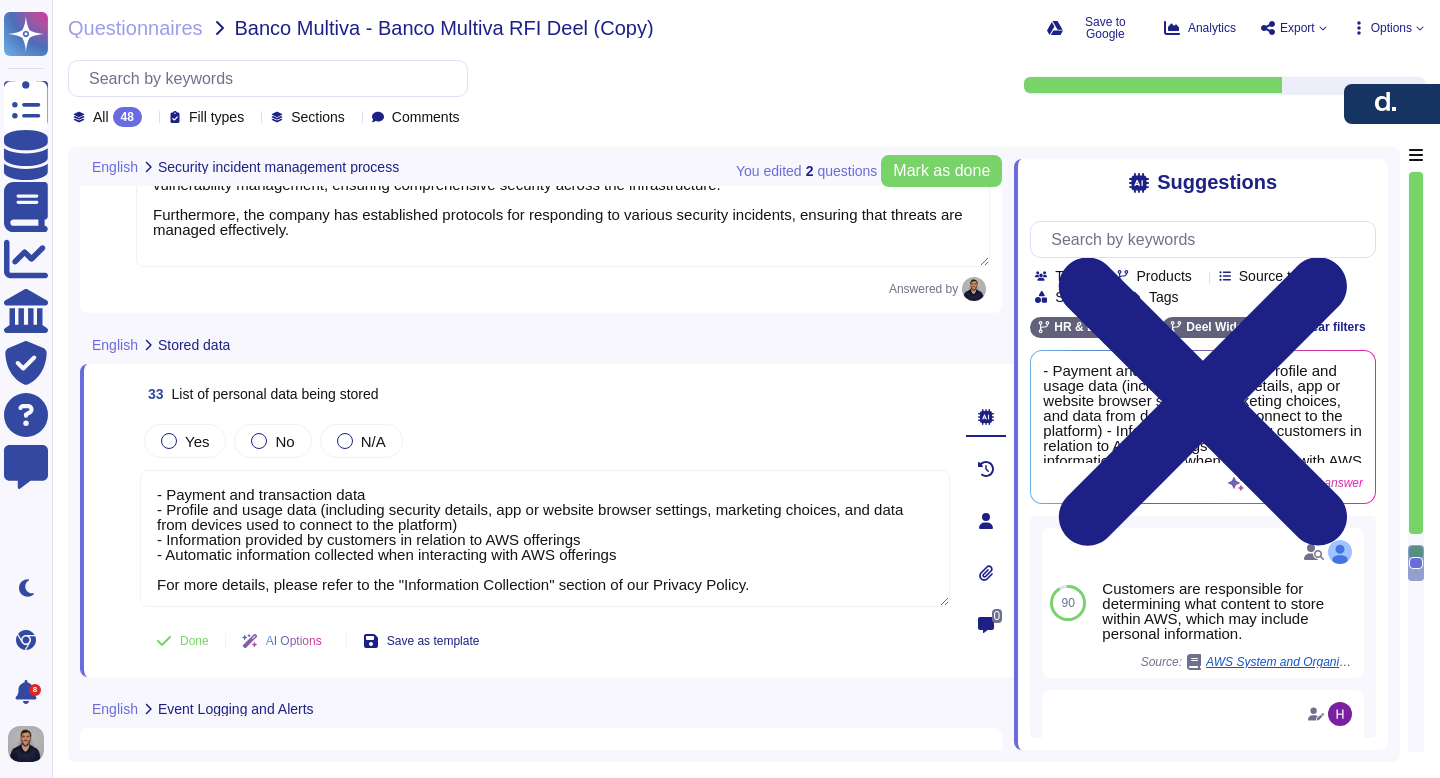 drag, startPoint x: 284, startPoint y: 588, endPoint x: 136, endPoint y: 490, distance: 177.50493 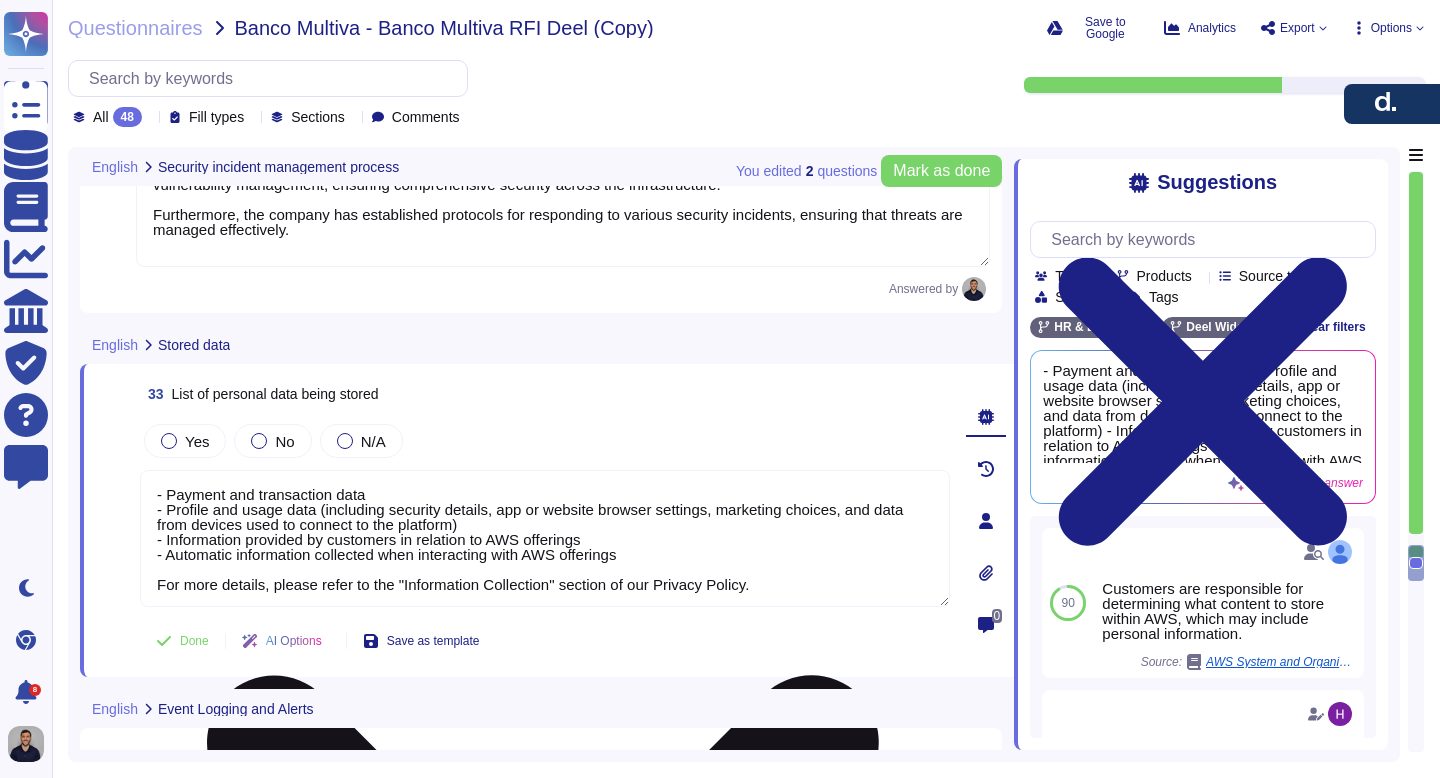 click on "- Payment and transaction data
- Profile and usage data (including security details, app or website browser settings, marketing choices, and data from devices used to connect to the platform)
- Information provided by customers in relation to AWS offerings
- Automatic information collected when interacting with AWS offerings
For more details, please refer to the "Information Collection" section of our Privacy Policy." at bounding box center [545, 538] 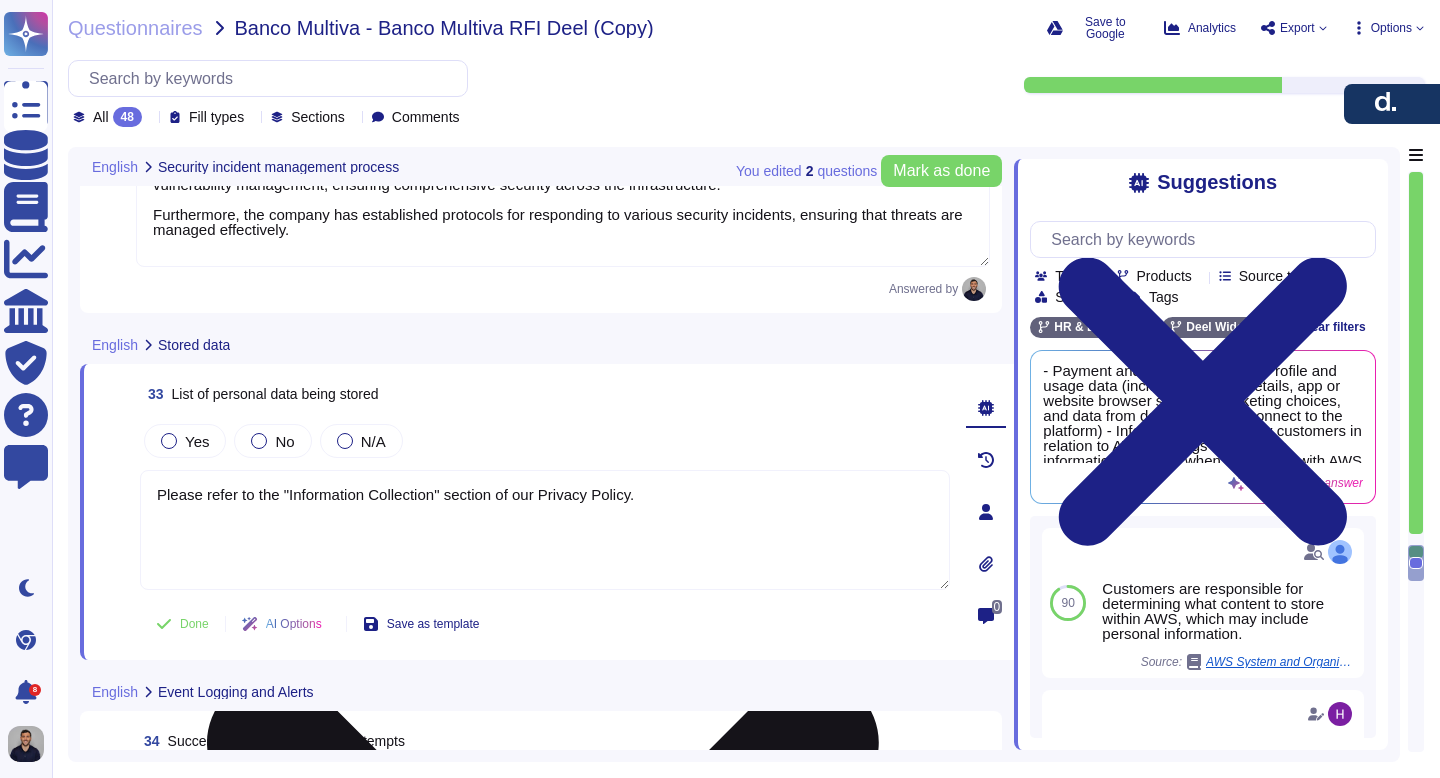 click on "Please refer to the "Information Collection" section of our Privacy Policy." at bounding box center (545, 530) 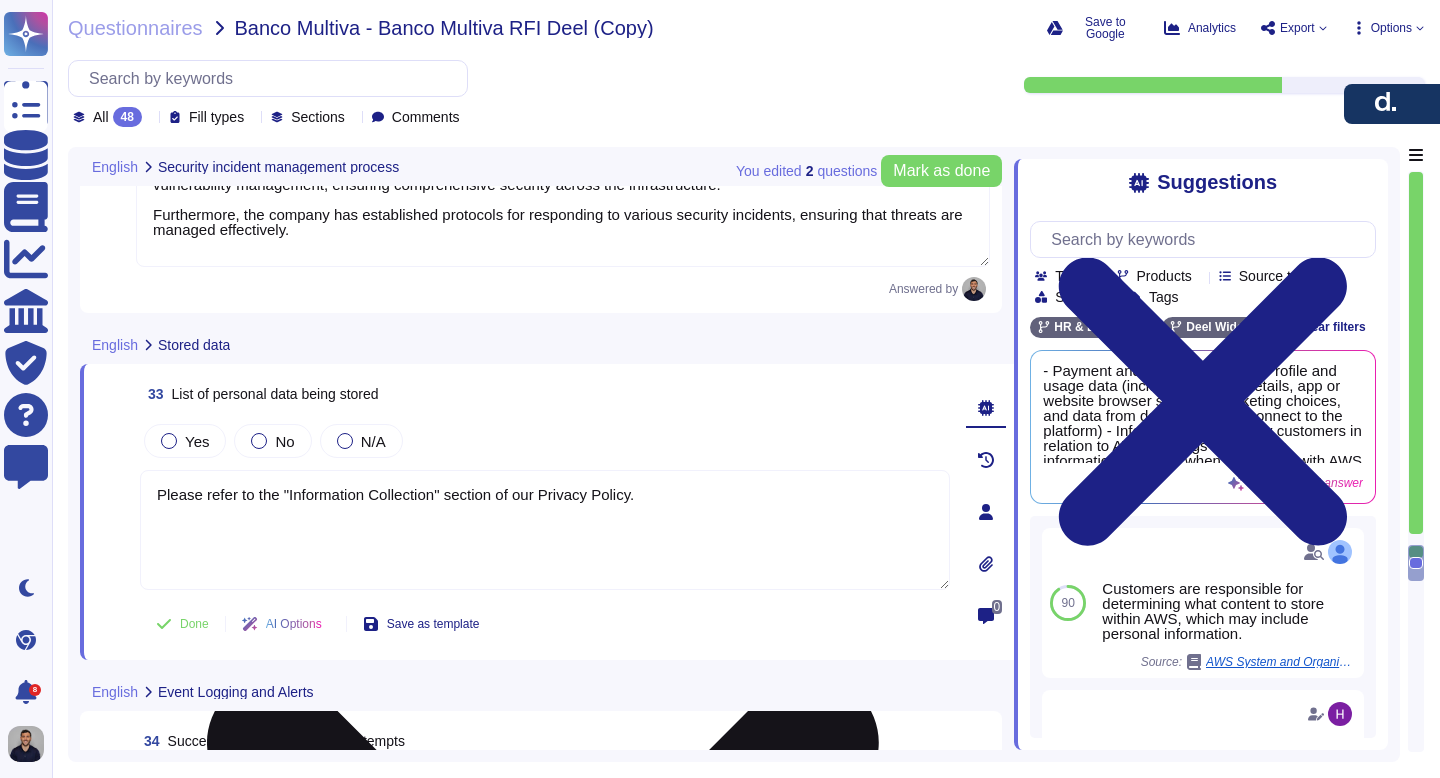 paste on "https://www.deel.com/legal/privacy-policy/" 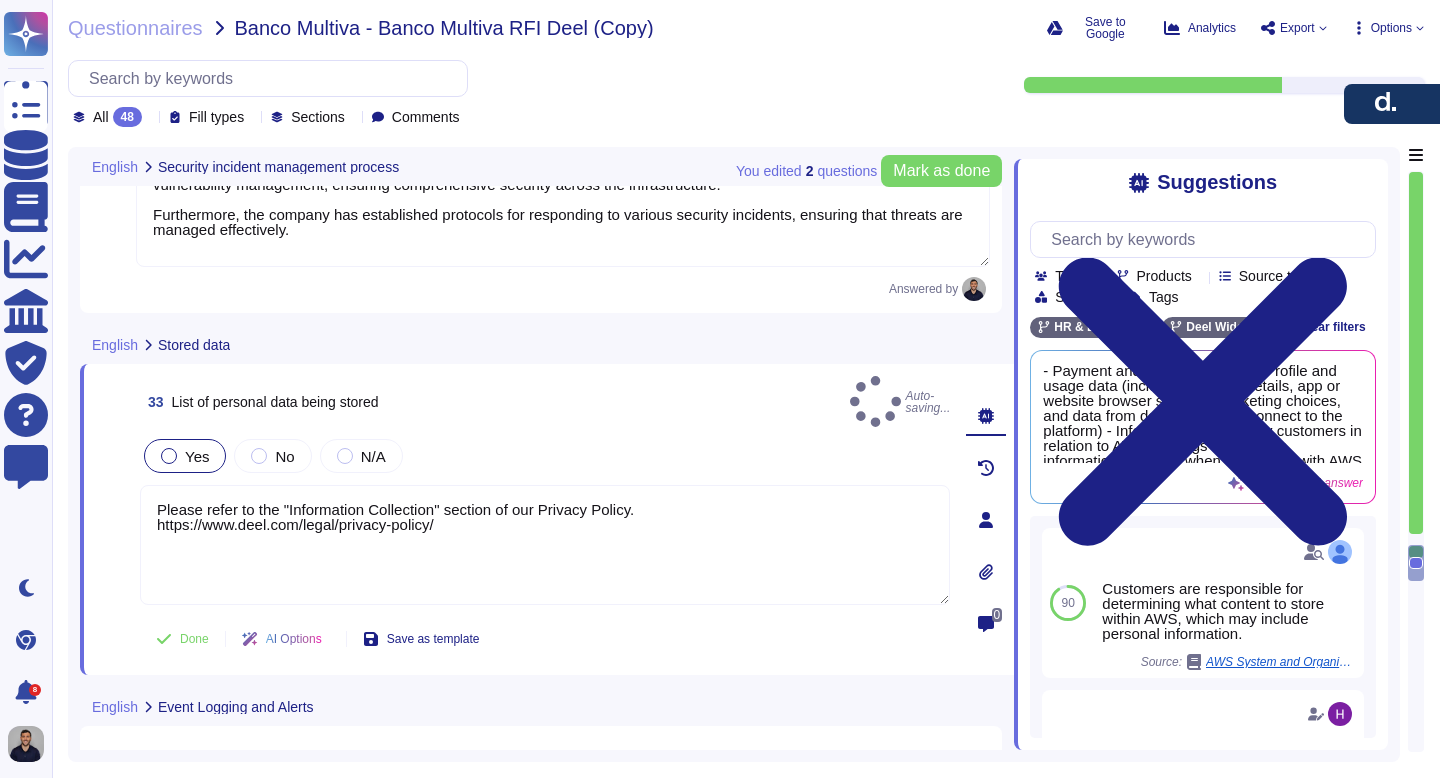 type on "Please refer to the "Information Collection" section of our Privacy Policy.
https://www.deel.com/legal/privacy-policy/" 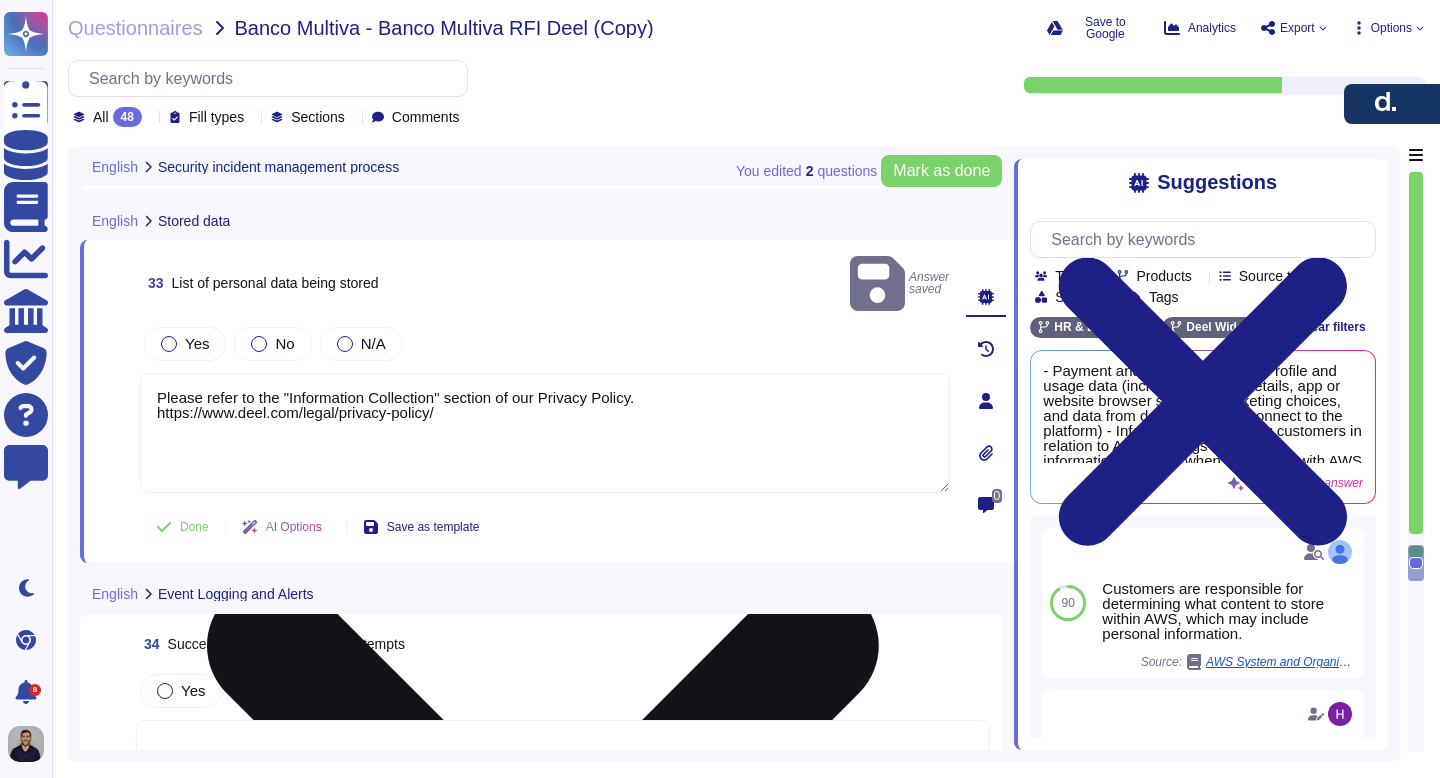 scroll, scrollTop: 11549, scrollLeft: 0, axis: vertical 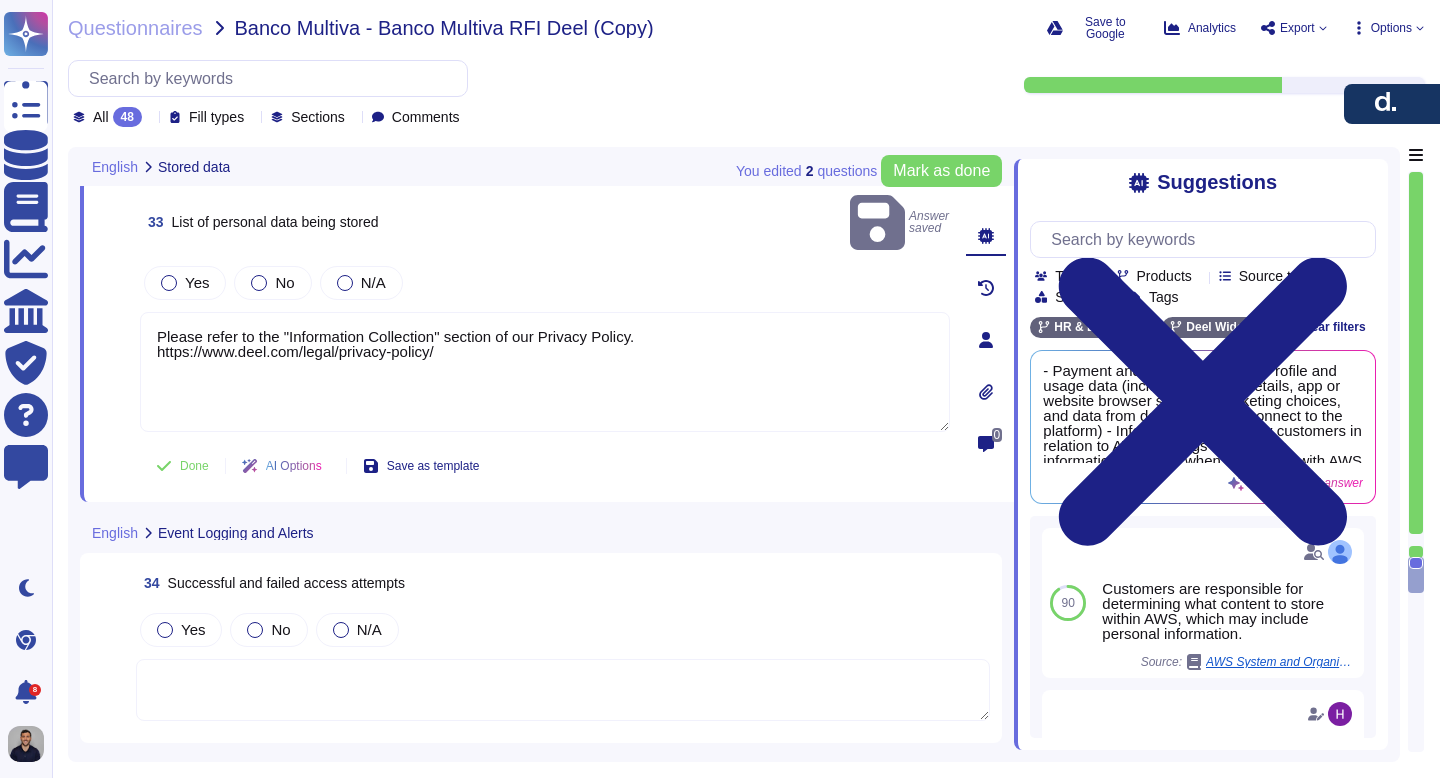 click on "Yes No N/A Please refer to the "Information Collection" section of our Privacy Policy.
https://www.deel.com/legal/privacy-policy/" at bounding box center [545, 348] 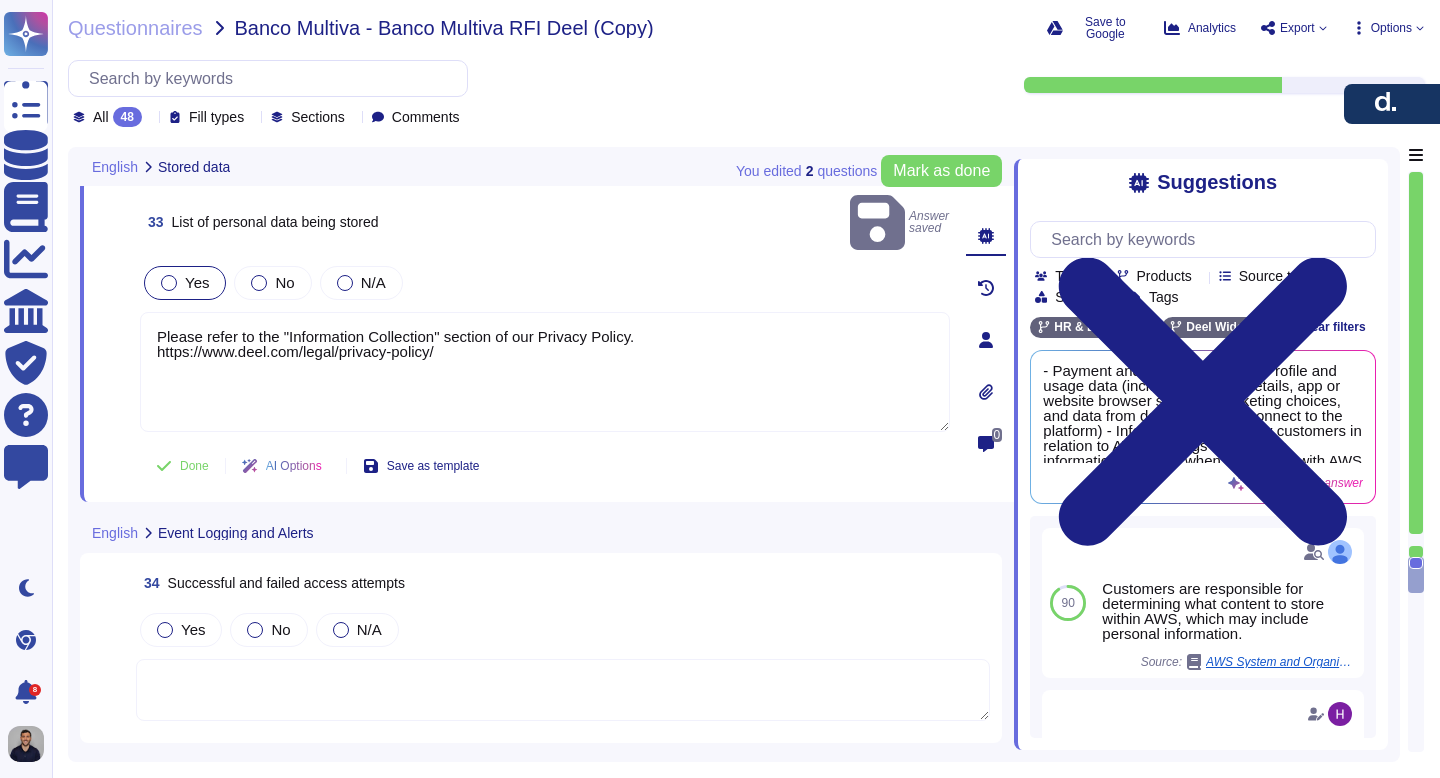 click at bounding box center [169, 283] 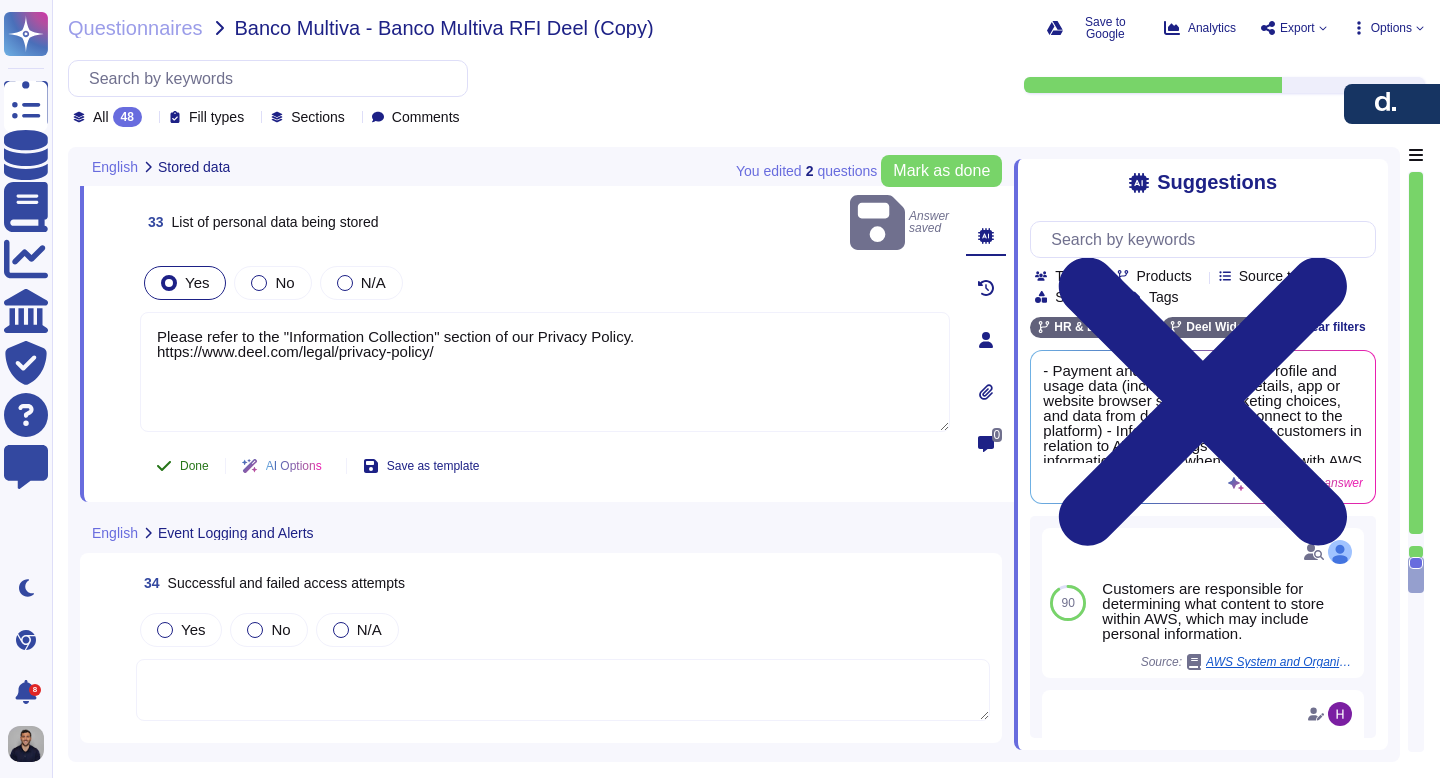 click on "Done" at bounding box center (182, 466) 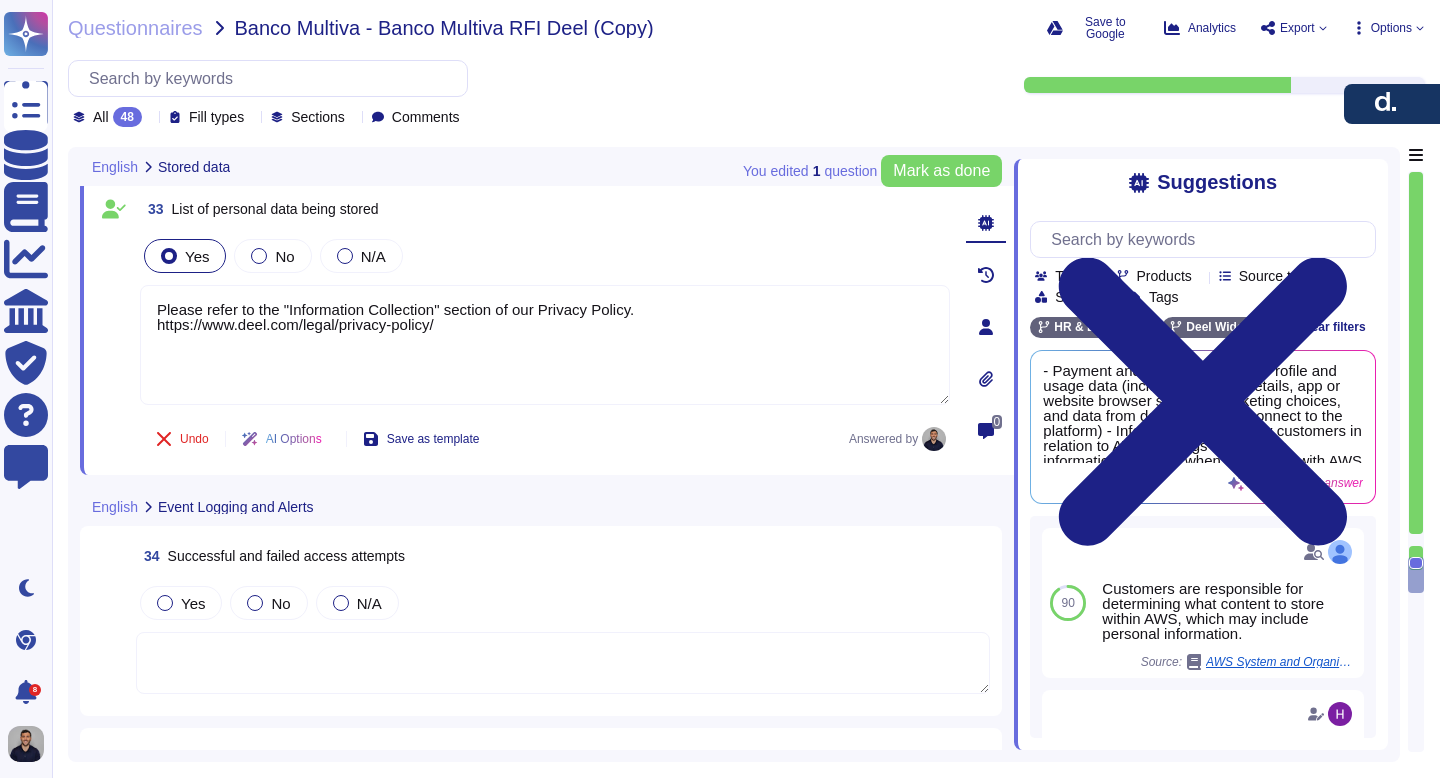 scroll, scrollTop: 11770, scrollLeft: 0, axis: vertical 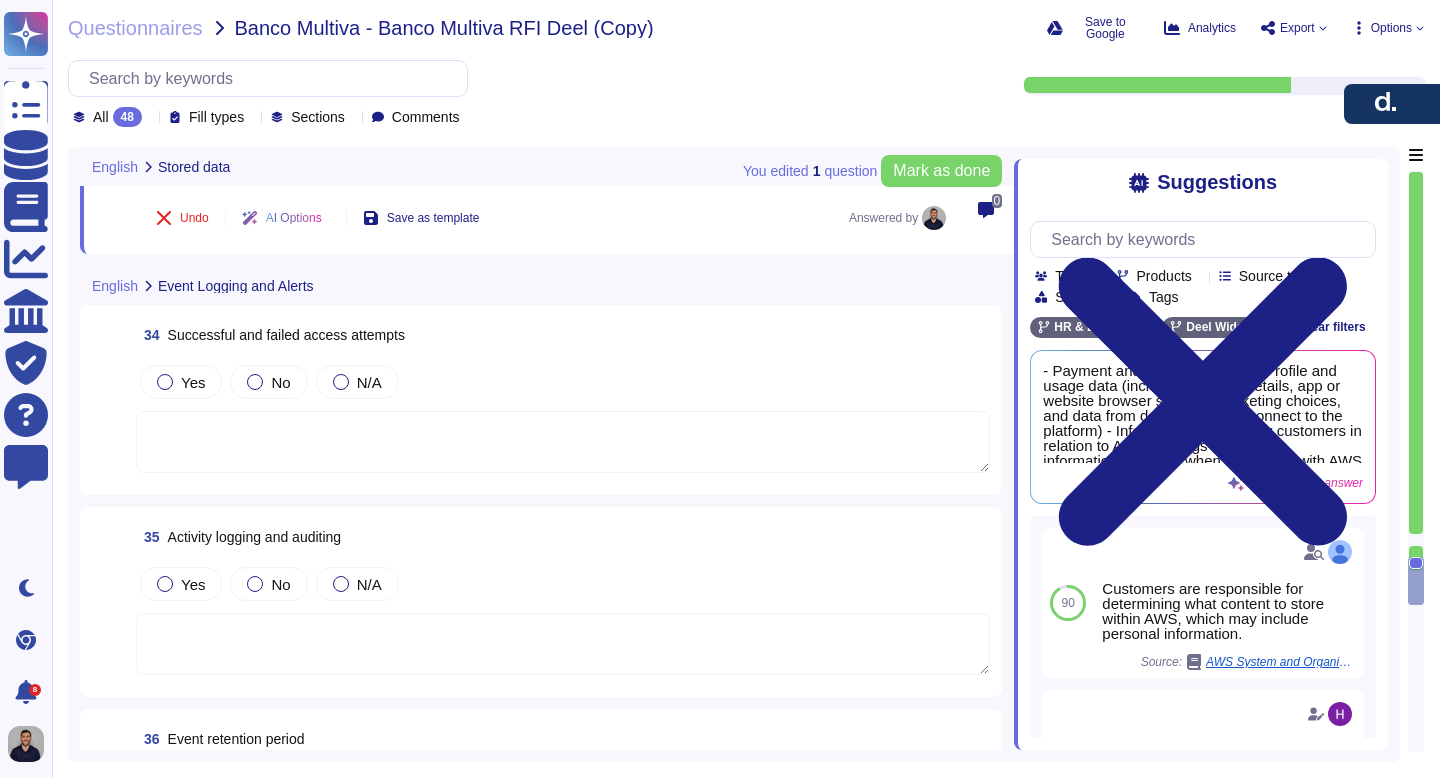 click at bounding box center [563, 442] 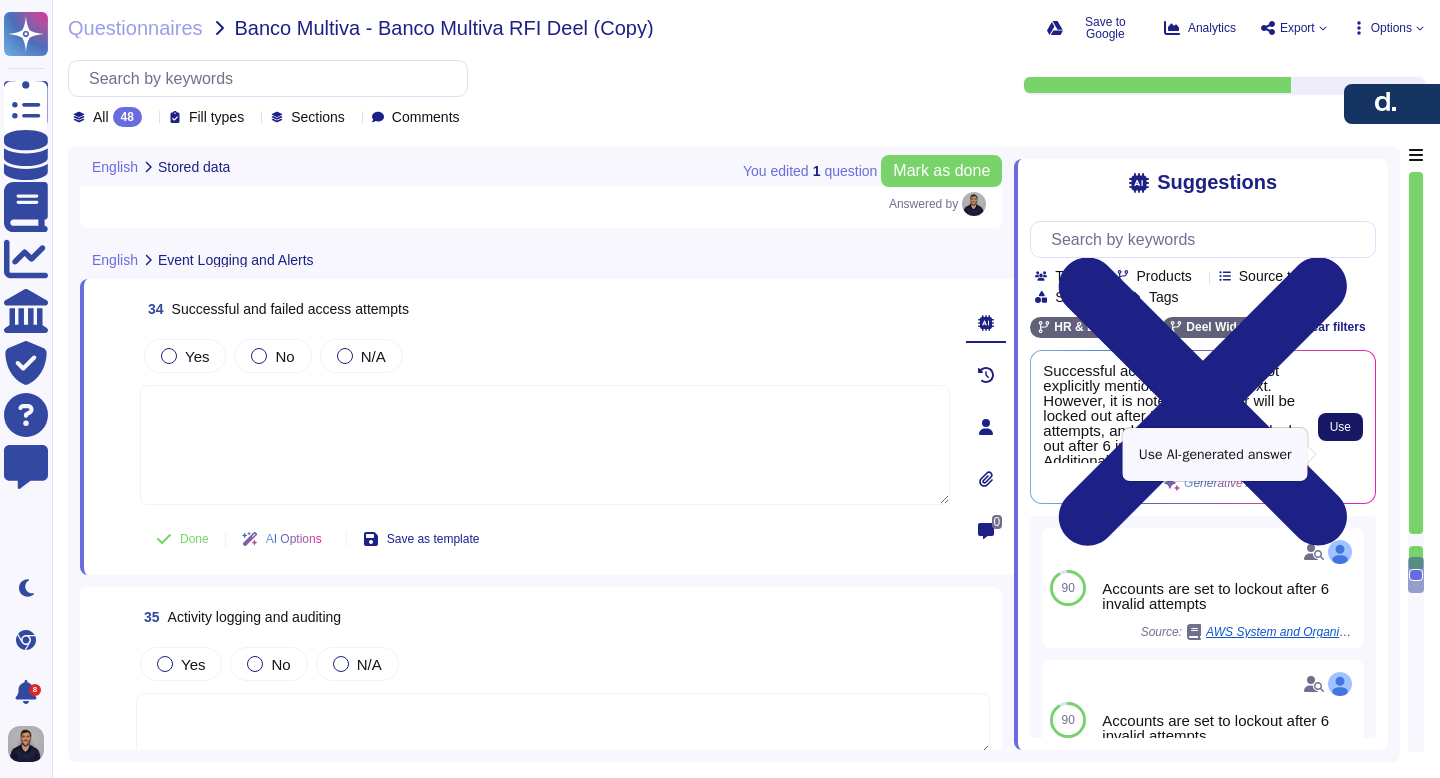click on "Use" at bounding box center (1340, 427) 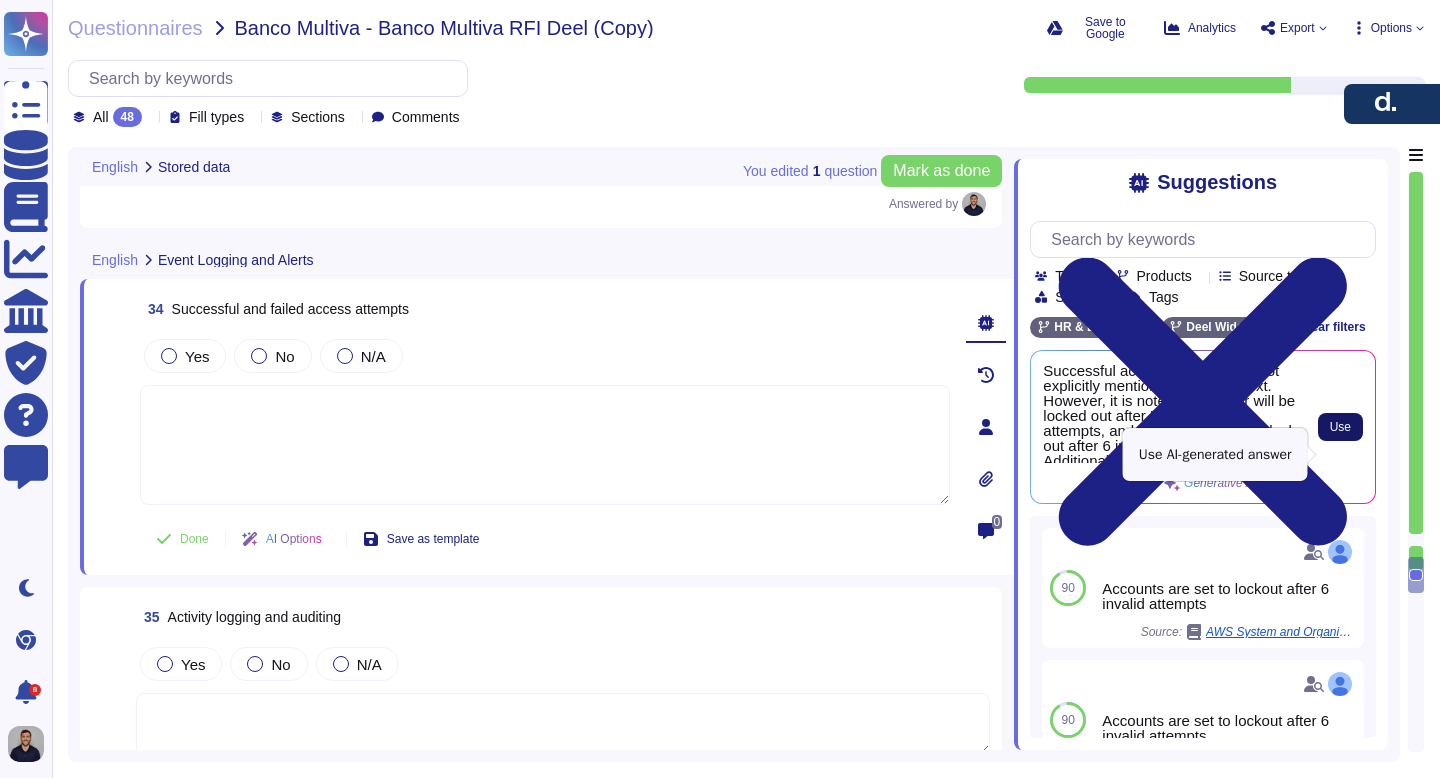 type on "Successful access attempts are not explicitly mentioned in the context. However, it is noted that a user will be locked out after 5 failed login attempts, and accounts are set to lock out after 6 invalid attempts. Additionally, there are observations of attempts to access the Amazon corporate network and EC2 instances that were rejected, indicating failed access attempts. The context emphasizes the importance of authentication mechanisms and the need for specific credentials and tokens for access." 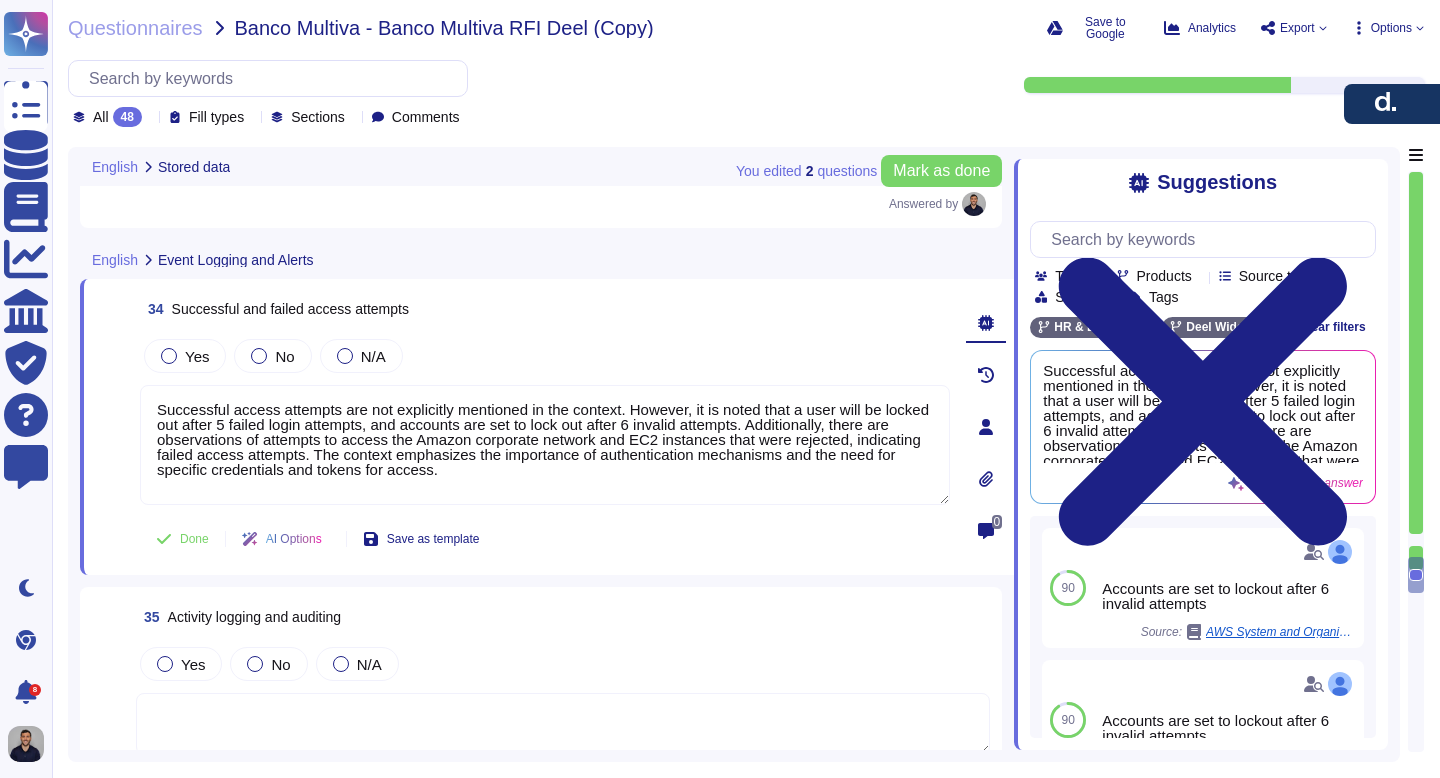 drag, startPoint x: 669, startPoint y: 469, endPoint x: 126, endPoint y: 396, distance: 547.885 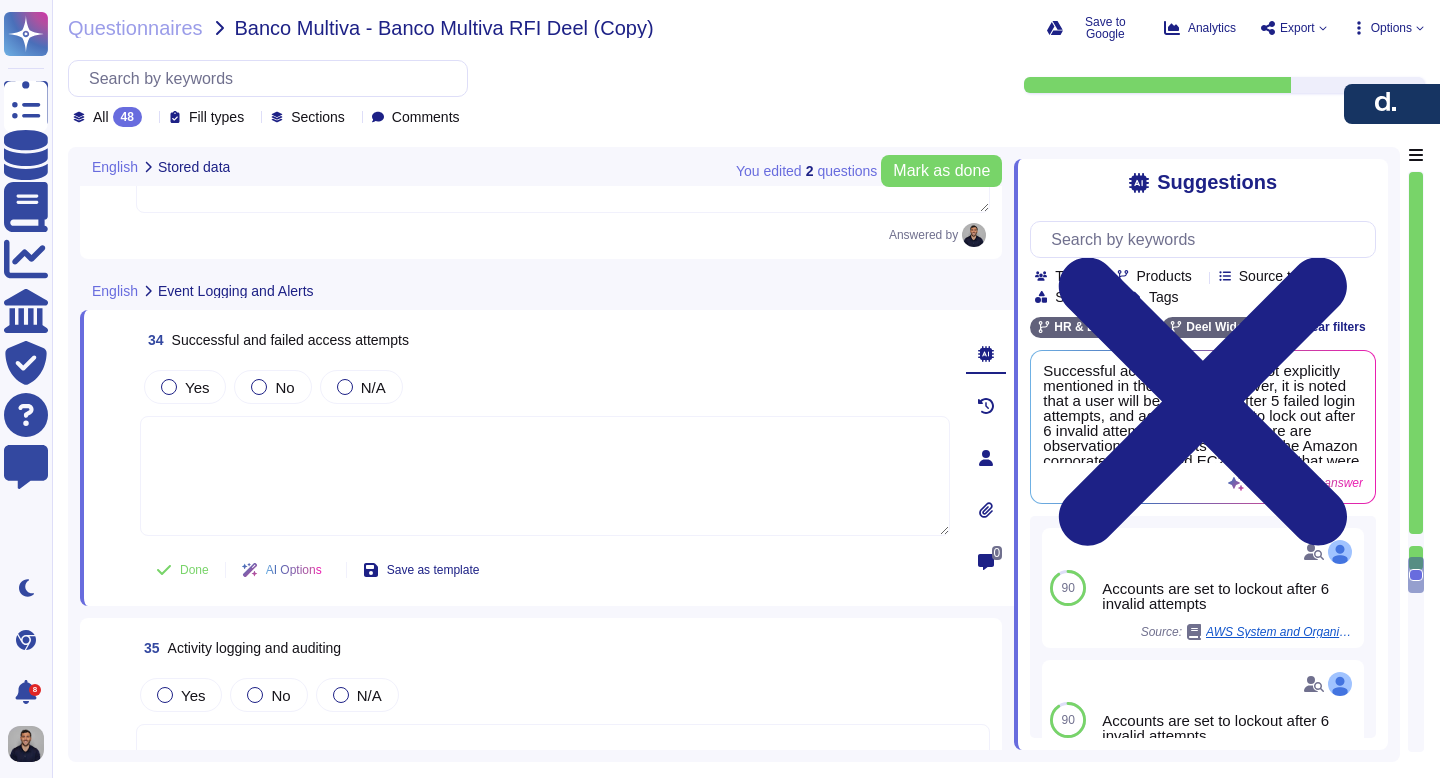 scroll, scrollTop: 11815, scrollLeft: 0, axis: vertical 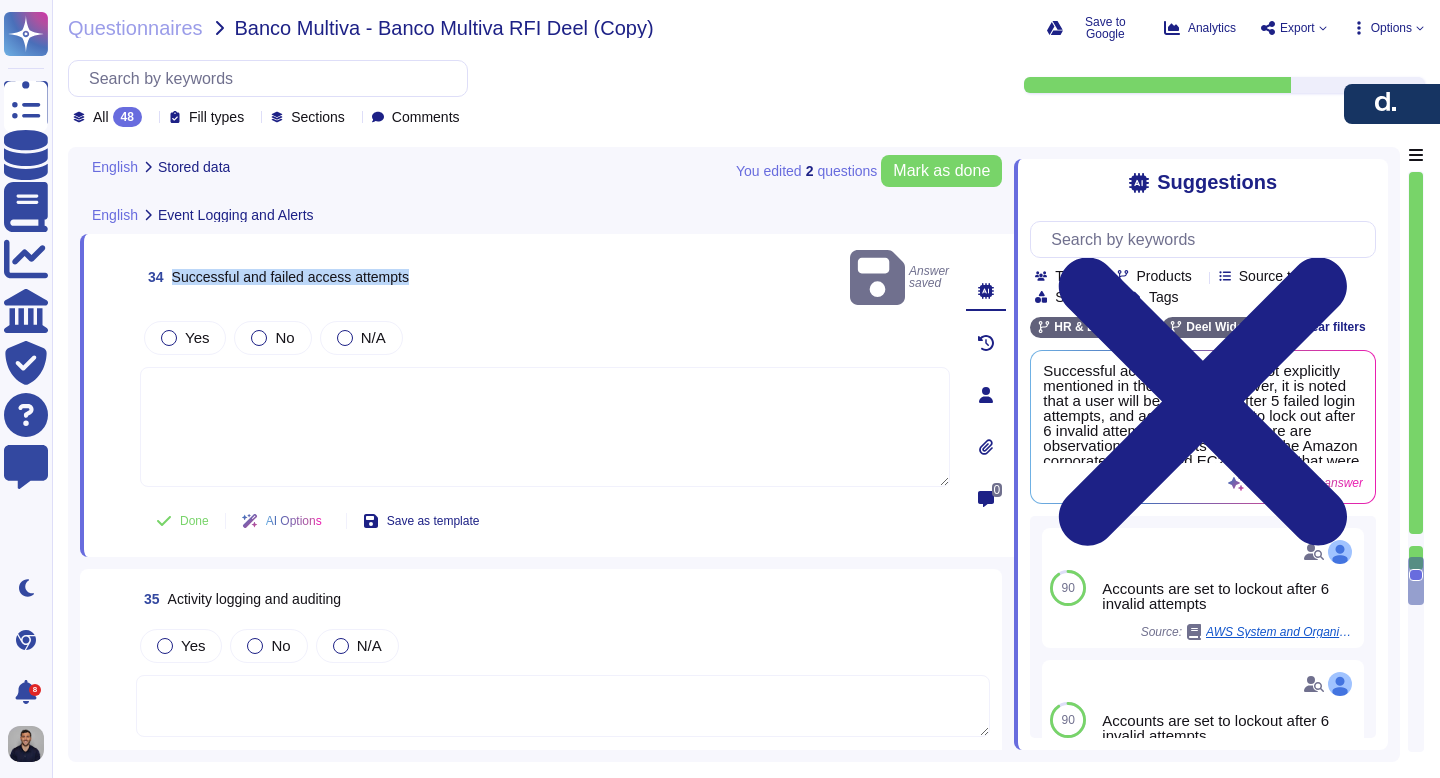 drag, startPoint x: 452, startPoint y: 261, endPoint x: 169, endPoint y: 257, distance: 283.02826 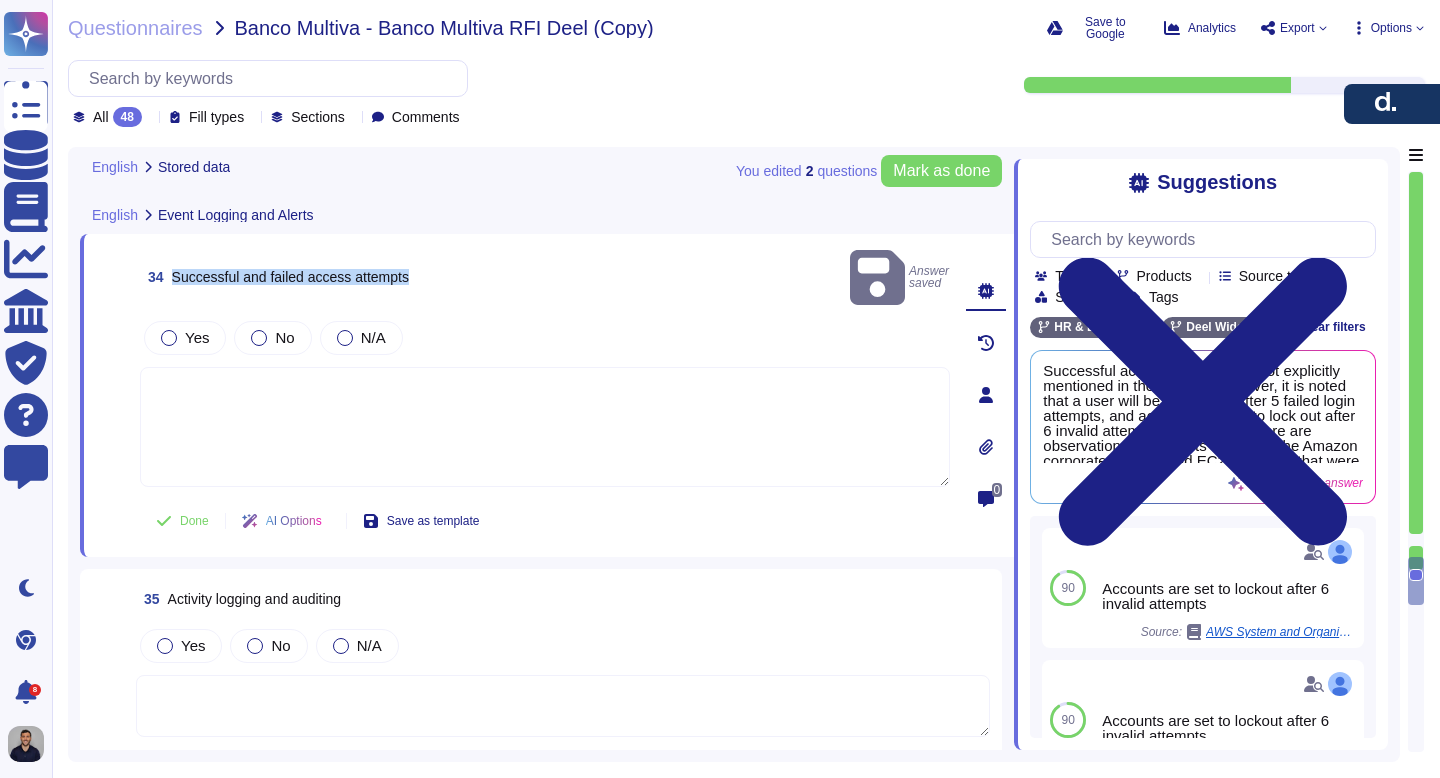 copy on "Successful and failed access attempts" 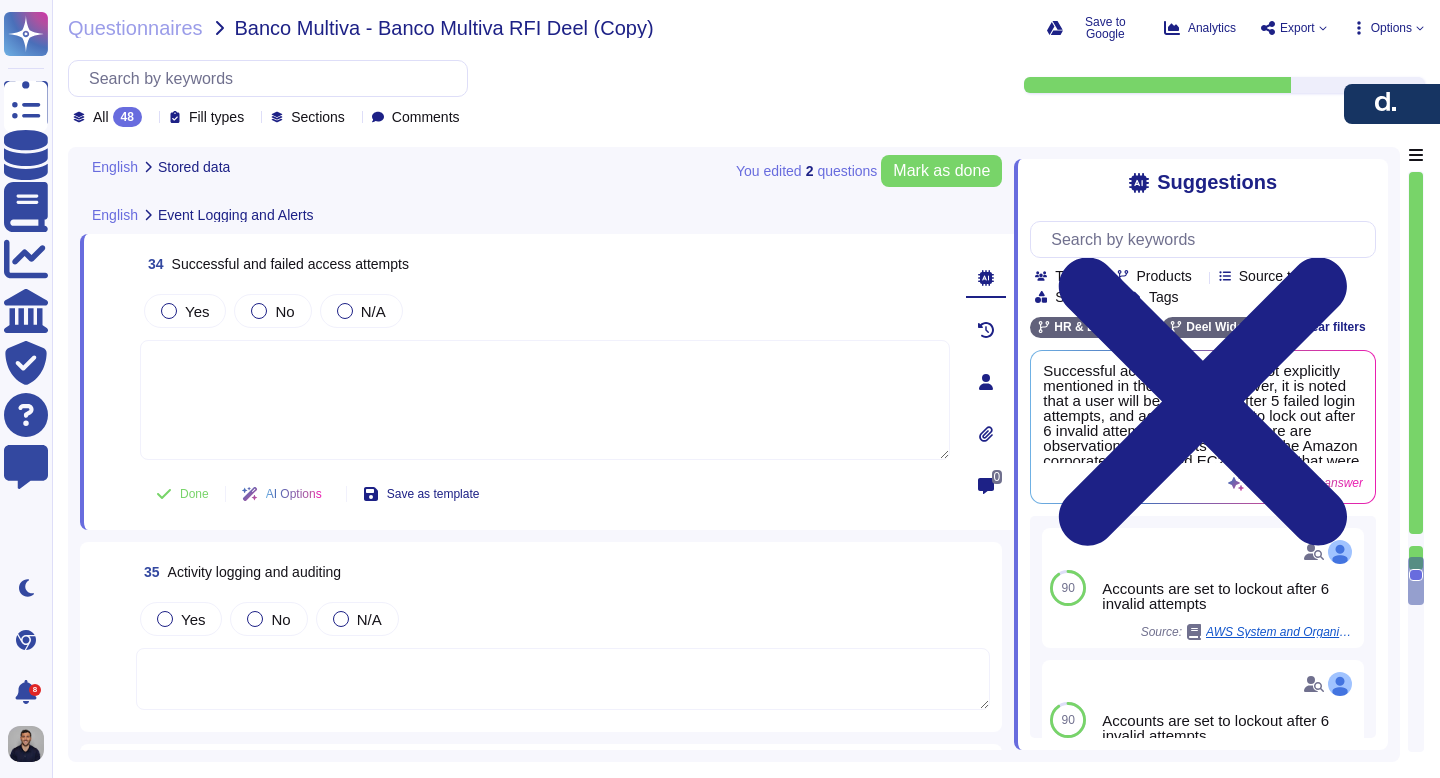 click at bounding box center (545, 400) 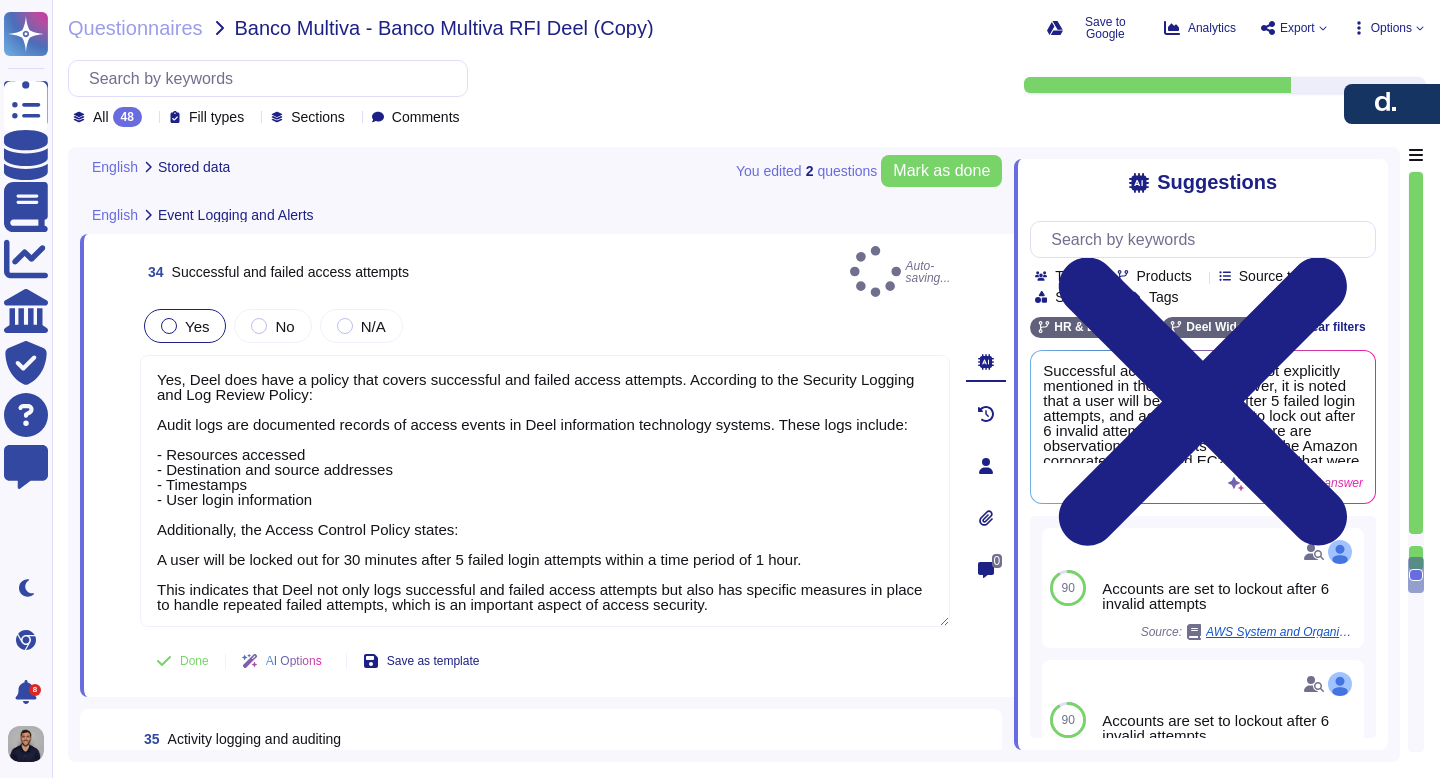click on "Yes" at bounding box center (197, 326) 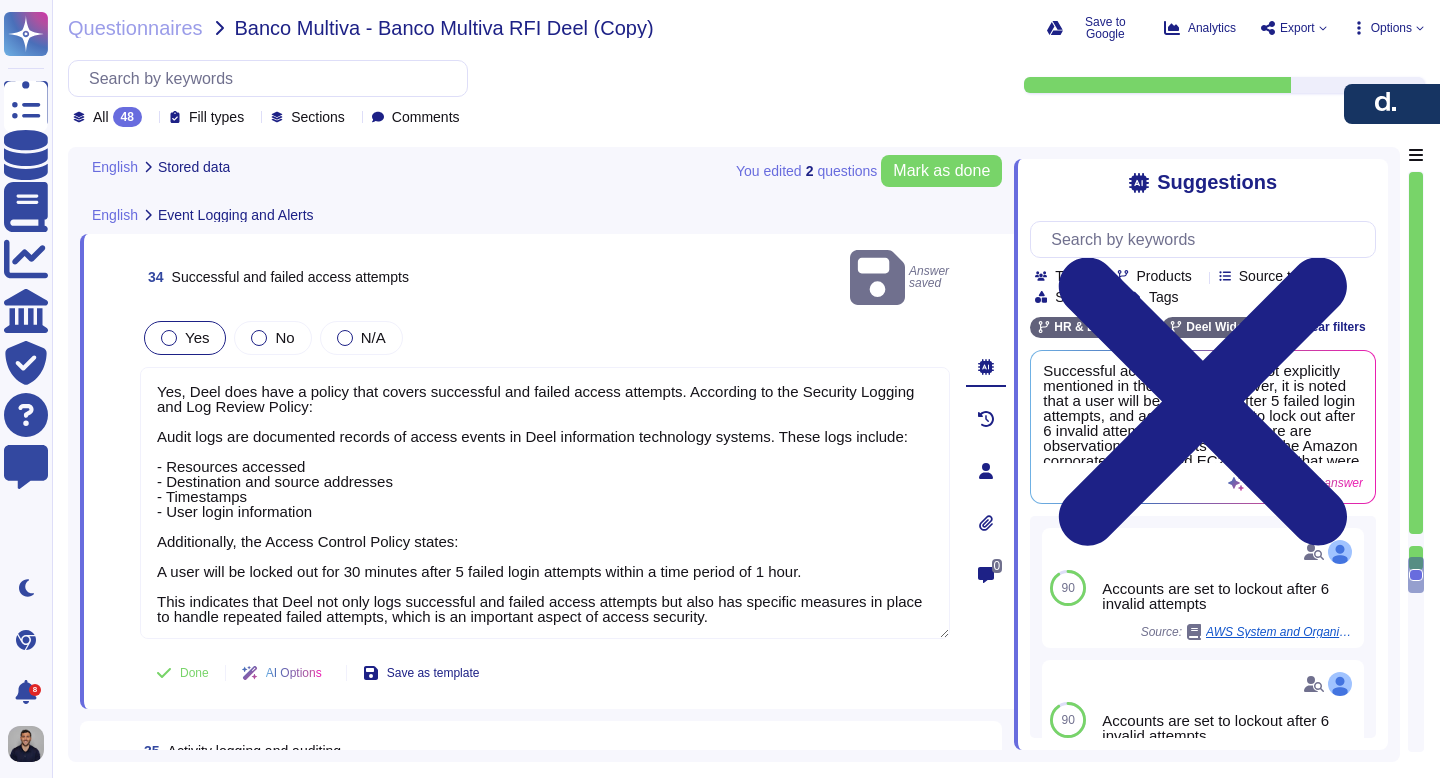 click at bounding box center [169, 338] 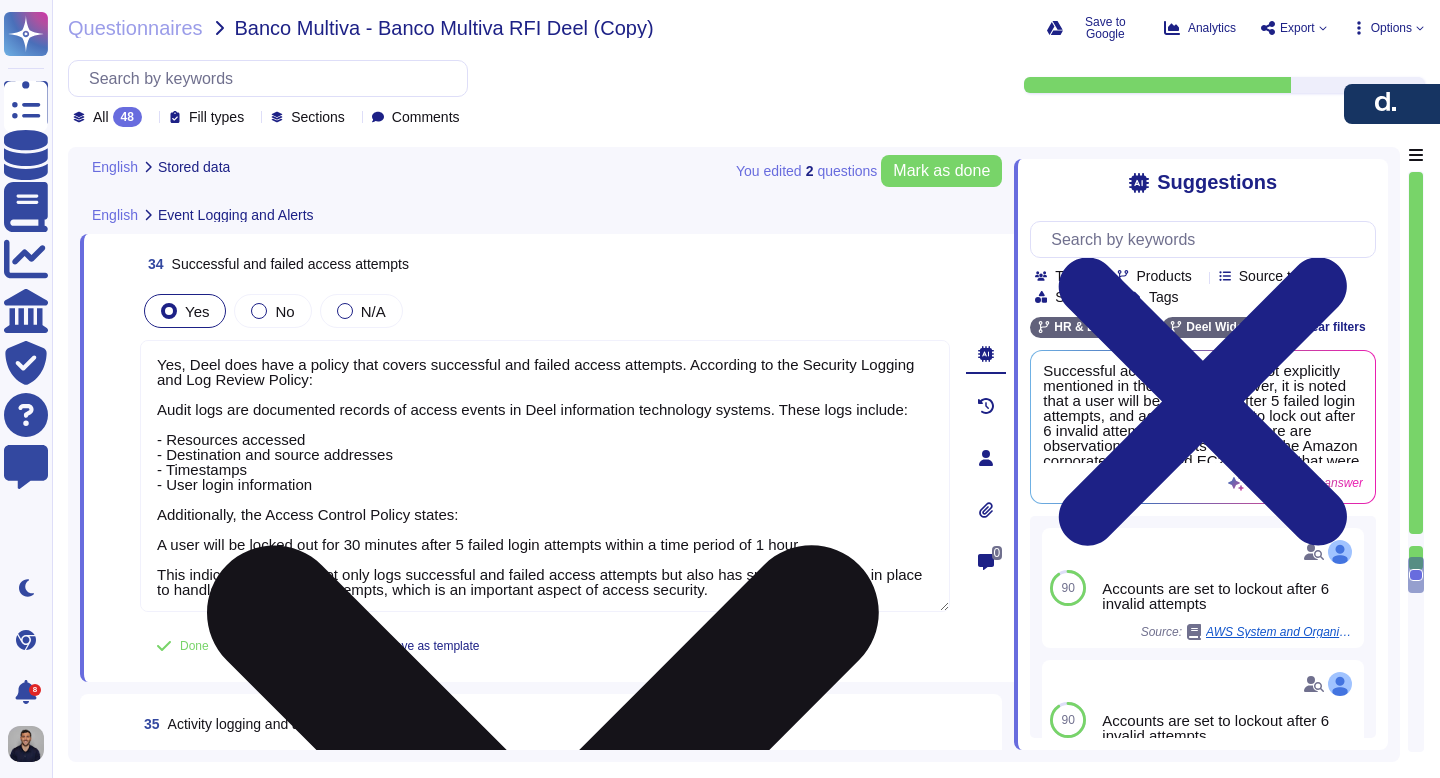 scroll, scrollTop: 2, scrollLeft: 0, axis: vertical 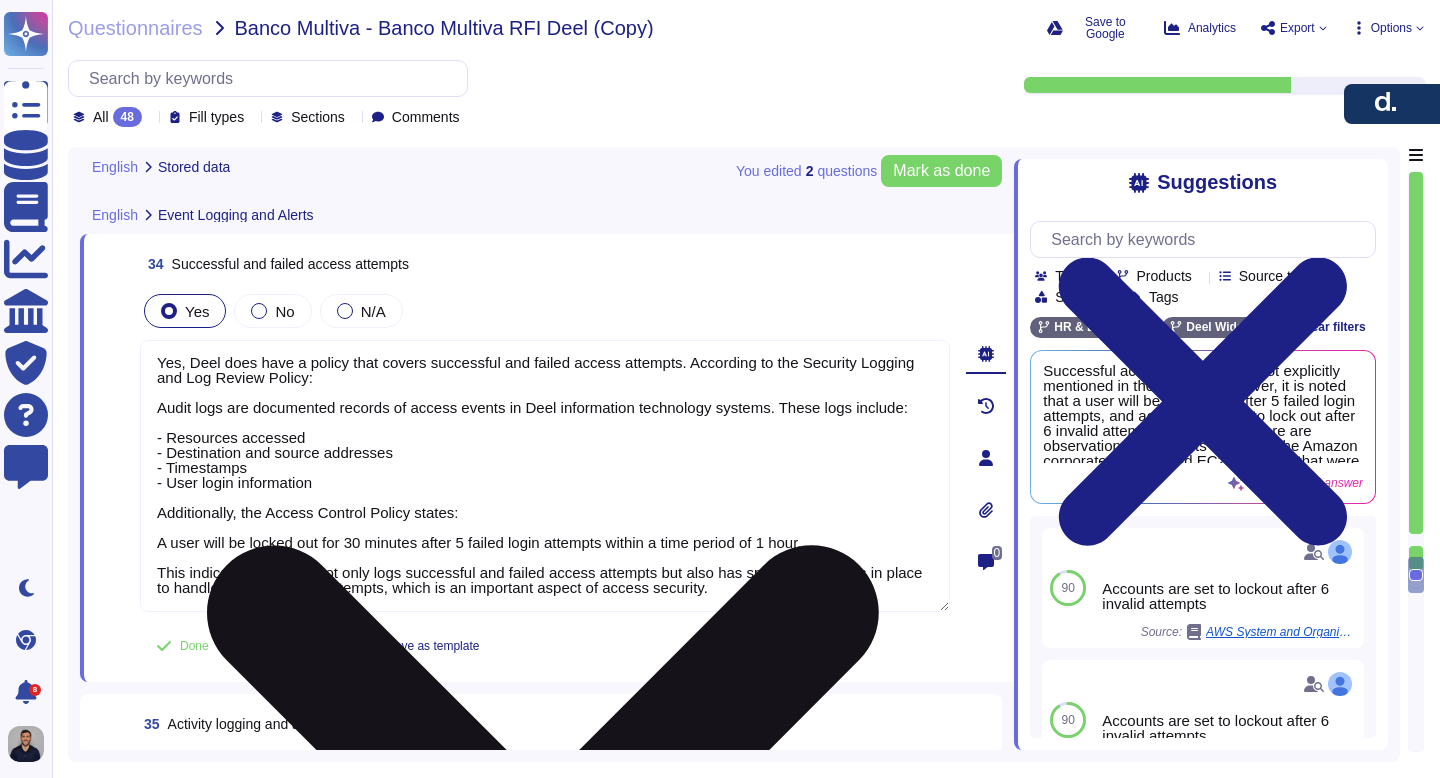 click on "Yes, Deel does have a policy that covers successful and failed access attempts. According to the Security Logging and Log Review Policy:
Audit logs are documented records of access events in Deel information technology systems. These logs include:
Resources accessed
Destination and source addresses
Timestamps
User login information
Additionally, the Access Control Policy states:
A user will be locked out for 30 minutes after 5 failed login attempts within a time period of 1 hour.
This indicates that Deel not only logs successful and failed access attempts but also has specific measures in place to handle repeated failed attempts, which is an important aspect of access security." at bounding box center [545, 476] 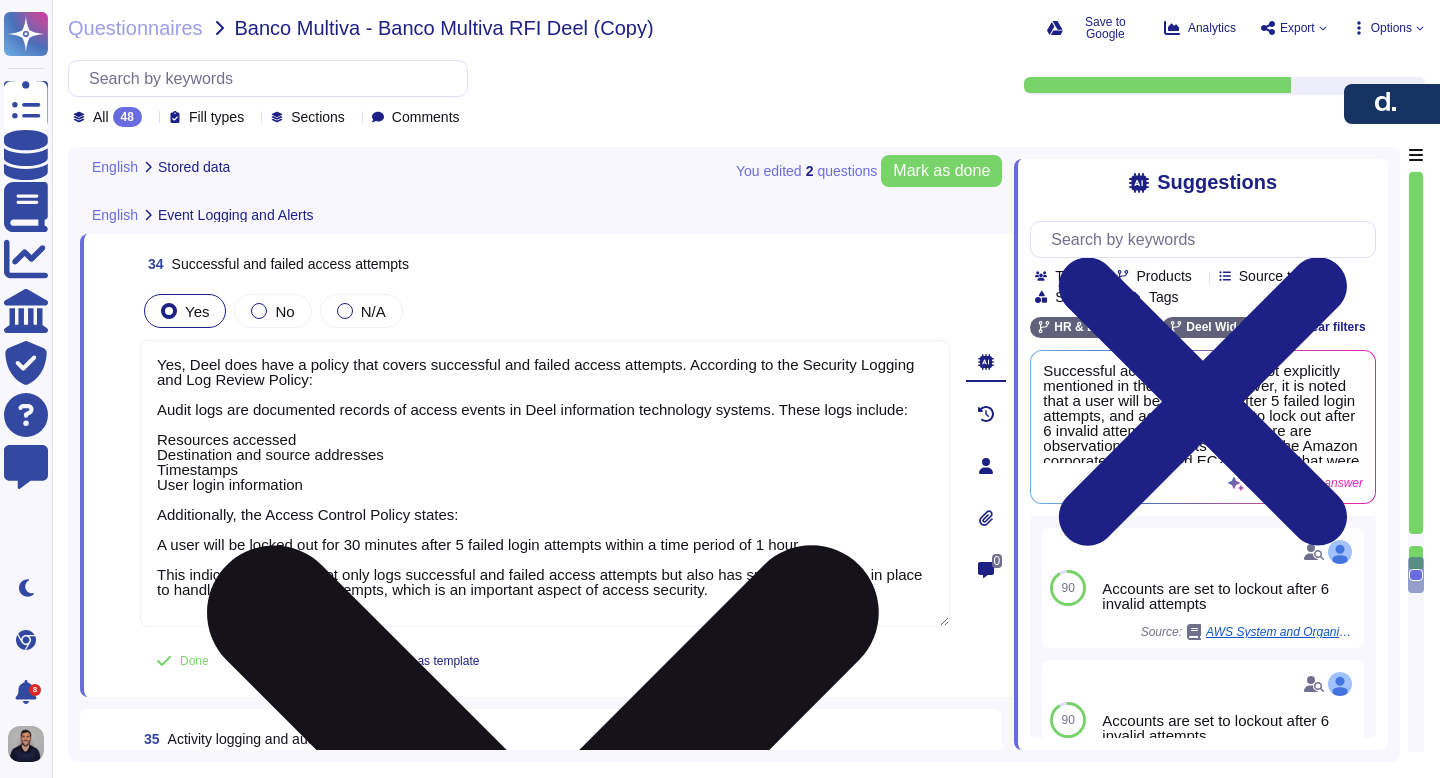 click on "Yes, Deel does have a policy that covers successful and failed access attempts. According to the Security Logging and Log Review Policy:
Audit logs are documented records of access events in Deel information technology systems. These logs include:
Resources accessed
Destination and source addresses
Timestamps
User login information
Additionally, the Access Control Policy states:
A user will be locked out for 30 minutes after 5 failed login attempts within a time period of 1 hour.
This indicates that Deel not only logs successful and failed access attempts but also has specific measures in place to handle repeated failed attempts, which is an important aspect of access security." at bounding box center (545, 483) 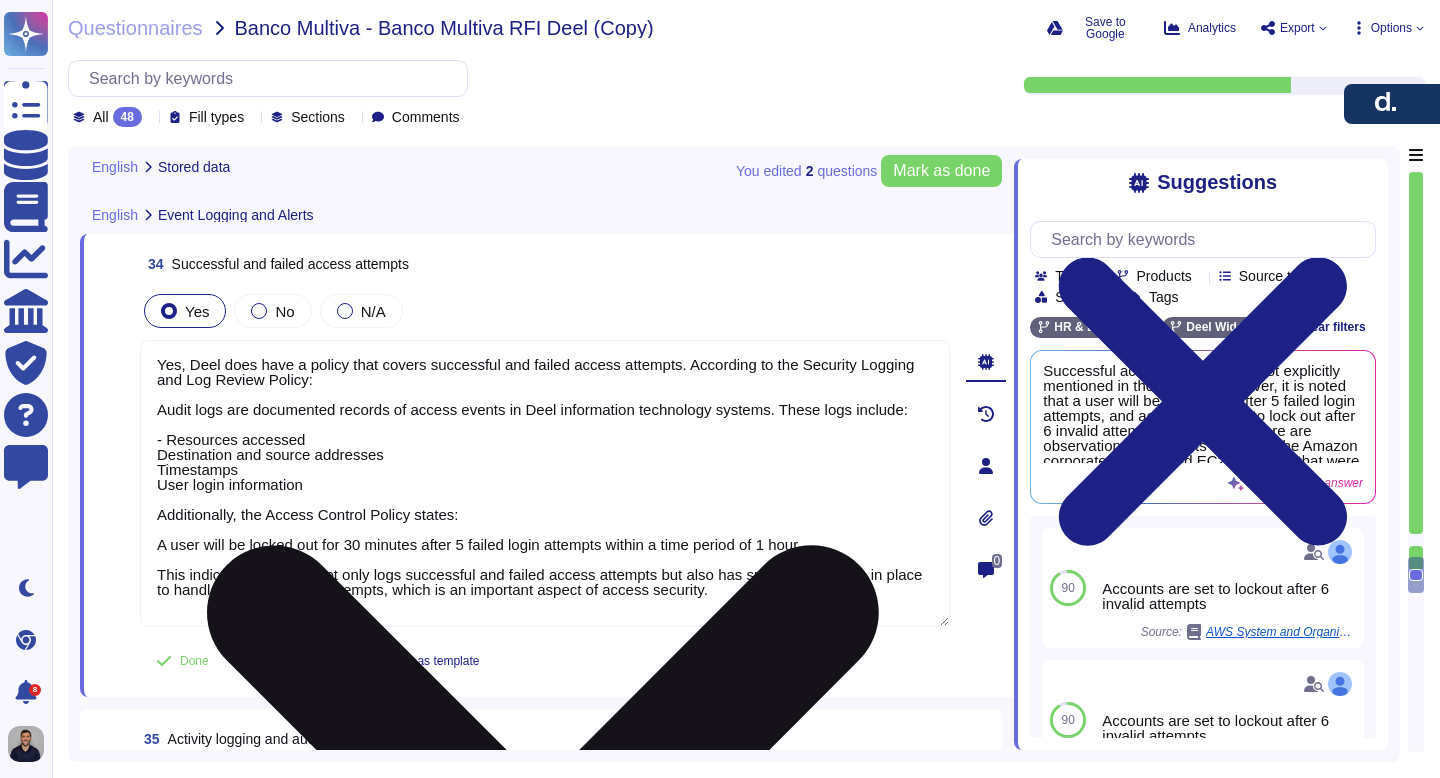 click on "Yes, Deel does have a policy that covers successful and failed access attempts. According to the Security Logging and Log Review Policy:
Audit logs are documented records of access events in Deel information technology systems. These logs include:
- Resources accessed
Destination and source addresses
Timestamps
User login information
Additionally, the Access Control Policy states:
A user will be locked out for 30 minutes after 5 failed login attempts within a time period of 1 hour.
This indicates that Deel not only logs successful and failed access attempts but also has specific measures in place to handle repeated failed attempts, which is an important aspect of access security." at bounding box center (545, 483) 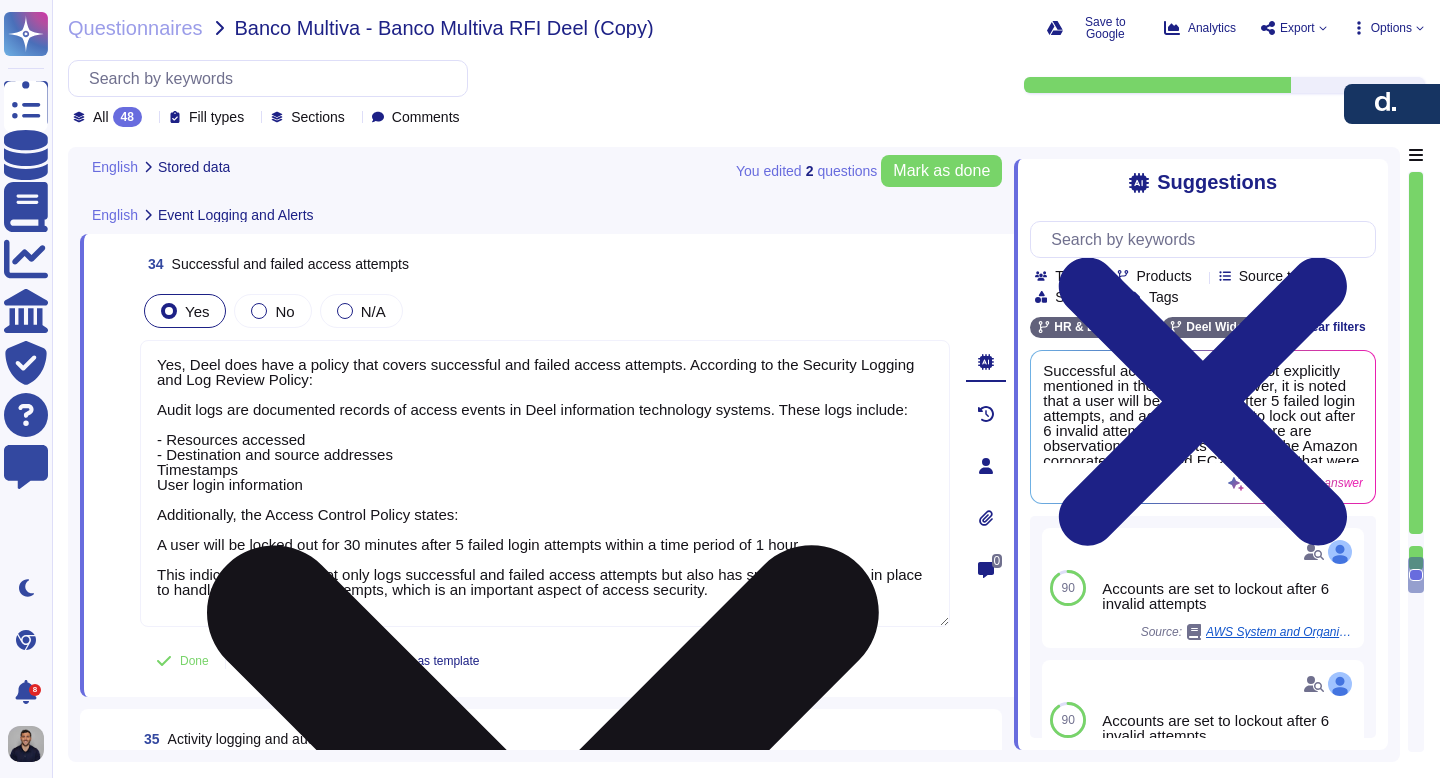 click on "Yes, Deel does have a policy that covers successful and failed access attempts. According to the Security Logging and Log Review Policy:
Audit logs are documented records of access events in Deel information technology systems. These logs include:
- Resources accessed
- Destination and source addresses
Timestamps
User login information
Additionally, the Access Control Policy states:
A user will be locked out for 30 minutes after 5 failed login attempts within a time period of 1 hour.
This indicates that Deel not only logs successful and failed access attempts but also has specific measures in place to handle repeated failed attempts, which is an important aspect of access security." at bounding box center (545, 483) 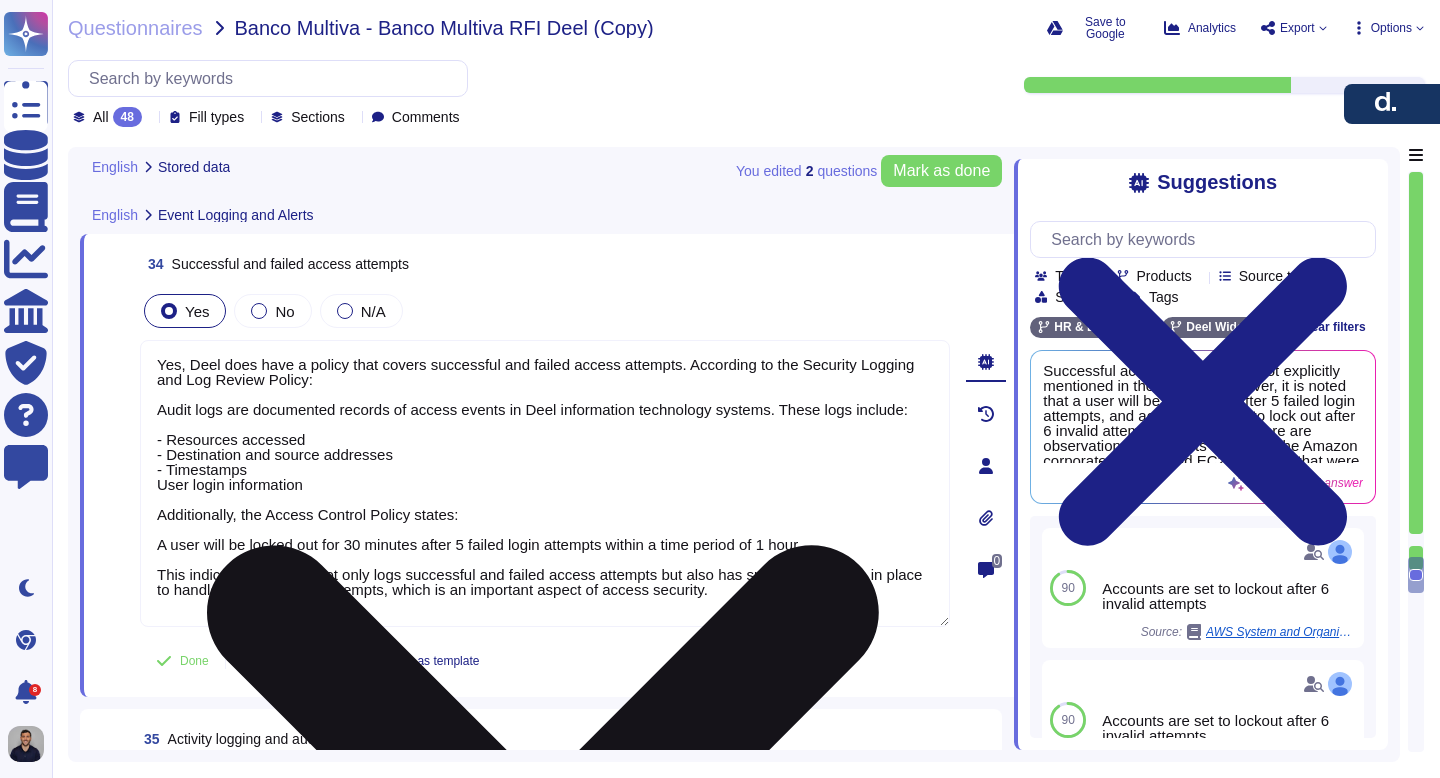 click on "Yes, Deel does have a policy that covers successful and failed access attempts. According to the Security Logging and Log Review Policy:
Audit logs are documented records of access events in Deel information technology systems. These logs include:
- Resources accessed
- Destination and source addresses
- Timestamps
User login information
Additionally, the Access Control Policy states:
A user will be locked out for 30 minutes after 5 failed login attempts within a time period of 1 hour.
This indicates that Deel not only logs successful and failed access attempts but also has specific measures in place to handle repeated failed attempts, which is an important aspect of access security." at bounding box center (545, 483) 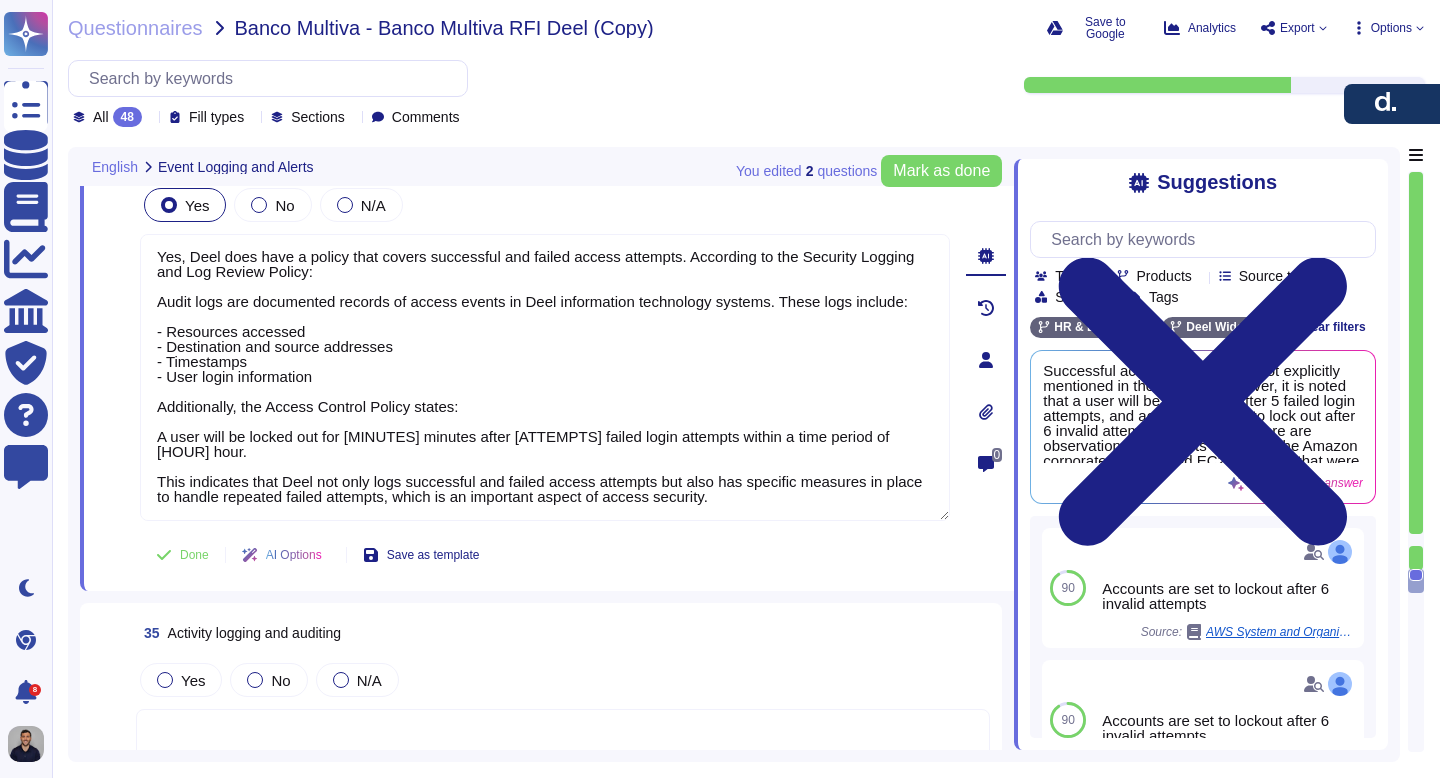 scroll, scrollTop: 11910, scrollLeft: 0, axis: vertical 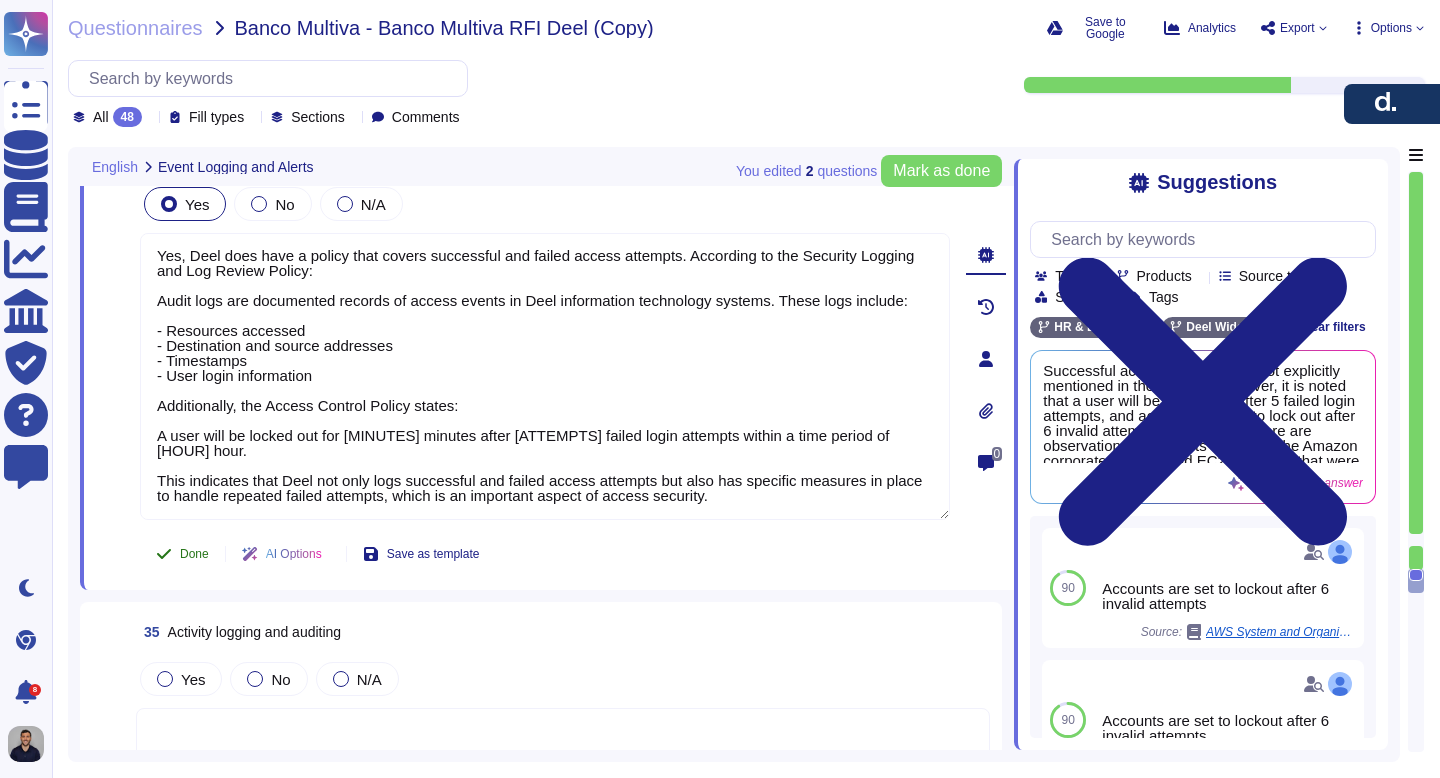 click on "Done" at bounding box center [194, 554] 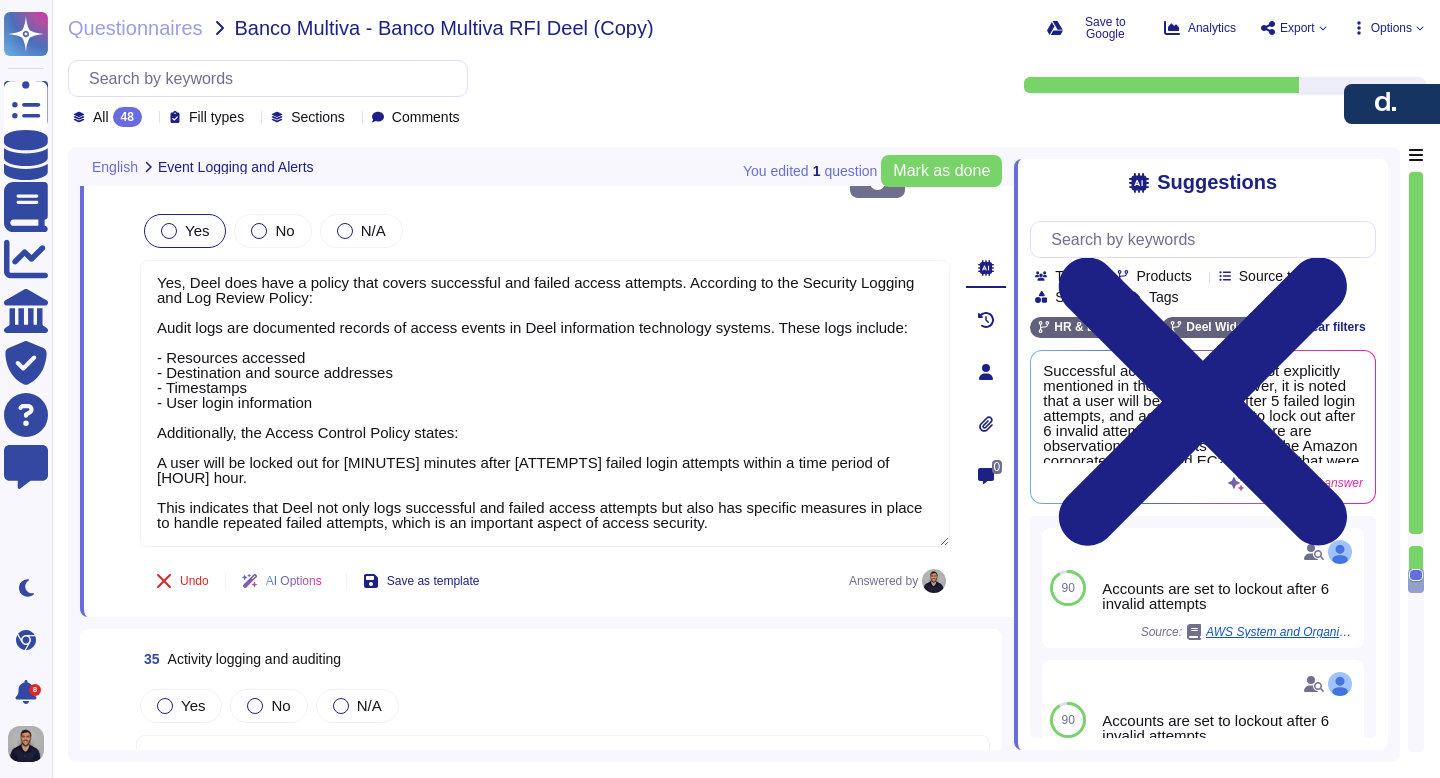 type on "Yes, Deel does have a policy that covers successful and failed access attempts. According to the Security Logging and Log Review Policy:
Audit logs are documented records of access events in Deel information technology systems. These logs include:
- Resources accessed
- Destination and source addresses
- Timestamps
- User login information
Additionally, the Access Control Policy states:
A user will be locked out for 30 minutes after 5 failed login attempts within a time period of 1 hour.
This indicates that Deel not only logs successful and failed access attempts but also has specific measures in place to handle repeated failed attempts, which is an important aspect of access security." 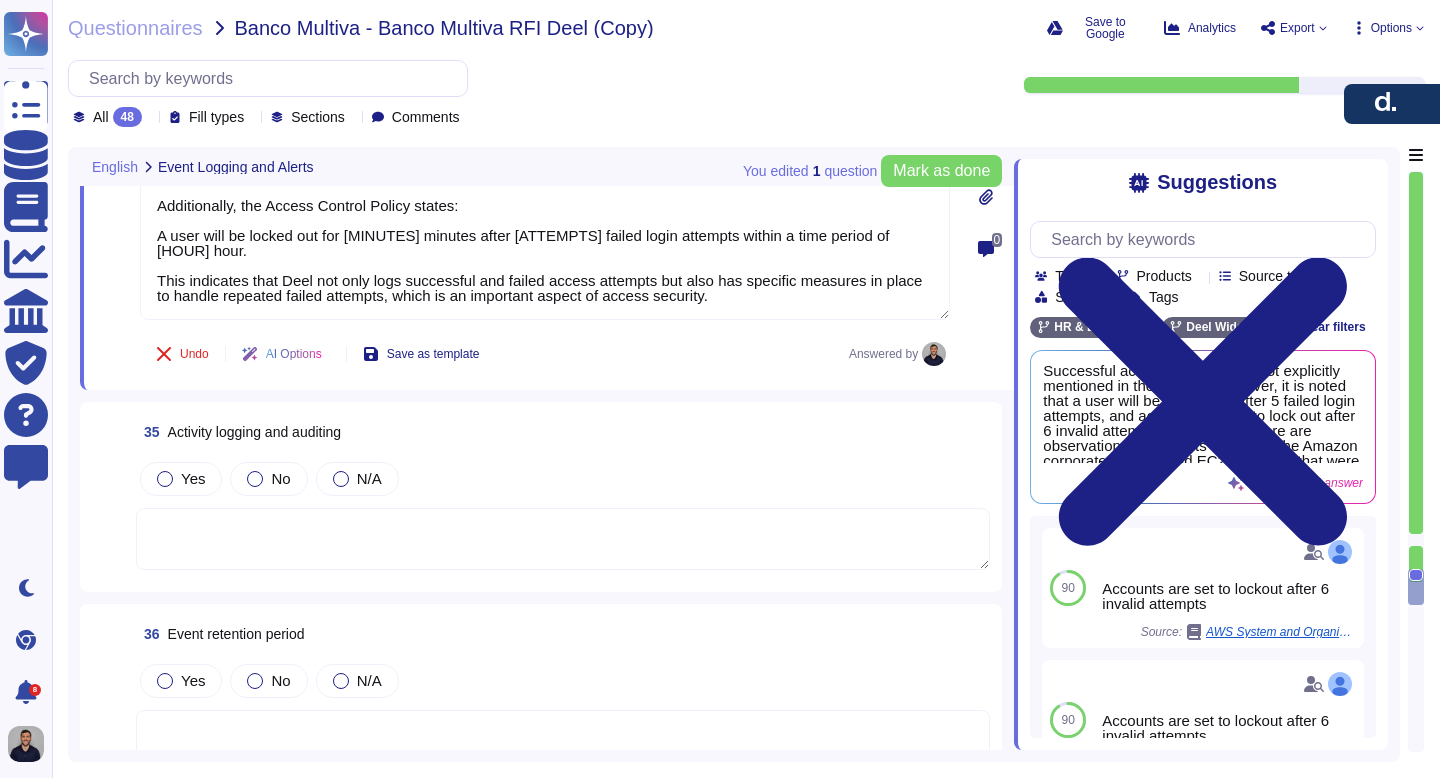 scroll, scrollTop: 12163, scrollLeft: 0, axis: vertical 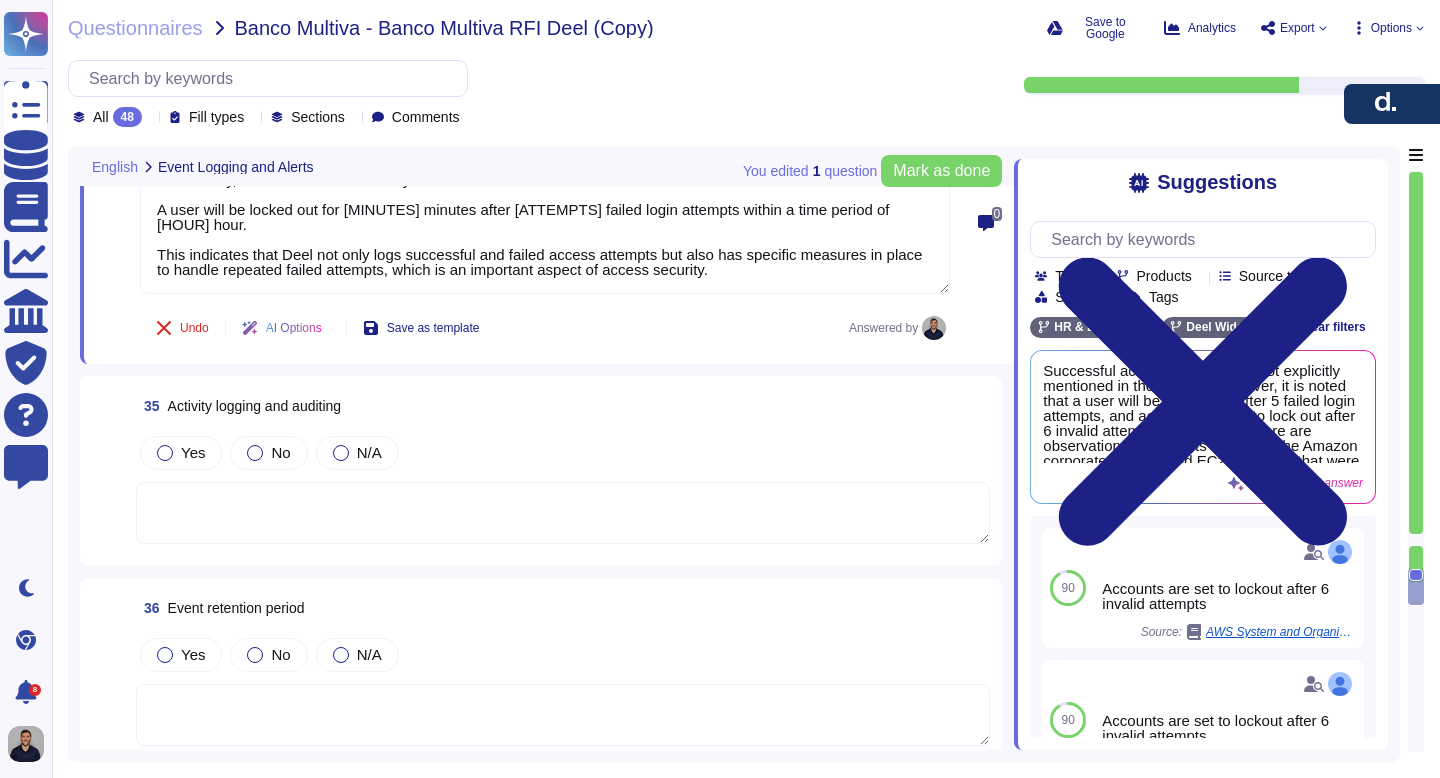 click at bounding box center [563, 513] 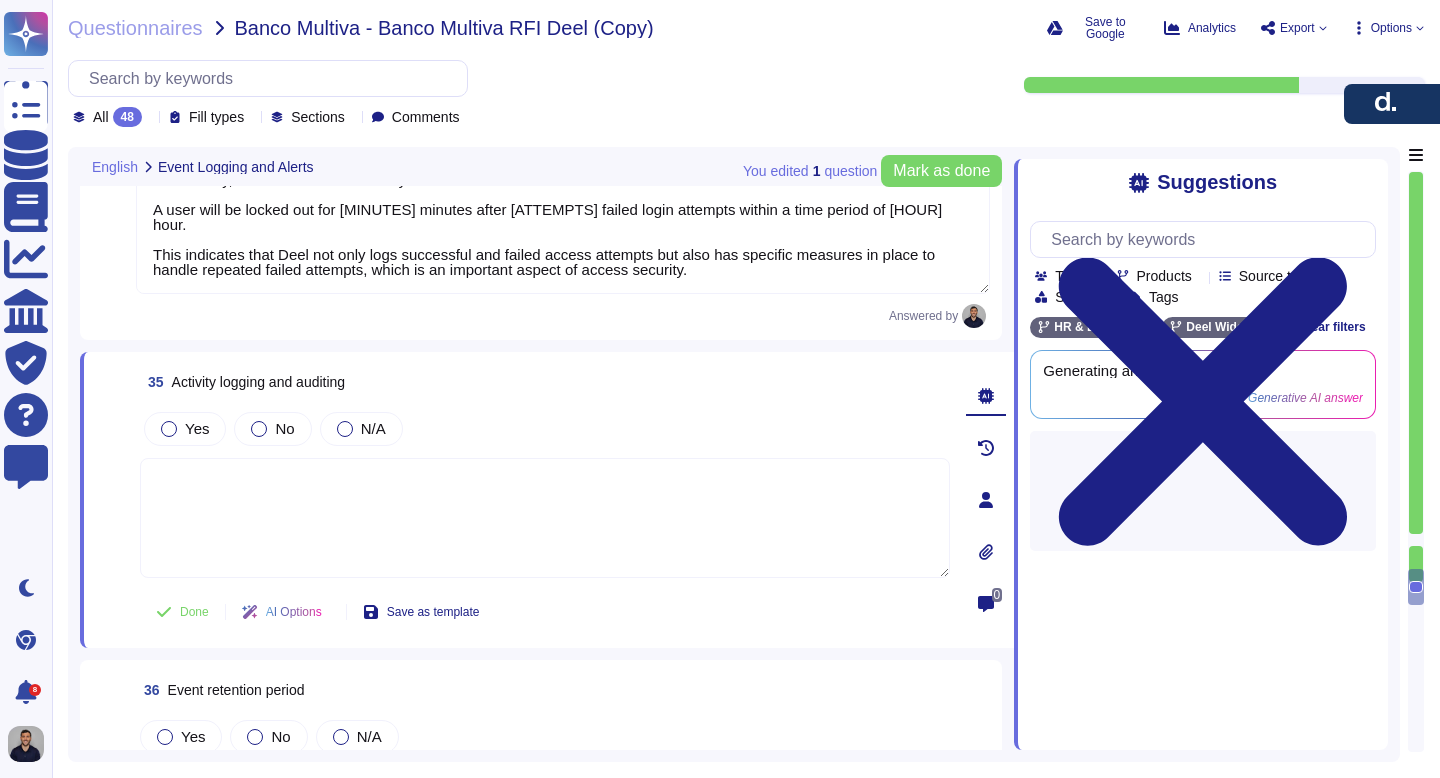 scroll, scrollTop: 0, scrollLeft: 0, axis: both 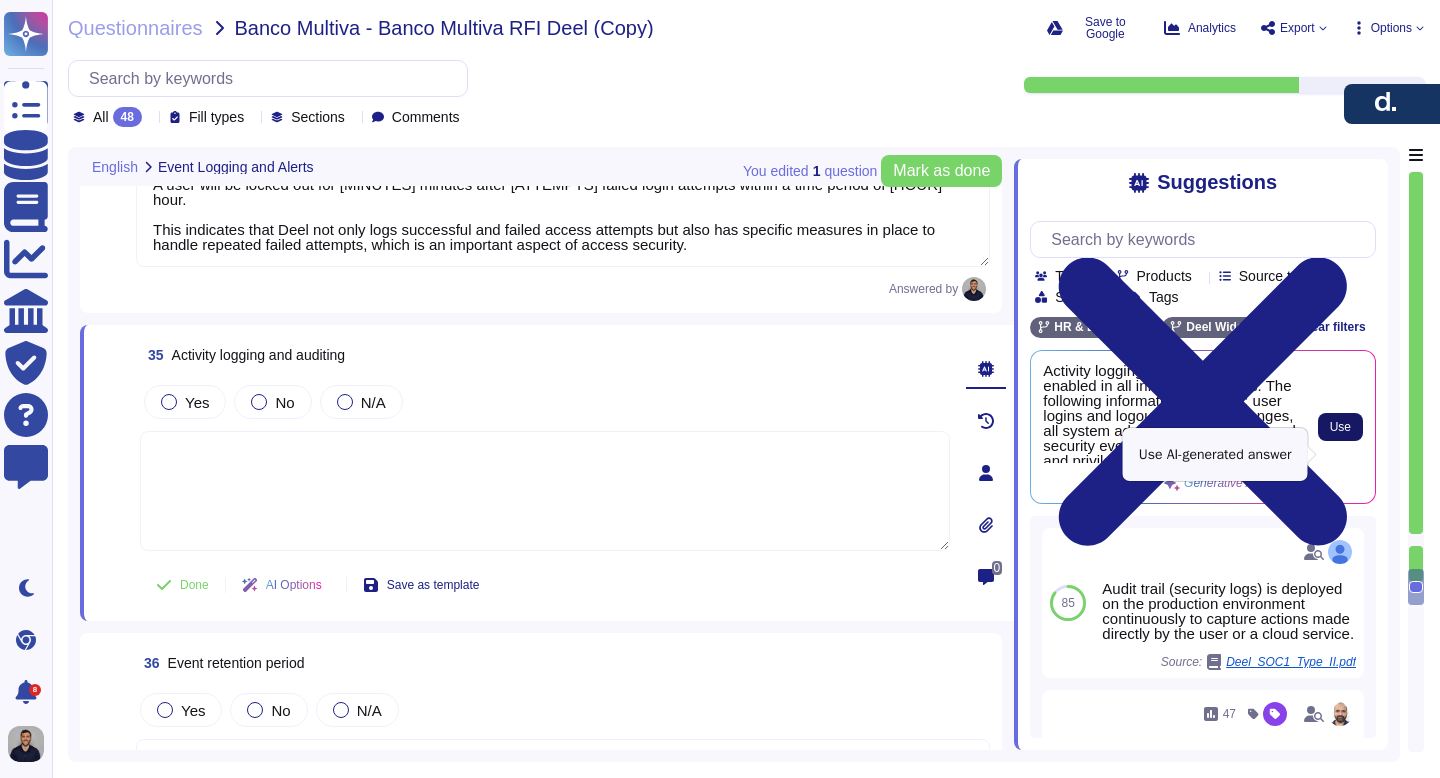 click on "Use" at bounding box center (1340, 427) 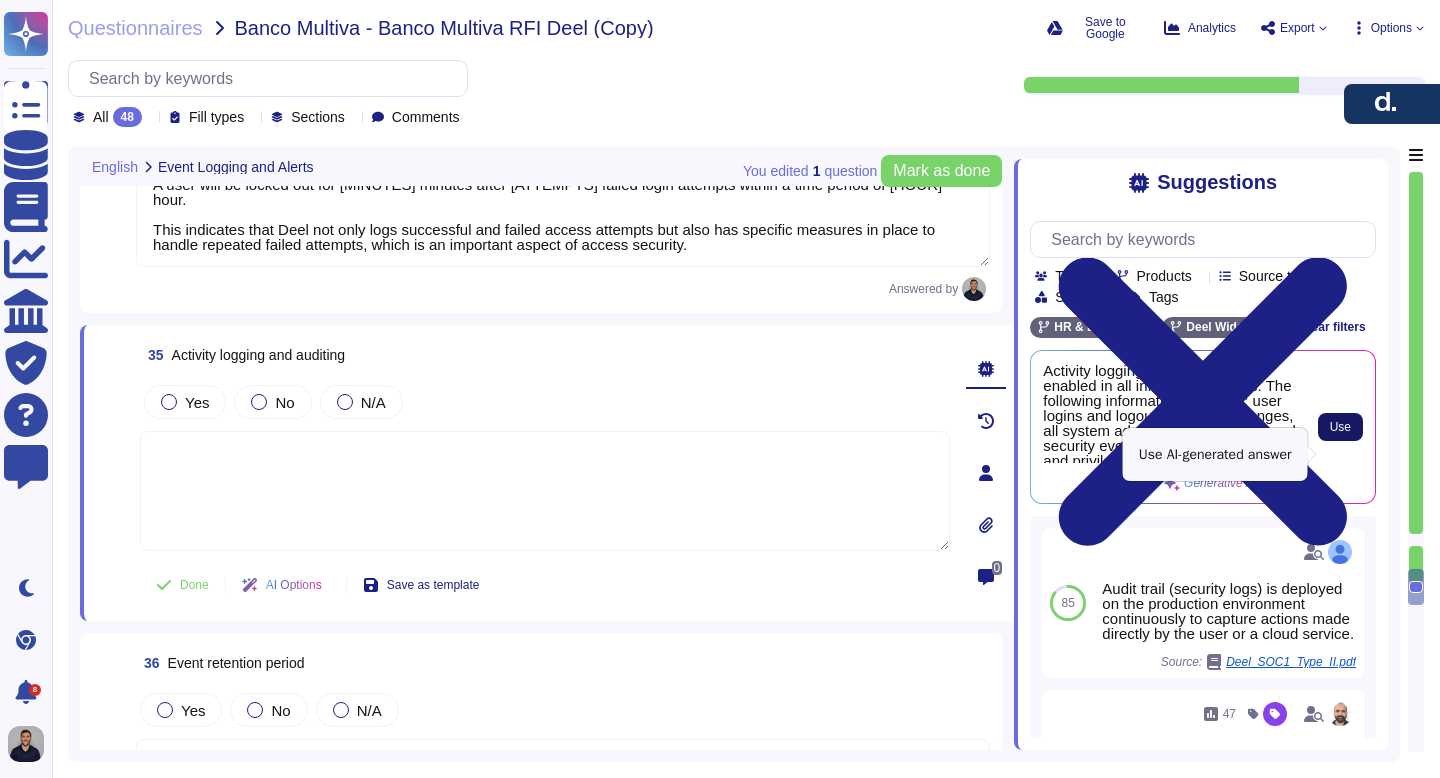 type on "Activity logging and auditing are enabled in all information assets. The following information is logged: user logins and logouts, privilege changes, all system administrator activities, and security events such as login failures and privilege escalation attempts. Audit logs are classified as Deel Confidential information (High Sensitivity) and are subject to applicable privacy laws.
Audit logs are analyzed automatically by a dedicated tool, and any evidence of system misuse is reported to the CTO for further investigation. The CTO provides a quarterly report to the Security Steering Committee regarding suspicious events in the various information assets. All audit logs are retained for a period of 90 days, after which they are kept in backup media for an additional 275 days, totaling 365 days.
Access to audit logs is strictly controlled and monitored, reinforcing trust, accountability, and data protection for all users." 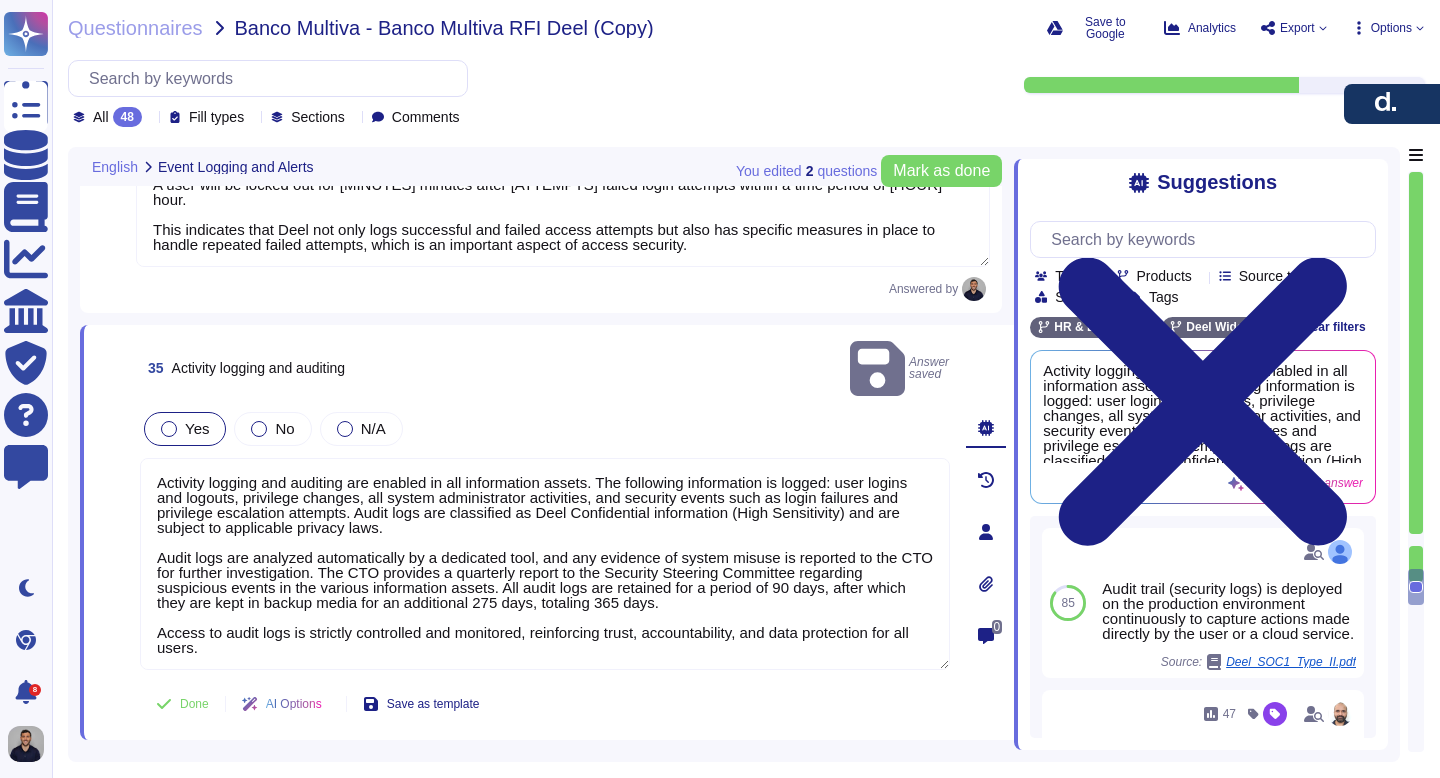 click on "Yes" at bounding box center [197, 428] 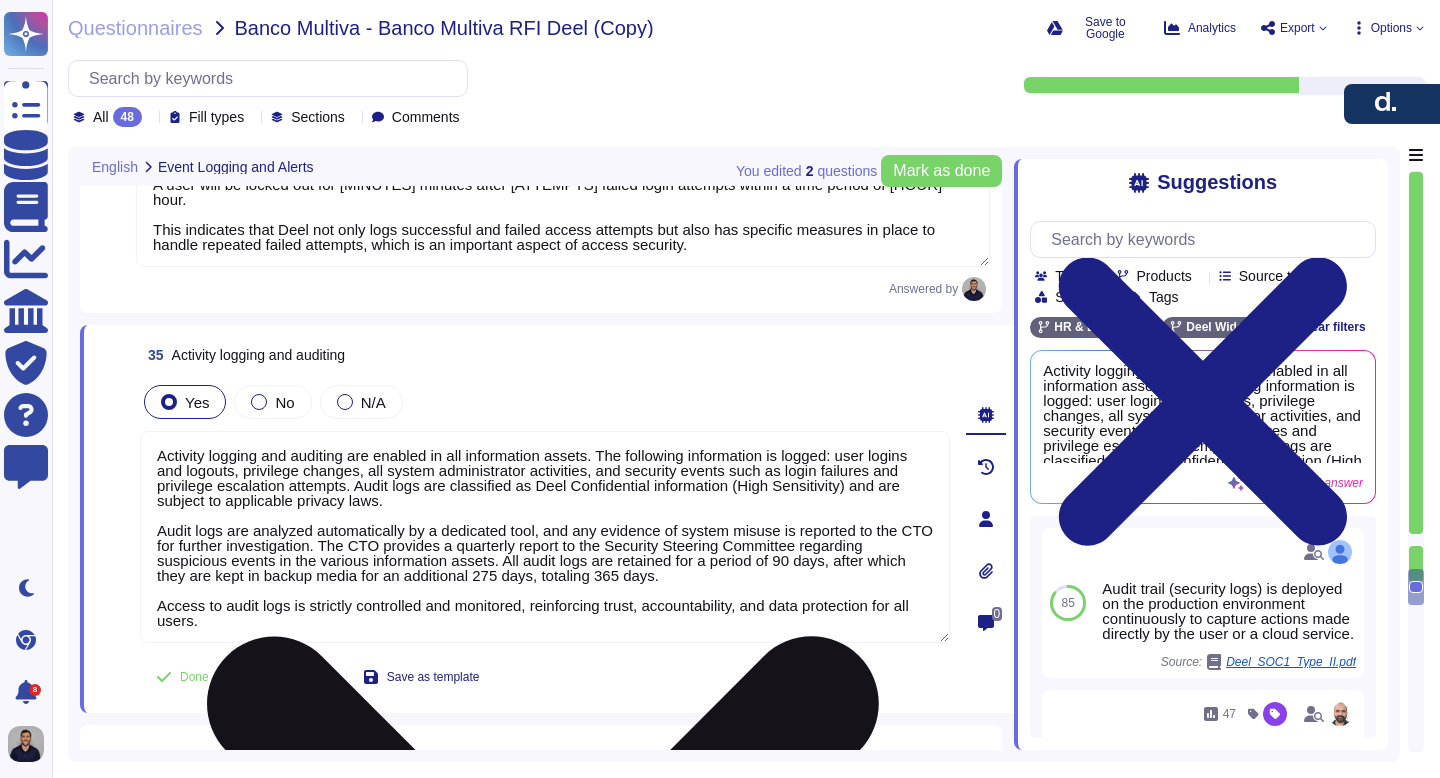 scroll, scrollTop: 2, scrollLeft: 0, axis: vertical 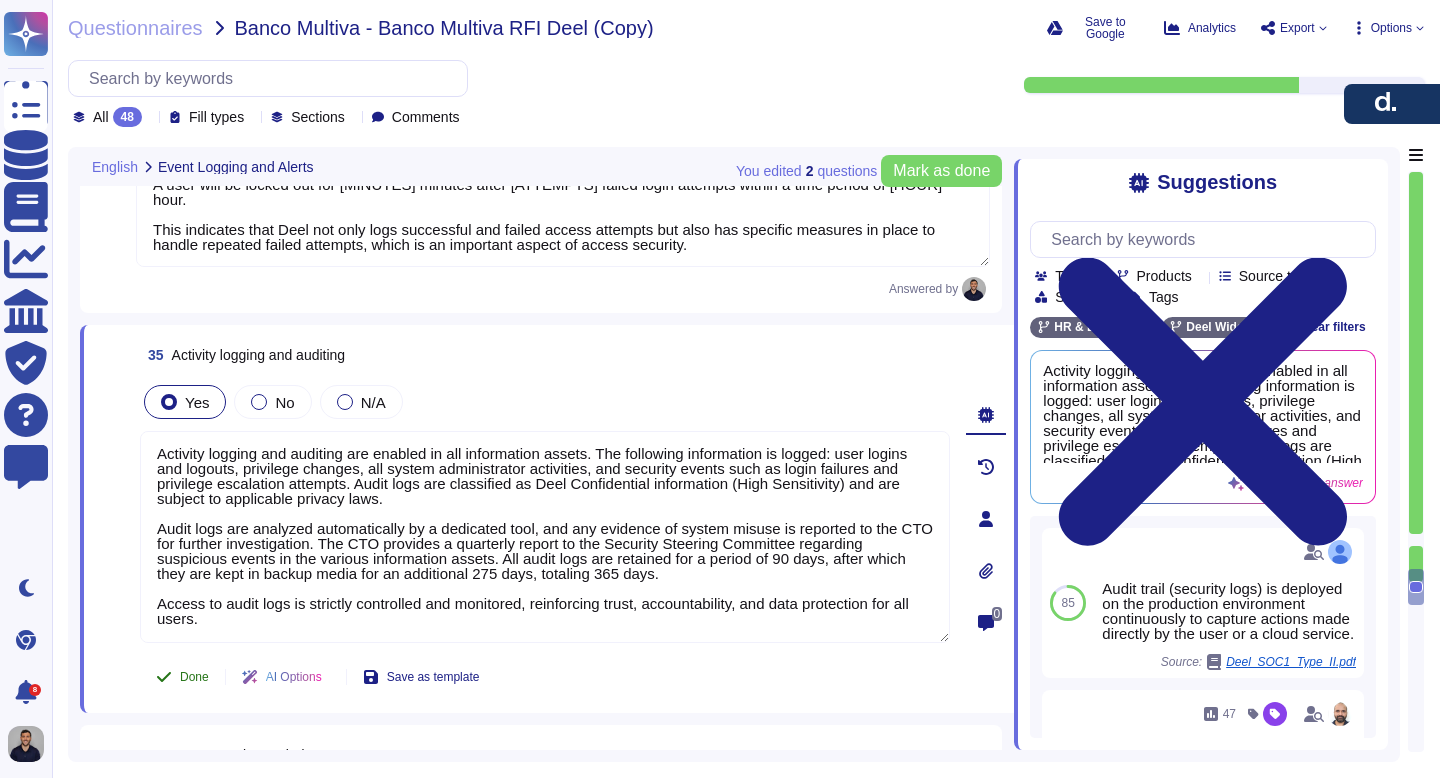 click on "Done" at bounding box center (182, 677) 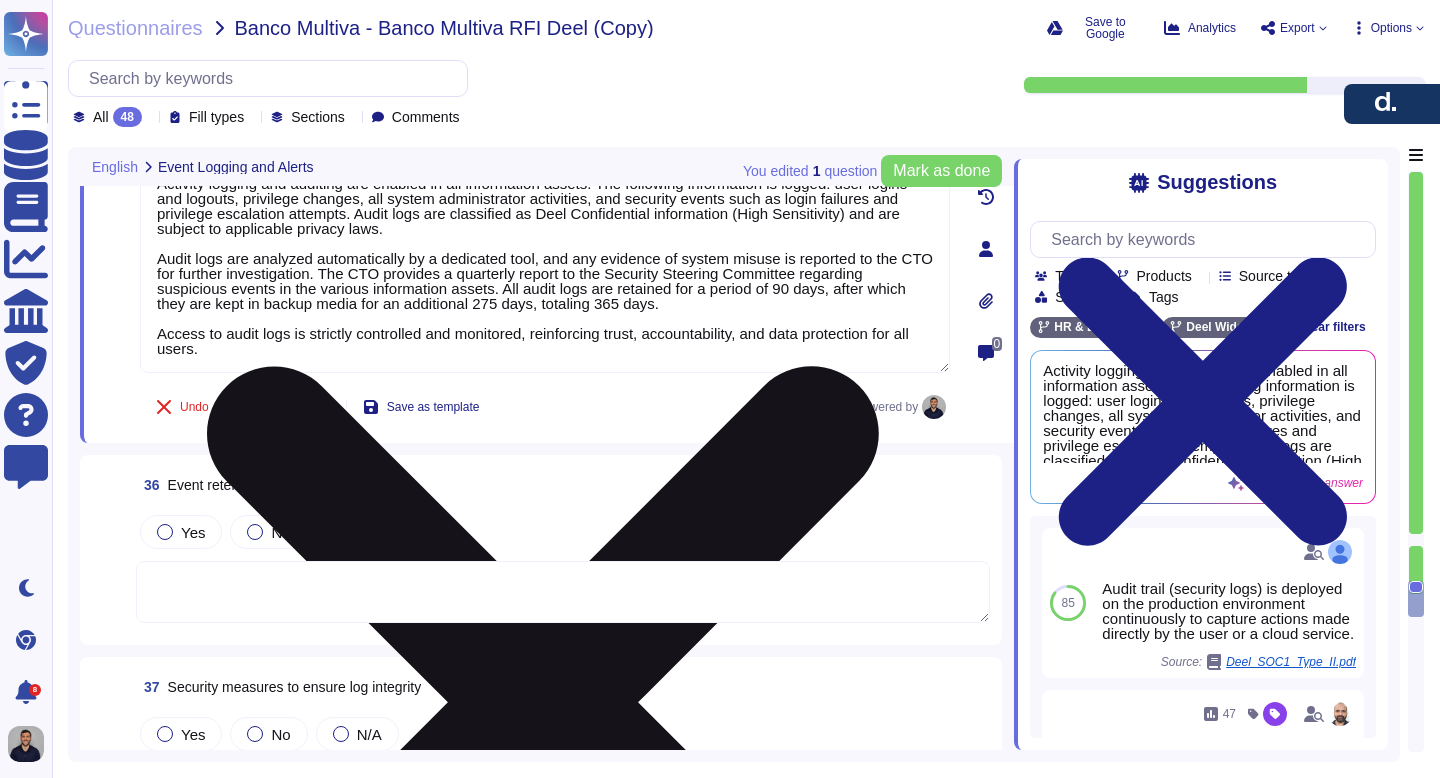 scroll, scrollTop: 12434, scrollLeft: 0, axis: vertical 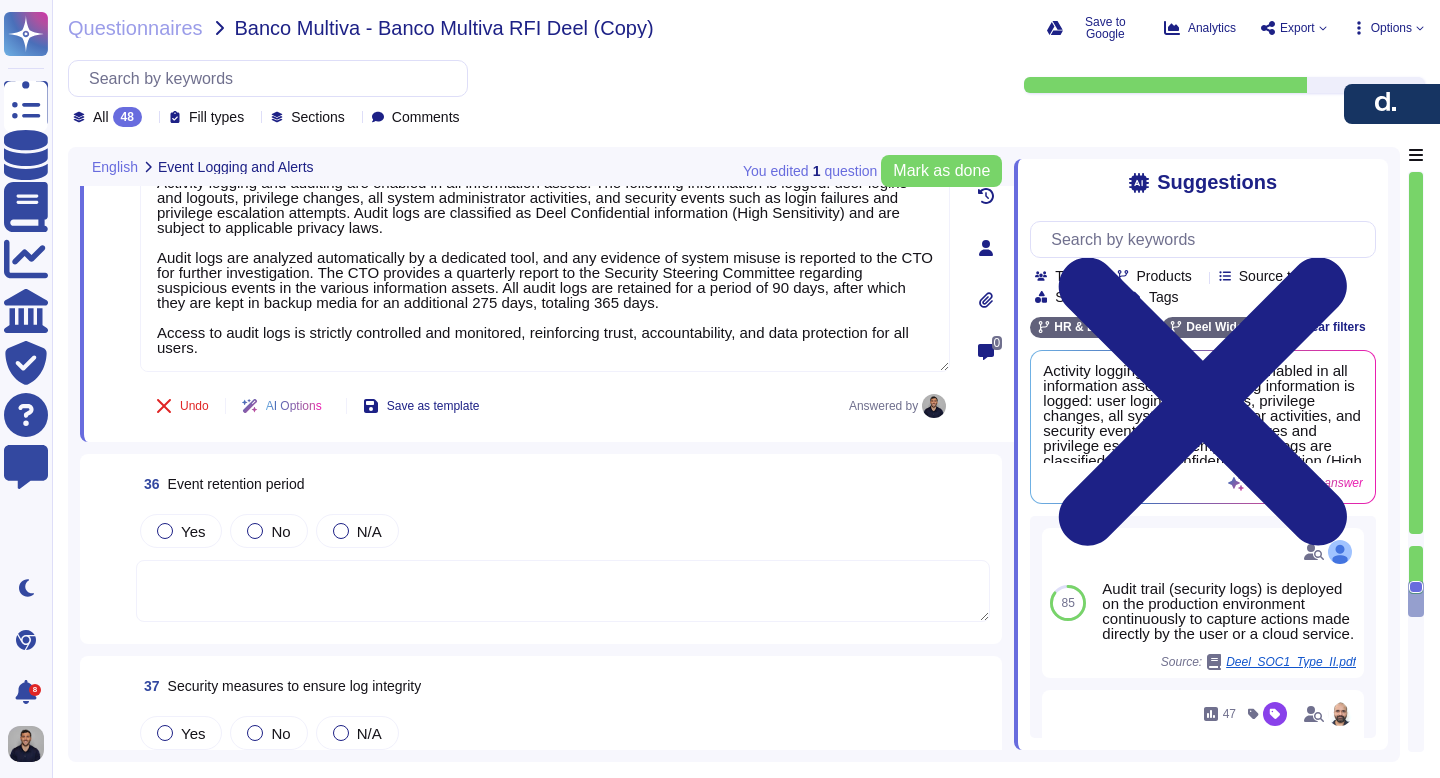 click at bounding box center (563, 591) 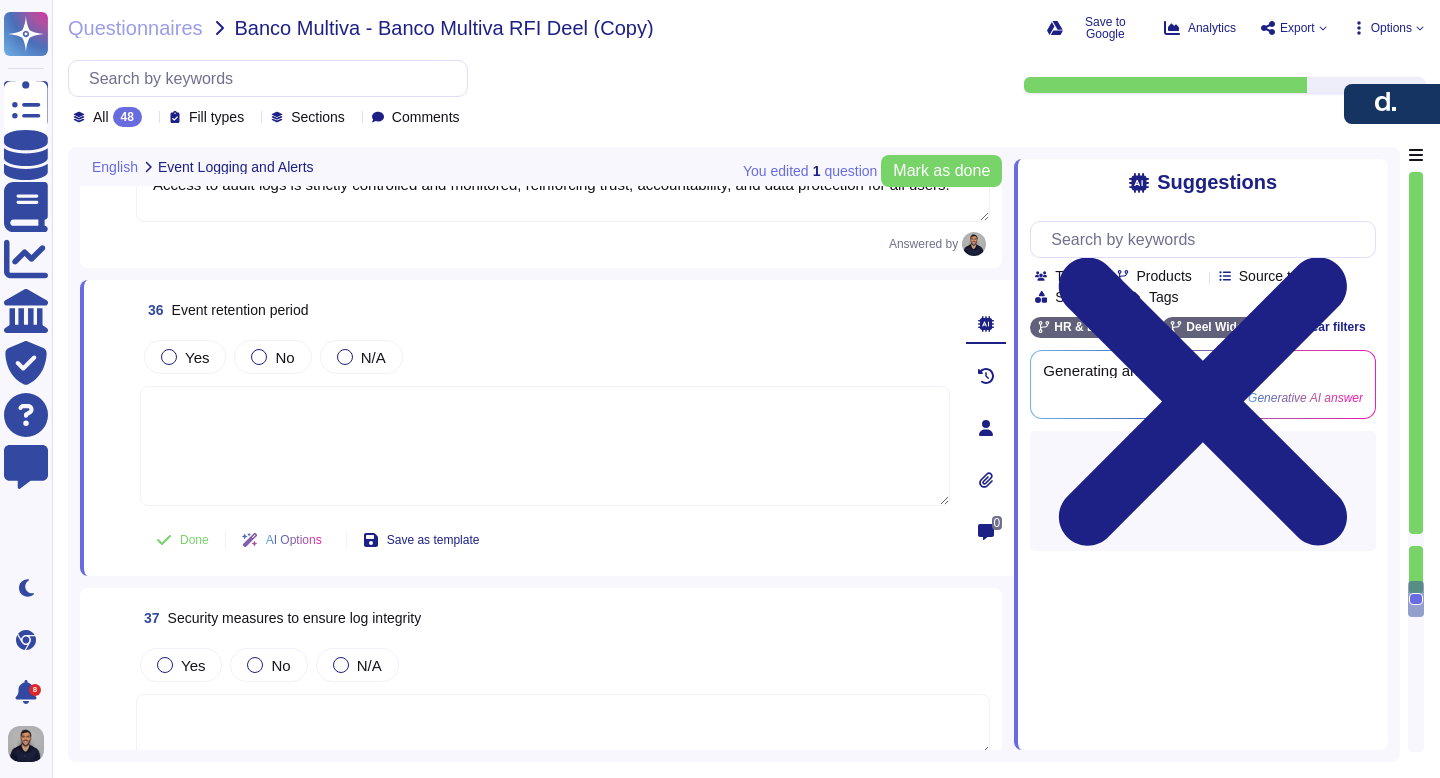 scroll, scrollTop: 12588, scrollLeft: 0, axis: vertical 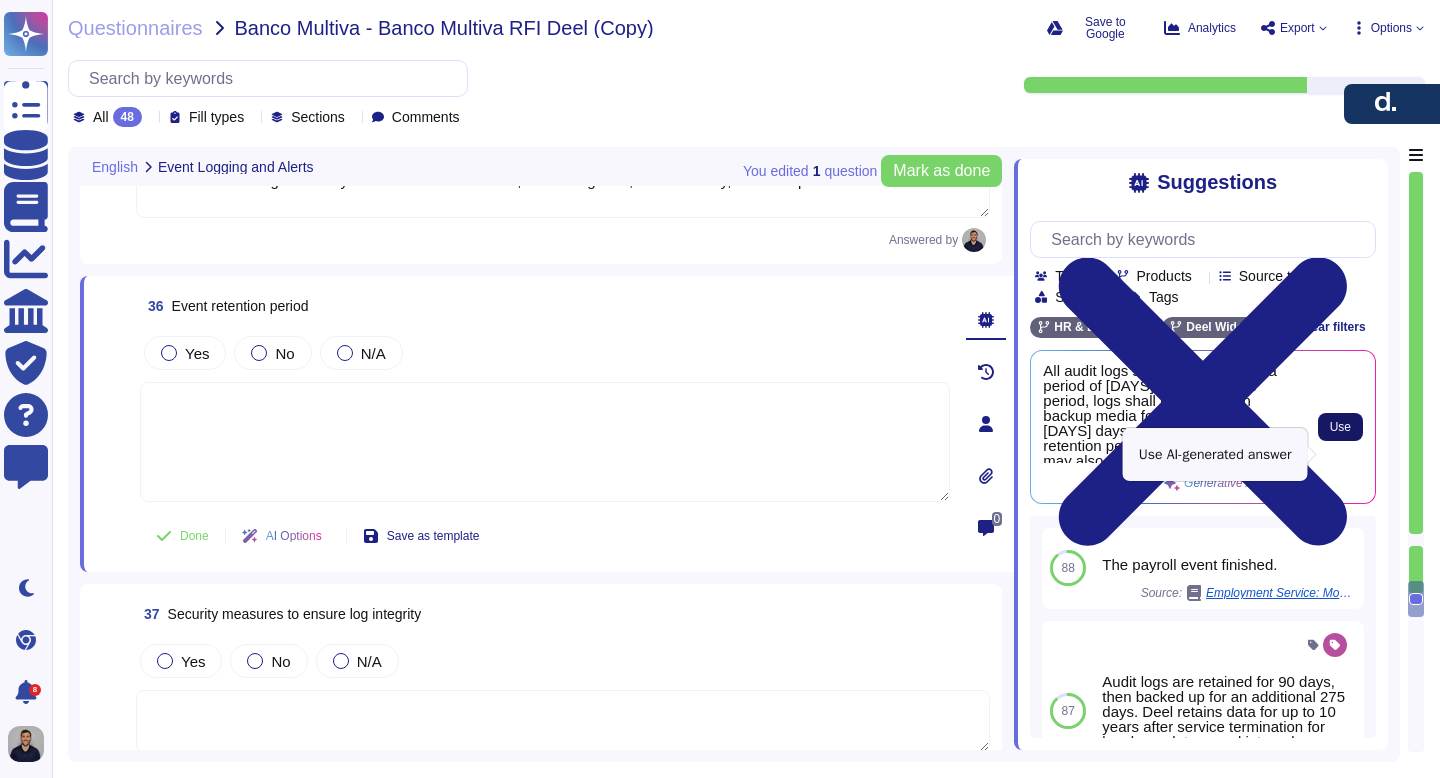 click on "Use" at bounding box center [1340, 427] 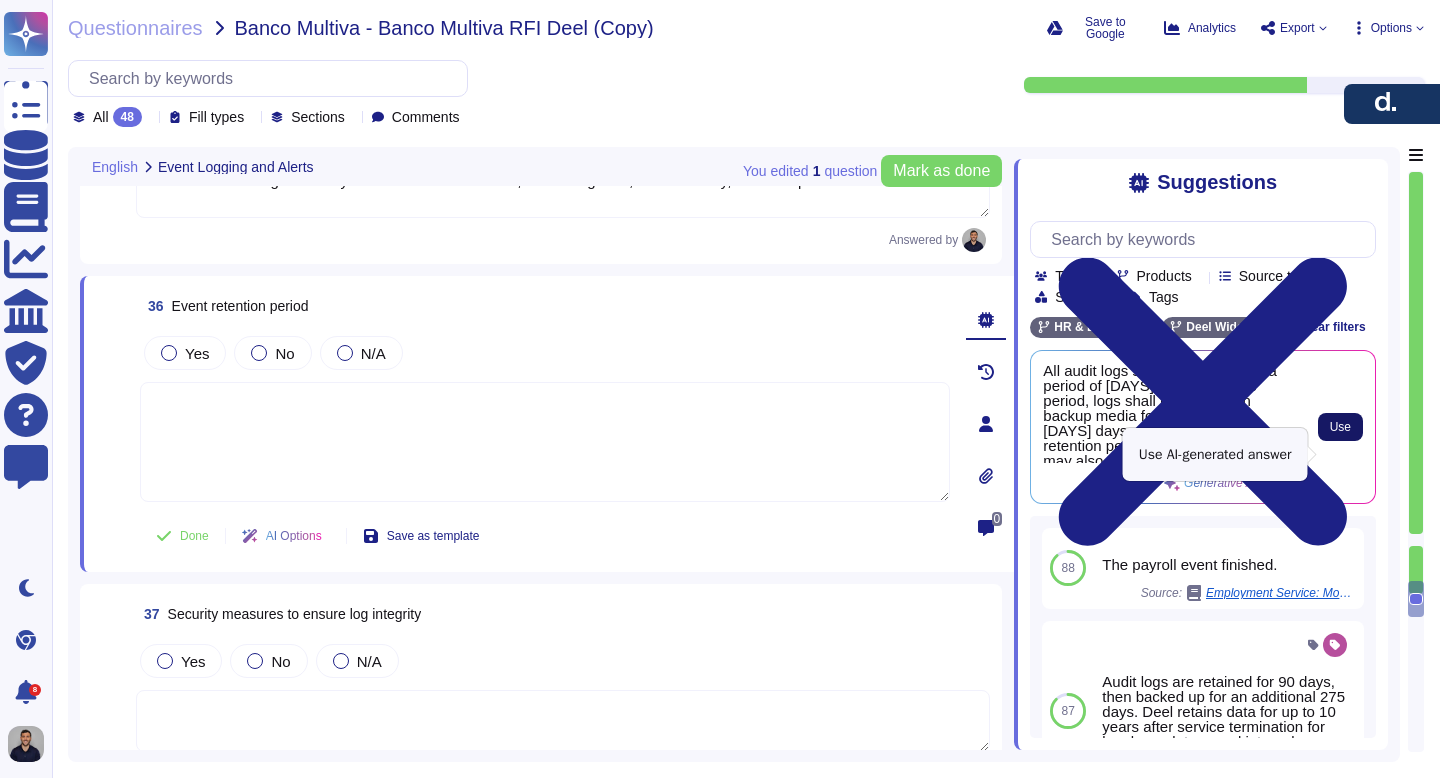 type on "All audit logs shall be retained for a period of 90 days. After this period, logs shall be retained in backup media for an additional 275 days, resulting in a total retention period of 365 days. Deel may also retain personal information for up to 10 years after service termination for legal, regulatory, and internal purposes." 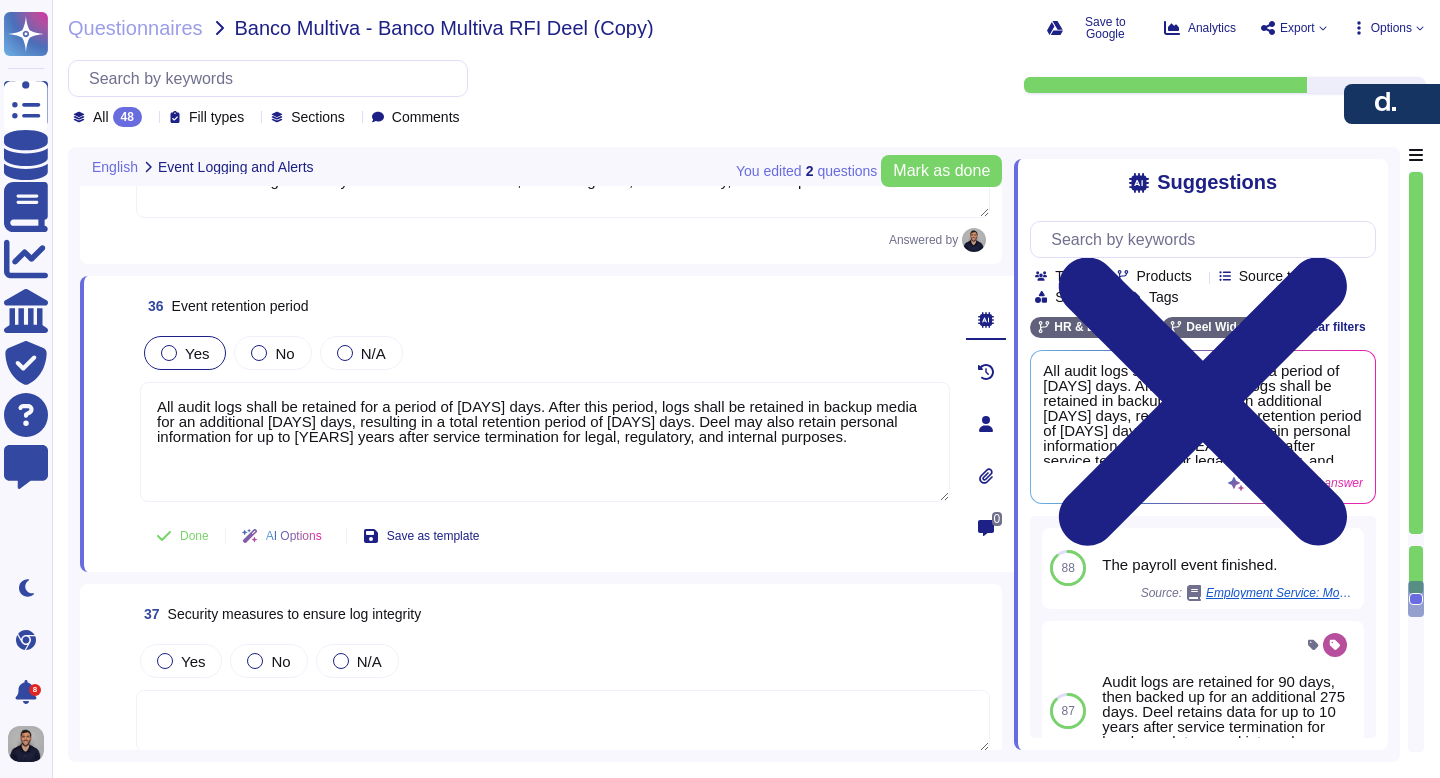 click at bounding box center (169, 353) 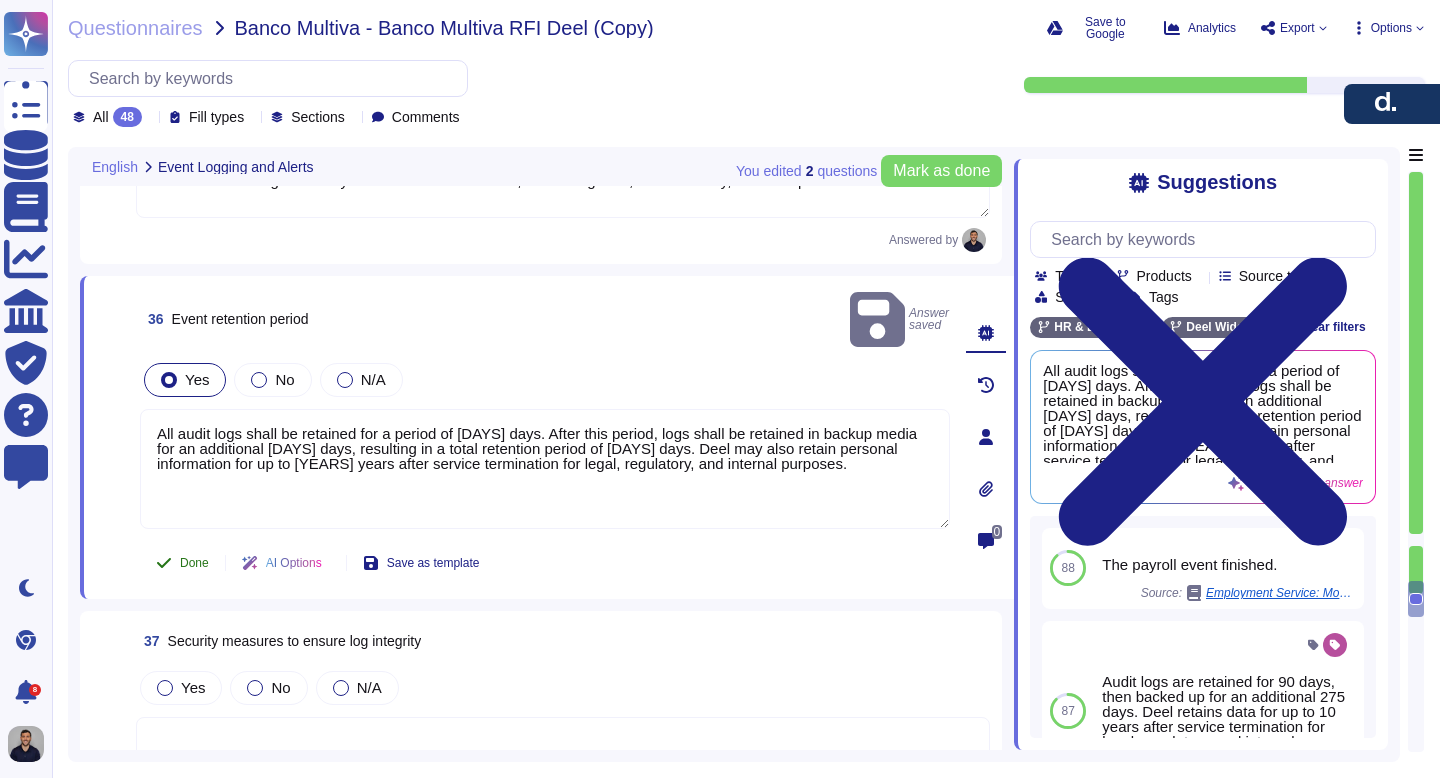 click 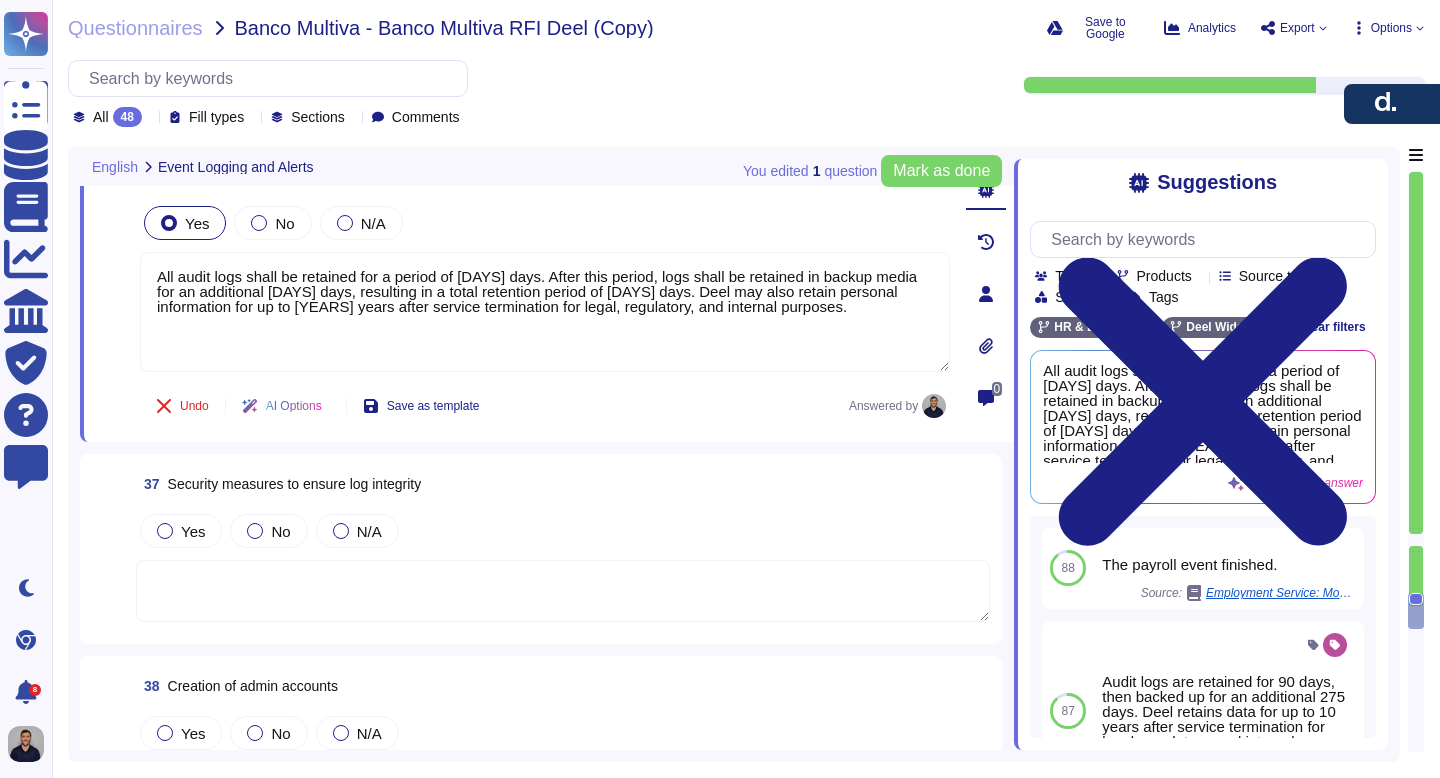 scroll, scrollTop: 12837, scrollLeft: 0, axis: vertical 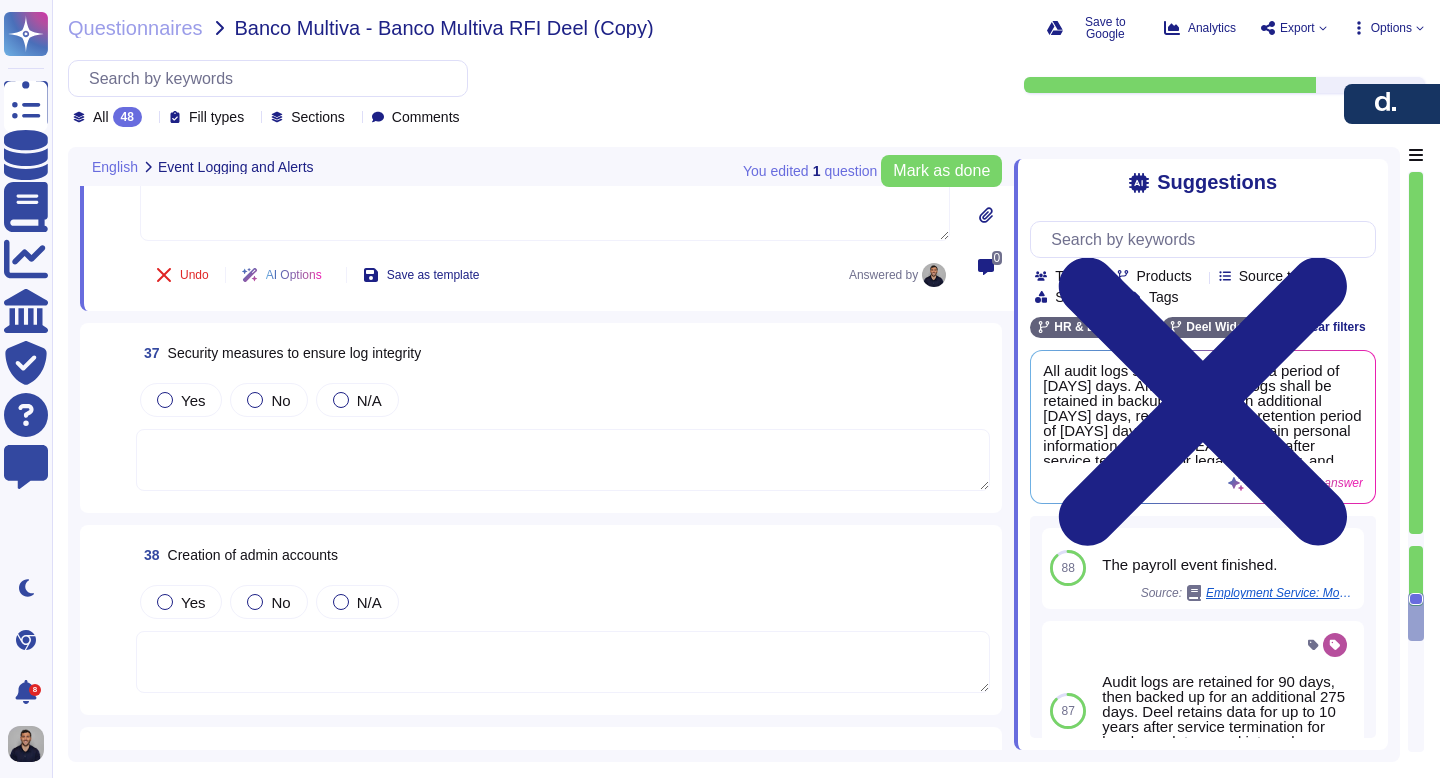 click at bounding box center [563, 460] 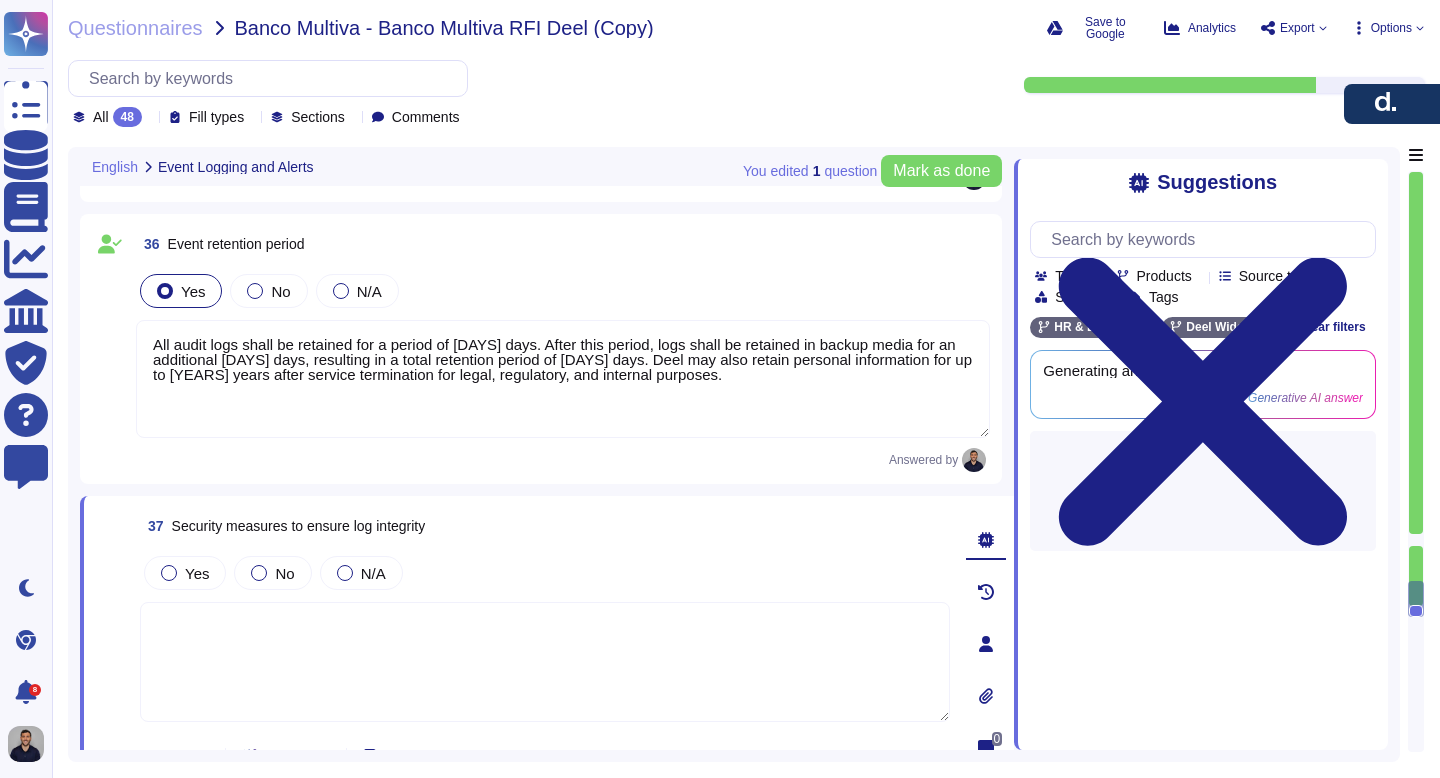 type on "Yes, Deel does have a policy that covers successful and failed access attempts. According to the Security Logging and Log Review Policy:
Audit logs are documented records of access events in Deel information technology systems. These logs include:
- Resources accessed
- Destination and source addresses
- Timestamps
- User login information
Additionally, the Access Control Policy states:
A user will be locked out for 30 minutes after 5 failed login attempts within a time period of 1 hour.
This indicates that Deel not only logs successful and failed access attempts but also has specific measures in place to handle repeated failed attempts, which is an important aspect of access security." 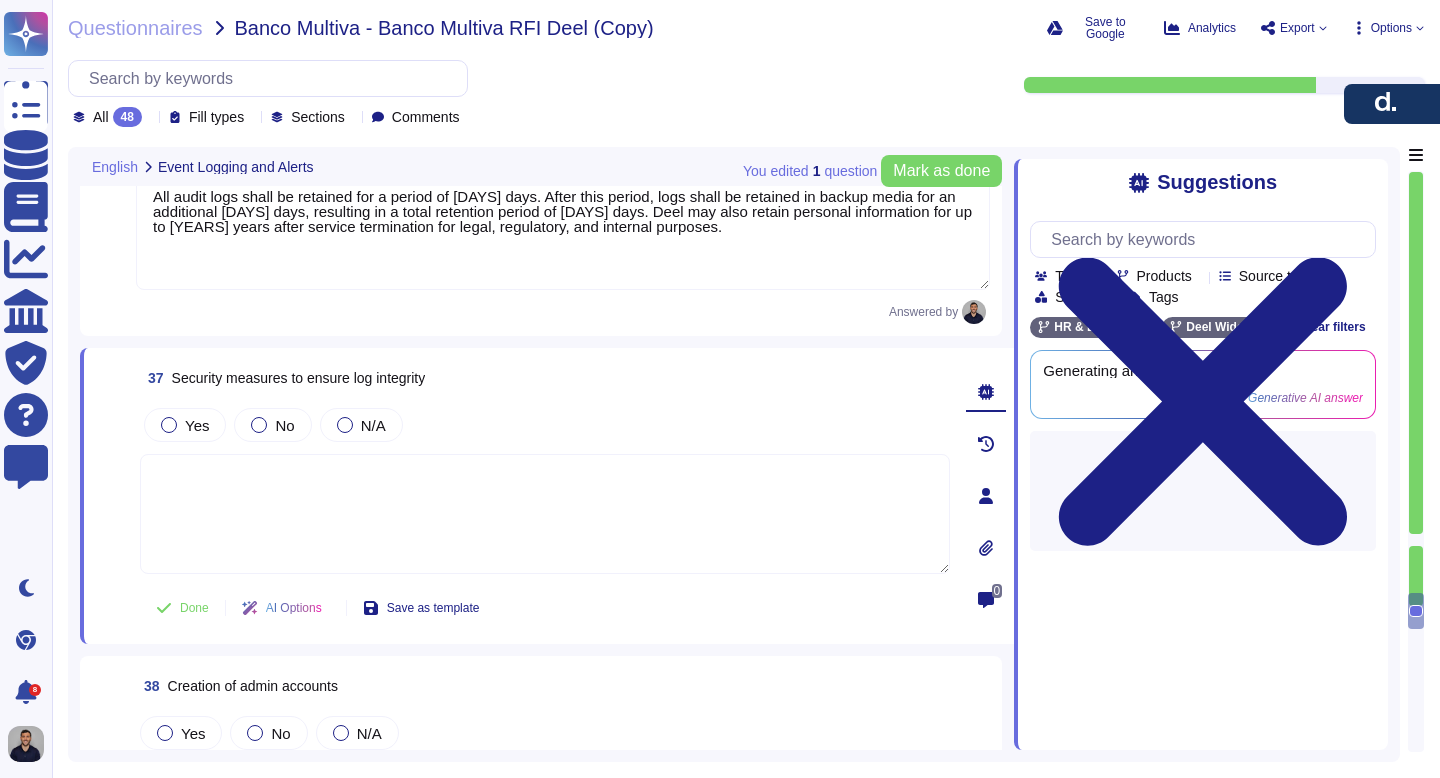 scroll, scrollTop: 12785, scrollLeft: 0, axis: vertical 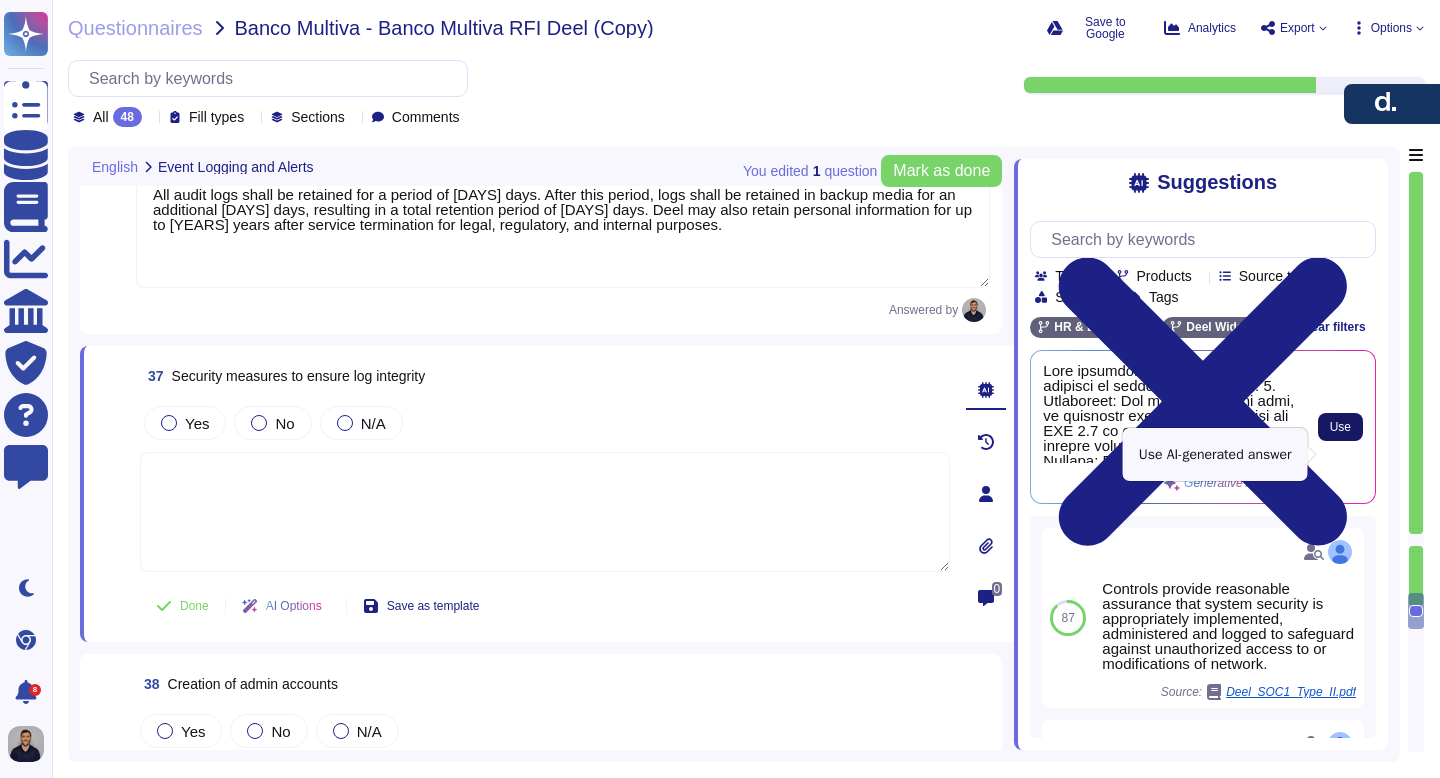 click on "Use" at bounding box center (1340, 427) 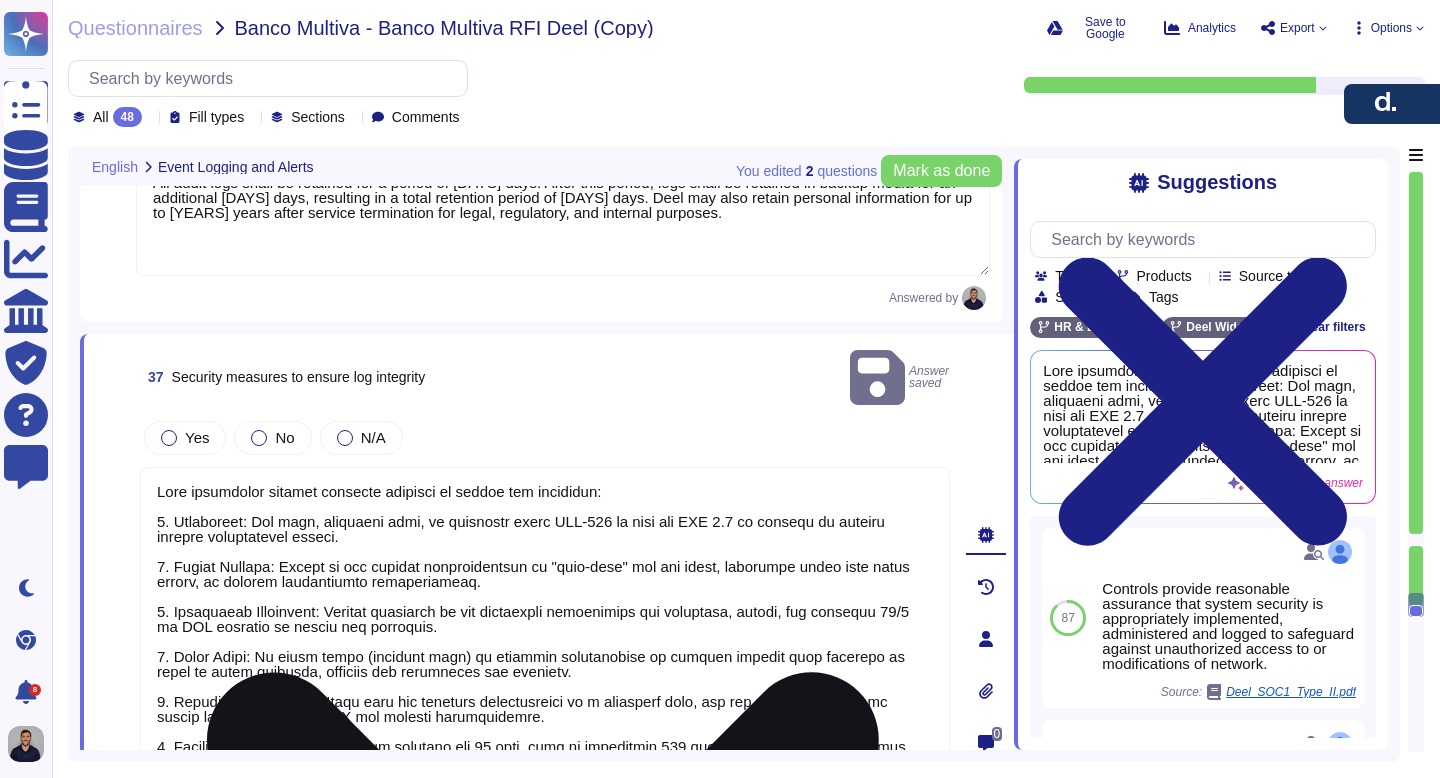 scroll, scrollTop: 2, scrollLeft: 0, axis: vertical 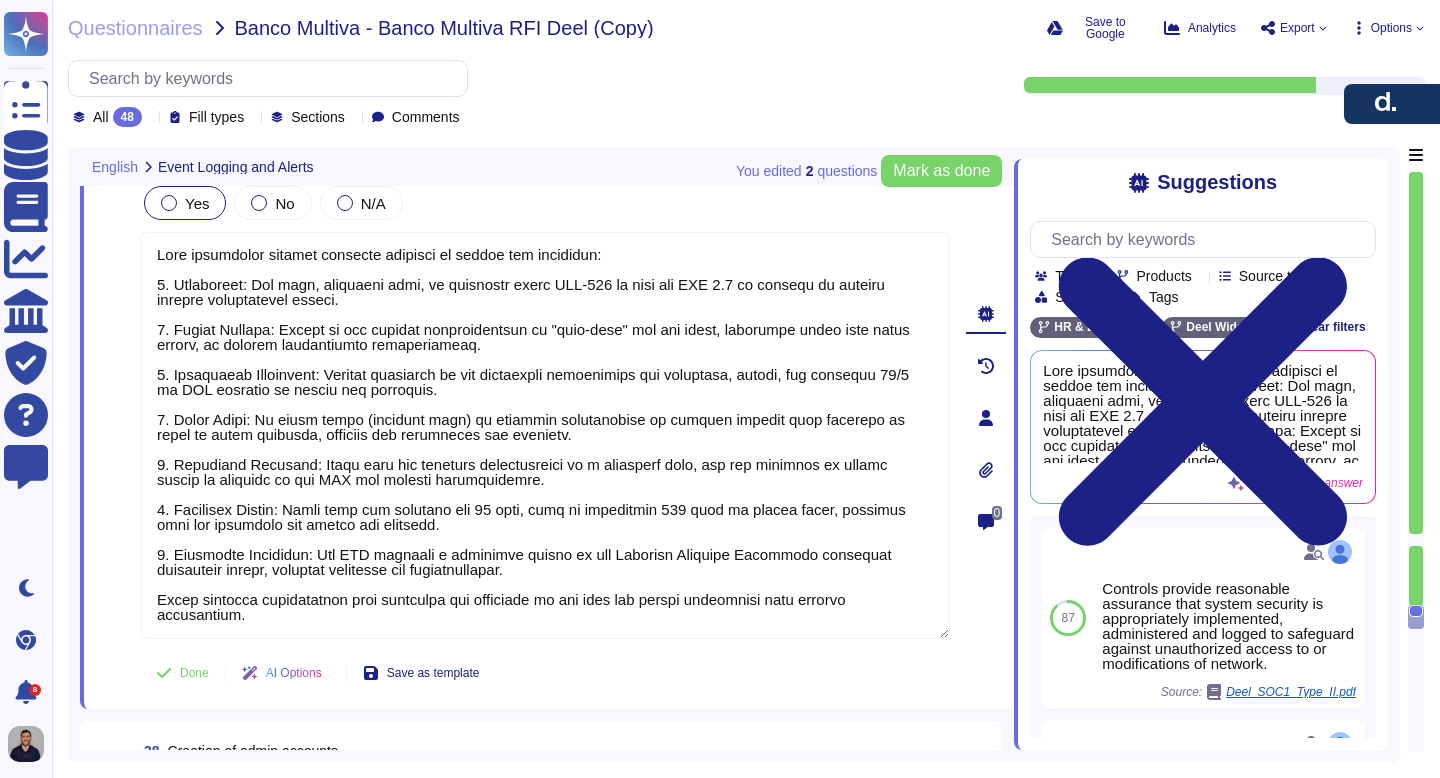 click at bounding box center (169, 203) 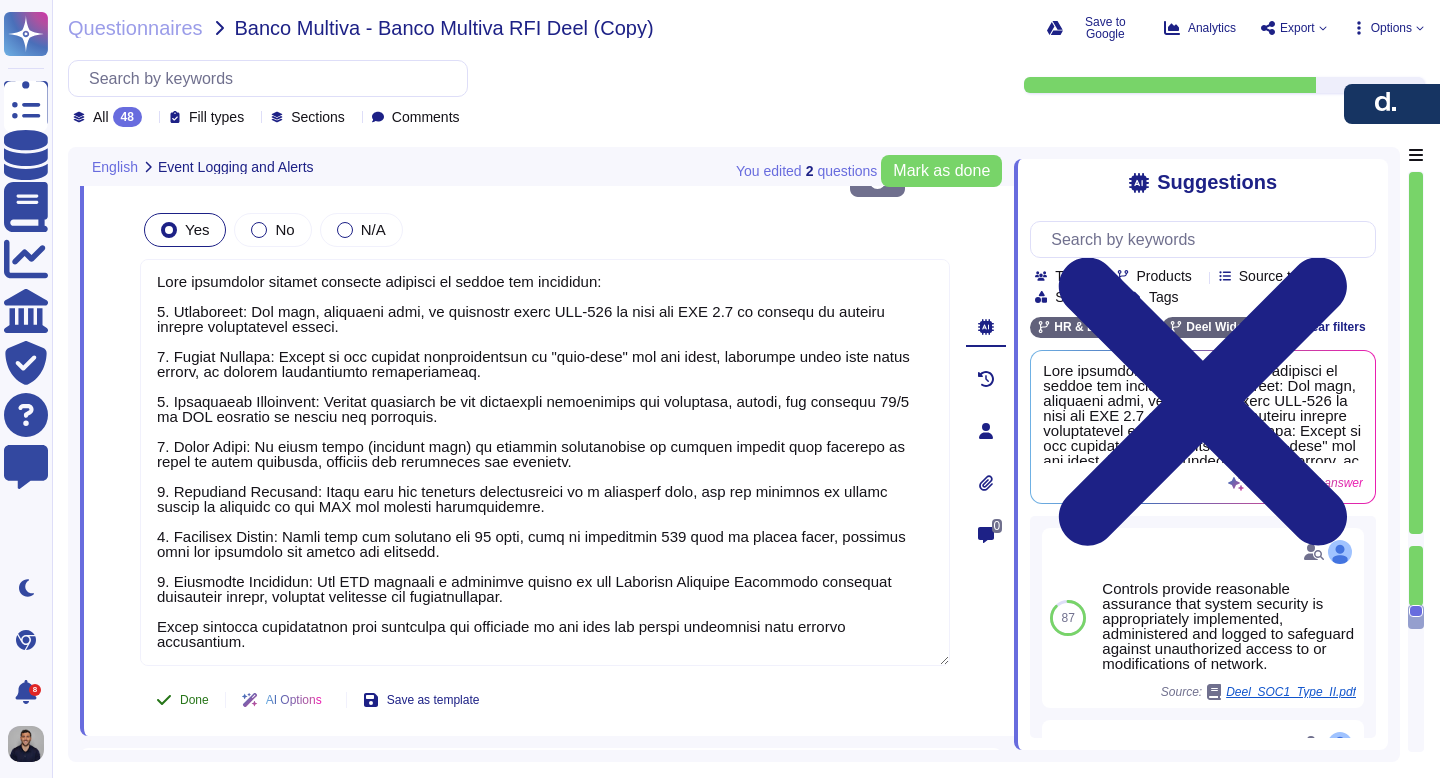 click 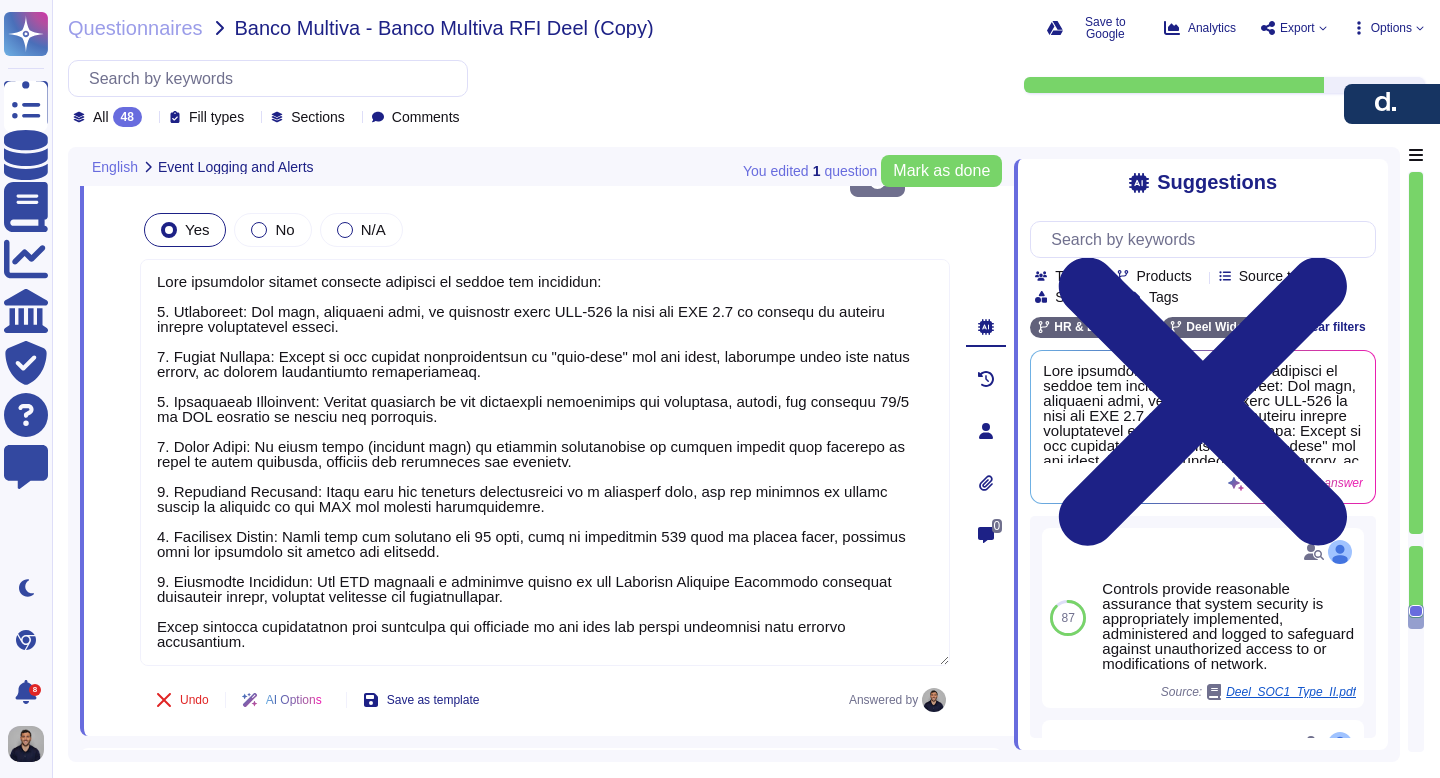 scroll, scrollTop: 13224, scrollLeft: 0, axis: vertical 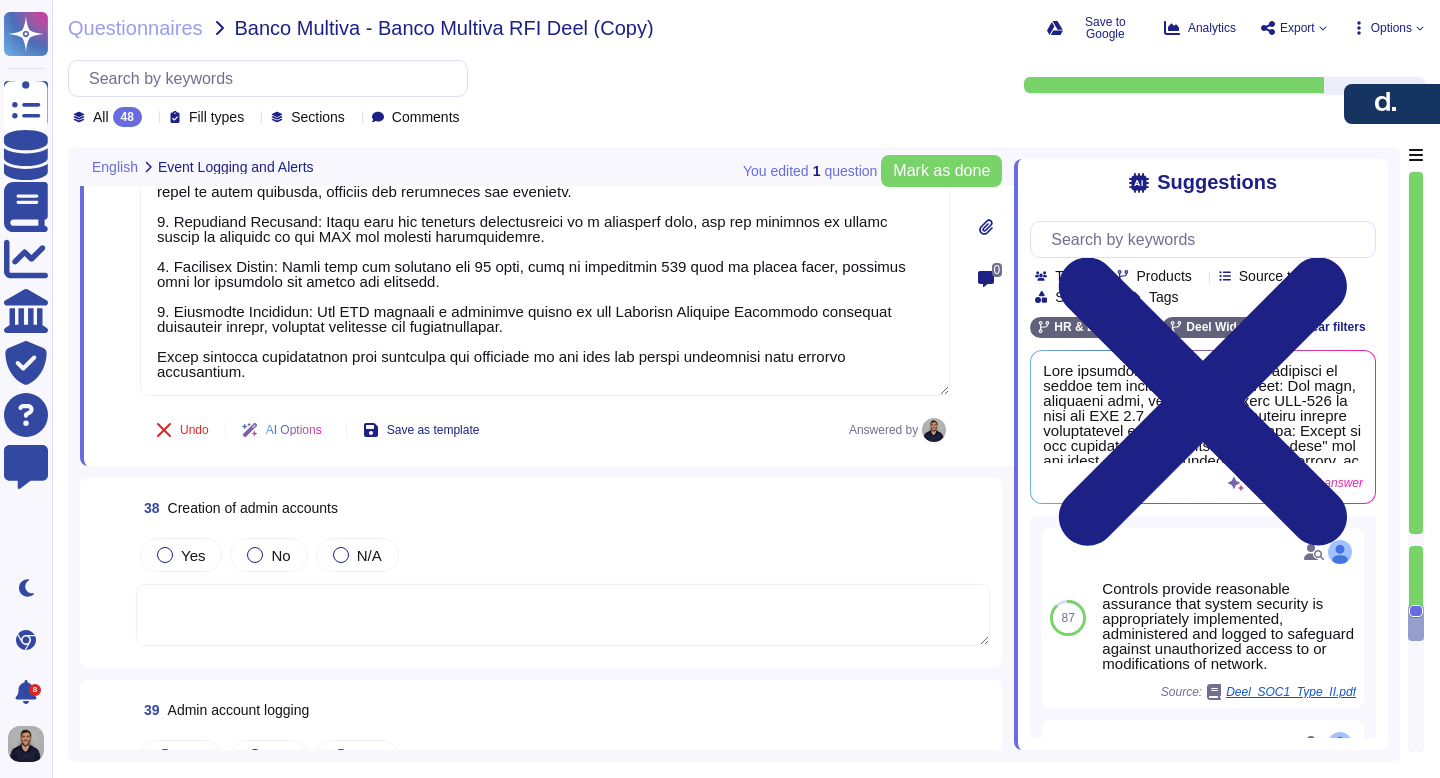 click at bounding box center (563, 615) 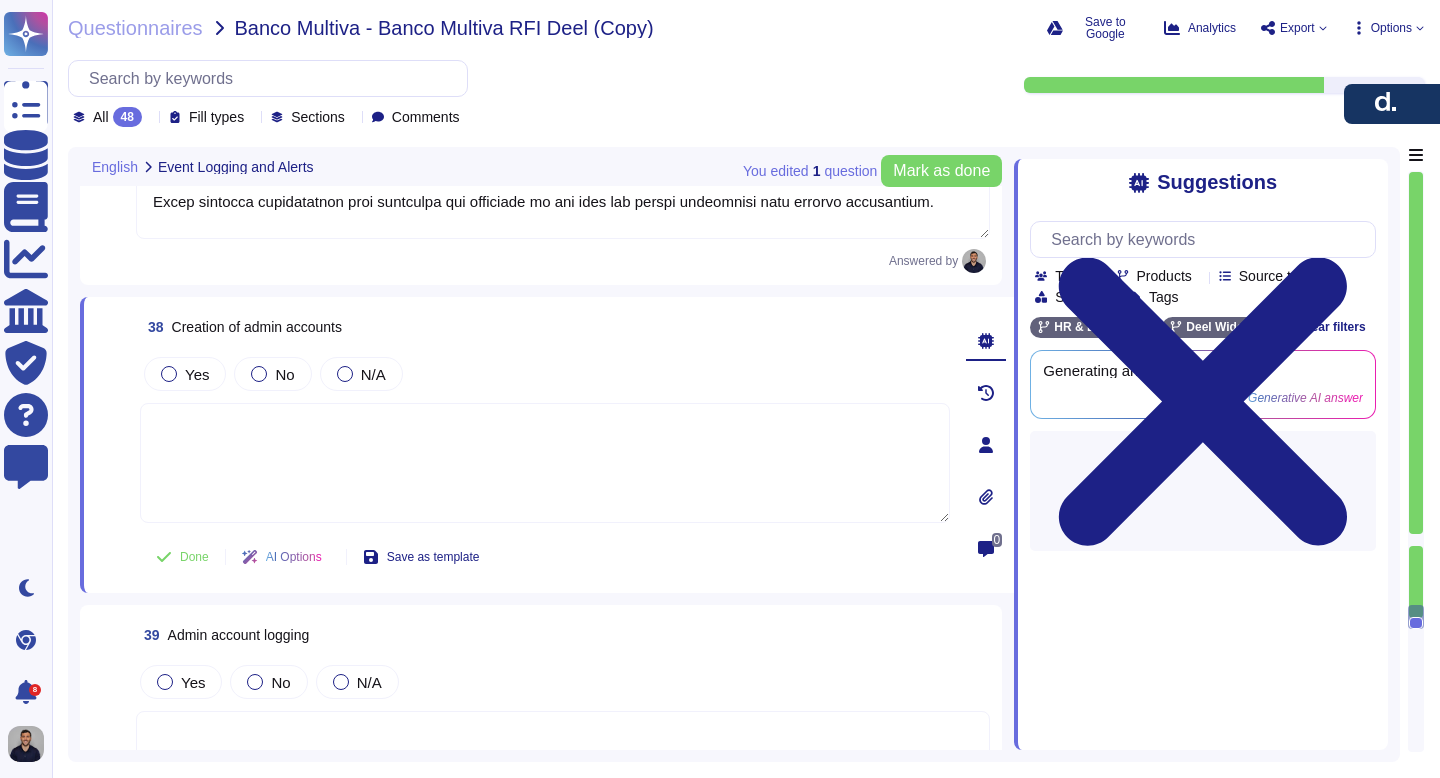 scroll, scrollTop: 13387, scrollLeft: 0, axis: vertical 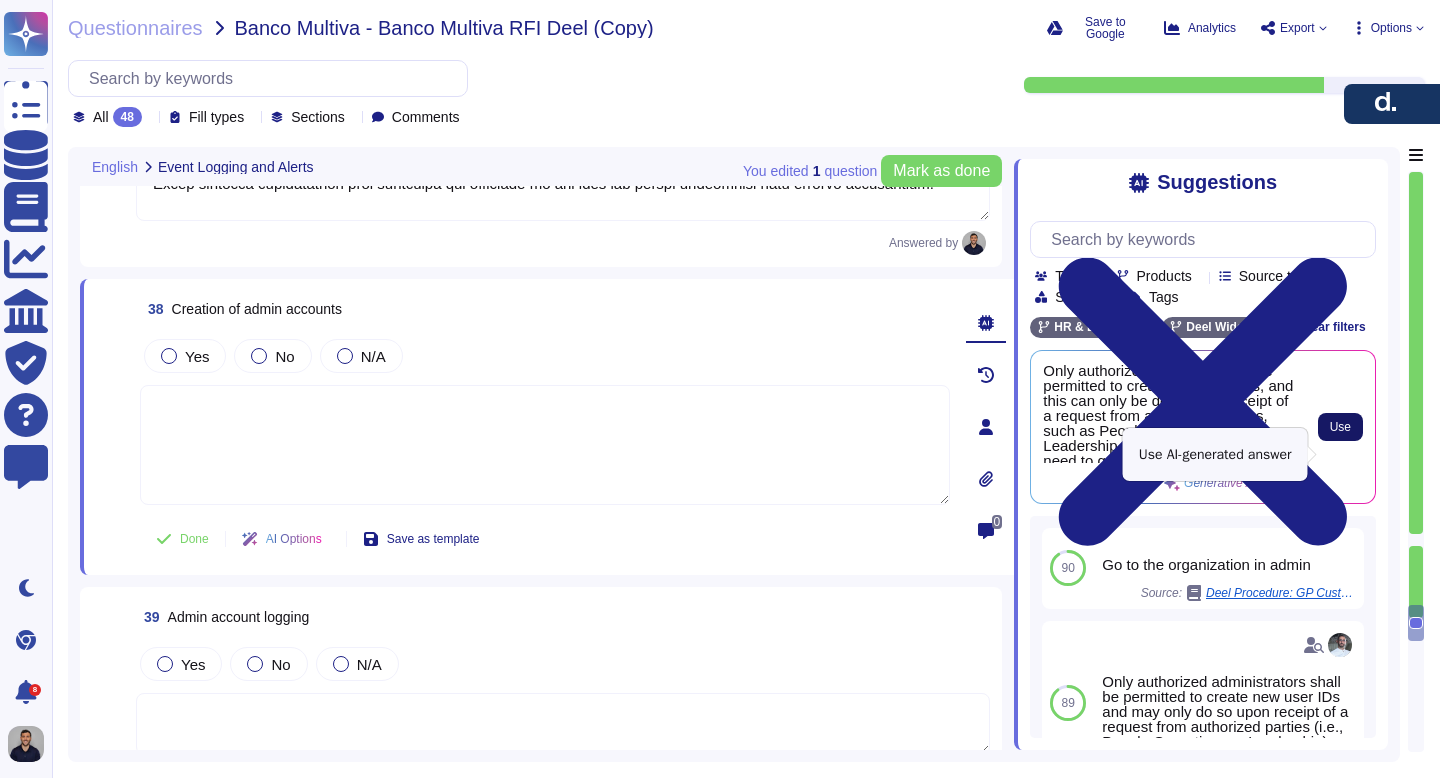 click on "Use" at bounding box center [1340, 427] 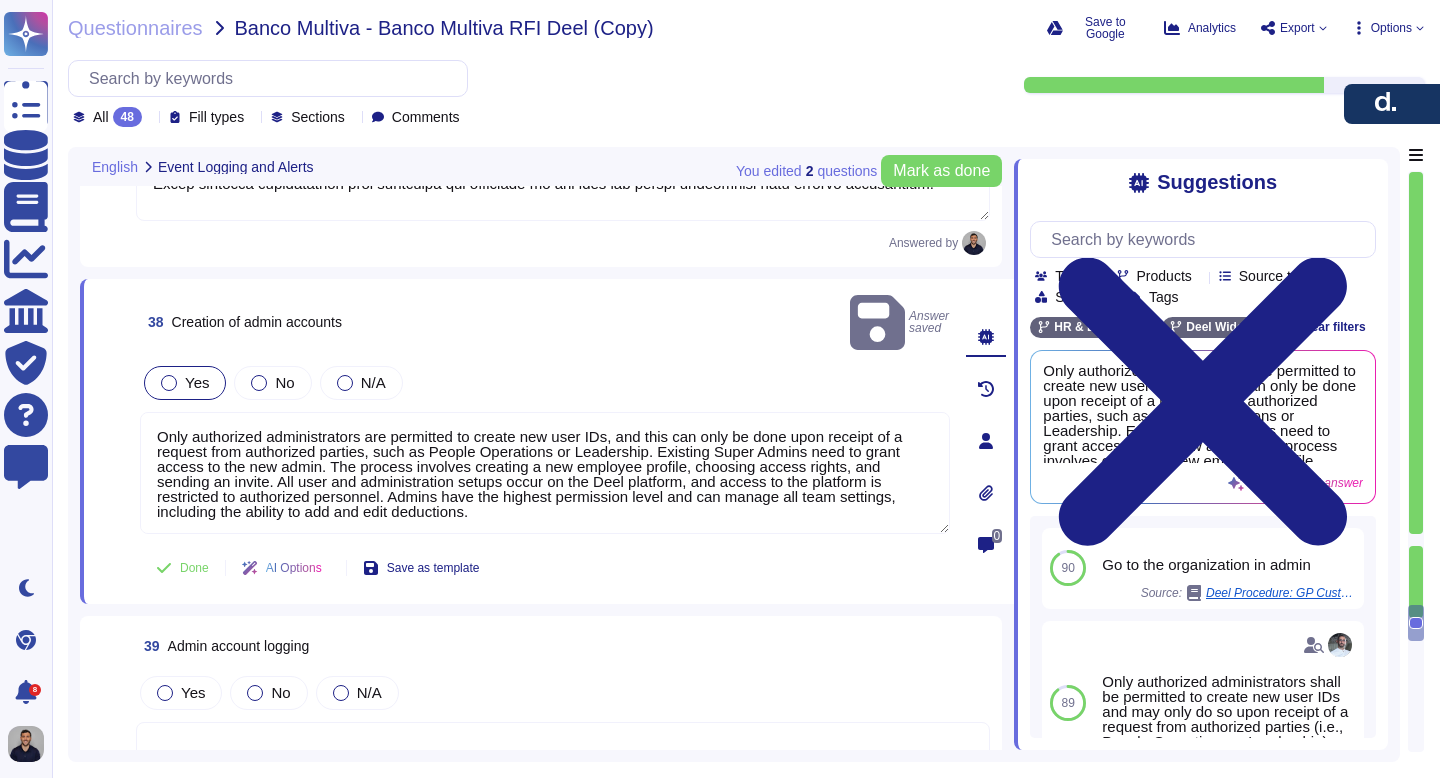 click at bounding box center (169, 383) 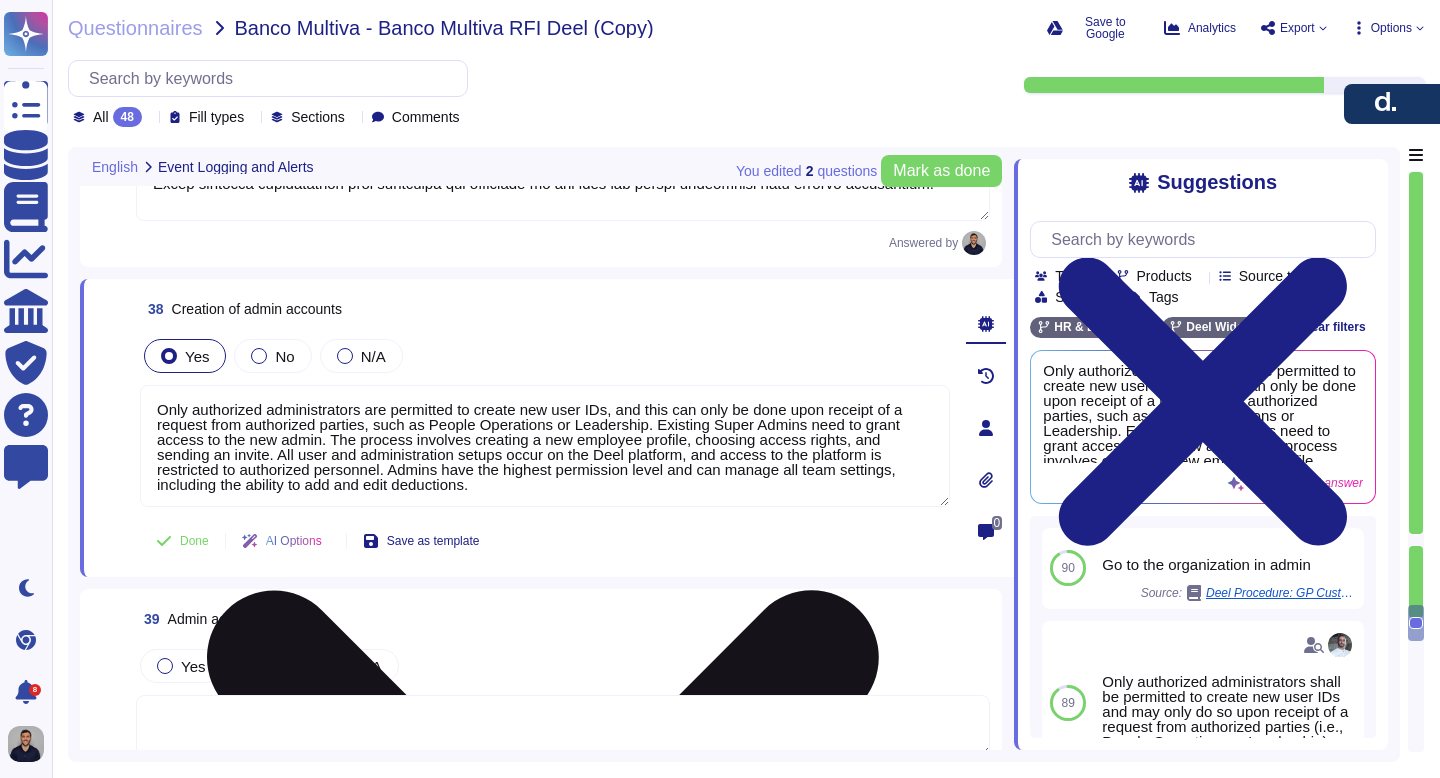 scroll, scrollTop: 2, scrollLeft: 0, axis: vertical 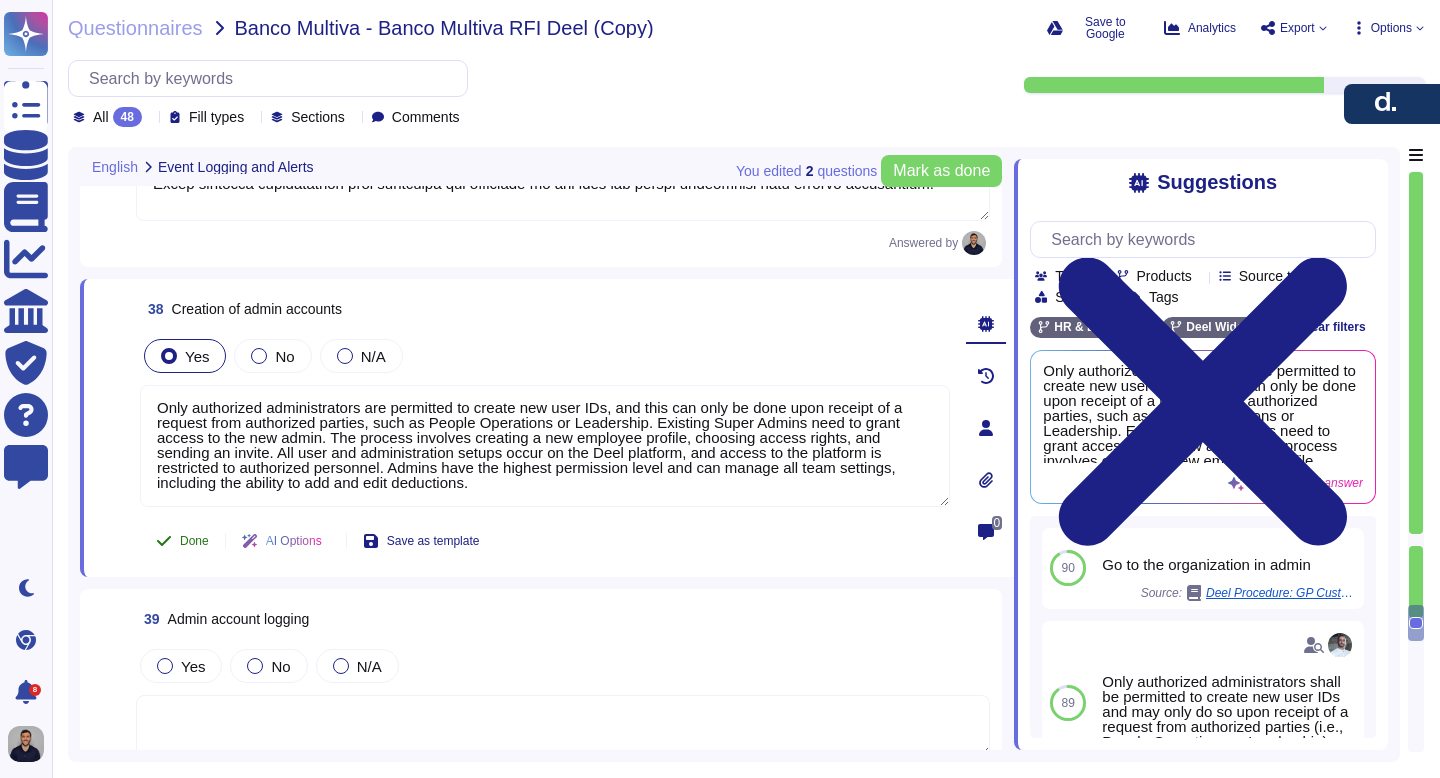 click on "Done" at bounding box center (194, 541) 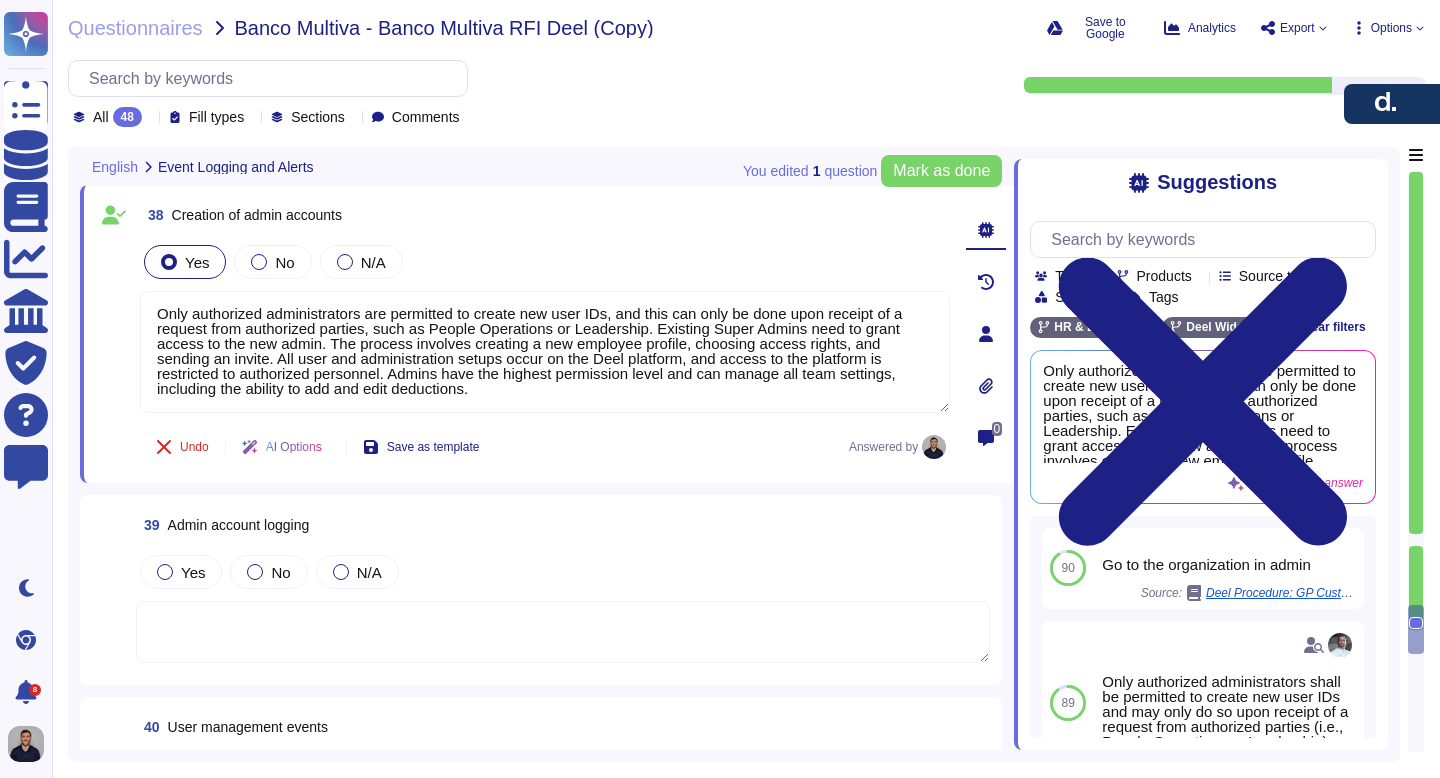 scroll, scrollTop: 13621, scrollLeft: 0, axis: vertical 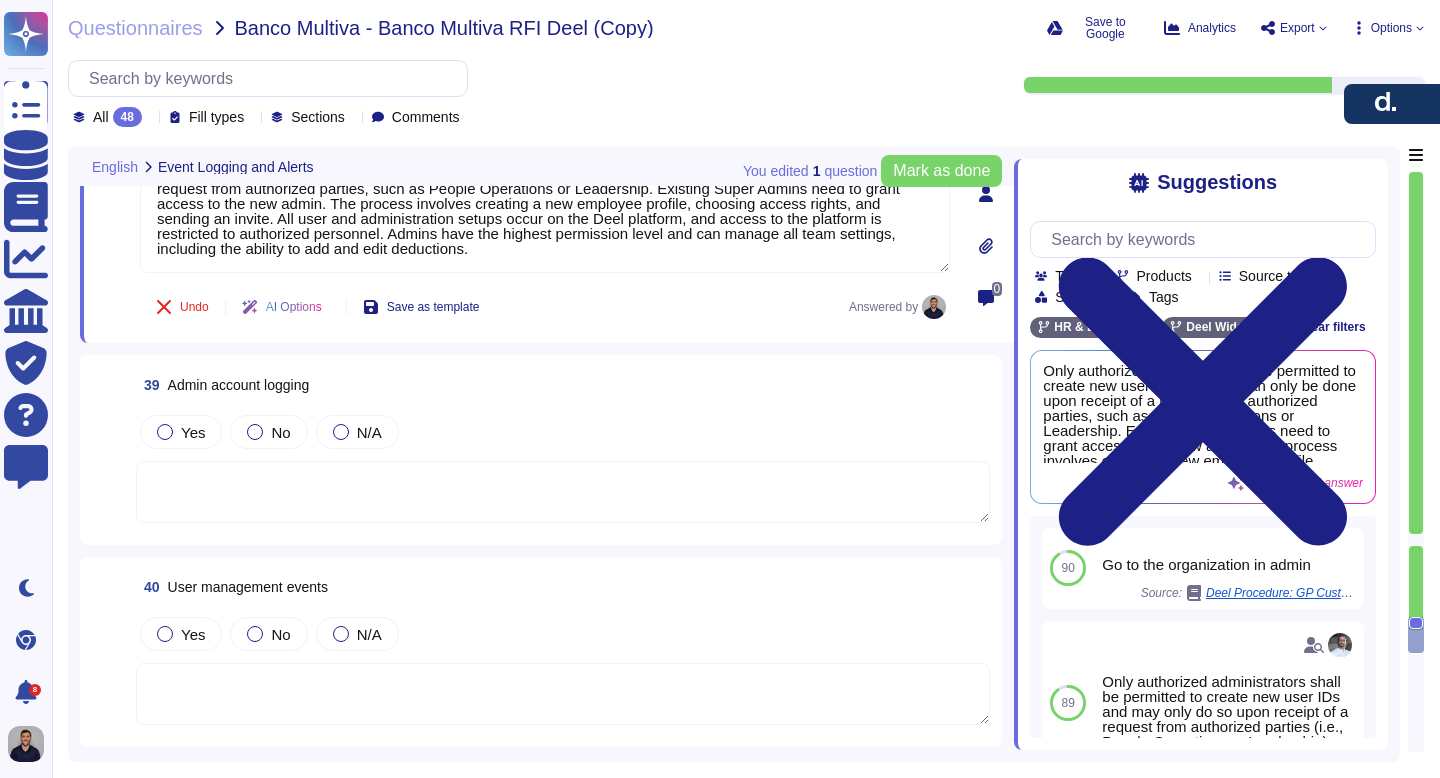 click at bounding box center [563, 492] 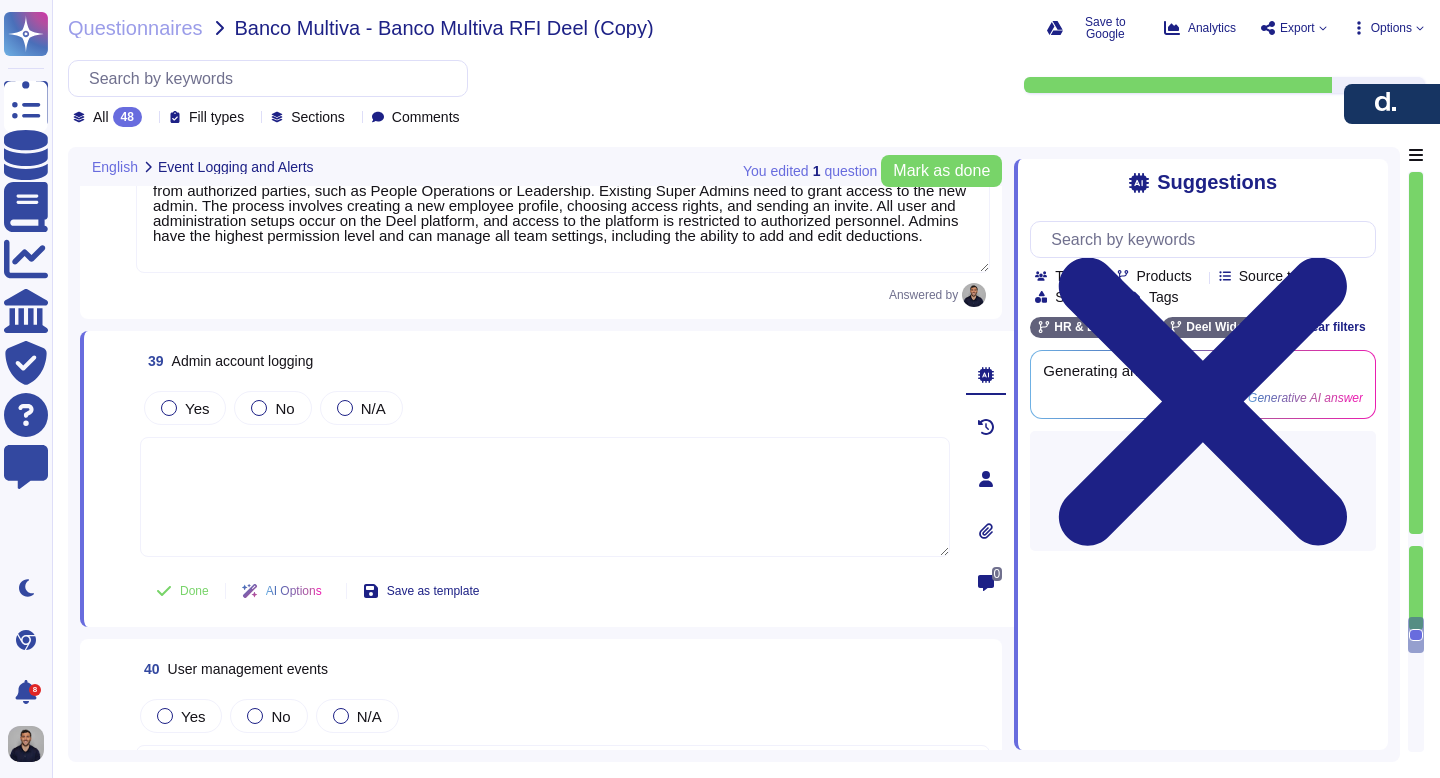 scroll, scrollTop: 13674, scrollLeft: 0, axis: vertical 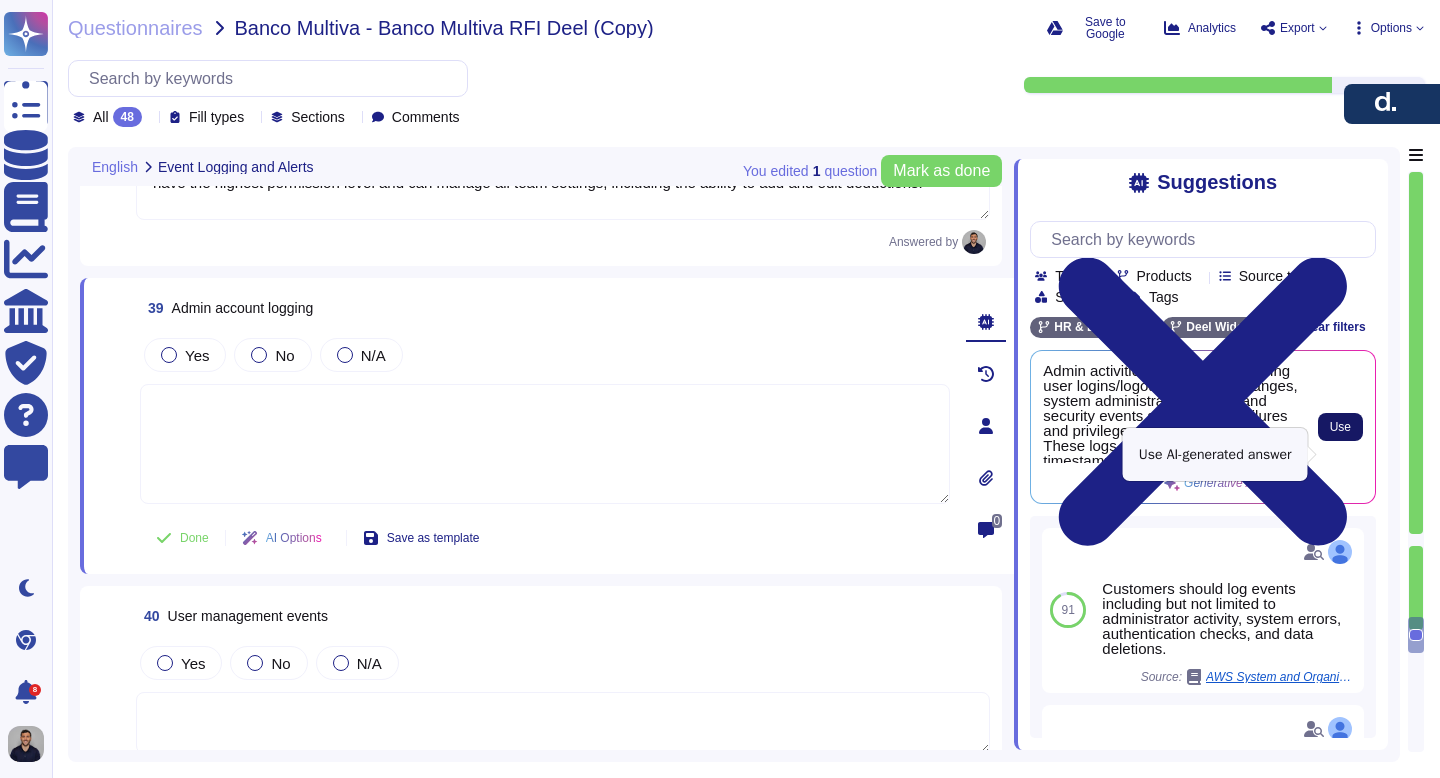 click on "Use" at bounding box center [1340, 427] 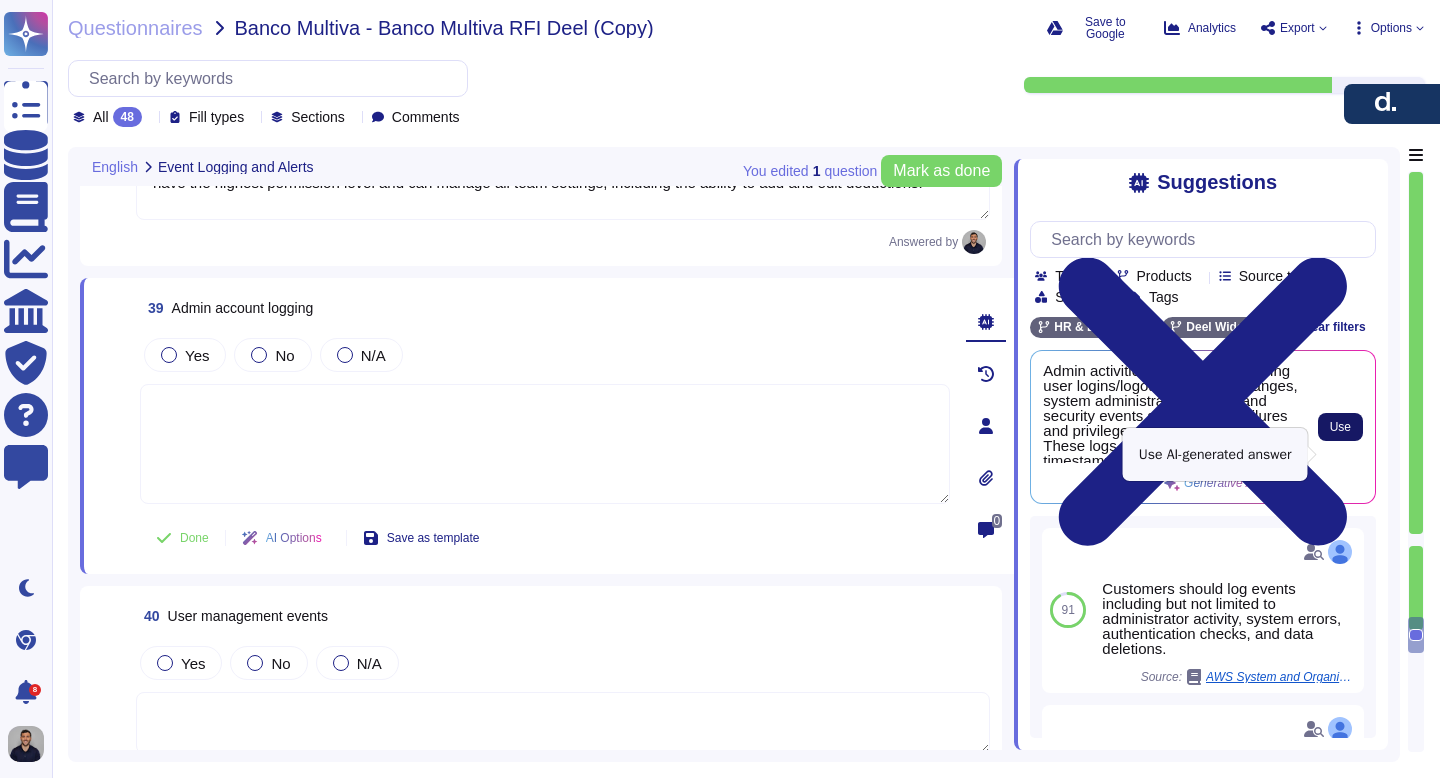type on "Admin activities are logged, including user logins/logouts, privilege changes, system administrator actions, and security events such as login failures and privilege escalation attempts. These logs capture details such as timestamps and actions taken, ensuring compliance with privacy laws. All logs are stored on AWS cloud-based solutions, enabling consistent and reliable storage and review capabilities. Audit logs are considered confidential and are retained for a period of 90 days, with an additional 275 days in backup media, totaling 365 days." 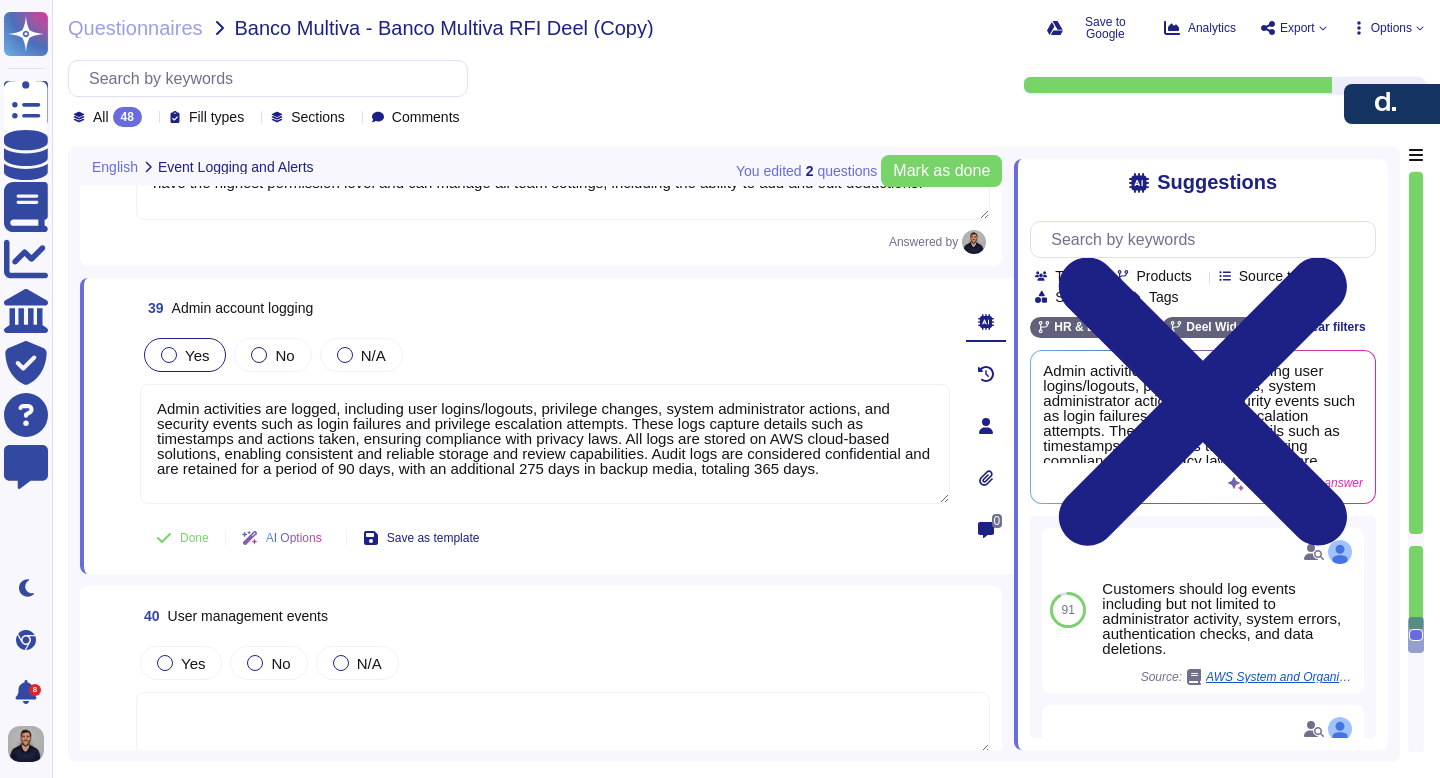 click at bounding box center (169, 355) 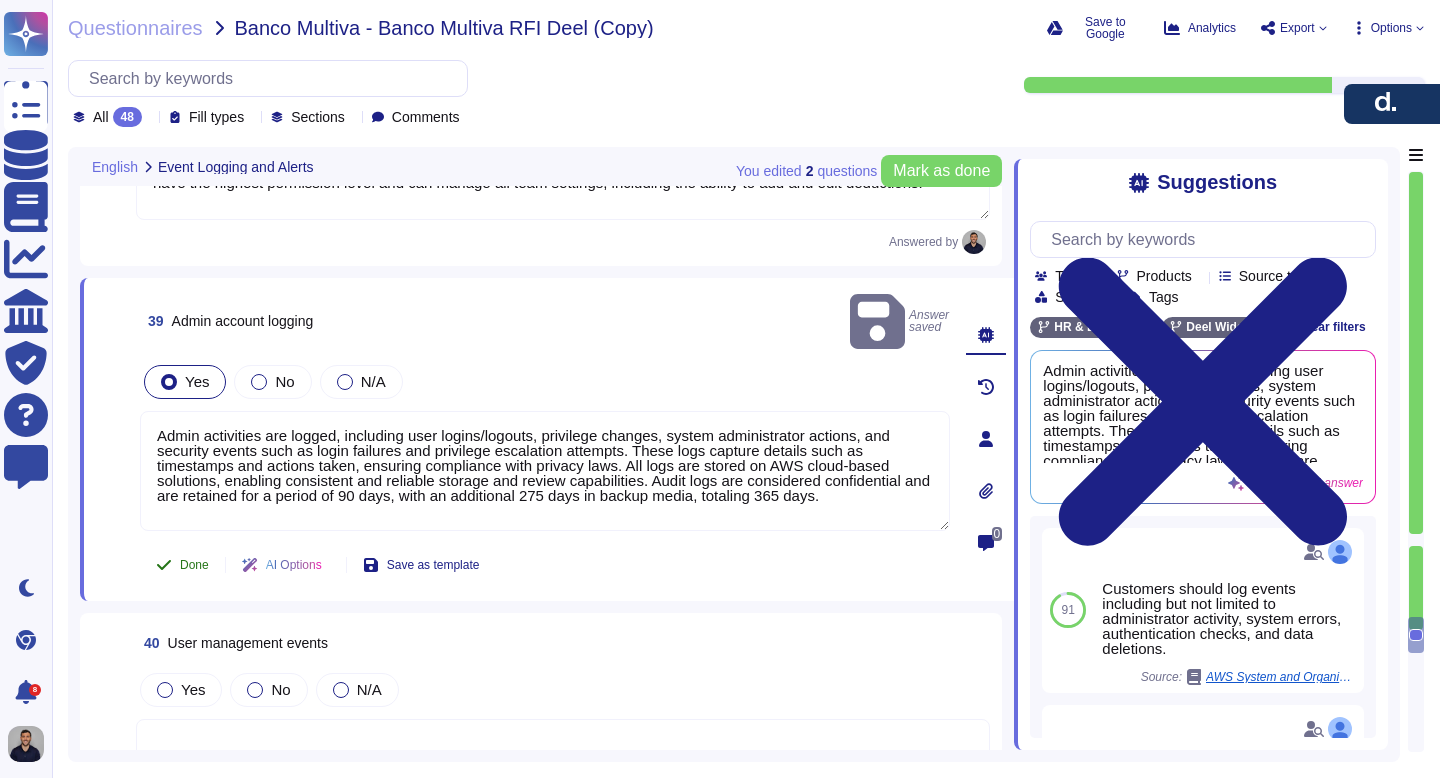 click on "Done" at bounding box center (182, 565) 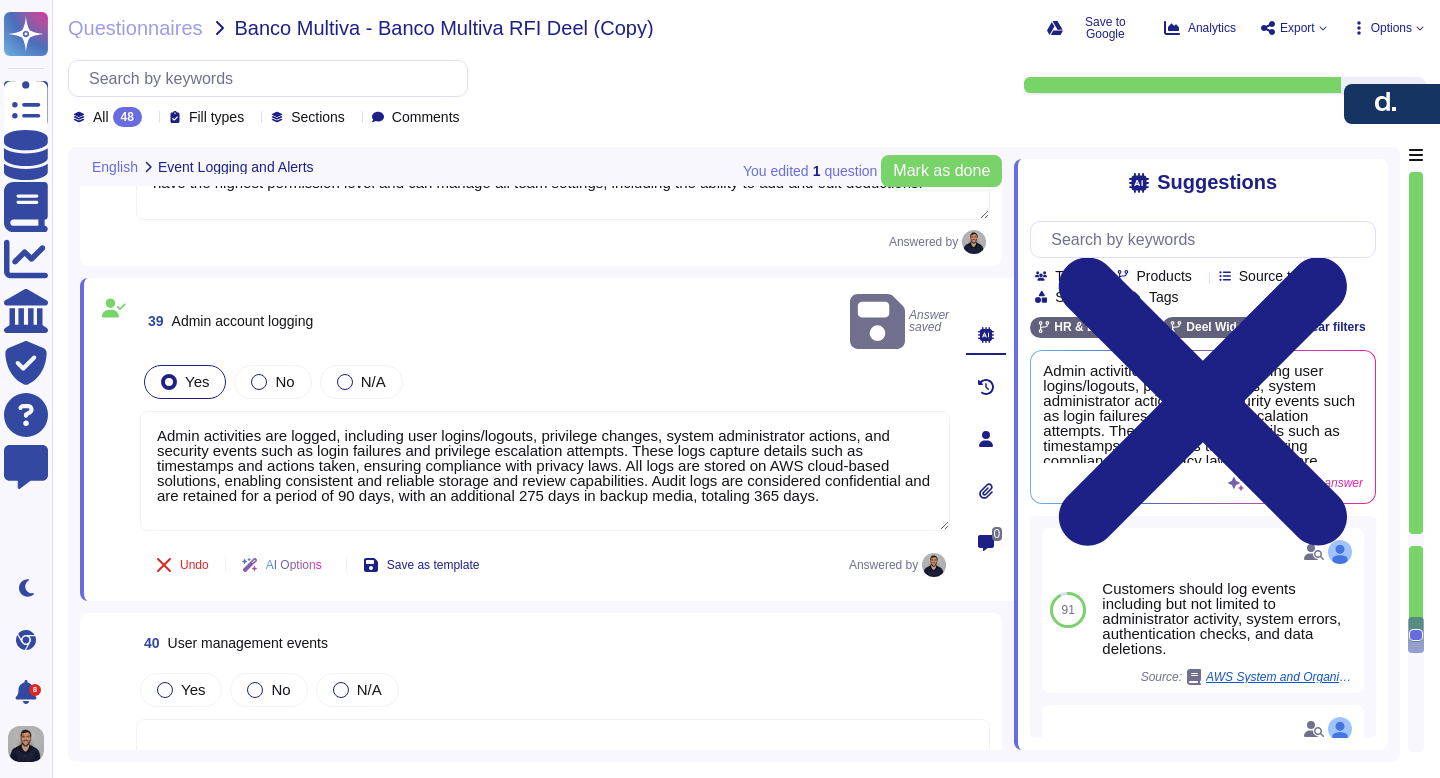 scroll, scrollTop: 13899, scrollLeft: 0, axis: vertical 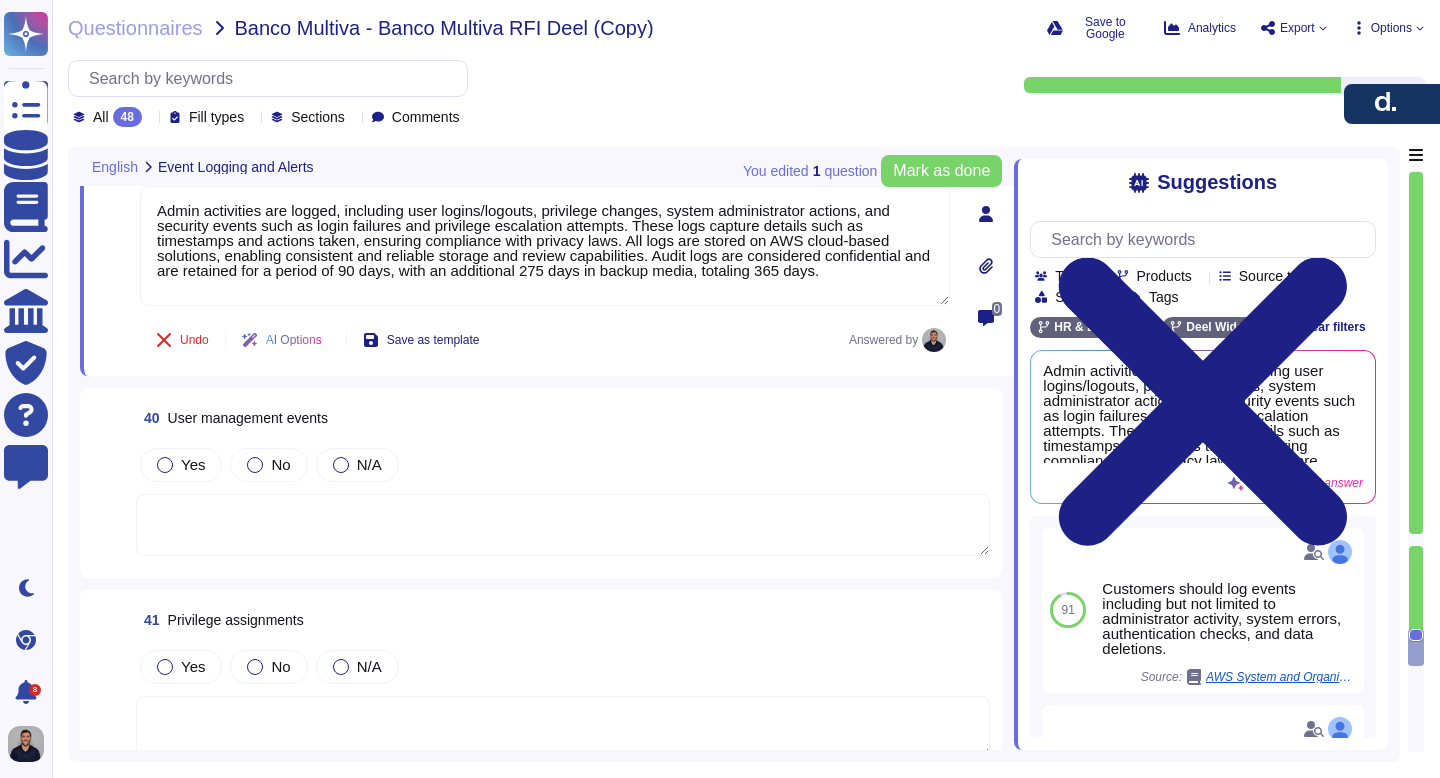 click at bounding box center (563, 525) 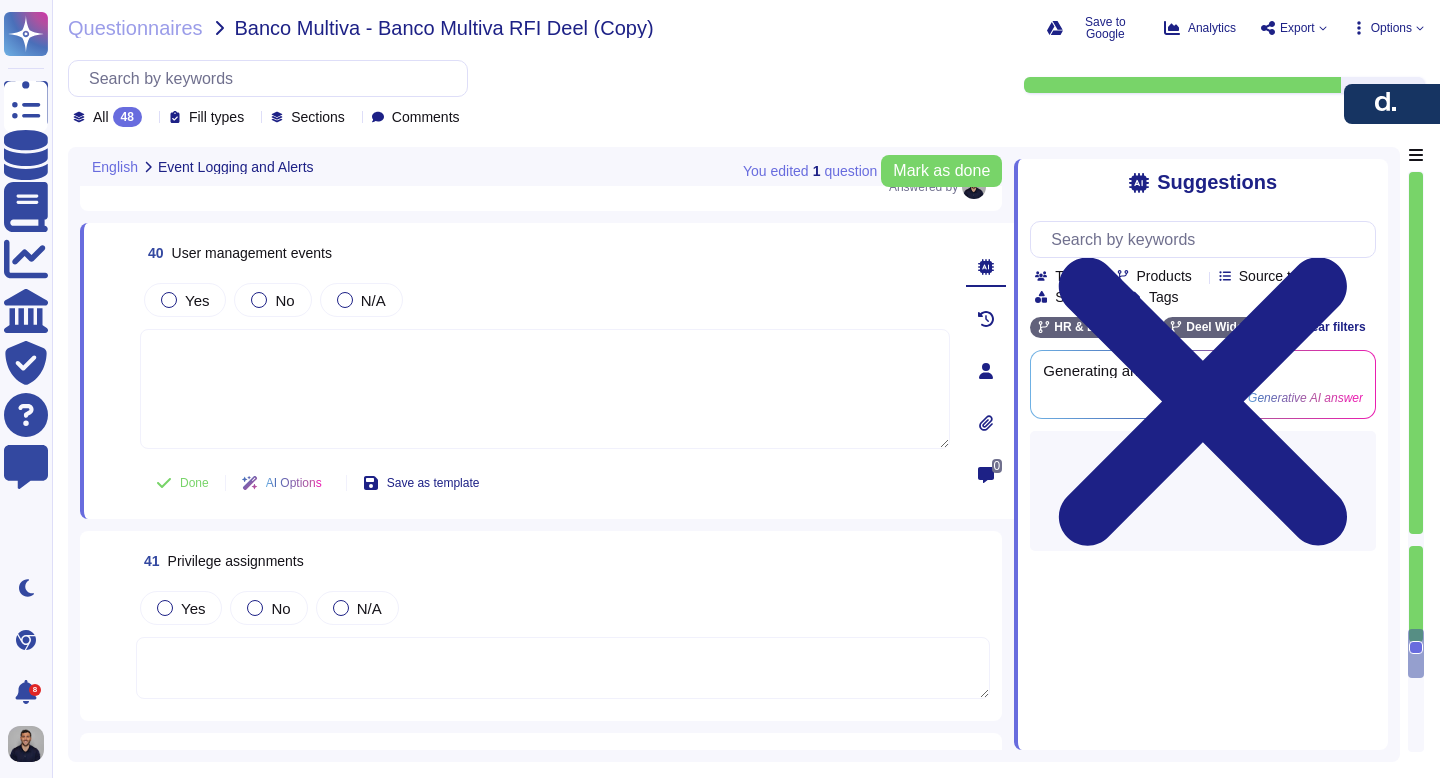 scroll, scrollTop: 13952, scrollLeft: 0, axis: vertical 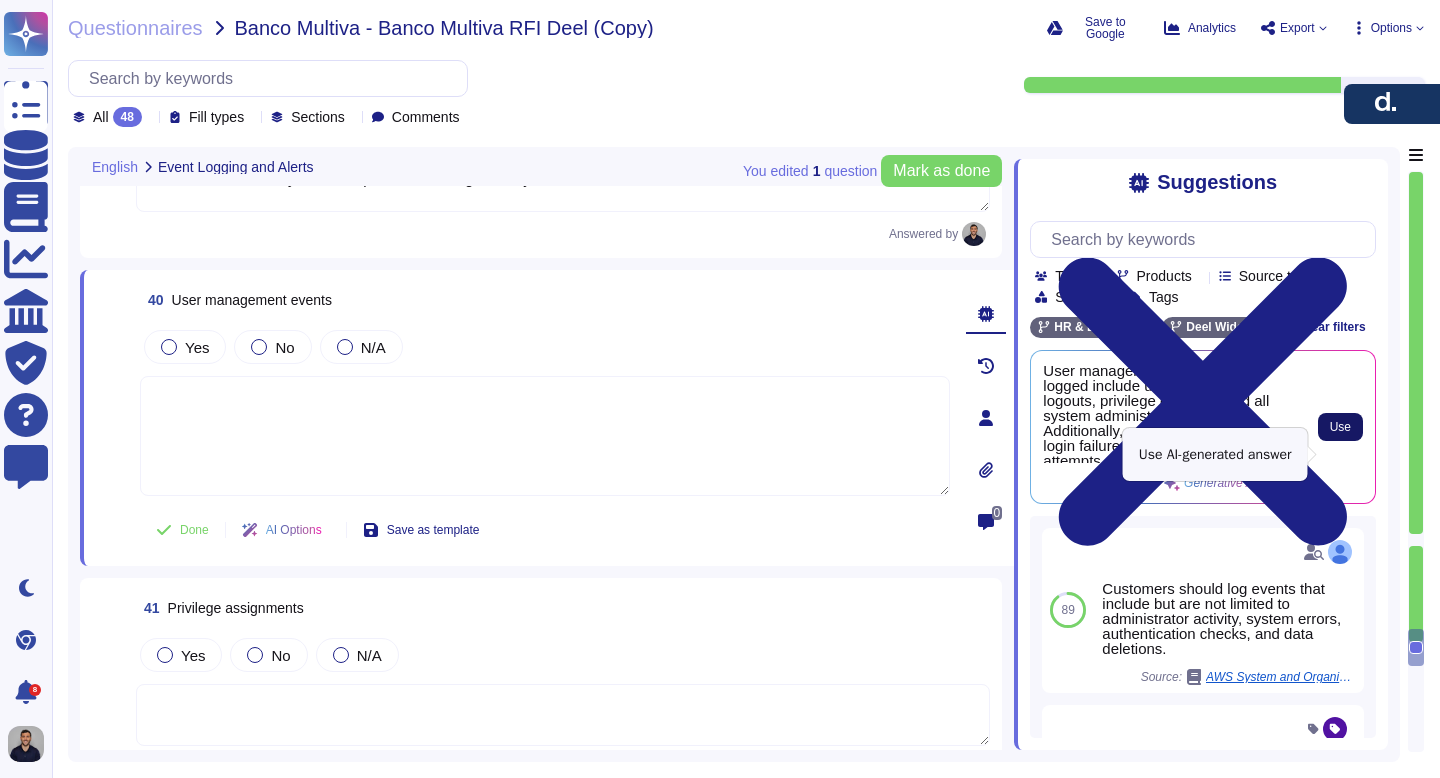 click on "Use" at bounding box center (1340, 427) 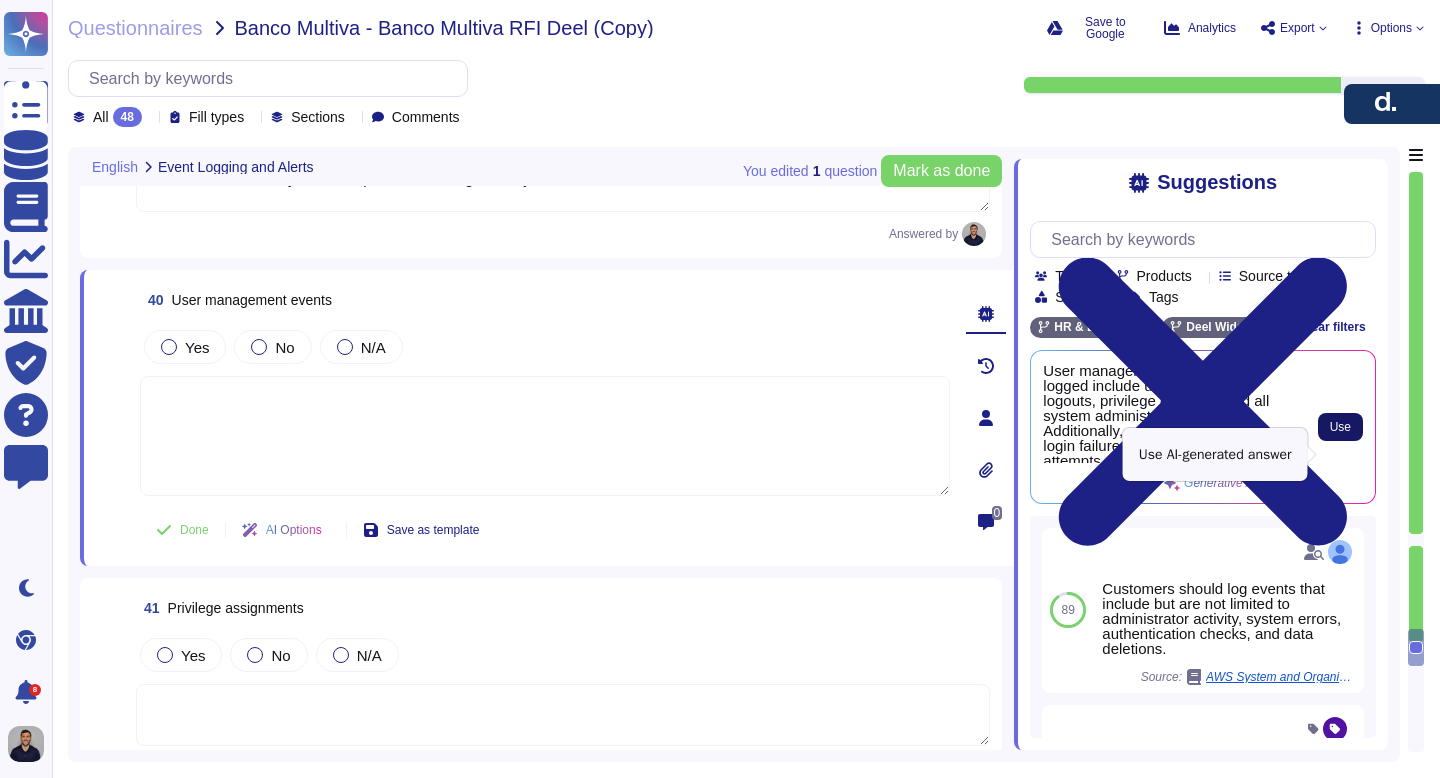 type on "User management events that are logged include user logins and logouts, privilege changes, and all system administrator activities. Additionally, security events such as login failures and privilege escalation attempts are also recorded. These logs are essential for maintaining security and compliance with privacy laws." 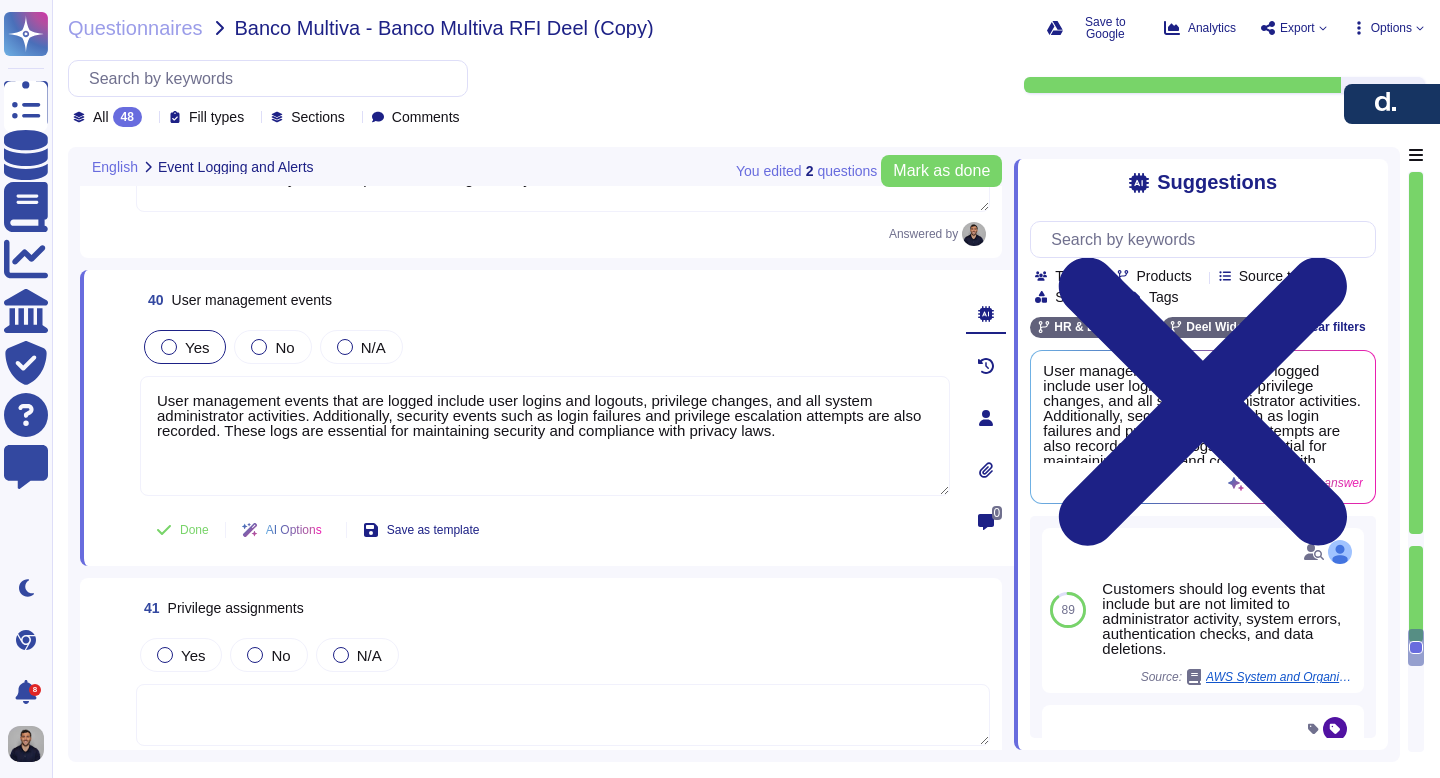 click at bounding box center [169, 347] 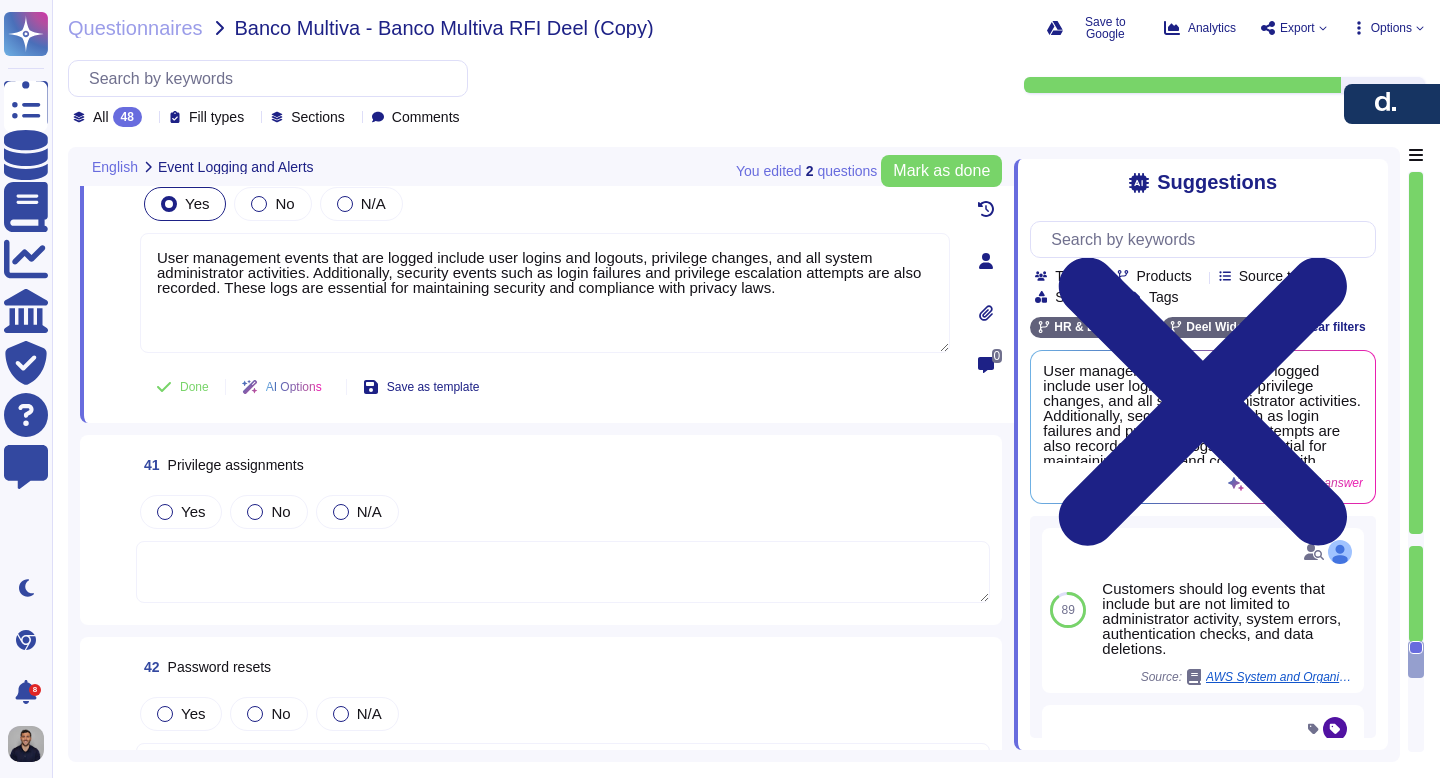 scroll, scrollTop: 14120, scrollLeft: 0, axis: vertical 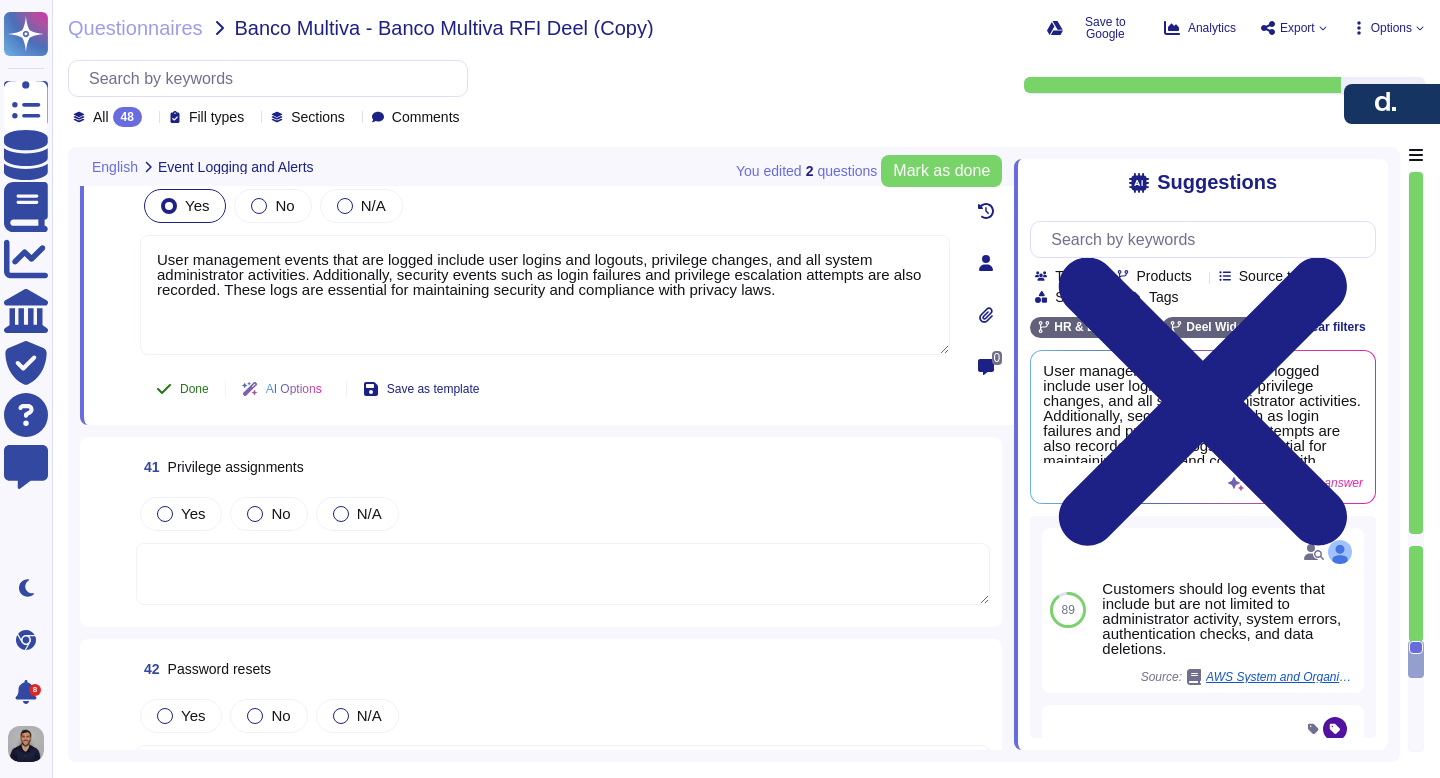 click on "Done" at bounding box center (182, 389) 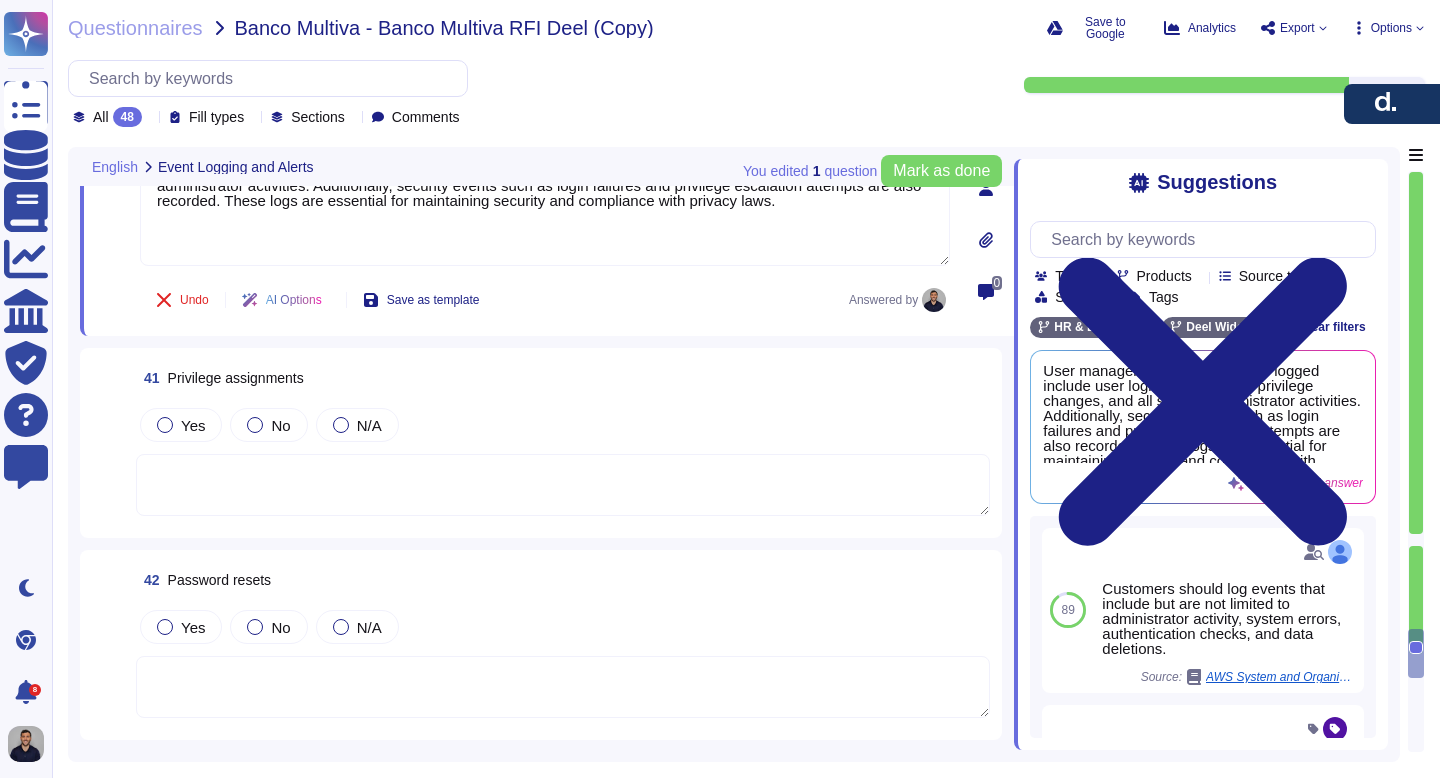 scroll, scrollTop: 14189, scrollLeft: 0, axis: vertical 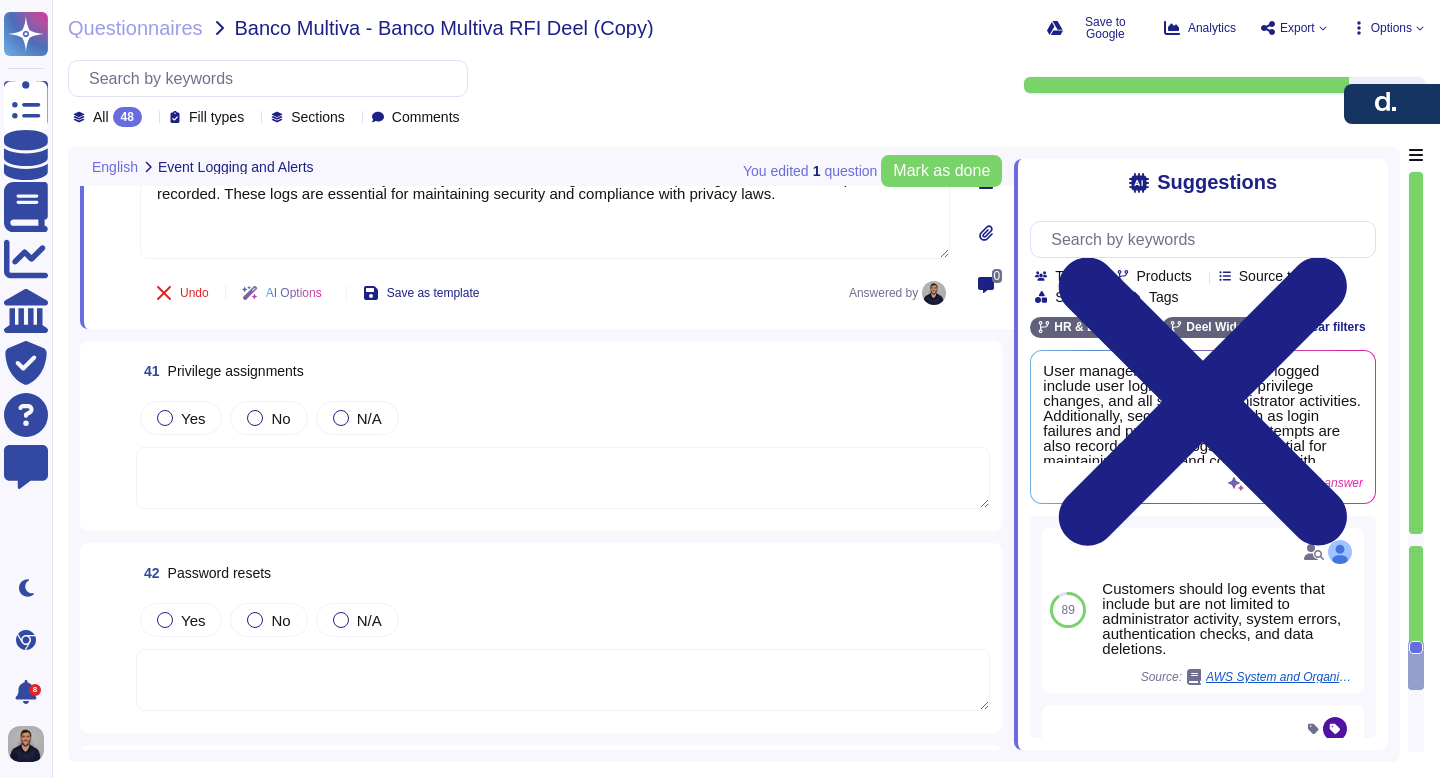 click on "Yes No N/A" at bounding box center [563, 454] 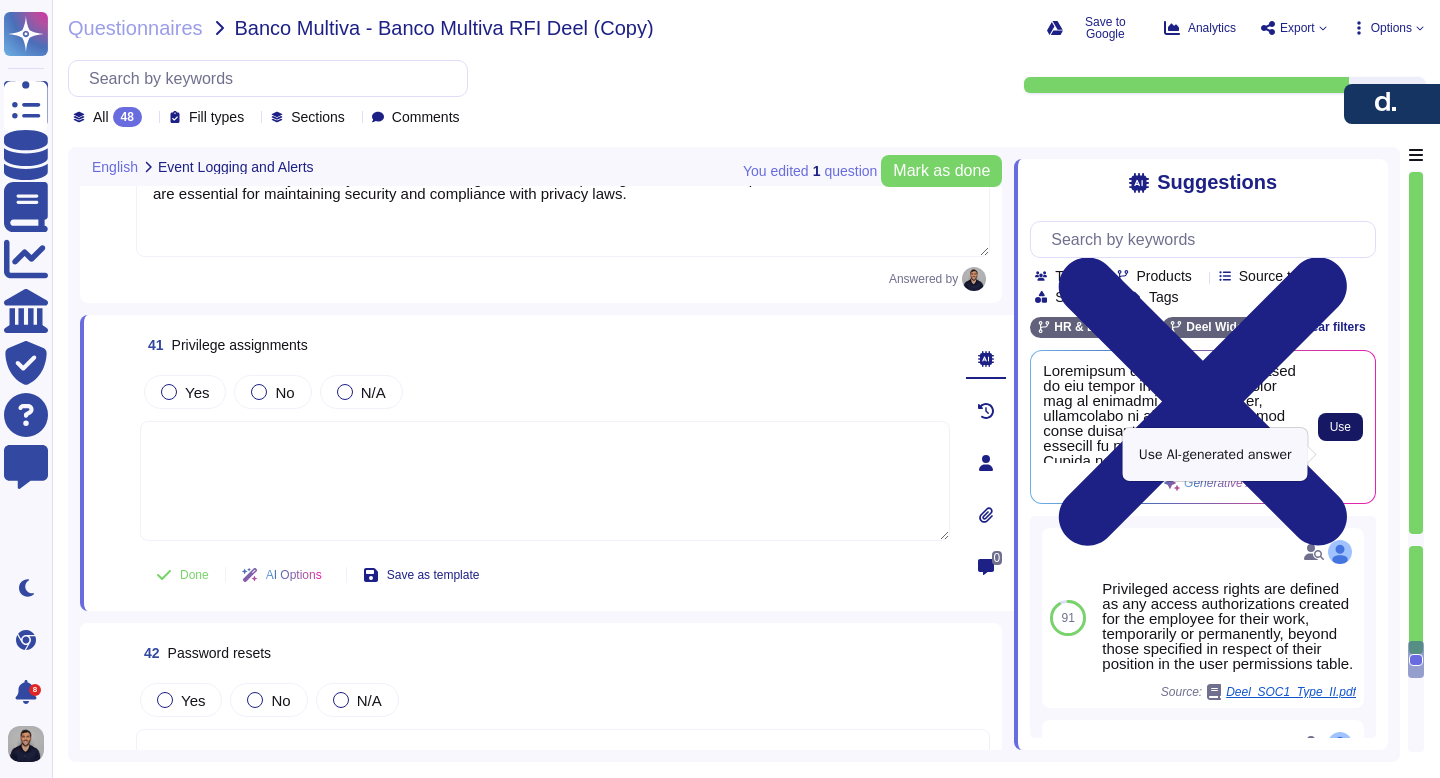 click on "Use" at bounding box center (1340, 427) 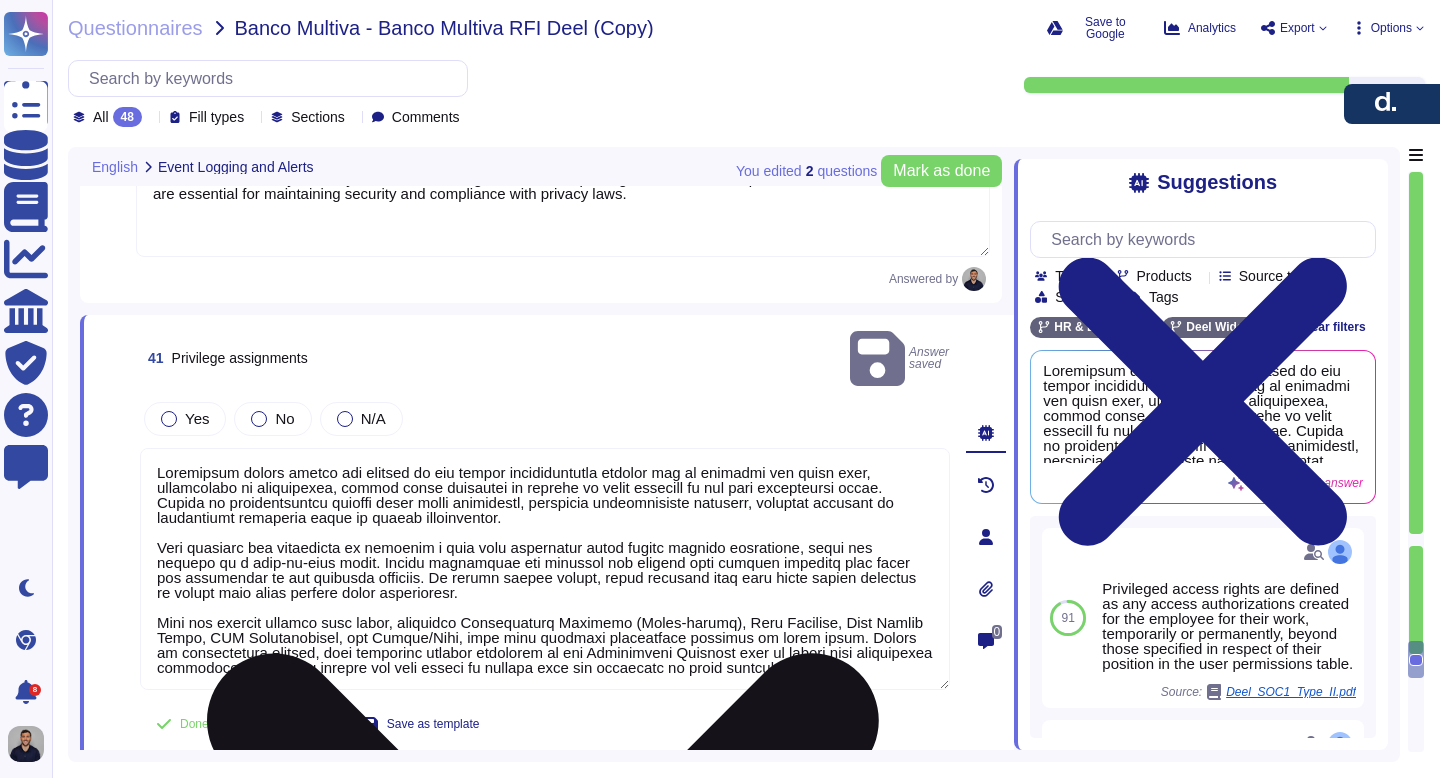 scroll, scrollTop: 2, scrollLeft: 0, axis: vertical 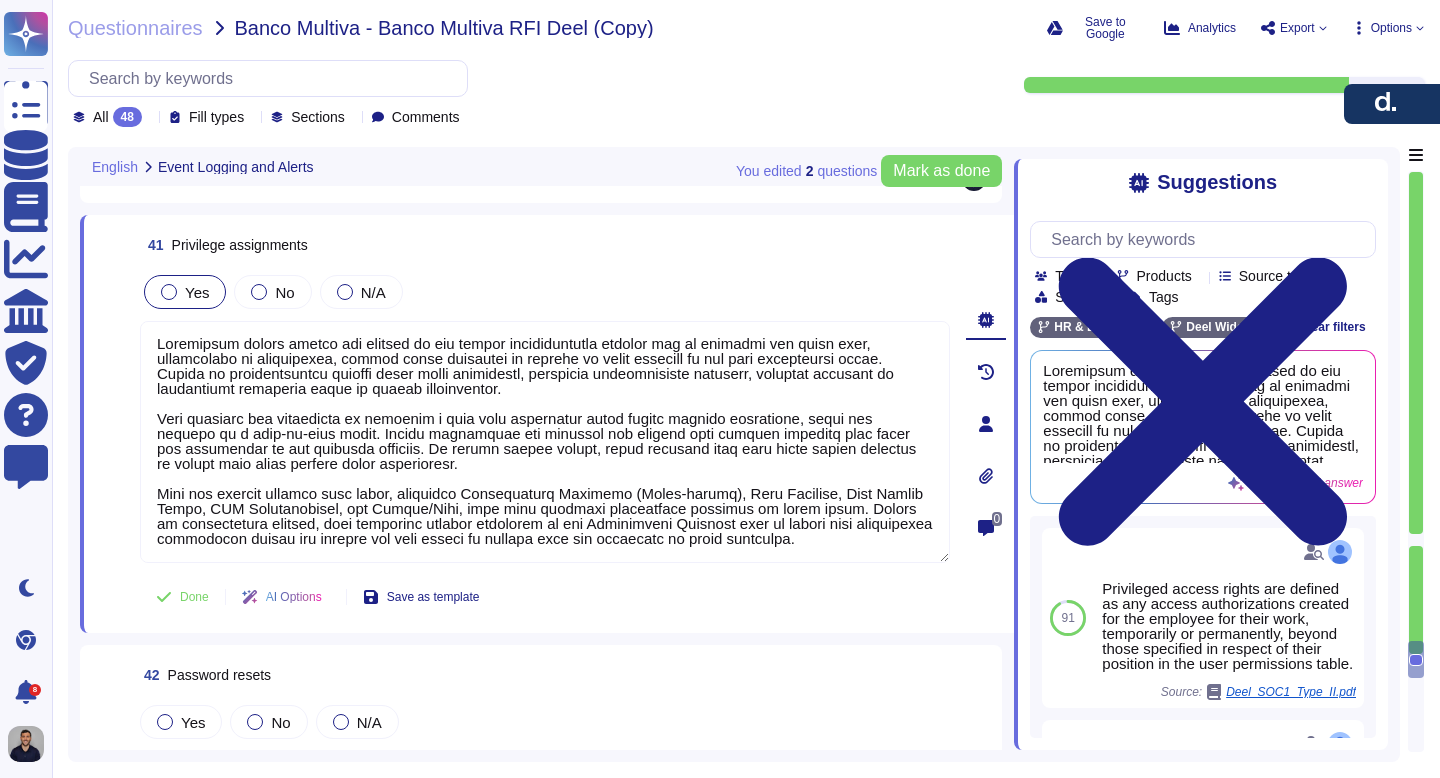 click at bounding box center (169, 292) 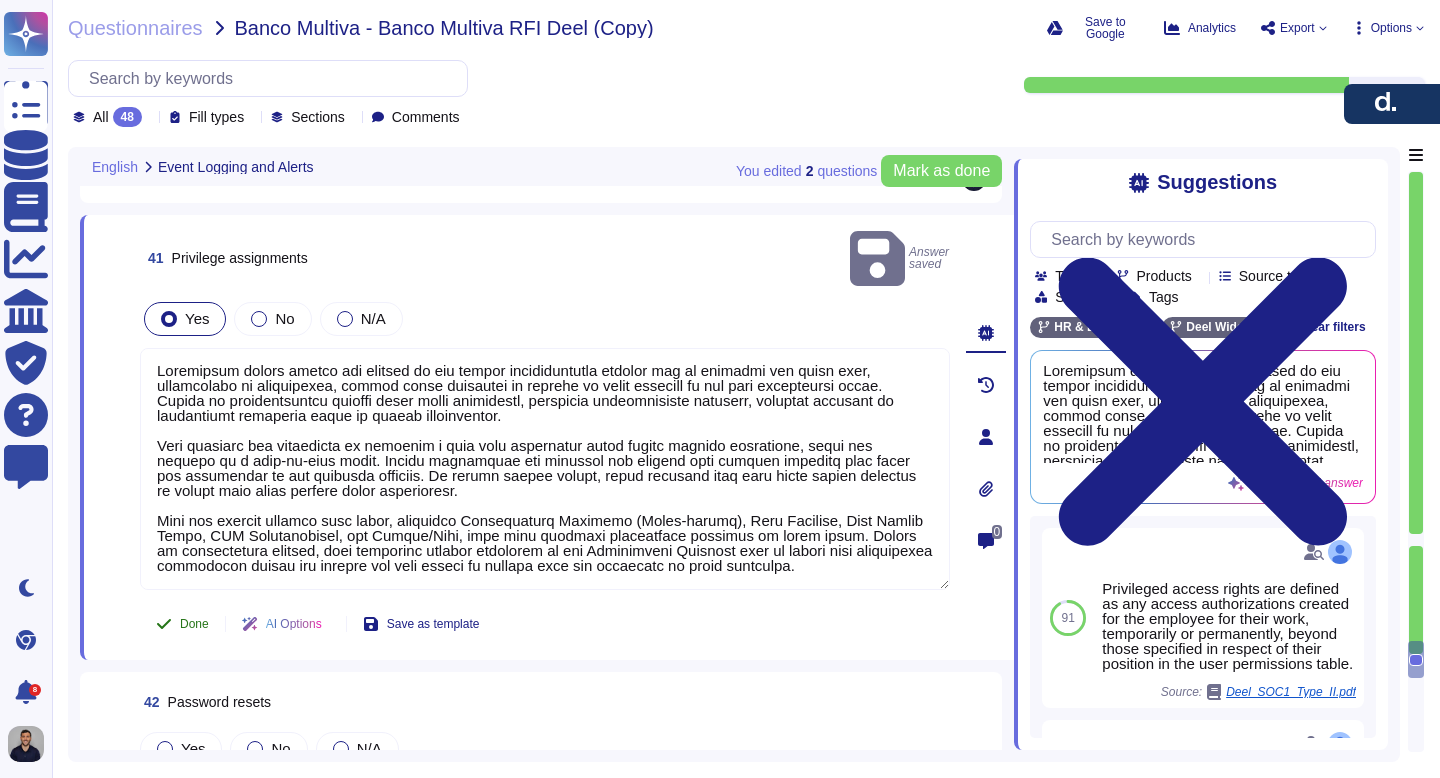 click on "Done" at bounding box center (194, 624) 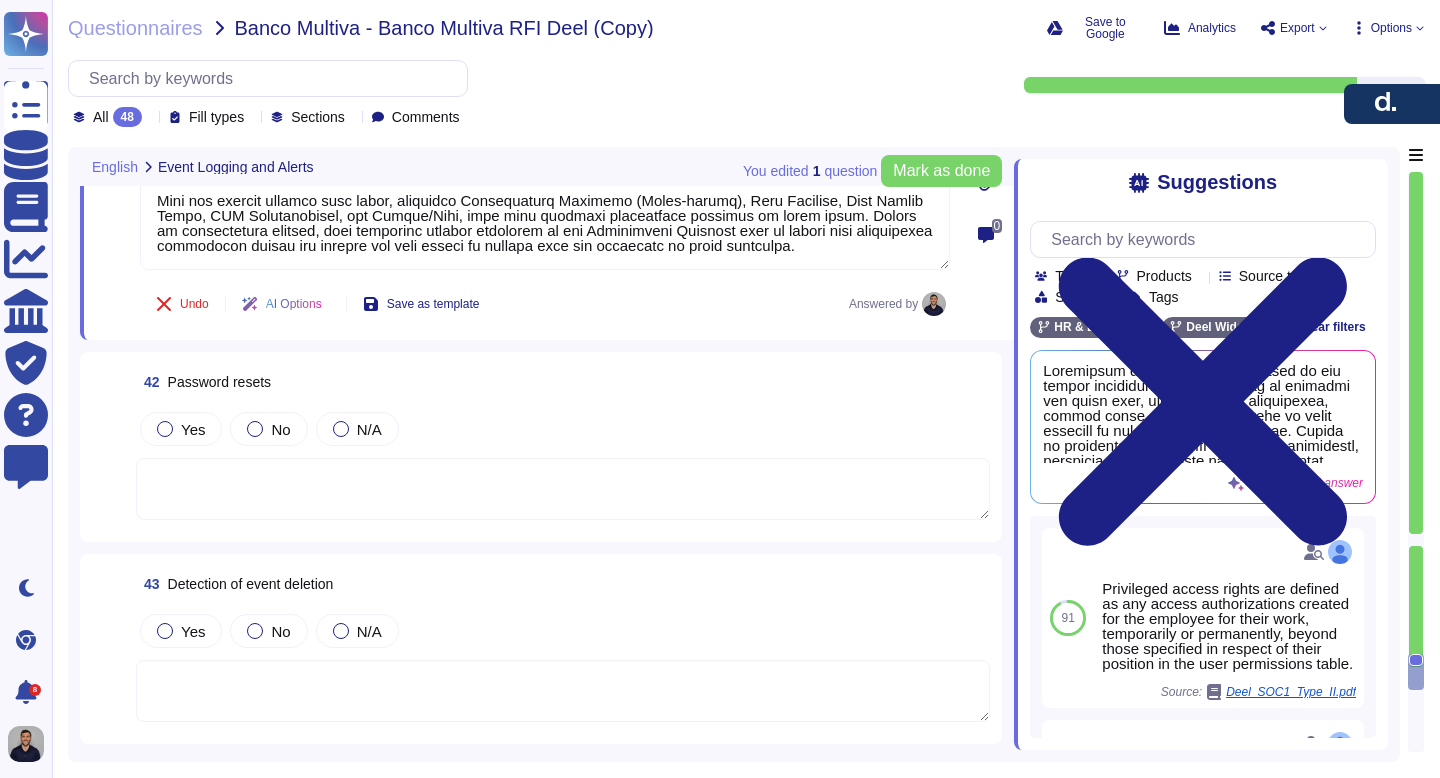 scroll, scrollTop: 14566, scrollLeft: 0, axis: vertical 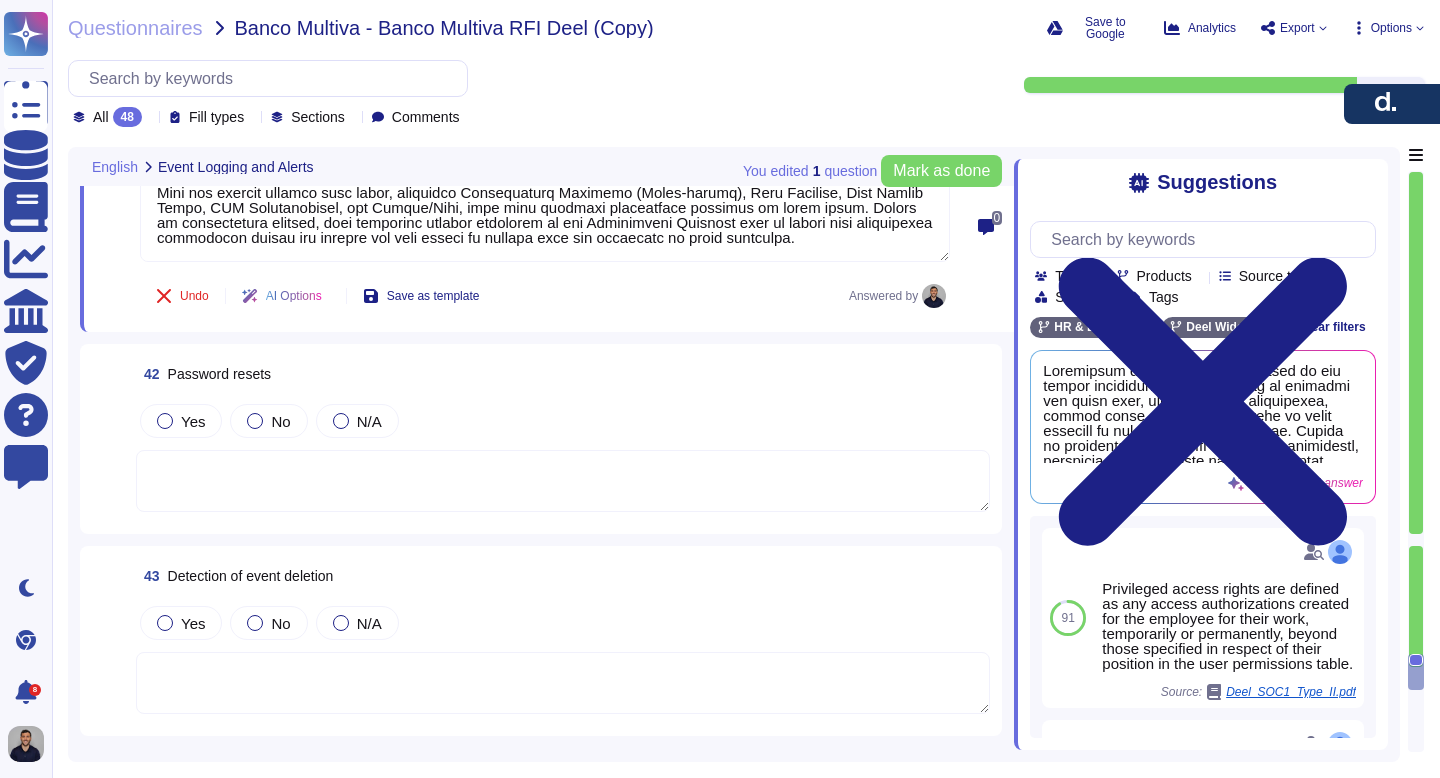 click at bounding box center [563, 481] 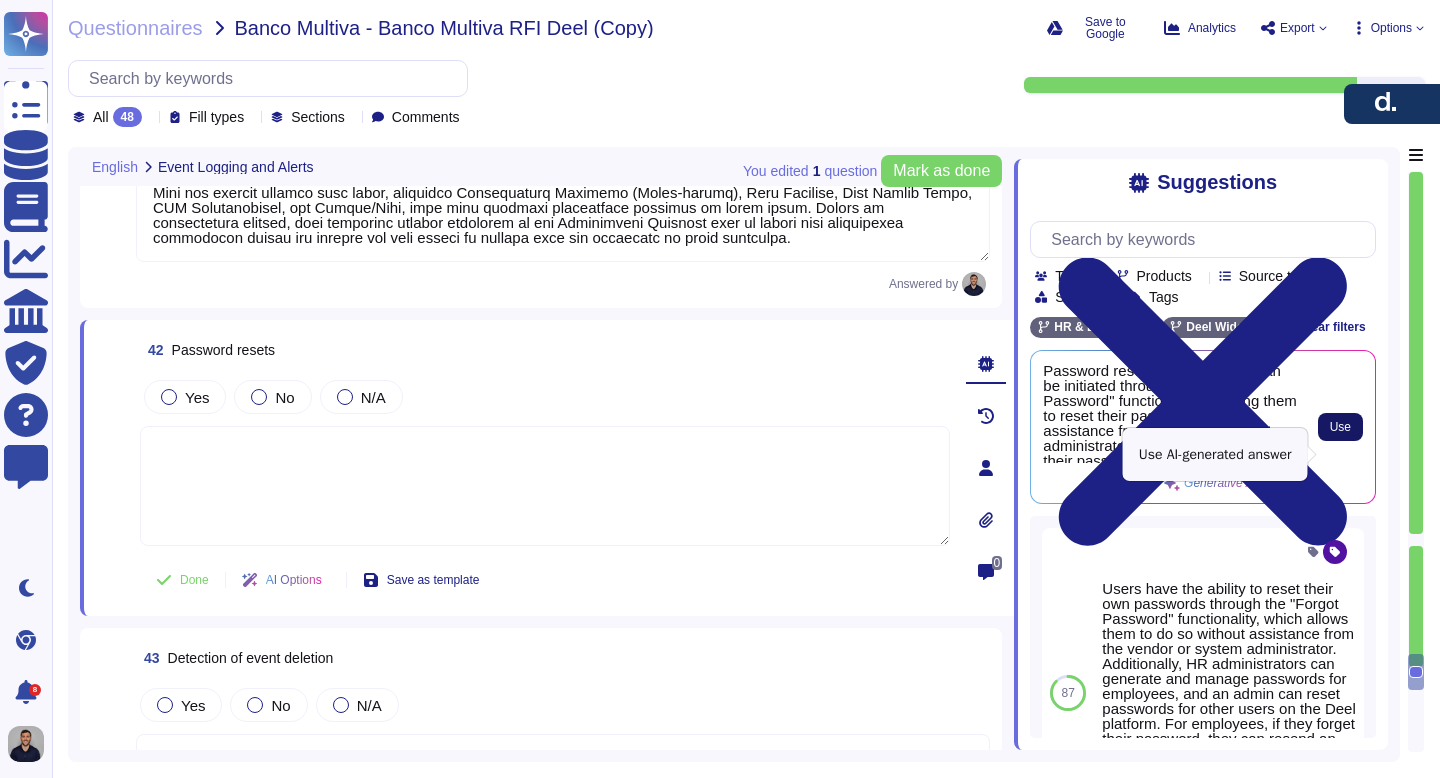 click on "Use" at bounding box center (1340, 427) 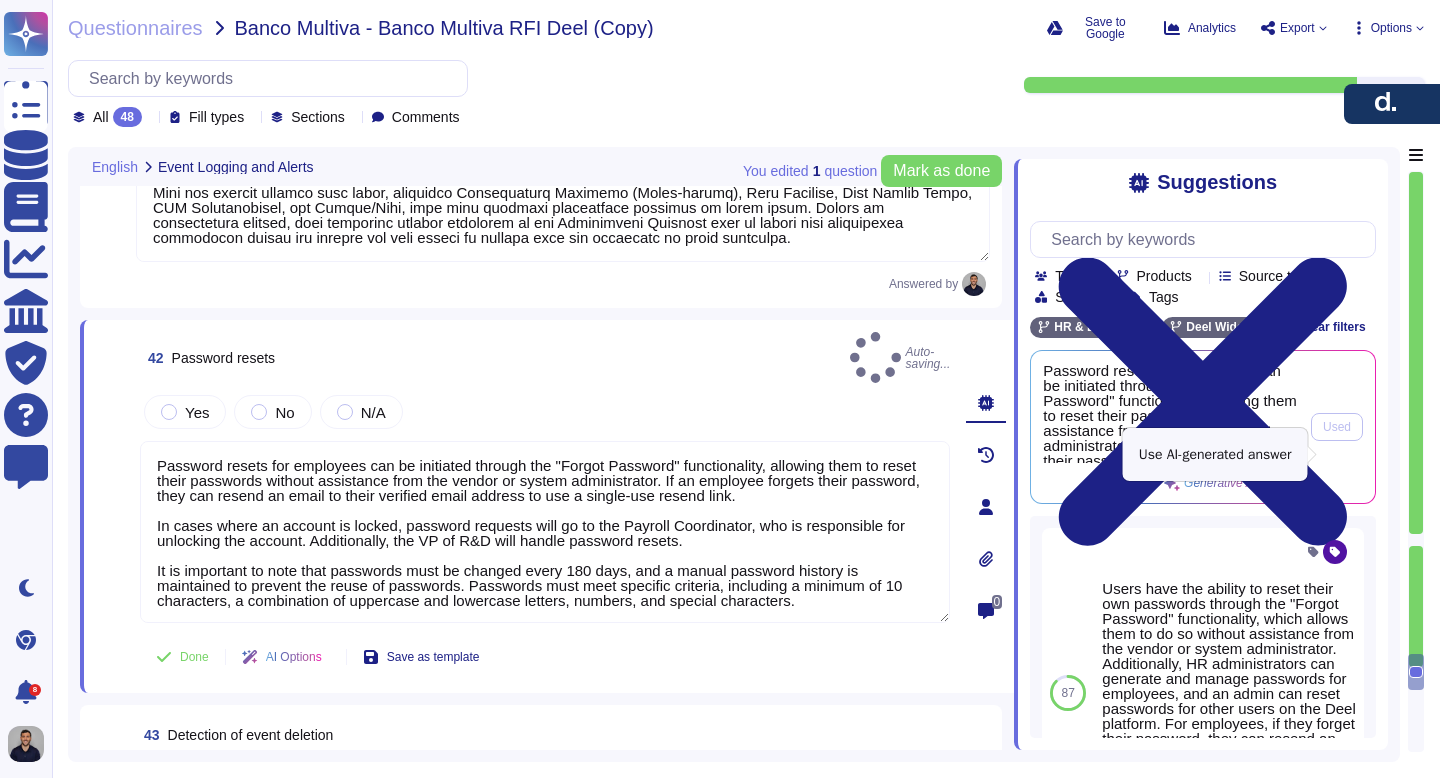 type on "Password resets for employees can be initiated through the "Forgot Password" functionality, allowing them to reset their passwords without assistance from the vendor or system administrator. If an employee forgets their password, they can resend an email to their verified email address to use a single-use resend link.
In cases where an account is locked, password requests will go to the Payroll Coordinator, who is responsible for unlocking the account. Additionally, the VP of R&D will handle password resets.
It is important to note that passwords must be changed every 180 days, and a manual password history is maintained to prevent the reuse of passwords. Passwords must meet specific criteria, including a minimum of 10 characters, a combination of uppercase and lowercase letters, numbers, and special characters." 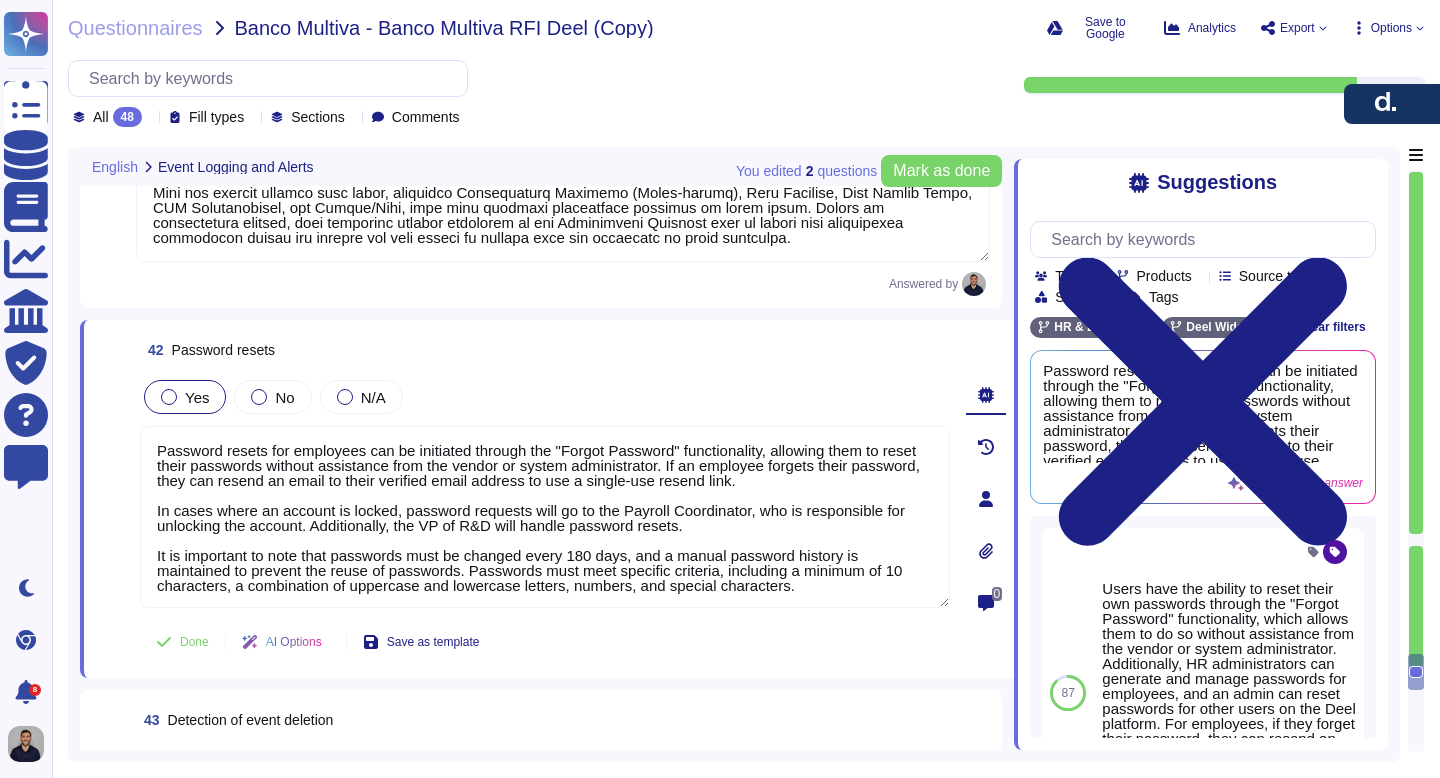 click on "Yes" at bounding box center (185, 397) 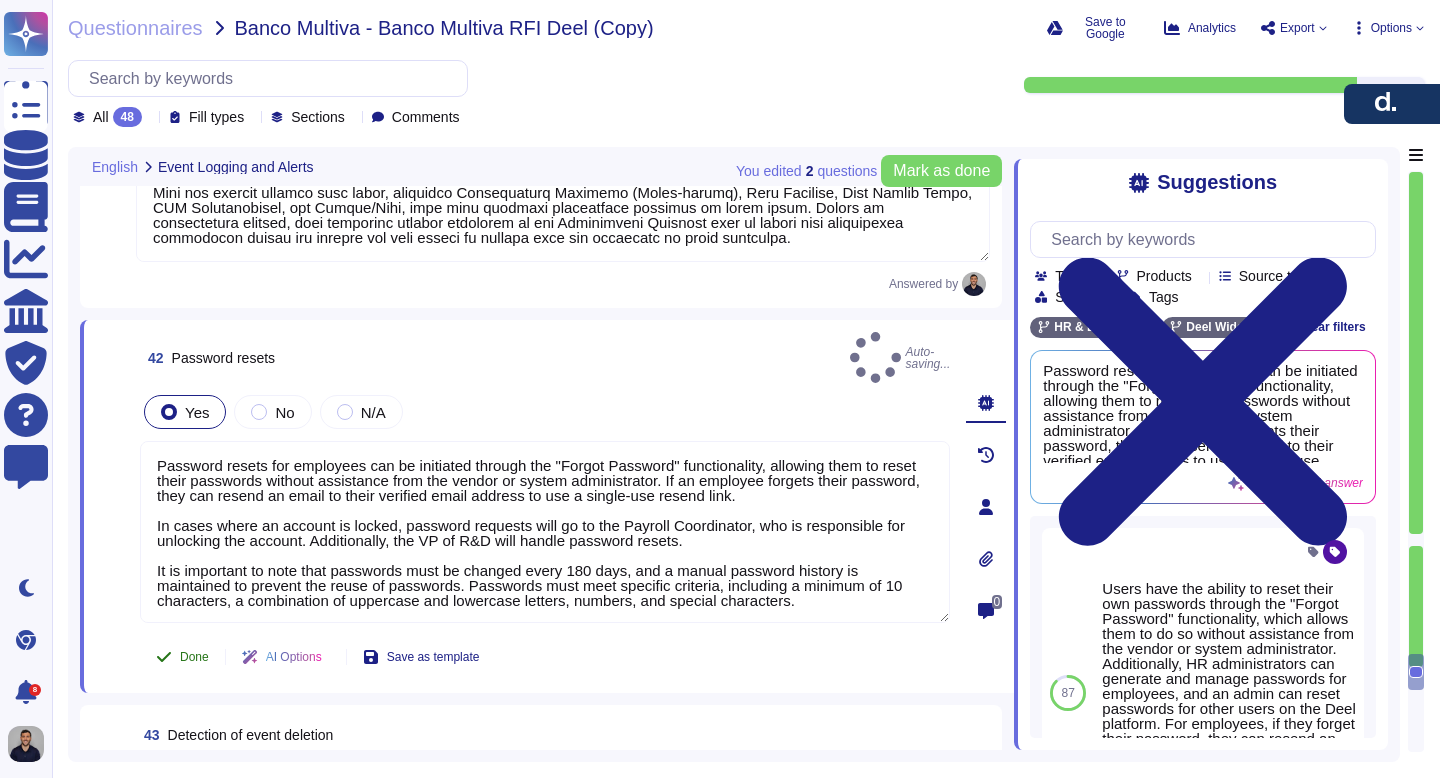 click on "Done" at bounding box center (194, 657) 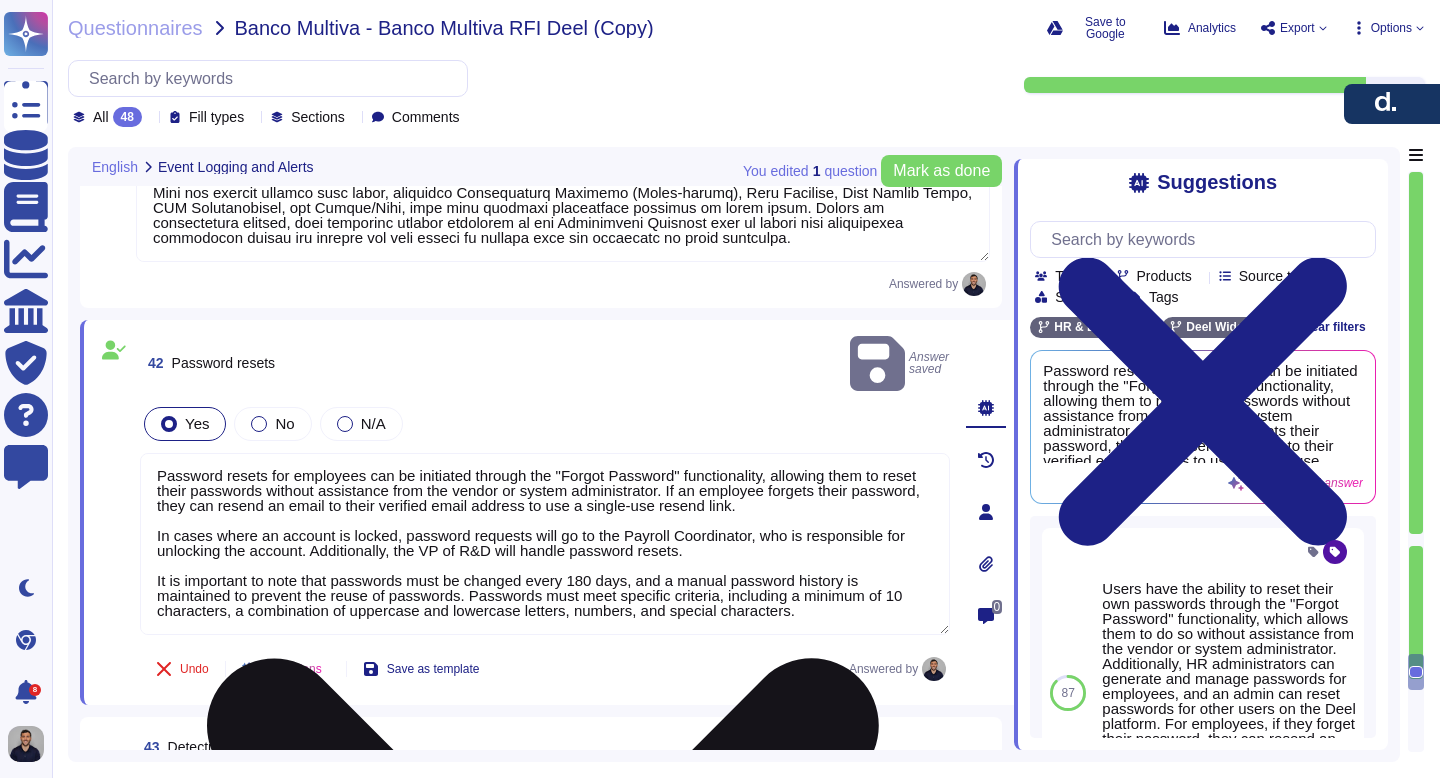 scroll, scrollTop: 1, scrollLeft: 0, axis: vertical 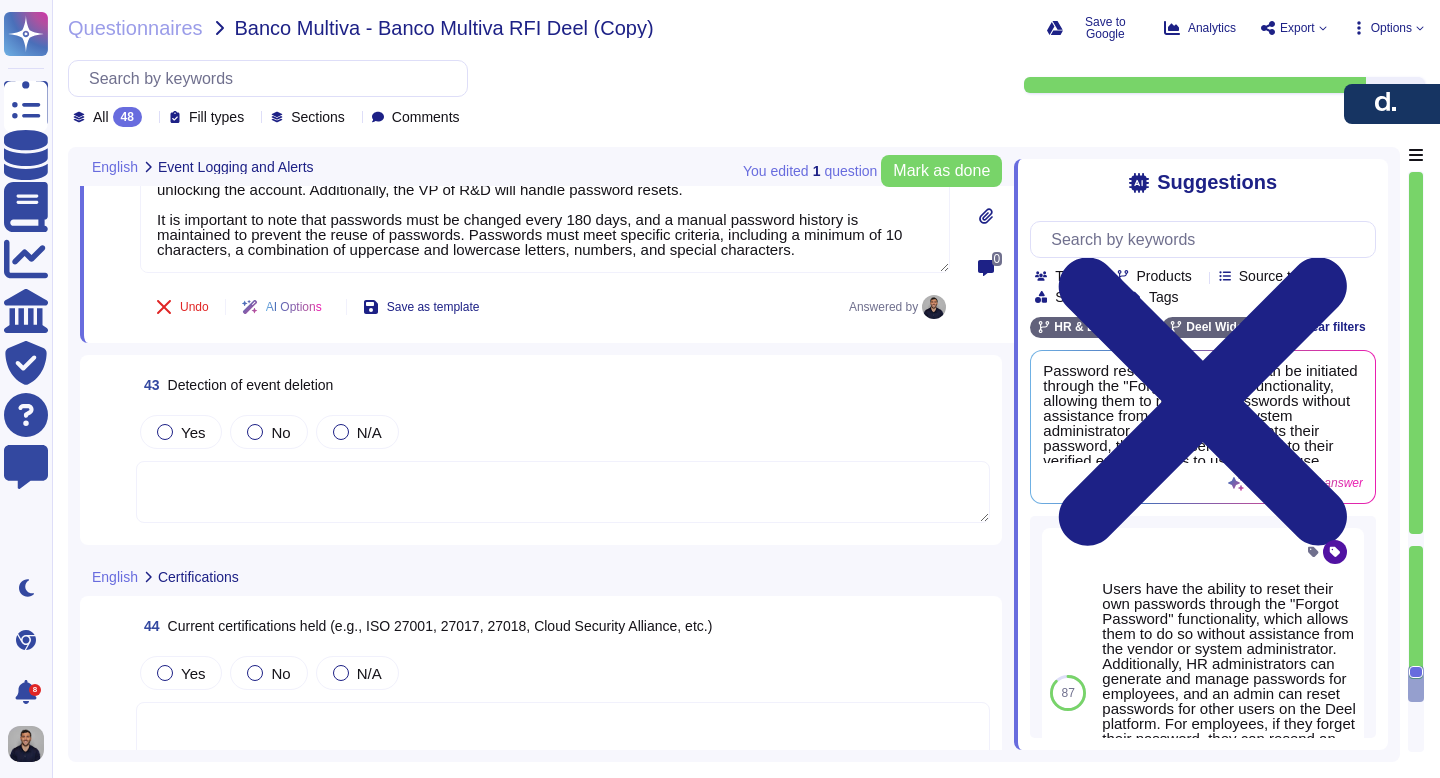 click at bounding box center [563, 492] 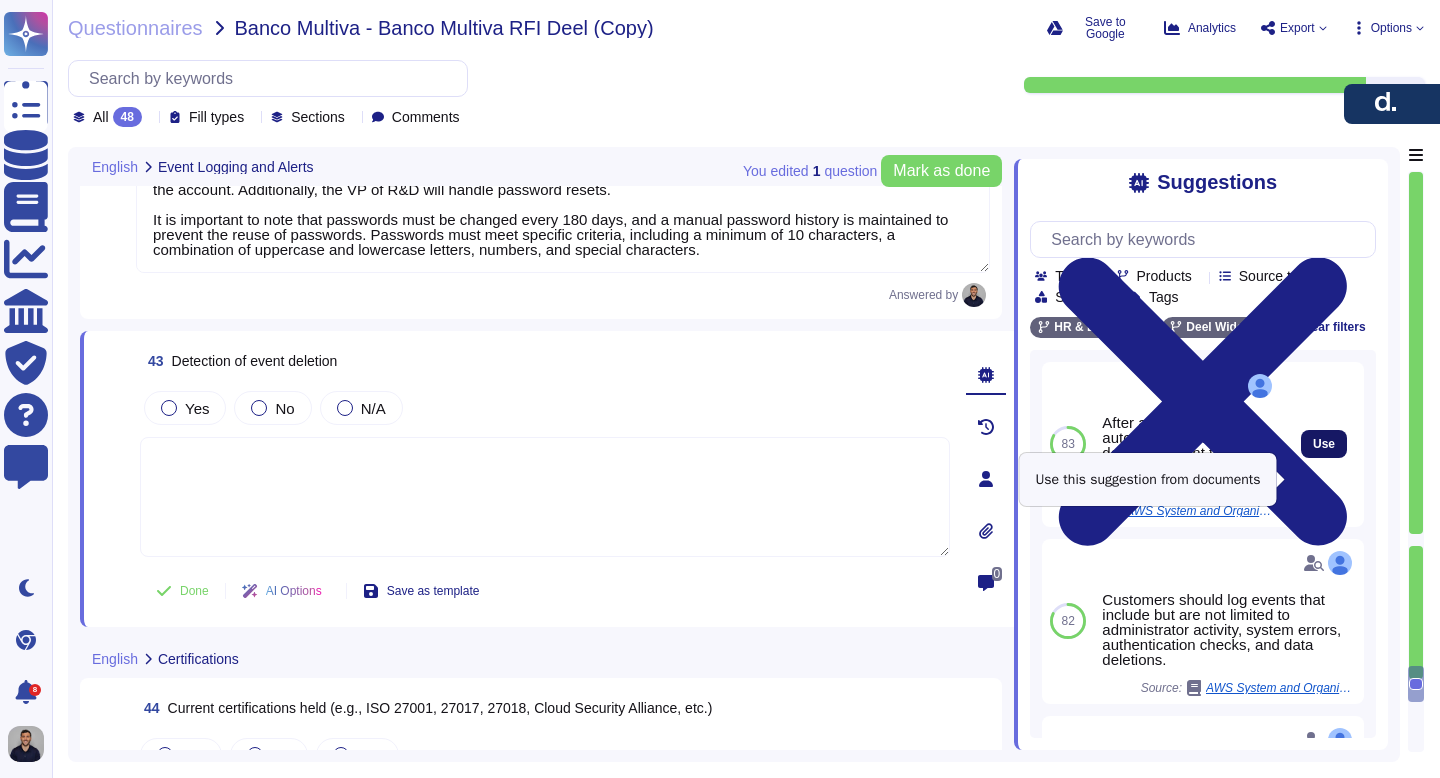 click on "Use" at bounding box center [1324, 444] 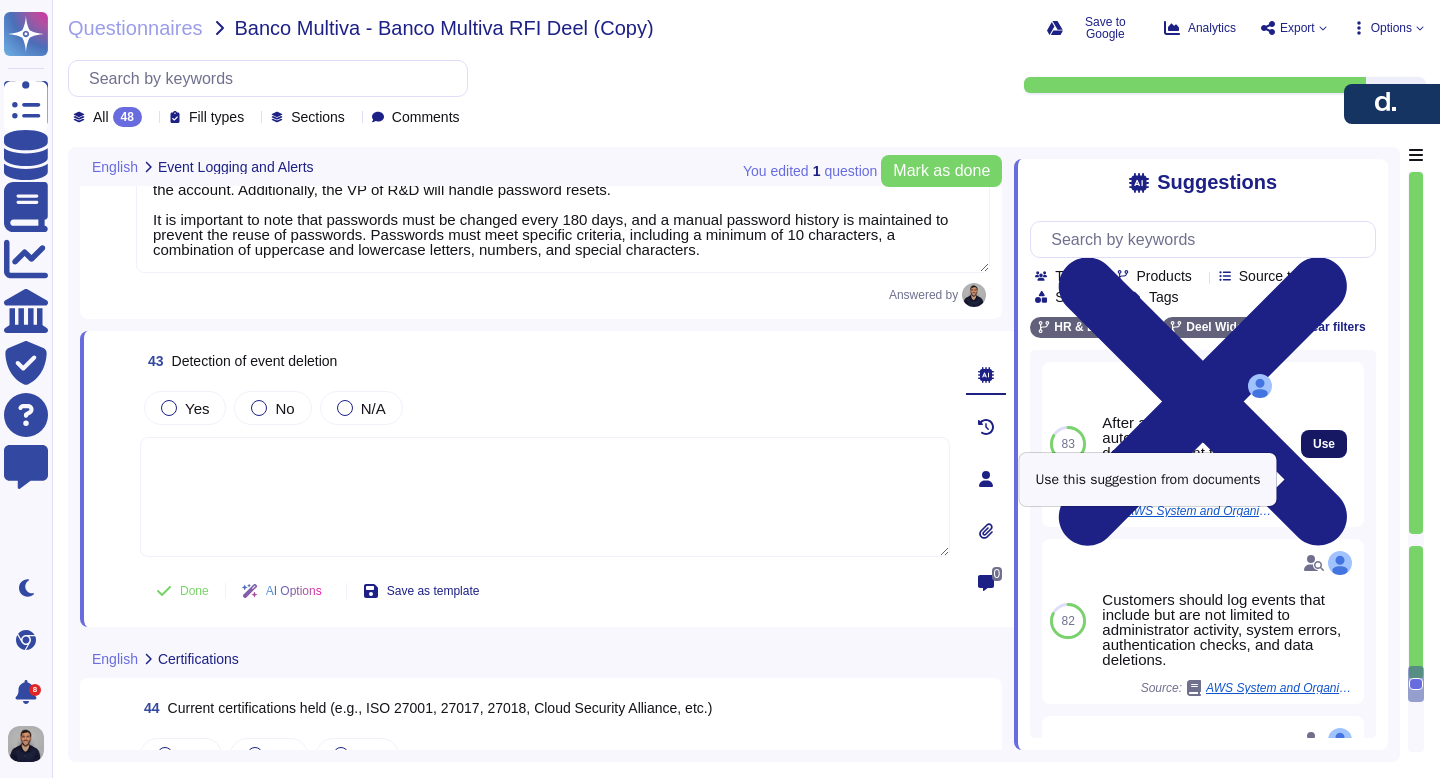 type on "After a delete event, automated actions act on deleted content to render the content inaccessible (Control AWSCA-7.7)." 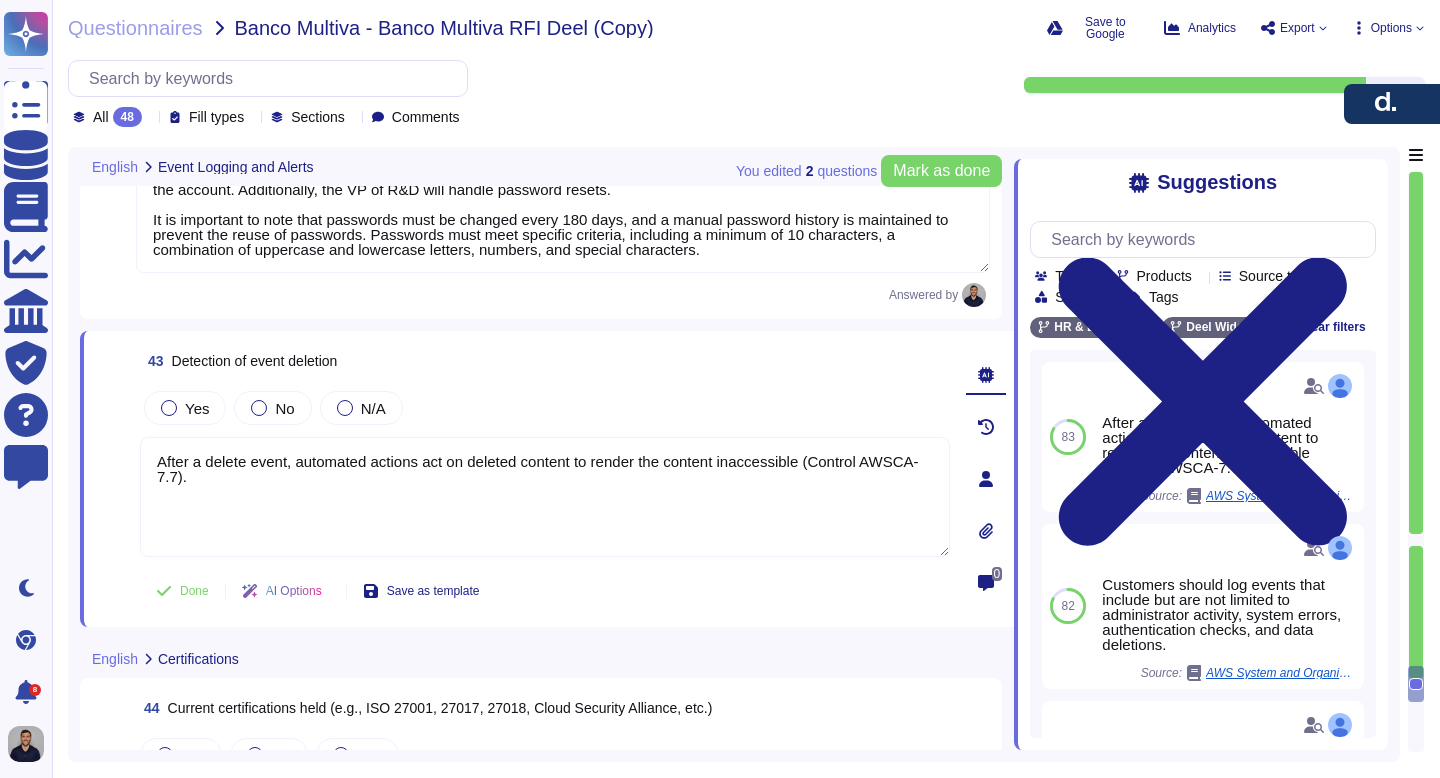drag, startPoint x: 264, startPoint y: 484, endPoint x: 125, endPoint y: 448, distance: 143.58621 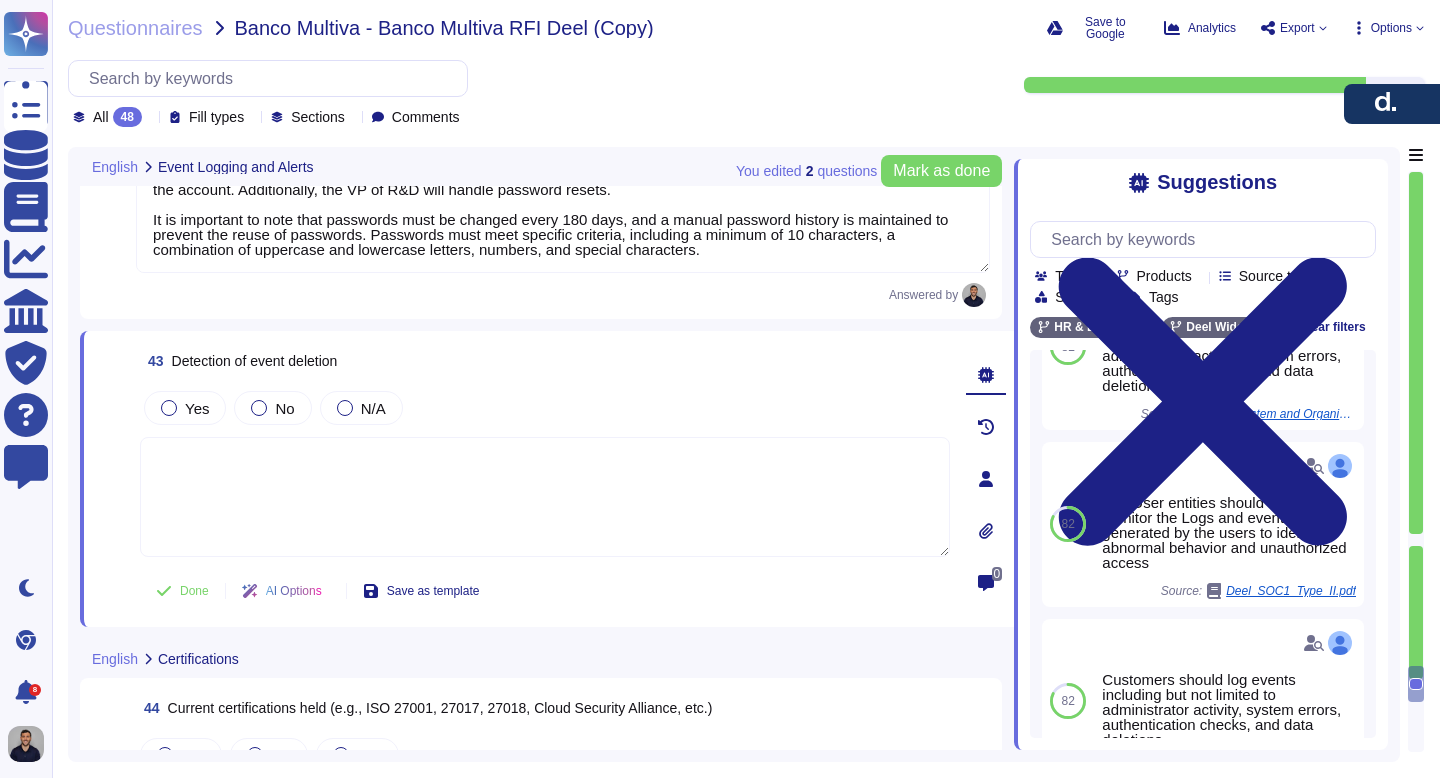 scroll, scrollTop: 244, scrollLeft: 0, axis: vertical 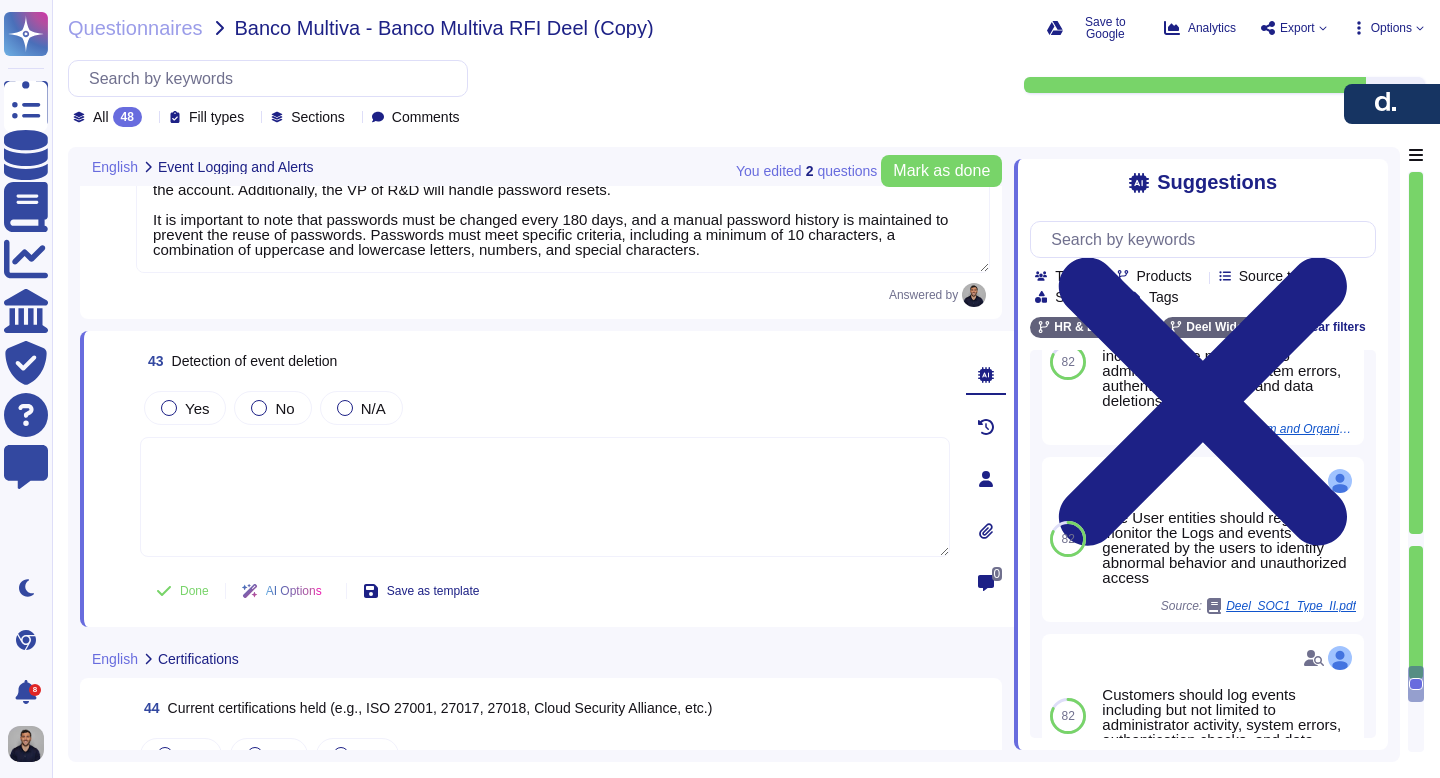type 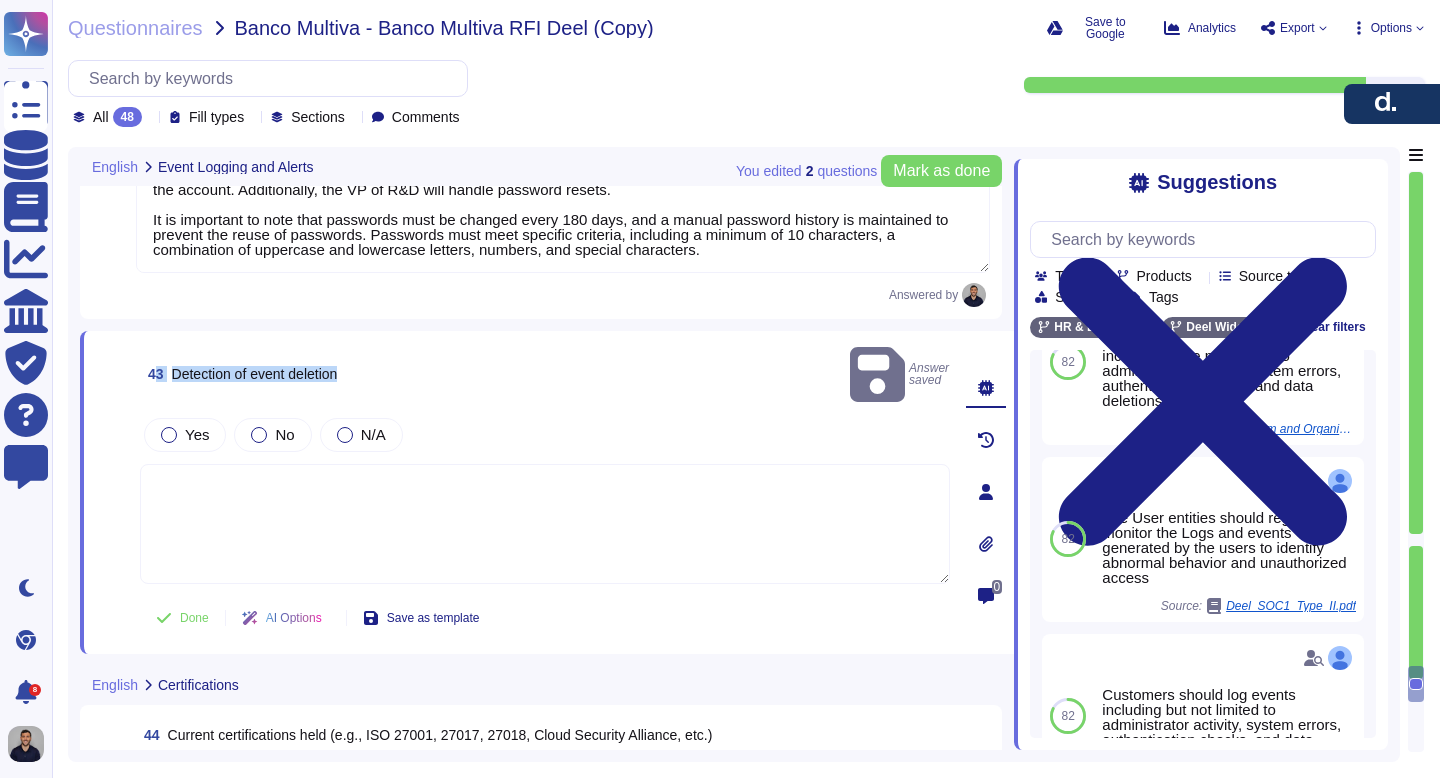 drag, startPoint x: 365, startPoint y: 359, endPoint x: 159, endPoint y: 357, distance: 206.0097 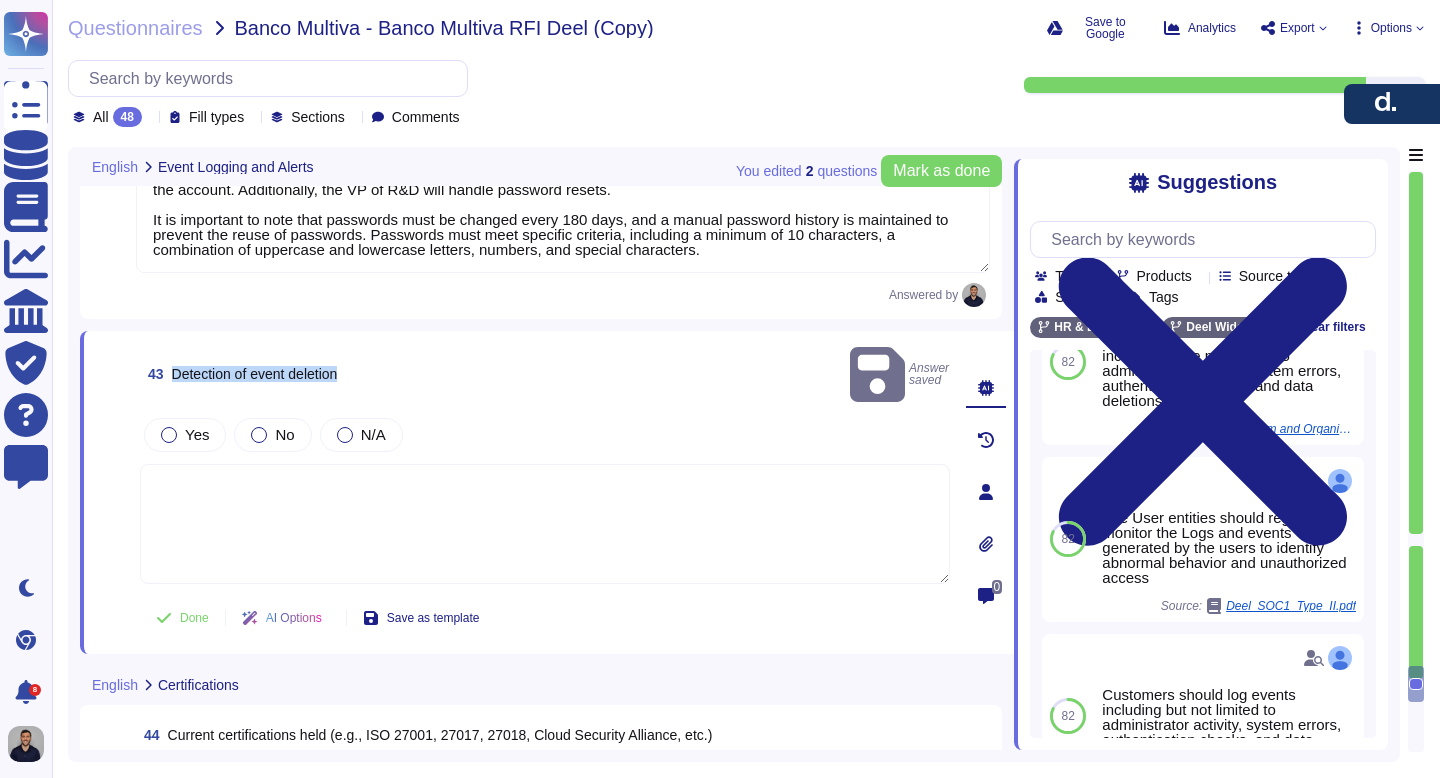 drag, startPoint x: 389, startPoint y: 360, endPoint x: 179, endPoint y: 359, distance: 210.00238 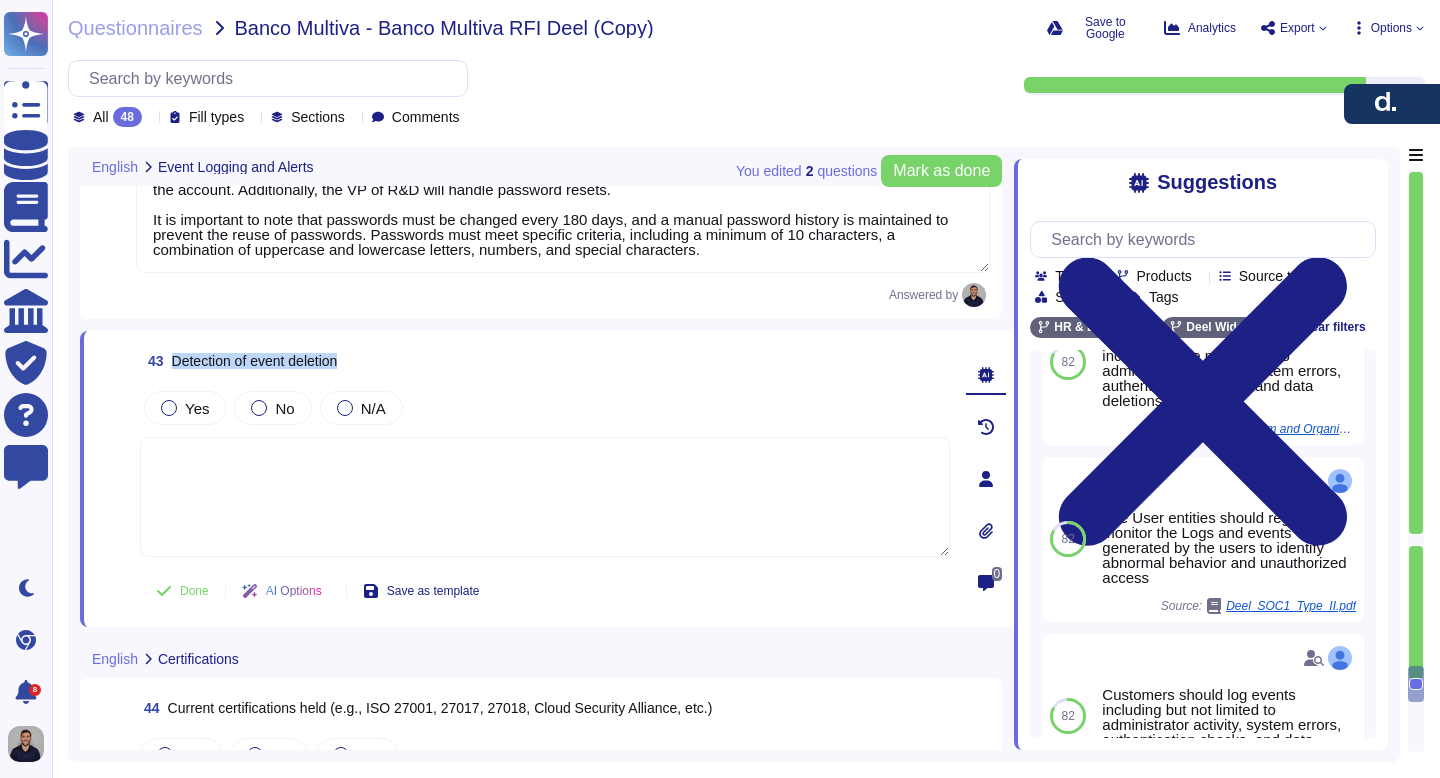 copy on "Detection of event deletion" 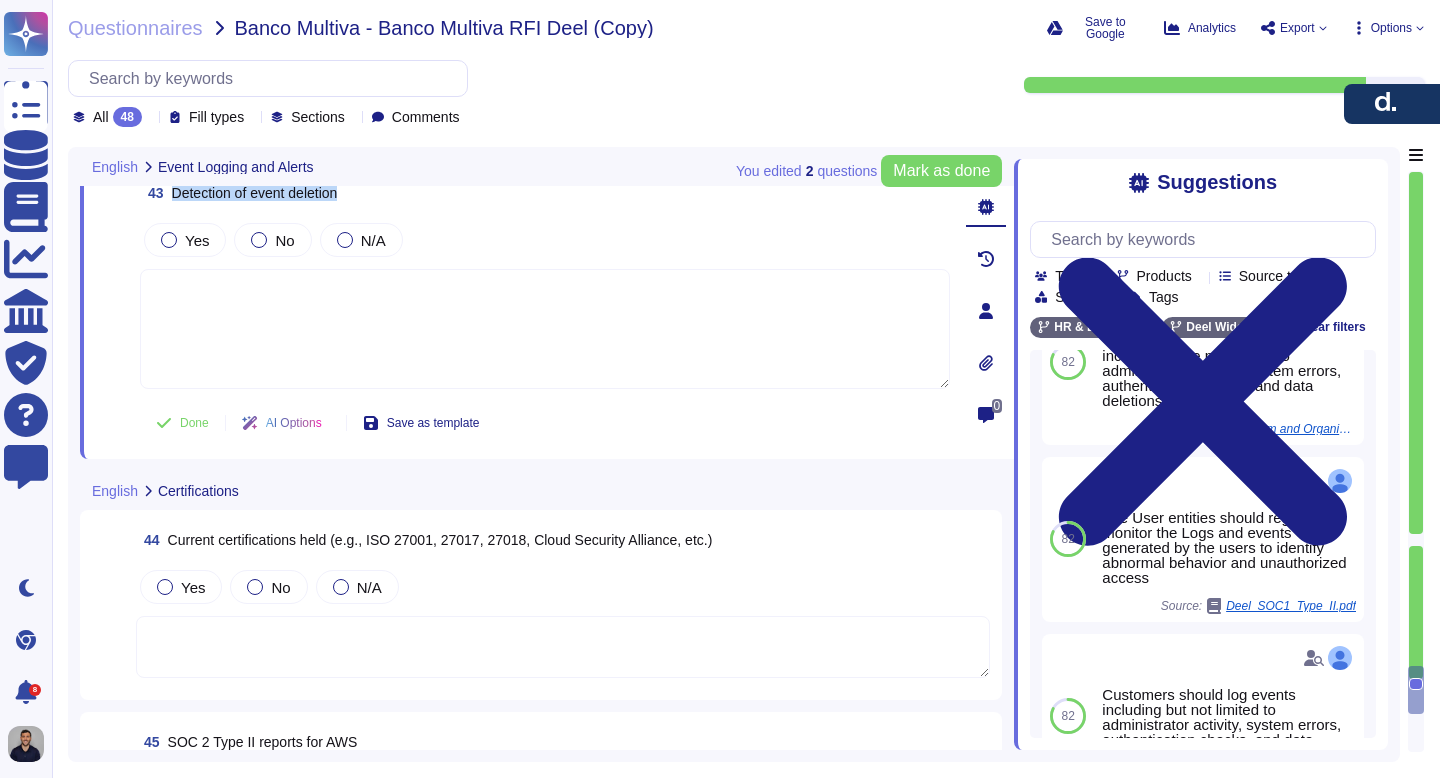 scroll, scrollTop: 15058, scrollLeft: 0, axis: vertical 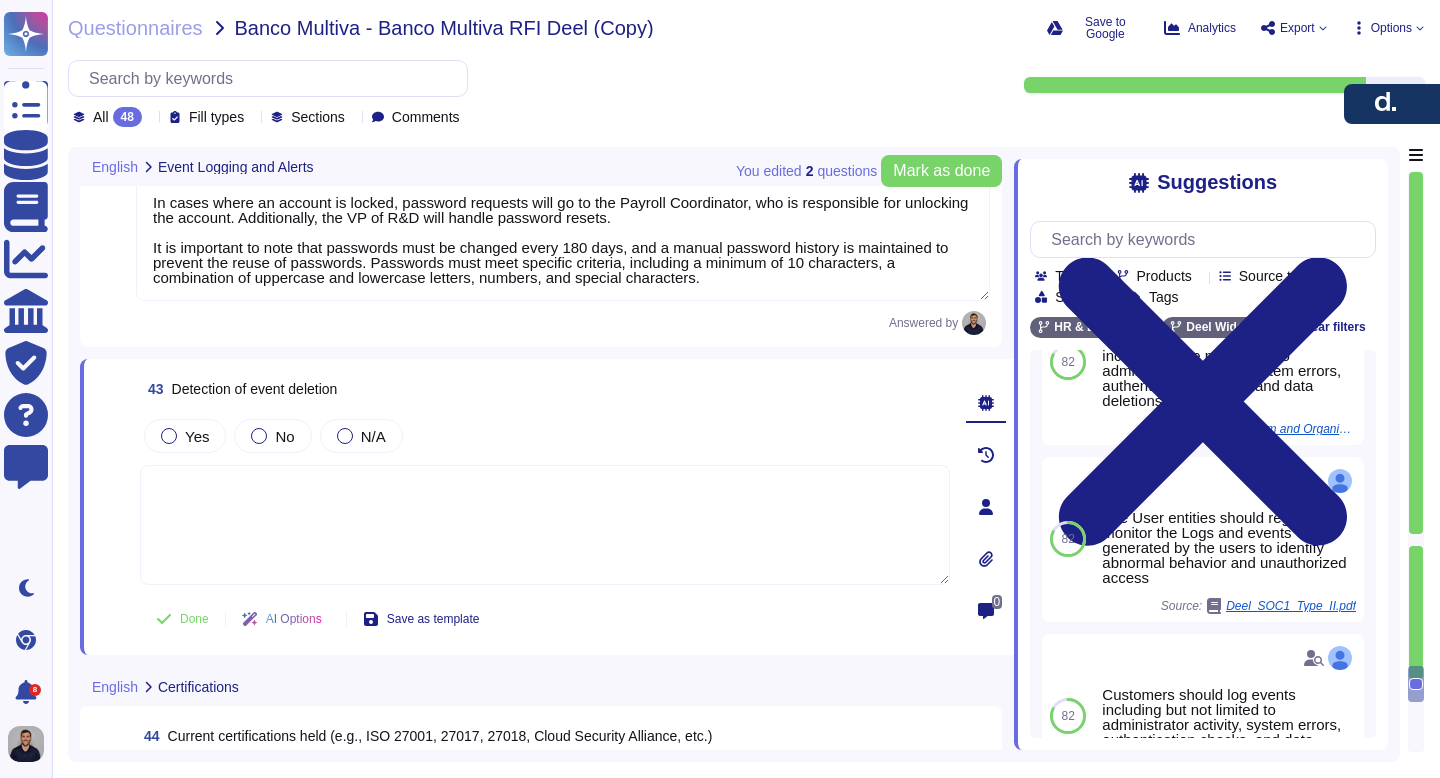 click at bounding box center (545, 525) 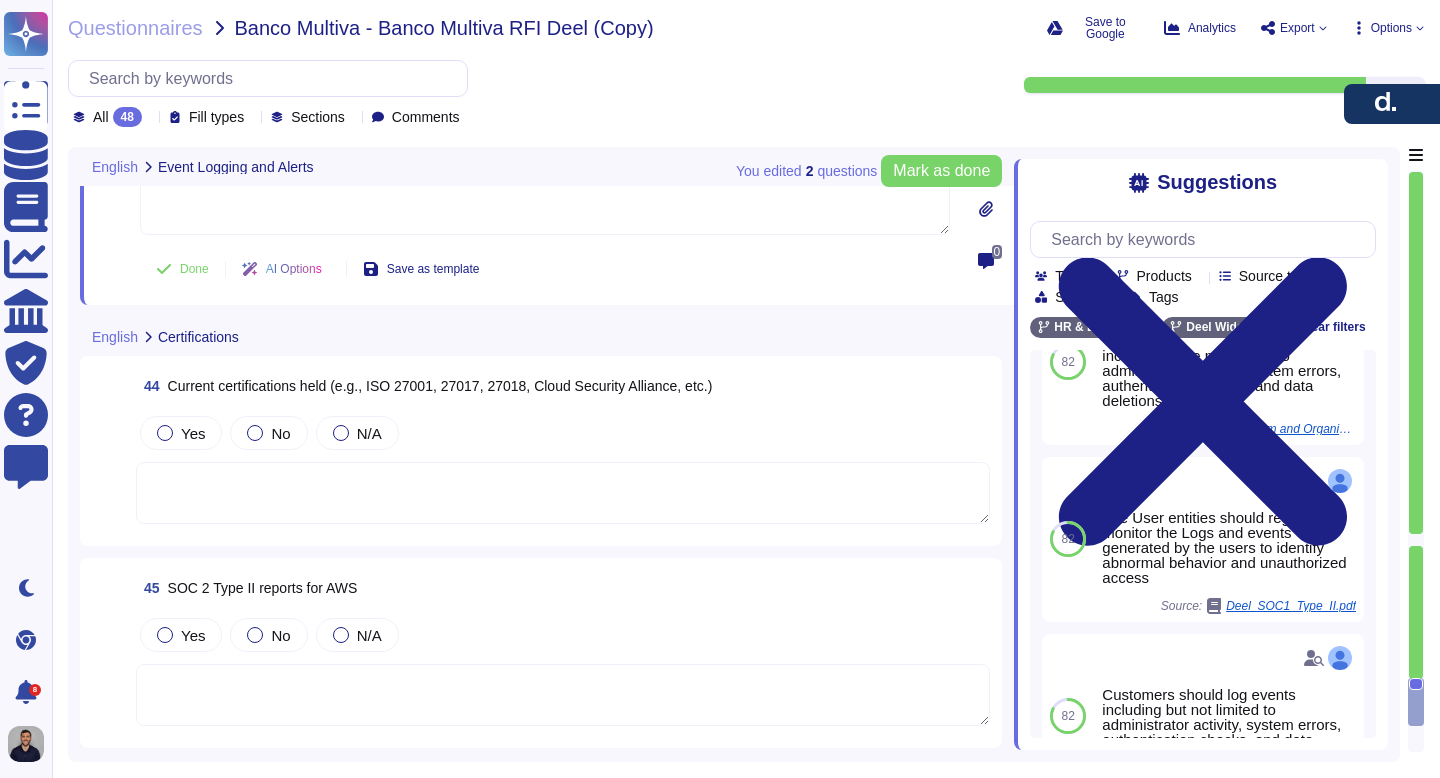 scroll, scrollTop: 15218, scrollLeft: 0, axis: vertical 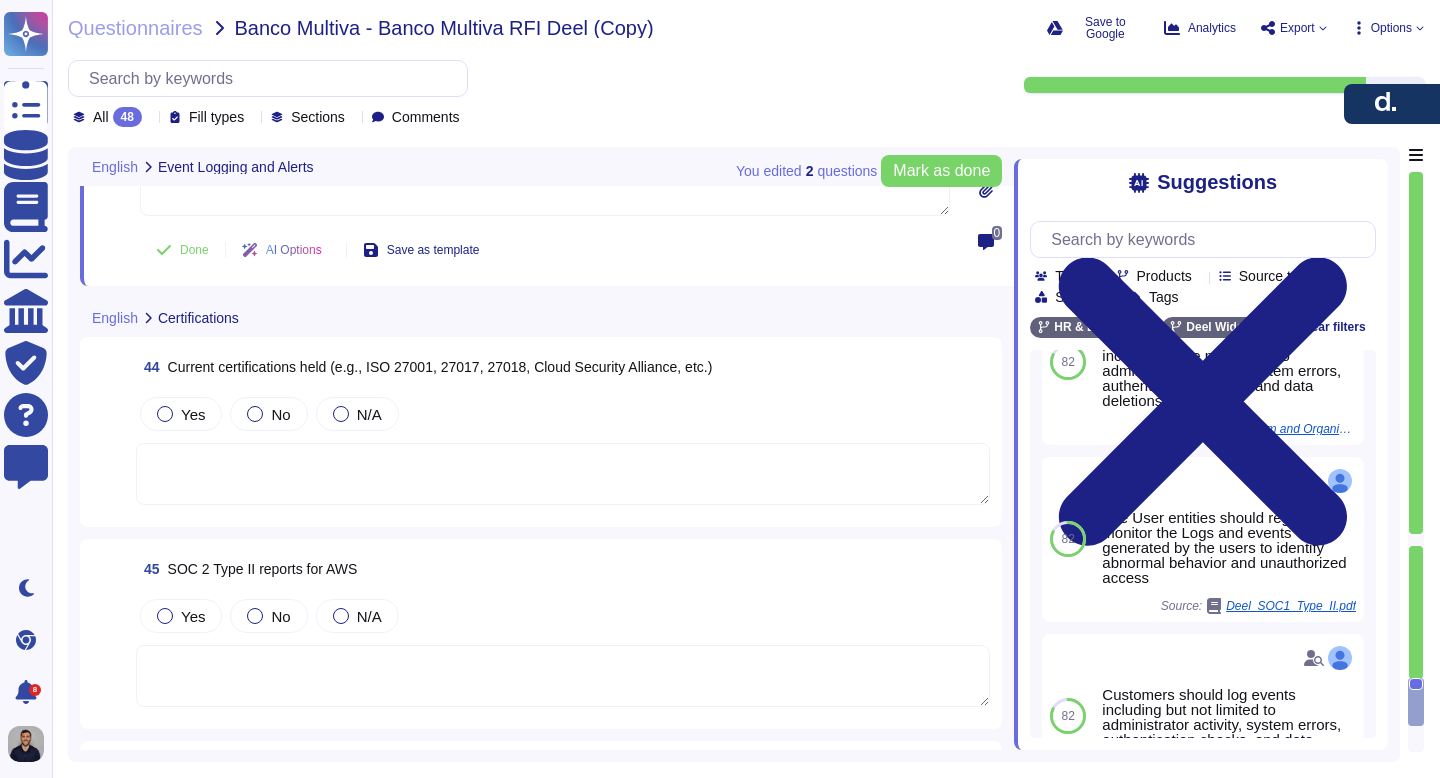 click at bounding box center (563, 474) 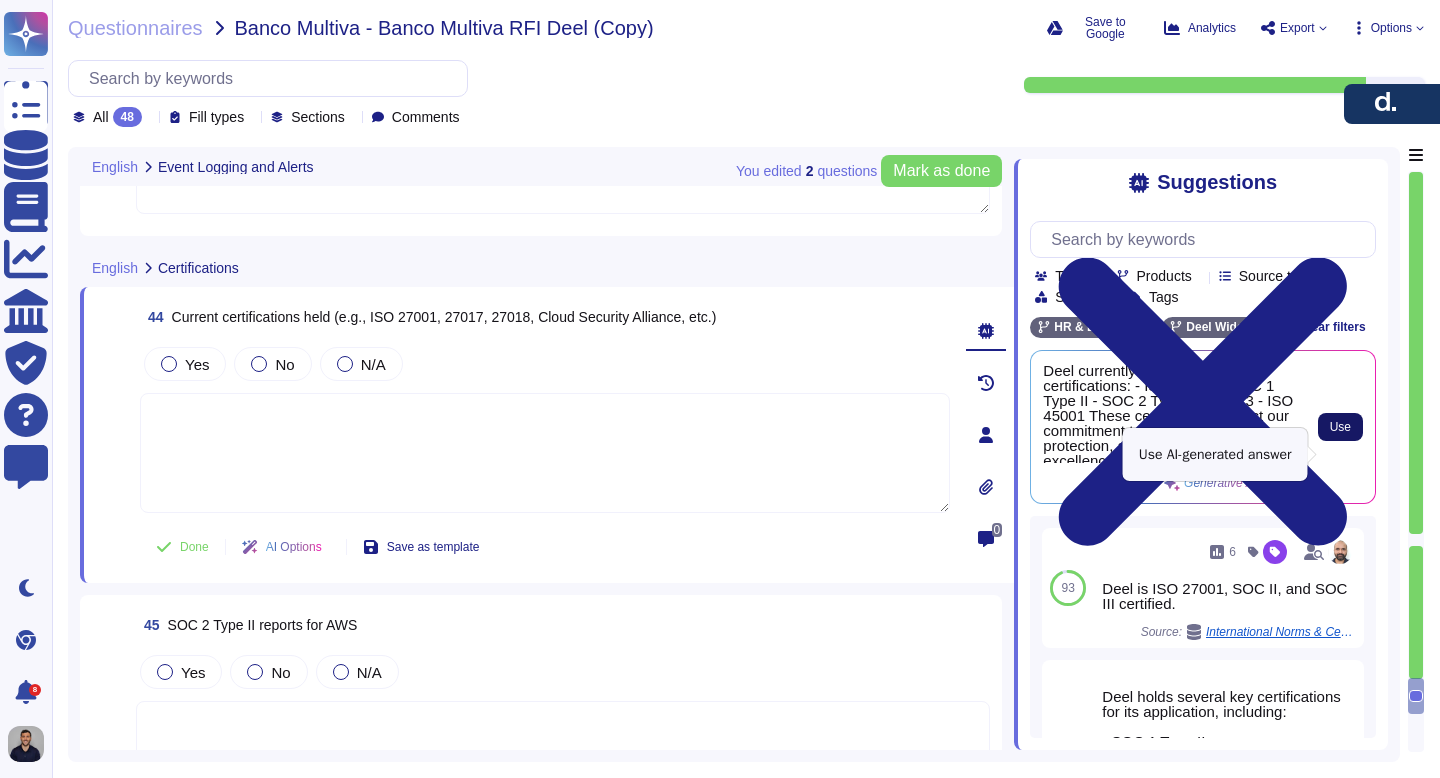 click on "Use" at bounding box center [1340, 427] 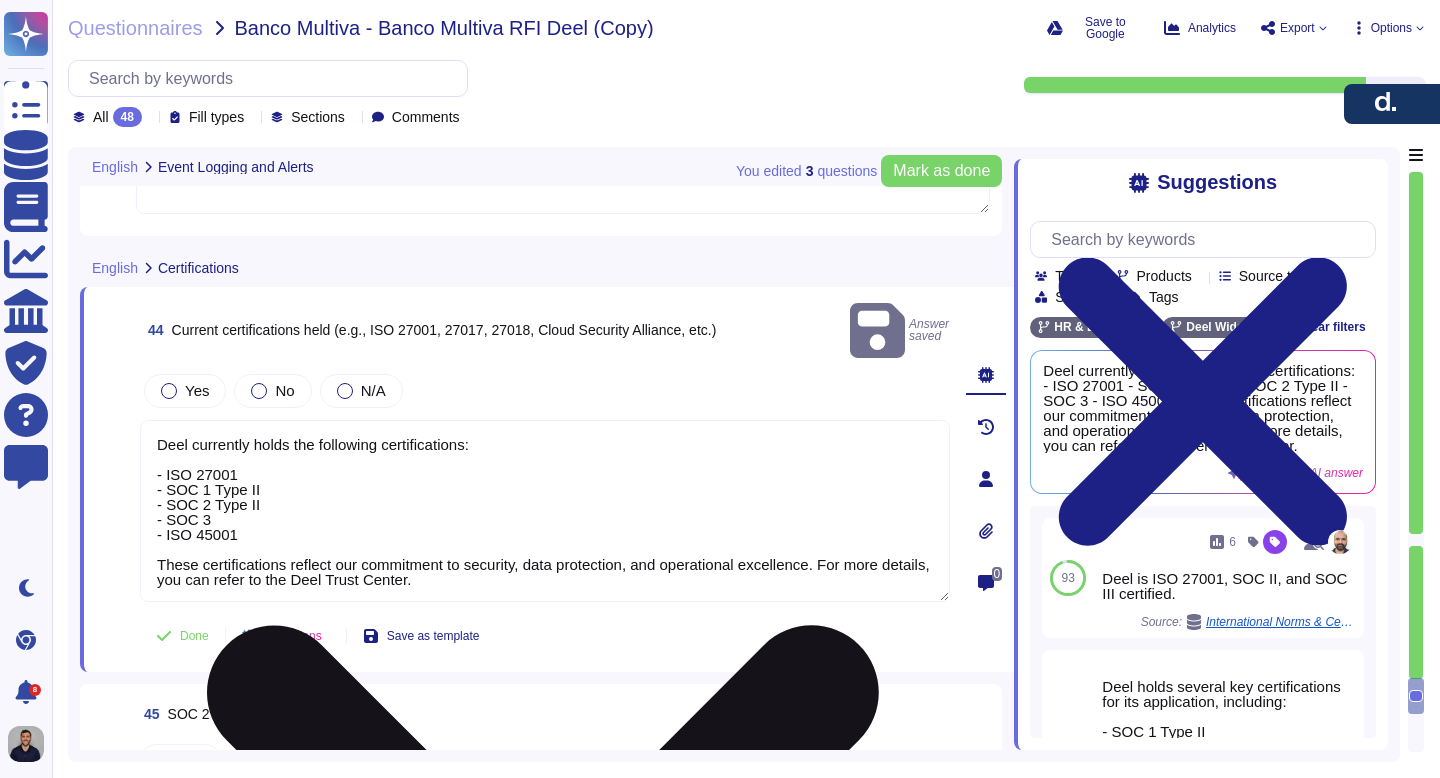 scroll, scrollTop: 2, scrollLeft: 0, axis: vertical 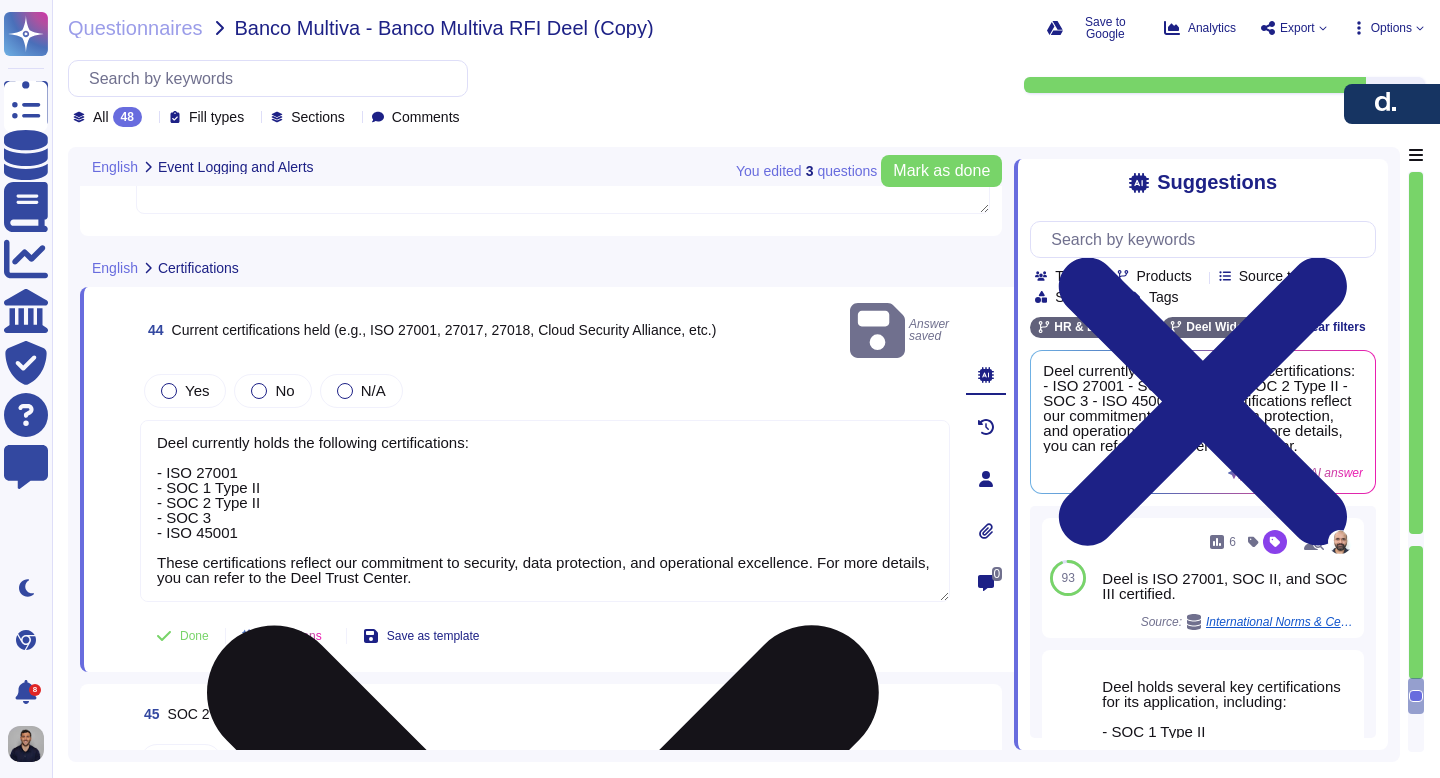 click on "Deel currently holds the following certifications:
- ISO 27001
- SOC 1 Type II
- SOC 2 Type II
- SOC 3
- ISO 45001
These certifications reflect our commitment to security, data protection, and operational excellence. For more details, you can refer to the Deel Trust Center." at bounding box center (545, 511) 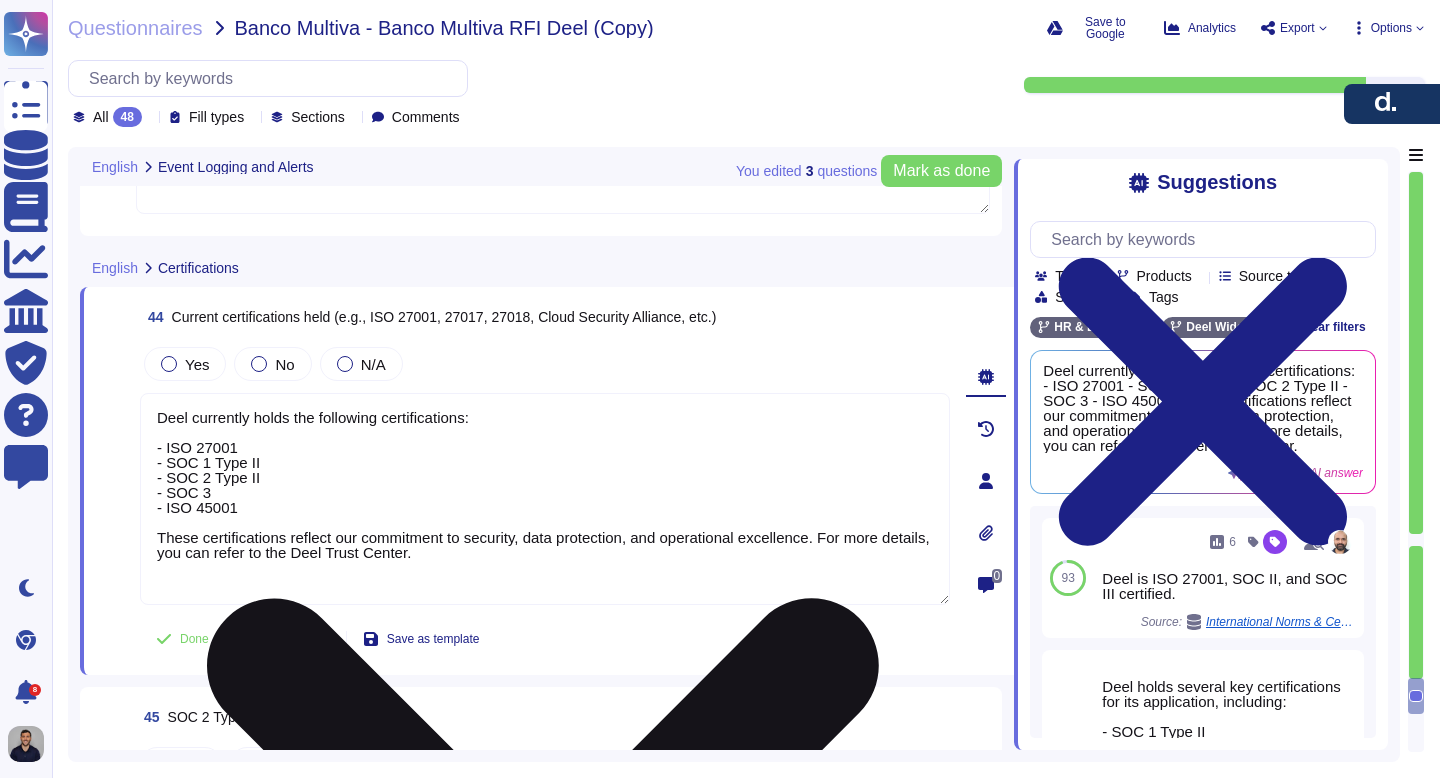 click on "Deel currently holds the following certifications:
- ISO 27001
- SOC 1 Type II
- SOC 2 Type II
- SOC 3
- ISO 45001
These certifications reflect our commitment to security, data protection, and operational excellence. For more details, you can refer to the Deel Trust Center." at bounding box center [545, 499] 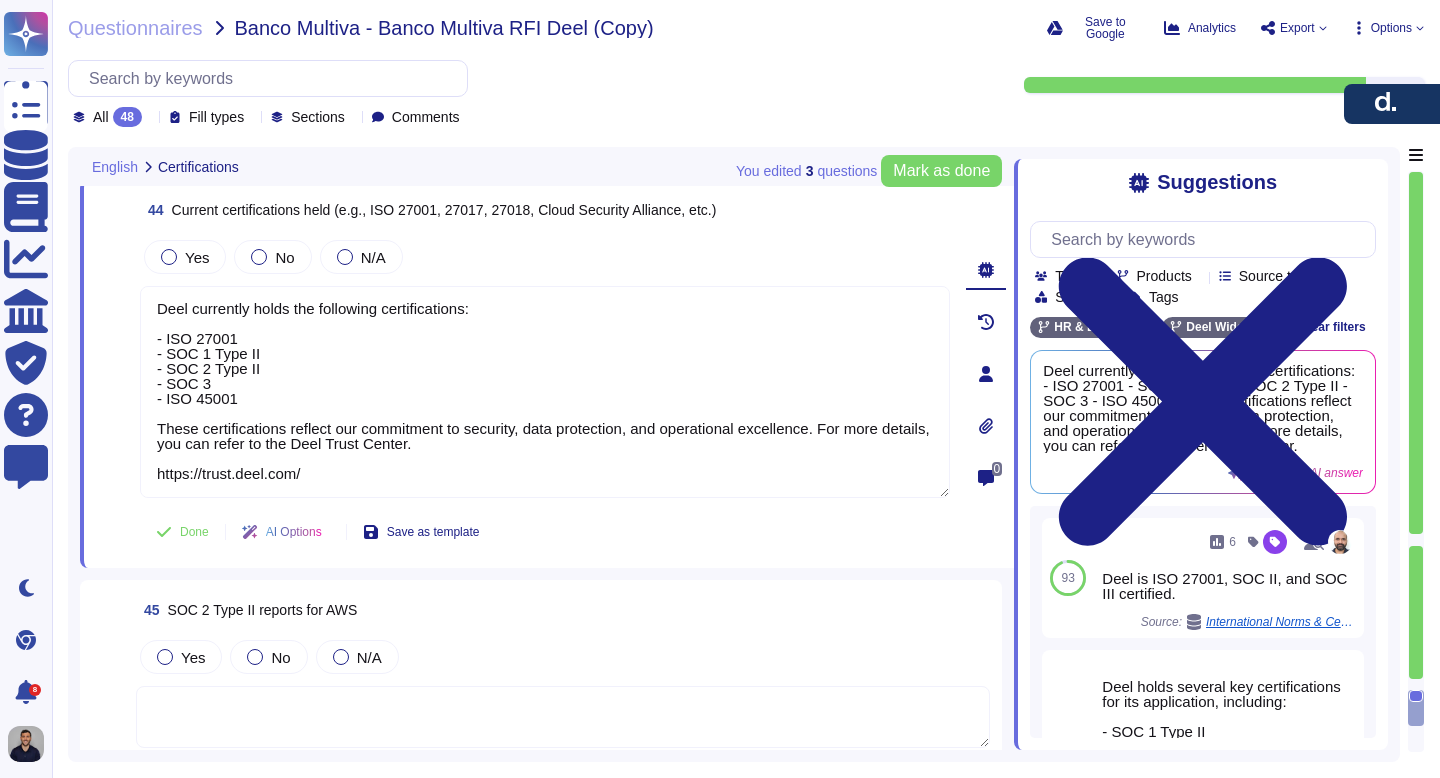 scroll, scrollTop: 15217, scrollLeft: 0, axis: vertical 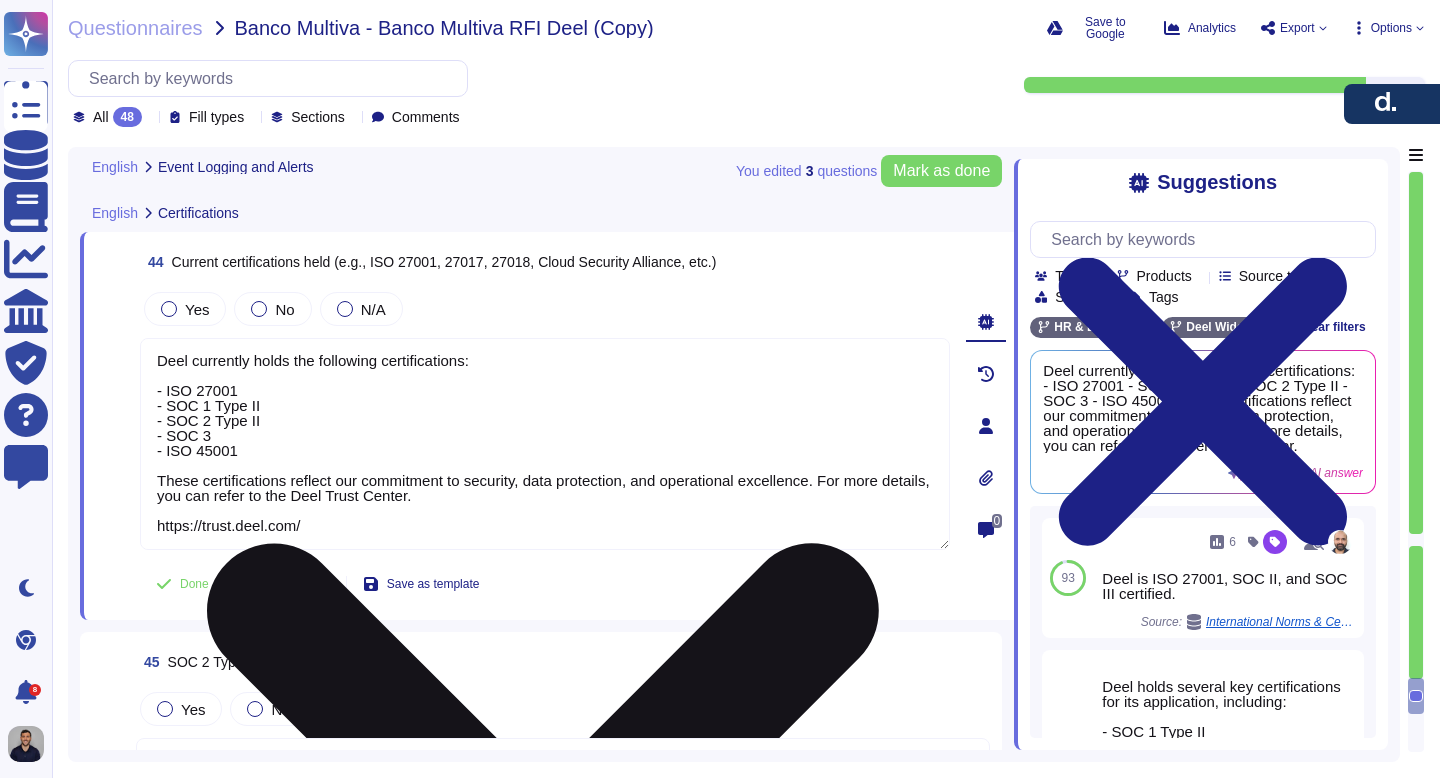 type on "Password resets for employees can be initiated through the "Forgot Password" functionality, allowing them to reset their passwords without assistance from the vendor or system administrator. If an employee forgets their password, they can resend an email to their verified email address to use a single-use resend link.
In cases where an account is locked, password requests will go to the Payroll Coordinator, who is responsible for unlocking the account. Additionally, the VP of R&D will handle password resets.
It is important to note that passwords must be changed every 180 days, and a manual password history is maintained to prevent the reuse of passwords. Passwords must meet specific criteria, including a minimum of 10 characters, a combination of uppercase and lowercase letters, numbers, and special characters." 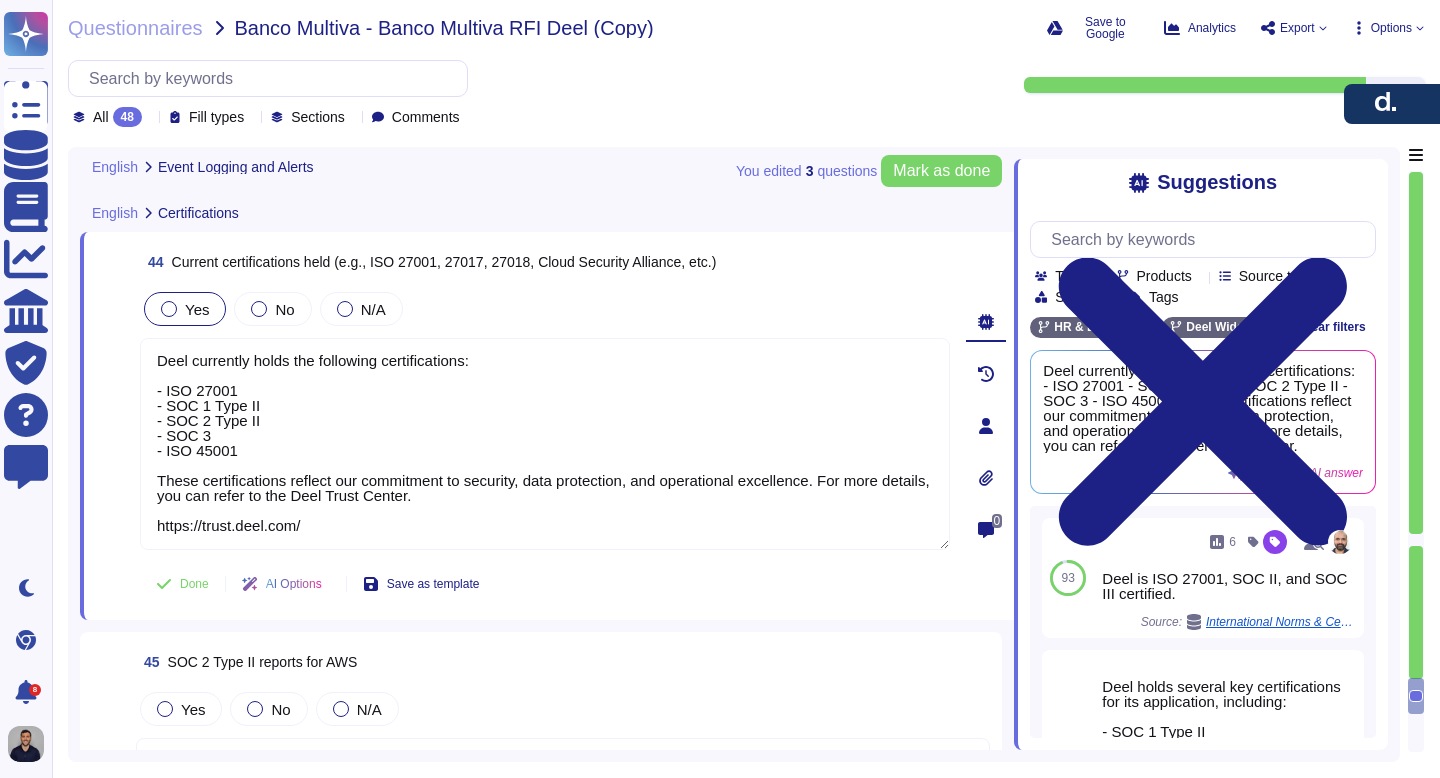 type on "Deel currently holds the following certifications:
- ISO 27001
- SOC 1 Type II
- SOC 2 Type II
- SOC 3
- ISO 45001
These certifications reflect our commitment to security, data protection, and operational excellence. For more details, you can refer to the Deel Trust Center.
https://trust.deel.com/" 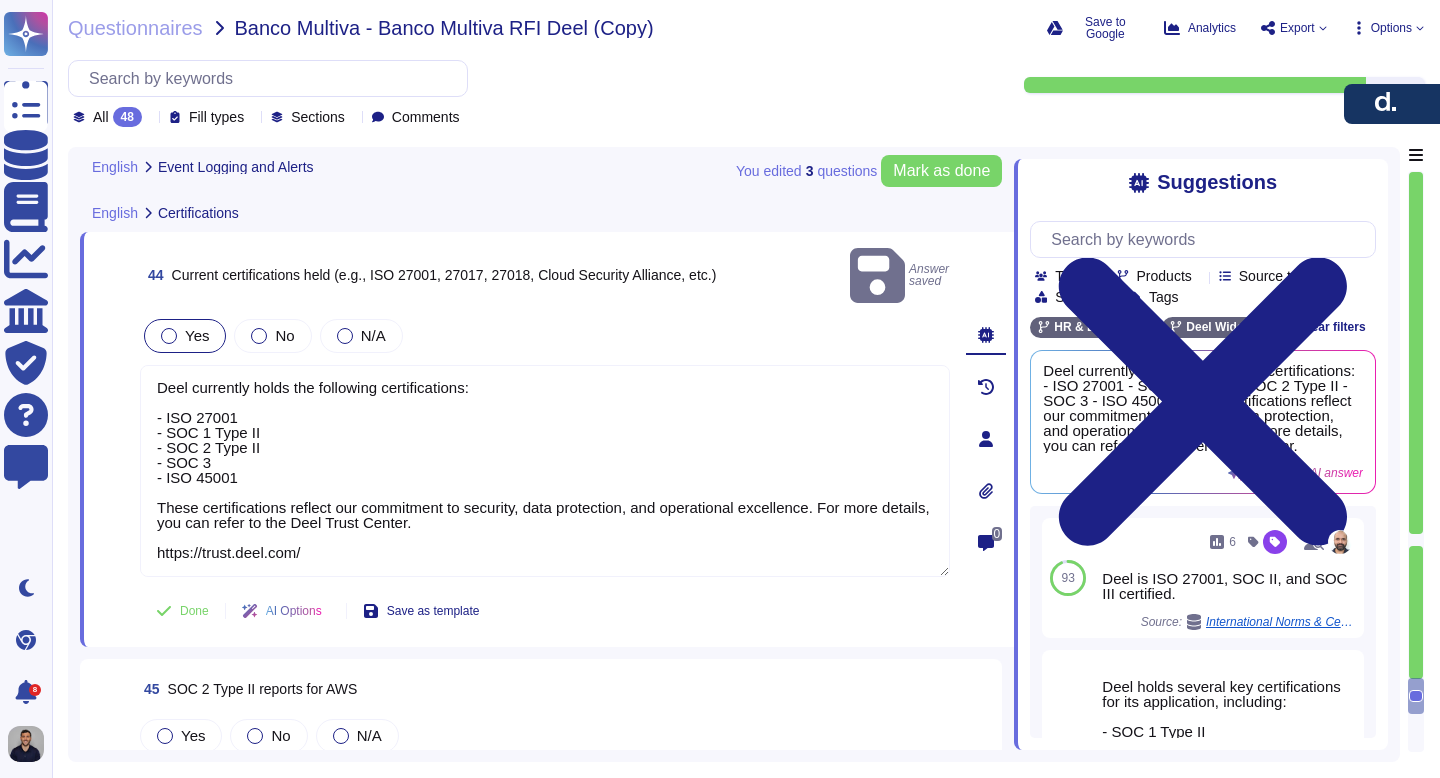 click on "Yes" at bounding box center (185, 336) 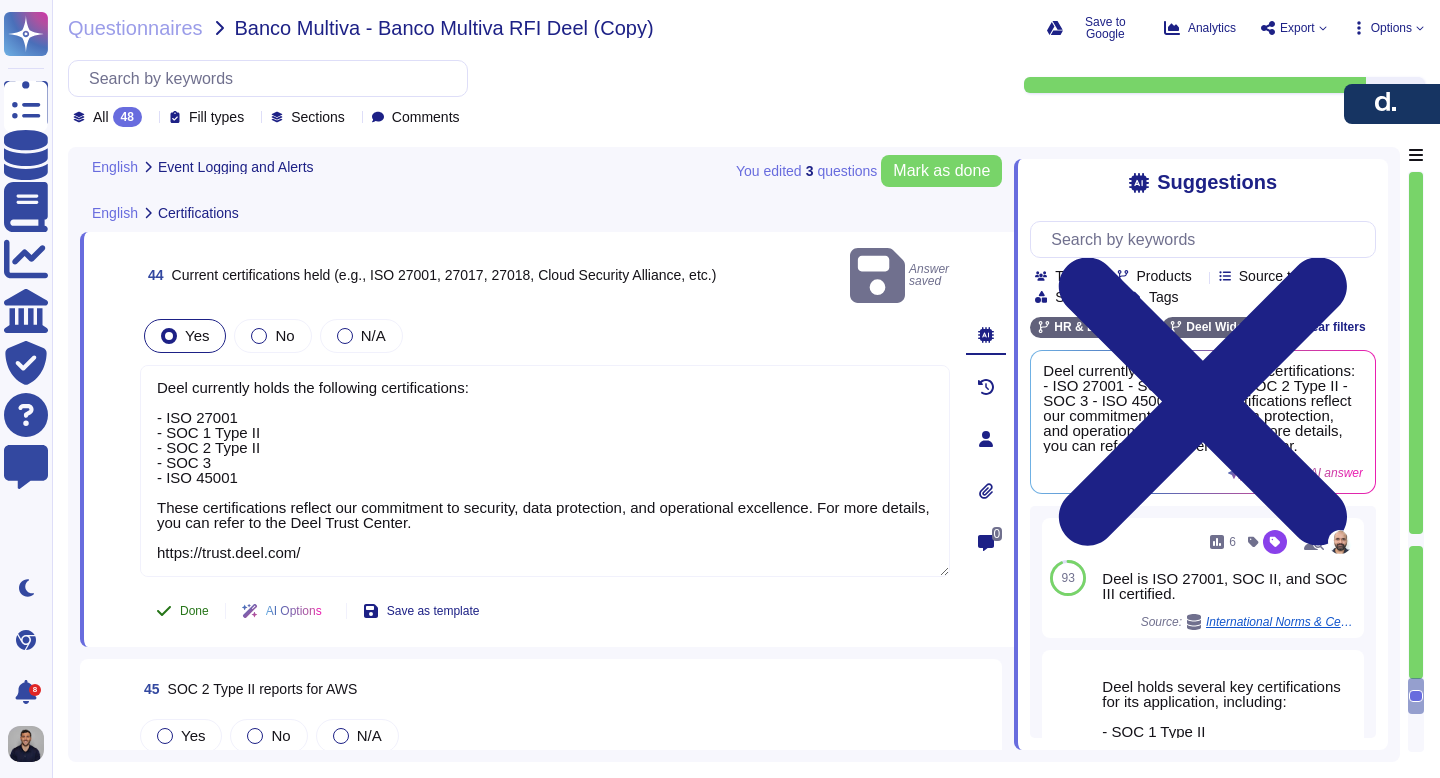 click on "Done" at bounding box center [194, 611] 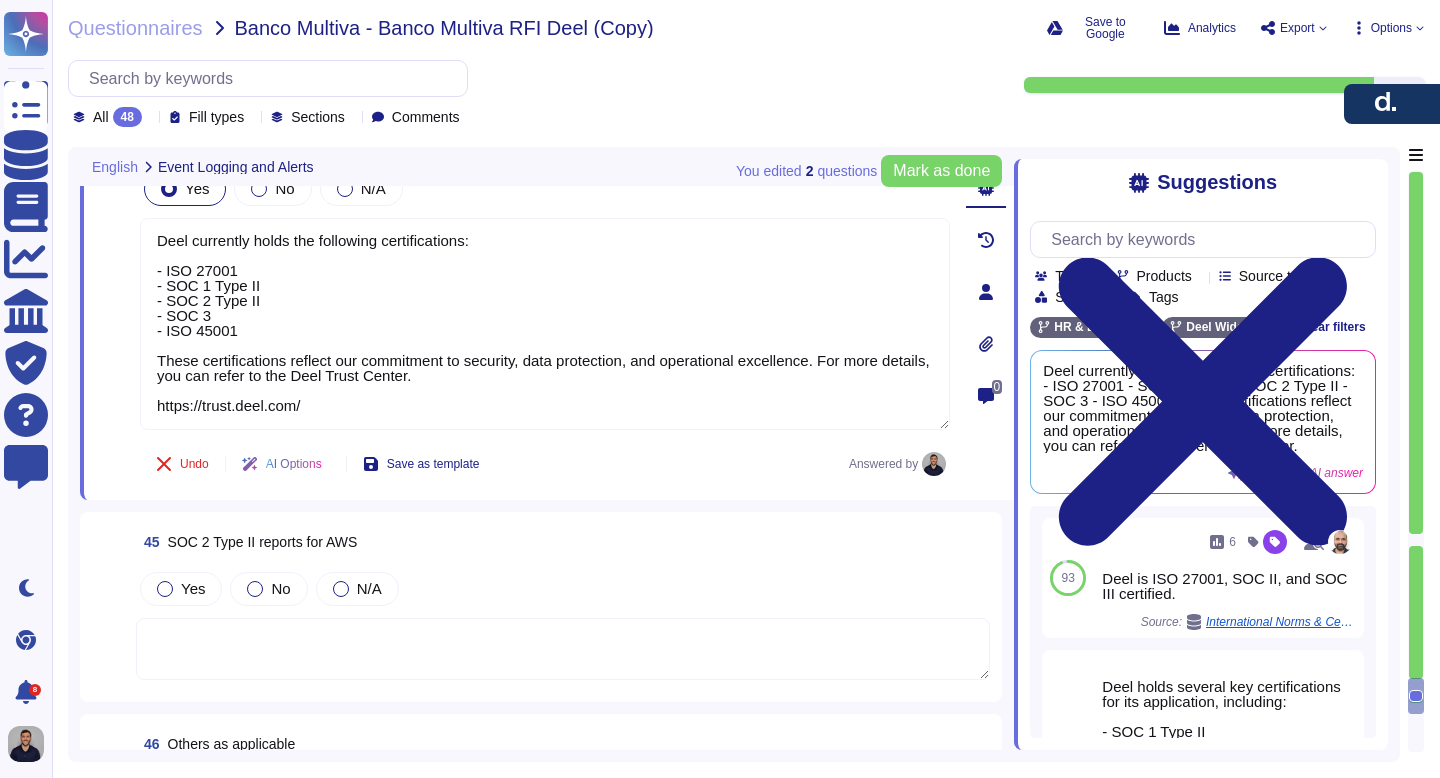 scroll, scrollTop: 15395, scrollLeft: 0, axis: vertical 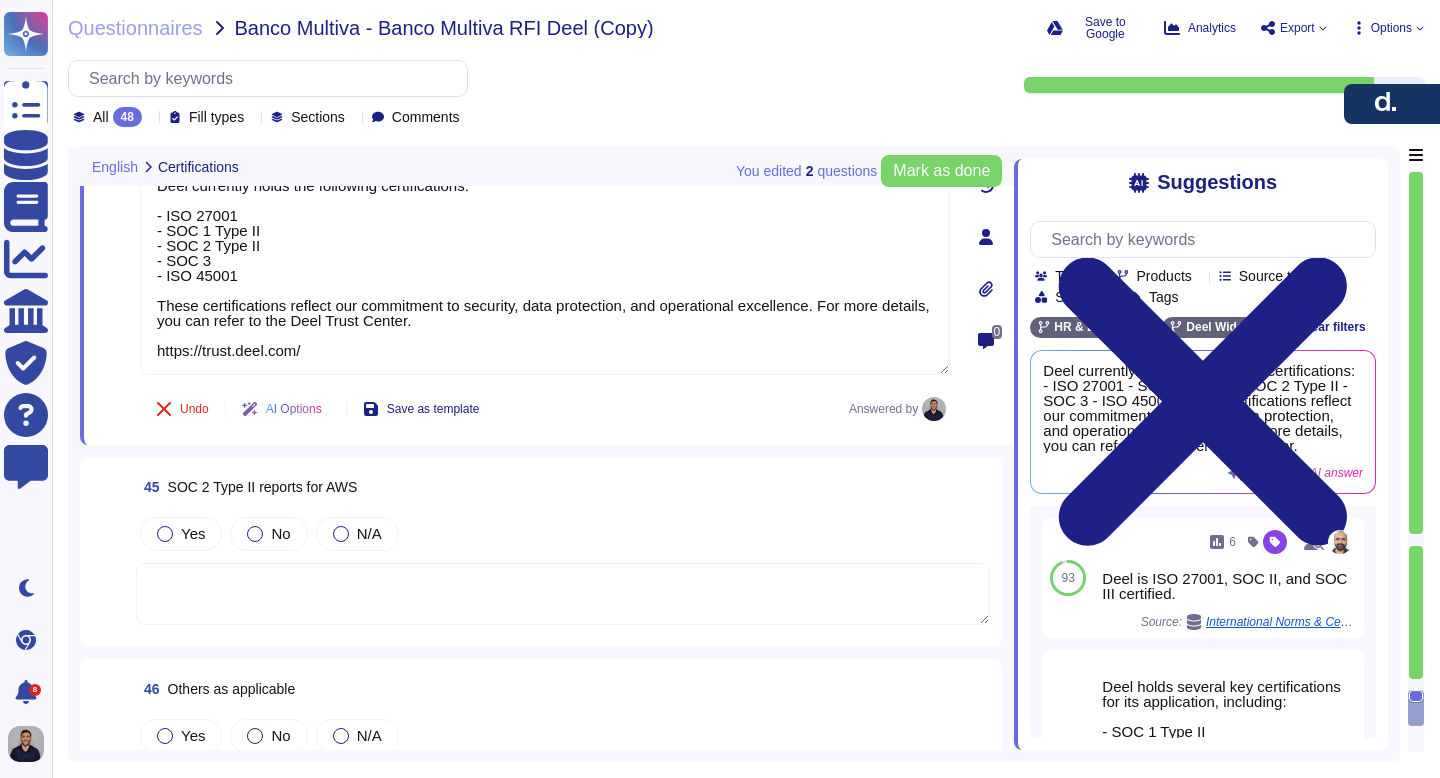 click at bounding box center [563, 594] 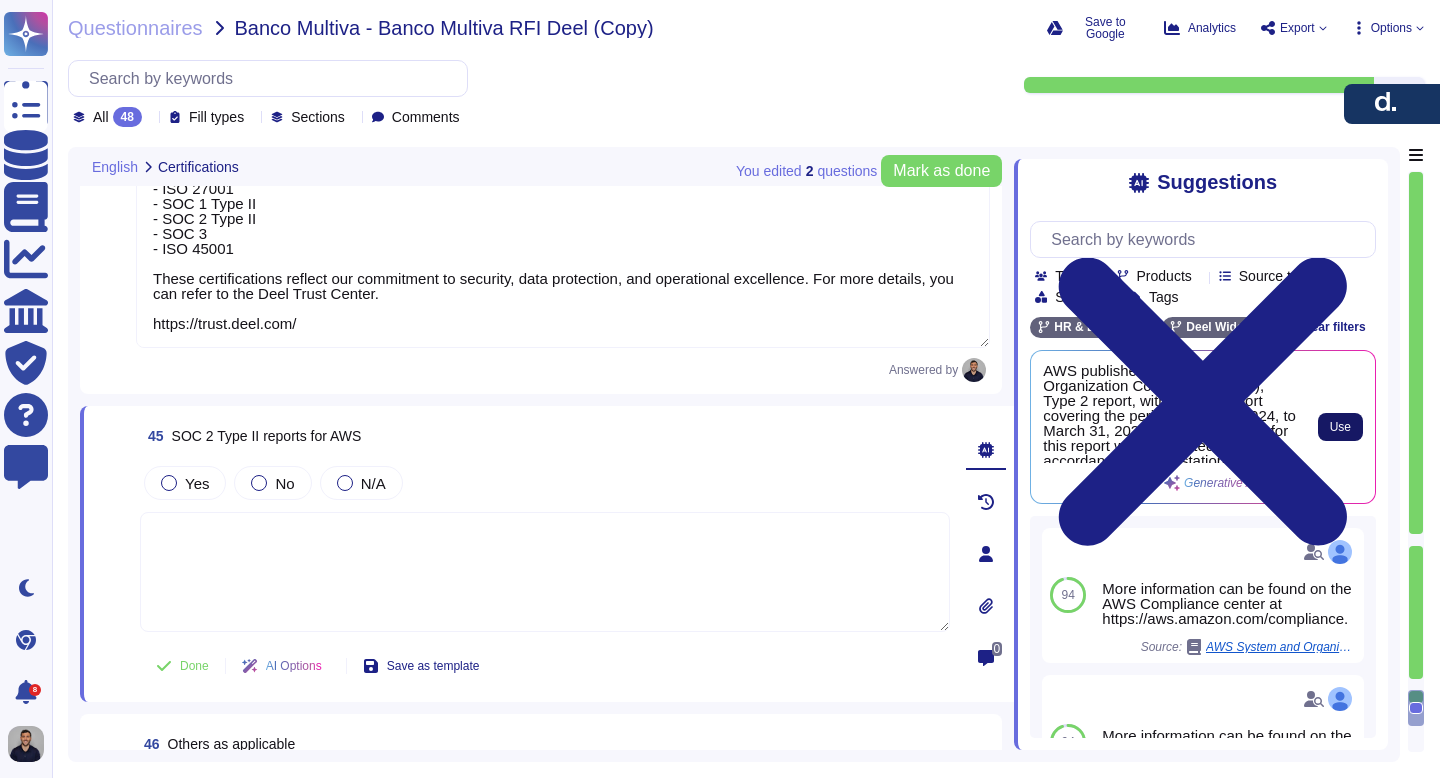 click on "Use" at bounding box center (1340, 427) 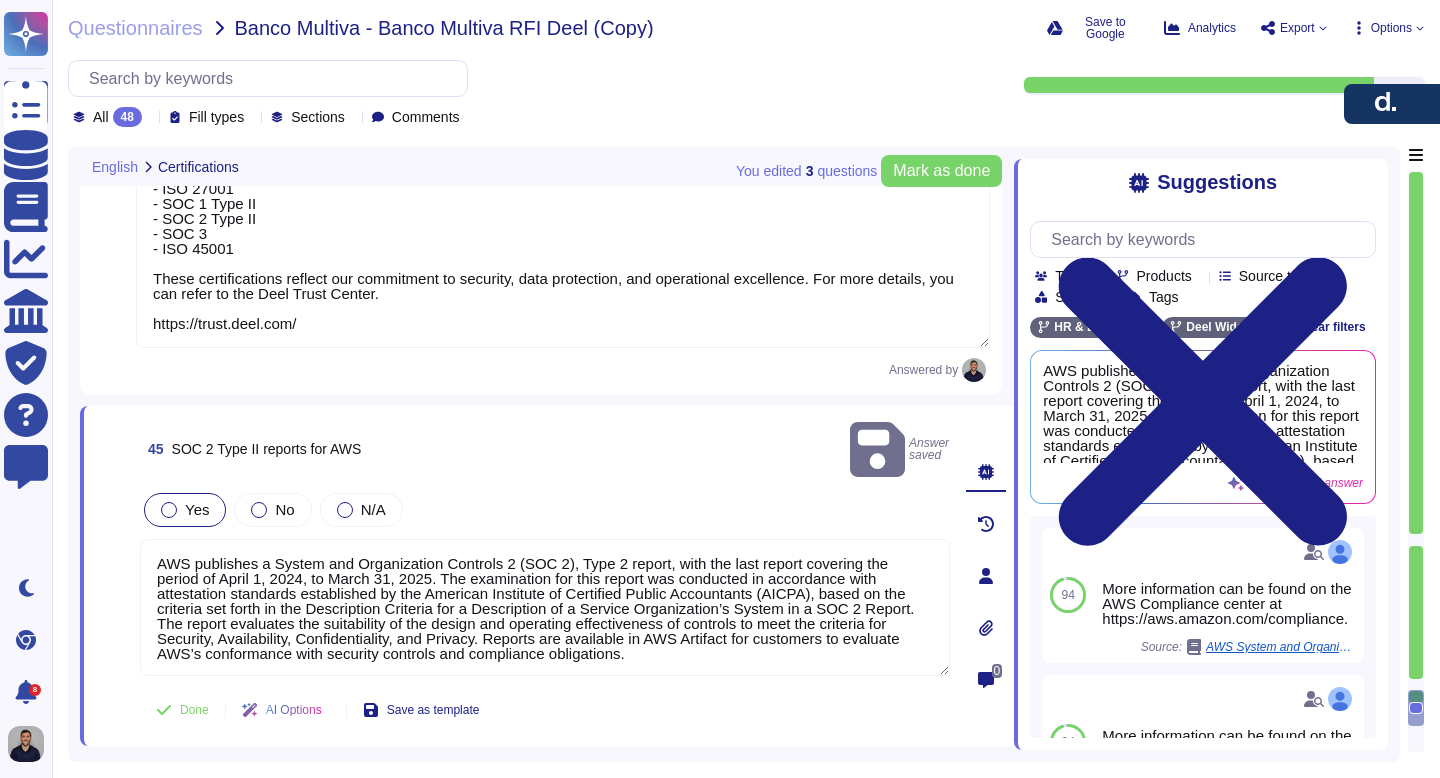 click on "Yes" at bounding box center [185, 510] 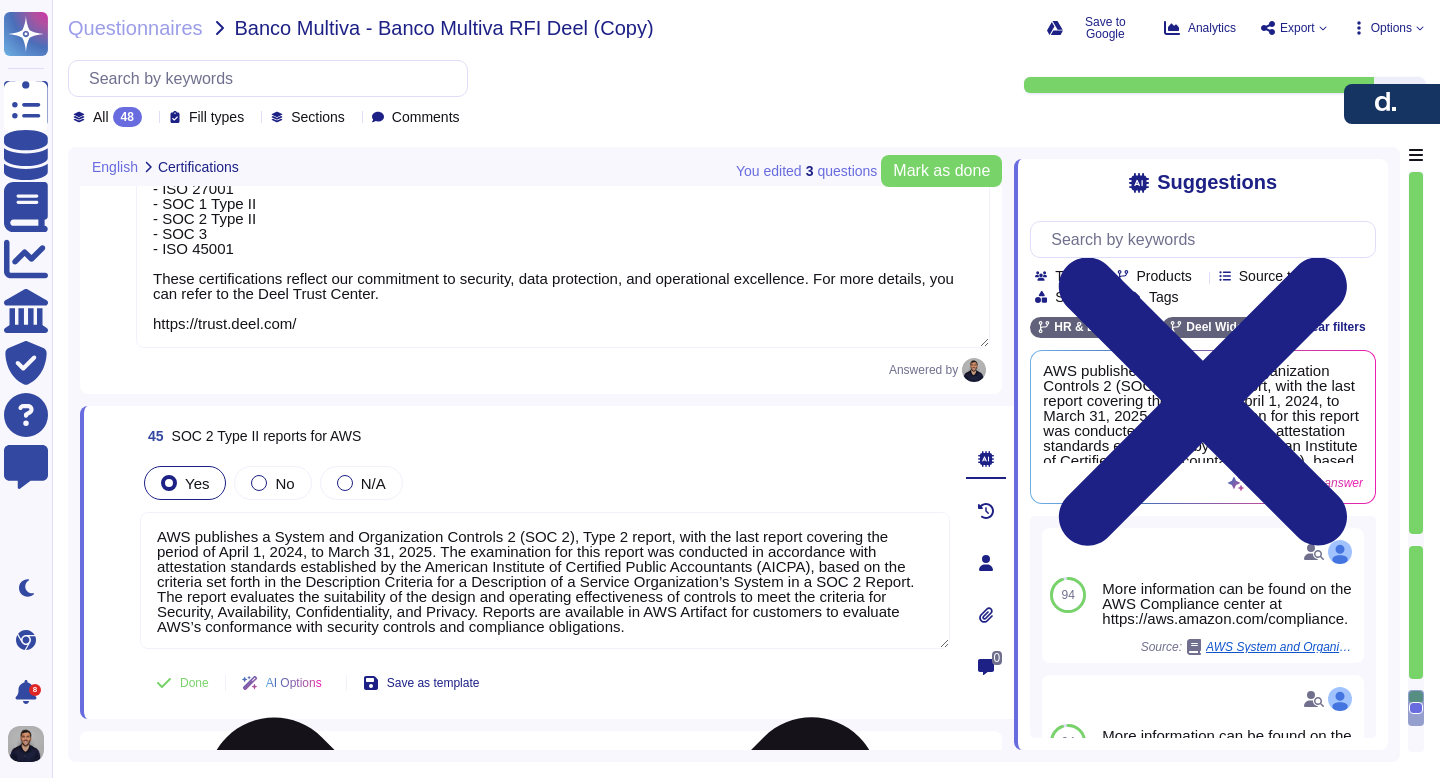 drag, startPoint x: 726, startPoint y: 628, endPoint x: 148, endPoint y: 529, distance: 586.4171 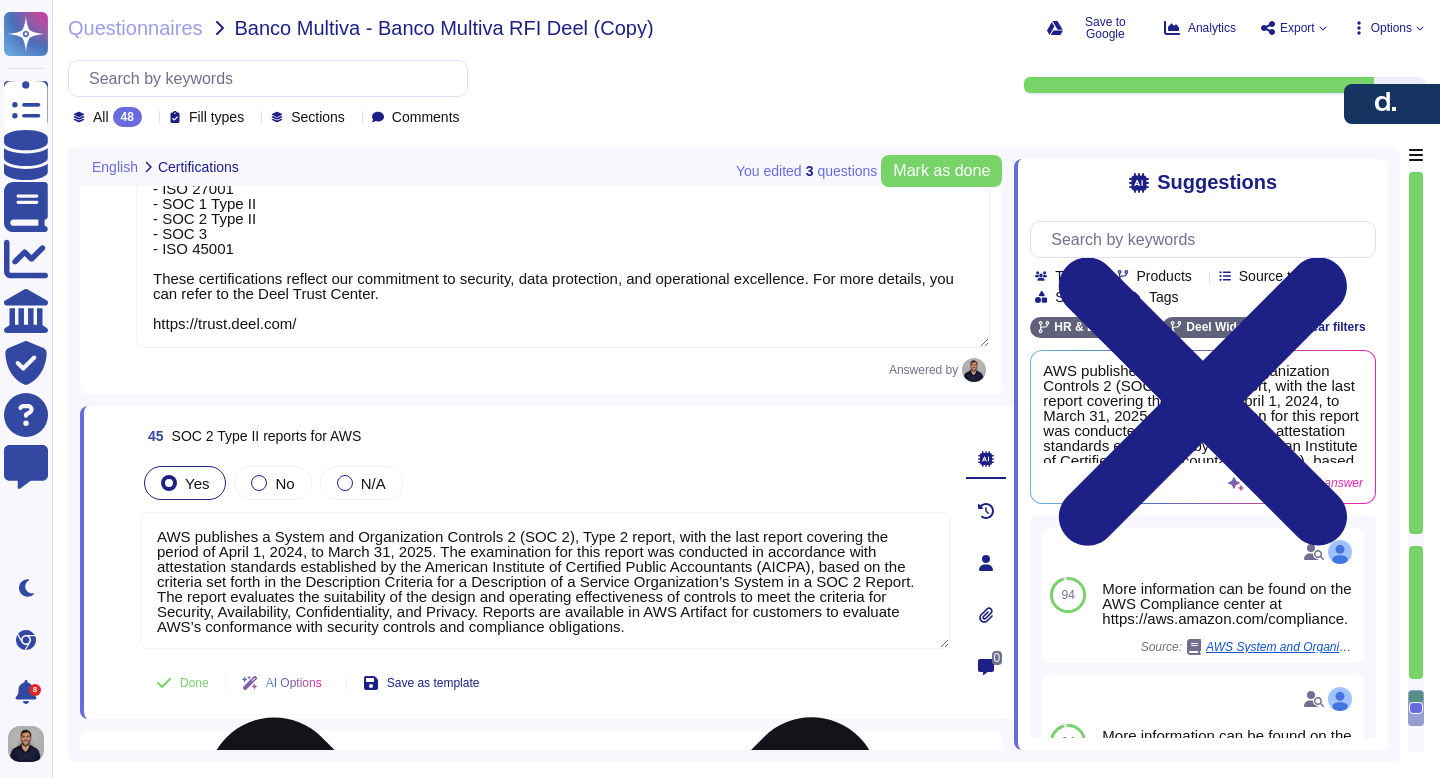 click on "AWS publishes a System and Organization Controls 2 (SOC 2), Type 2 report, with the last report covering the period of April 1, 2024, to March 31, 2025. The examination for this report was conducted in accordance with attestation standards established by the American Institute of Certified Public Accountants (AICPA), based on the criteria set forth in the Description Criteria for a Description of a Service Organization’s System in a SOC 2 Report. The report evaluates the suitability of the design and operating effectiveness of controls to meet the criteria for Security, Availability, Confidentiality, and Privacy. Reports are available in AWS Artifact for customers to evaluate AWS’s conformance with security controls and compliance obligations." at bounding box center (545, 580) 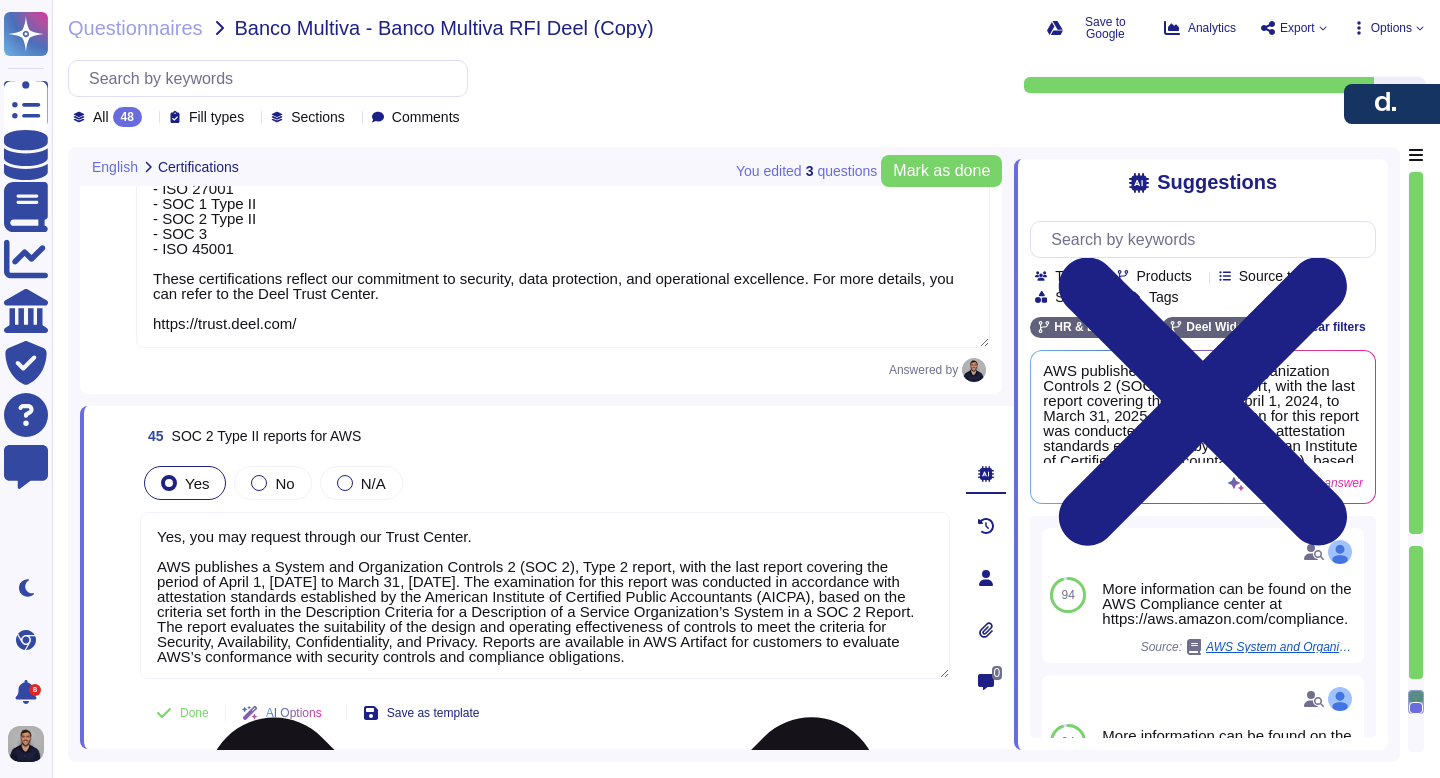 drag, startPoint x: 682, startPoint y: 568, endPoint x: 441, endPoint y: 580, distance: 241.29857 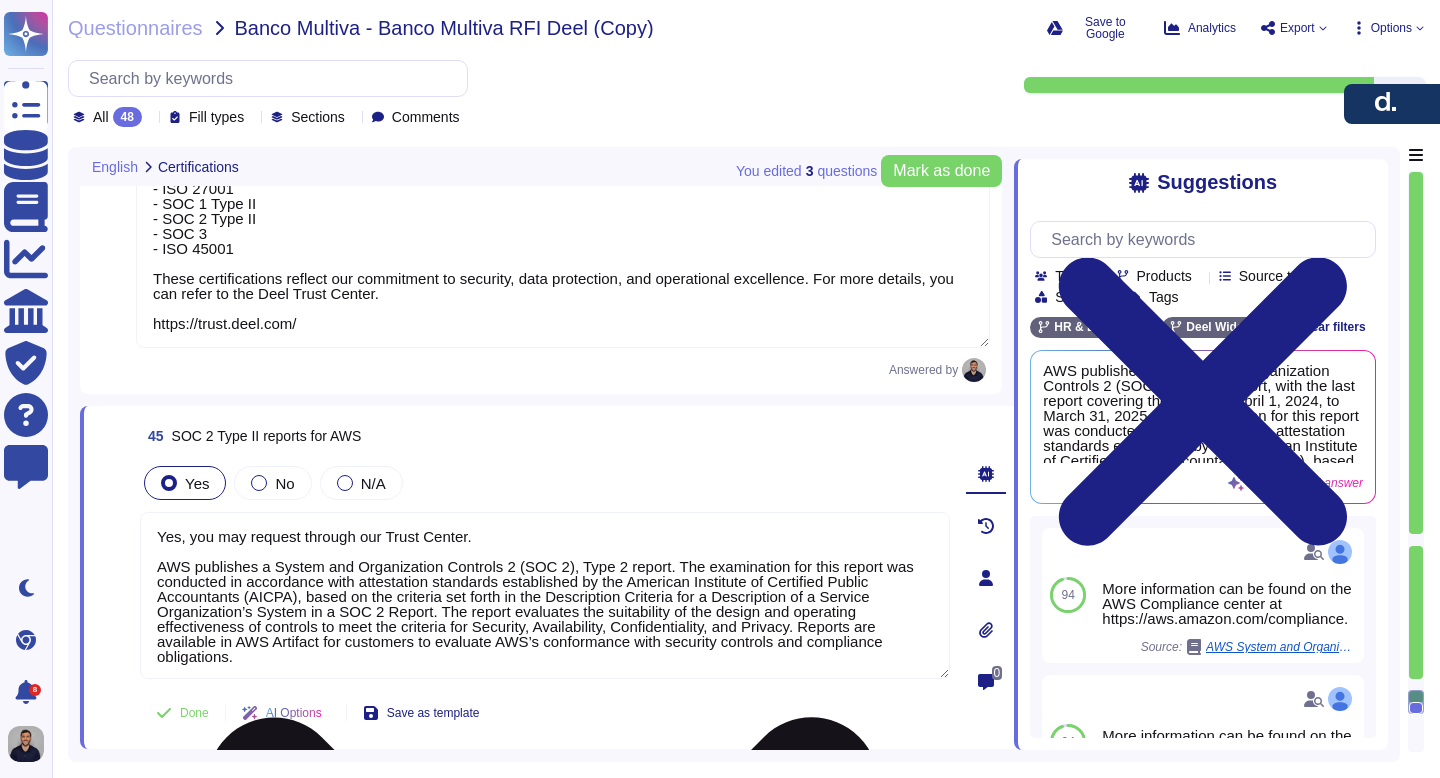 drag, startPoint x: 389, startPoint y: 660, endPoint x: 498, endPoint y: 611, distance: 119.507324 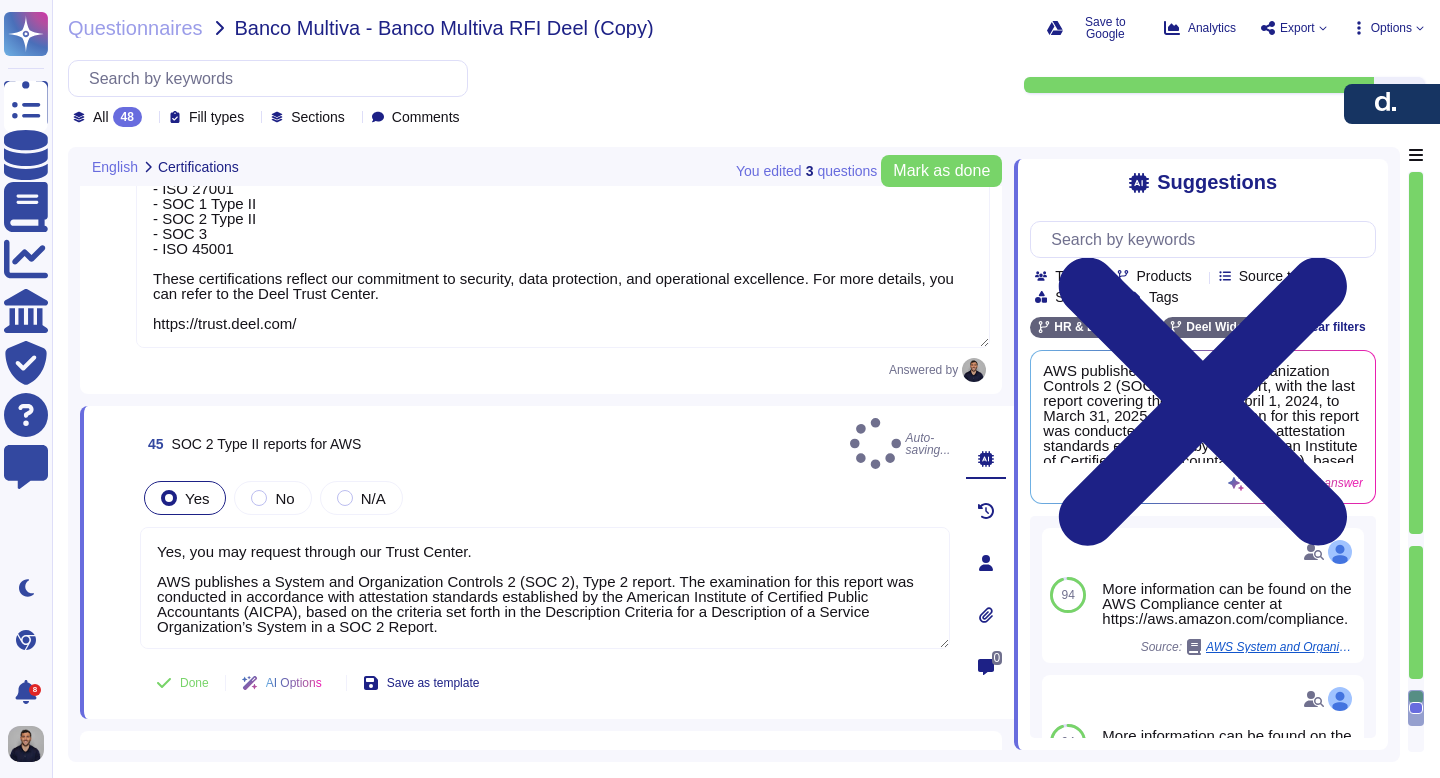 click on "45 SOC 2 Type II reports for AWS Auto-saving..." at bounding box center (545, 443) 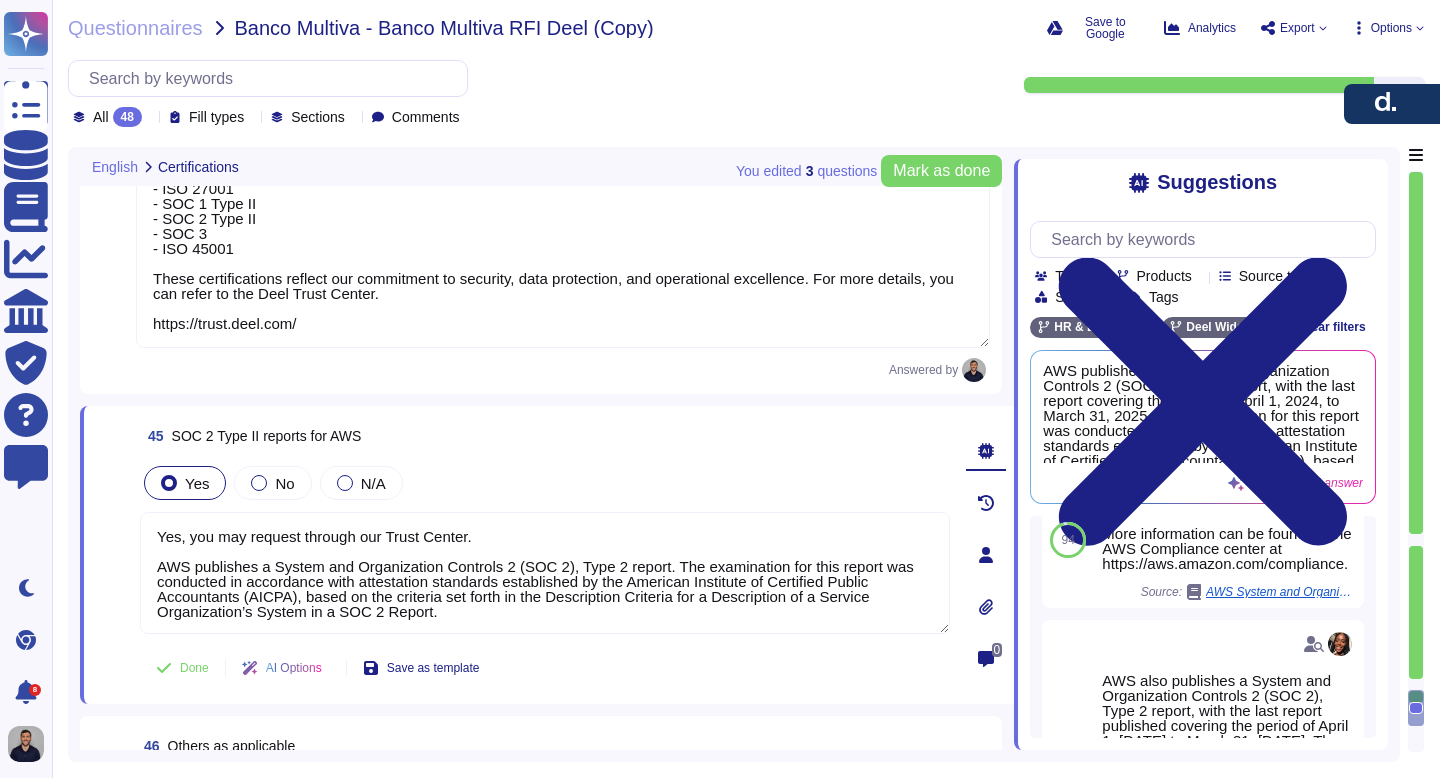 scroll, scrollTop: 74, scrollLeft: 0, axis: vertical 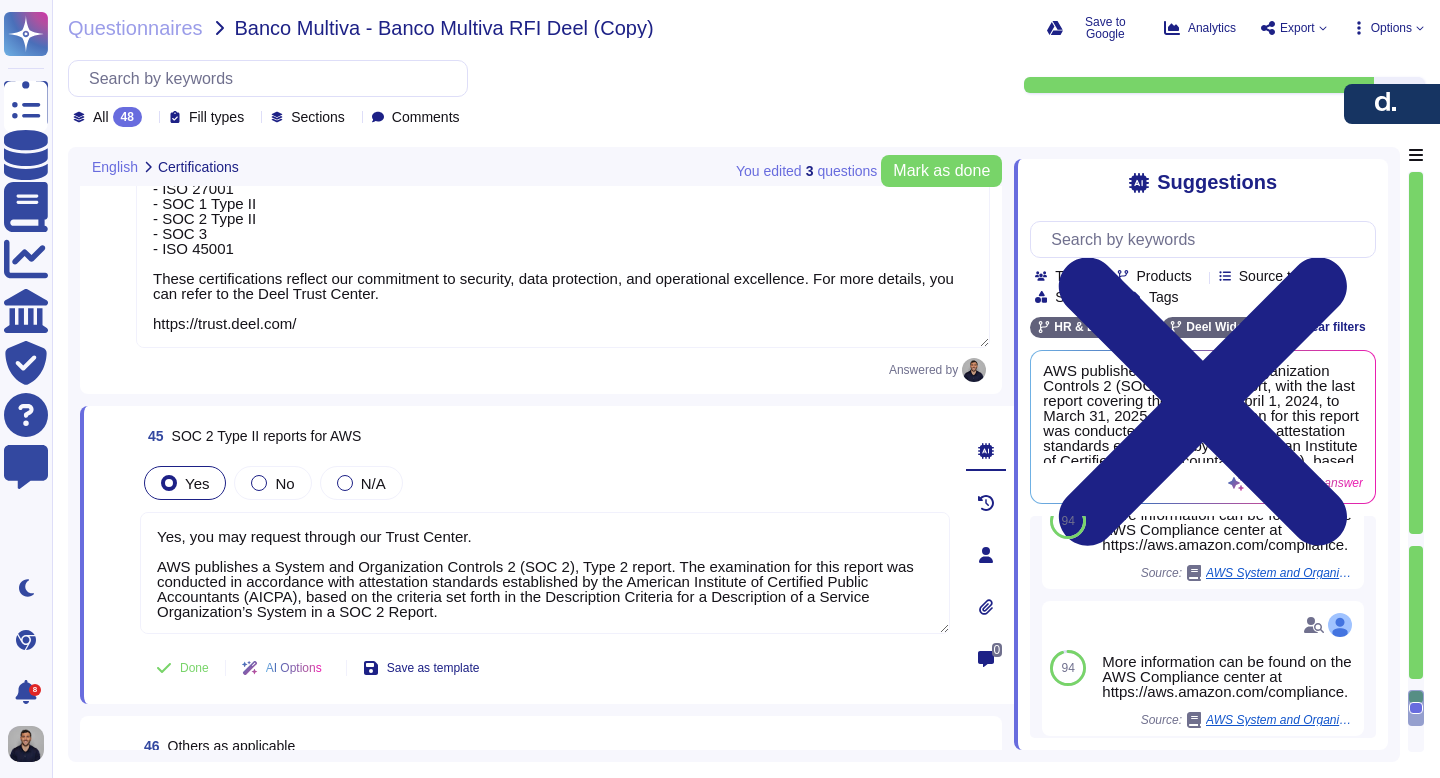 drag, startPoint x: 507, startPoint y: 619, endPoint x: 115, endPoint y: 561, distance: 396.26758 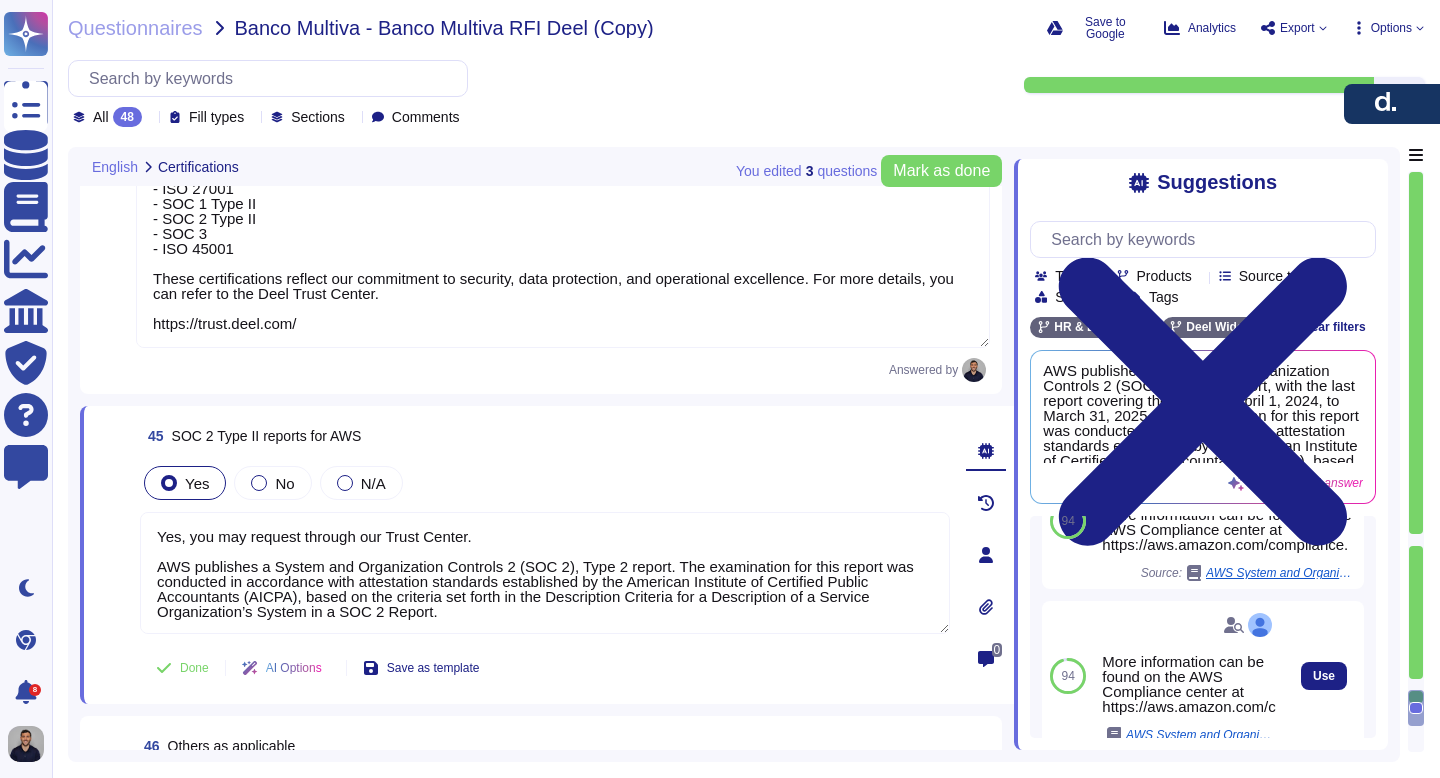 scroll, scrollTop: 0, scrollLeft: 0, axis: both 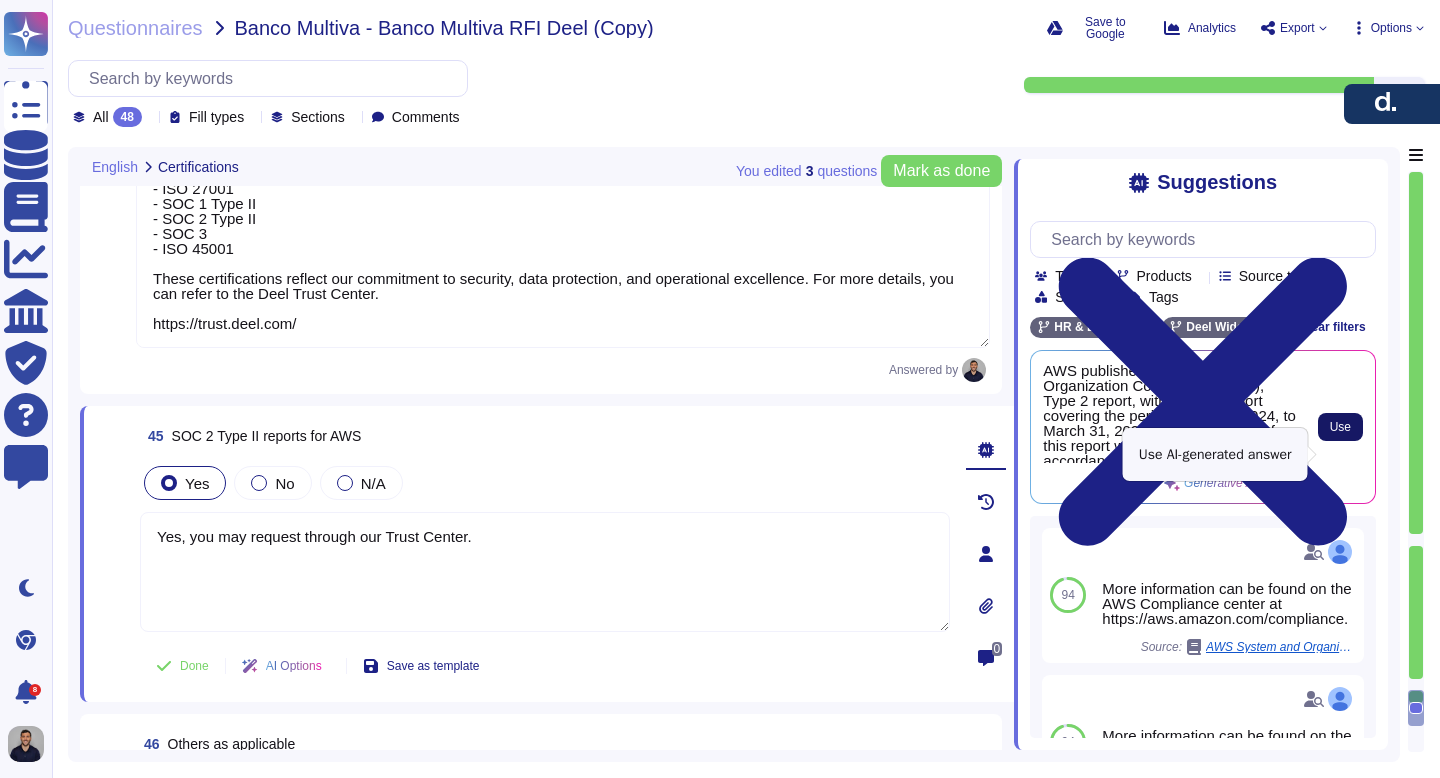 click on "Use" at bounding box center (1340, 427) 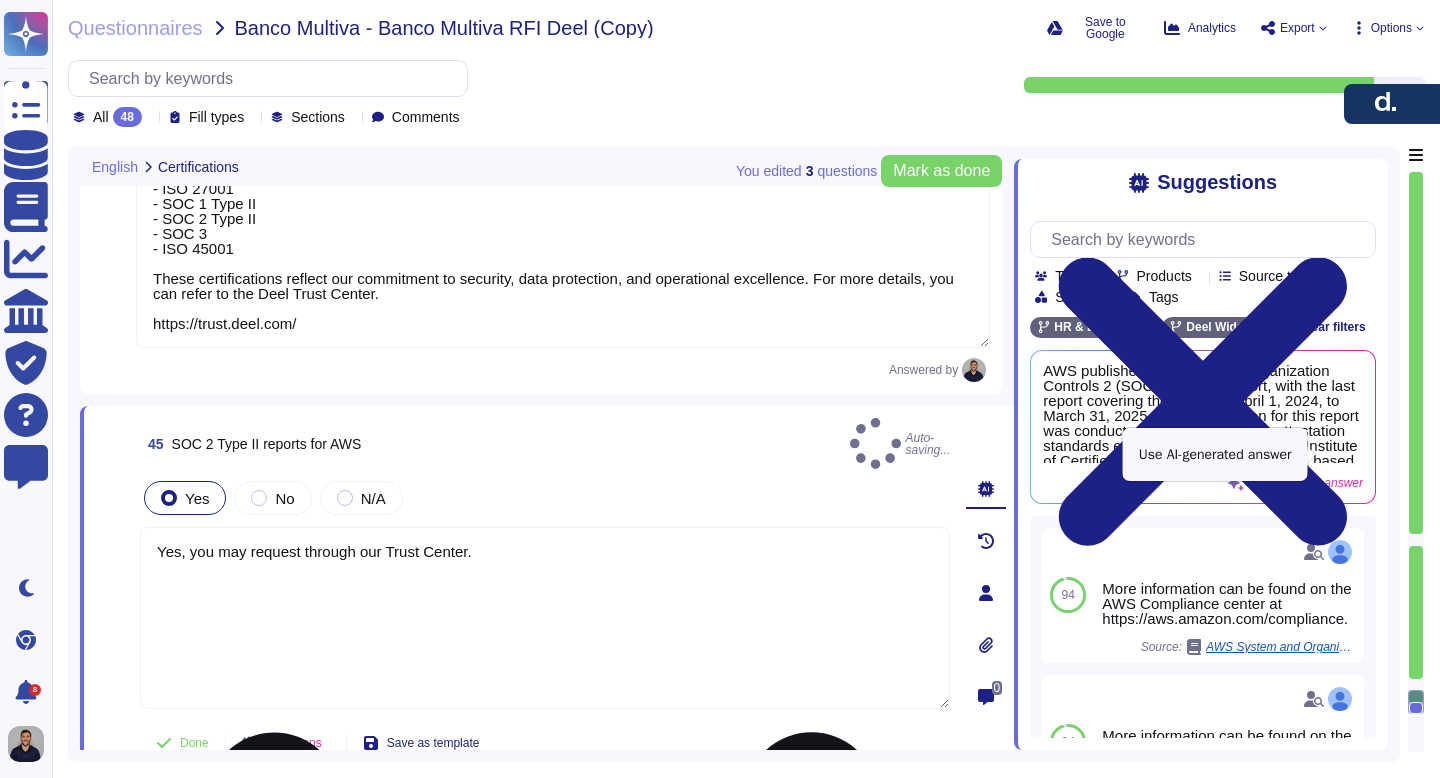 type on "Yes, you may request through our Trust Center.
AWS publishes a System and Organization Controls 2 (SOC 2), Type 2 report, with the last report covering the period of April 1, 2024, to March 31, 2025. The examination for this report was conducted in accordance with attestation standards established by the American Institute of Certified Public Accountants (AICPA), based on the criteria set forth in the Description Criteria for a Description of a Service Organization’s System in a SOC 2 Report. The report evaluates the suitability of the design and operating effectiveness of controls to meet the criteria for Security, Availability, Confidentiality, and Privacy. Reports are available in AWS Artifact for customers to evaluate AWS’s conformance with security controls and compliance obligations." 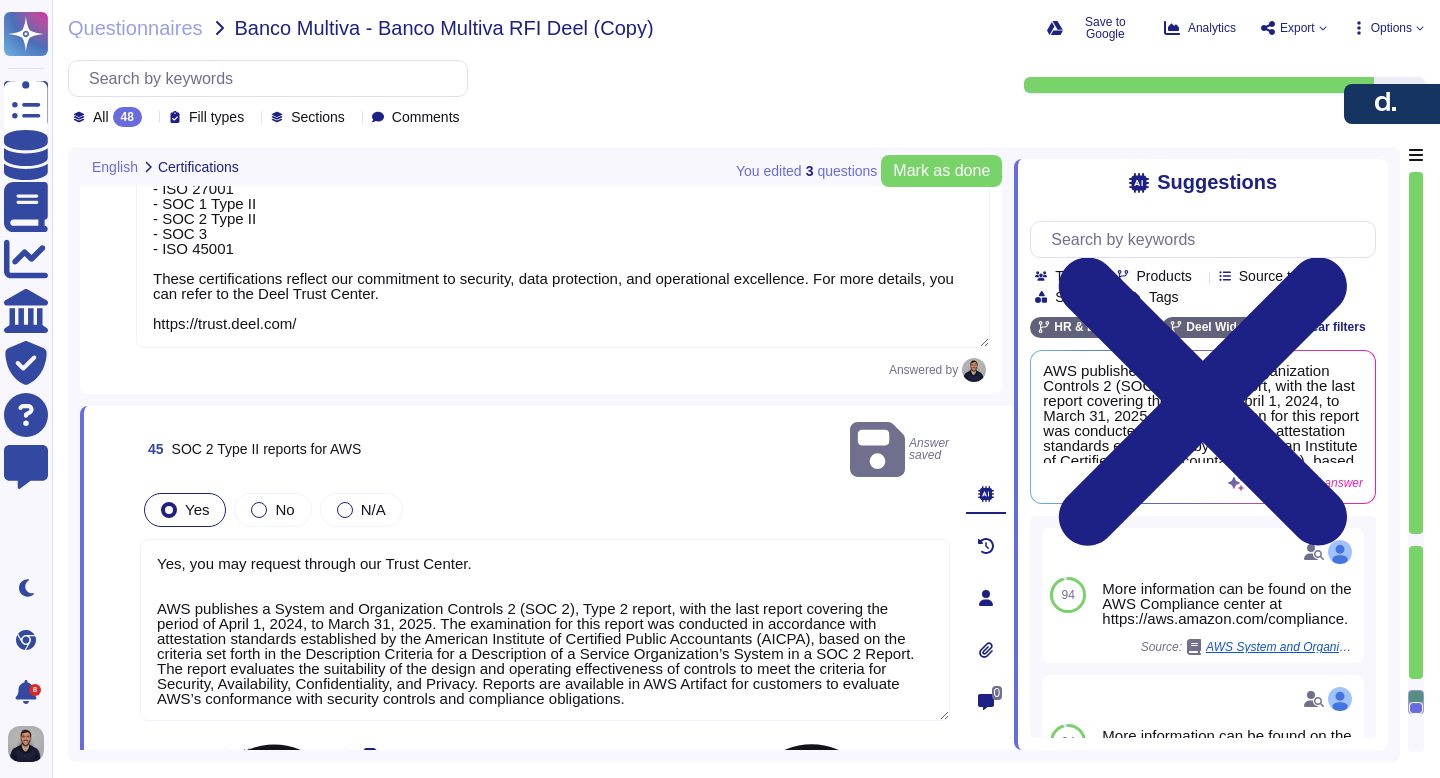 scroll, scrollTop: 2, scrollLeft: 0, axis: vertical 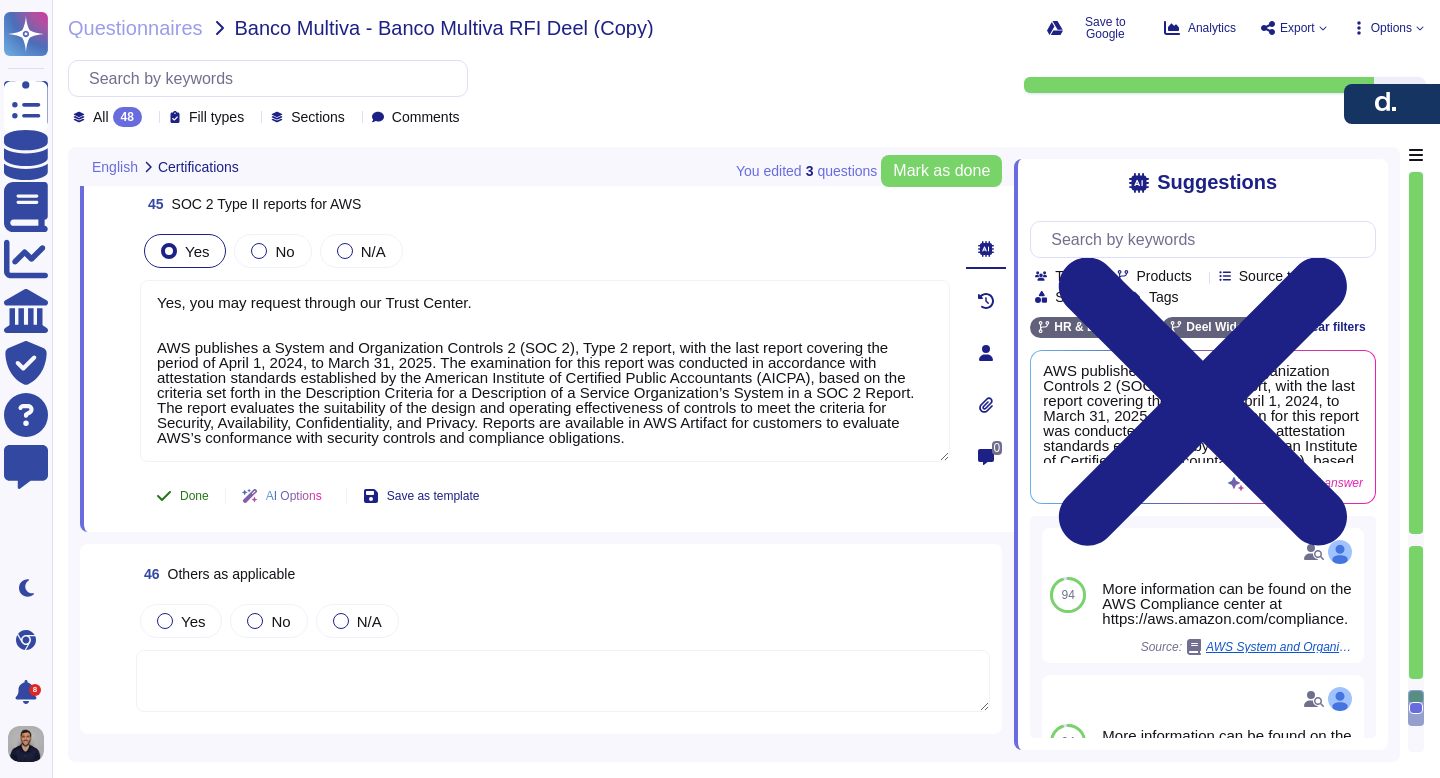 click on "Done" at bounding box center (194, 496) 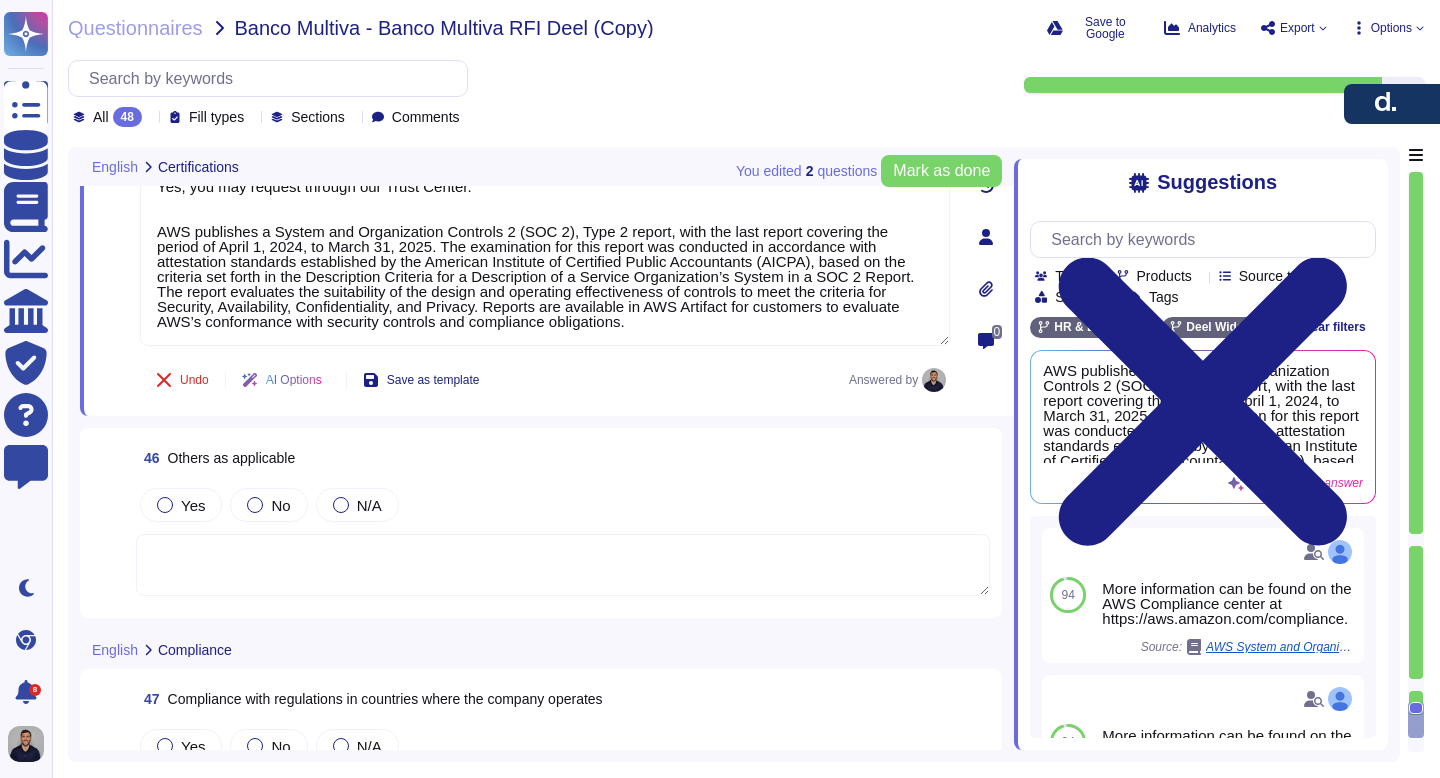 scroll, scrollTop: 15775, scrollLeft: 0, axis: vertical 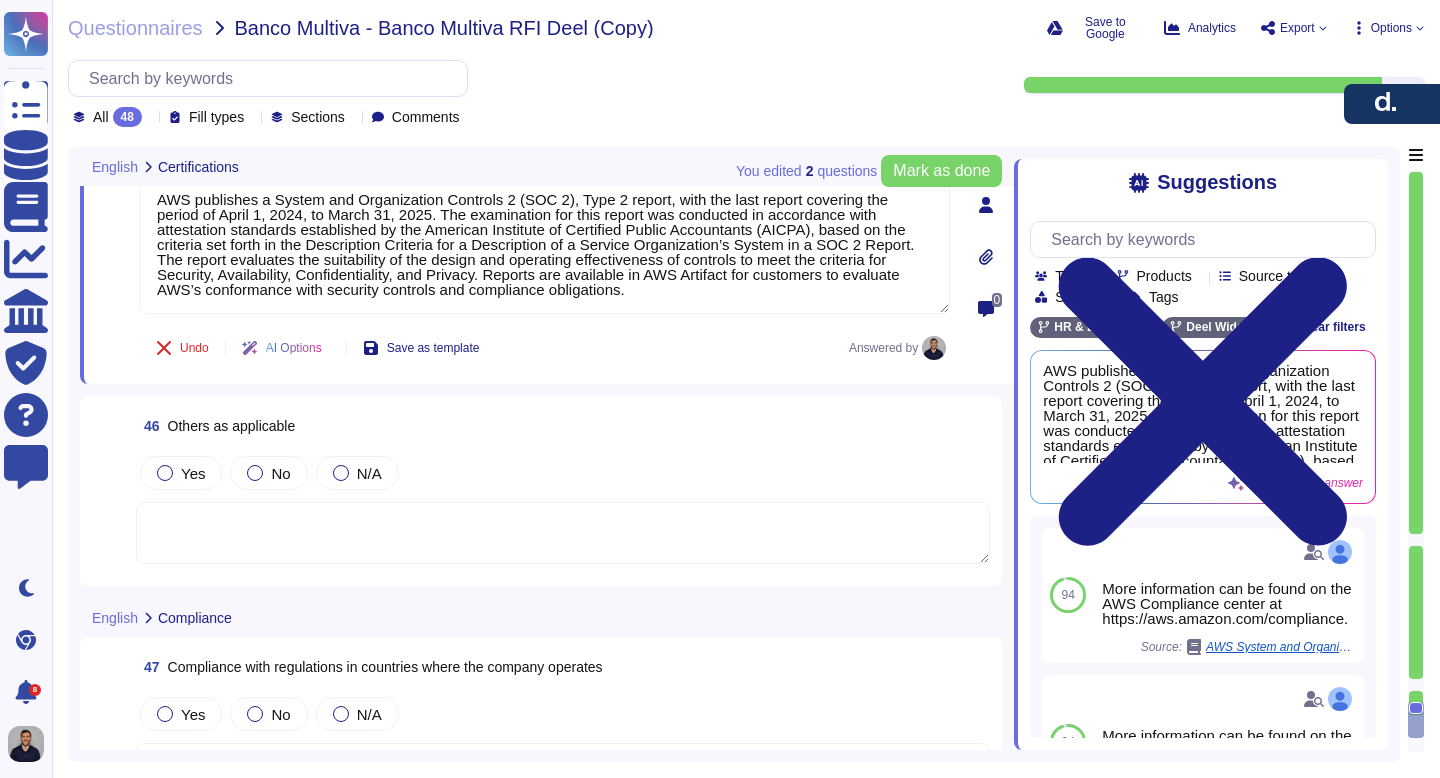 click at bounding box center [563, 533] 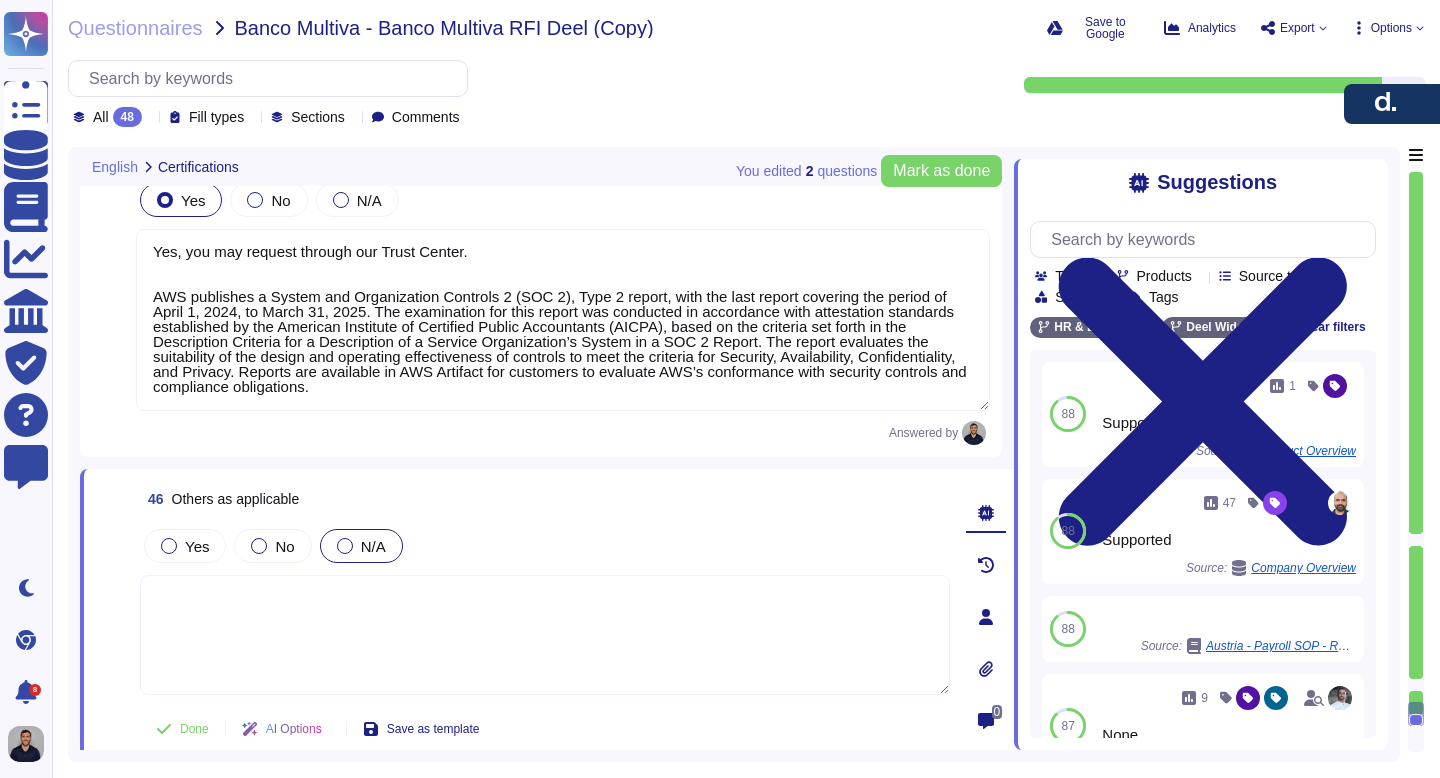 scroll, scrollTop: 15677, scrollLeft: 0, axis: vertical 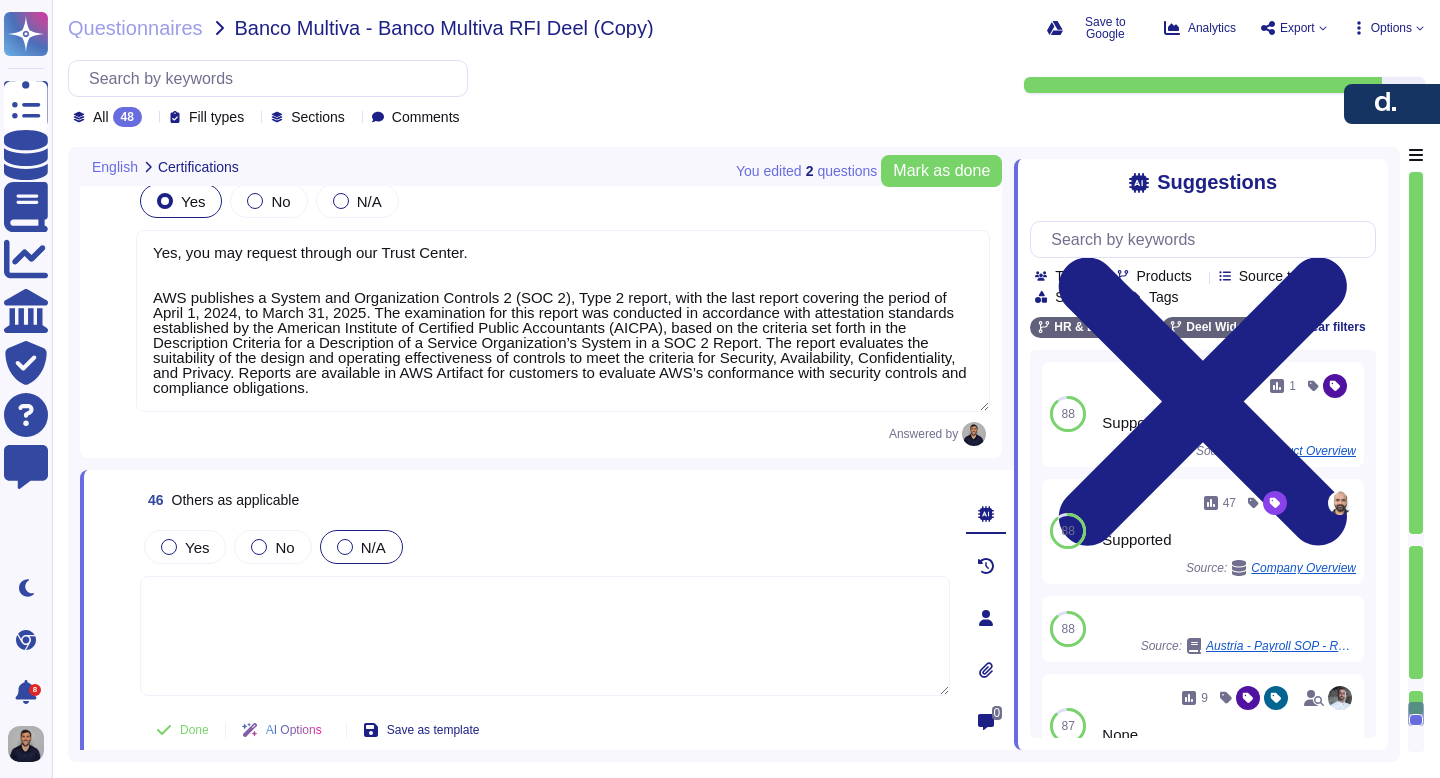 click on "N/A" at bounding box center [361, 547] 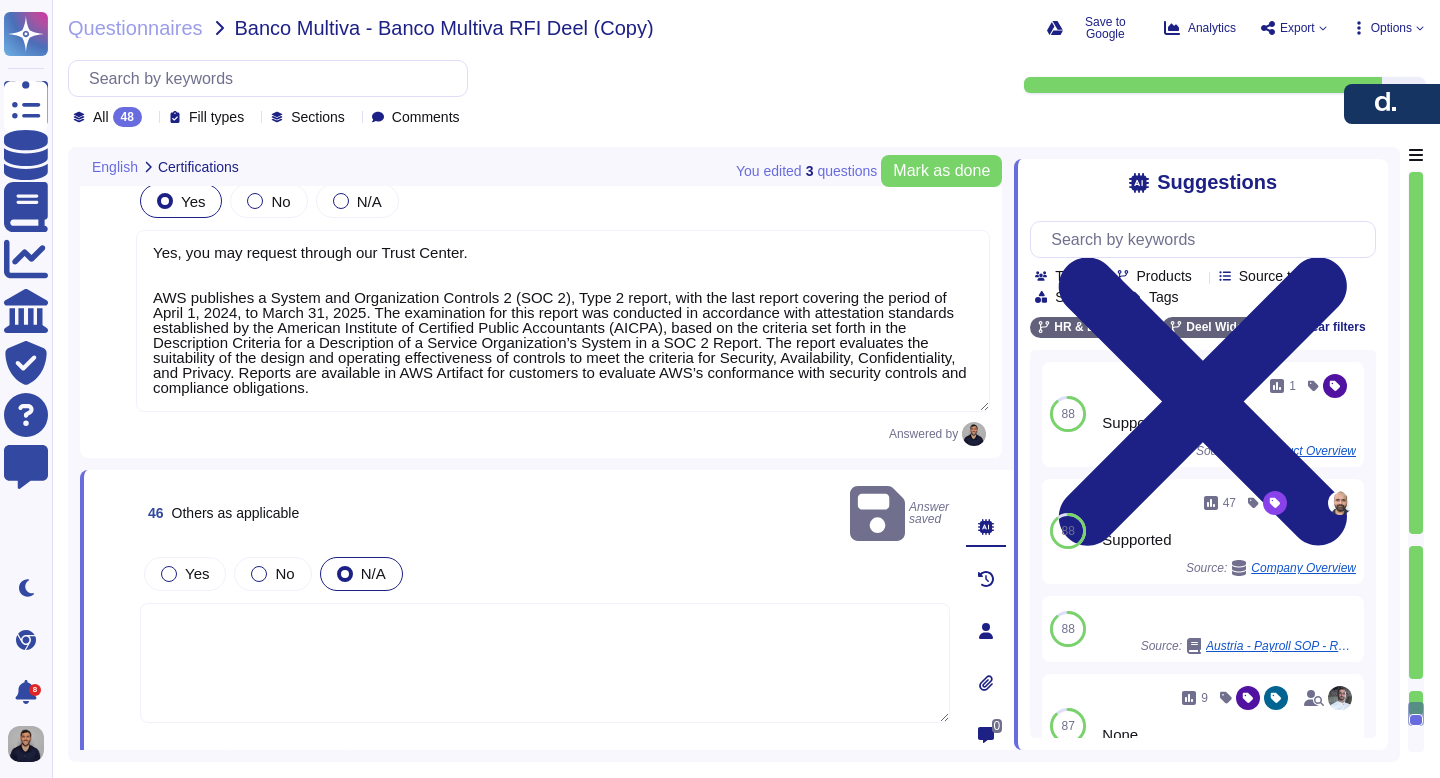 click on "Done" at bounding box center [194, 757] 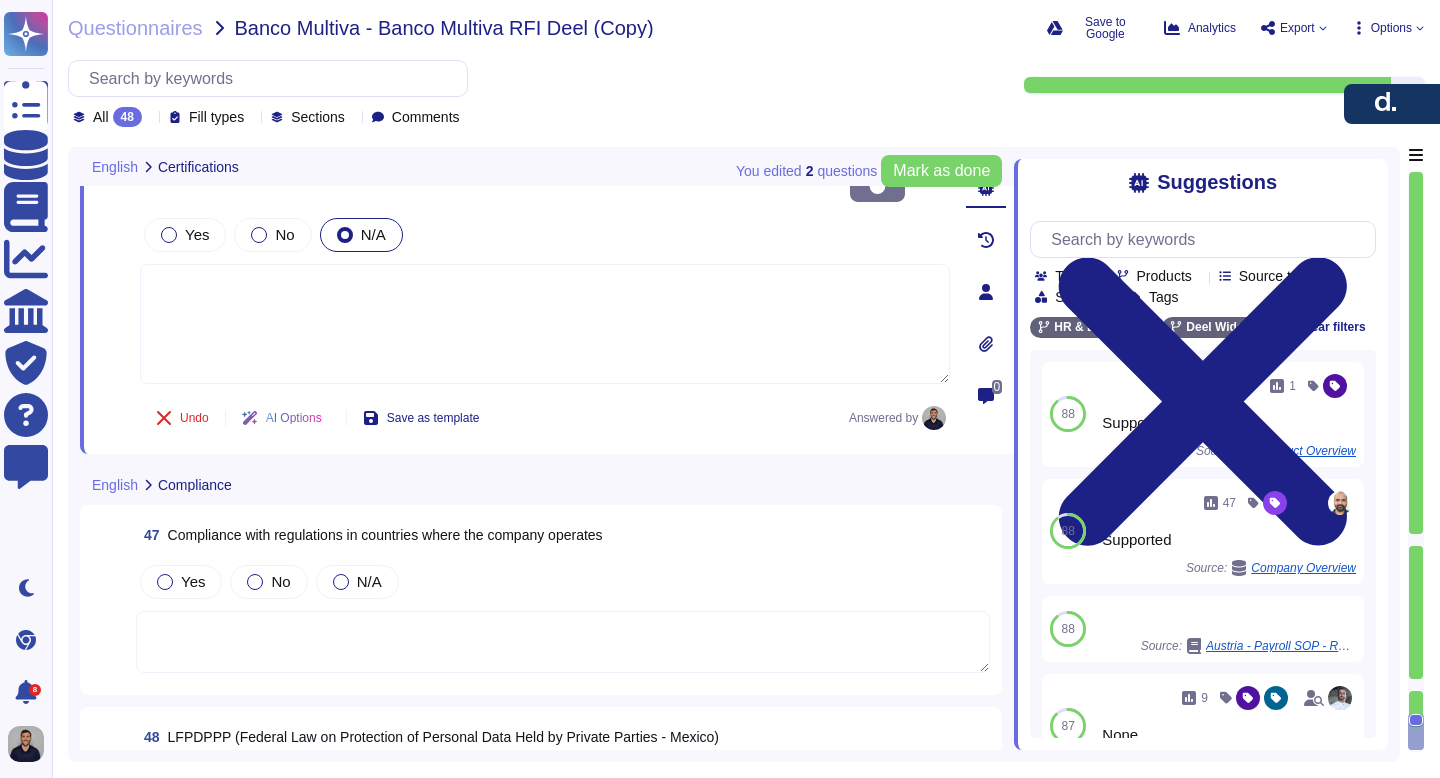 scroll, scrollTop: 16032, scrollLeft: 0, axis: vertical 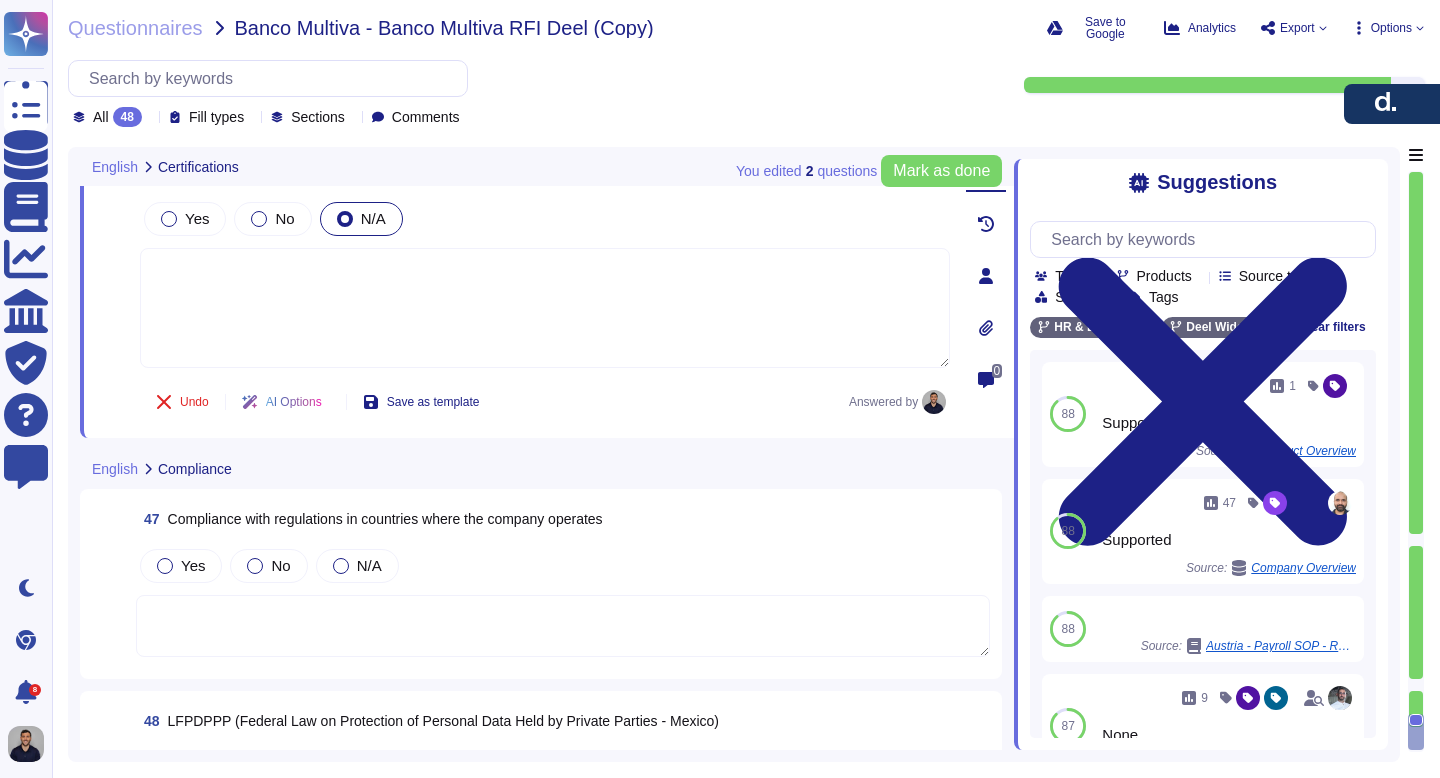click at bounding box center (563, 626) 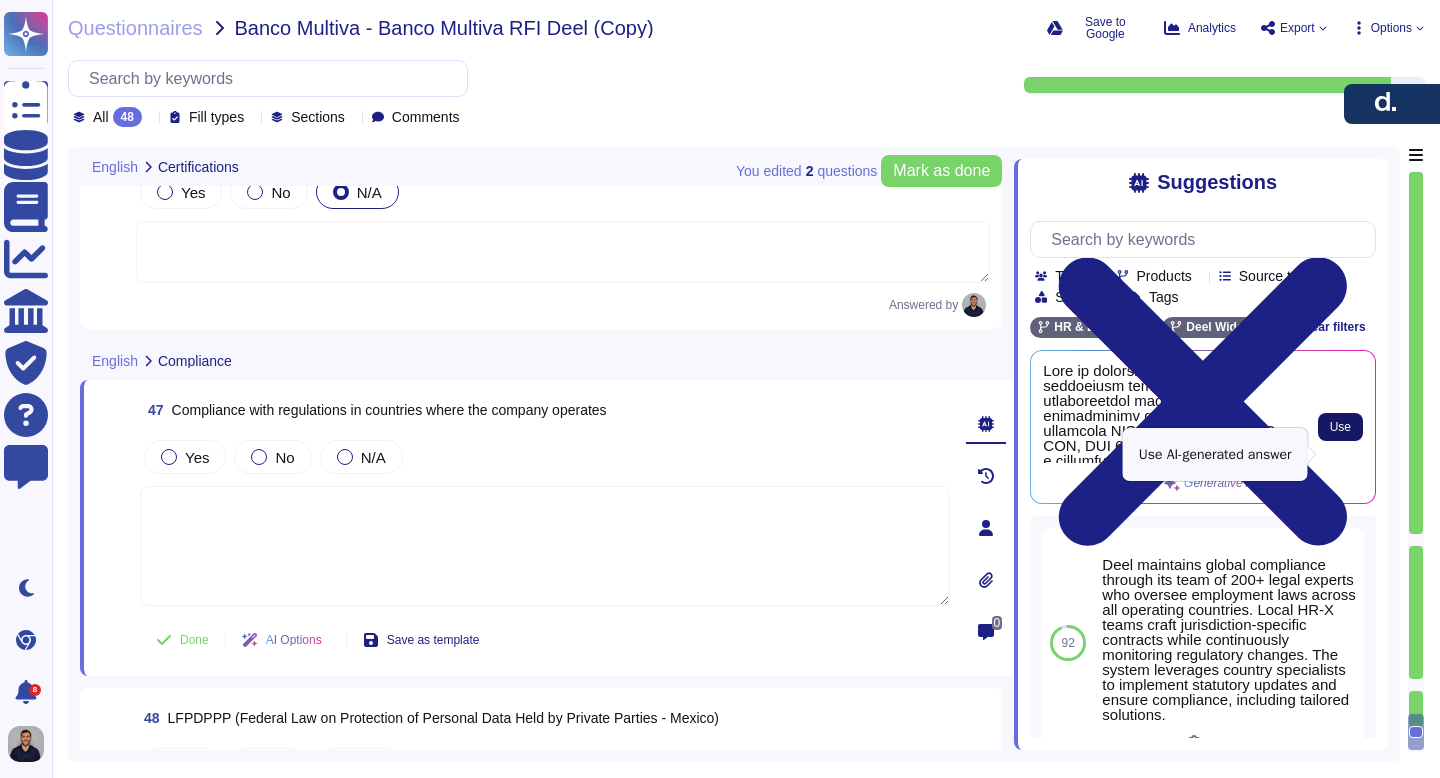 click on "Use" at bounding box center (1340, 427) 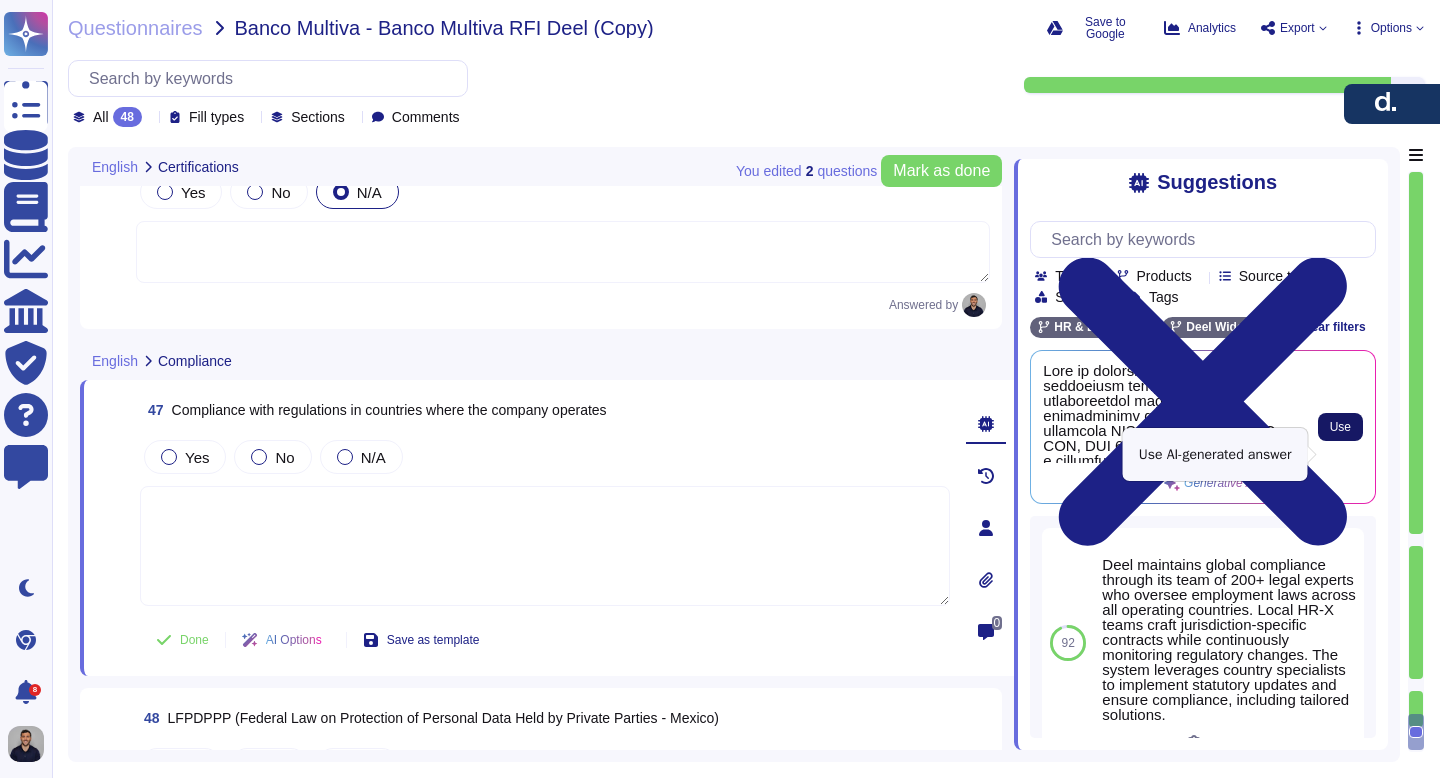 type on "Deel is committed to maintaining compliance with various international regulatory requirements and standards, including ISO 27001, SOC II, SOC III, SOC 1, SOC 2, and GDPR. We have a dedicated legal and compliance team that stays up-to-date on changing regulations, ensuring that both Deel and our clients remain compliant.
Our team of over 200 legal experts oversees employment laws across all operating countries, and local HR-X teams craft jurisdiction-specific contracts while continuously monitoring regulatory changes. We employ full-time HR, Payroll, Tax, and Legal specialists to ensure compliance with all local laws and regulations in real-time.
Deel maintains a real-time monitoring system that tracks regulations in over 150 countries, providing automated alerts for local law updates and ensuring timely adjustments to payroll processes. We communicate any changes to our clients promptly, ensuring that our operations adhere to local and international laws.
Our compliance measures include ensuring a l..." 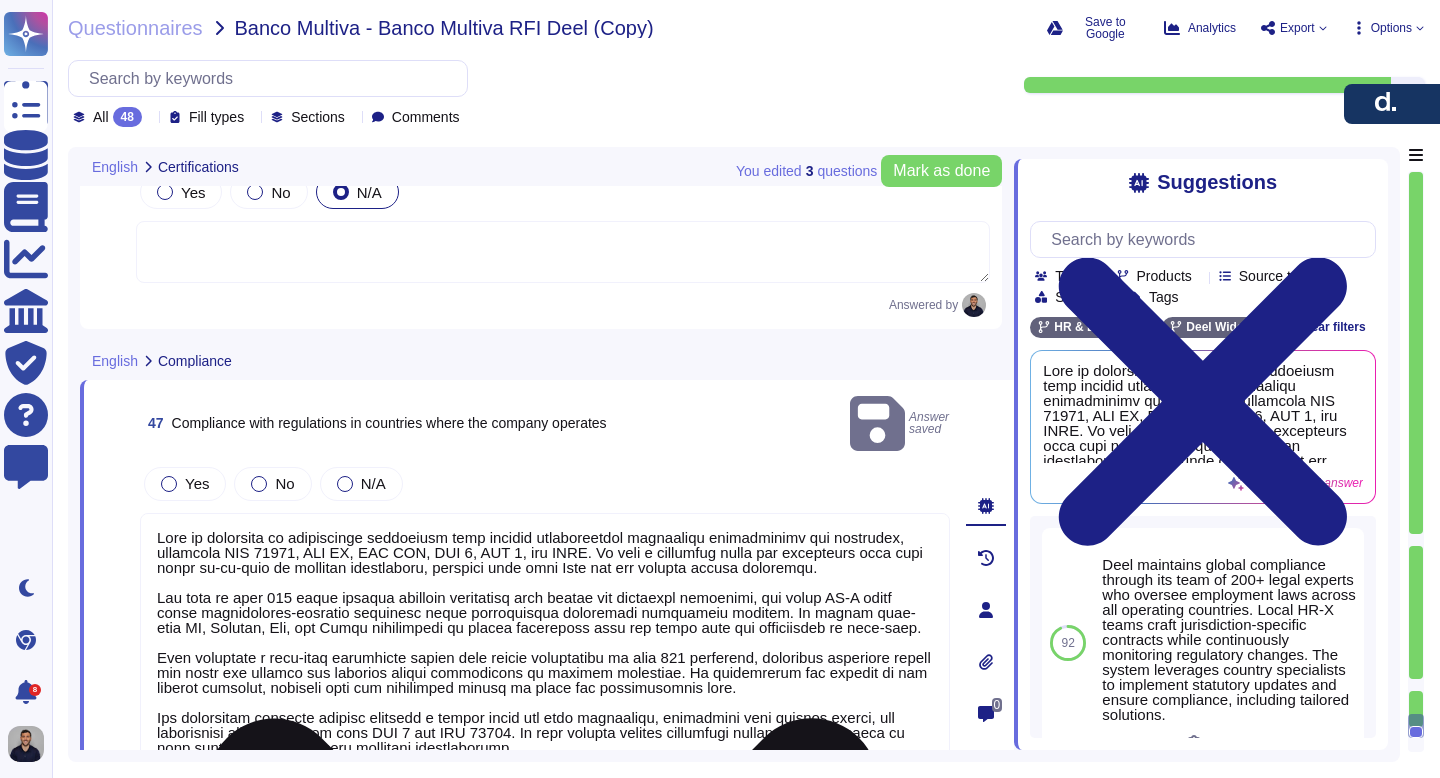 scroll, scrollTop: 2, scrollLeft: 0, axis: vertical 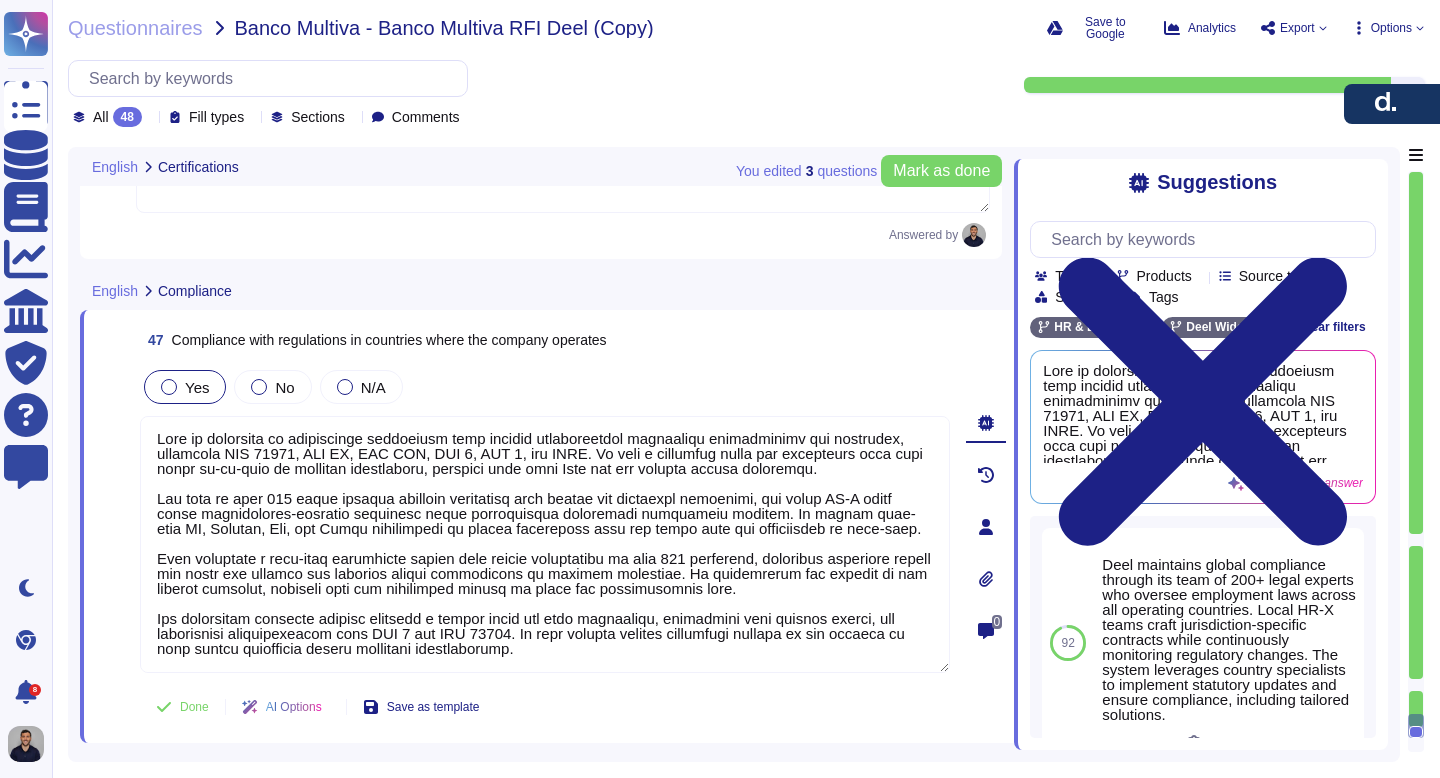 click at bounding box center (169, 387) 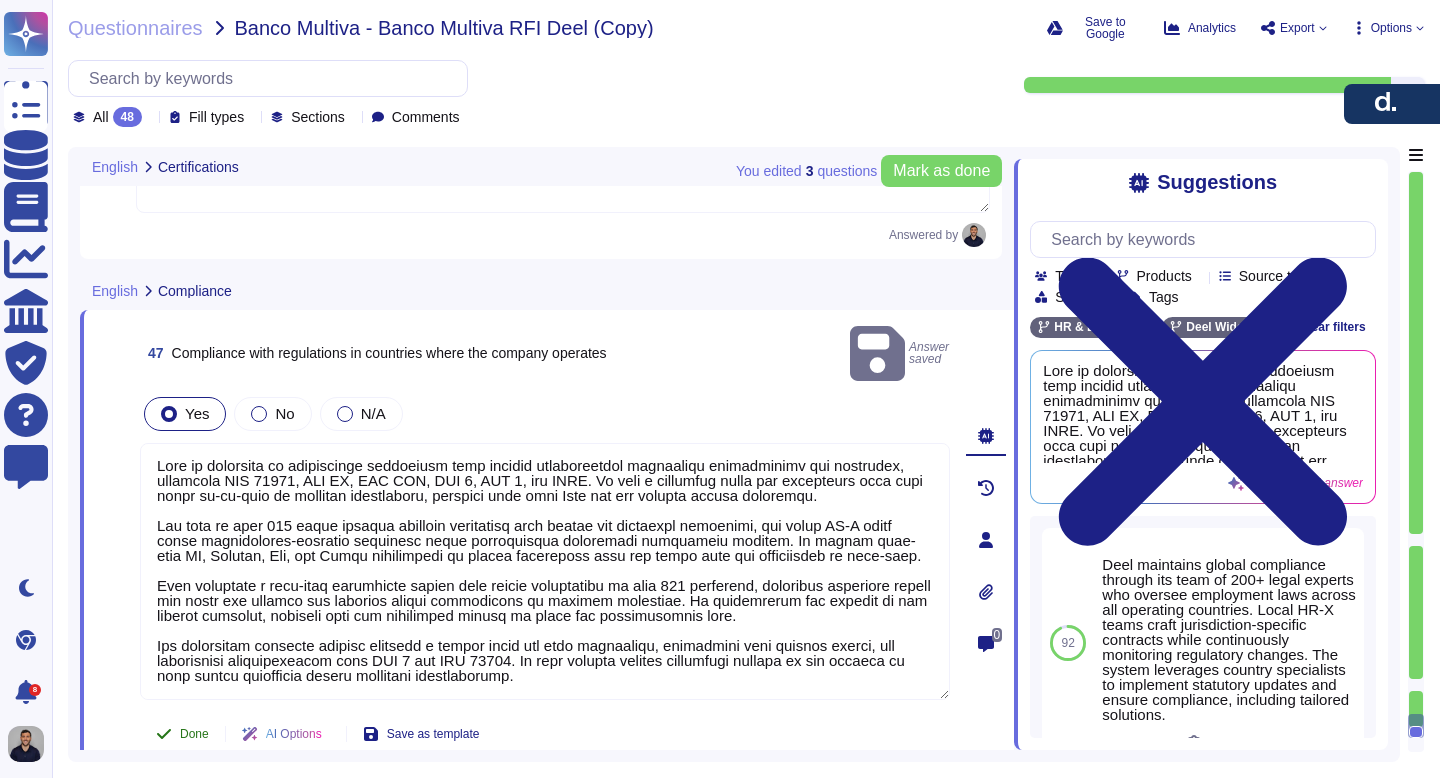 click on "Done" at bounding box center [182, 734] 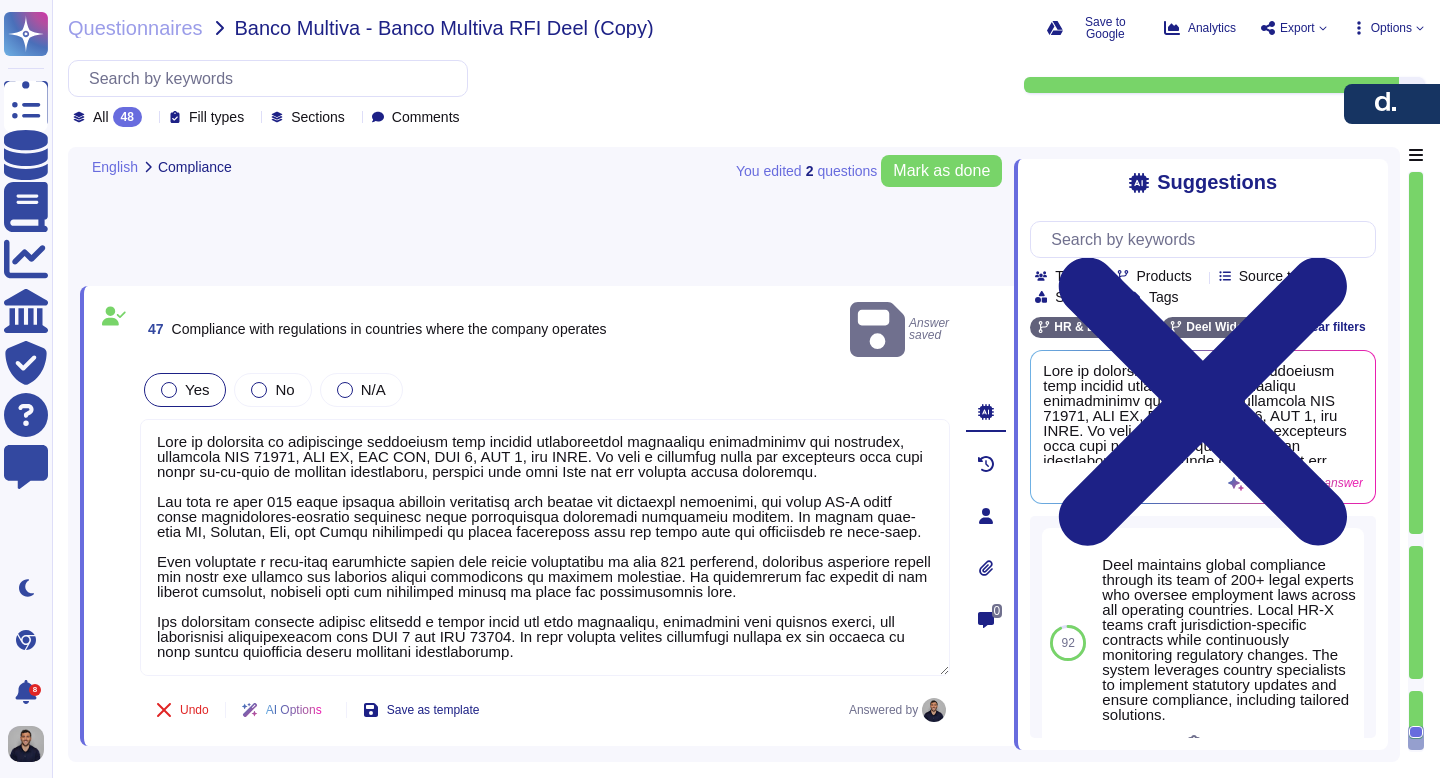 scroll, scrollTop: 16261, scrollLeft: 0, axis: vertical 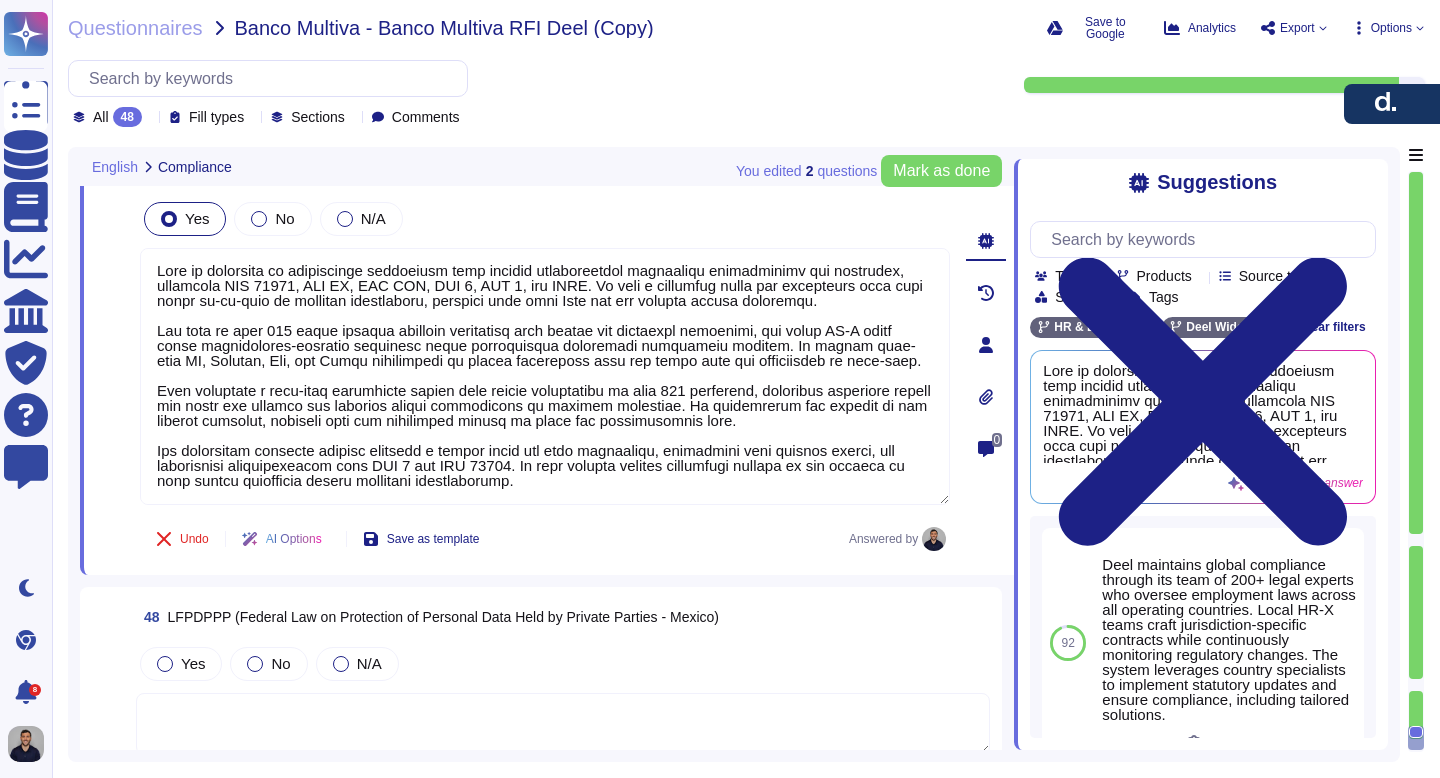 click on "Yes No N/A" at bounding box center [563, 700] 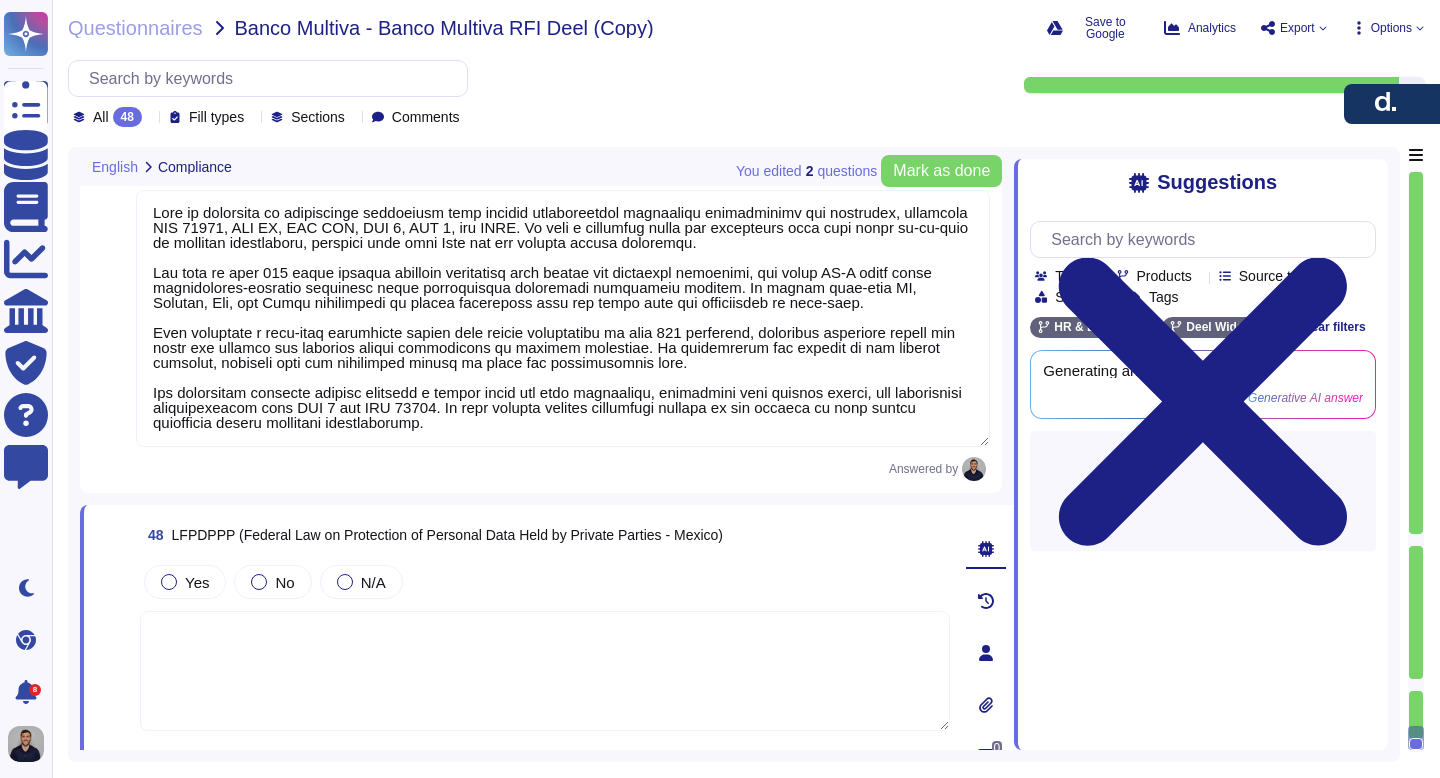scroll, scrollTop: 16293, scrollLeft: 0, axis: vertical 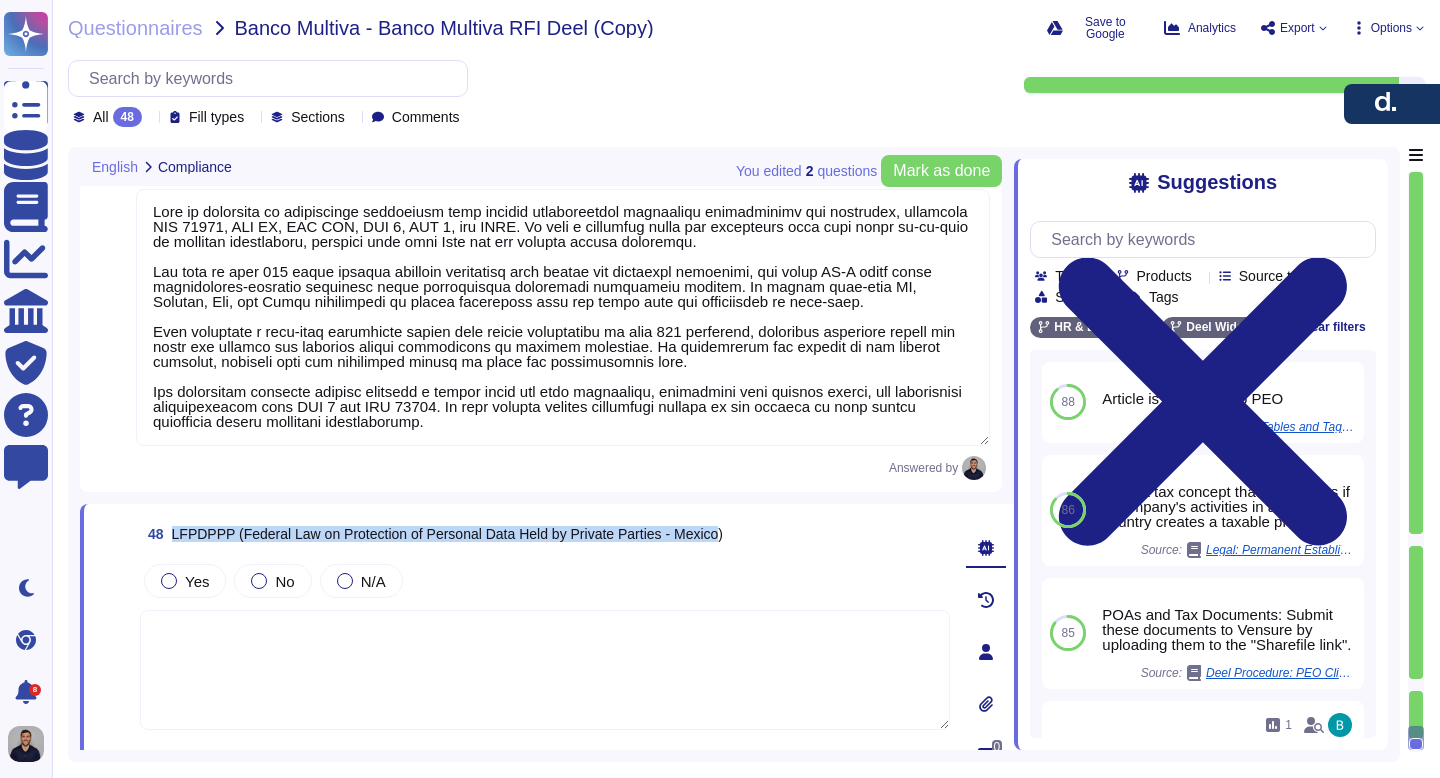 drag, startPoint x: 745, startPoint y: 536, endPoint x: 172, endPoint y: 532, distance: 573.014 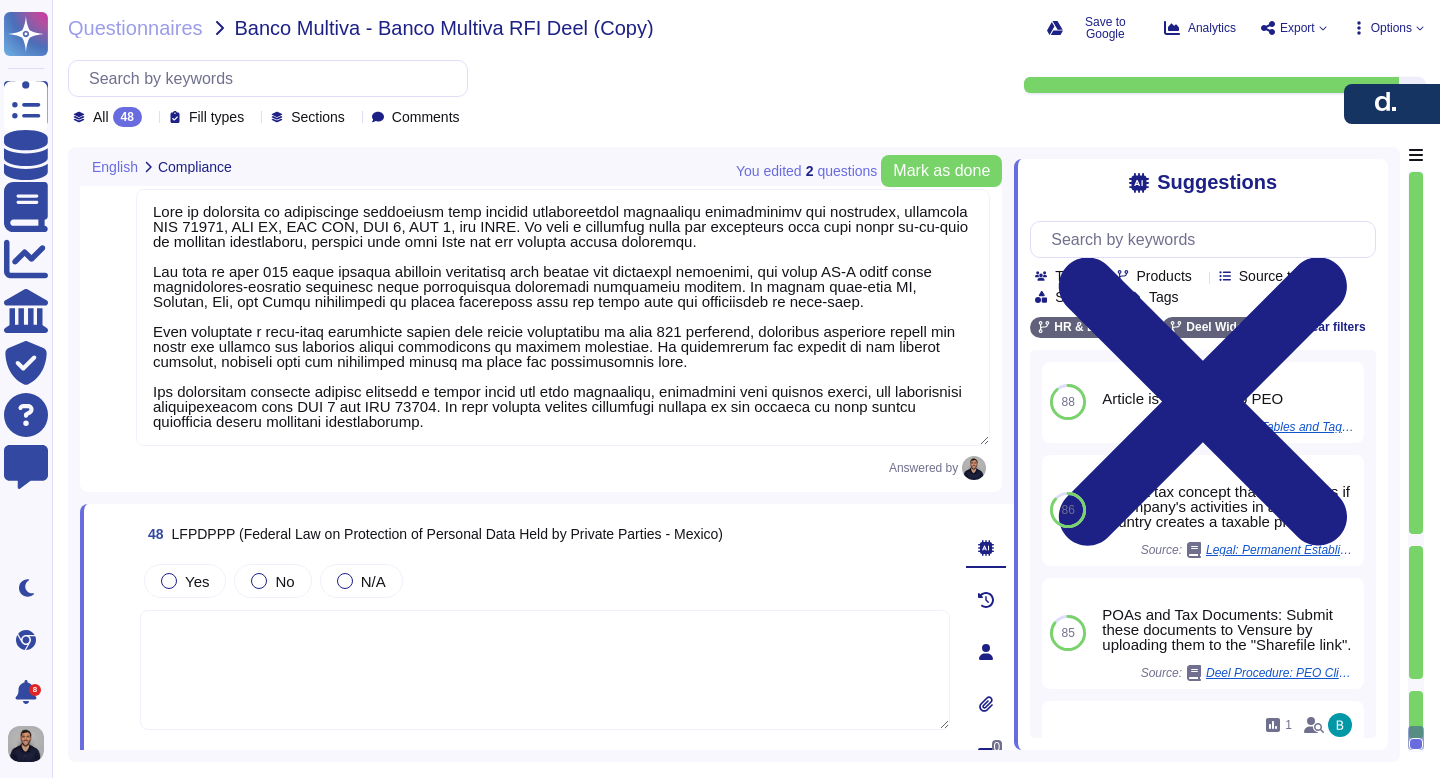 click on "48 LFPDPPP (Federal Law on Protection of Personal Data Held by Private Parties - Mexico)" at bounding box center (545, 534) 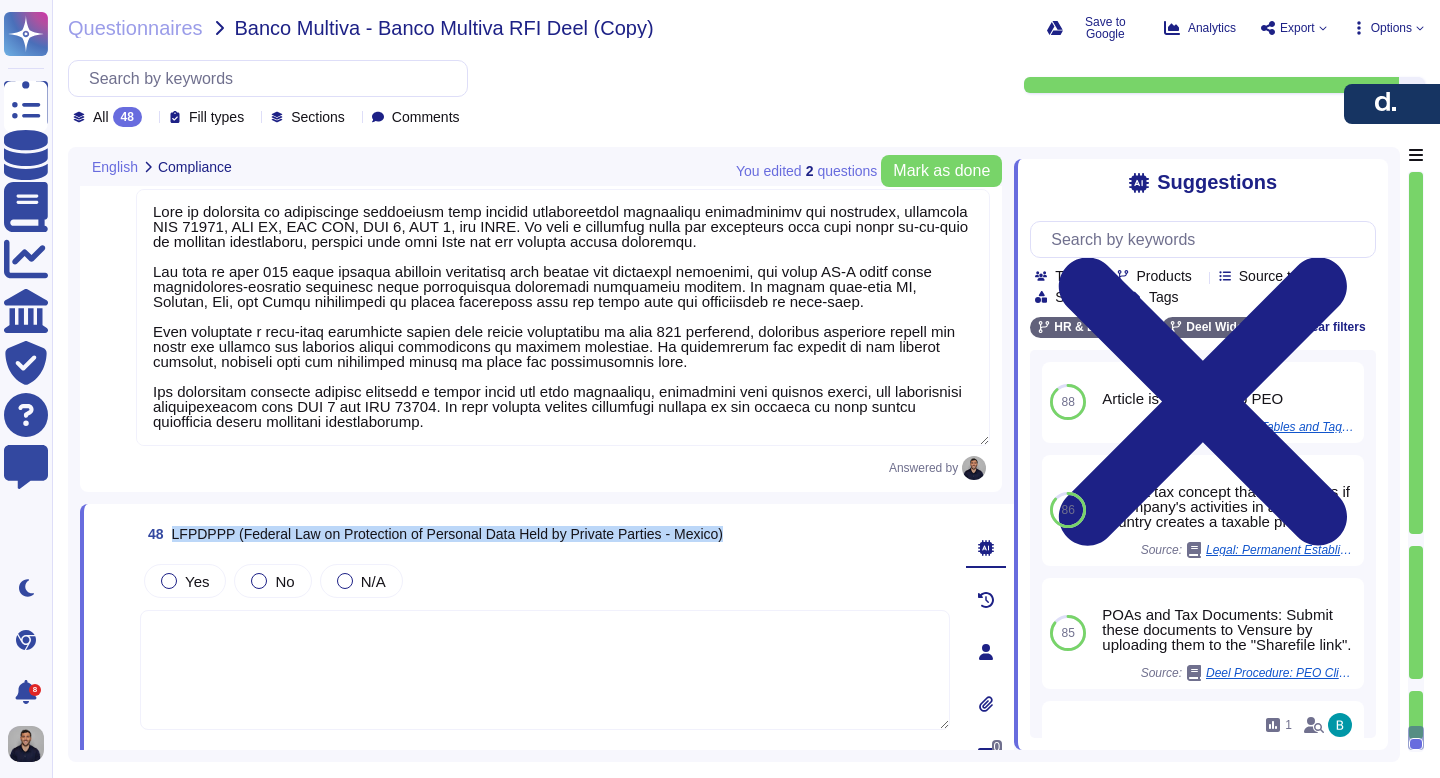 drag, startPoint x: 751, startPoint y: 531, endPoint x: 174, endPoint y: 532, distance: 577.00085 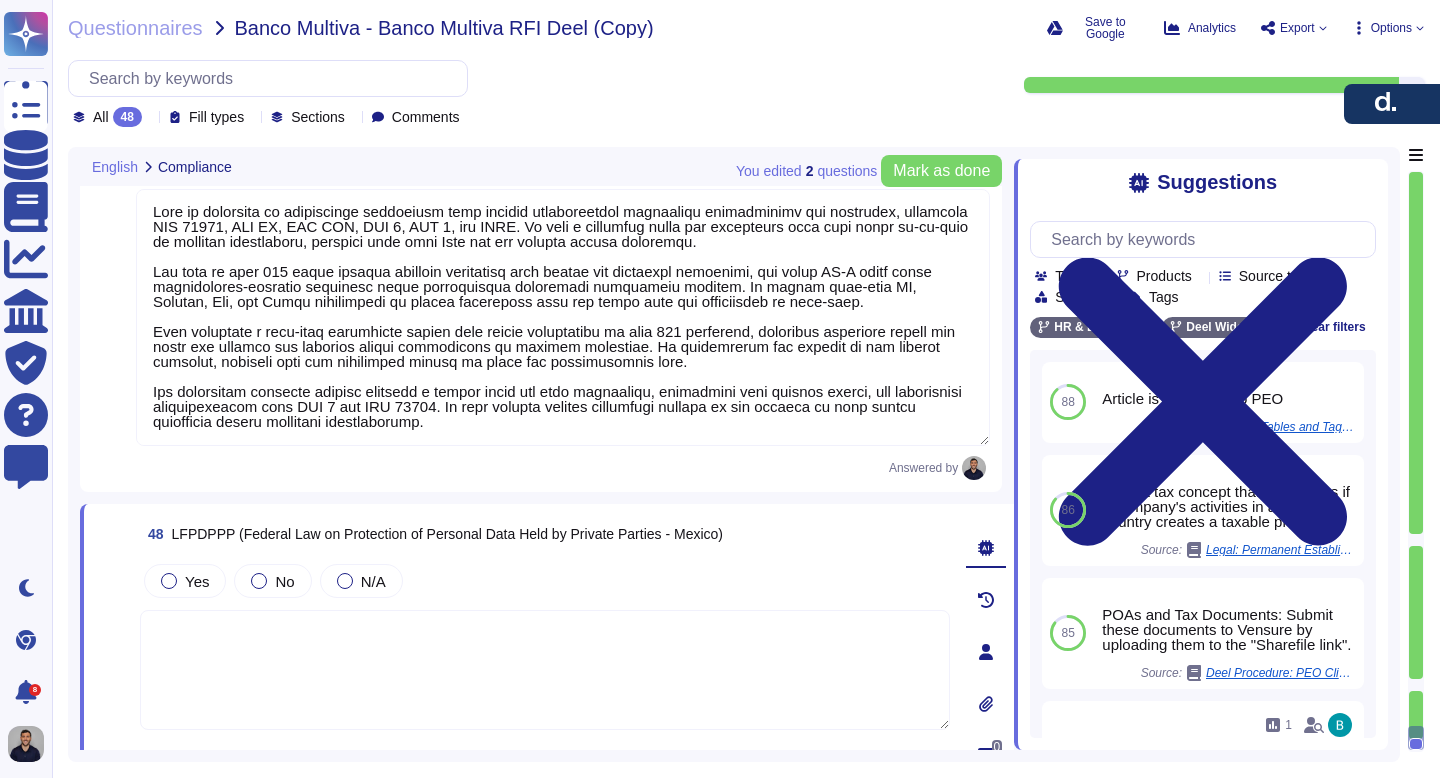 click at bounding box center (545, 670) 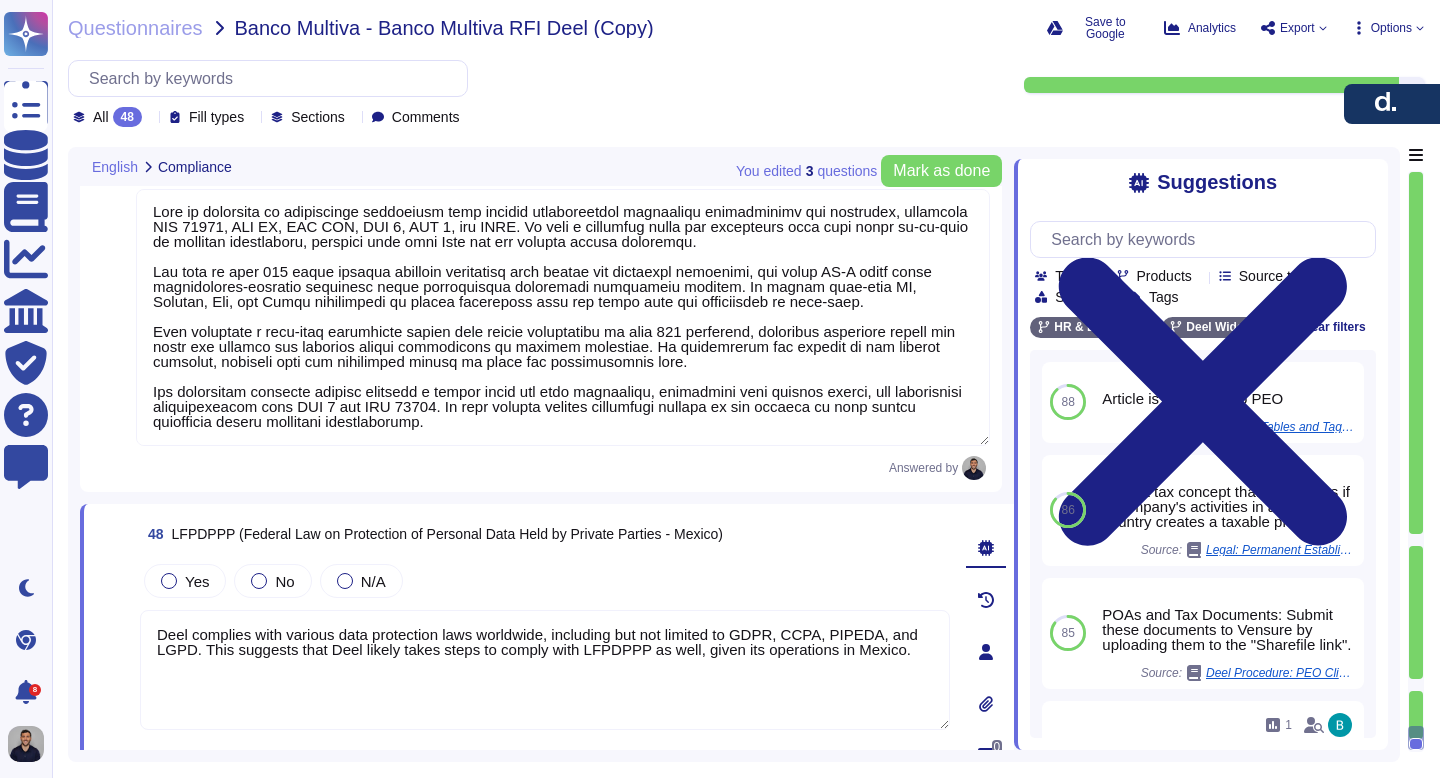 click on "Deel complies with various data protection laws worldwide, including but not limited to GDPR, CCPA, PIPEDA, and LGPD. This suggests that Deel likely takes steps to comply with LFPDPPP as well, given its operations in Mexico." at bounding box center [545, 670] 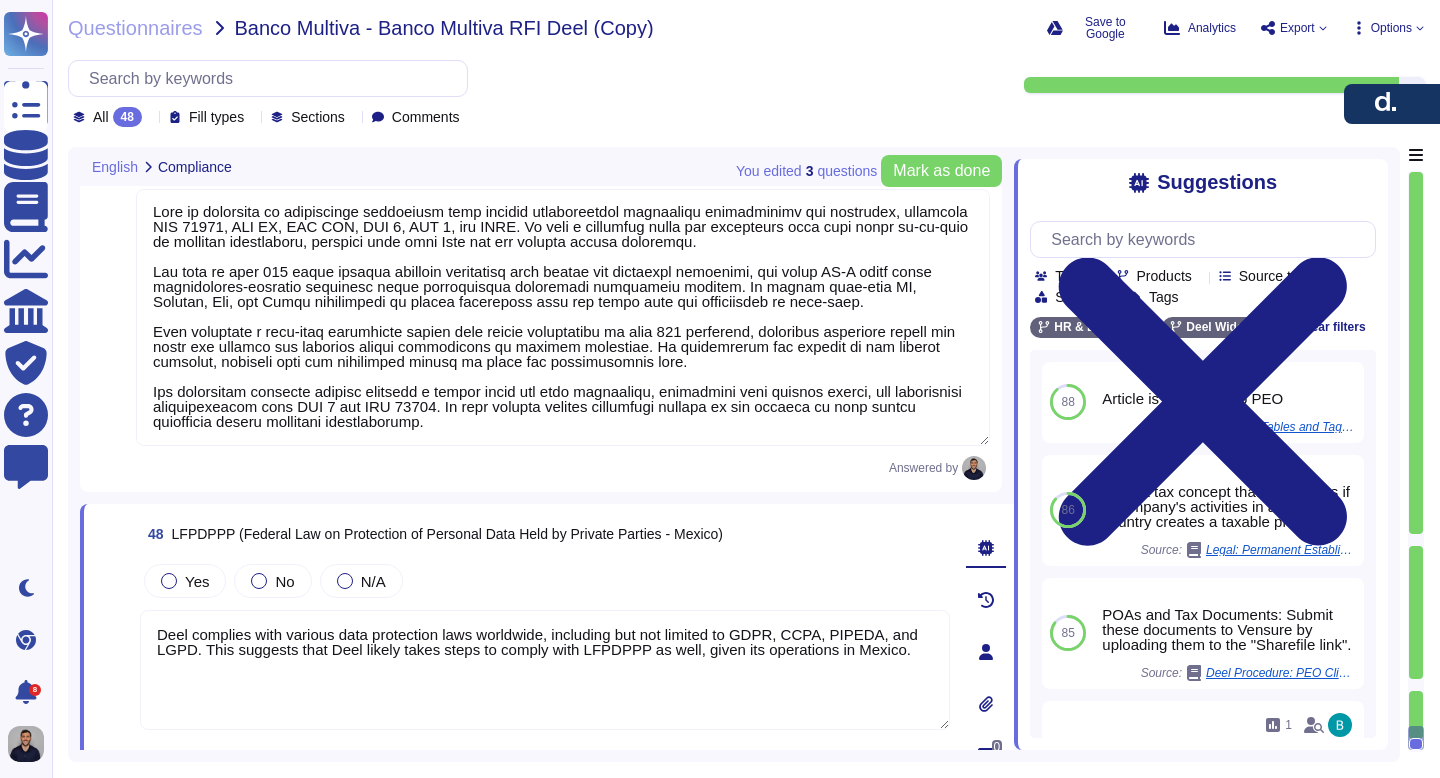 click on "Deel complies with various data protection laws worldwide, including but not limited to GDPR, CCPA, PIPEDA, and LGPD. This suggests that Deel likely takes steps to comply with LFPDPPP as well, given its operations in Mexico." at bounding box center [545, 670] 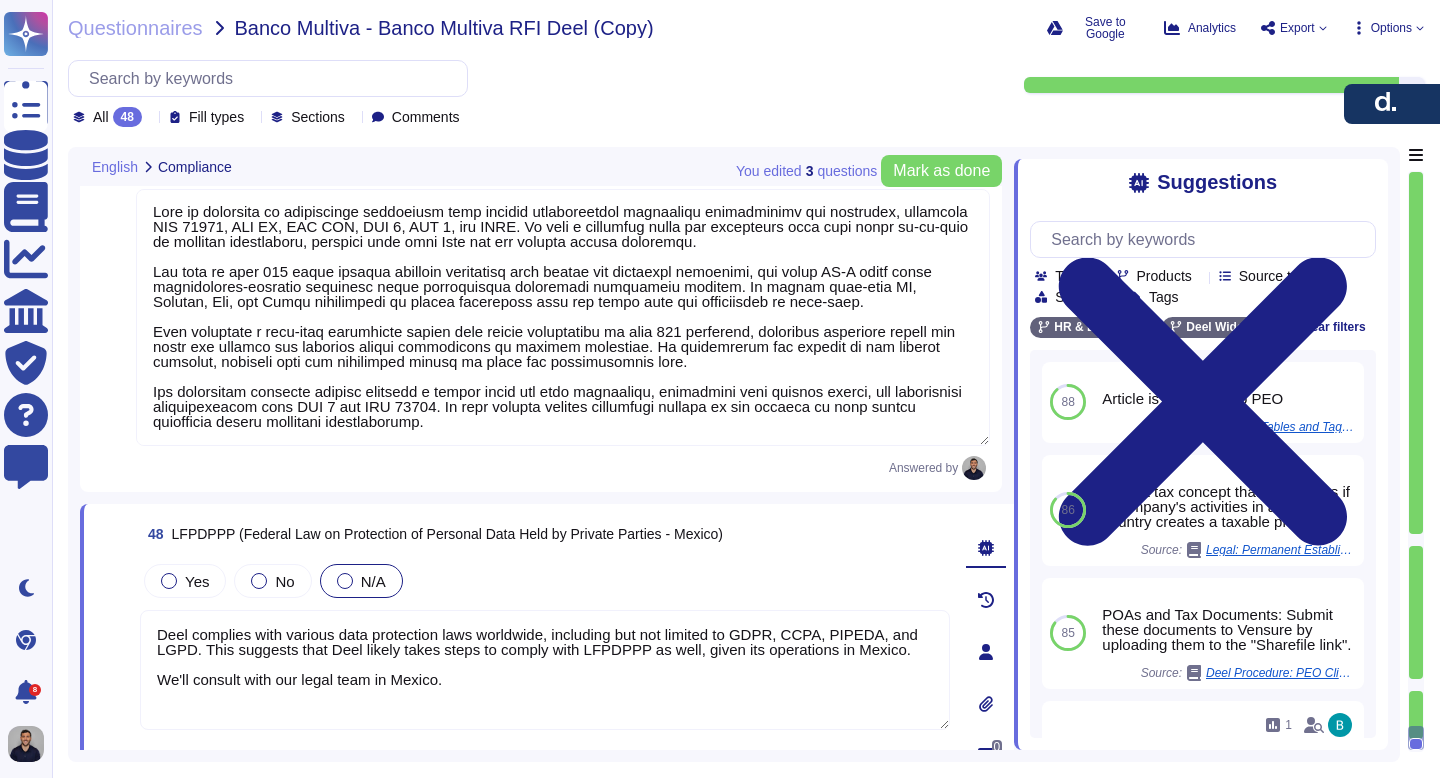 type on "Deel complies with various data protection laws worldwide, including but not limited to GDPR, CCPA, PIPEDA, and LGPD. This suggests that Deel likely takes steps to comply with LFPDPPP as well, given its operations in Mexico.
We'll consult with our legal team in Mexico." 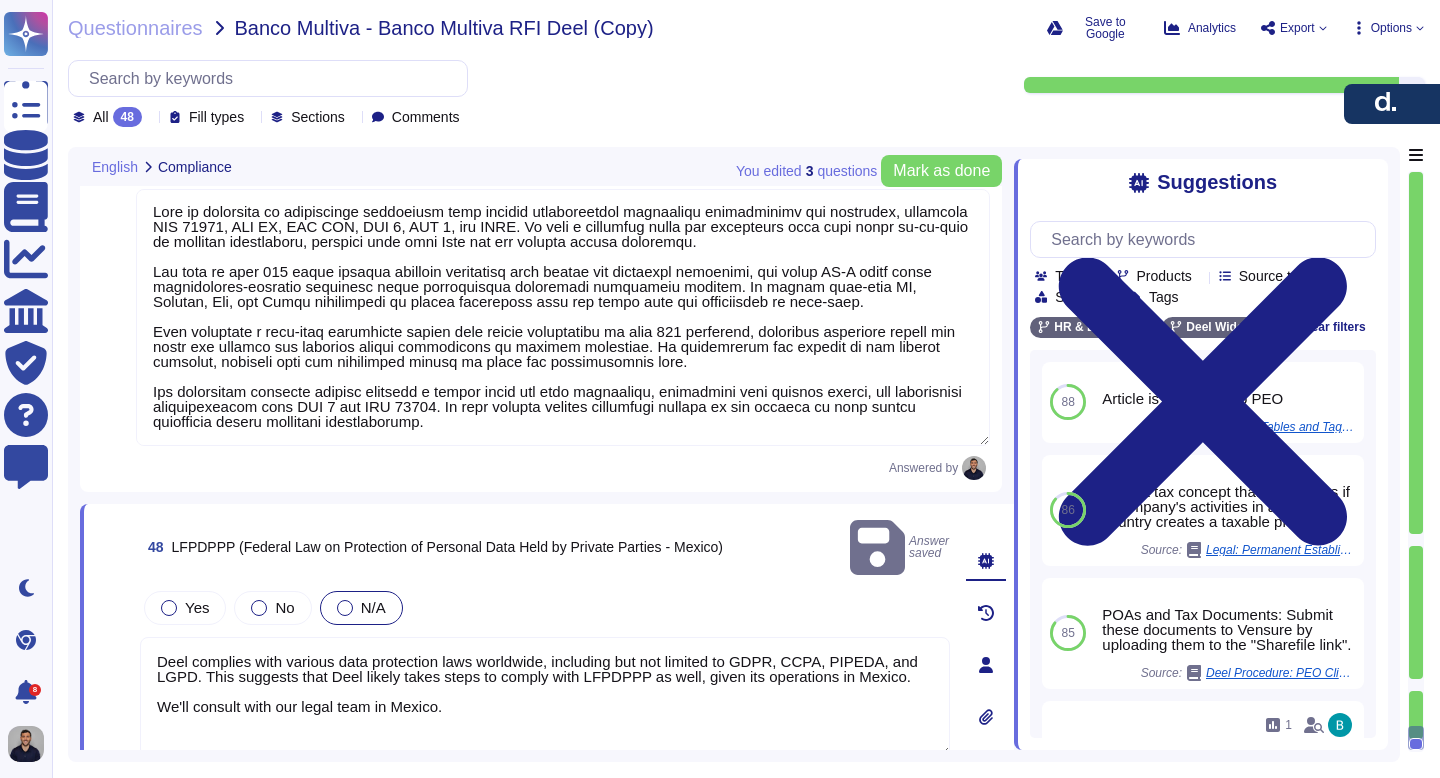 click at bounding box center [345, 608] 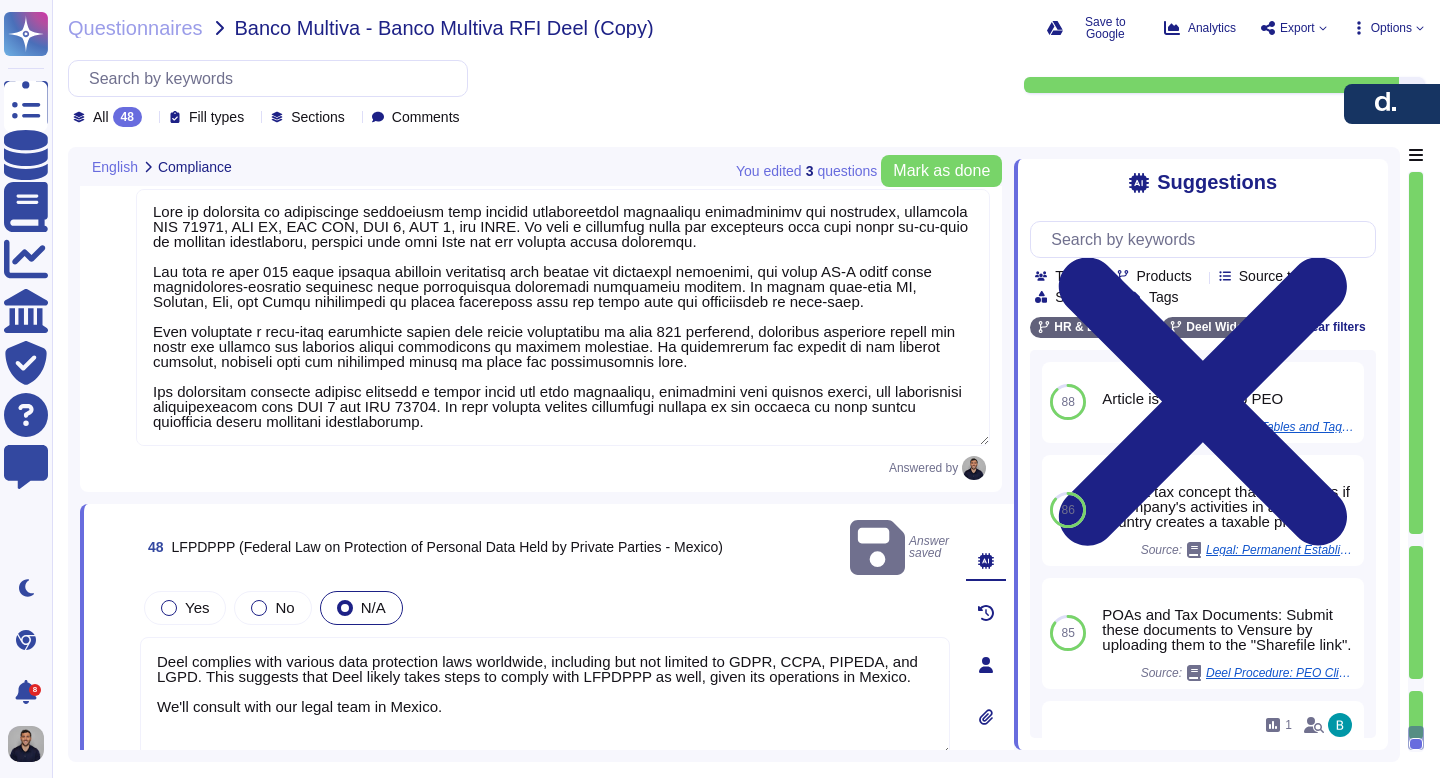 scroll, scrollTop: 16343, scrollLeft: 0, axis: vertical 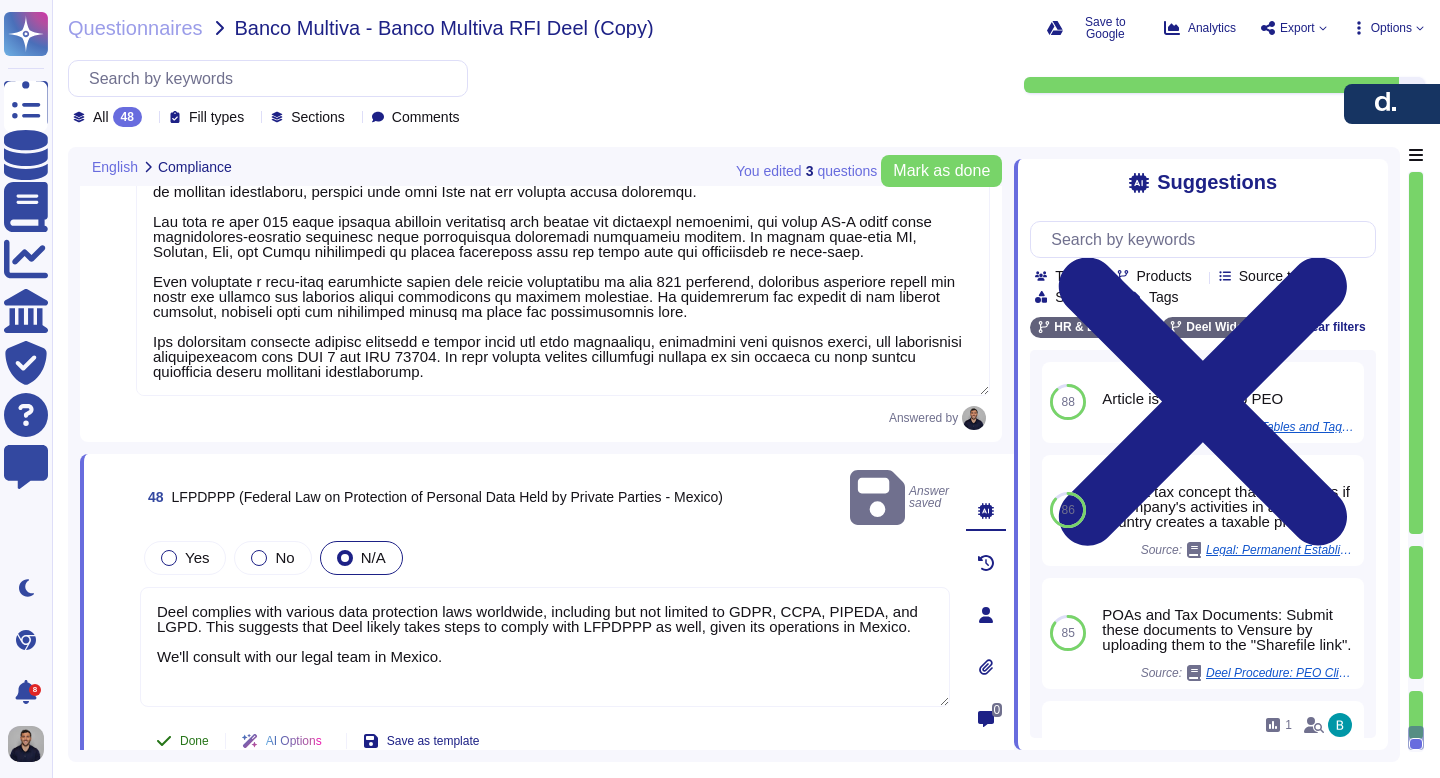 click on "Done" at bounding box center [194, 741] 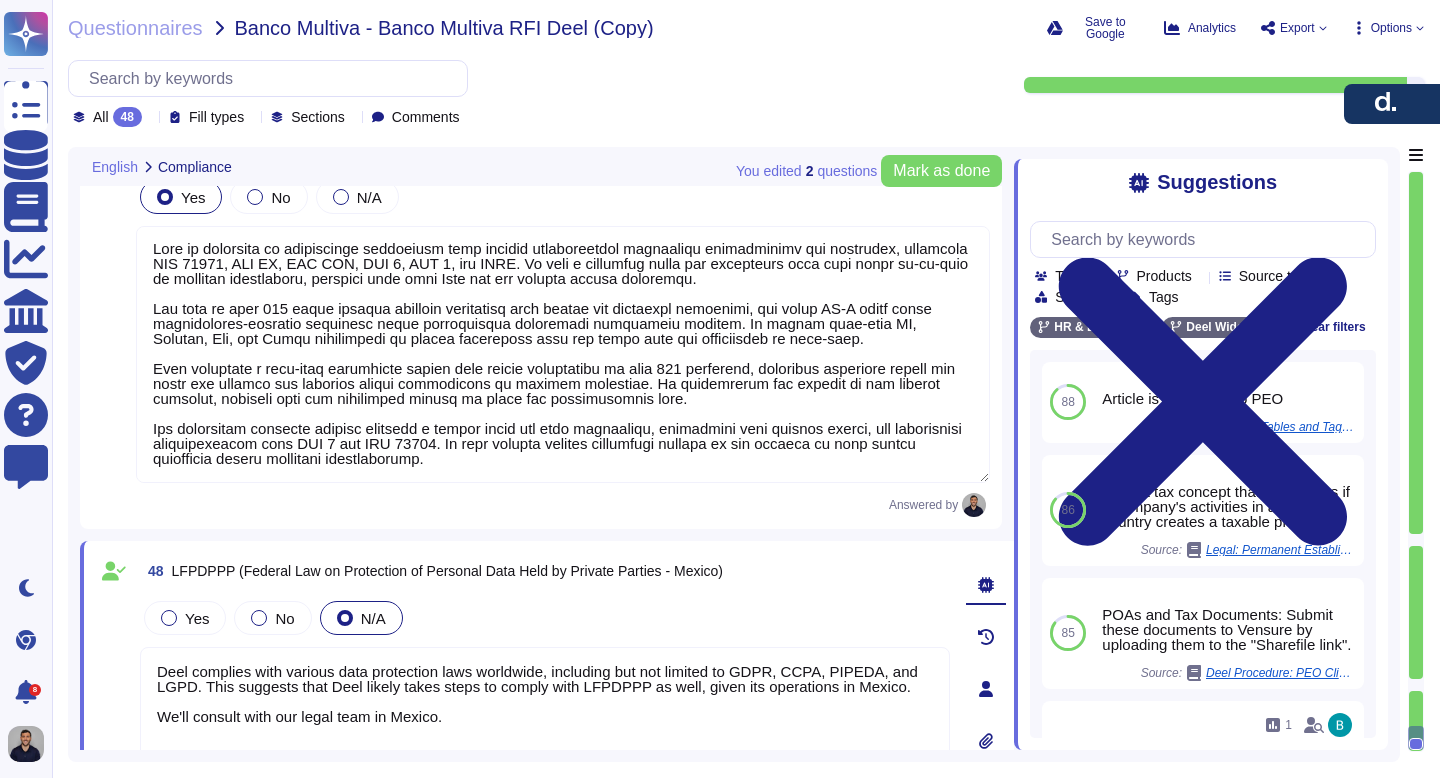 scroll, scrollTop: 16252, scrollLeft: 0, axis: vertical 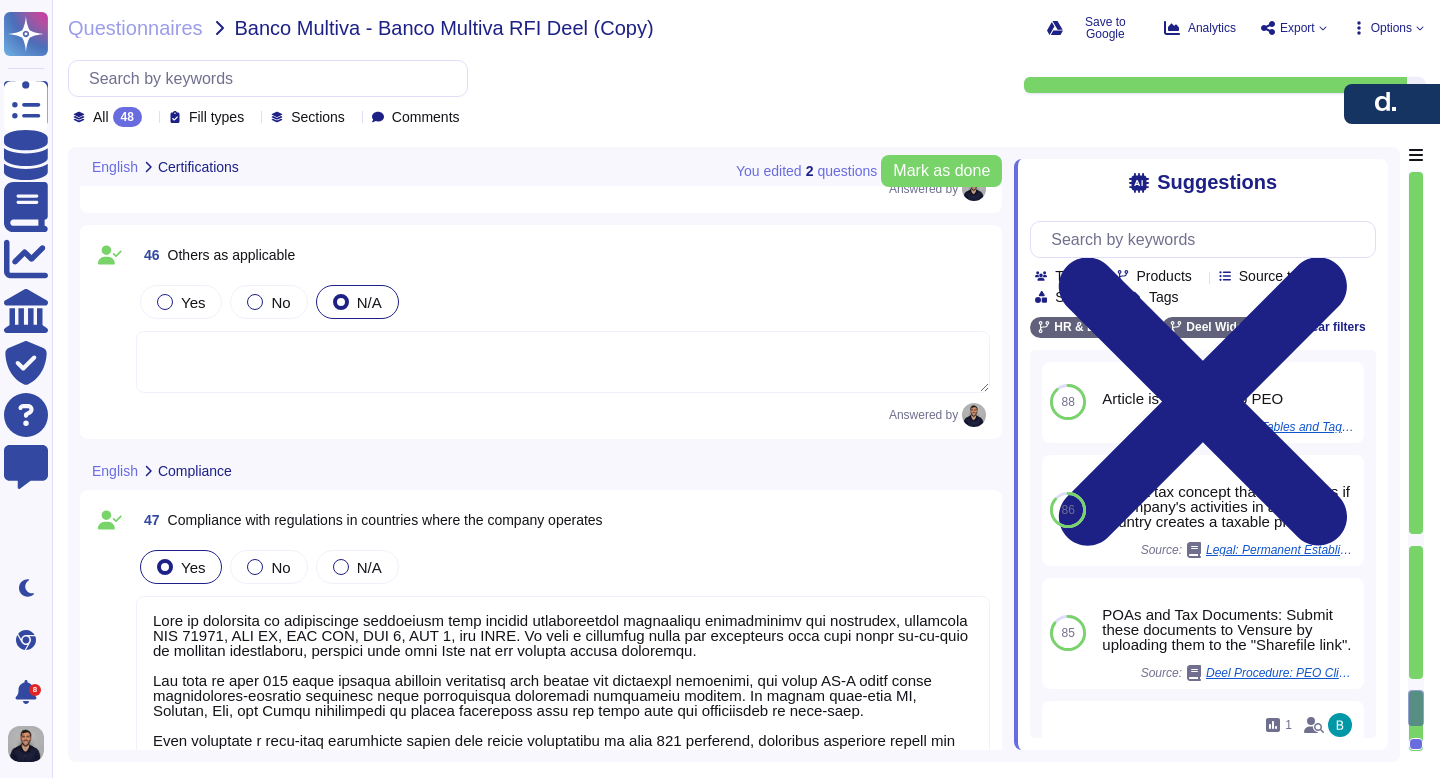 type on "Deel currently holds the following certifications:
- ISO 27001
- SOC 1 Type II
- SOC 2 Type II
- SOC 3
- ISO 45001
These certifications reflect our commitment to security, data protection, and operational excellence. For more details, you can refer to the Deel Trust Center.
https://trust.deel.com/" 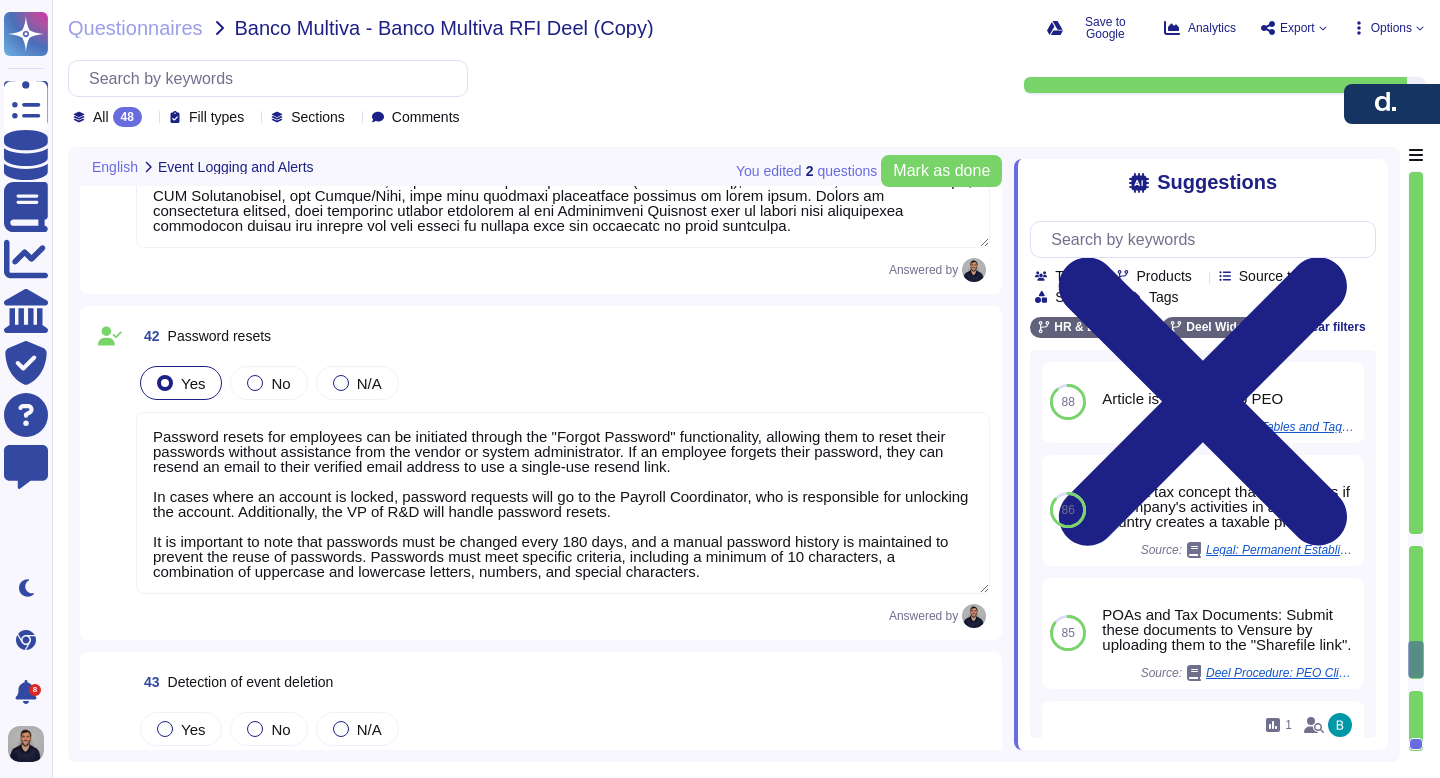 type on "Admin activities are logged, including user logins/logouts, privilege changes, system administrator actions, and security events such as login failures and privilege escalation attempts. These logs capture details such as timestamps and actions taken, ensuring compliance with privacy laws. All logs are stored on AWS cloud-based solutions, enabling consistent and reliable storage and review capabilities. Audit logs are considered confidential and are retained for a period of 90 days, with an additional 275 days in backup media, totaling 365 days." 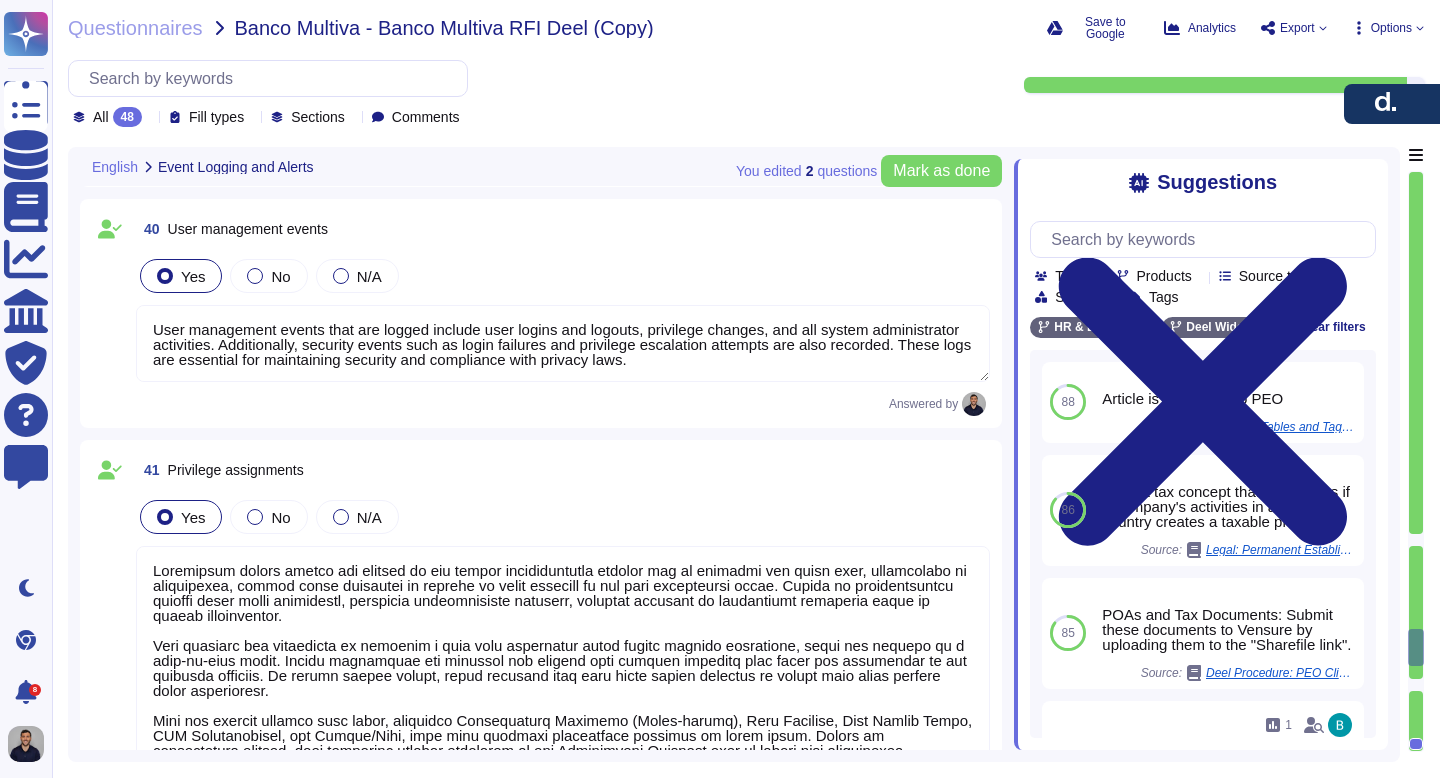 type on "Only authorized administrators are permitted to create new user IDs, and this can only be done upon receipt of a request from authorized parties, such as People Operations or Leadership. Existing Super Admins need to grant access to the new admin. The process involves creating a new employee profile, choosing access rights, and sending an invite. All user and administration setups occur on the Deel platform, and access to the platform is restricted to authorized personnel. Admins have the highest permission level and can manage all team settings, including the ability to add and edit deductions." 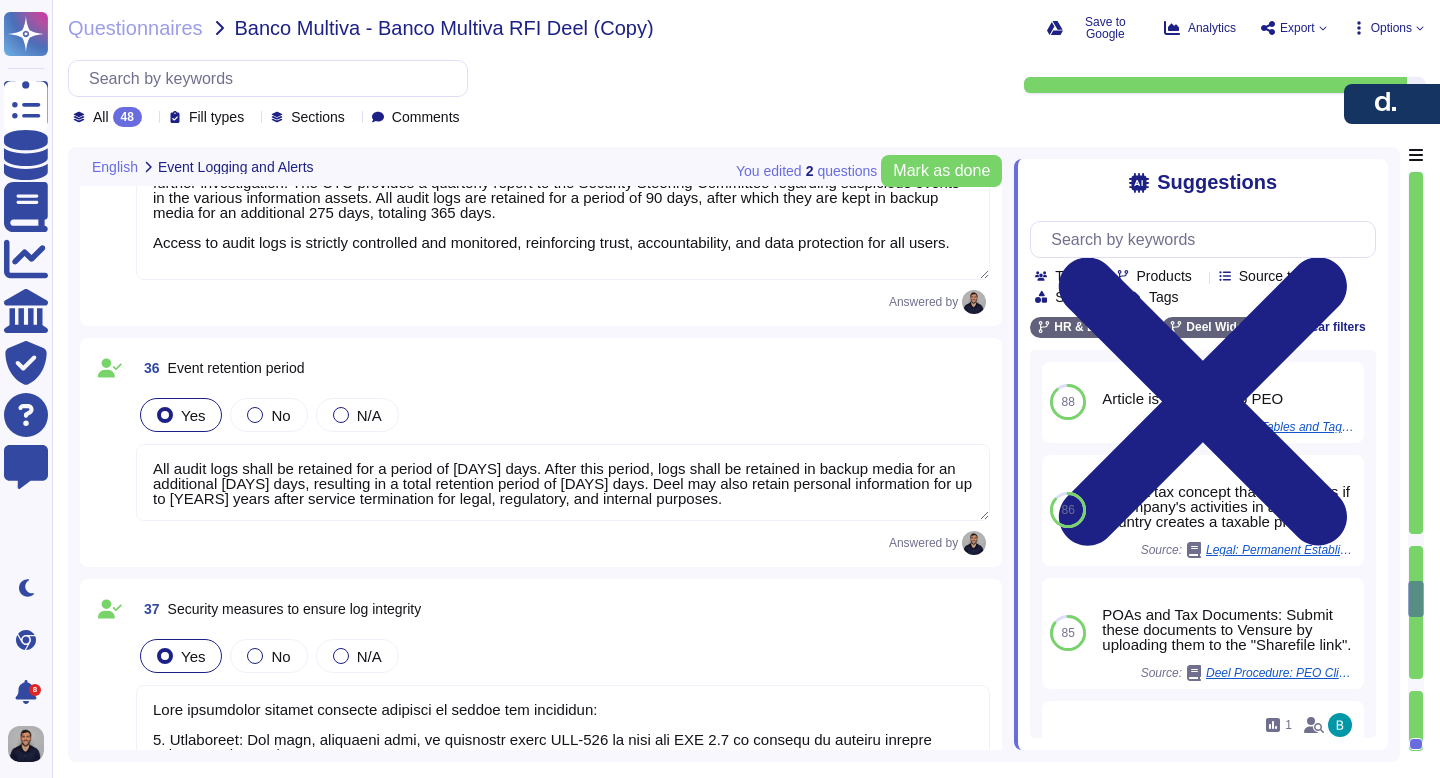 type on "Yes, Deel does have a policy that covers successful and failed access attempts. According to the Security Logging and Log Review Policy:
Audit logs are documented records of access events in Deel information technology systems. These logs include:
- Resources accessed
- Destination and source addresses
- Timestamps
- User login information
Additionally, the Access Control Policy states:
A user will be locked out for 30 minutes after 5 failed login attempts within a time period of 1 hour.
This indicates that Deel not only logs successful and failed access attempts but also has specific measures in place to handle repeated failed attempts, which is an important aspect of access security." 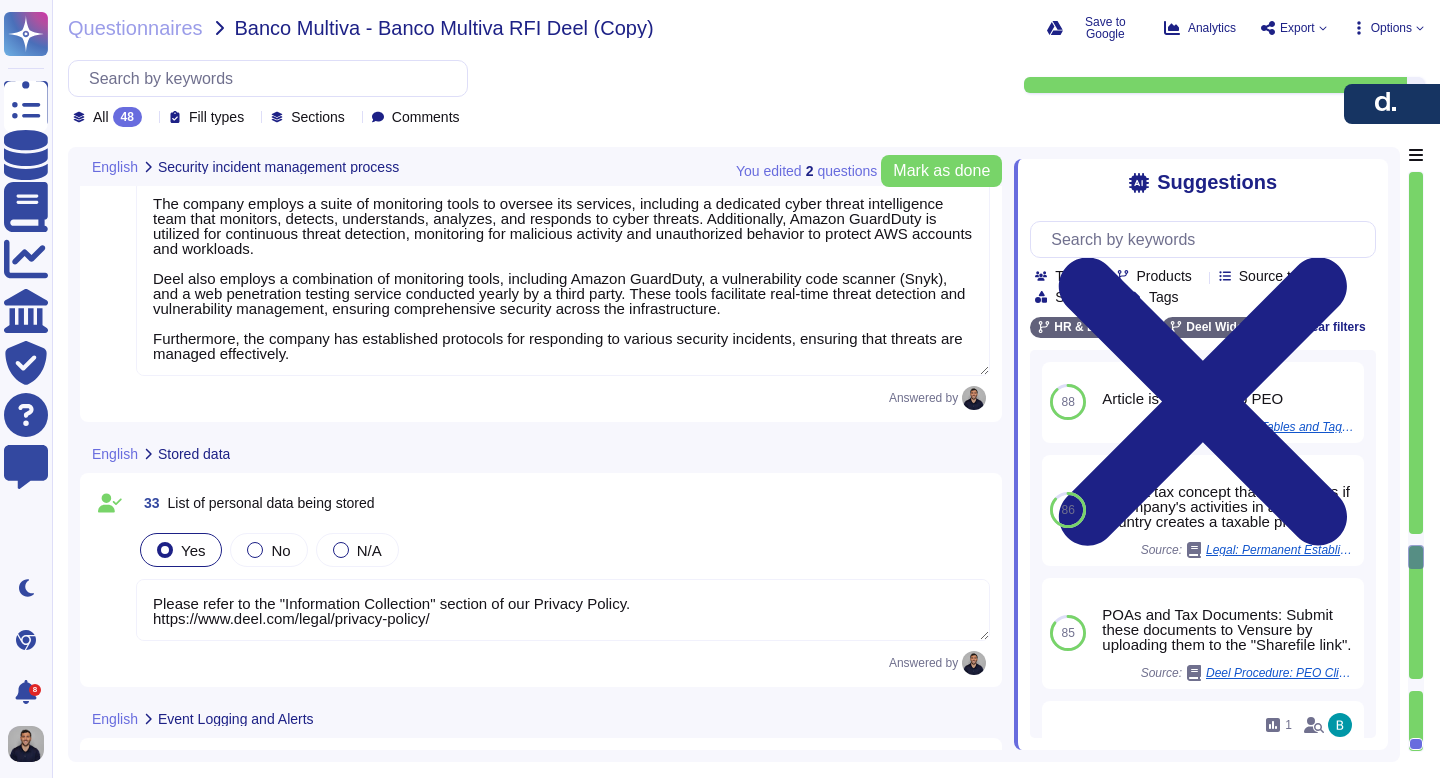 type on "The Data Breach Response Team at Deel is a multi-disciplinary team composed of knowledgeable and skilled individuals from the IT Department, IT Security, Operations, and Compliance. The team is appointed by the Company Directors and is established regardless of whether a breach has occurred.
The team may involve external parties, such as information security vendors for digital forensics or external communications agencies for crisis communications. The Director of Information Security guides the relevant IT and Operations personnel in forensics, mitigation, and improvement activities for security incidents.
Deel maintains a dedicated InfoSec team, led by the Director of InfoSec, which includes security architects, offensive security specialists, and security analysts. The Data Protection Officer (DPO) can add additional personnel for specific data breaches.
The team operates under documented security incident response plans, which vary based on the type of incident, including Virus Security Breach, Pe..." 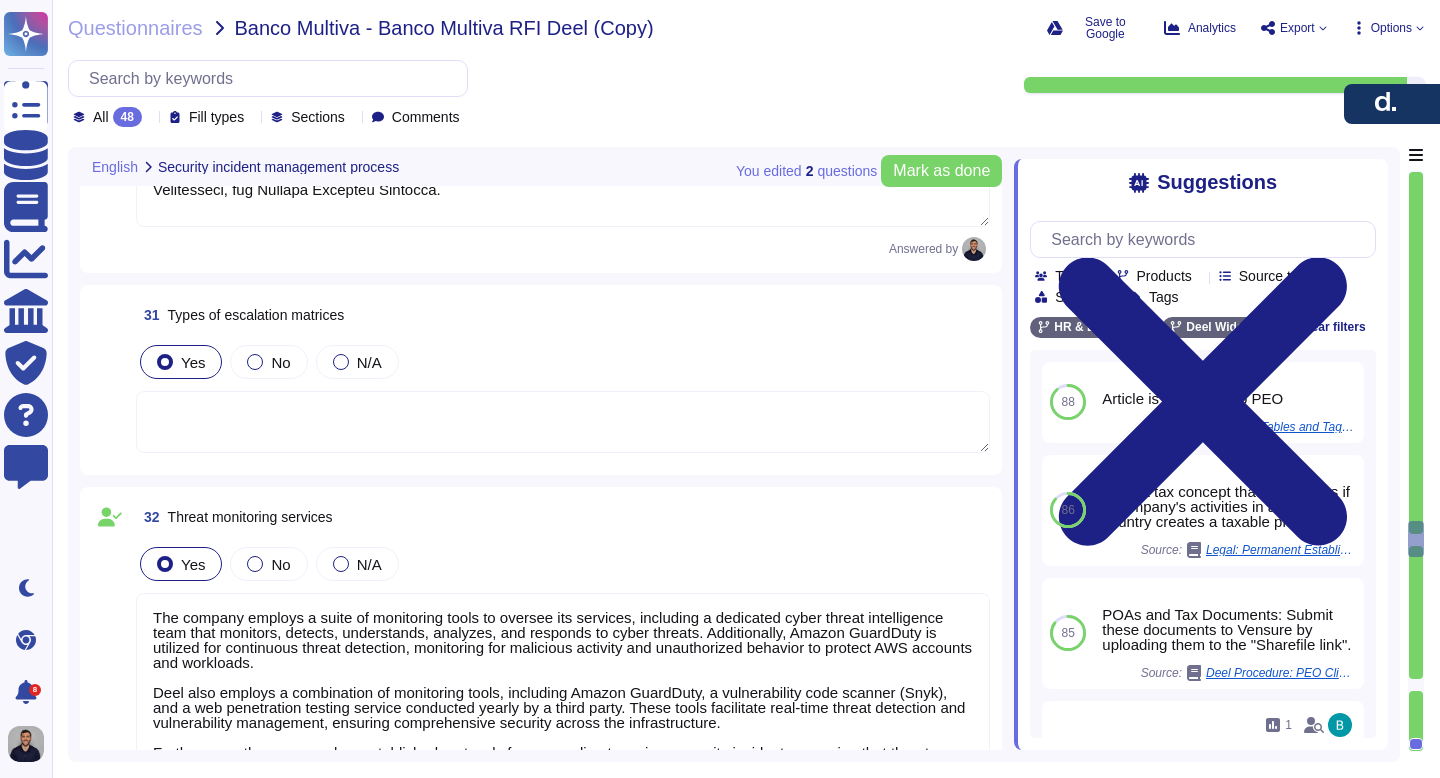 type on "Customers, business partners, and suppliers are provided with communication channels on the website to report failures, incidents, and other complaints to the company. In the event of a security incident, the Information Security Manager may notify Deel employees when incidents with a major impact on products and services occur. Additionally, user entities are responsible for notifying the company as soon as possible in any case of a breach related to confidential information. For further details, please refer to our Incident Management Policy." 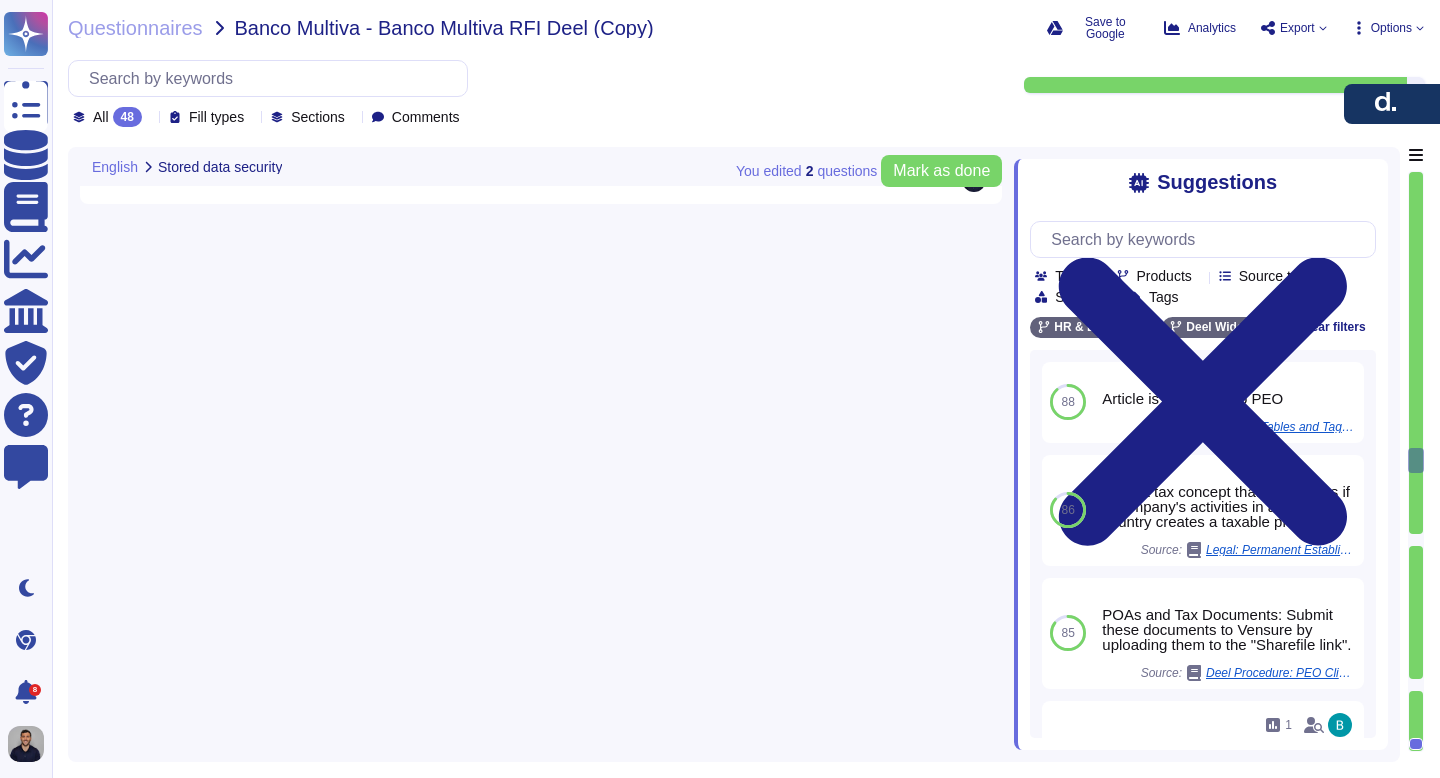 type on "Deel employs robust encryption practices to protect sensitive data both at rest and in transit.
- Data at rest is encrypted using AES-256 encryption, ensuring that sensitive information stored in instances, databases, storage, and backups is secure. For sensitive customer information, AES-256-GCM encryption is utilized.
- Data in transit is secured using TLS 1.2, which protects sensitive information during transfers, including client and customer data. Encrypted communication is established using valid HTTPS TLS 1.2 authenticated certificates, ensuring that all communication over external channels is encrypted using standards-based encryption technology.
These practices reflect Deel's commitment to data privacy and security." 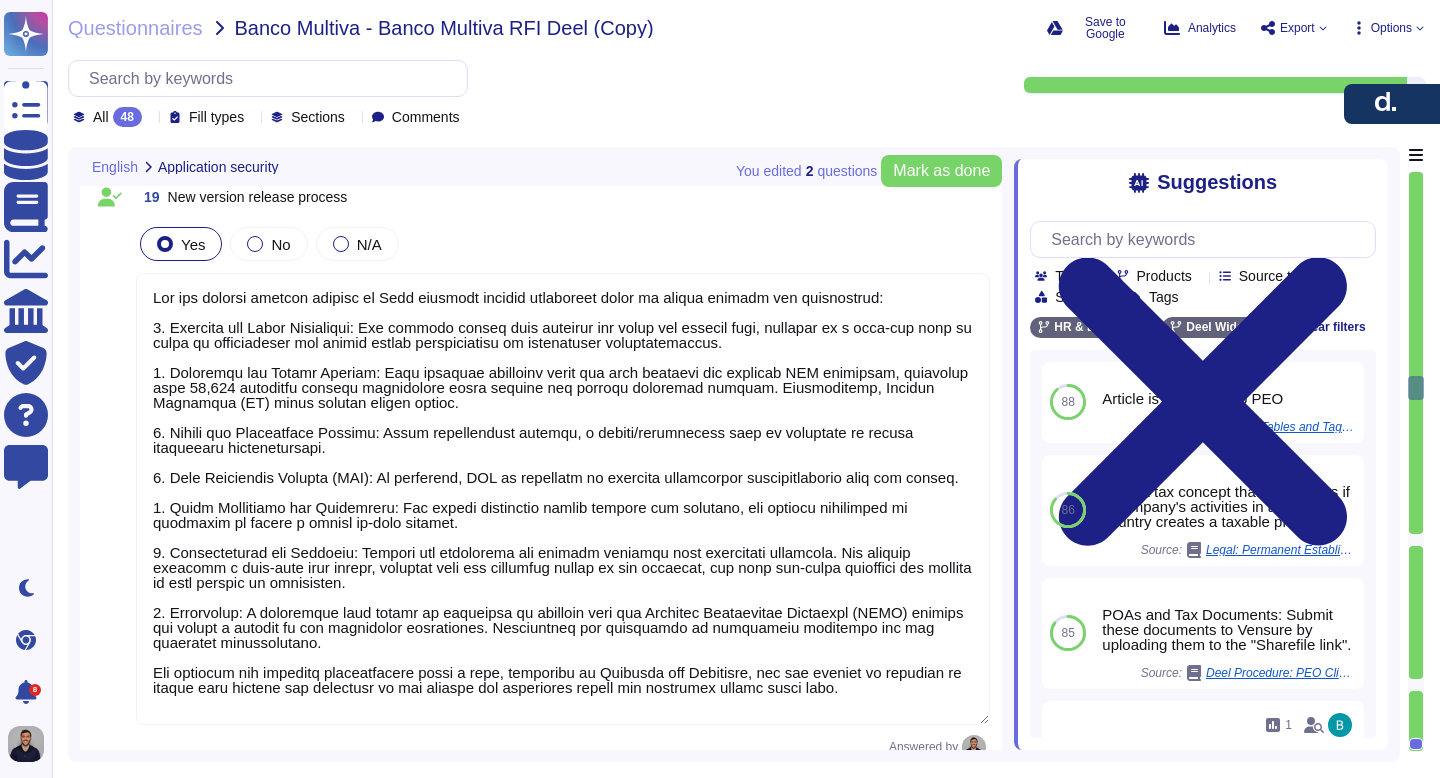 type on "All security patches are reviewed regularly, and all applicable releases are installed immediately. For critical vulnerabilities, they are addressed immediately or within 24 hours. High vulnerabilities are dealt with within 72 hours, medium vulnerabilities within 2 weeks, and low vulnerabilities deemed important are acted upon within 30 days. Patch management is in process for the company's laptops and servers, and security settings are hardened and cannot be changed by users." 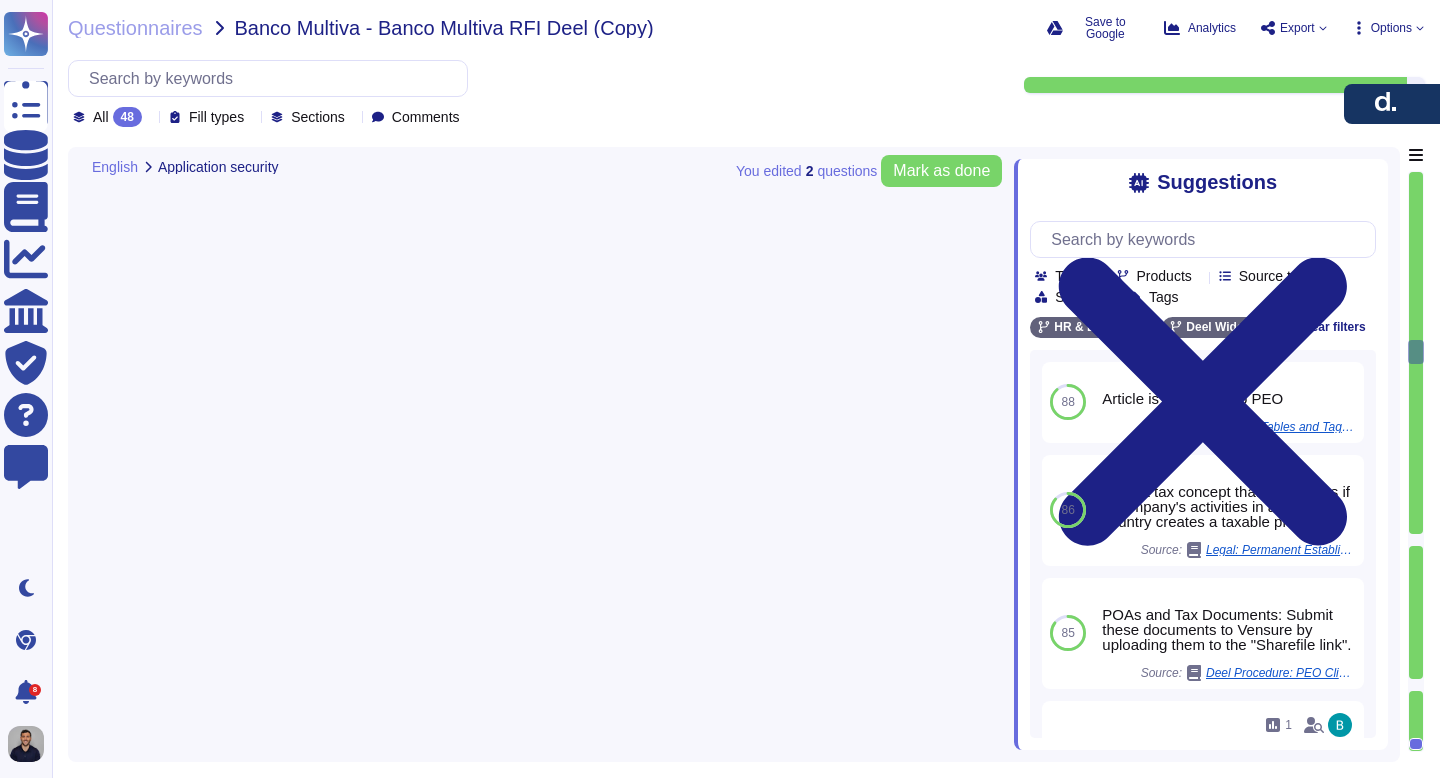 type on "Deel has established a comprehensive roles and permissions system that includes various user roles tailored to positions and activities within the company. The key roles are:
1. Organization Managers (Super-admins): They oversee the entire organization and manage user roles and permissions.
2. Team Managers: They can have different permissions, including Admin, Controller, Support Specialist, and Approver.
3. Deel Engage Admin: This role has full access to Deel Learning, including managing all settings and resources.
4. LMS Administrator: Responsible for updating and maintaining LMS contents, pulling reports, monitoring system performance, and providing technical support.
5. Worker/User: This role has basic access to complete assigned learning materials and view their own progress.
Deel employs a Role-Based Access Control (RBAC) system, allowing for customizable access control that ensures users have the necessary access relevant to their roles while maintaining security and compliance. Access is granted..." 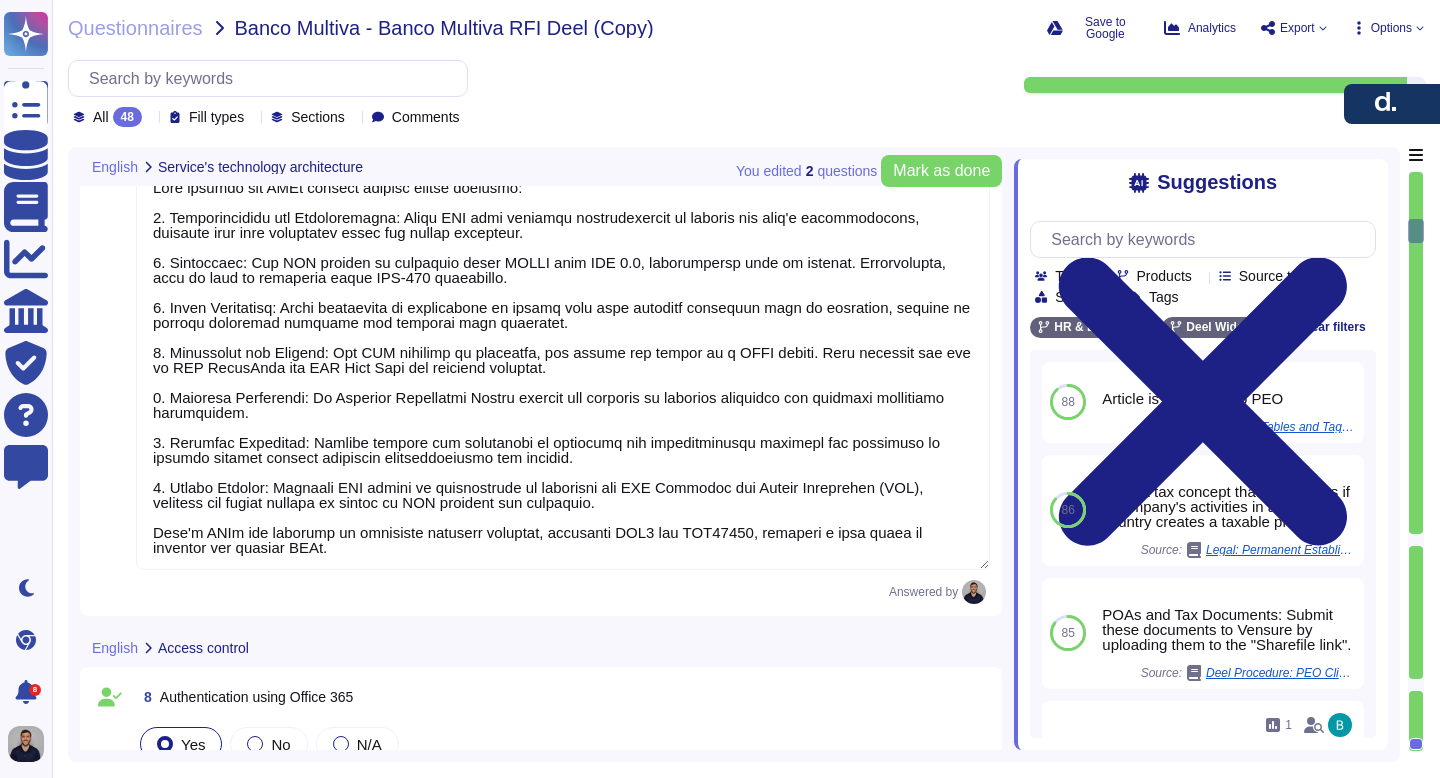 type on "The AWS availability model offers redundancy and resiliency, ensuring minimal downtime and continuous service delivery. Deel's application is built on a high-availability cloud infrastructure with global redundancy. The company's system components are replicated across several availability zones and regions to ensure redundancy, high availability, and high performance.
Additionally, AWS's multi-AZ deployments, redundant infrastructure, load balancing, and automatic failover mechanisms are leveraged to maintain service continuity. In the event of an issue in one availability zone, the system automatically switches to a redundant zone without interrupting processing.
Deel and AWS utilize multiple sites designed to ensure that critical IT systems can resume operations within two hours following disruptive events, with complete settlement by the end of the day of the disruption, even in extreme circumstances." 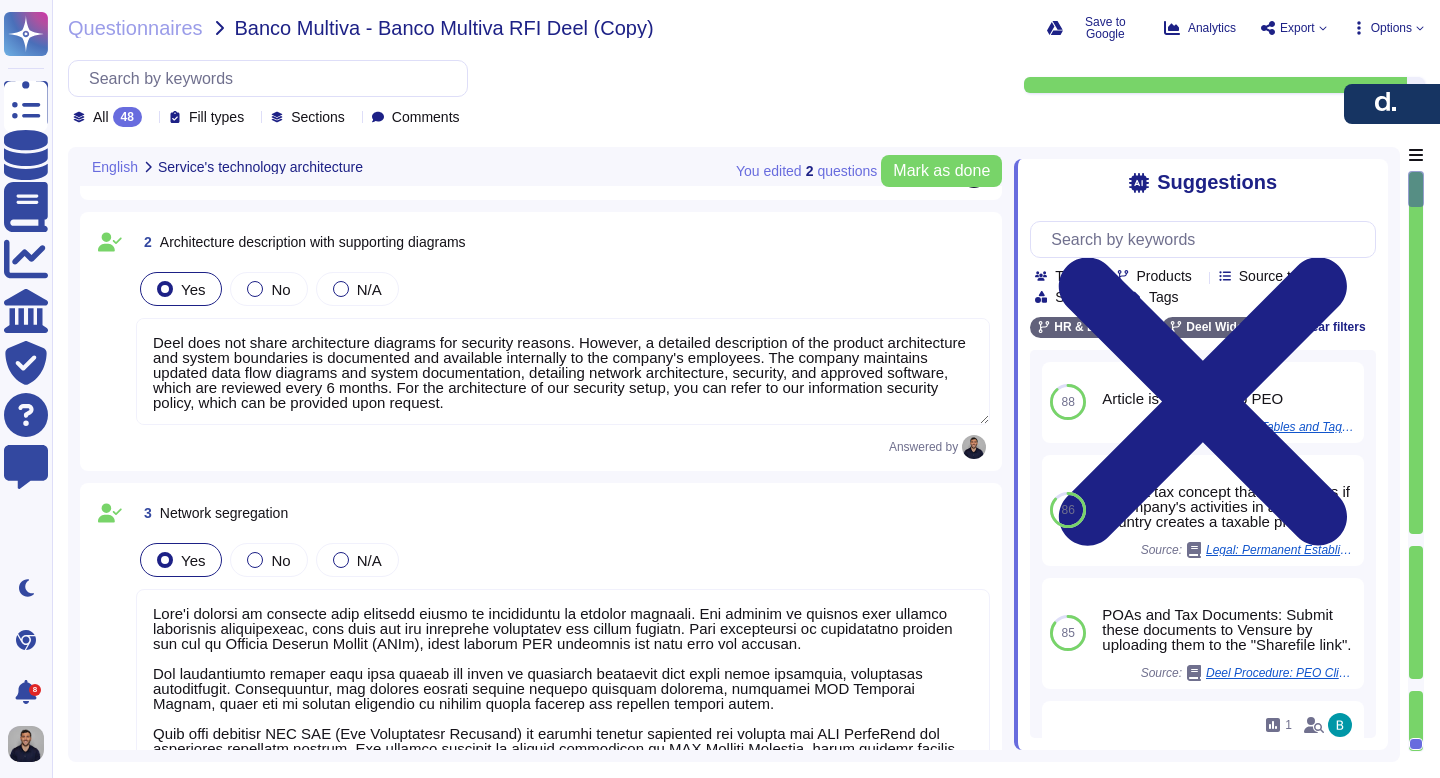 scroll, scrollTop: 0, scrollLeft: 0, axis: both 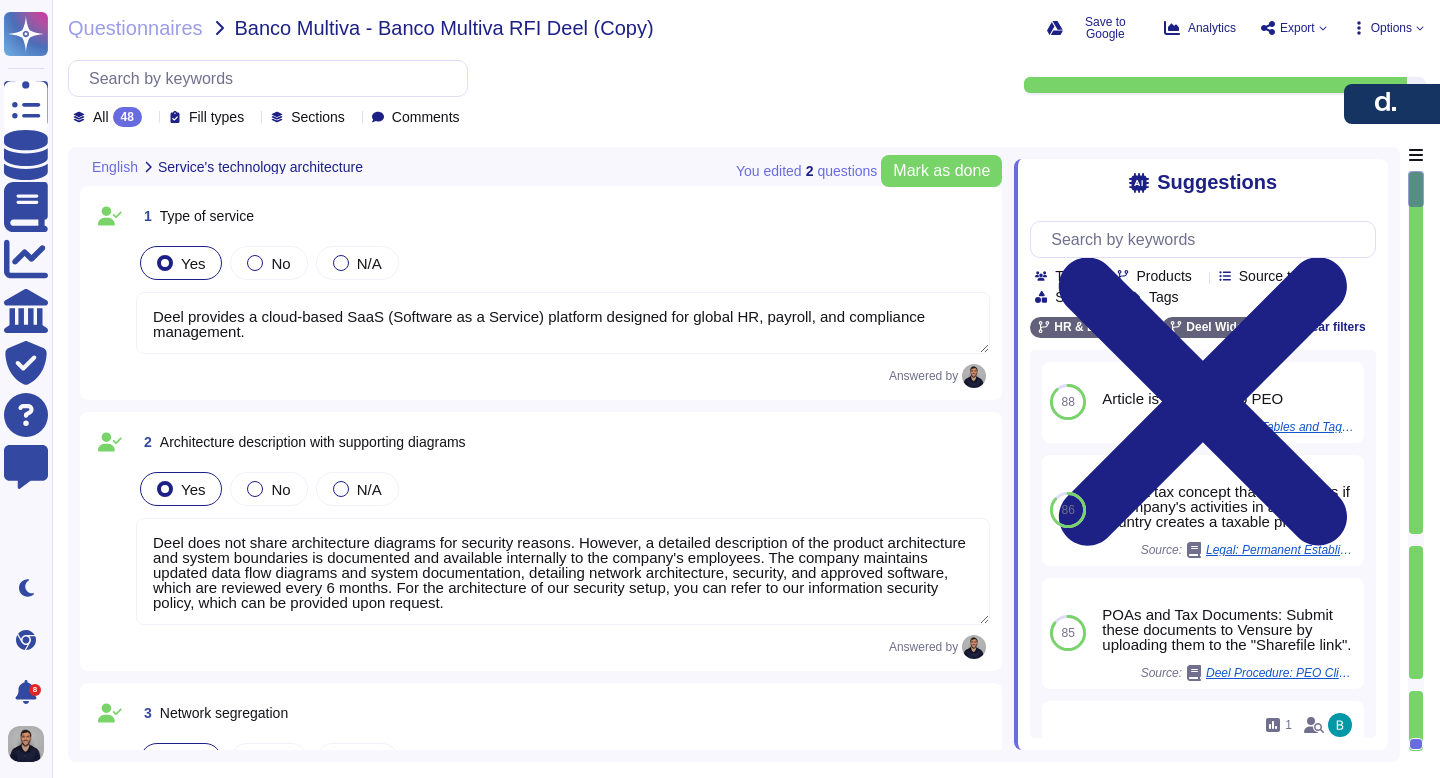 type on "Deel does not share architecture diagrams for security reasons. However, a detailed description of the product architecture and system boundaries is documented and available internally to the company's employees. The company maintains updated data flow diagrams and system documentation, detailing network architecture, security, and approved software, which are reviewed every 6 months. For the architecture of our security setup, you can refer to our information security policy, which can be provided upon request." 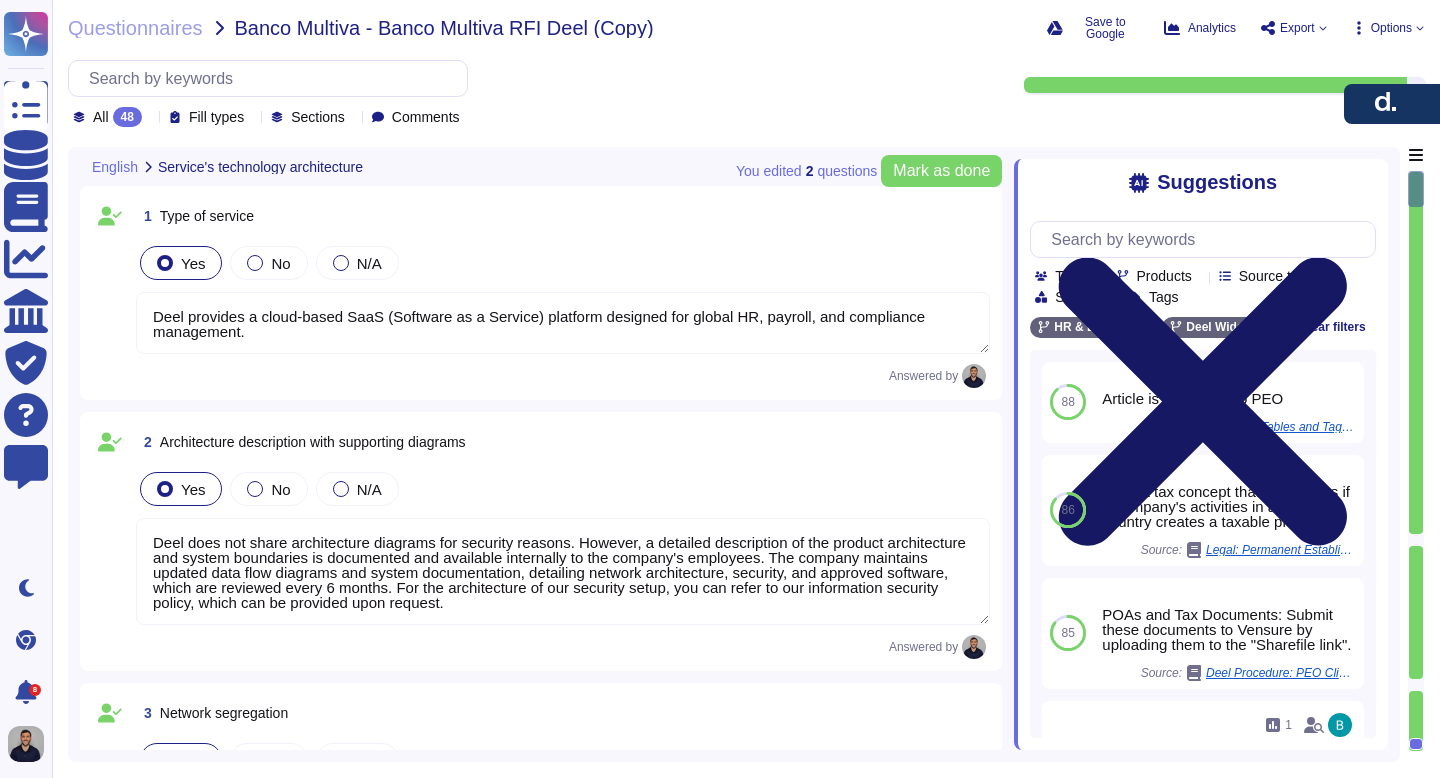 click 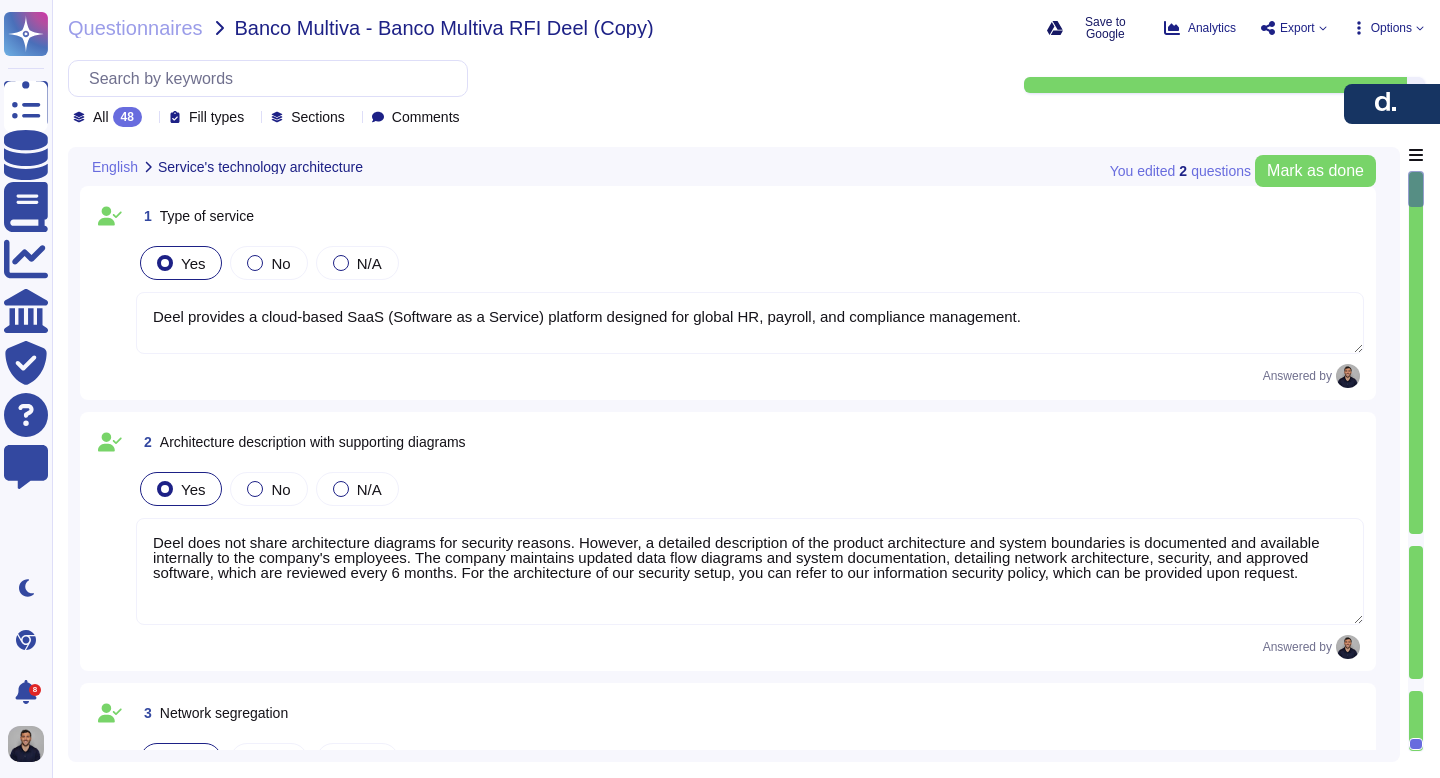 click on "Save to Google" at bounding box center (1105, 28) 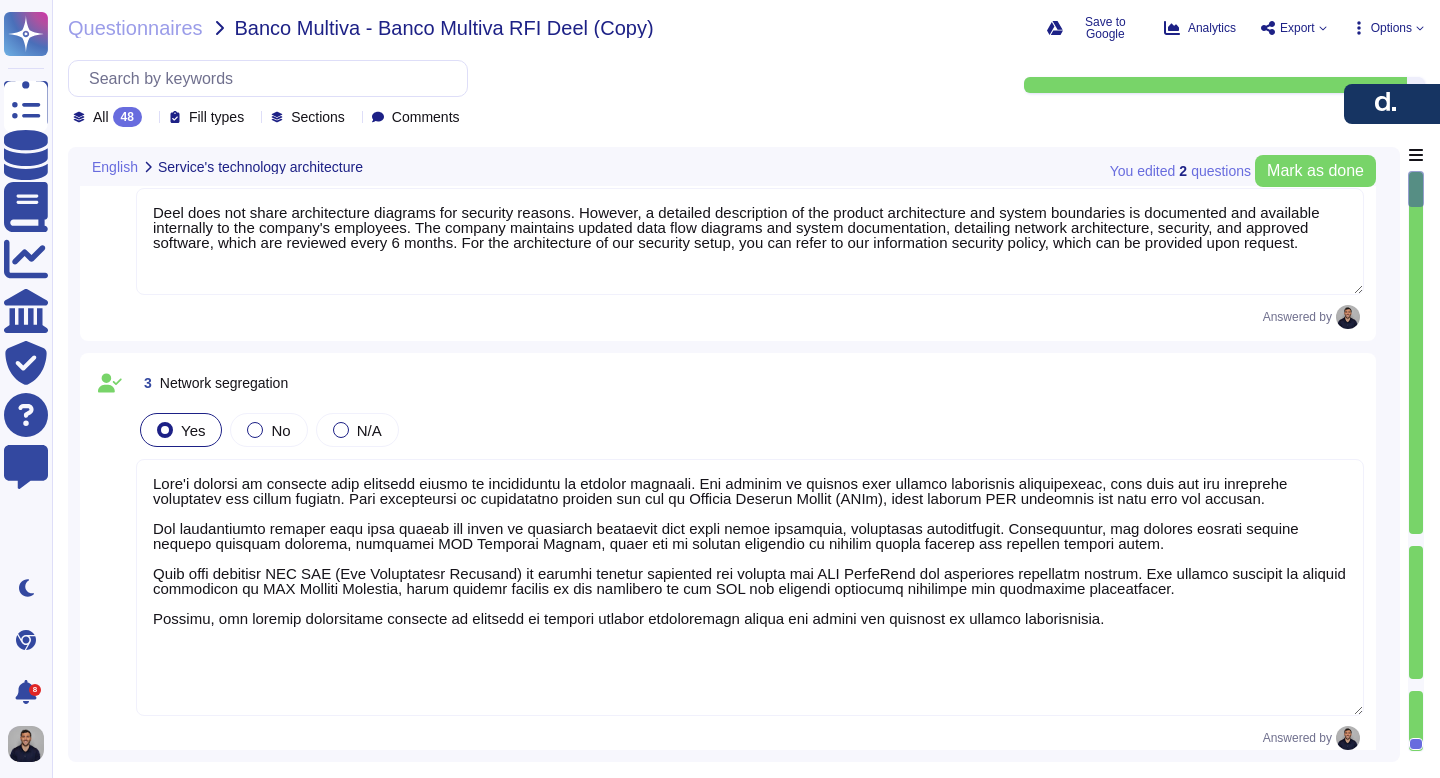 type on "Deel employs a suite of monitoring tools to oversee its service, focusing on usage, capacity, and performance. Alerts are generated based on predefined rules or anomalies, and notifications are reviewed and processed according to their urgency. Actions in the production environment, including operating system, database, and application activities, are monitored, logged, and reviewed 24/7 by SOC analysts.
Additionally, Deel utilizes automated cloud monitoring with centralized event collection and threat correlation, ensuring comprehensive security event aggregation and real-time threat detection across its infrastructure. The company also employs tools to monitor server and network usage, application usage, and unauthorized intrusion attempts, with all logs stored on AWS cloud-based solutions for reliable storage and review capabilities.
For security incidents, Deel uses Coralogix as its SIEM solution to track audit logs and analytics." 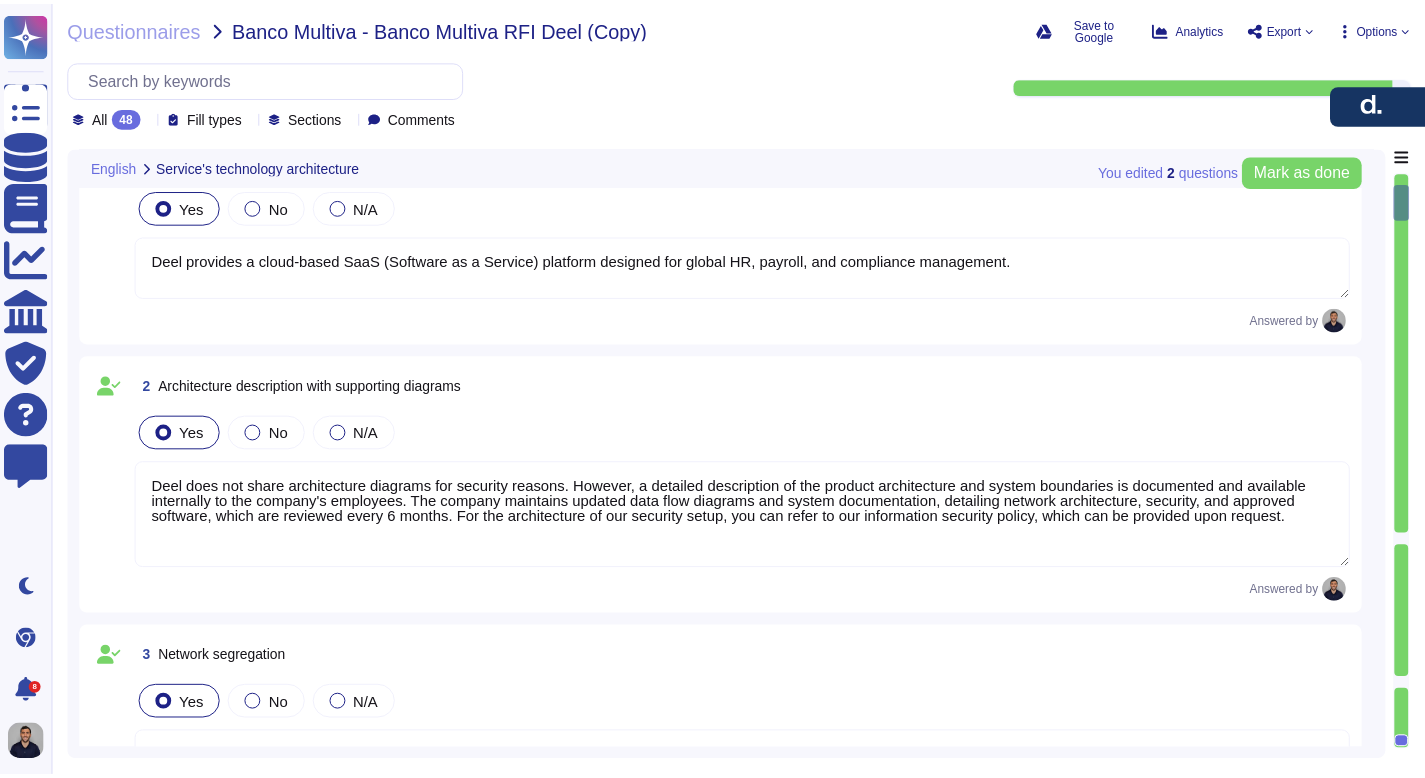 scroll, scrollTop: 0, scrollLeft: 0, axis: both 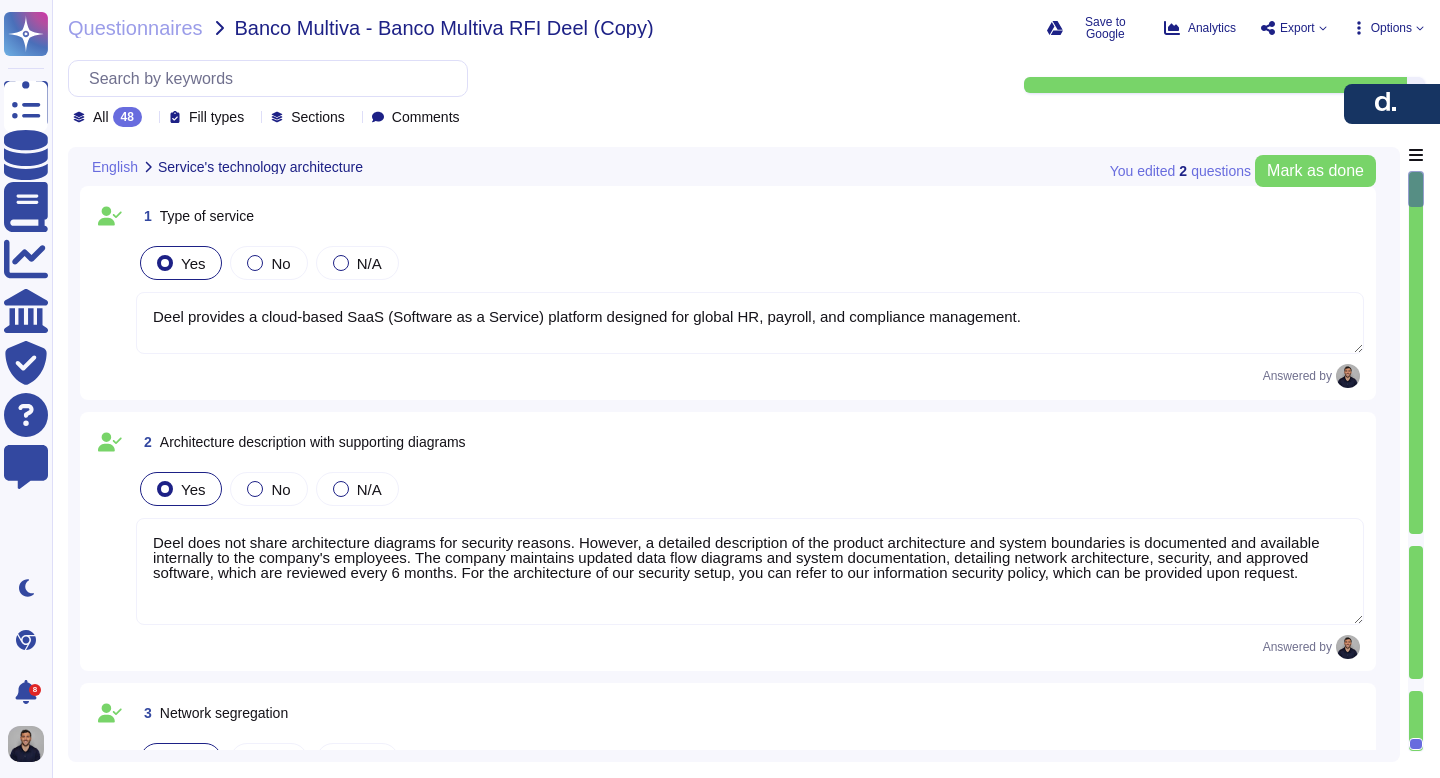 click on "Options" at bounding box center [1391, 28] 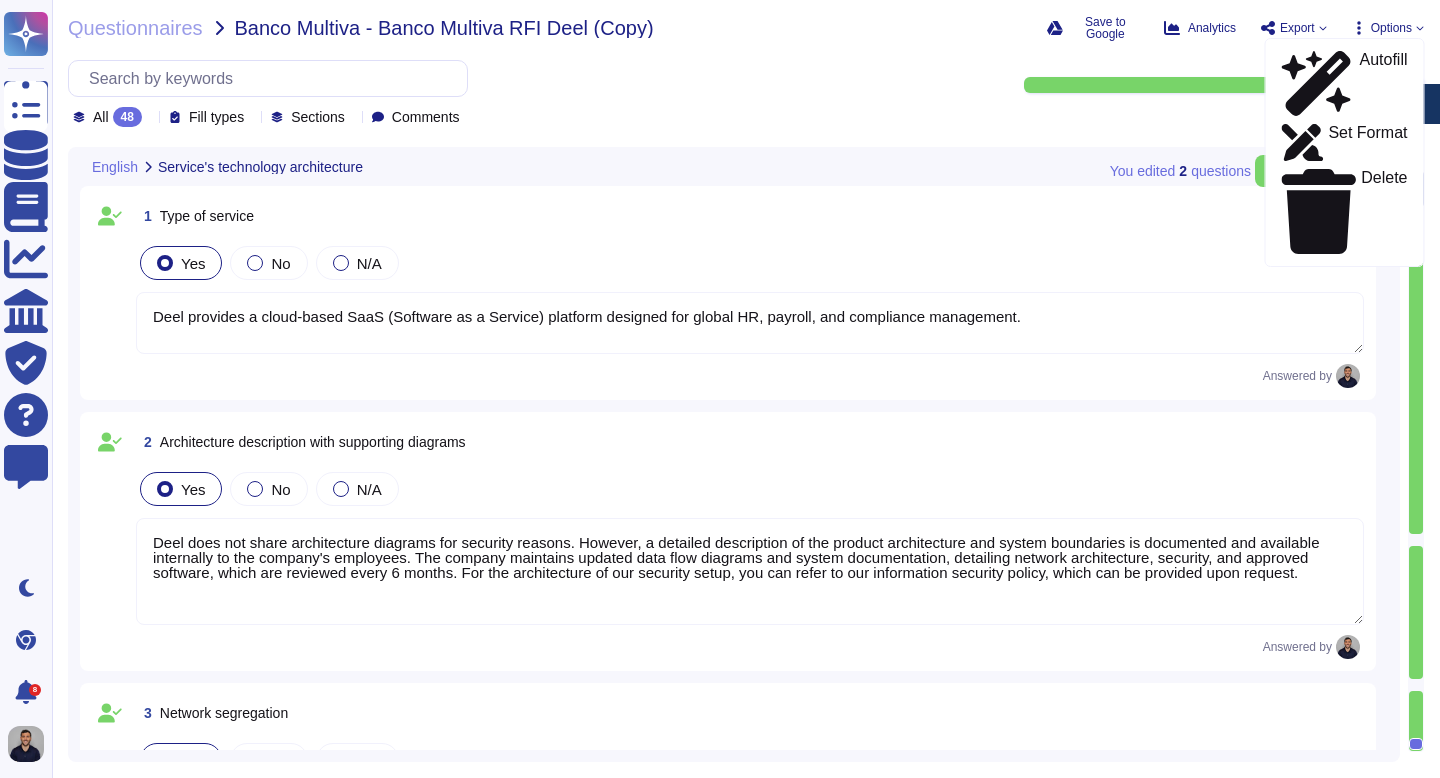 click on "All 48 Fill types Sections Comments" at bounding box center (512, 93) 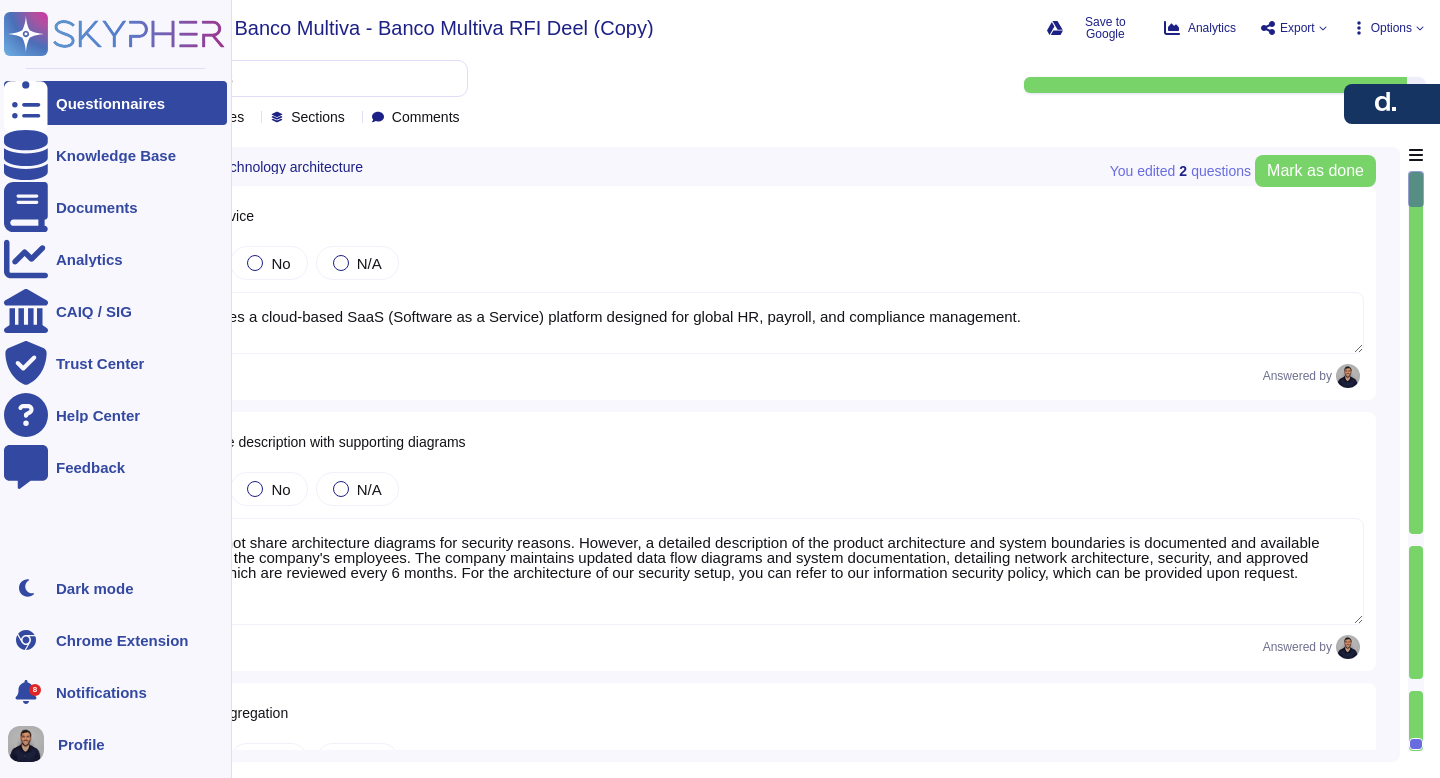 click on "Questionnaires" at bounding box center [110, 103] 